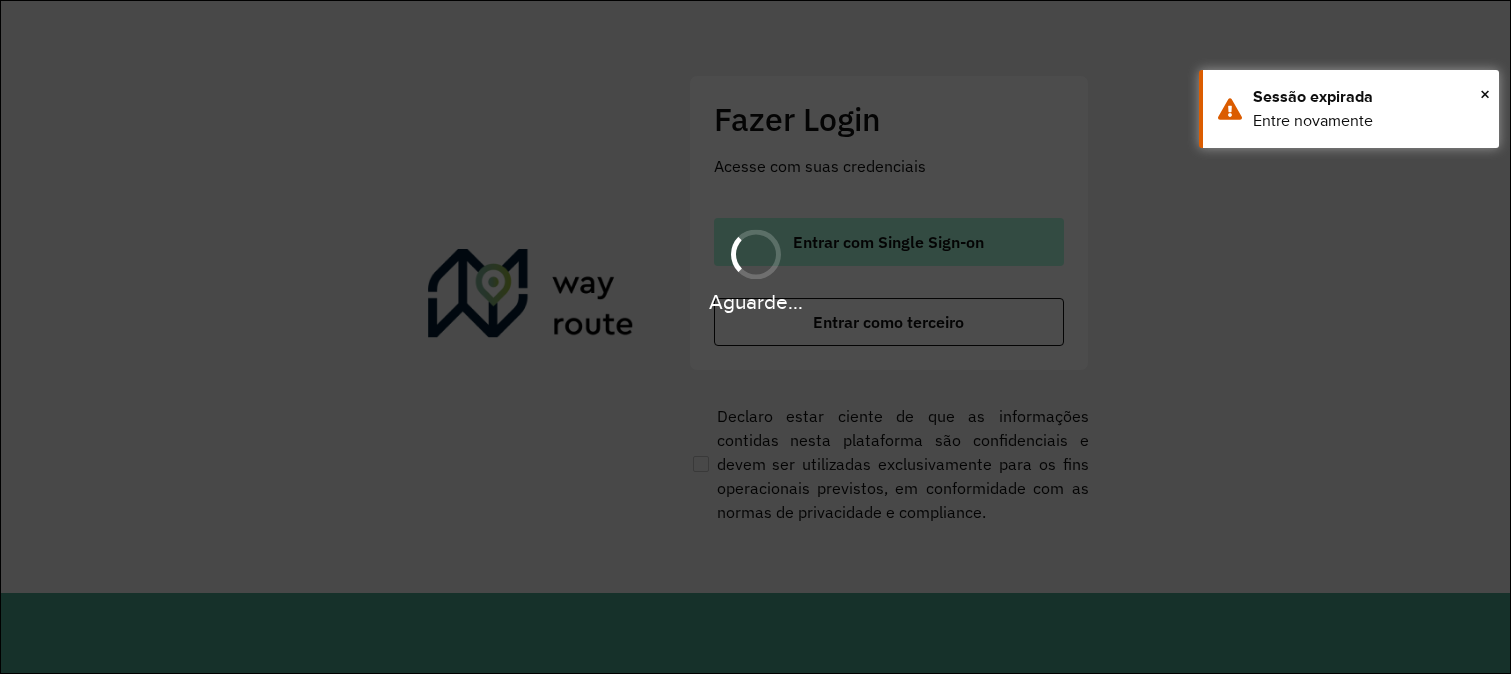 scroll, scrollTop: 0, scrollLeft: 0, axis: both 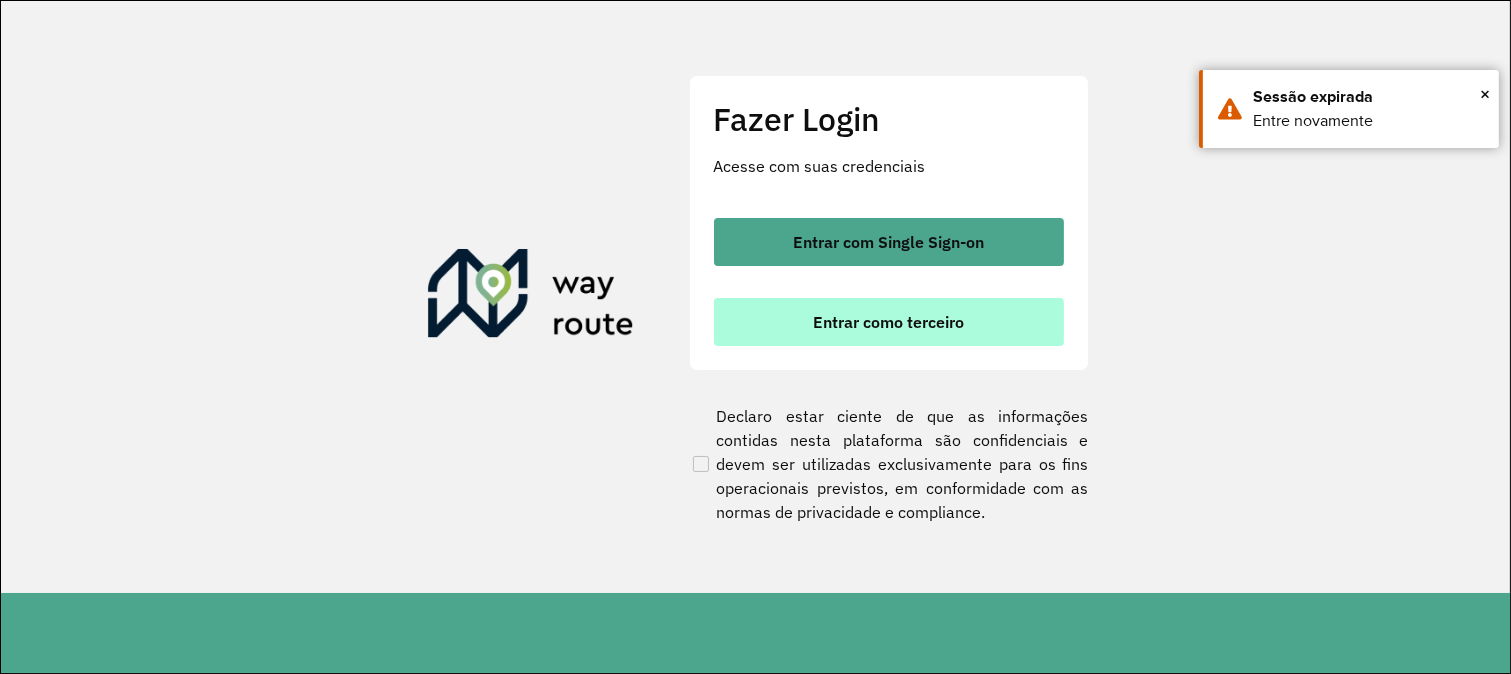 click on "Entrar como terceiro" at bounding box center (889, 322) 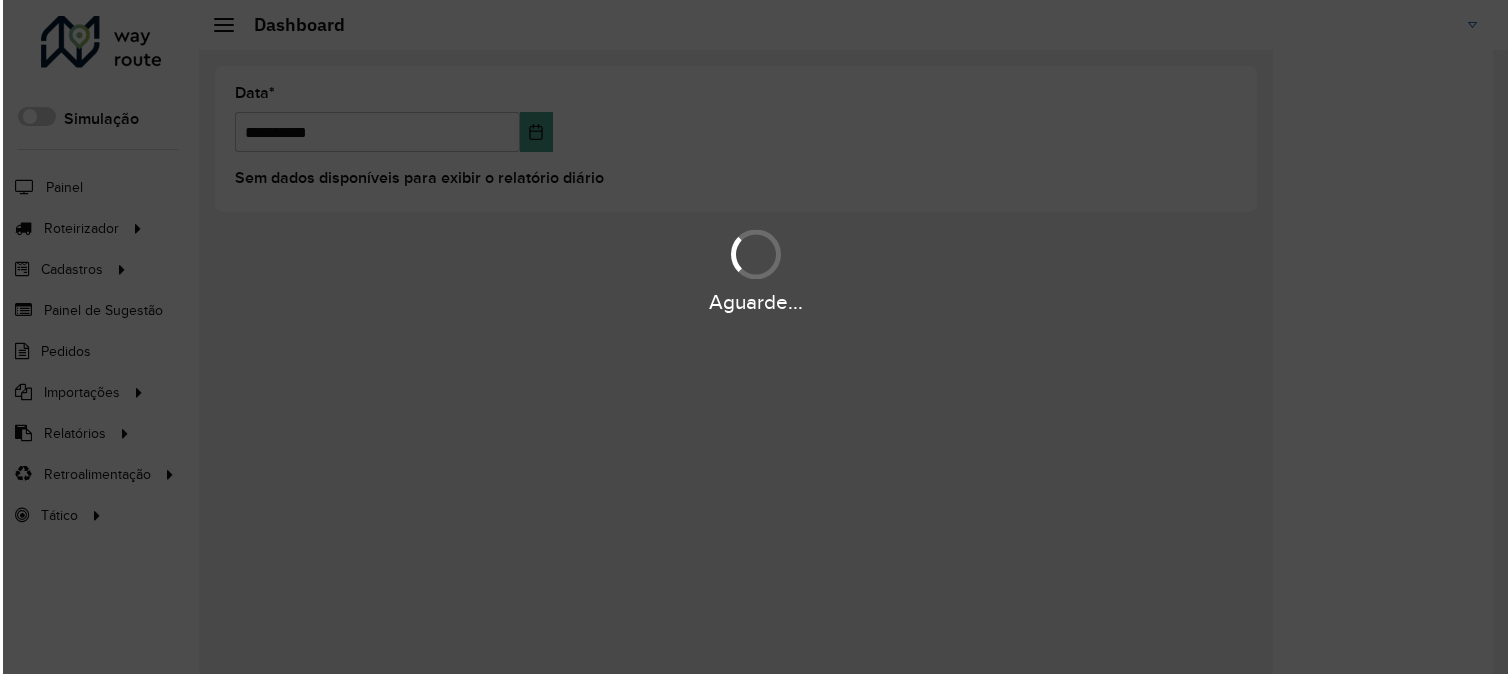 scroll, scrollTop: 0, scrollLeft: 0, axis: both 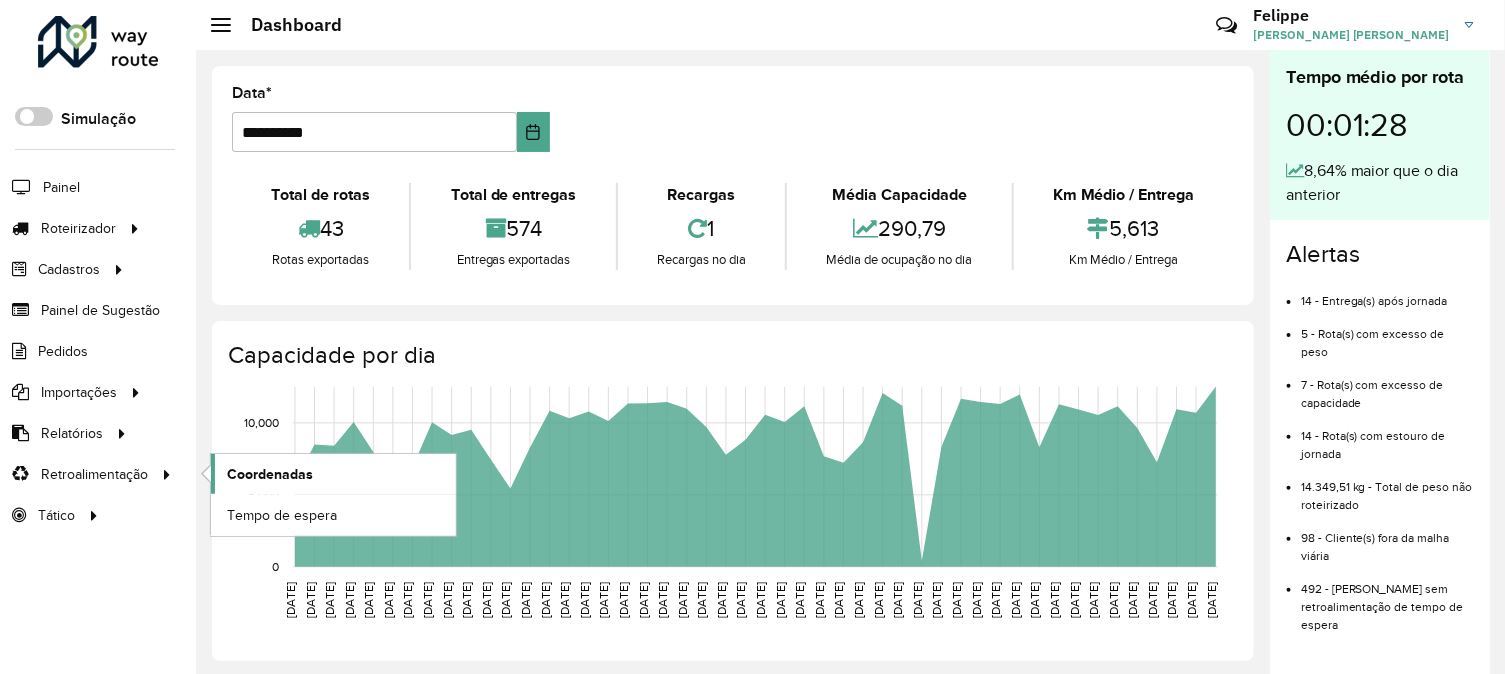 click on "Coordenadas" 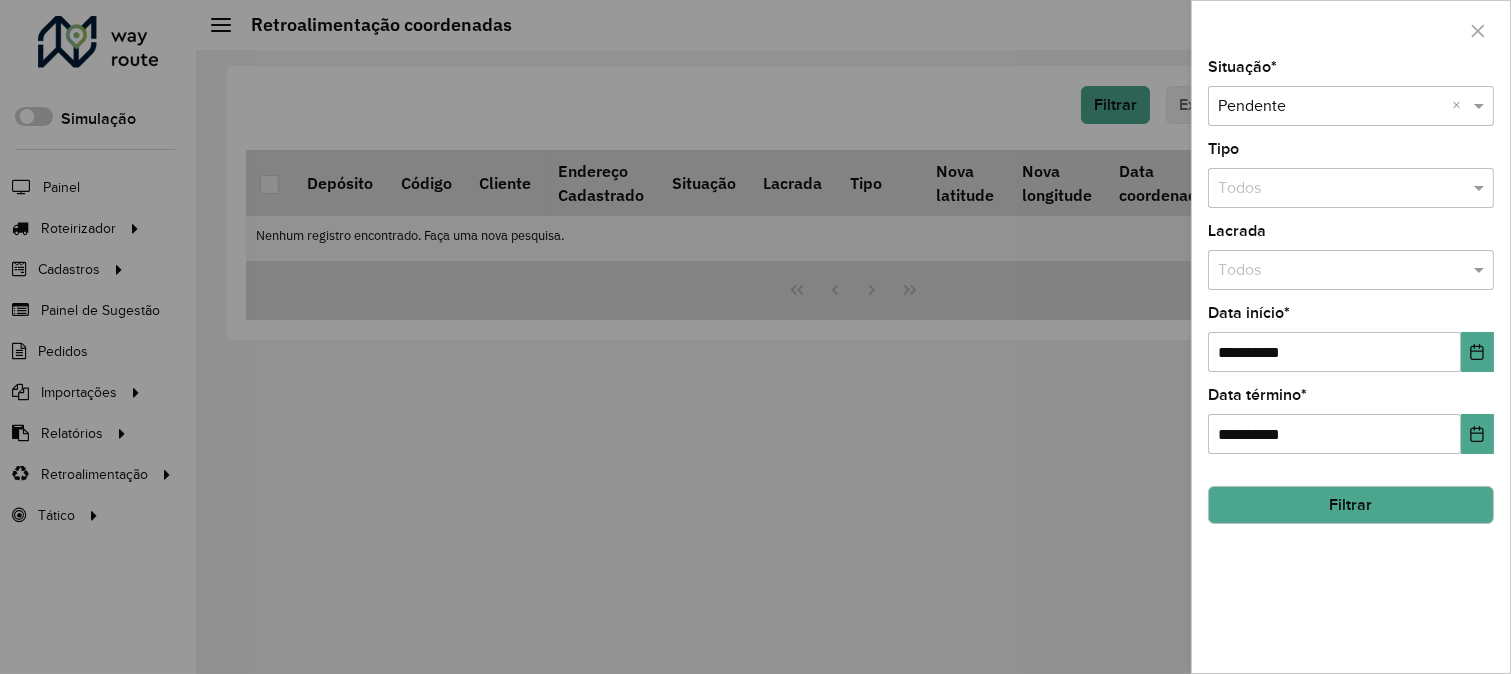 click on "Filtrar" 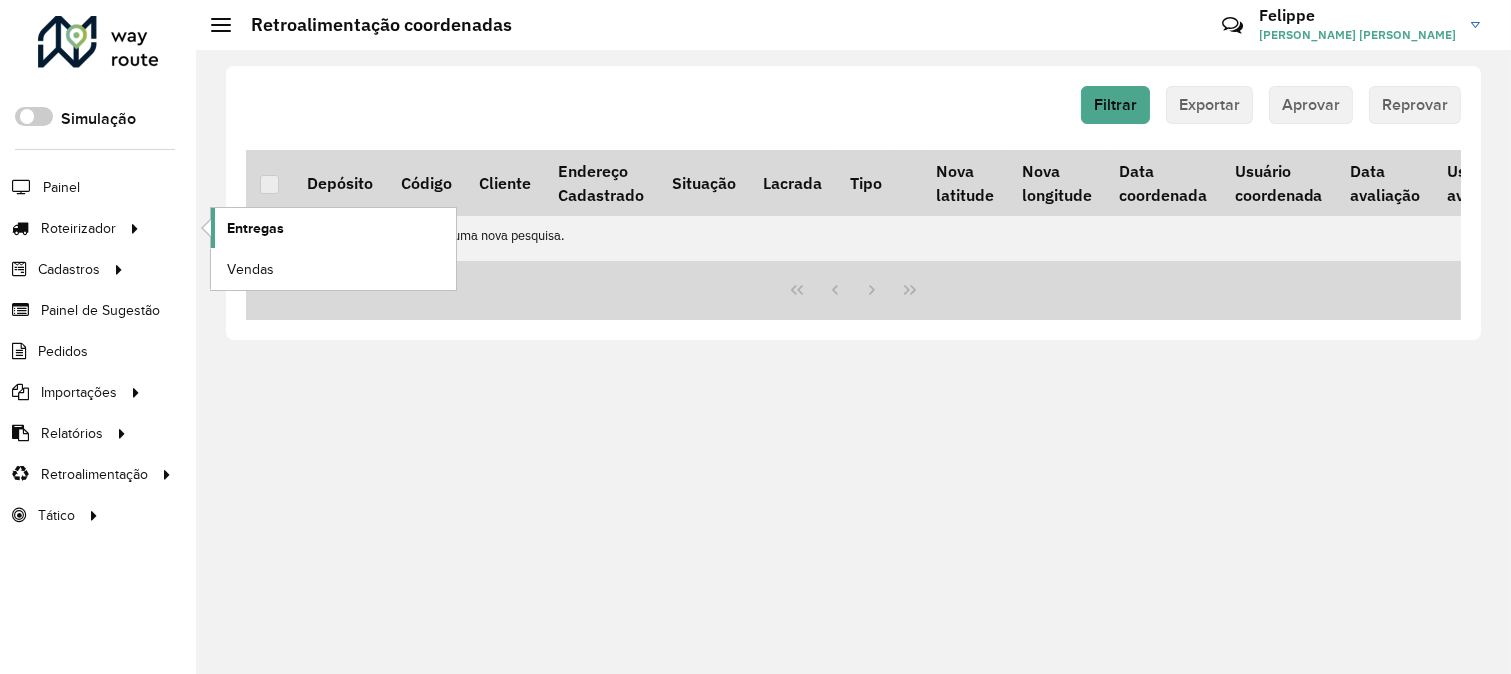 click on "Entregas" 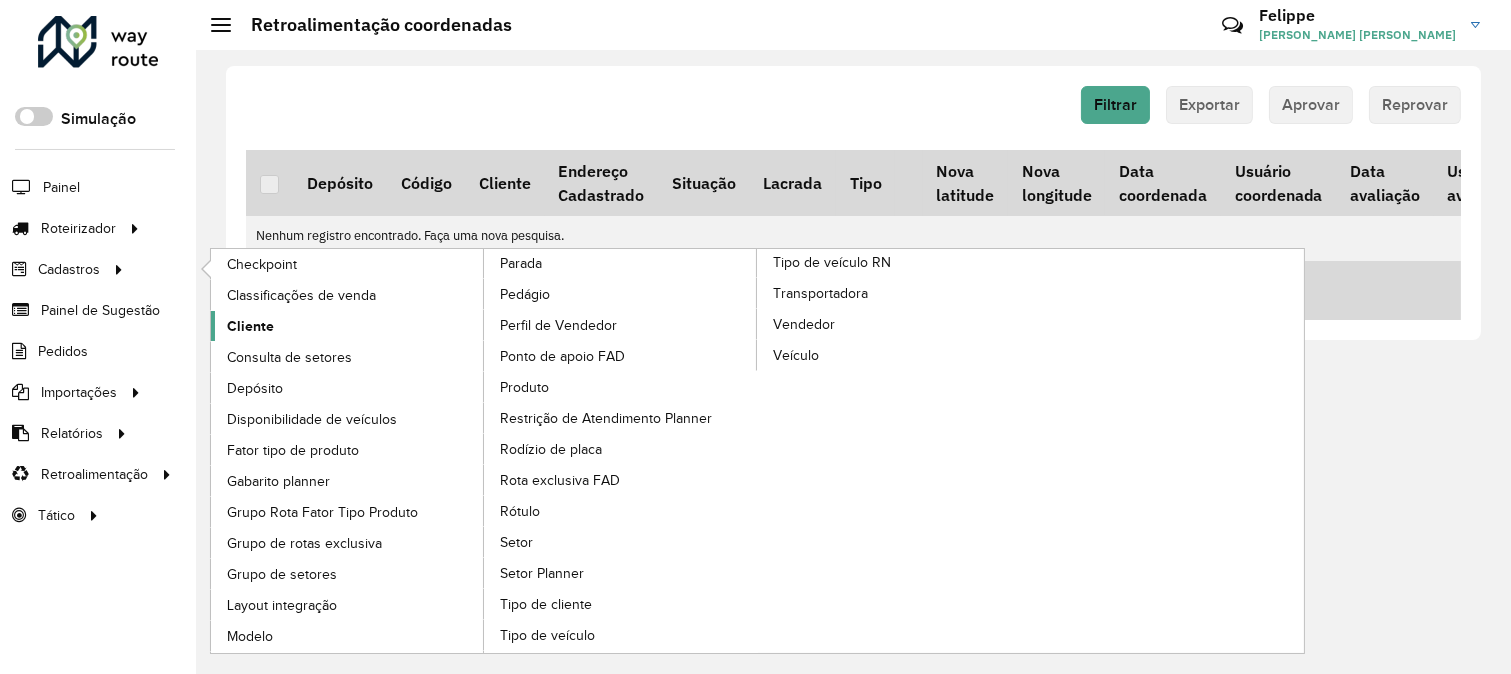 click on "Cliente" 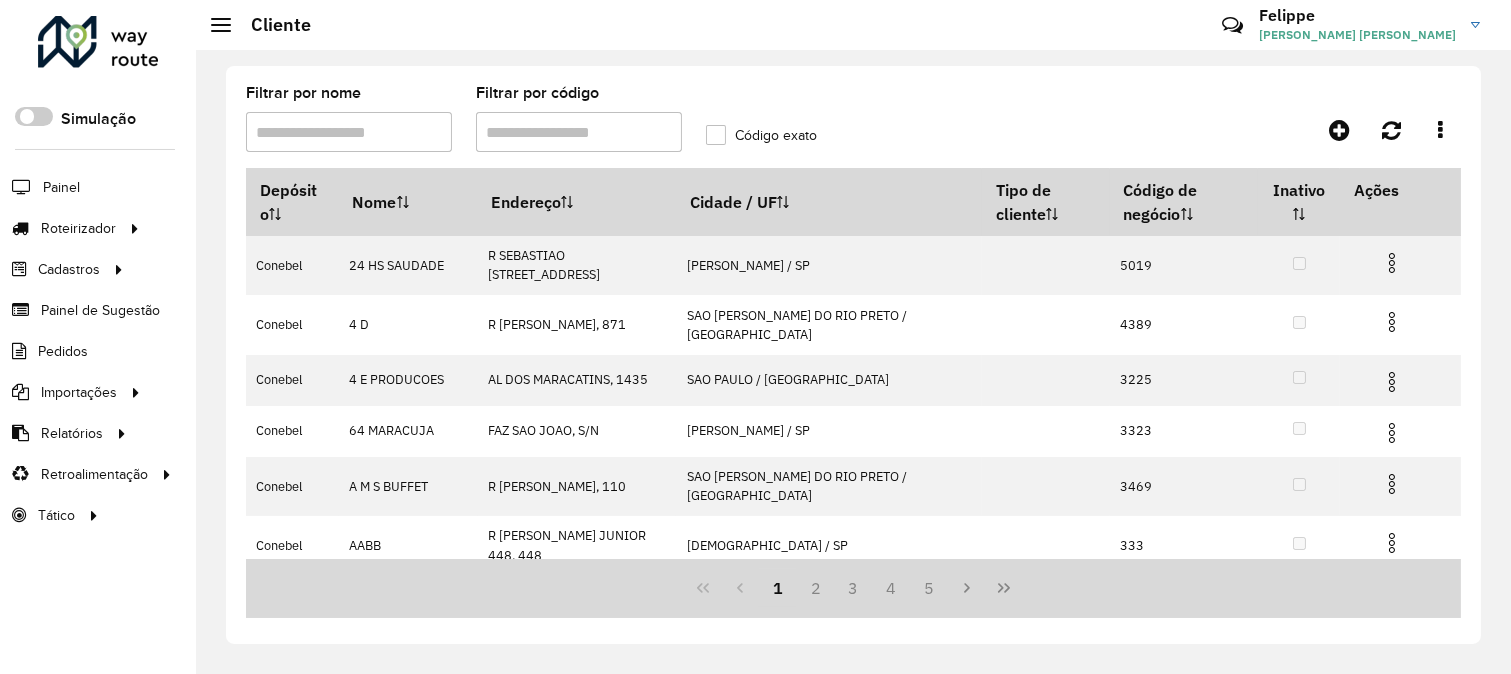 click on "Filtrar por código" at bounding box center (579, 132) 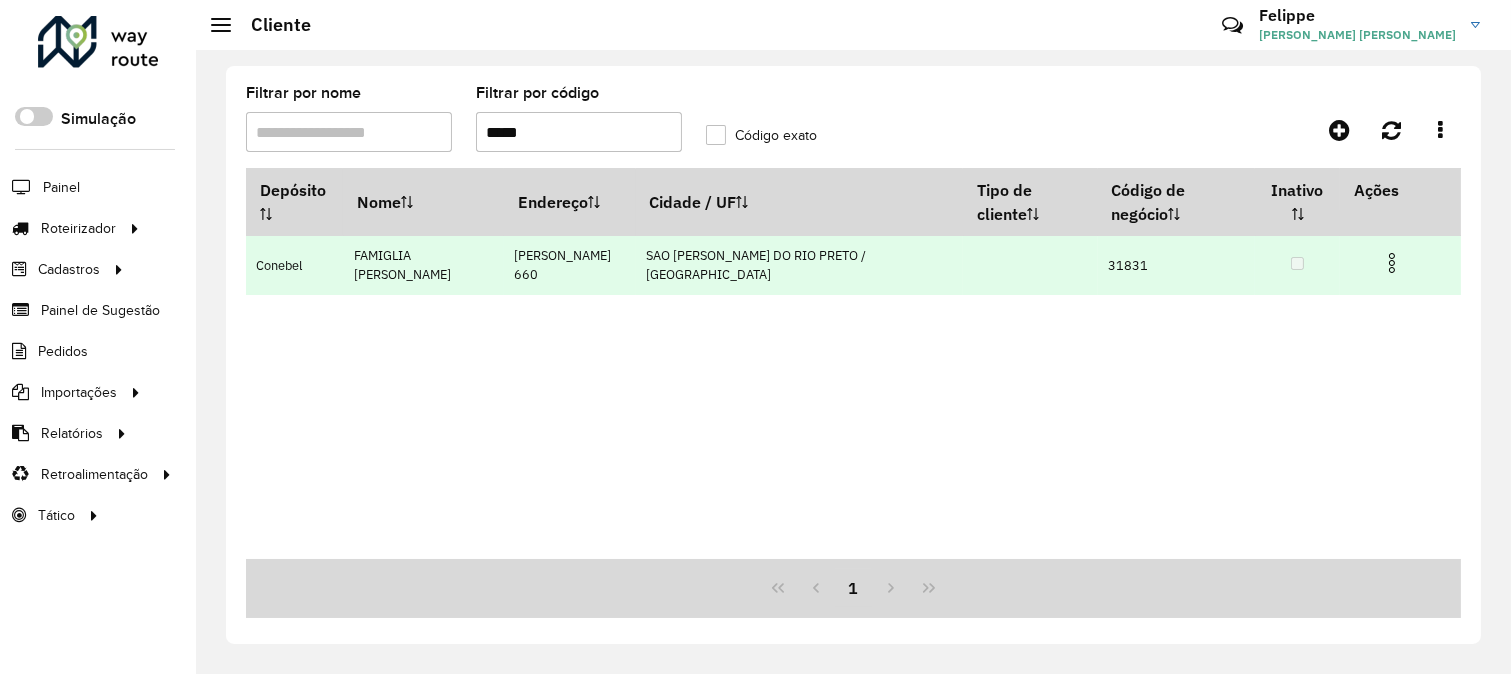 type on "*****" 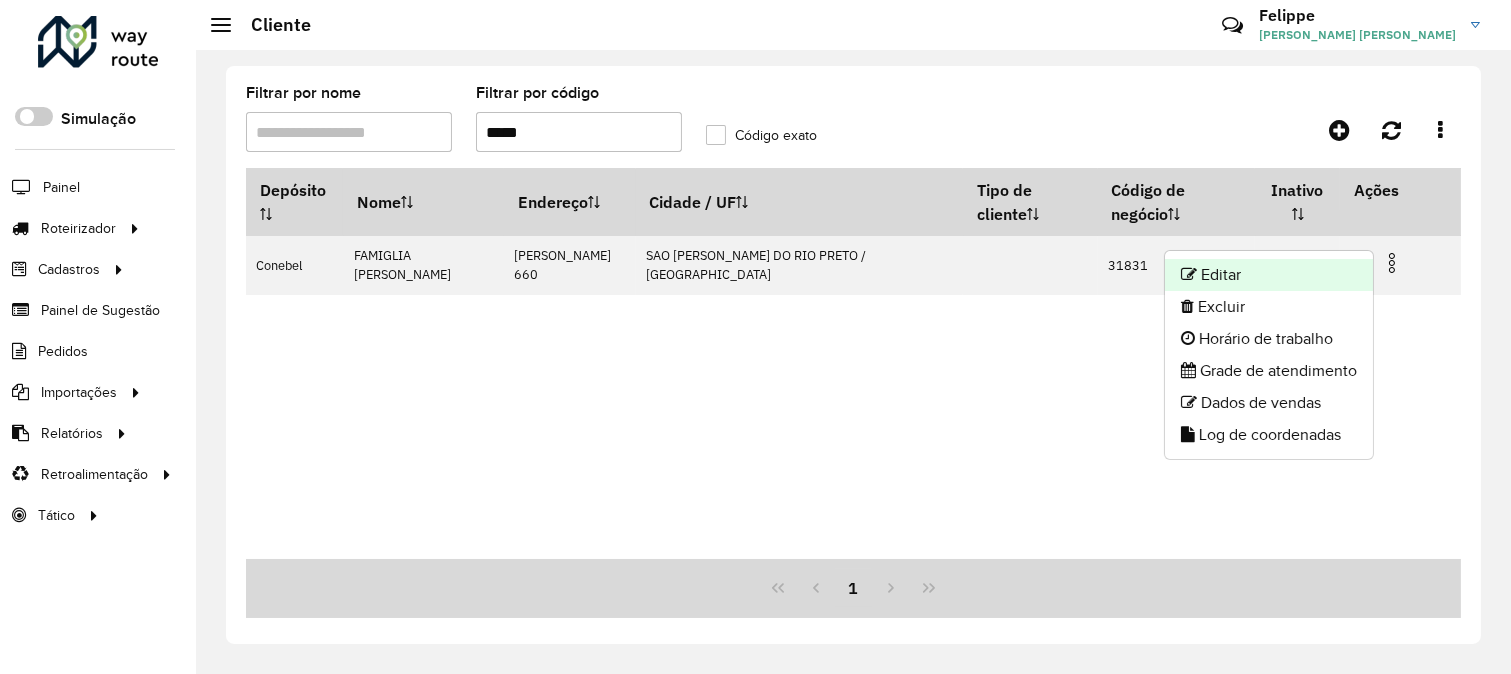 click on "Editar" 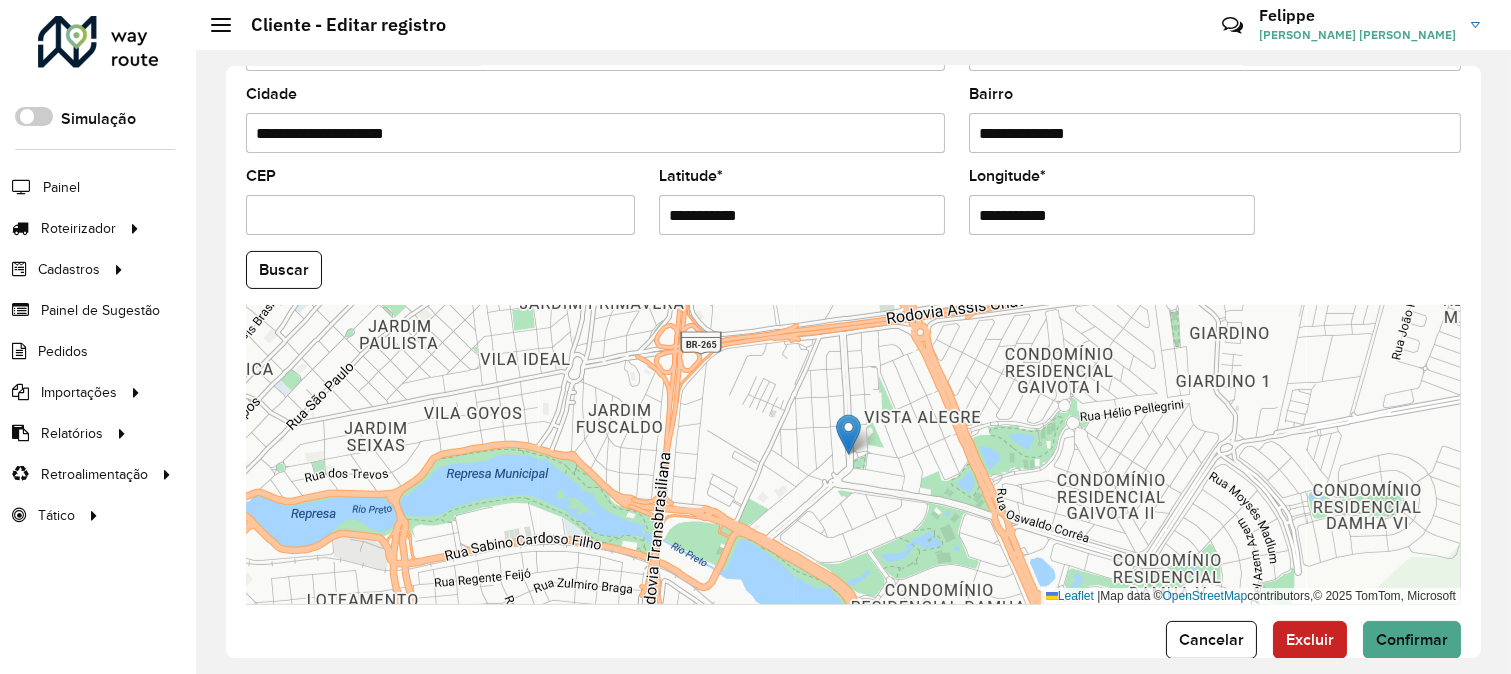 scroll, scrollTop: 783, scrollLeft: 0, axis: vertical 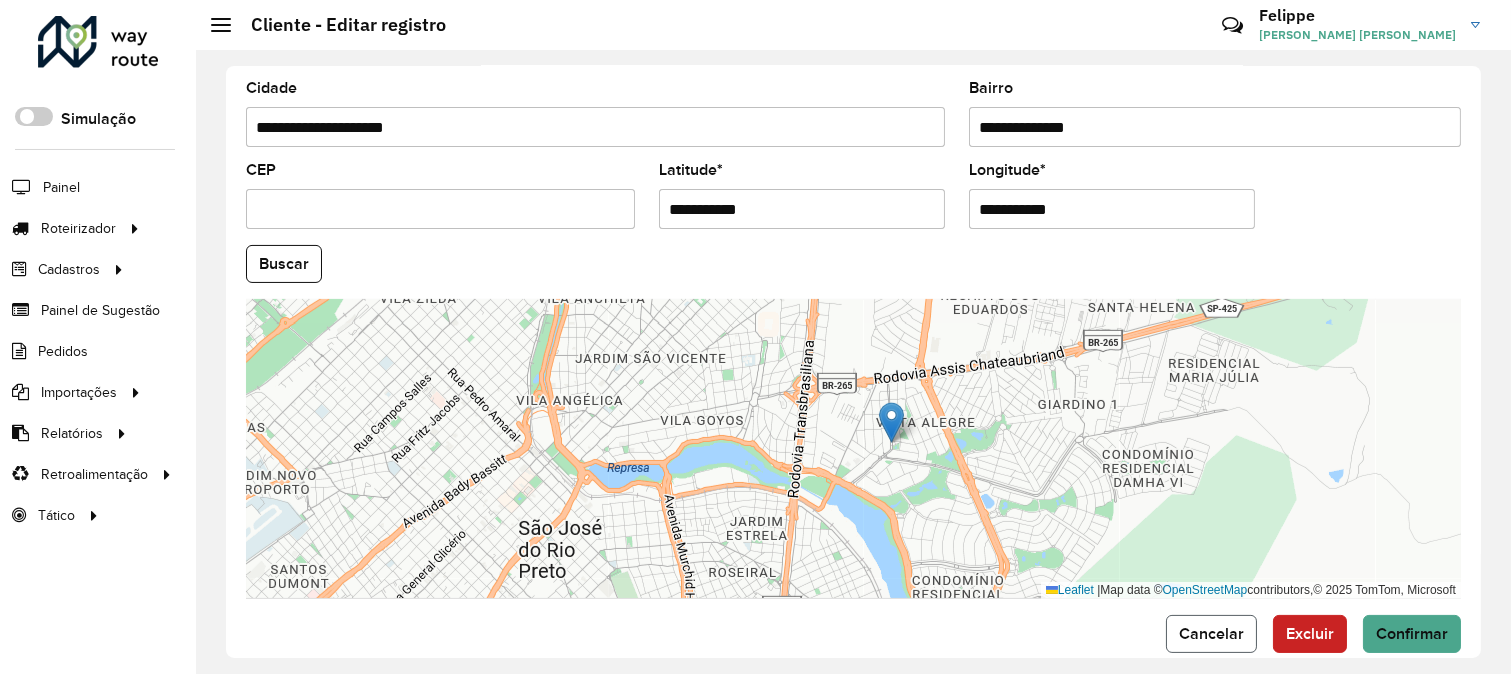 click on "Cancelar" 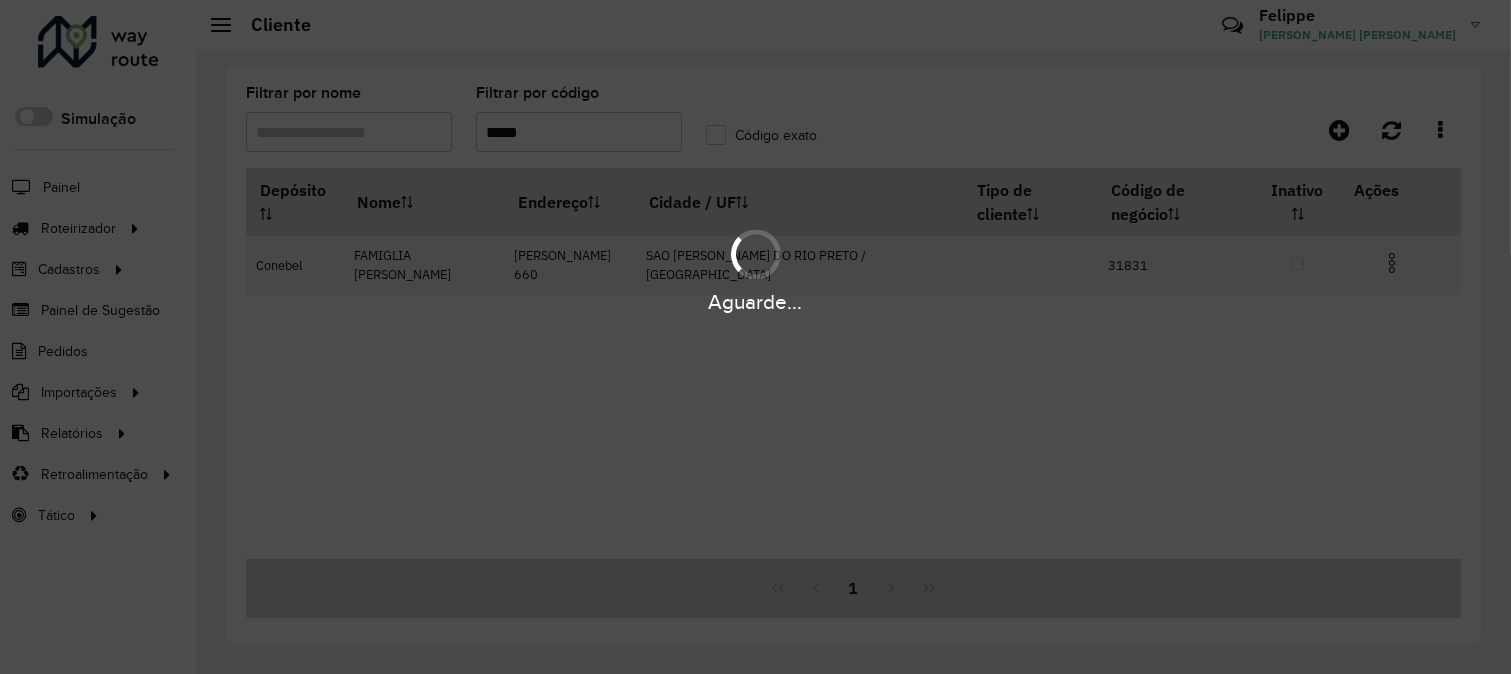click on "*****" at bounding box center (579, 132) 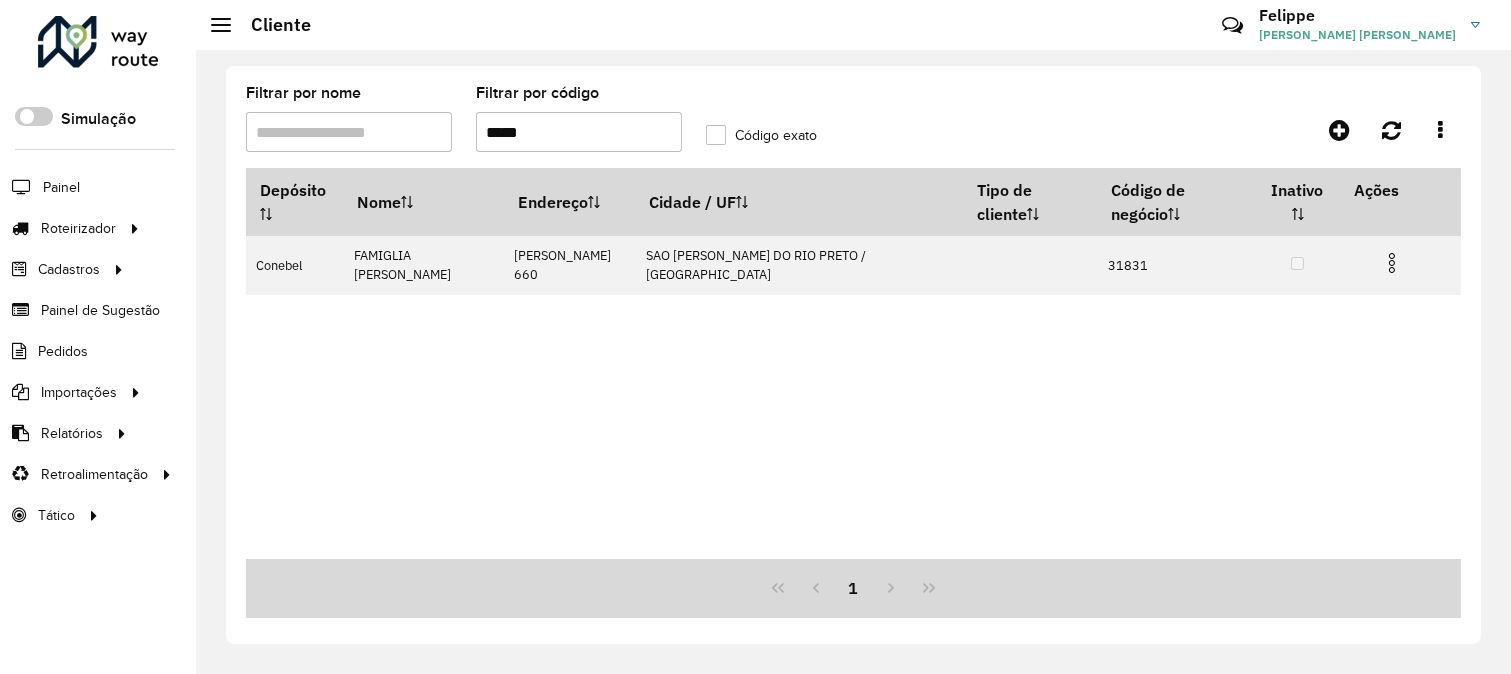 click on "*****" at bounding box center (579, 132) 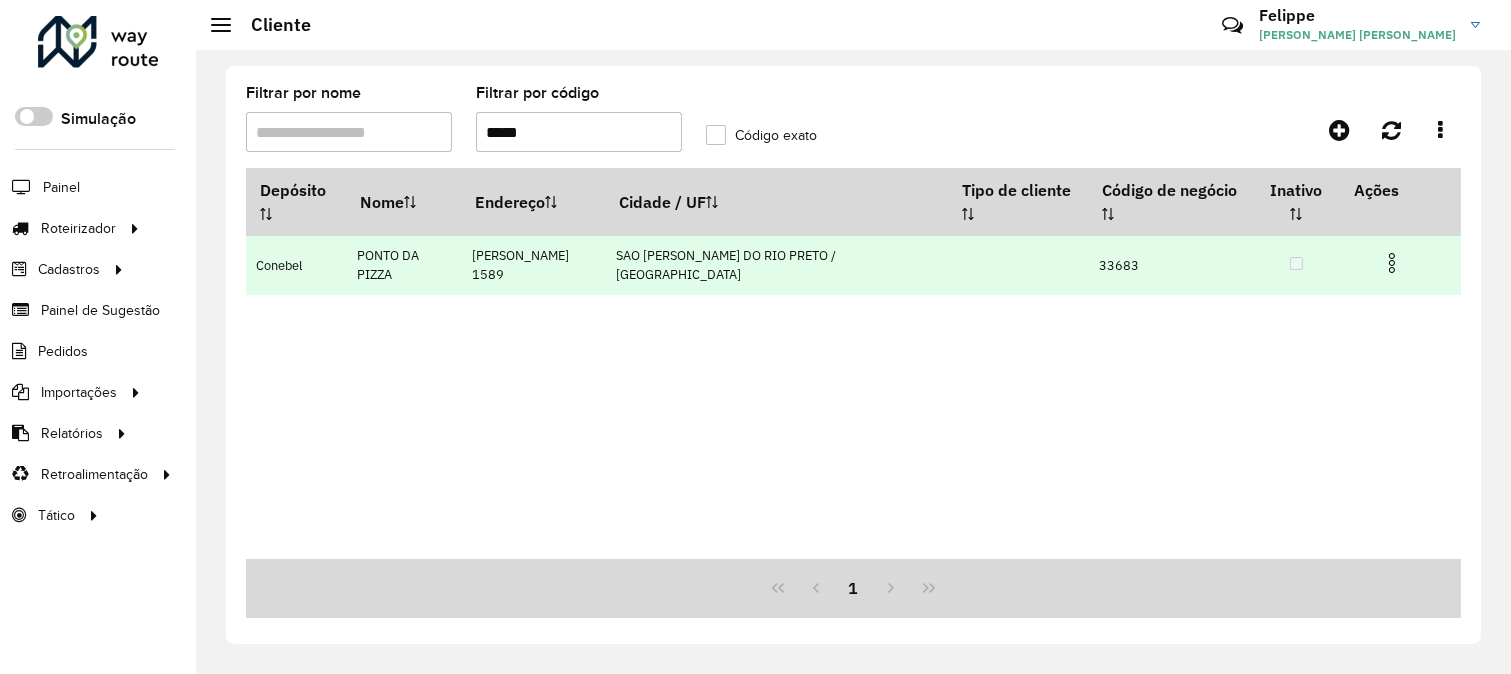 type on "*****" 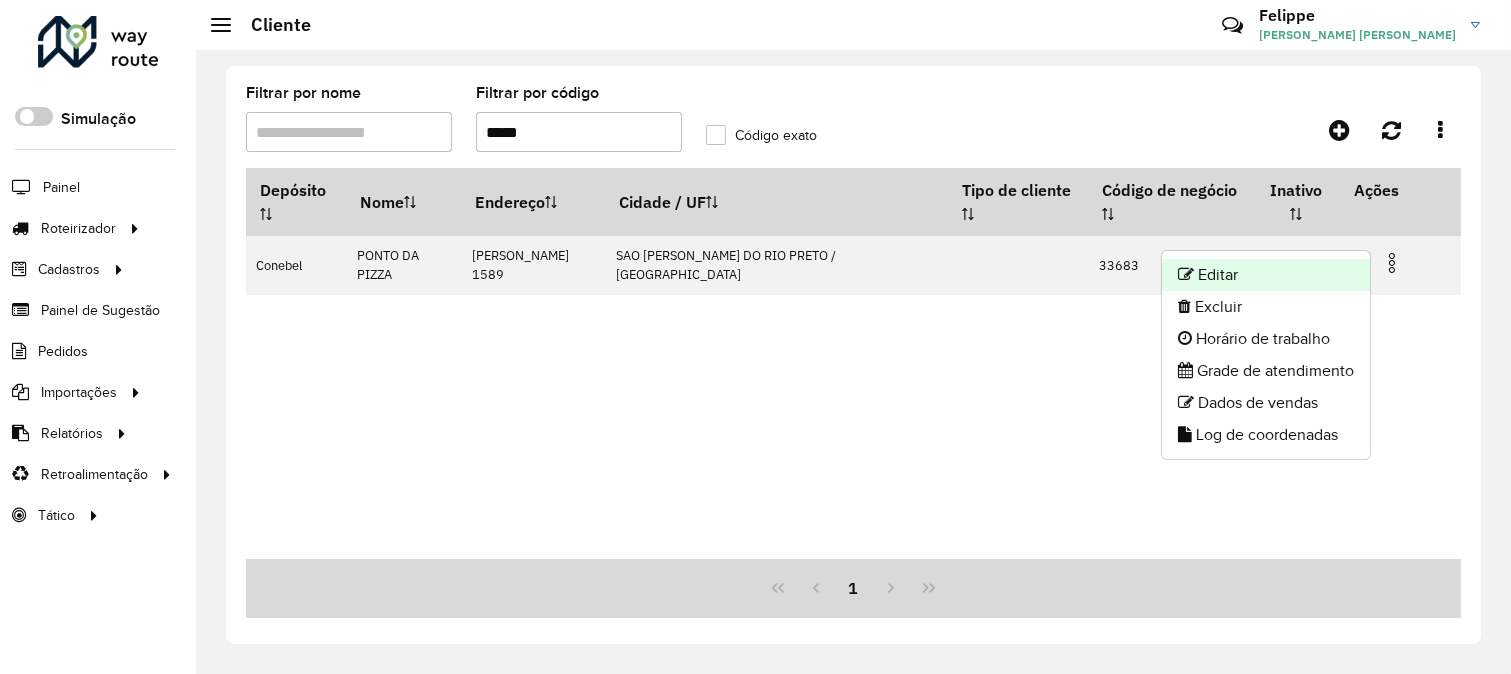 click on "Editar" 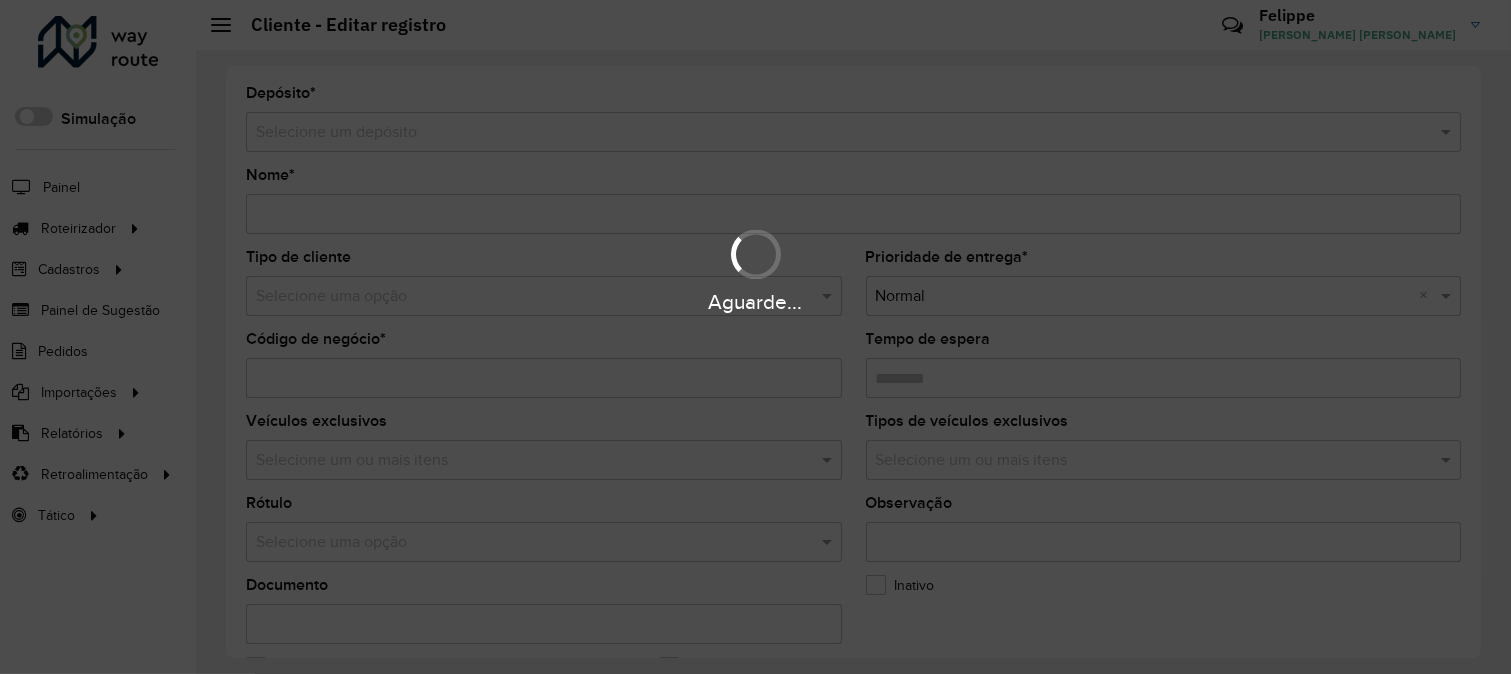 type on "**********" 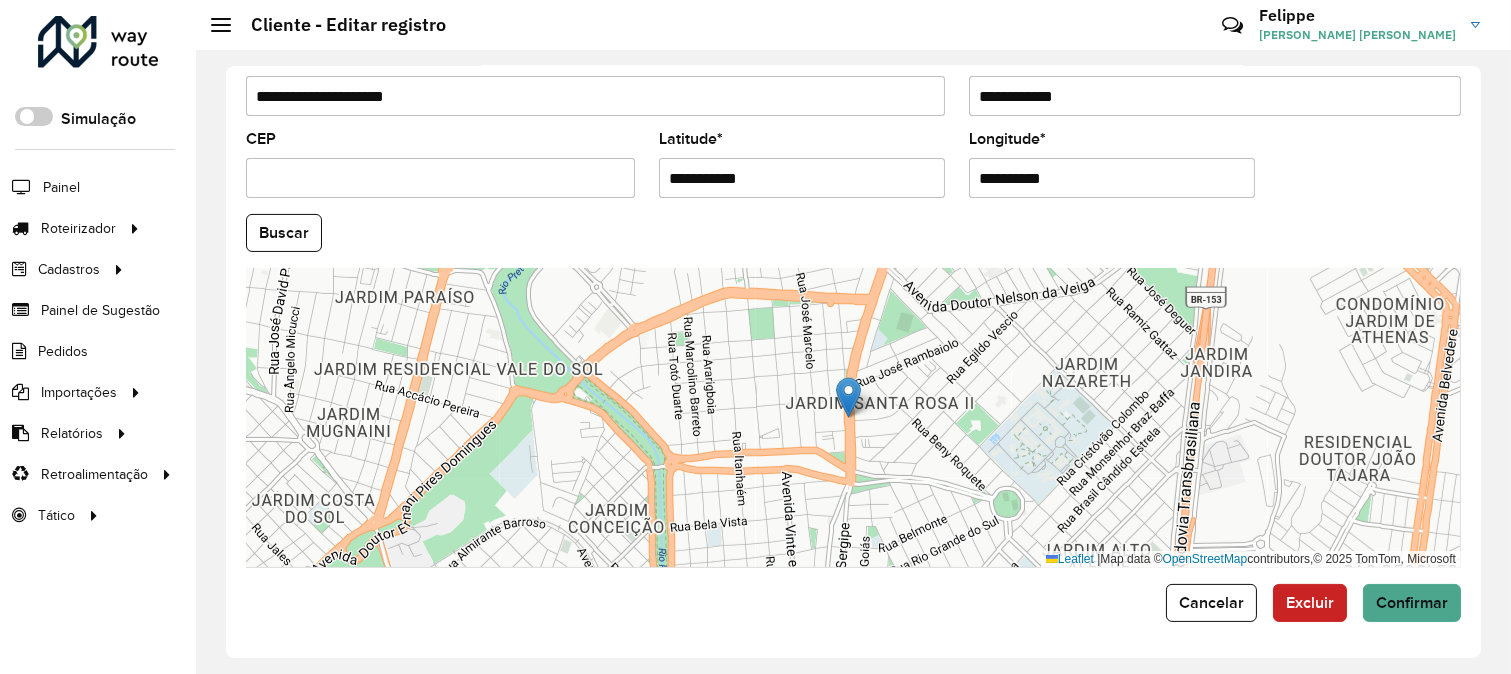 scroll, scrollTop: 817, scrollLeft: 0, axis: vertical 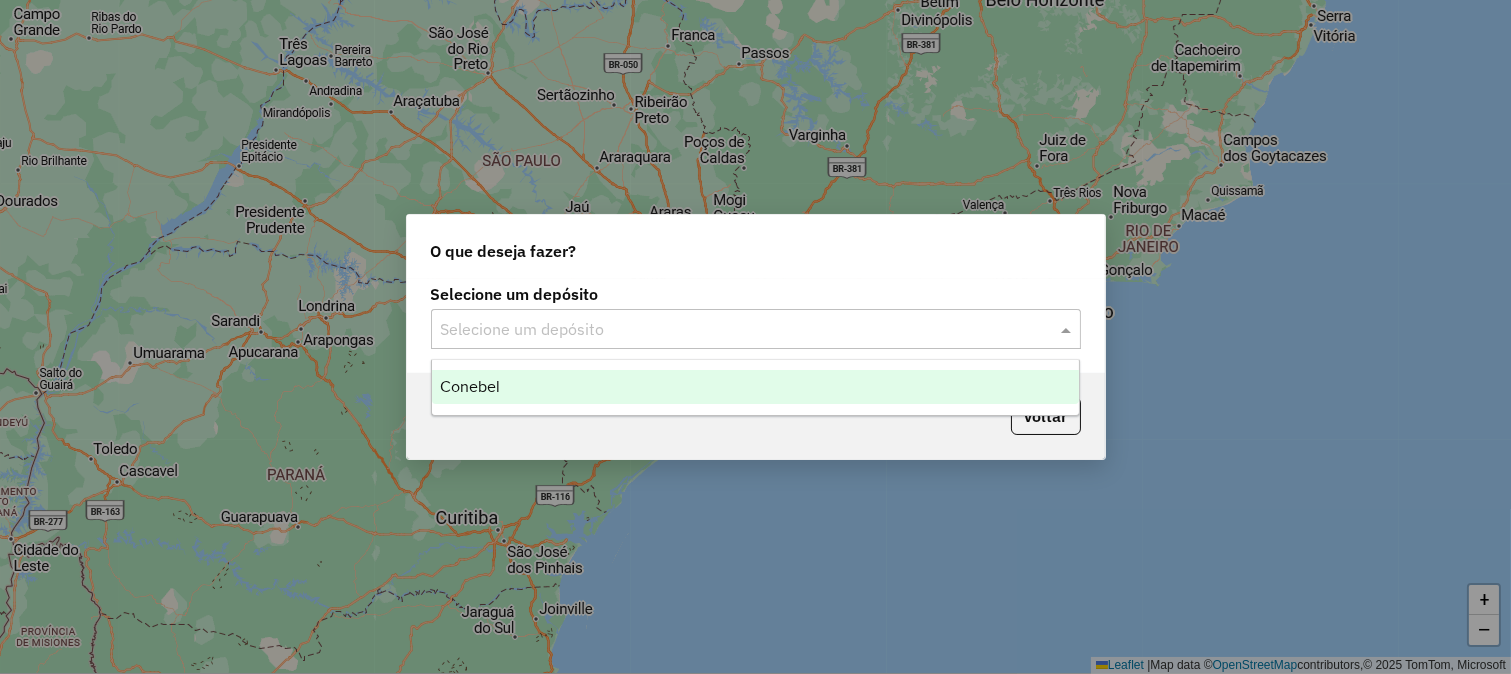 click 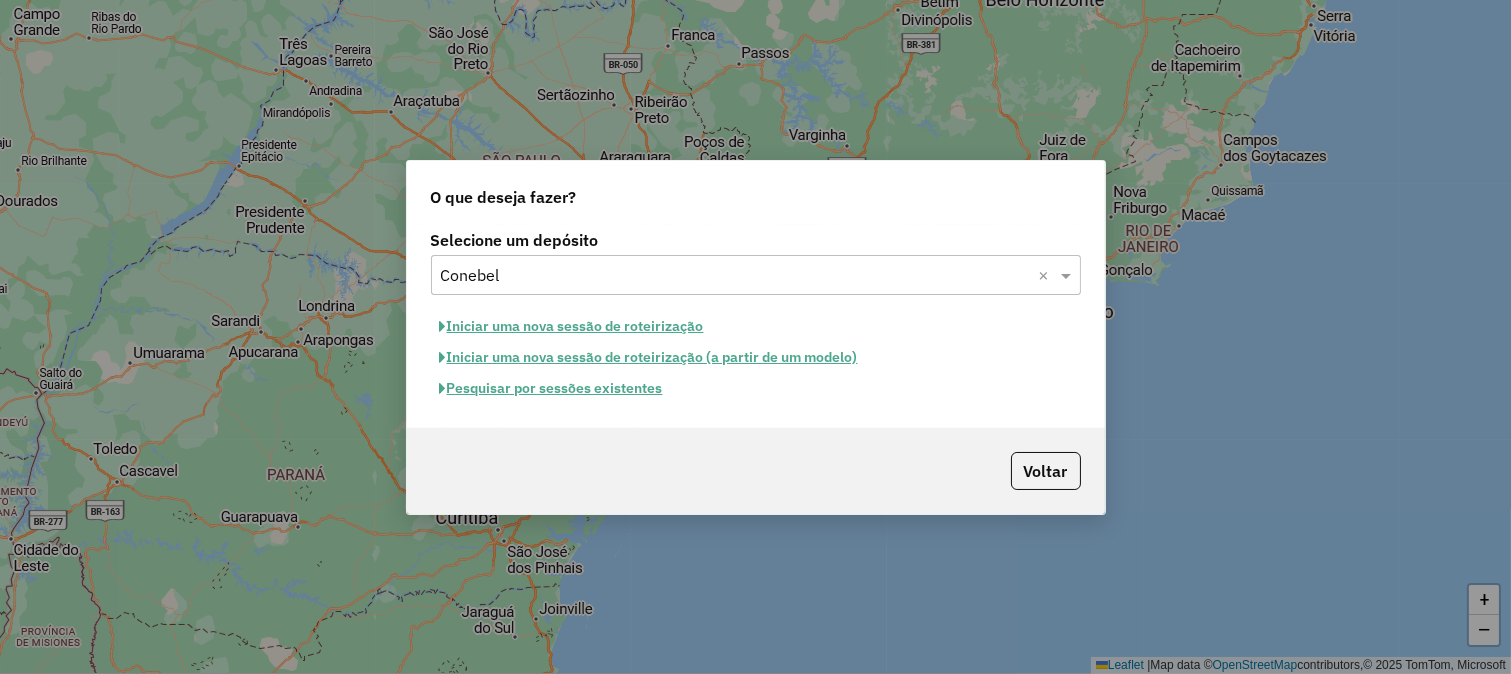 click on "Iniciar uma nova sessão de roteirização" 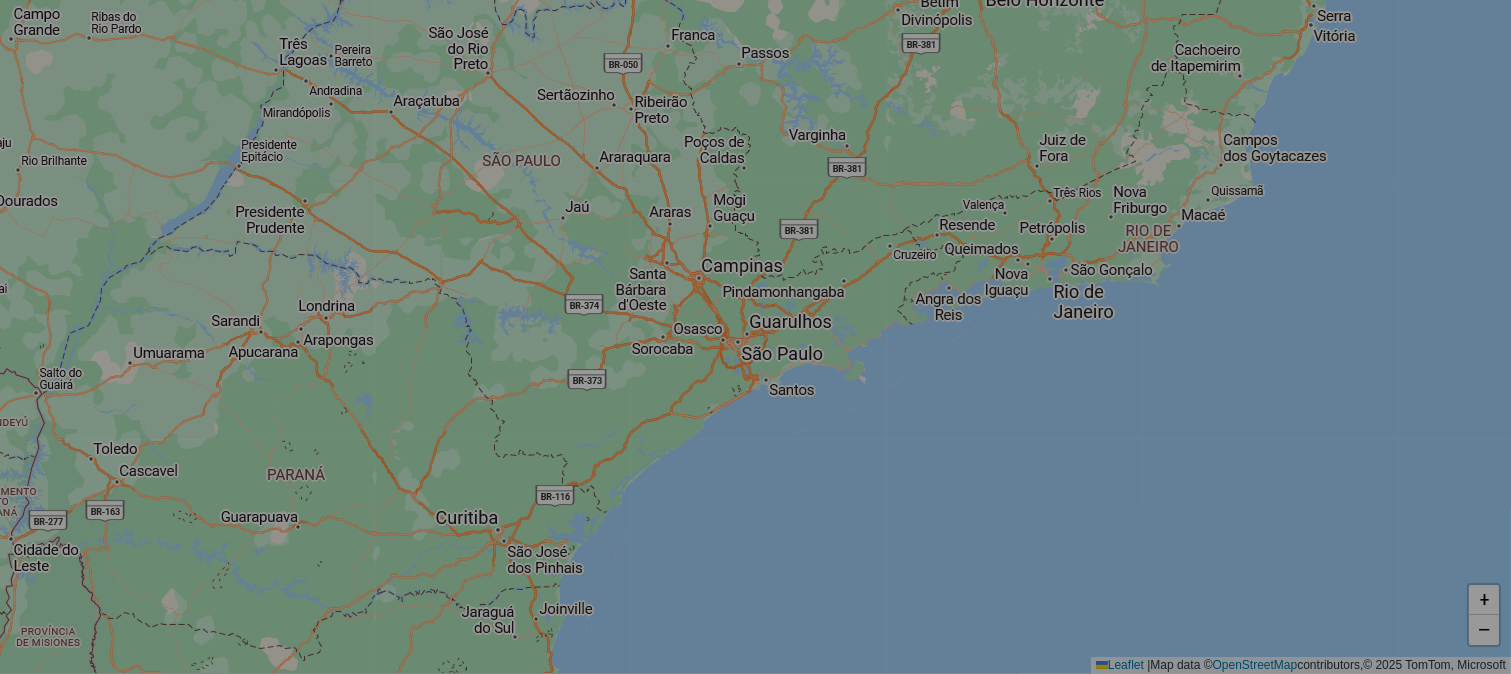 select on "*" 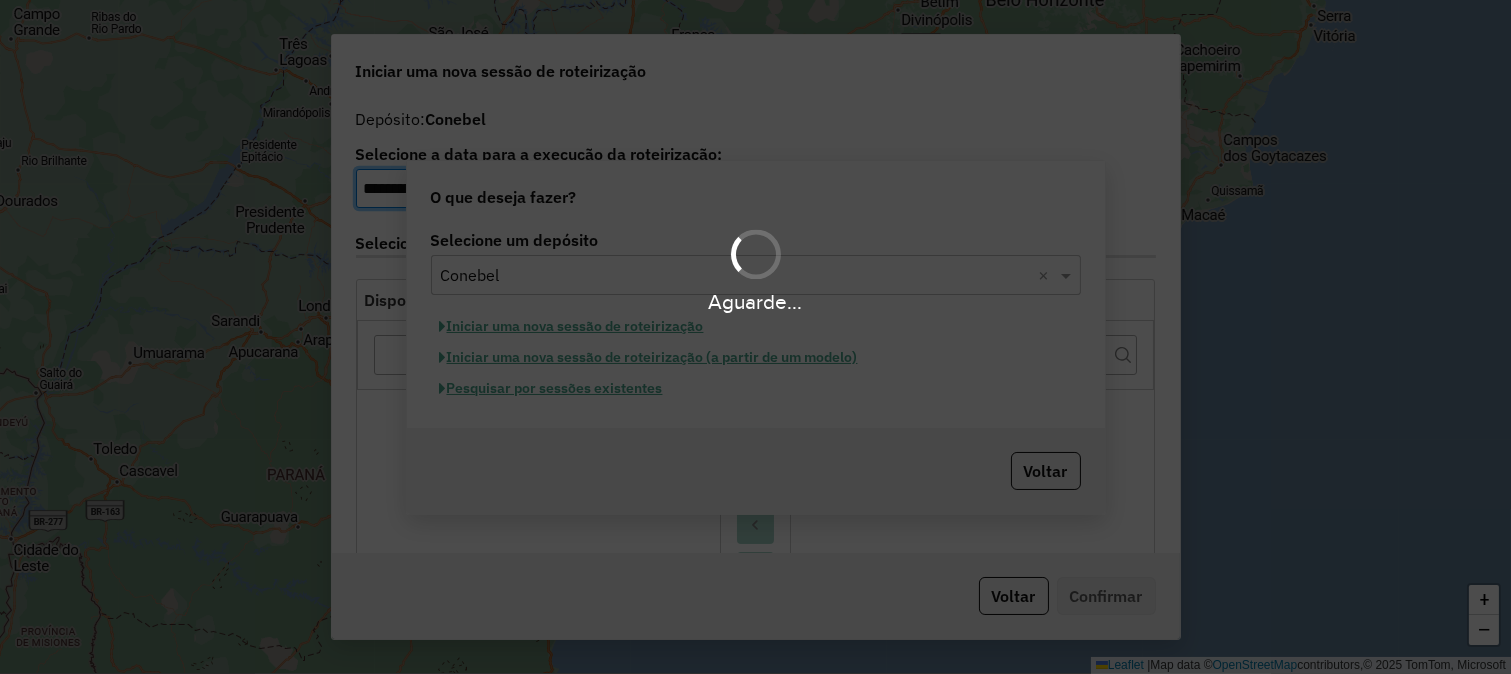 click on "Aguarde..." at bounding box center (755, 337) 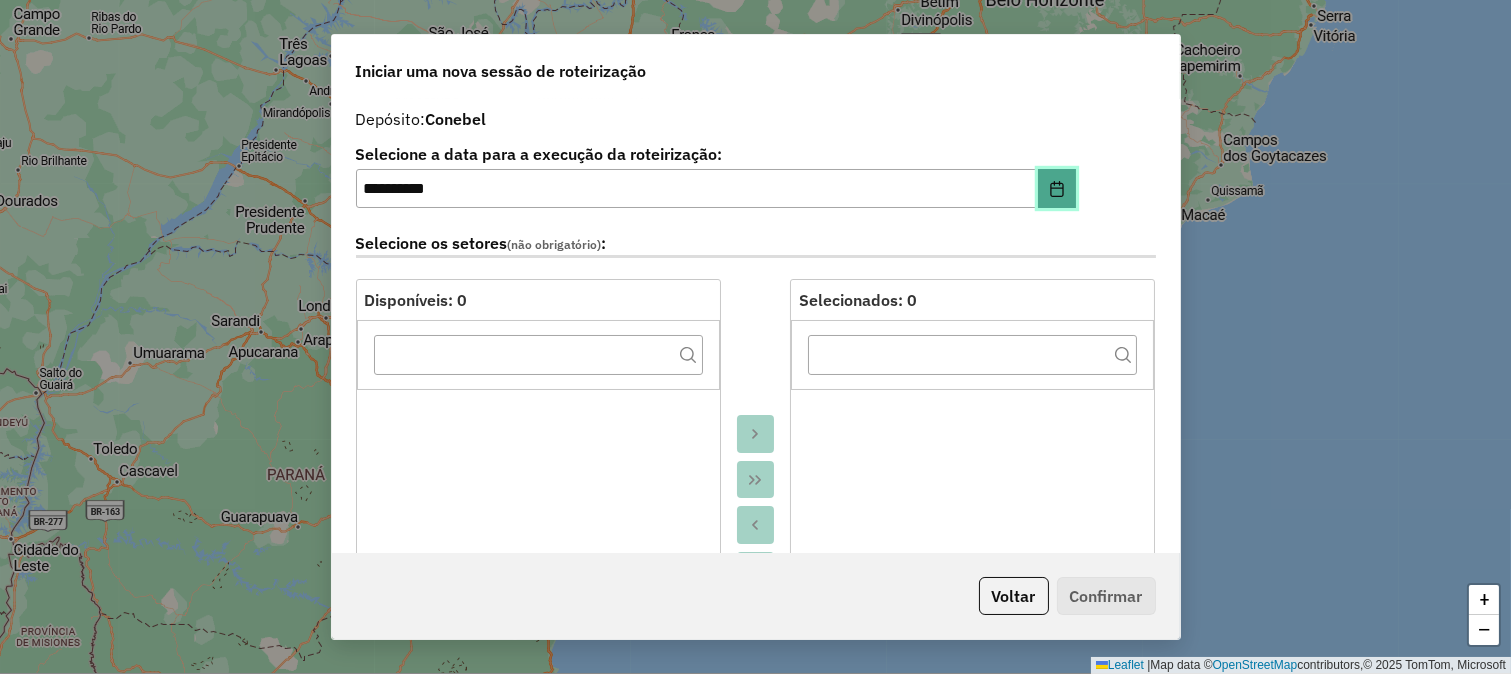click at bounding box center (1057, 189) 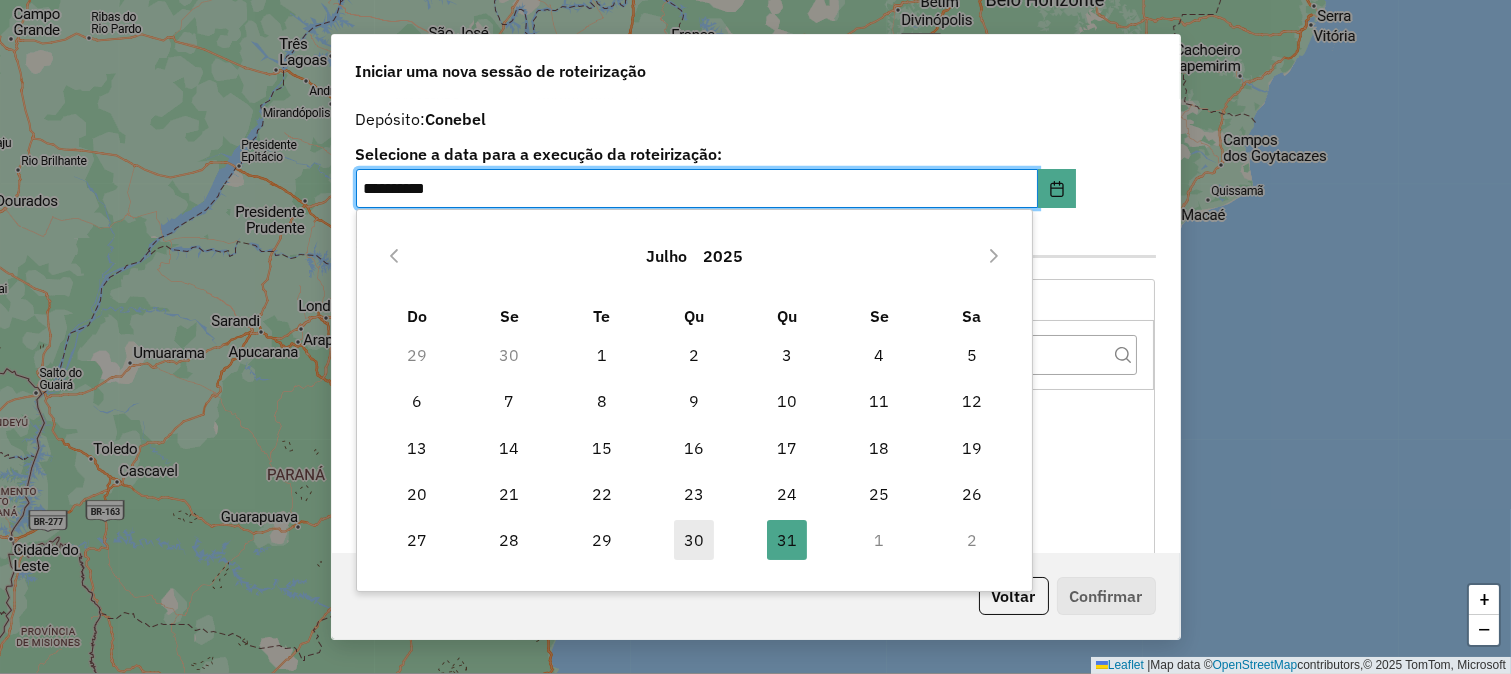 click on "30" at bounding box center (694, 540) 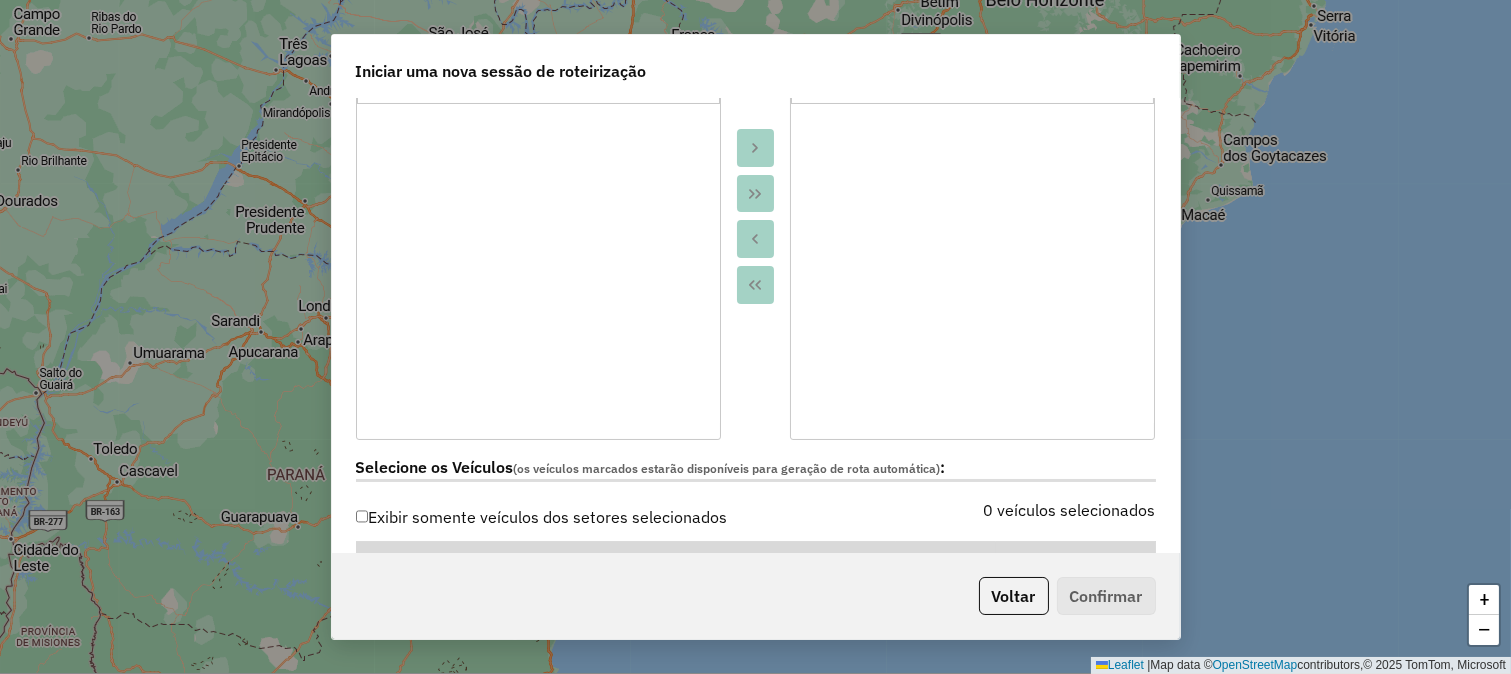 scroll, scrollTop: 777, scrollLeft: 0, axis: vertical 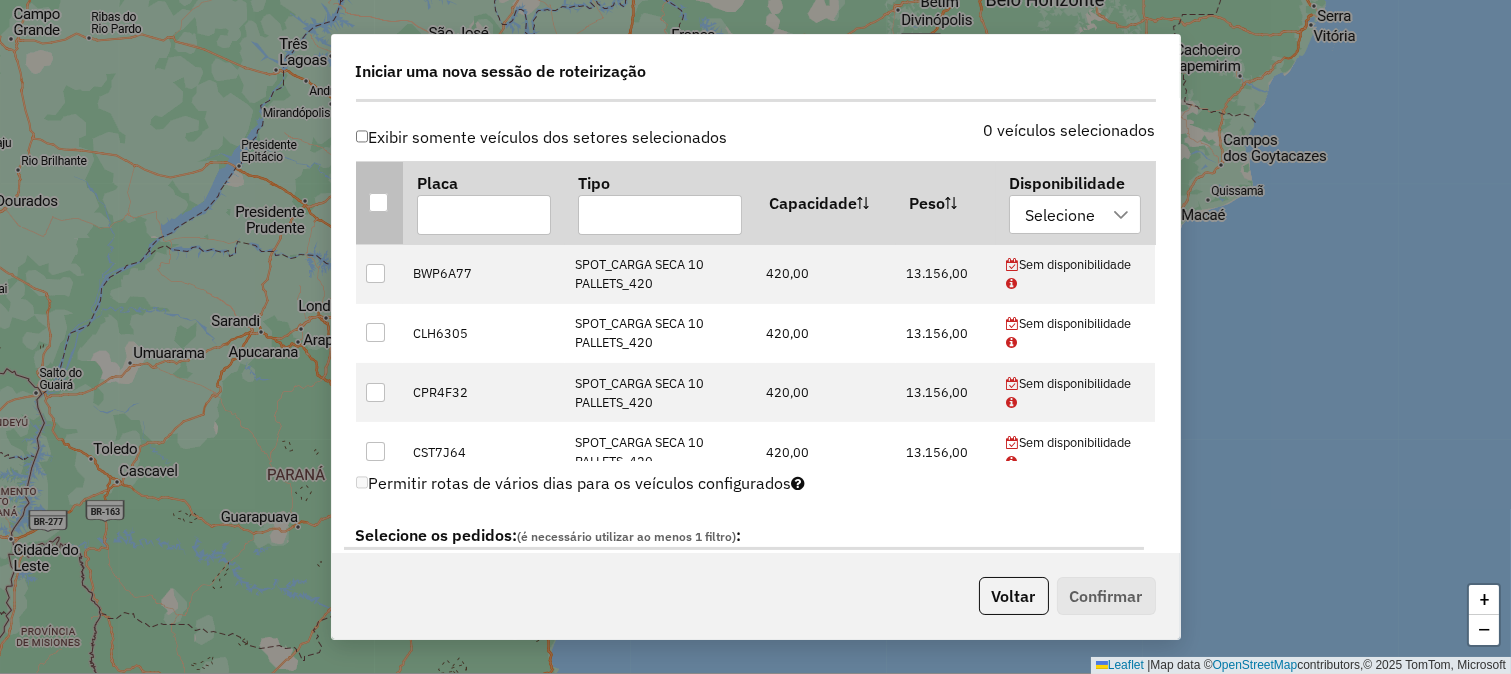 click at bounding box center [378, 202] 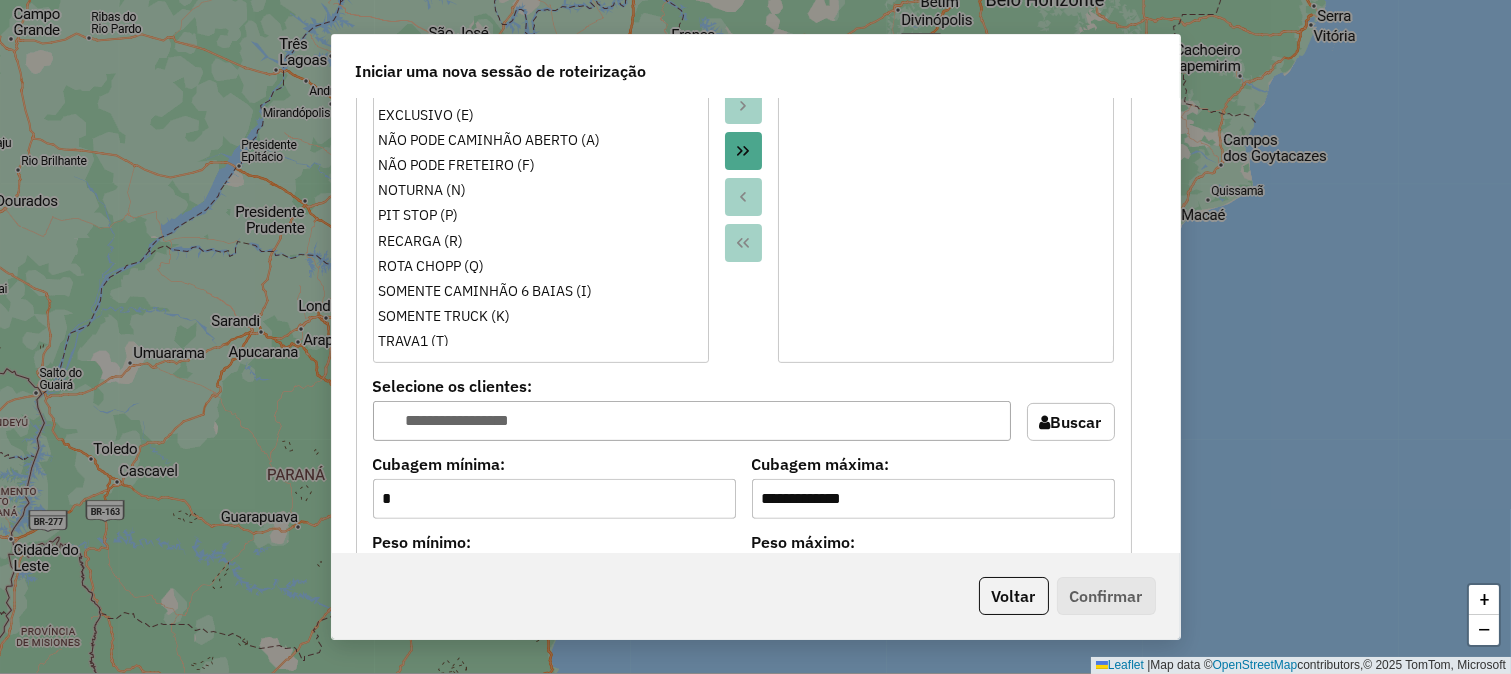 scroll, scrollTop: 1888, scrollLeft: 0, axis: vertical 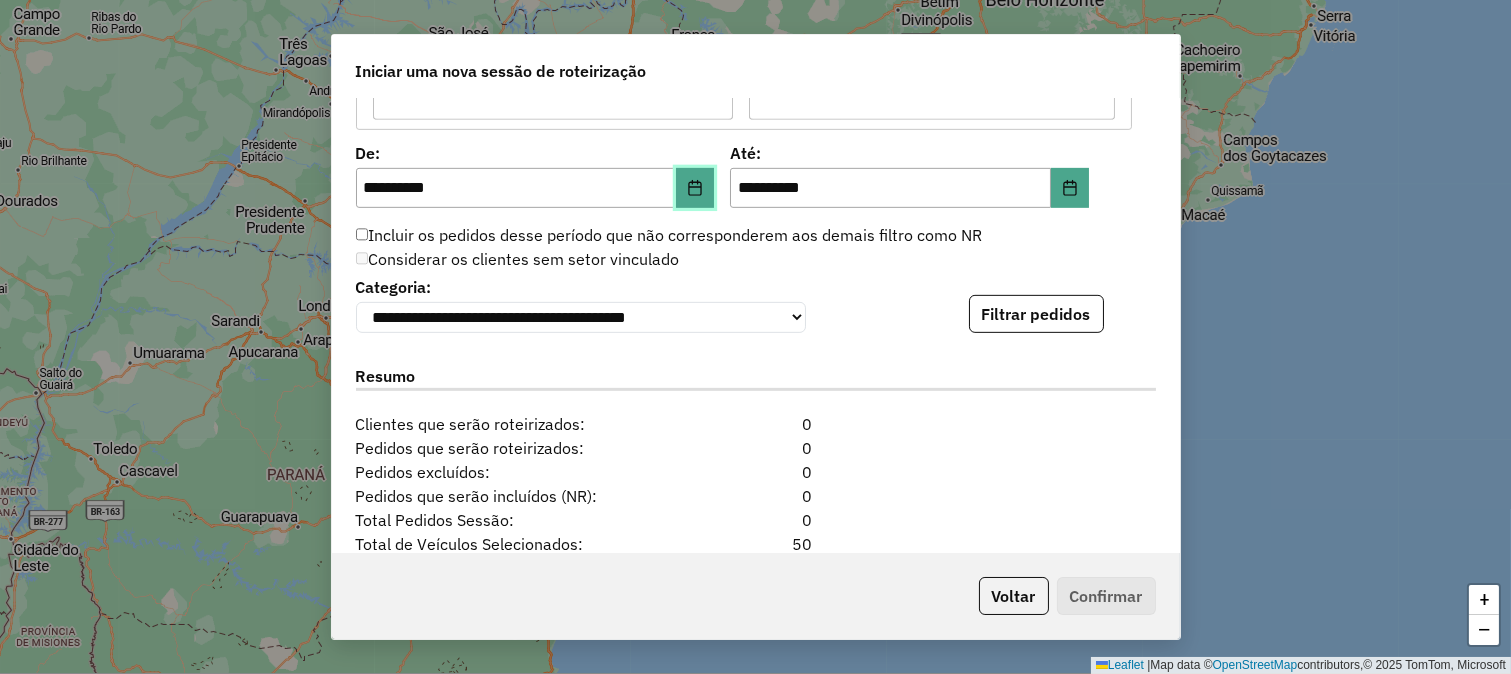 click at bounding box center (695, 188) 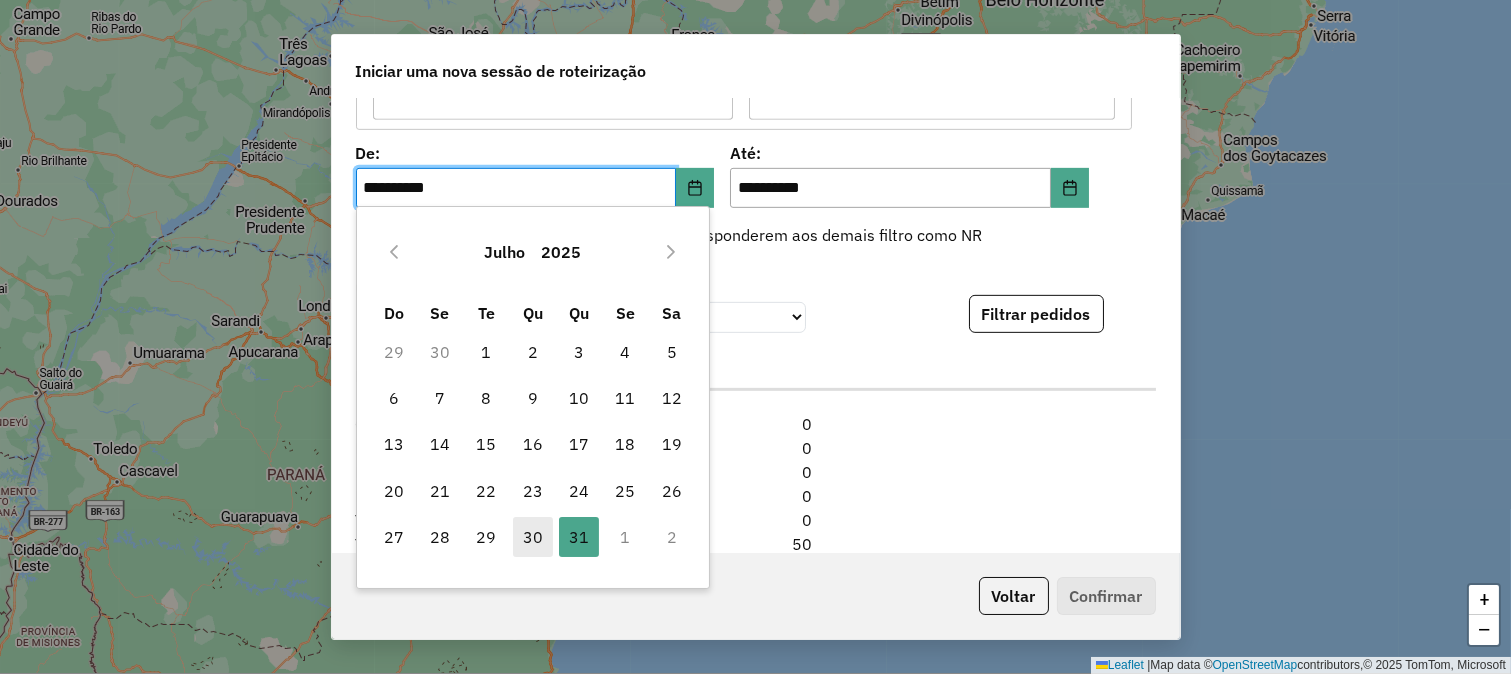 click on "30" at bounding box center [533, 537] 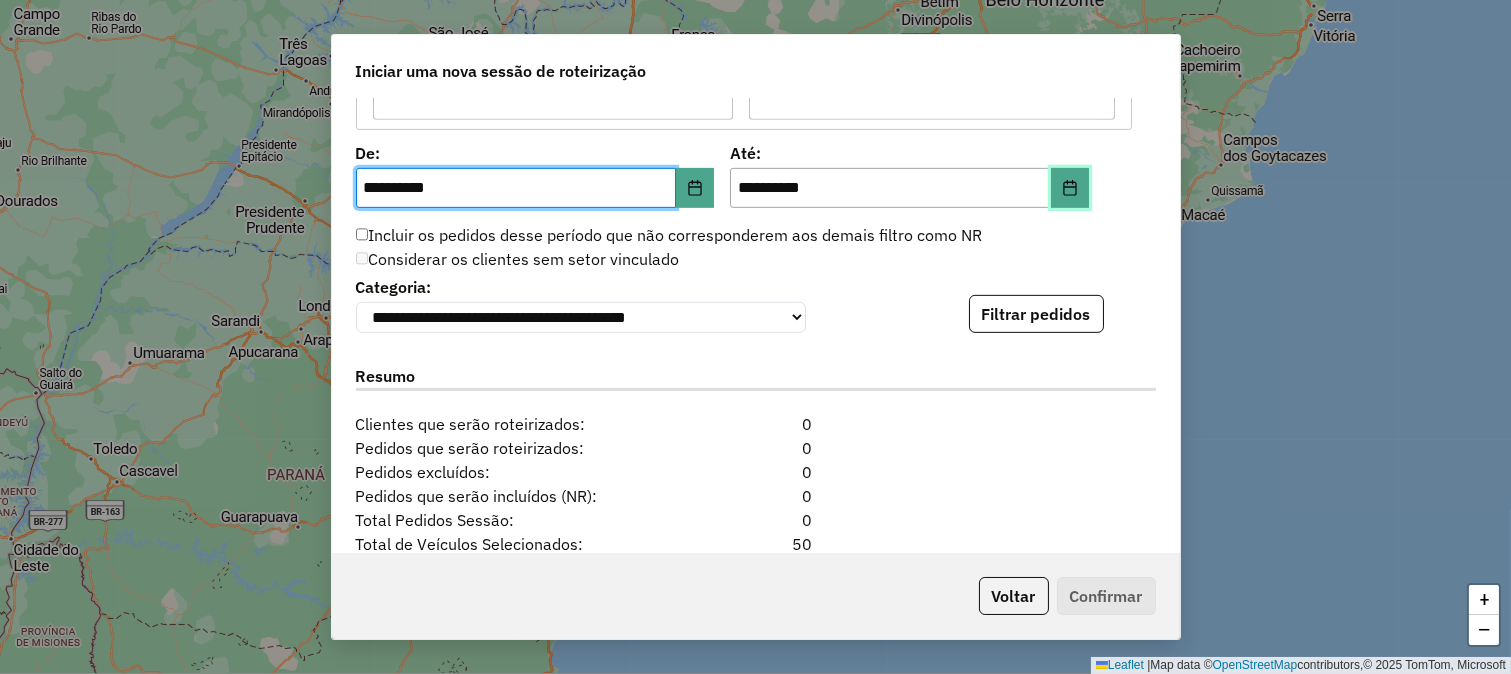click at bounding box center (1070, 188) 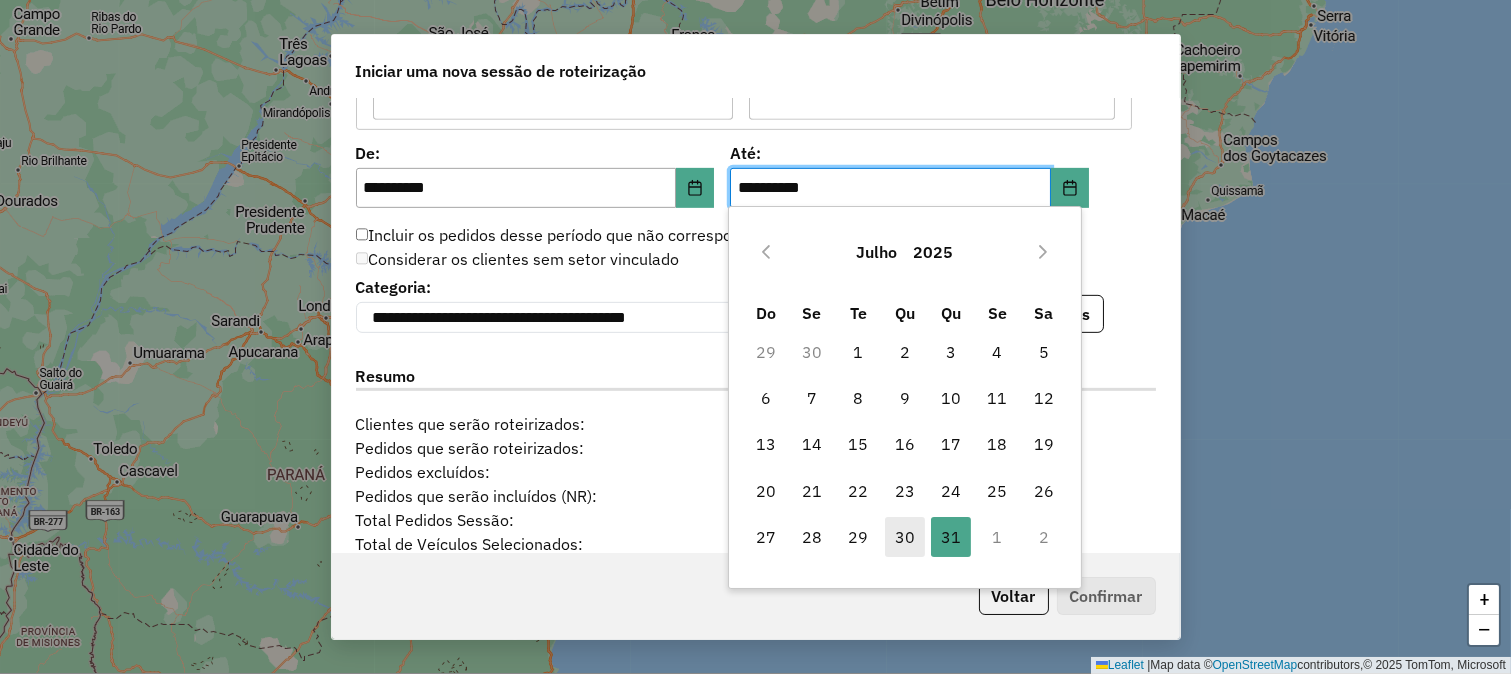 click on "30" at bounding box center (905, 537) 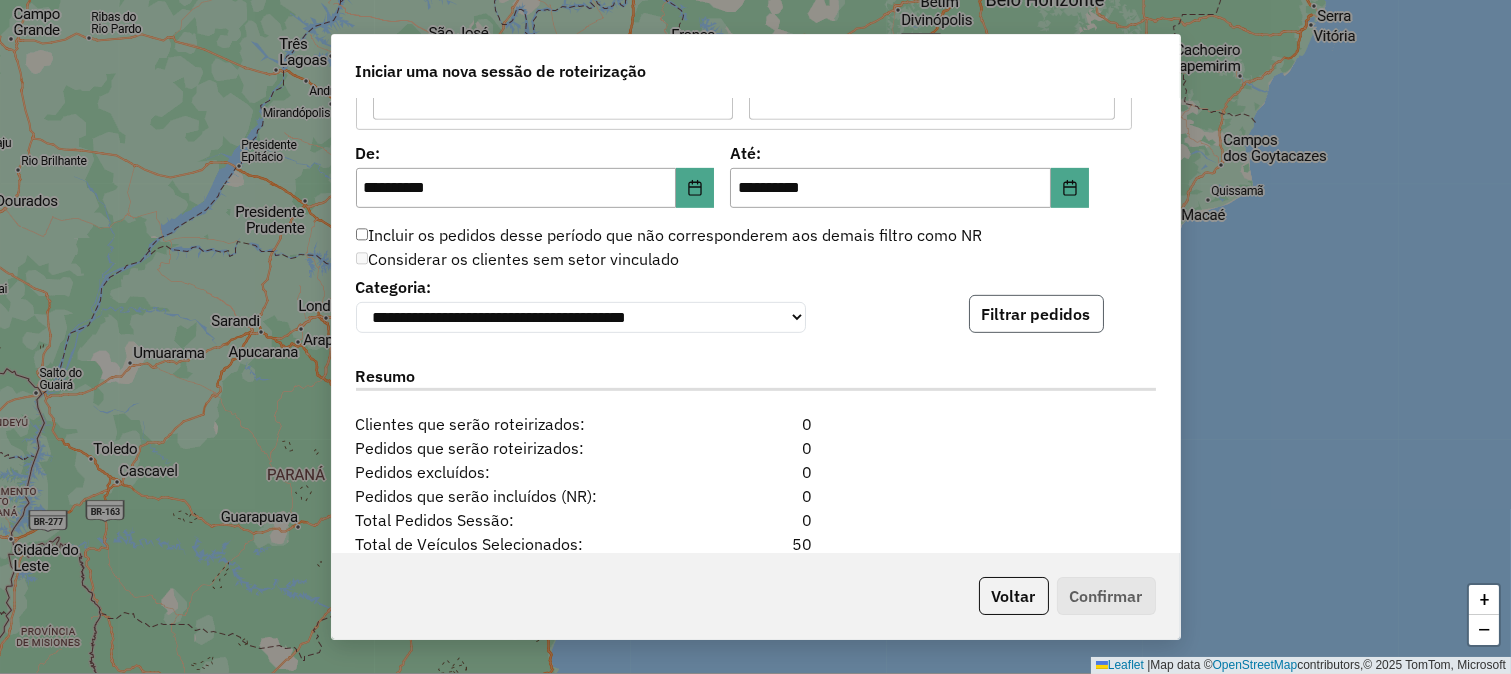 click on "Filtrar pedidos" 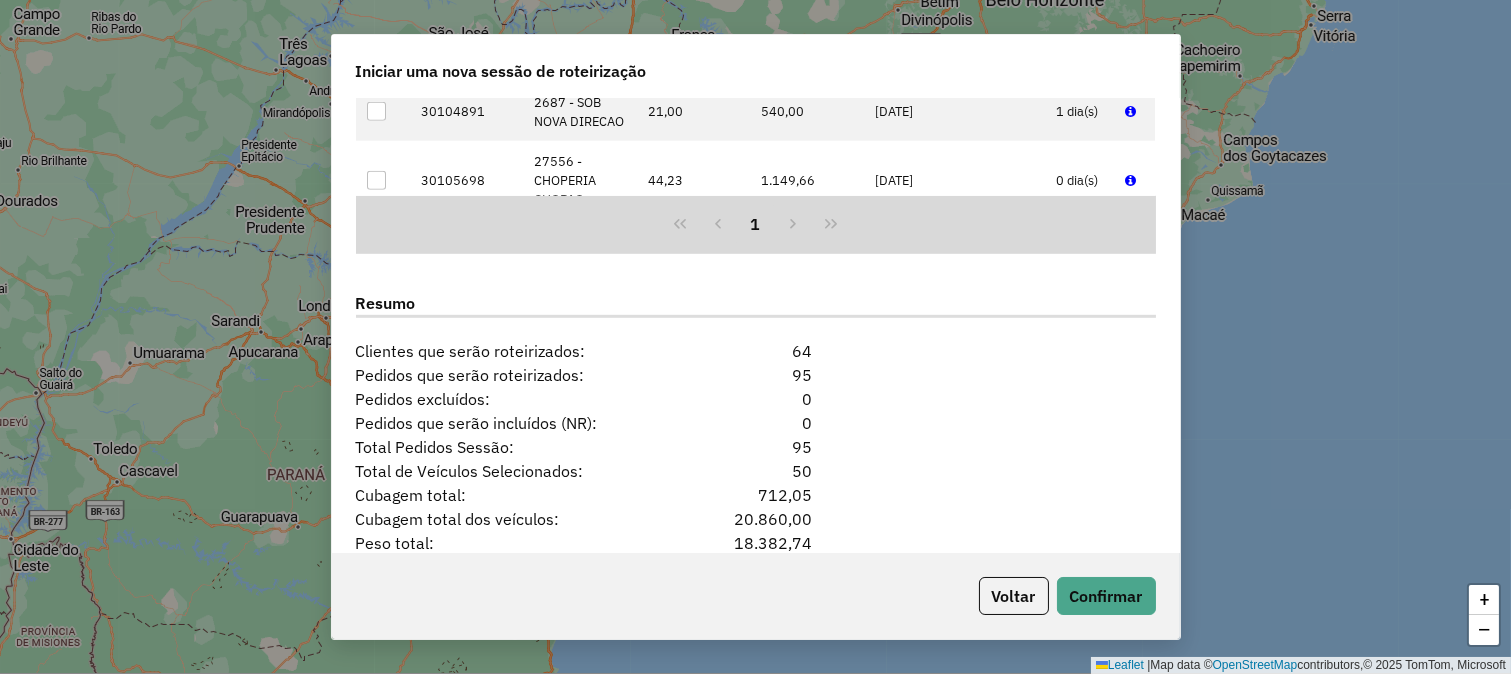 scroll, scrollTop: 2491, scrollLeft: 0, axis: vertical 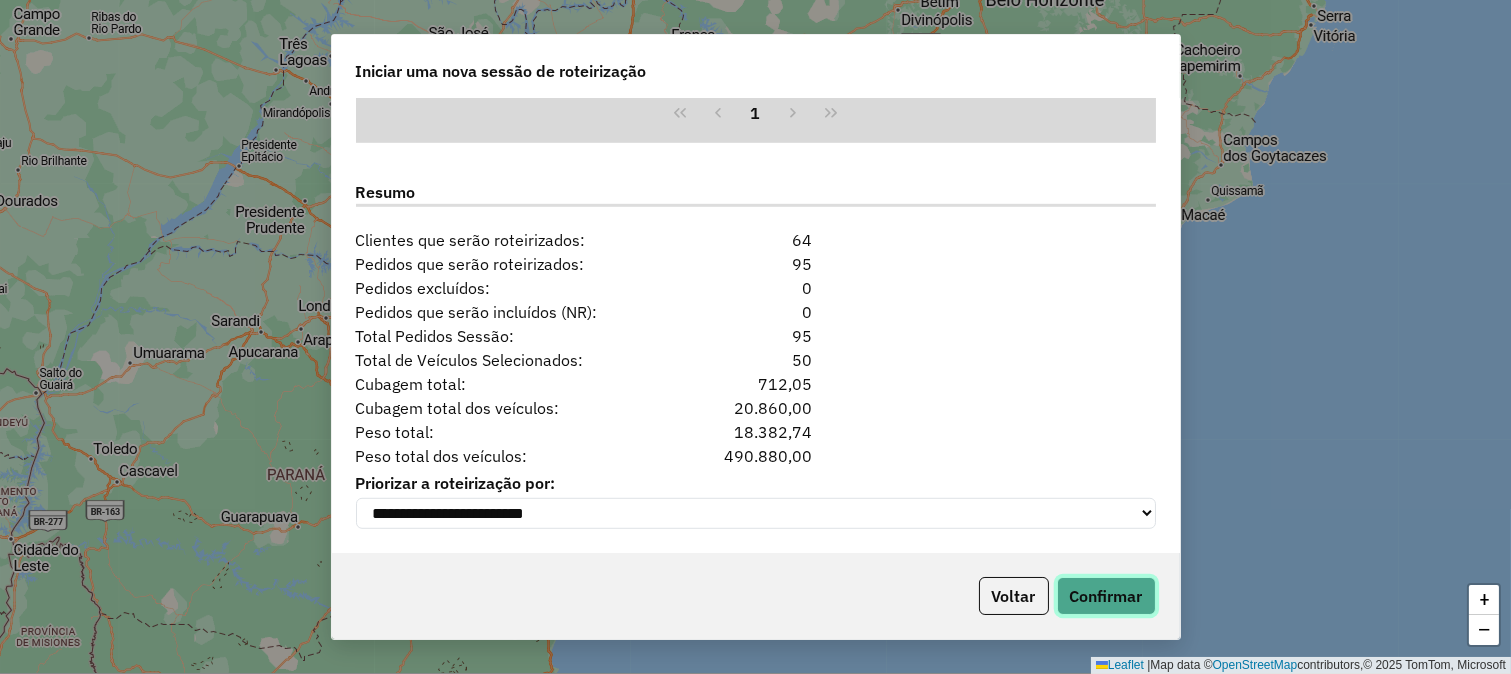 click on "Confirmar" 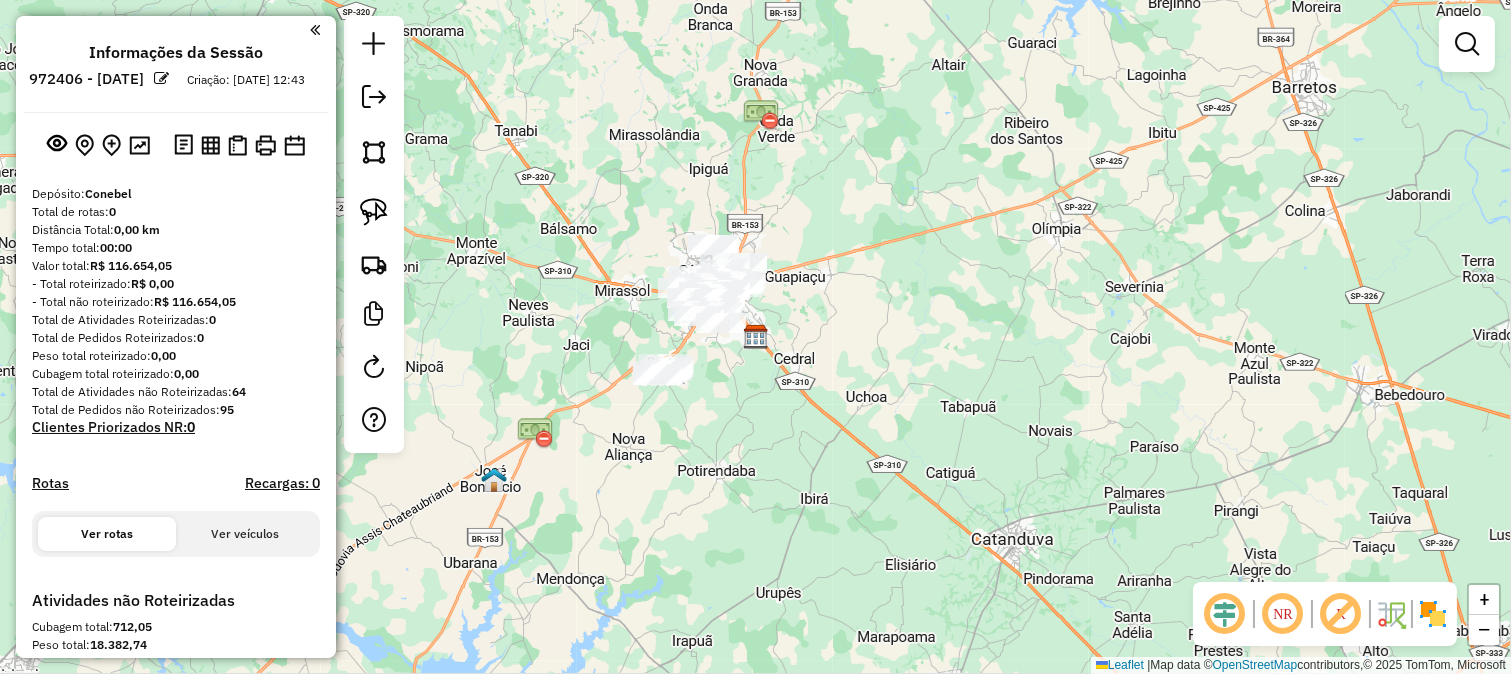 click on "Janela de atendimento Grade de atendimento Capacidade Transportadoras Veículos Cliente Pedidos  Rotas Selecione os dias de semana para filtrar as janelas de atendimento  Seg   Ter   Qua   Qui   Sex   Sáb   Dom  Informe o período da janela de atendimento: De: Até:  Filtrar exatamente a janela do cliente  Considerar janela de atendimento padrão  Selecione os dias de semana para filtrar as grades de atendimento  Seg   Ter   Qua   Qui   Sex   Sáb   Dom   Considerar clientes sem dia de atendimento cadastrado  Clientes fora do dia de atendimento selecionado Filtrar as atividades entre os valores definidos abaixo:  Peso mínimo:   Peso máximo:   Cubagem mínima:   Cubagem máxima:   De:   Até:  Filtrar as atividades entre o tempo de atendimento definido abaixo:  De:   Até:   Considerar capacidade total dos clientes não roteirizados Transportadora: Selecione um ou mais itens Tipo de veículo: Selecione um ou mais itens Veículo: Selecione um ou mais itens Motorista: Selecione um ou mais itens Nome: Rótulo:" 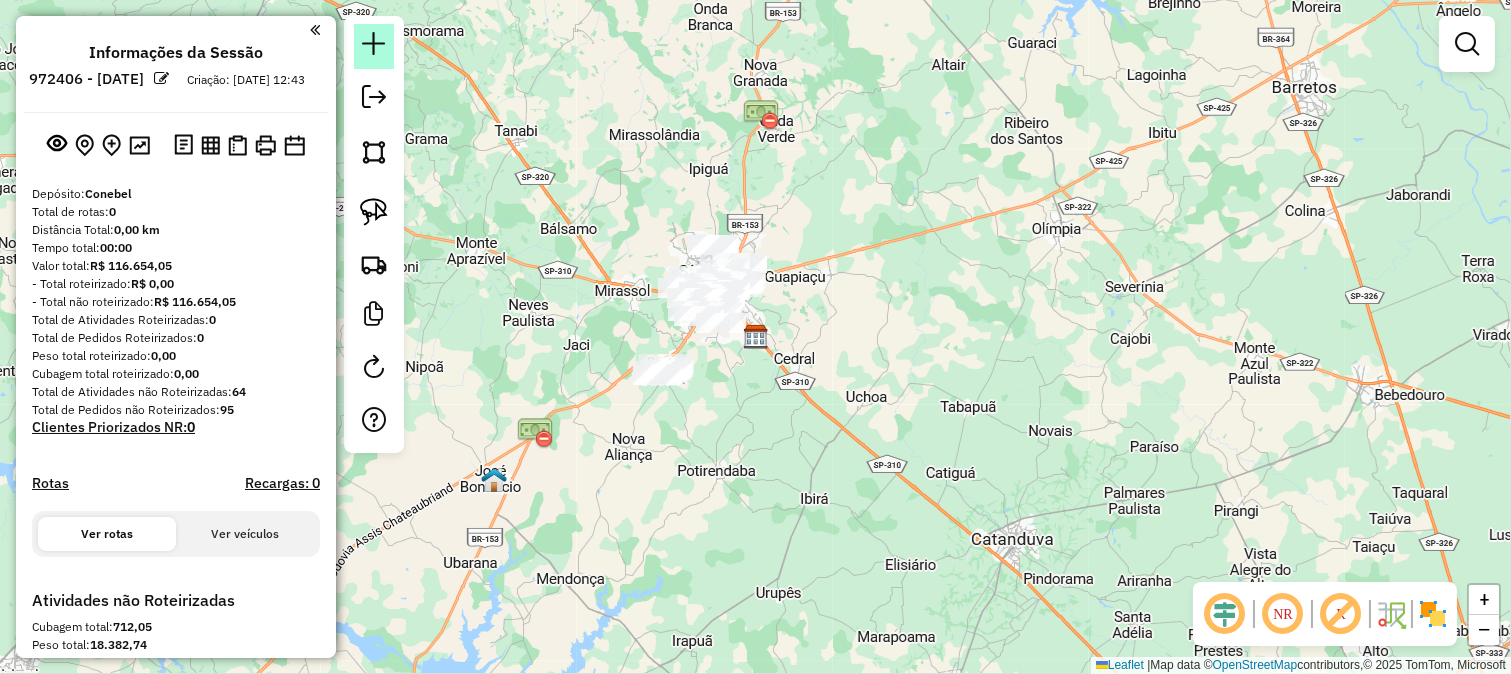 click 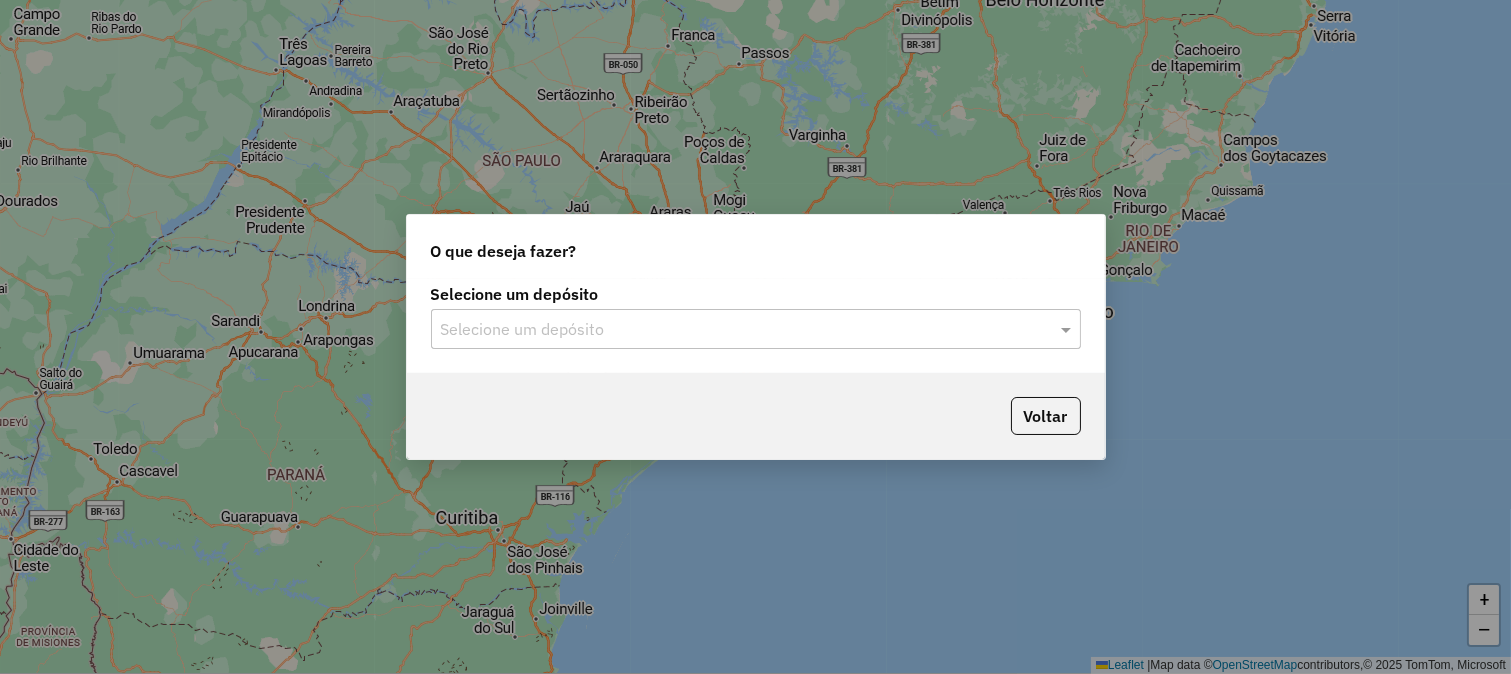click on "Selecione um depósito Selecione um depósito" 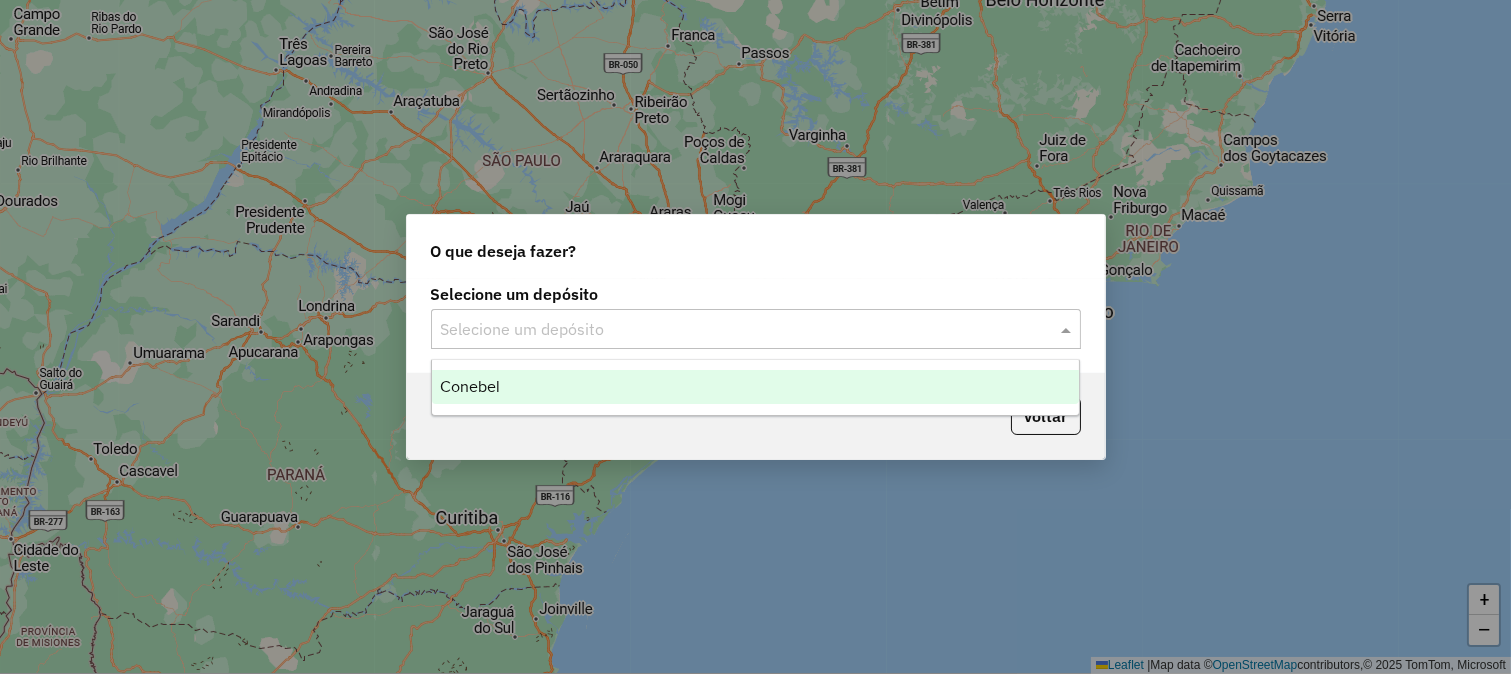 click on "Conebel" at bounding box center (756, 387) 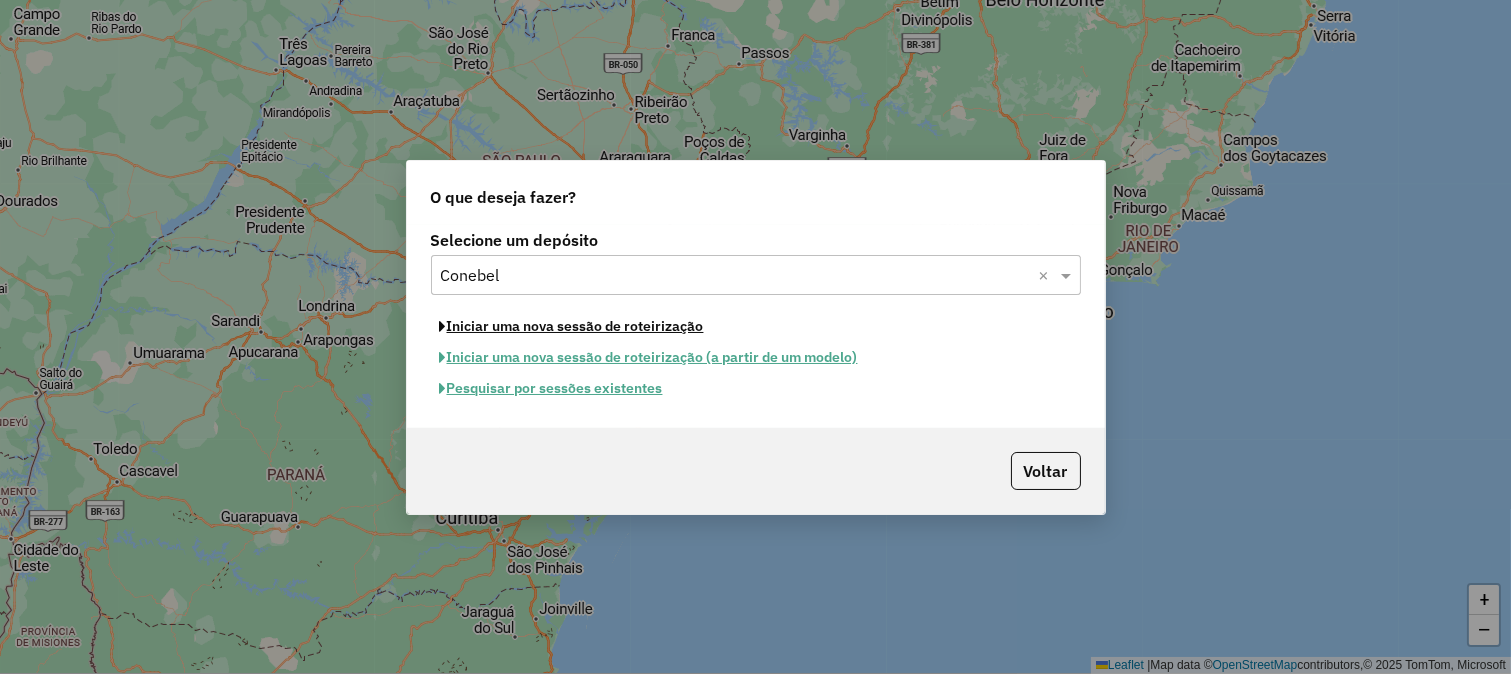 click on "Iniciar uma nova sessão de roteirização" 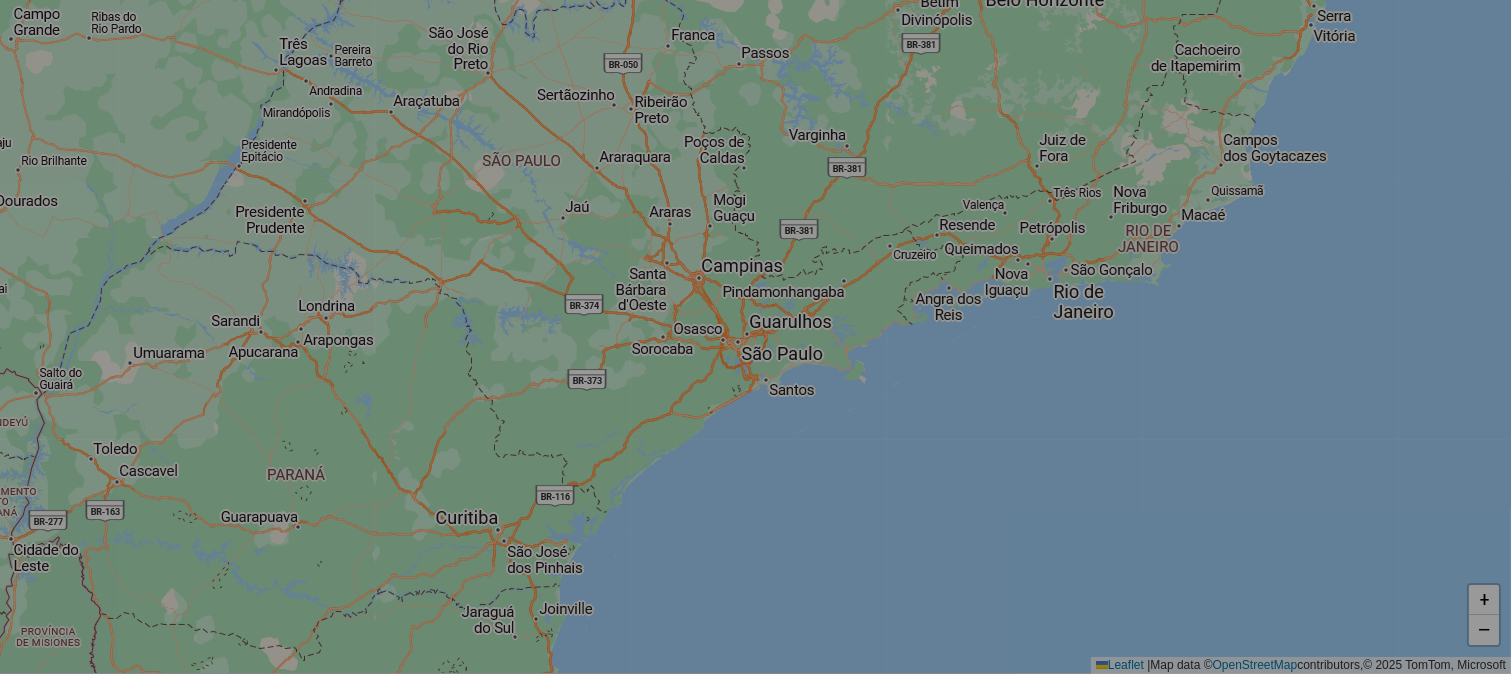 select on "*" 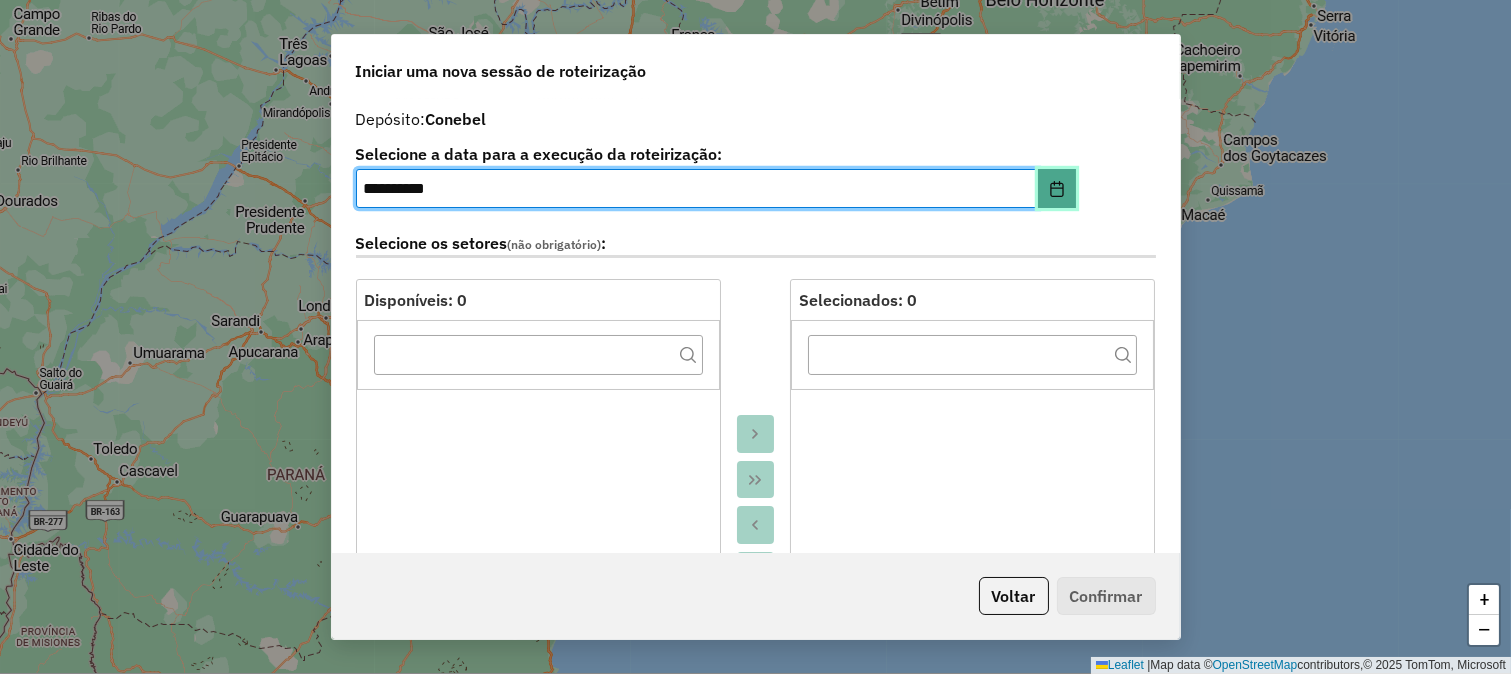 click 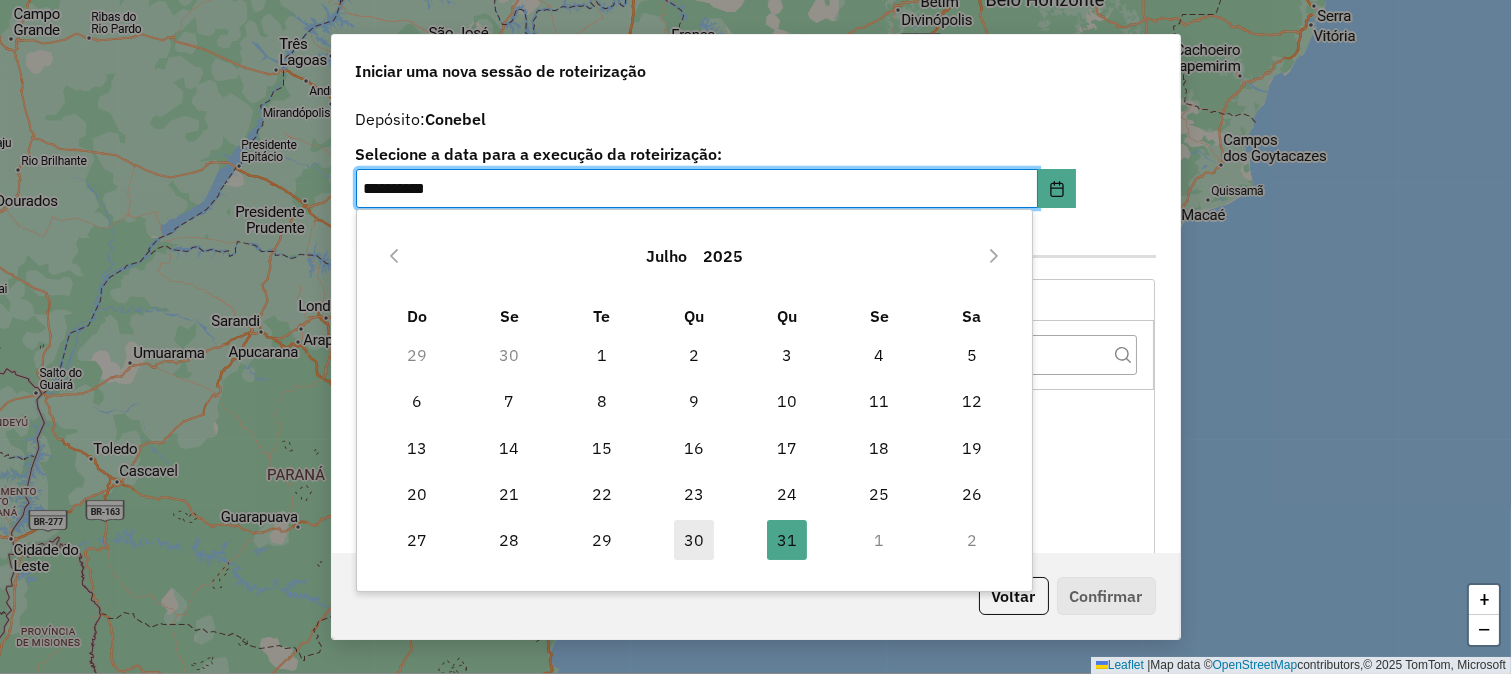 click on "30" at bounding box center (694, 540) 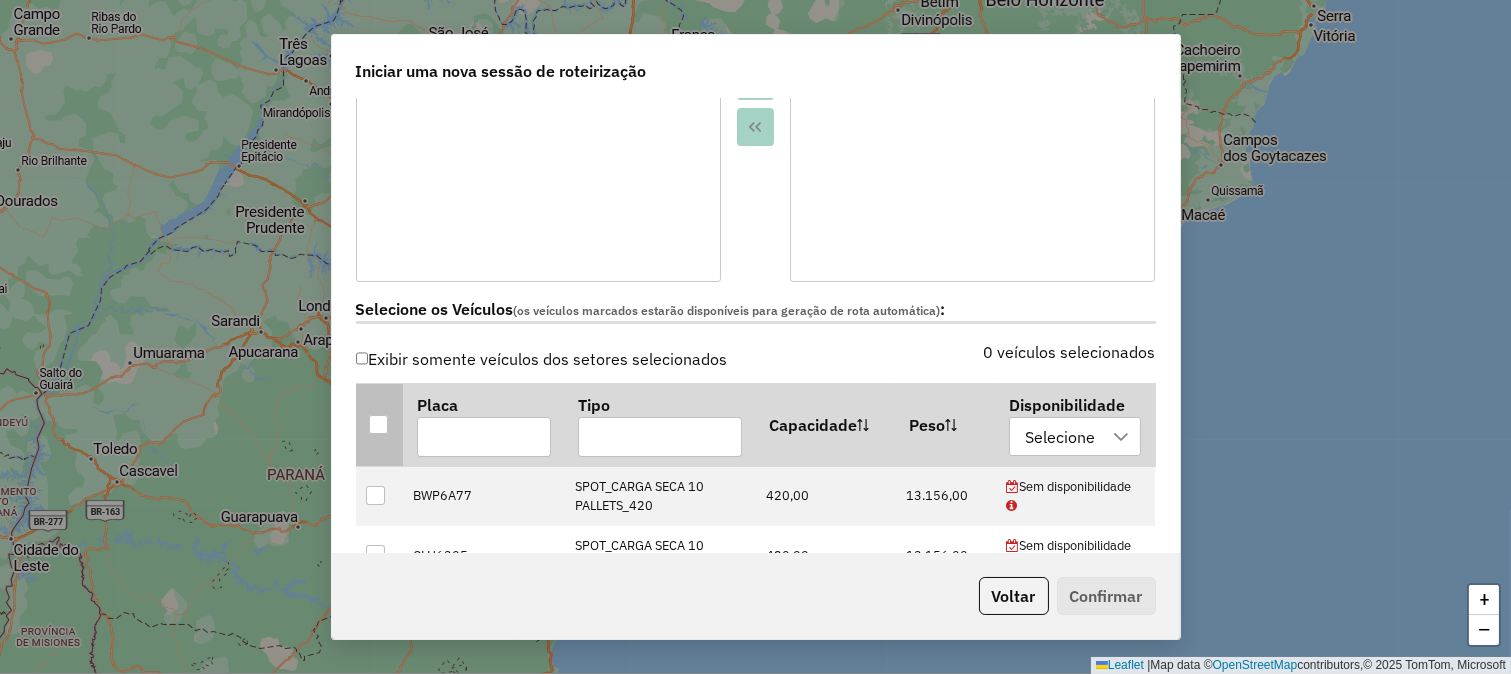 click at bounding box center [378, 424] 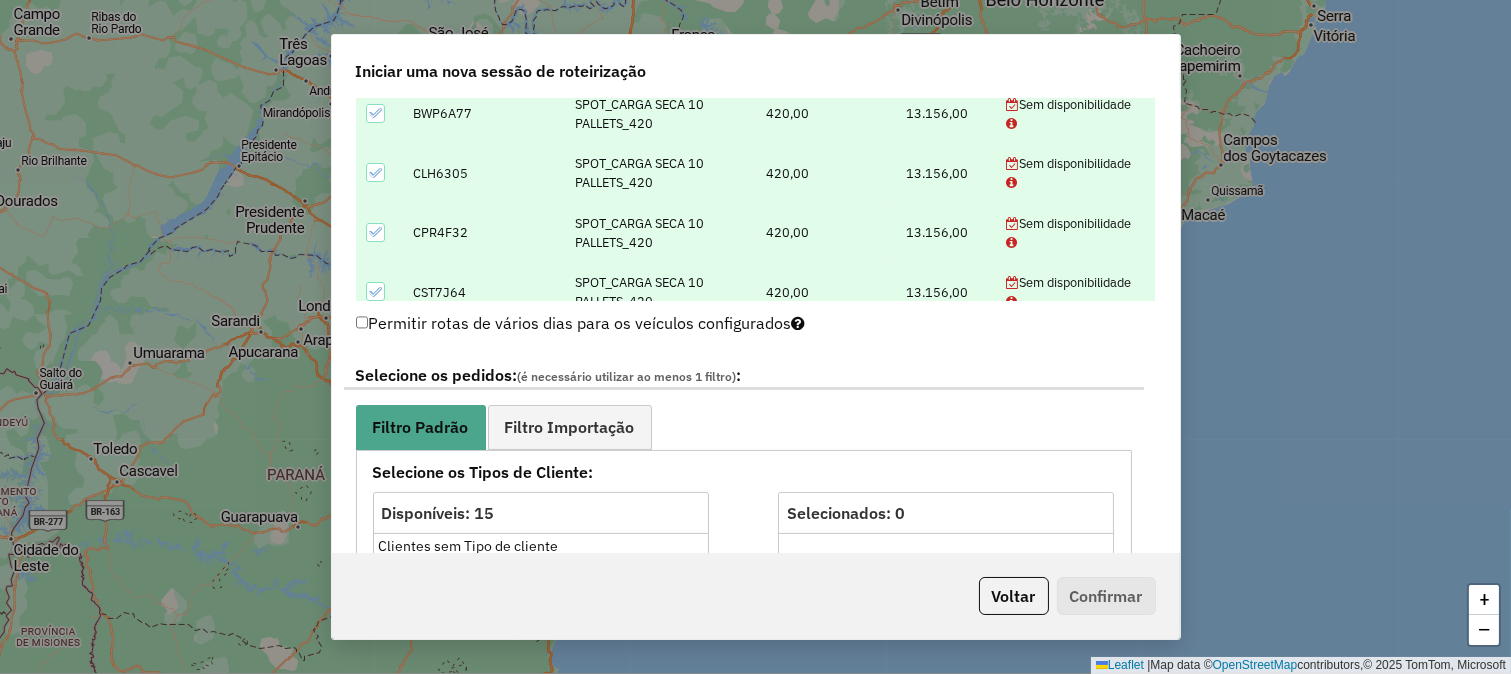 scroll, scrollTop: 1111, scrollLeft: 0, axis: vertical 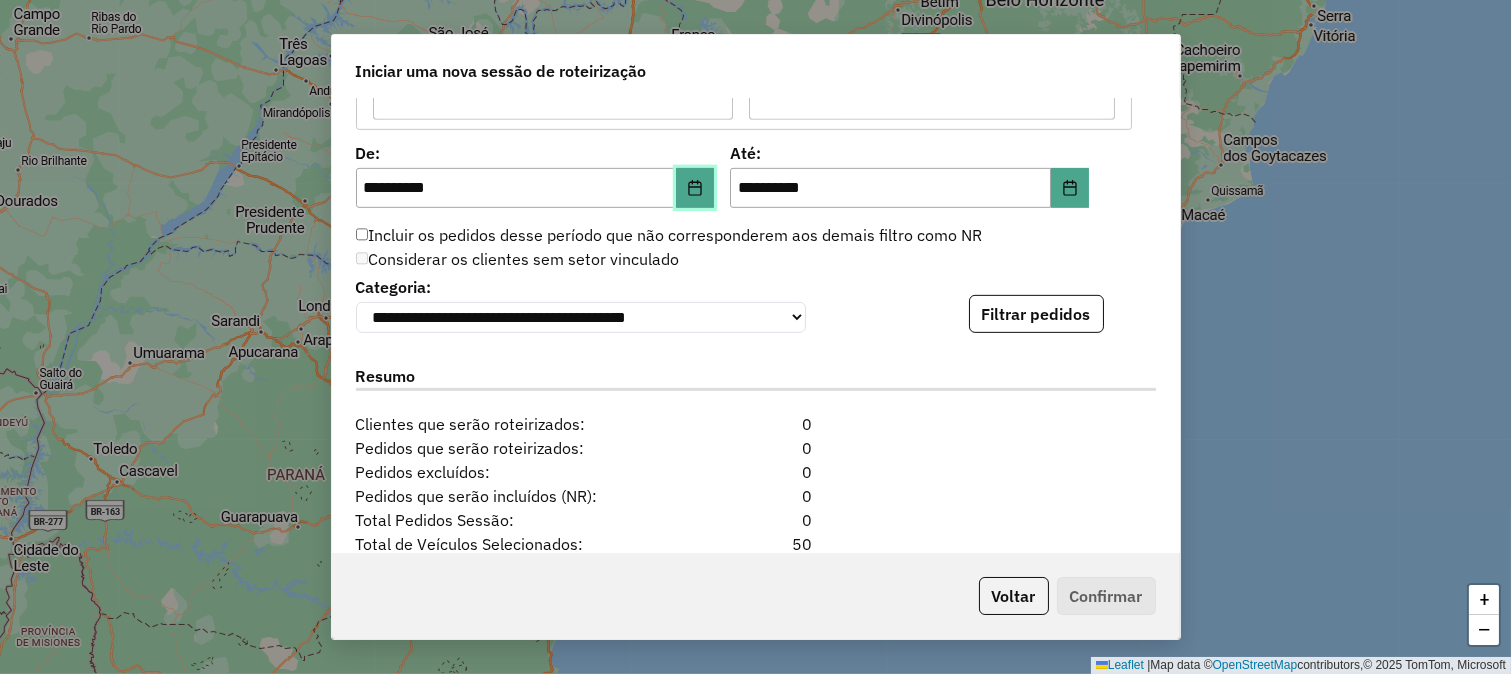 click at bounding box center [695, 188] 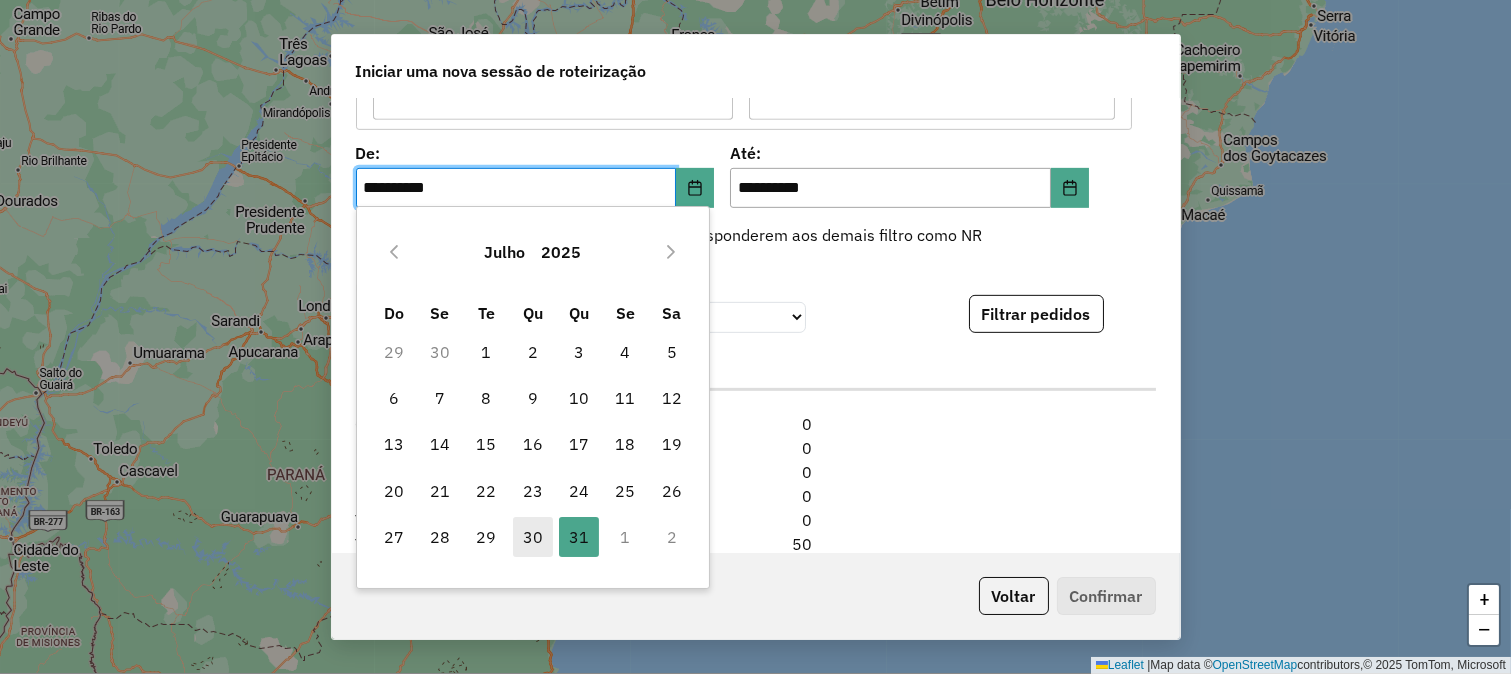 click on "30" at bounding box center (533, 537) 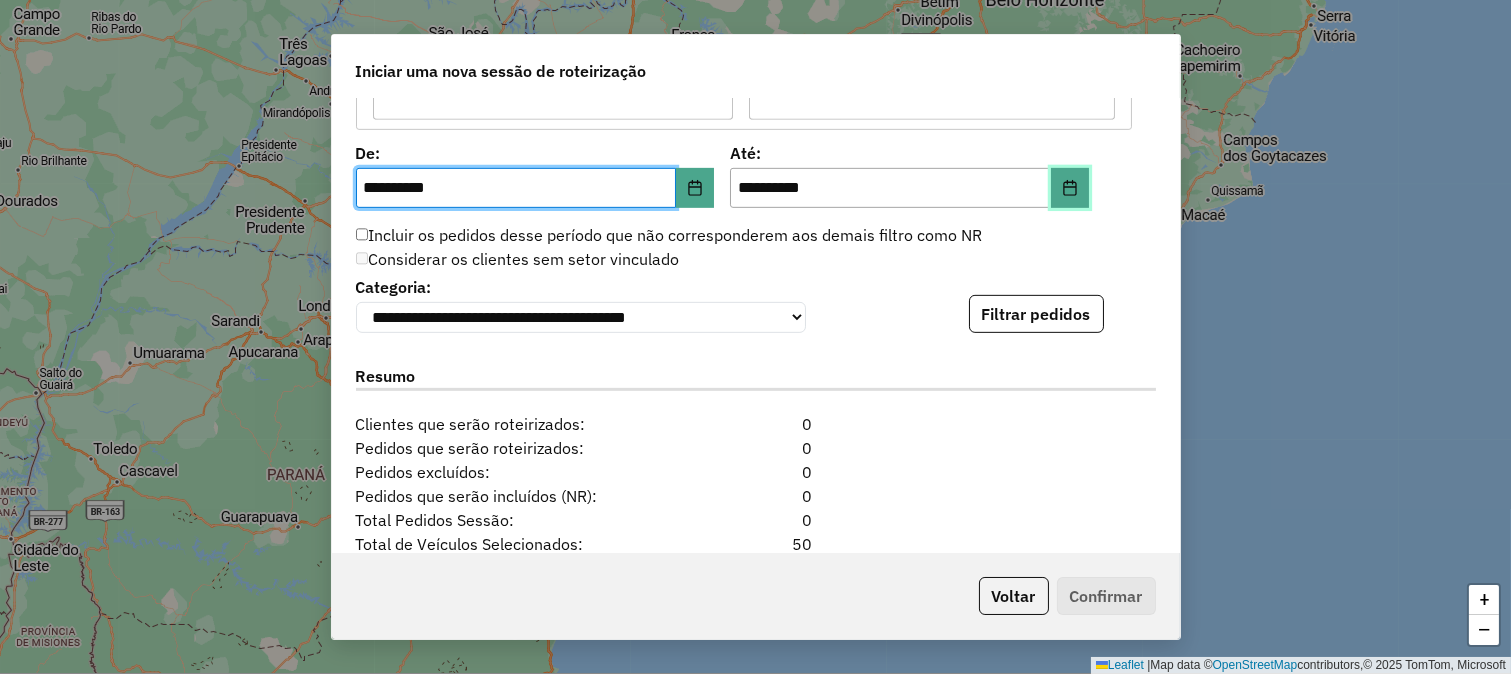 click at bounding box center (1070, 188) 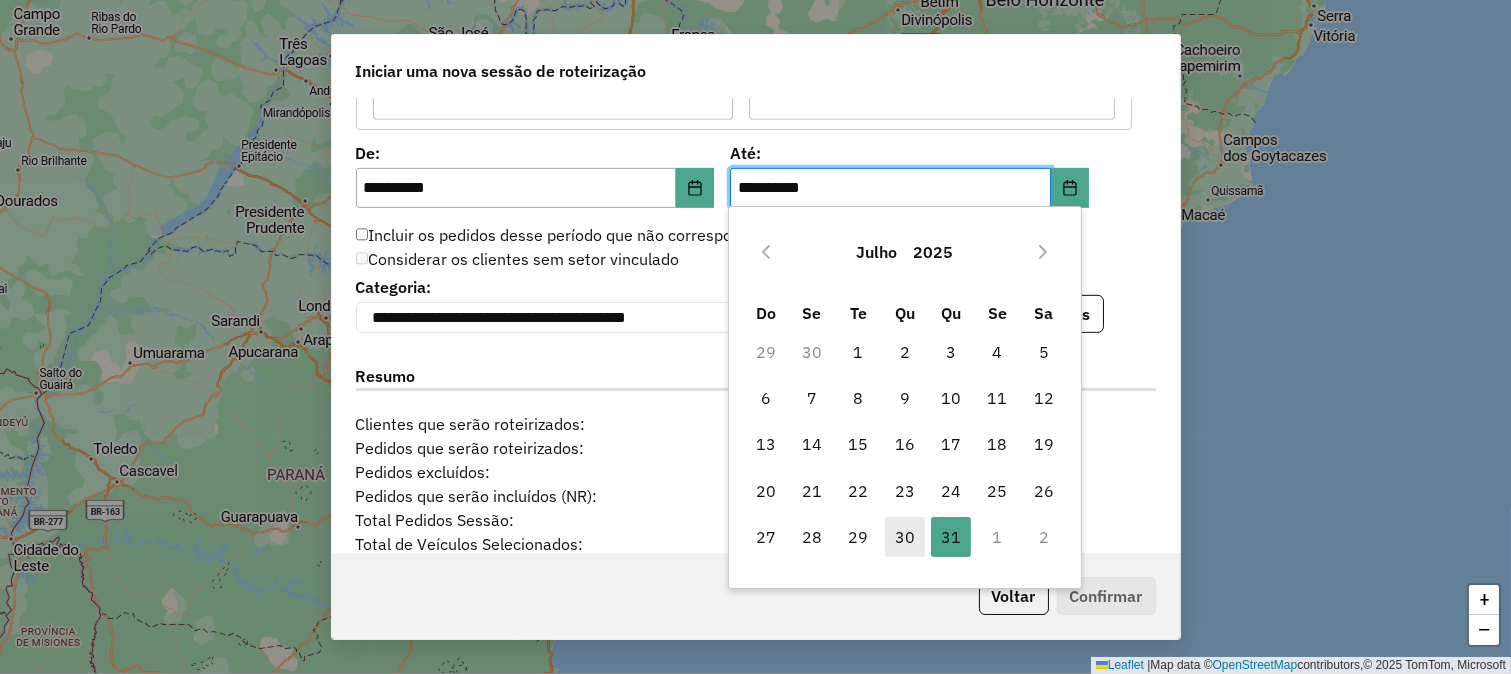 click on "30" at bounding box center (905, 537) 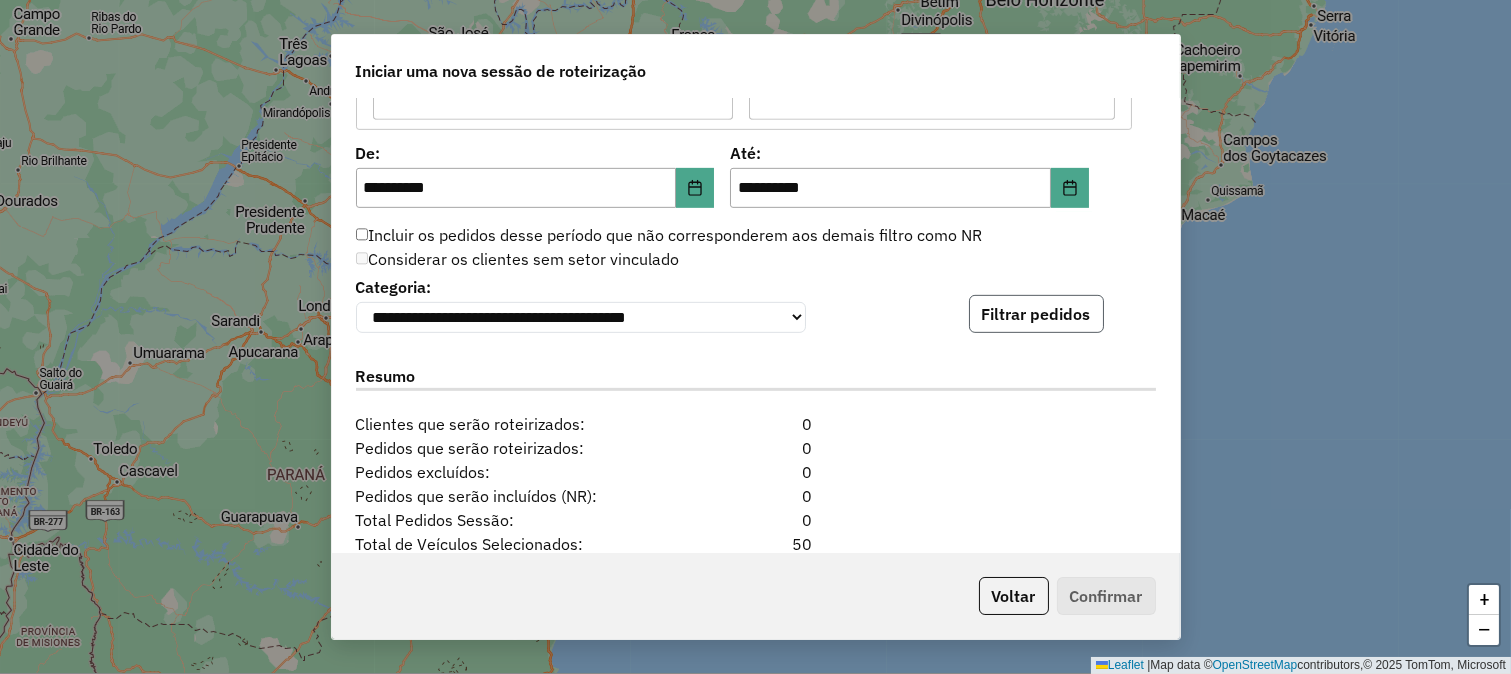 click on "Filtrar pedidos" 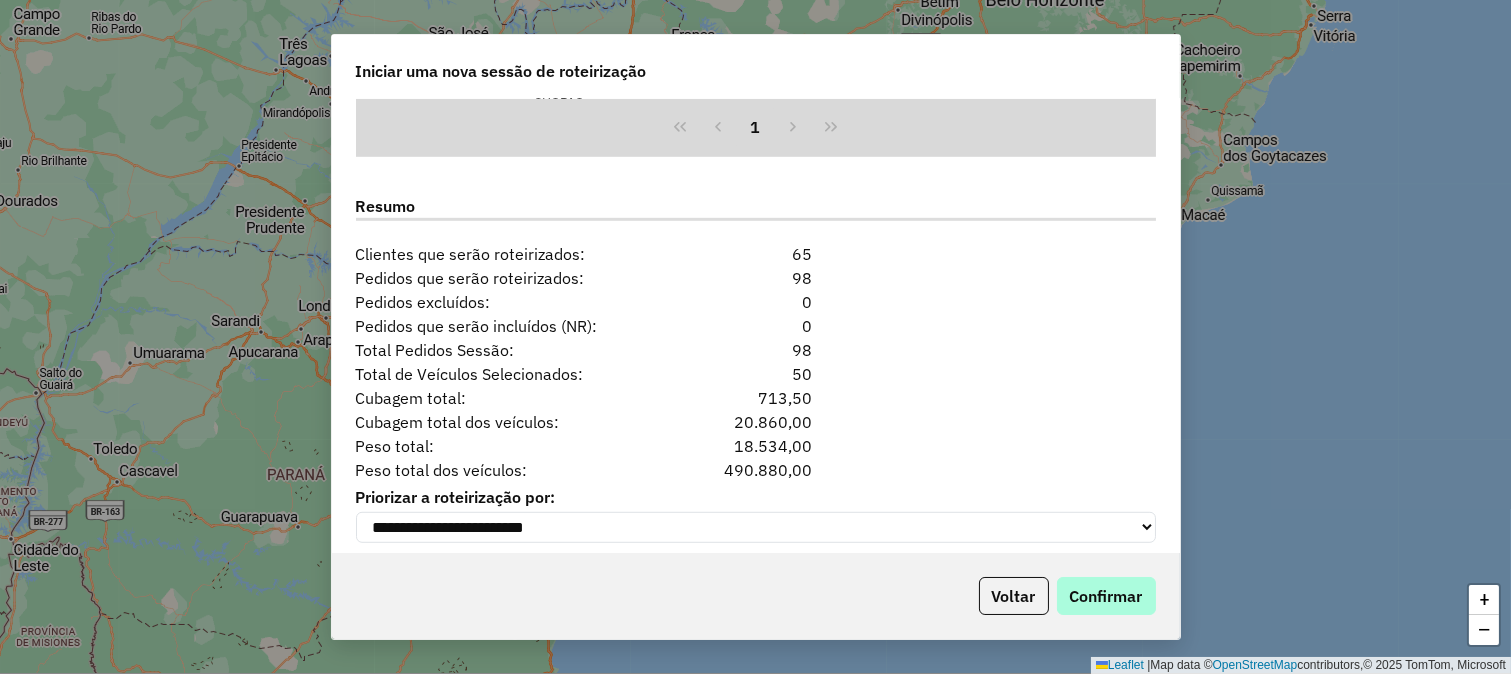 scroll, scrollTop: 2491, scrollLeft: 0, axis: vertical 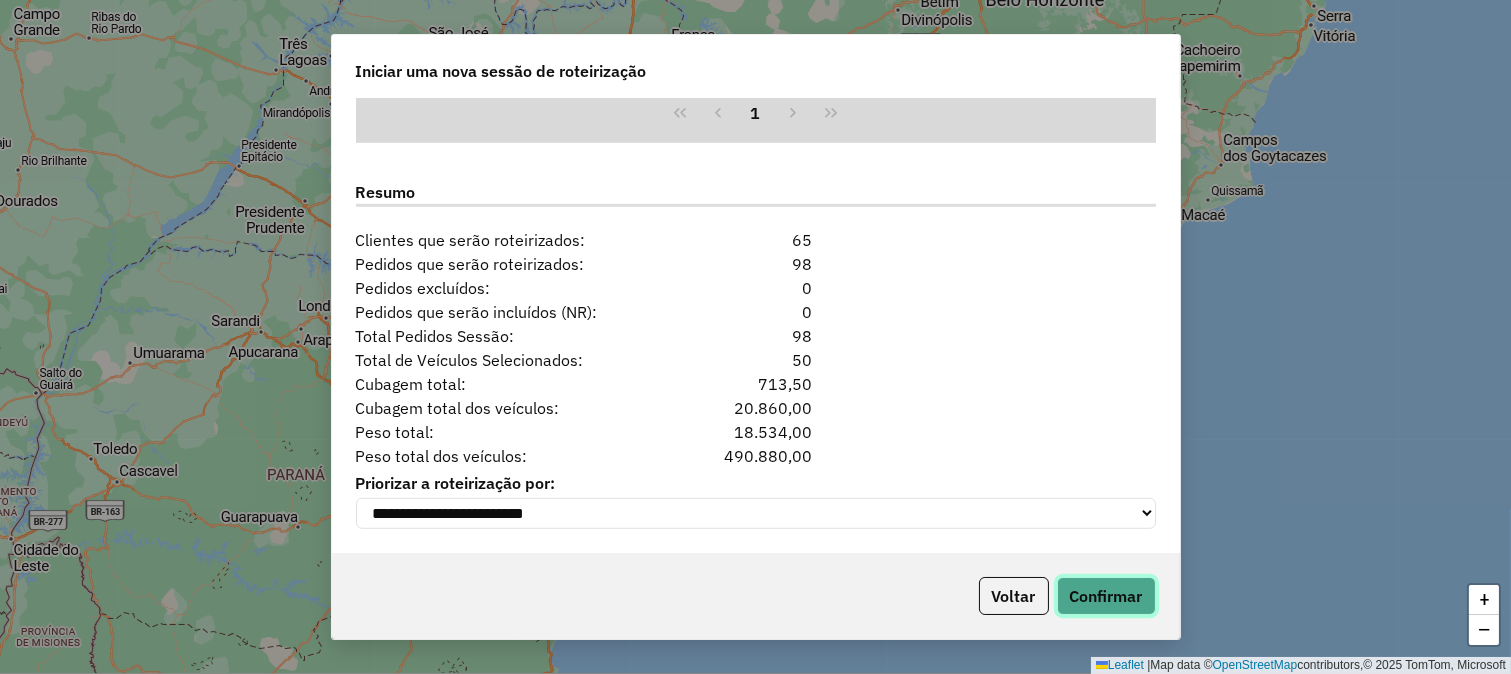 click on "Confirmar" 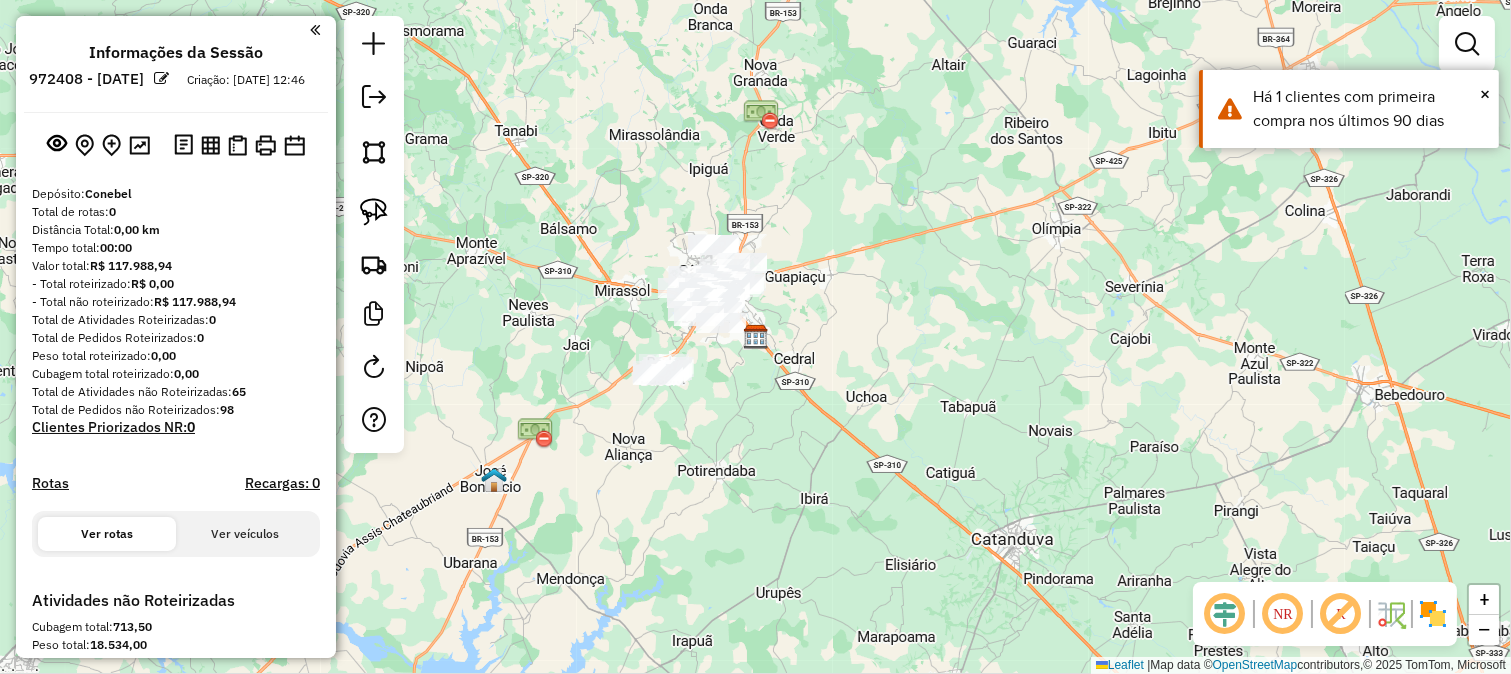 click 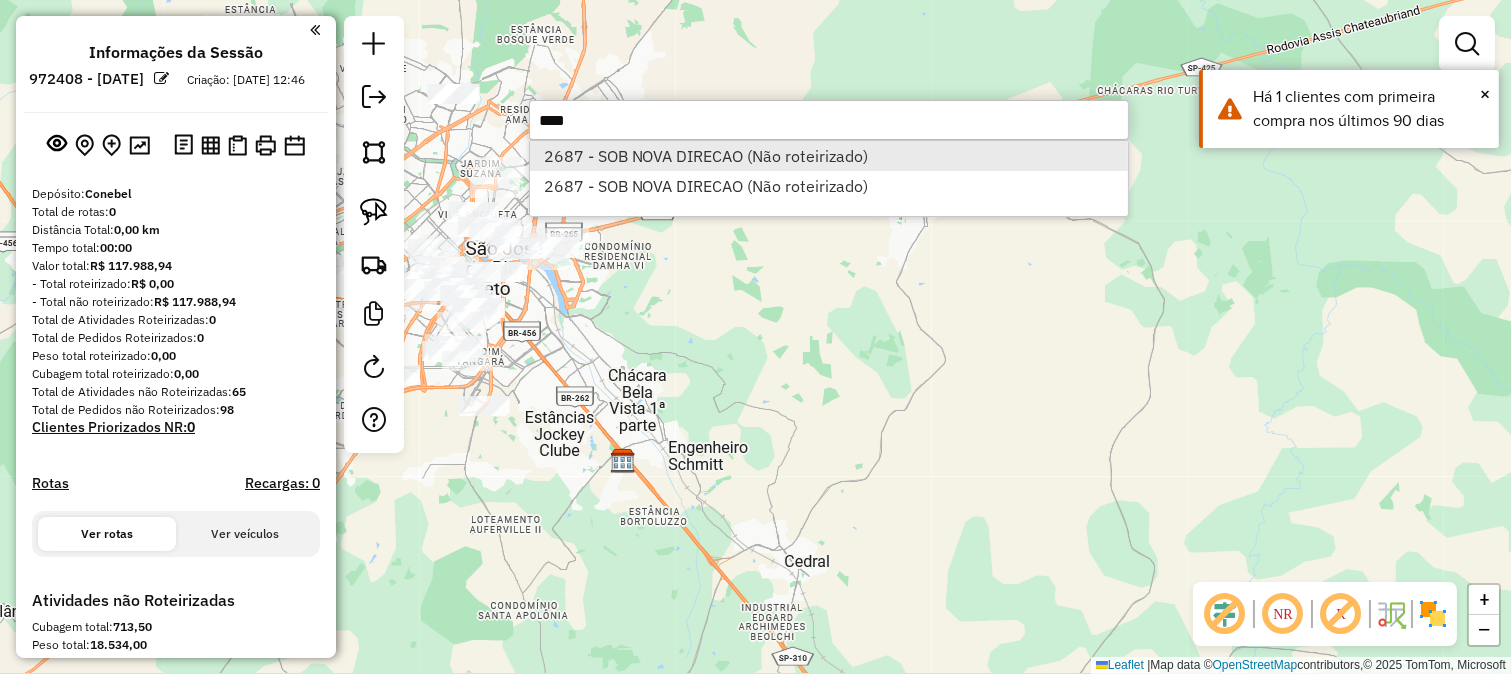 type on "****" 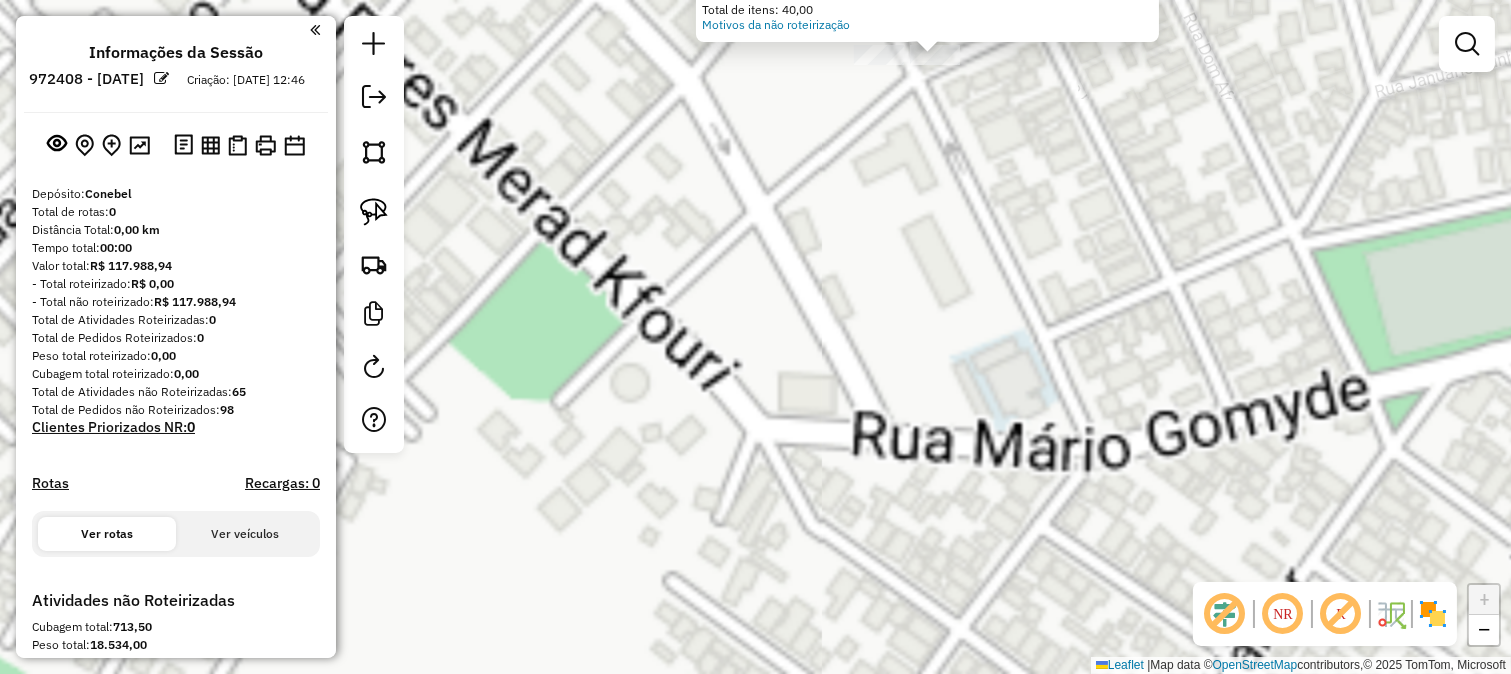 drag, startPoint x: 968, startPoint y: 151, endPoint x: 931, endPoint y: 336, distance: 188.66373 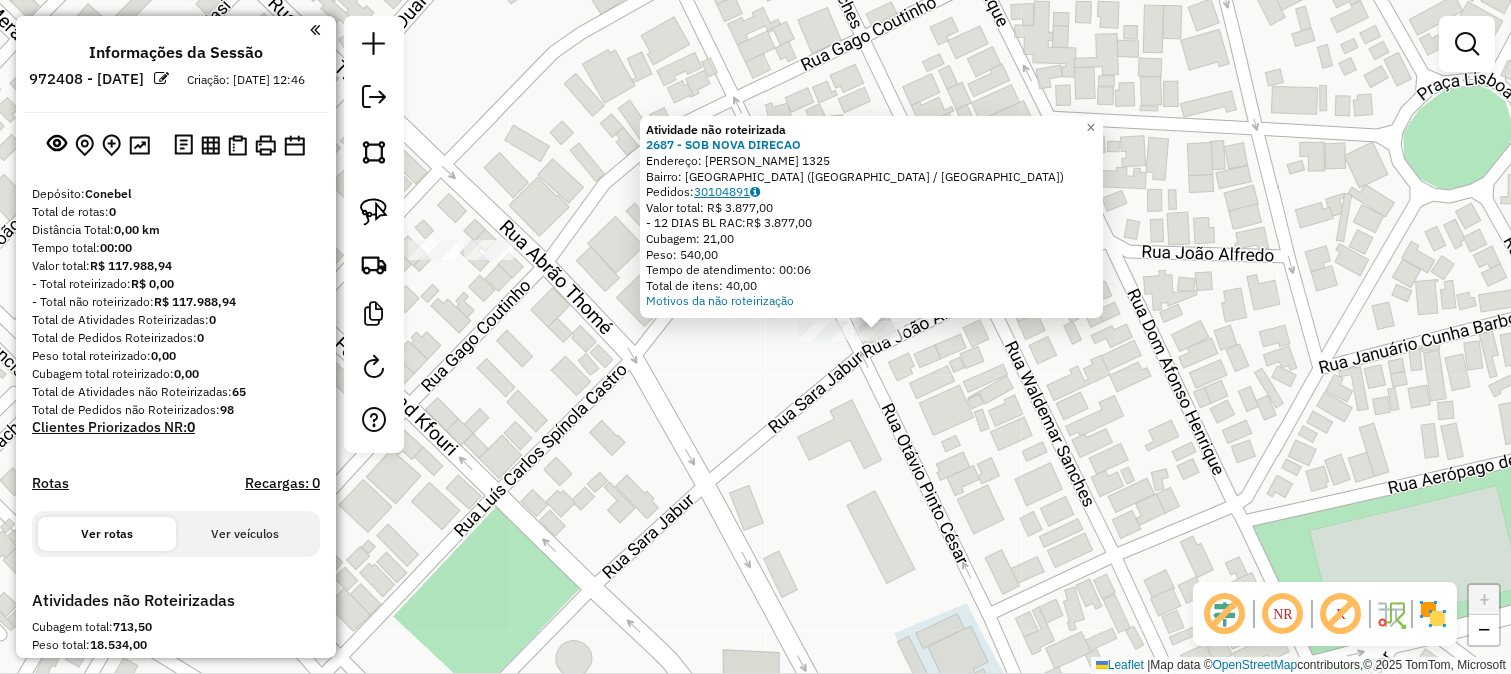 click on "30104891" 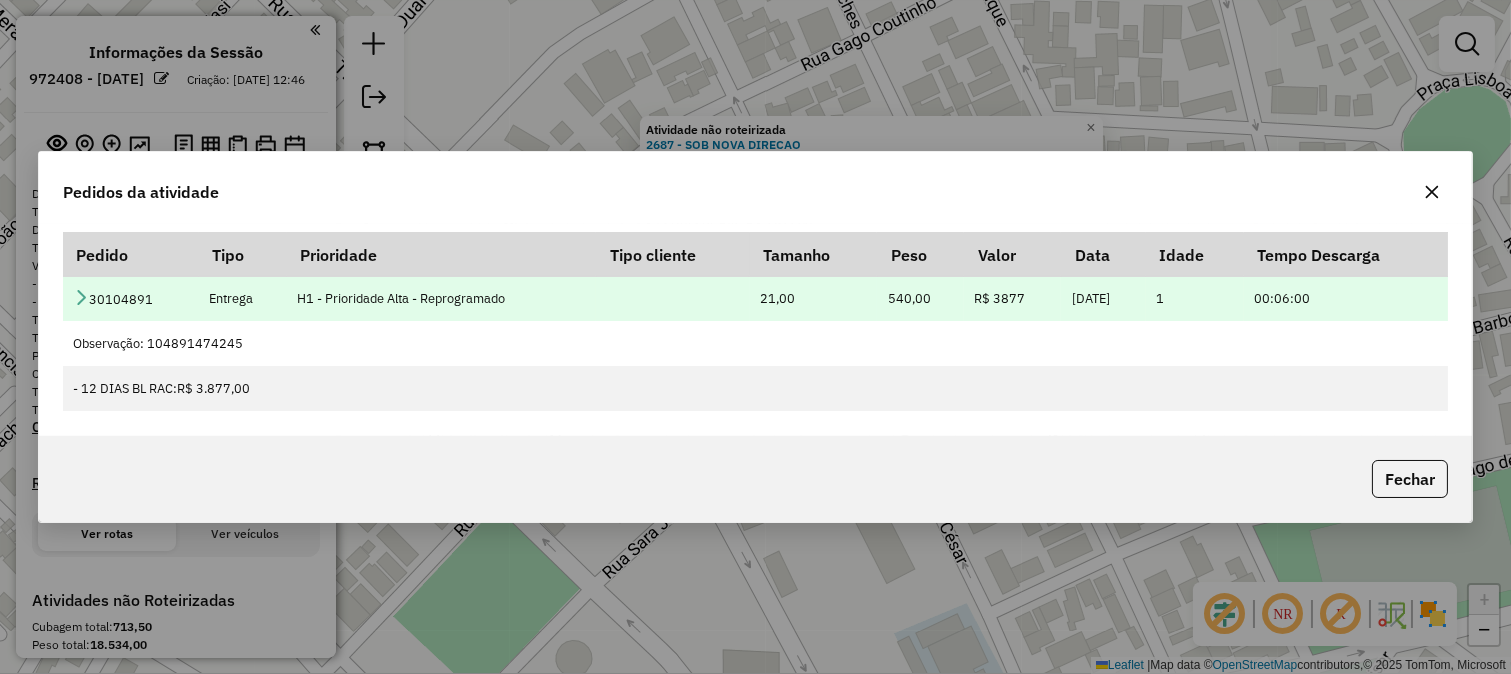 click at bounding box center (81, 297) 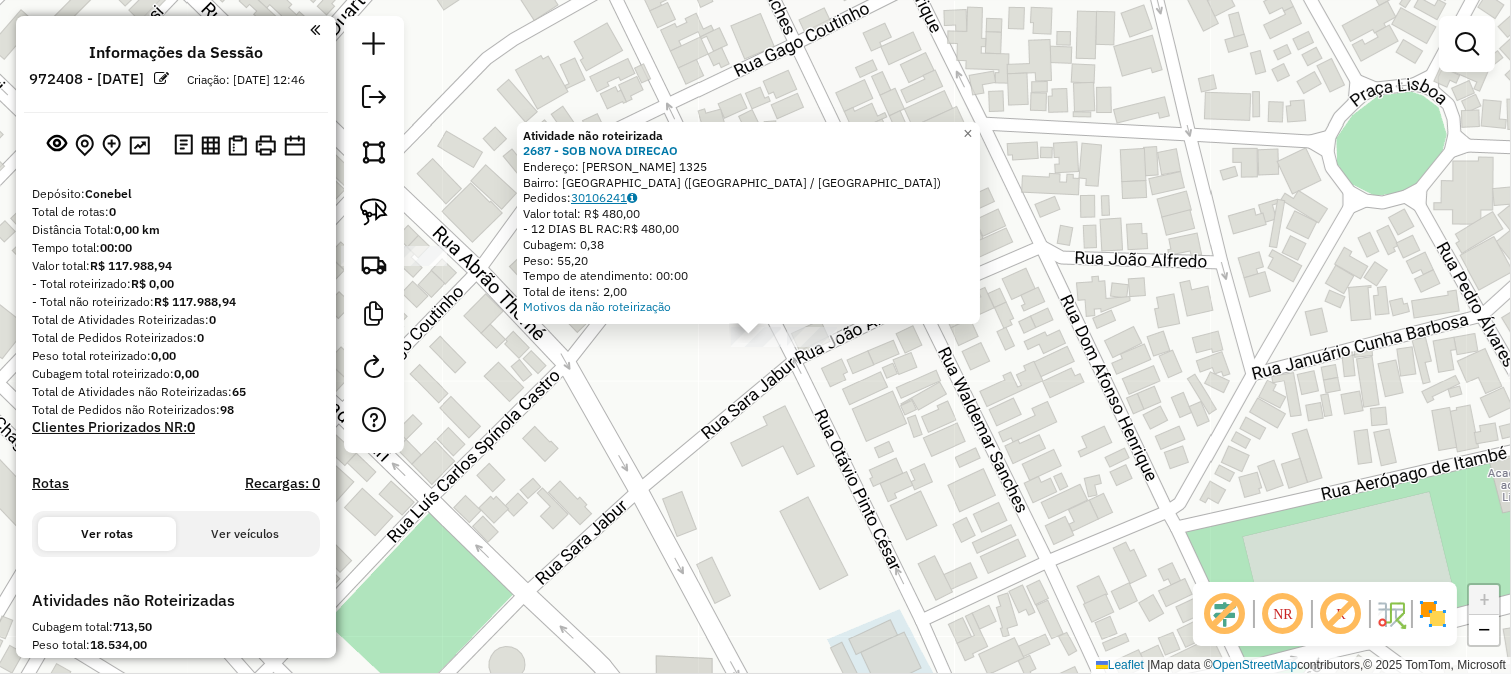 click on "30106241" 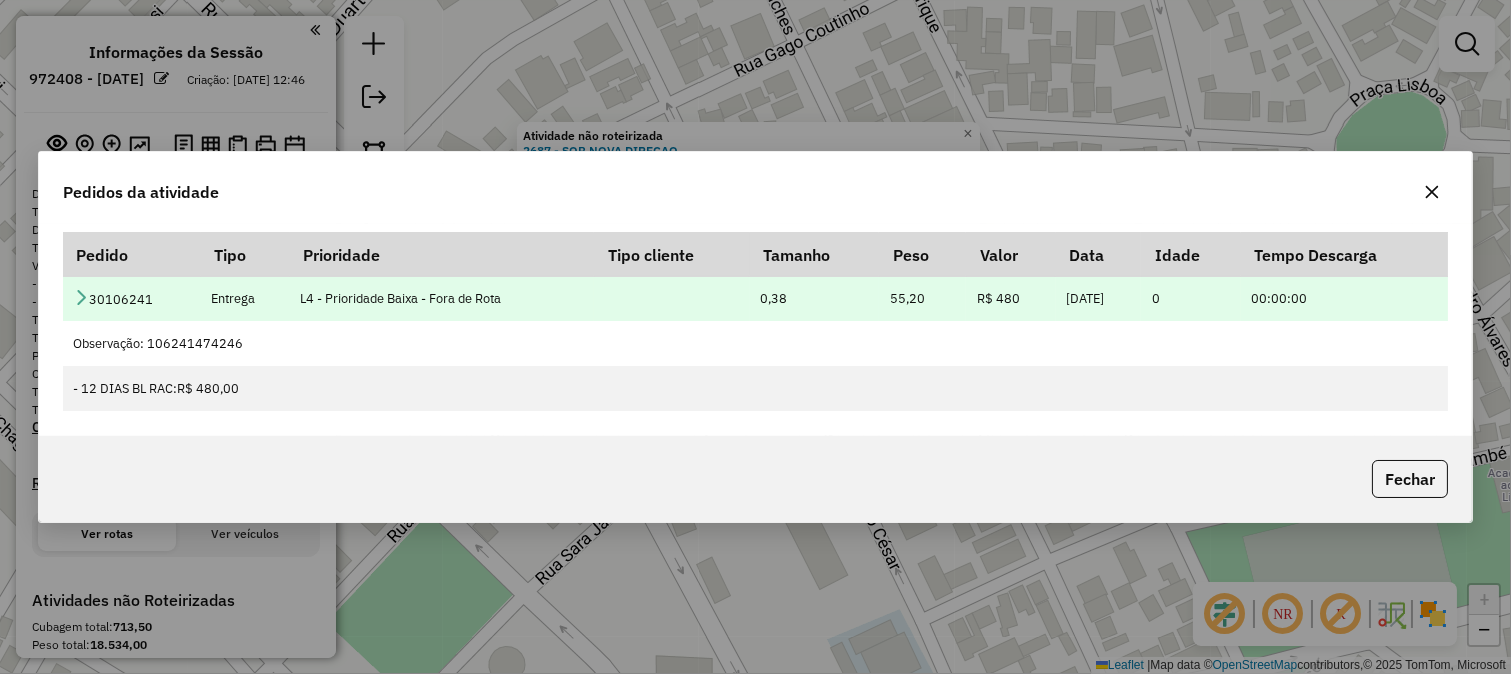 click on "30106241" at bounding box center [132, 298] 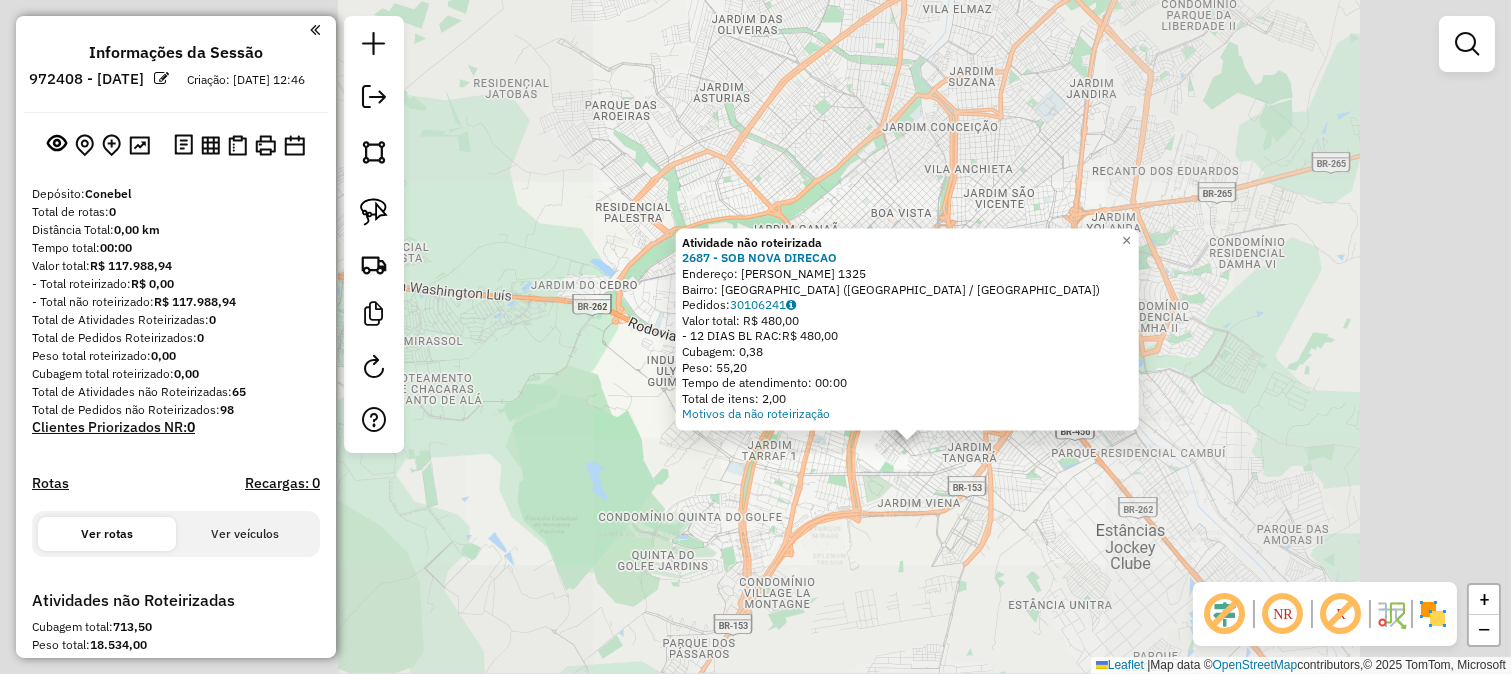 click on "Atividade não roteirizada 2687 - SOB NOVA DIRECAO  Endereço:  OTAVIO PINTO CESAR 1325   Bairro: CIDADE NOVA (SAO JOSE DO RIO PRETO / SP)   Pedidos:  30106241   Valor total: R$ 480,00   - 12 DIAS BL RAC:  R$ 480,00   Cubagem: 0,38   Peso: 55,20   Tempo de atendimento: 00:00   Total de itens: 2,00  Motivos da não roteirização × Janela de atendimento Grade de atendimento Capacidade Transportadoras Veículos Cliente Pedidos  Rotas Selecione os dias de semana para filtrar as janelas de atendimento  Seg   Ter   Qua   Qui   Sex   Sáb   Dom  Informe o período da janela de atendimento: De: Até:  Filtrar exatamente a janela do cliente  Considerar janela de atendimento padrão  Selecione os dias de semana para filtrar as grades de atendimento  Seg   Ter   Qua   Qui   Sex   Sáb   Dom   Considerar clientes sem dia de atendimento cadastrado  Clientes fora do dia de atendimento selecionado Filtrar as atividades entre os valores definidos abaixo:  Peso mínimo:   Peso máximo:   Cubagem mínima:   Cubagem máxima:" 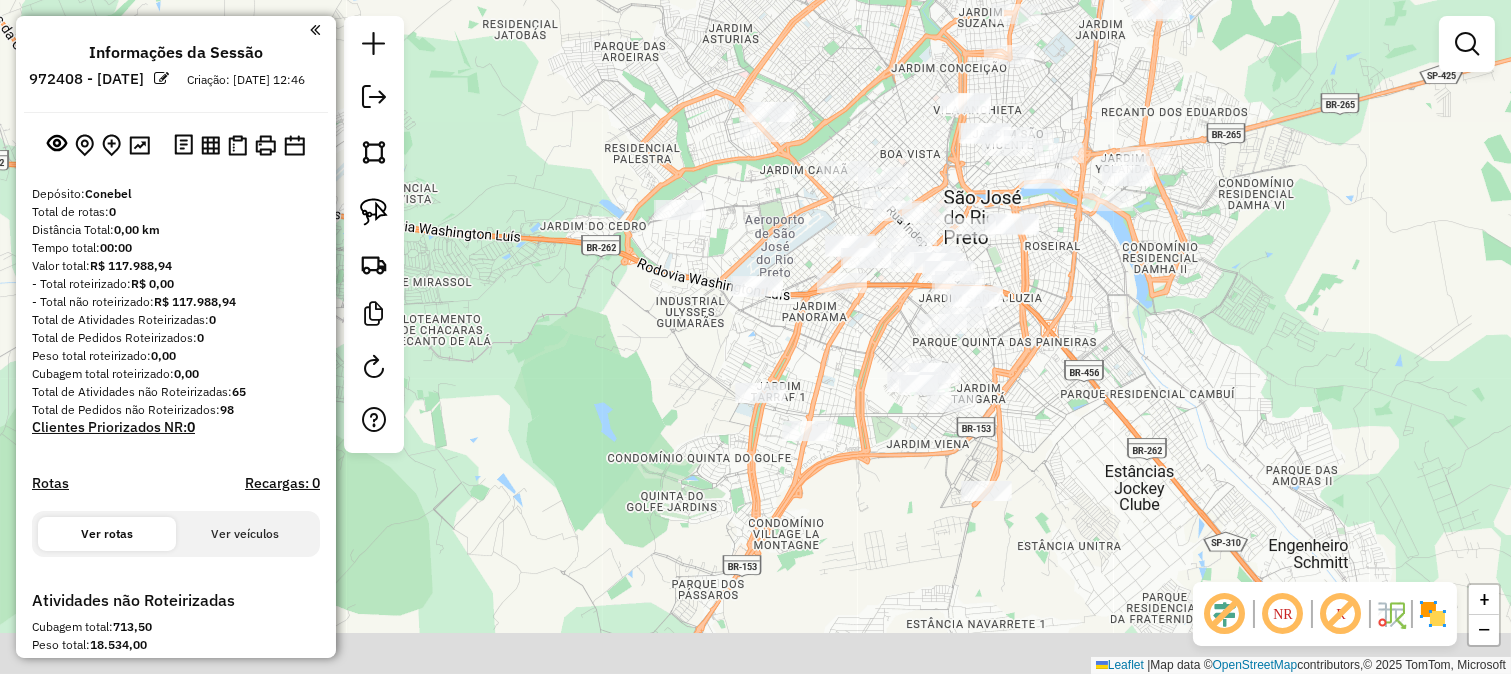 drag, startPoint x: 866, startPoint y: 522, endPoint x: 876, endPoint y: 457, distance: 65.76473 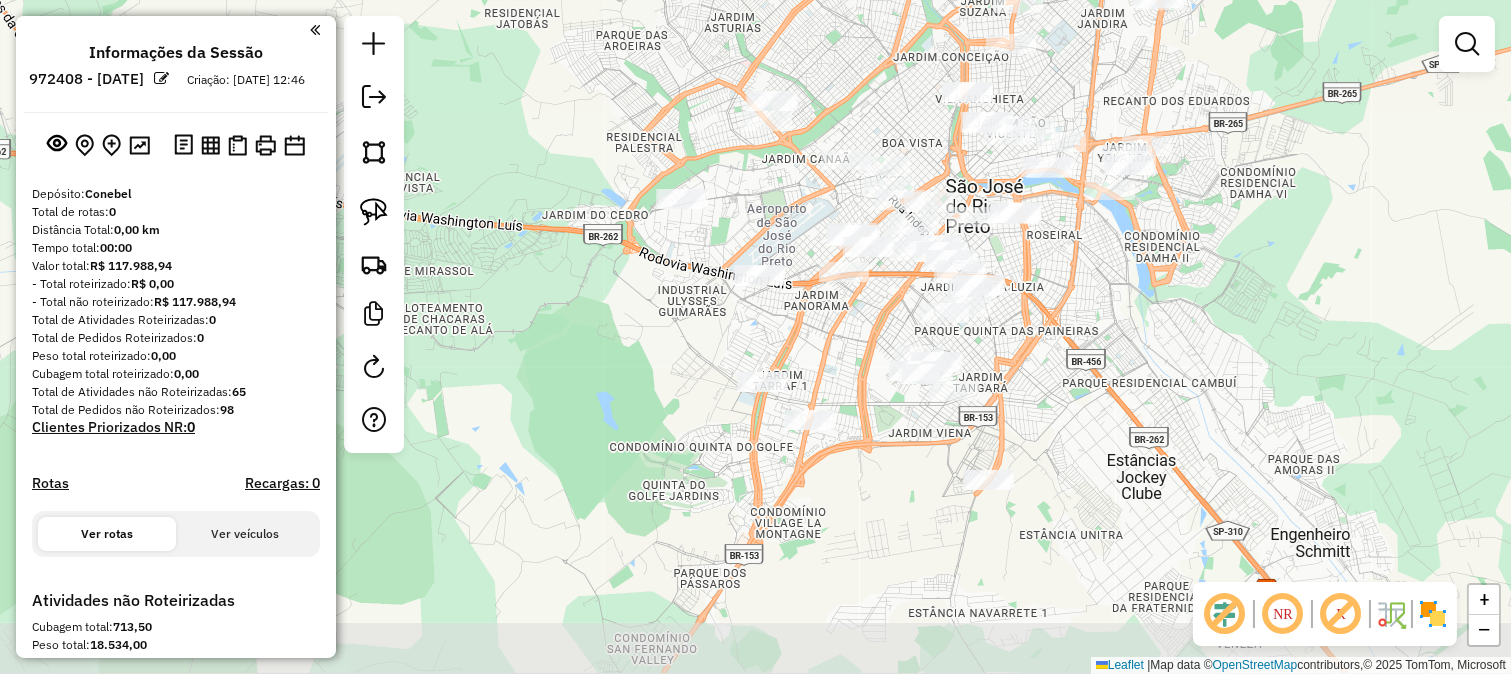 drag, startPoint x: 802, startPoint y: 345, endPoint x: 718, endPoint y: 236, distance: 137.61177 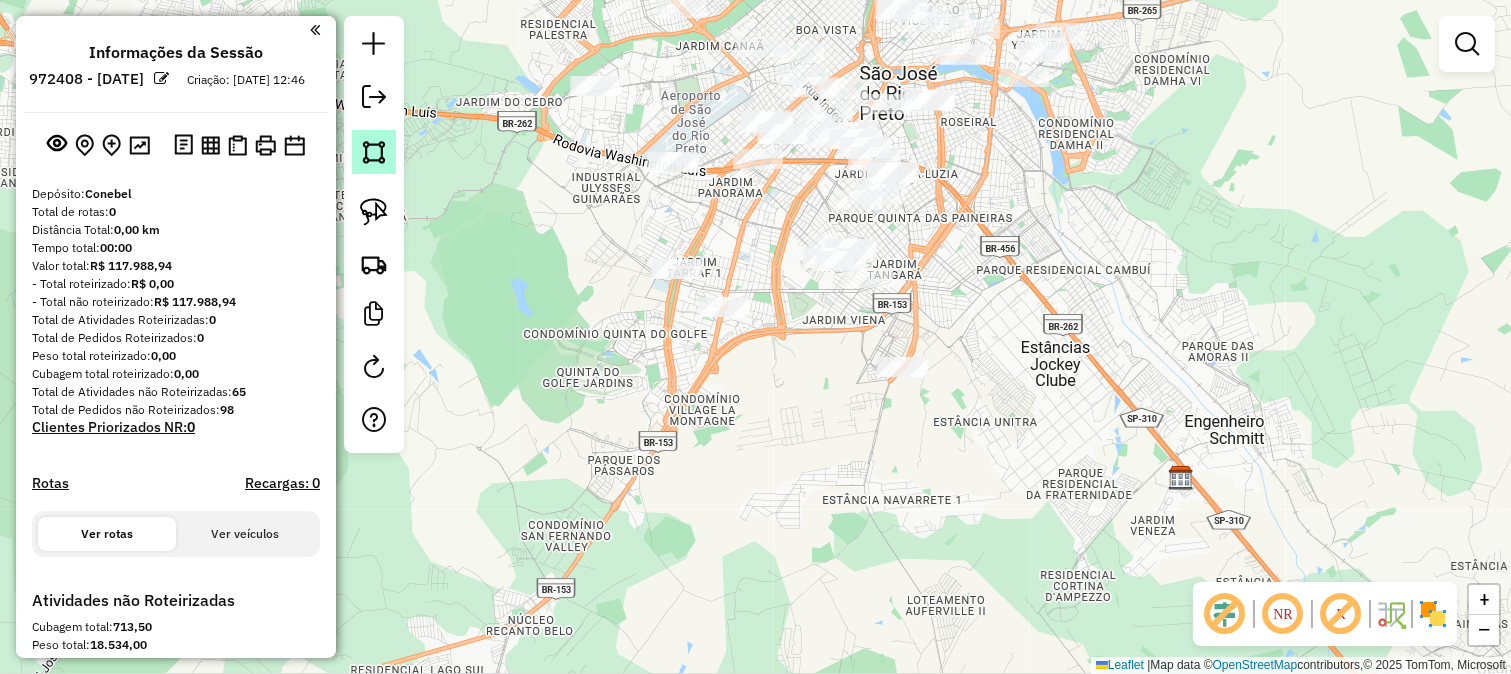 click 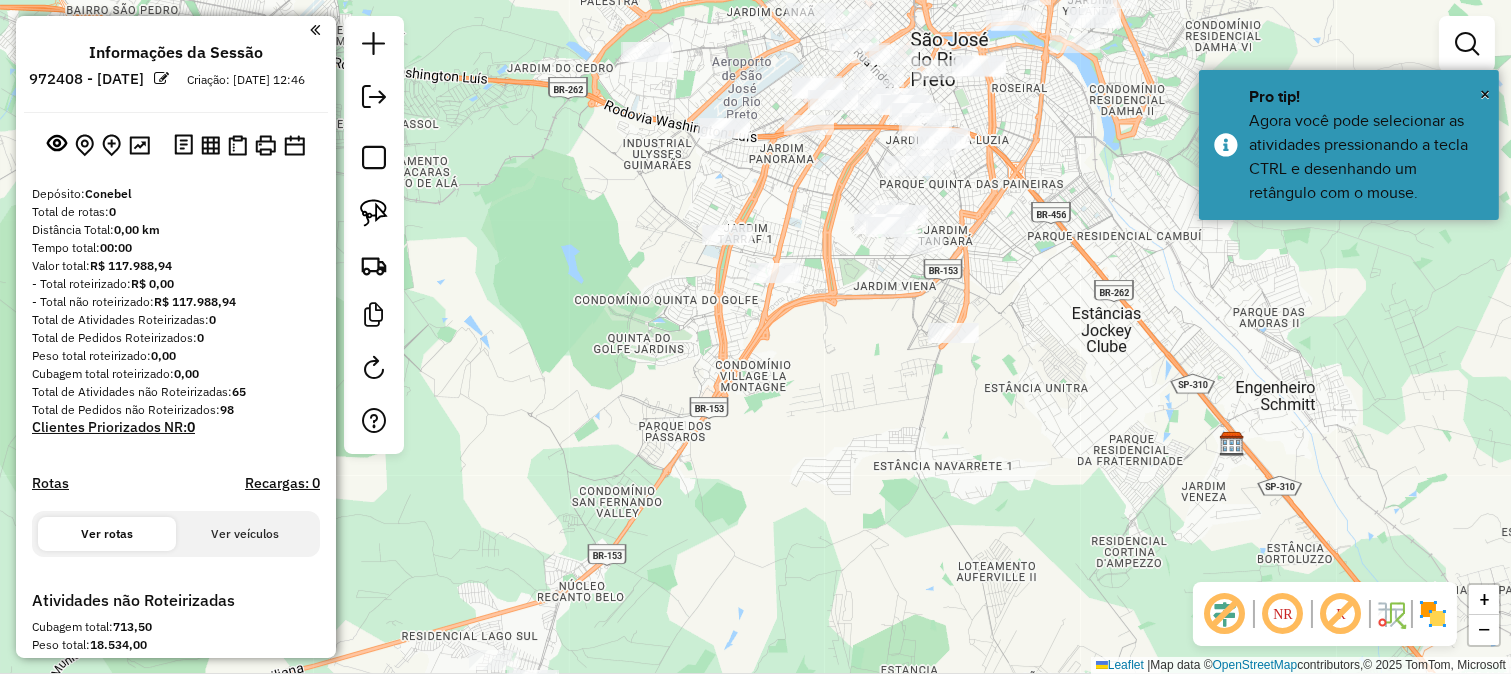 drag, startPoint x: 518, startPoint y: 301, endPoint x: 613, endPoint y: 180, distance: 153.83757 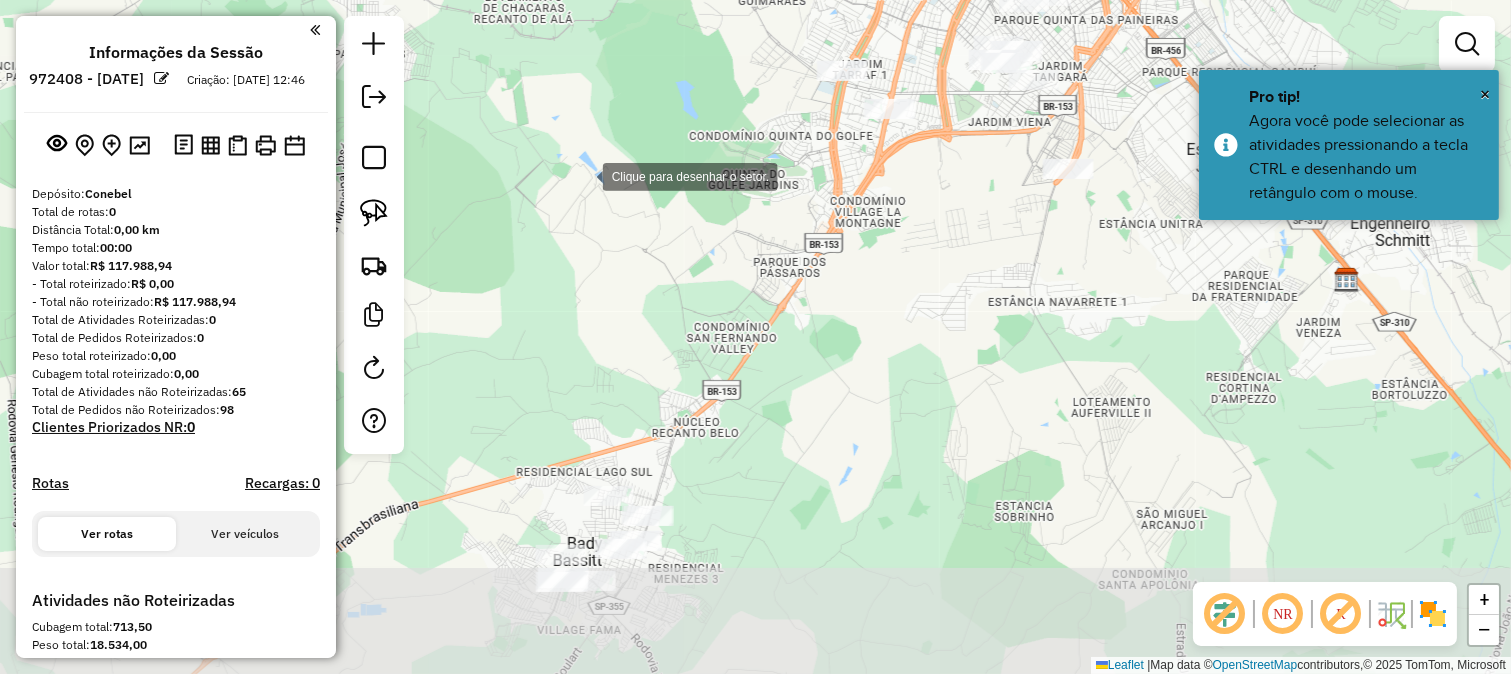 click 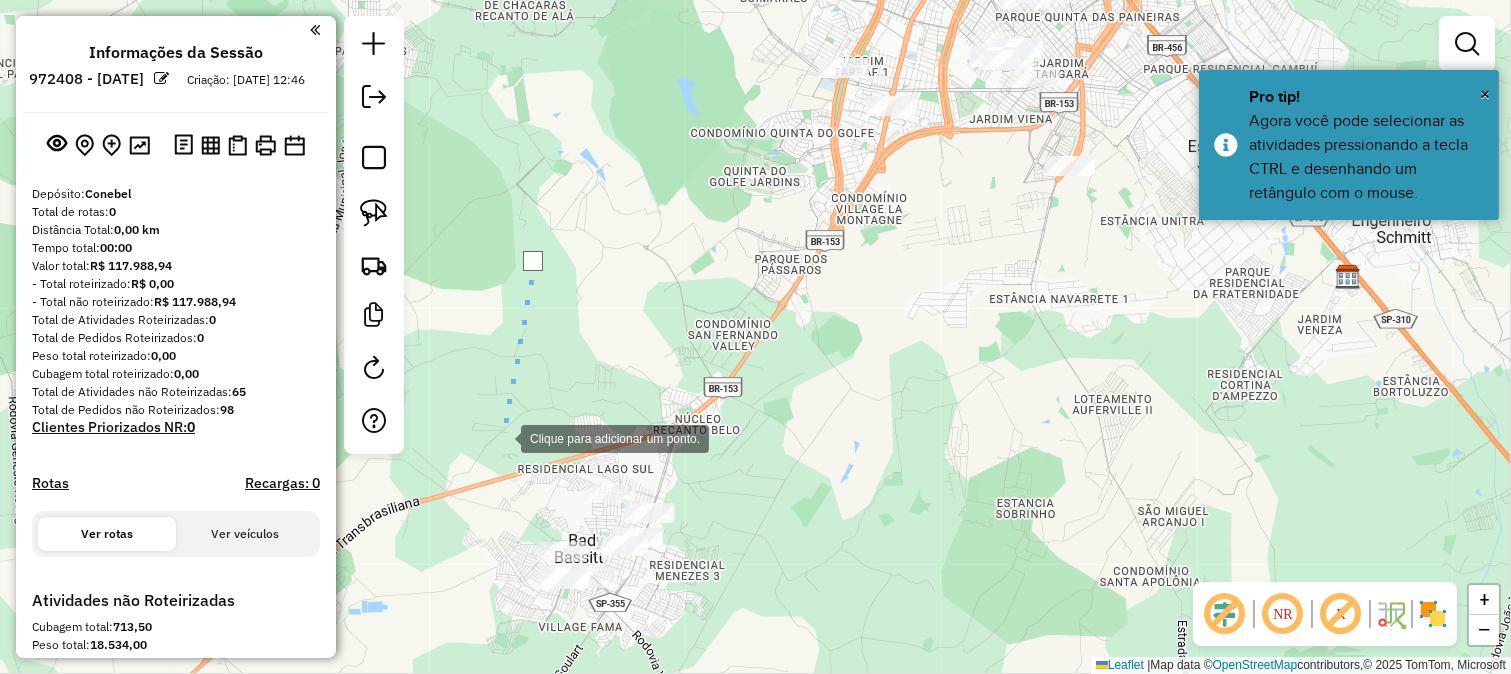 click 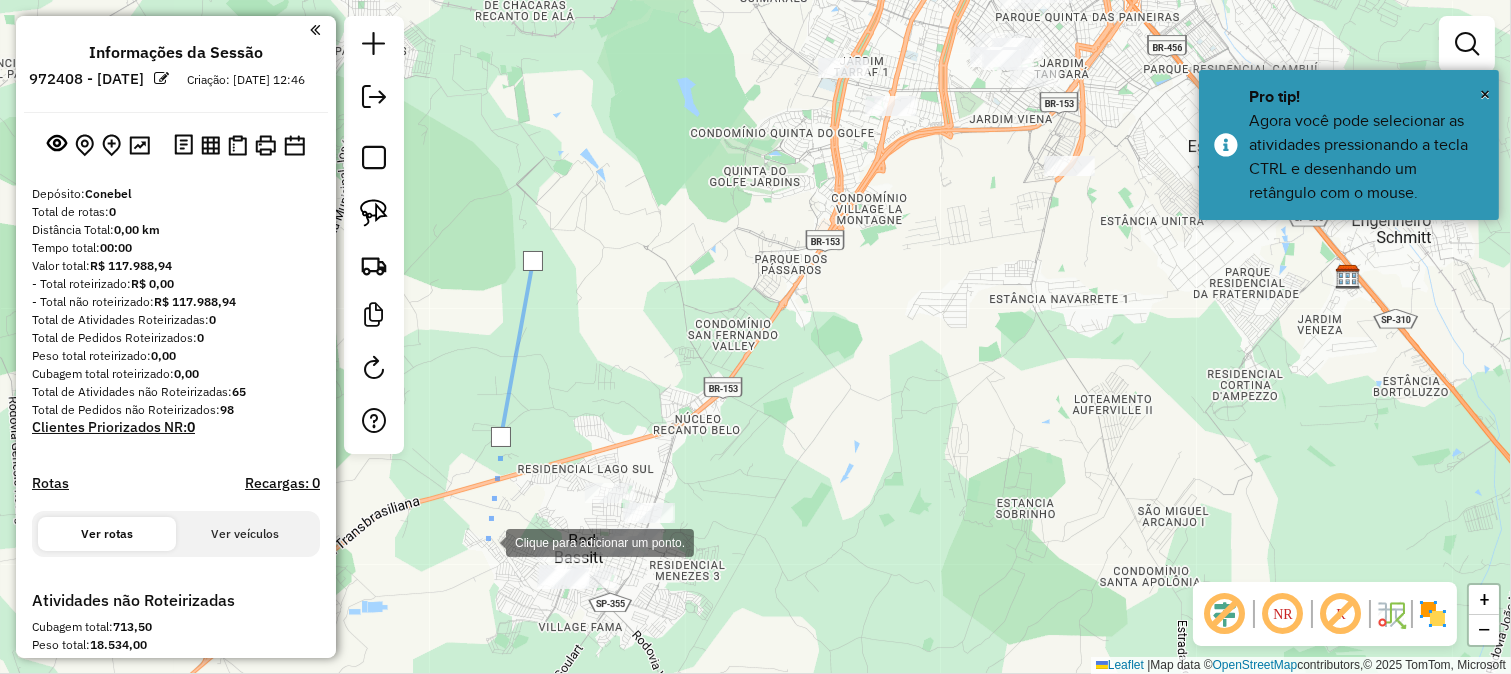 click 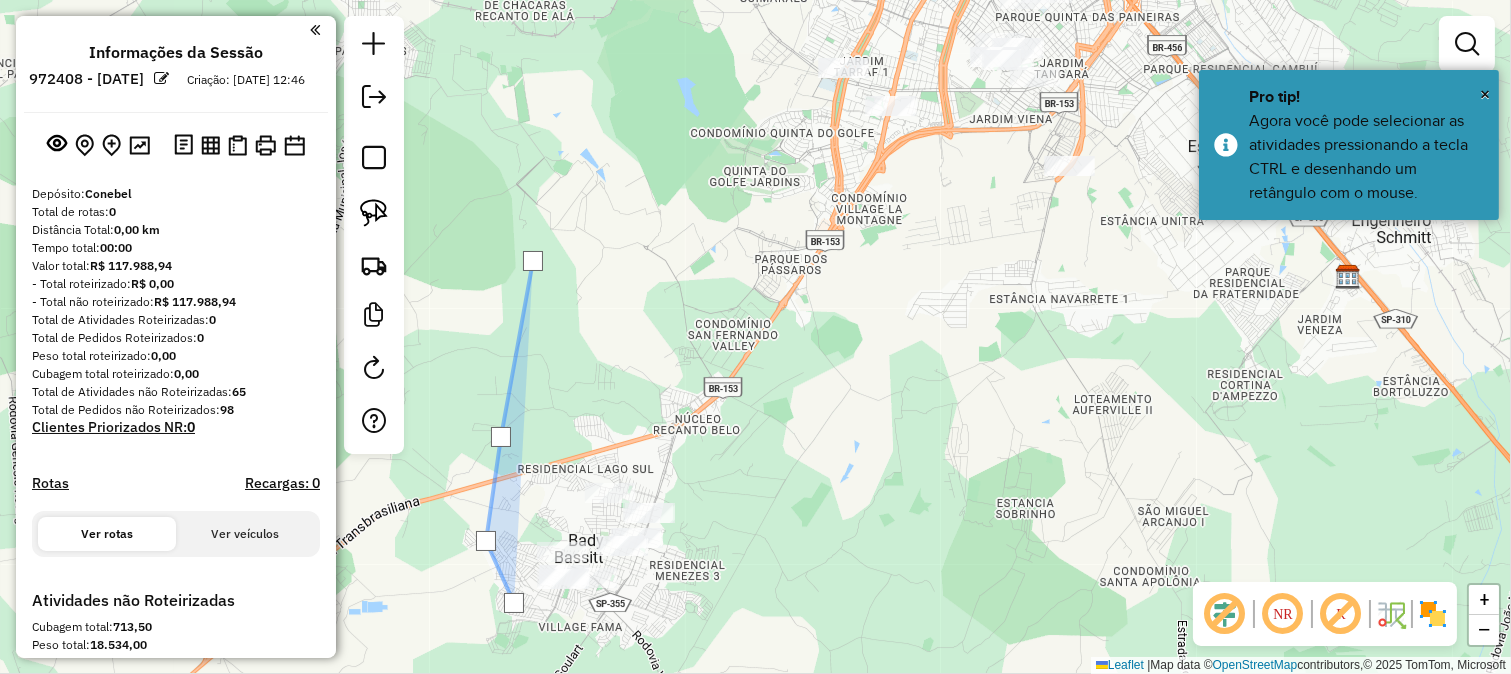click 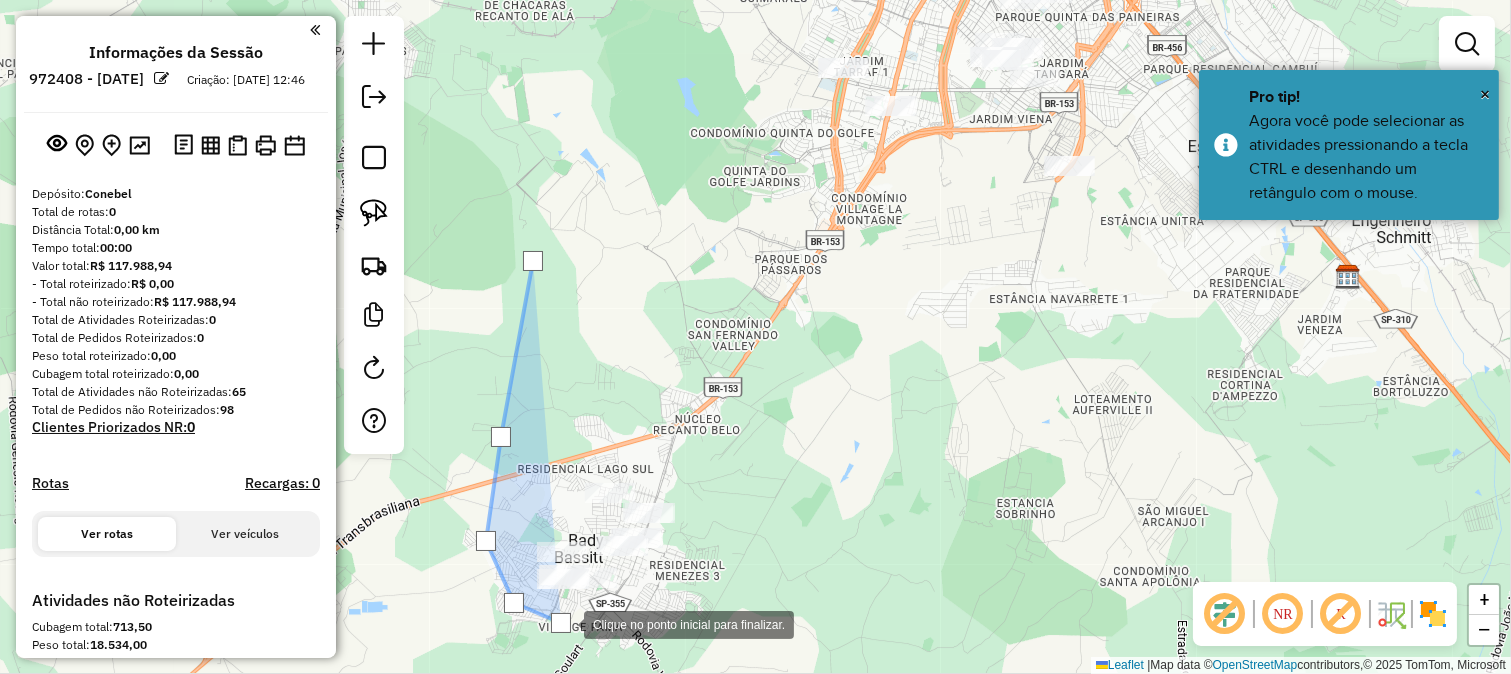 click 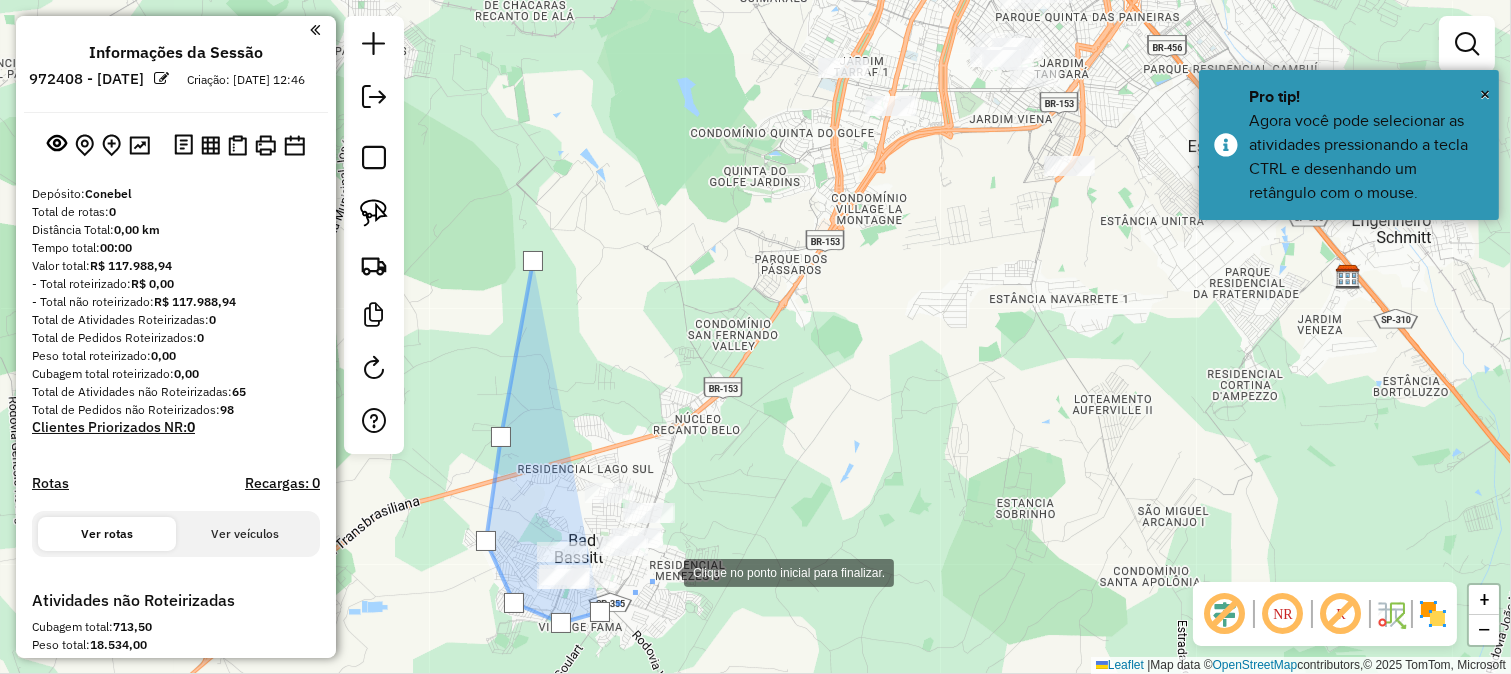 click 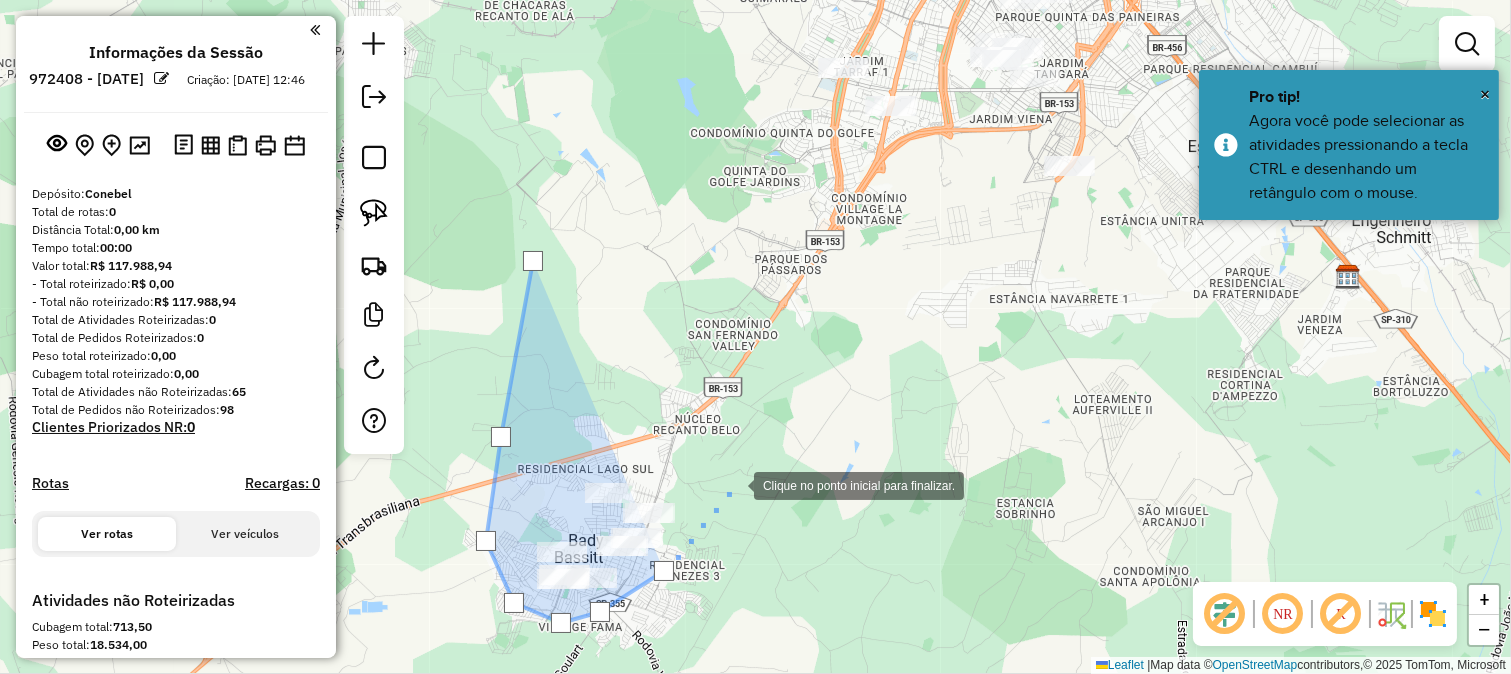drag, startPoint x: 734, startPoint y: 484, endPoint x: 852, endPoint y: 367, distance: 166.1716 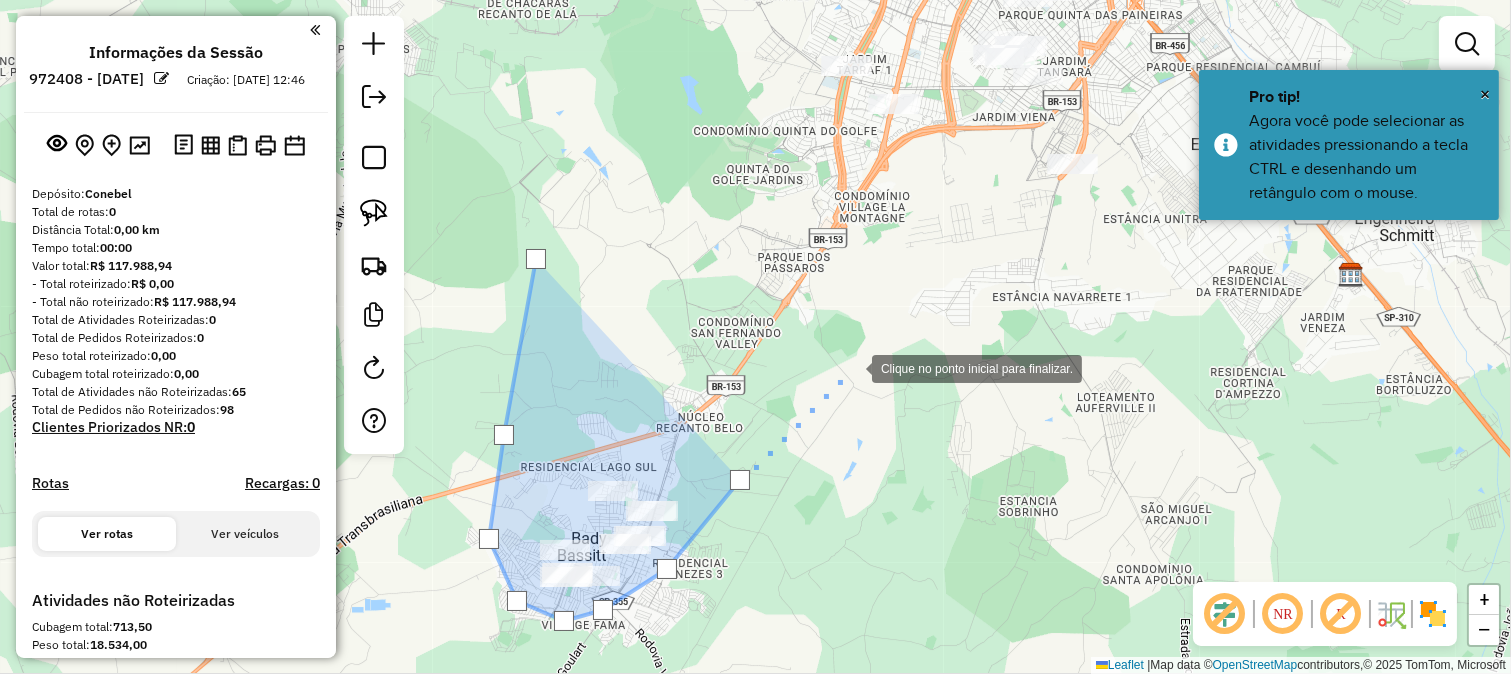 click 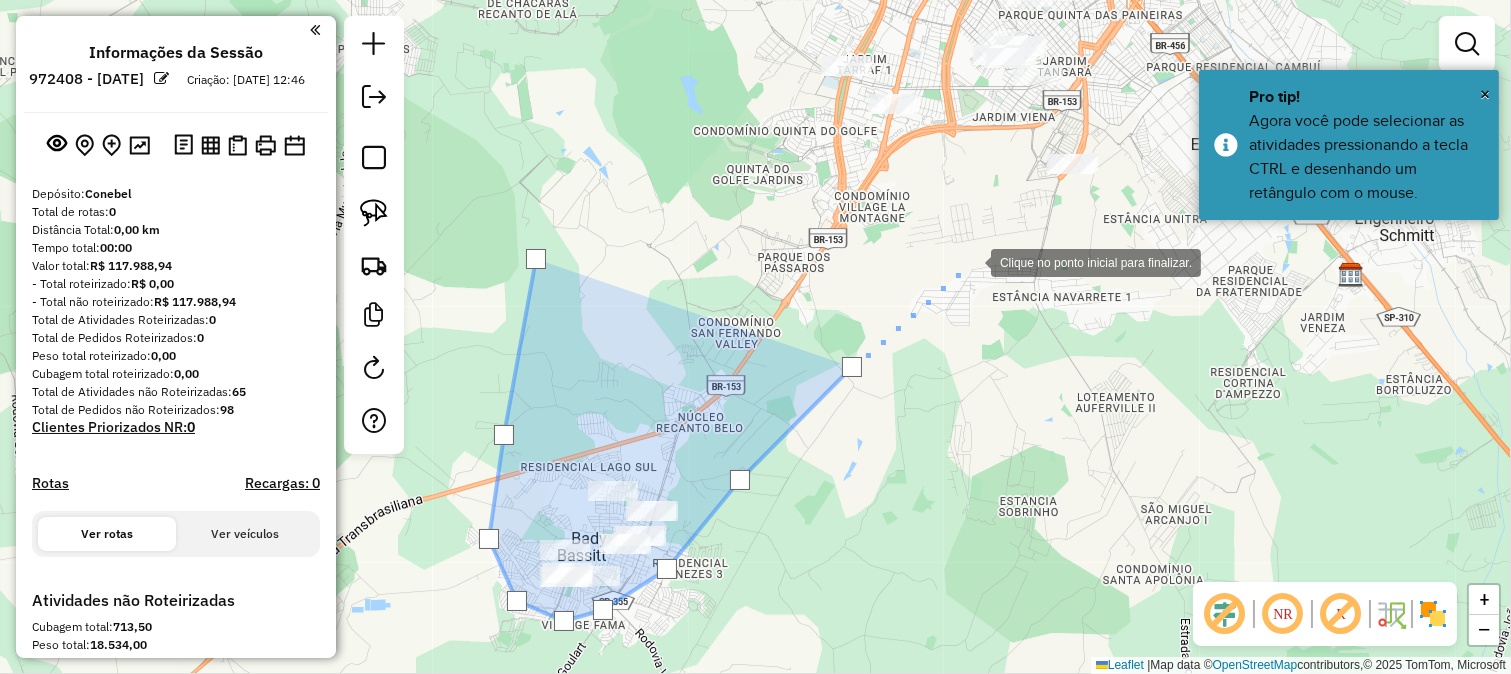 drag, startPoint x: 971, startPoint y: 261, endPoint x: 970, endPoint y: 444, distance: 183.00273 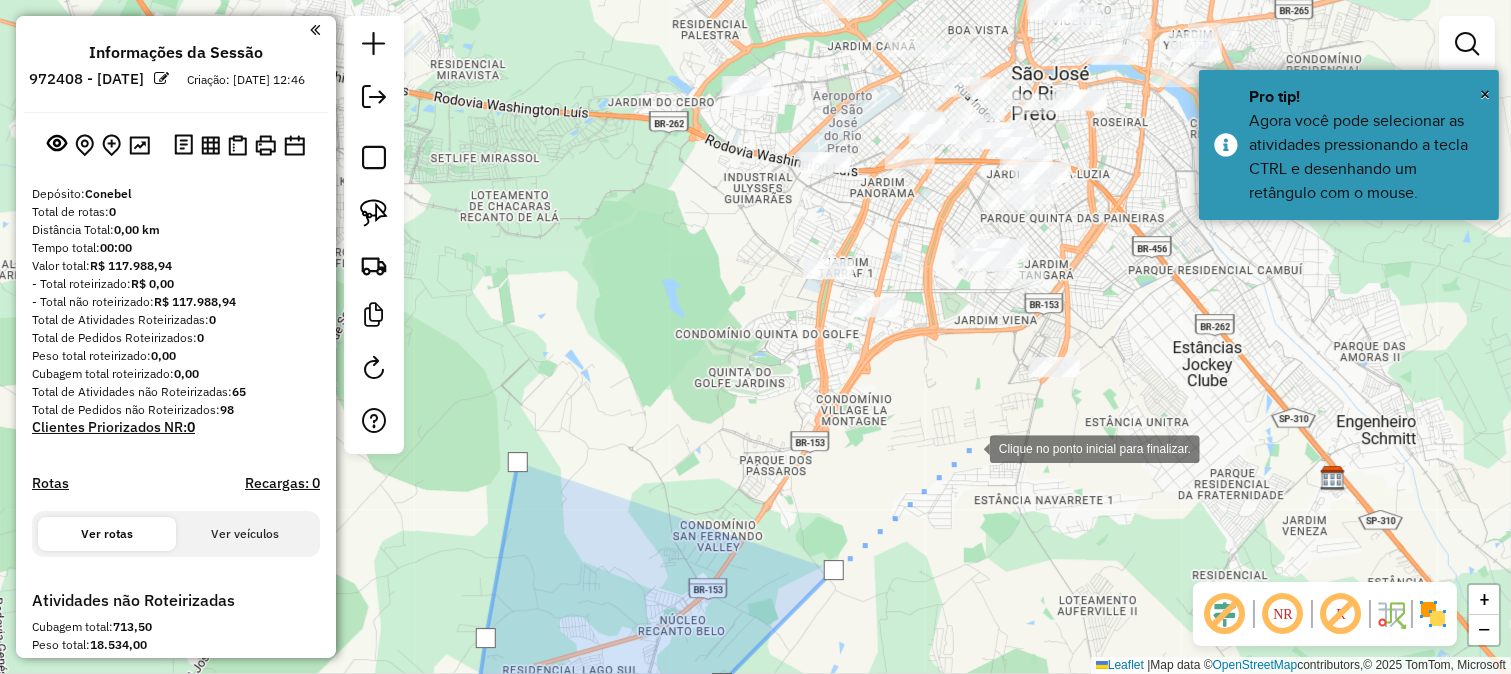 click 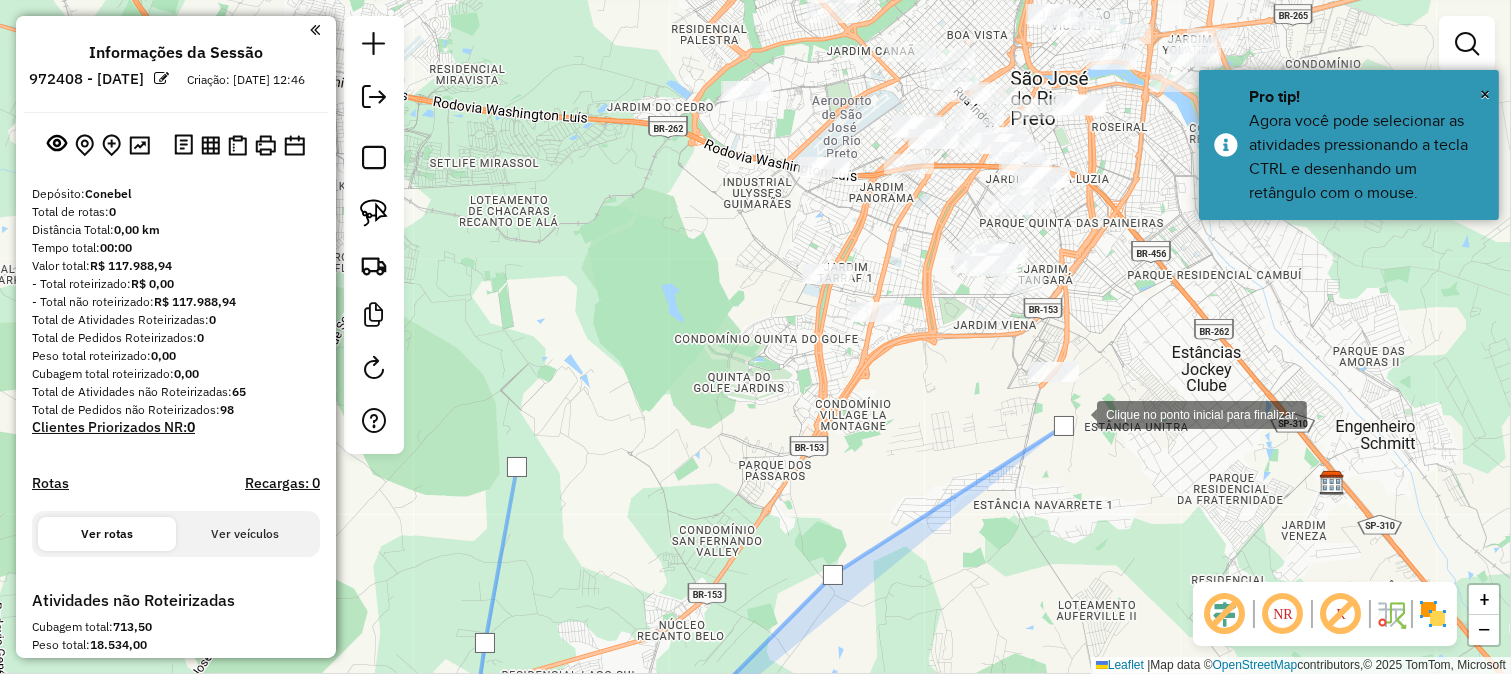 click 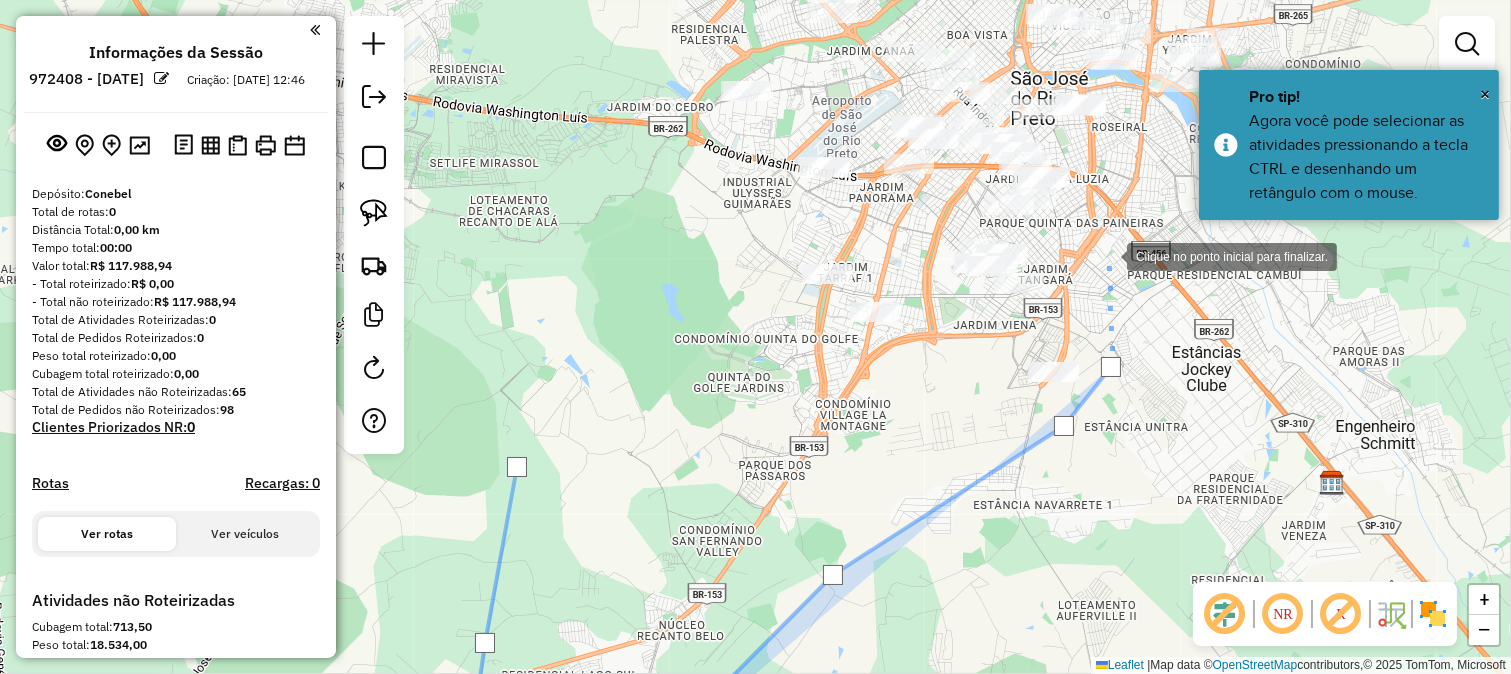 click 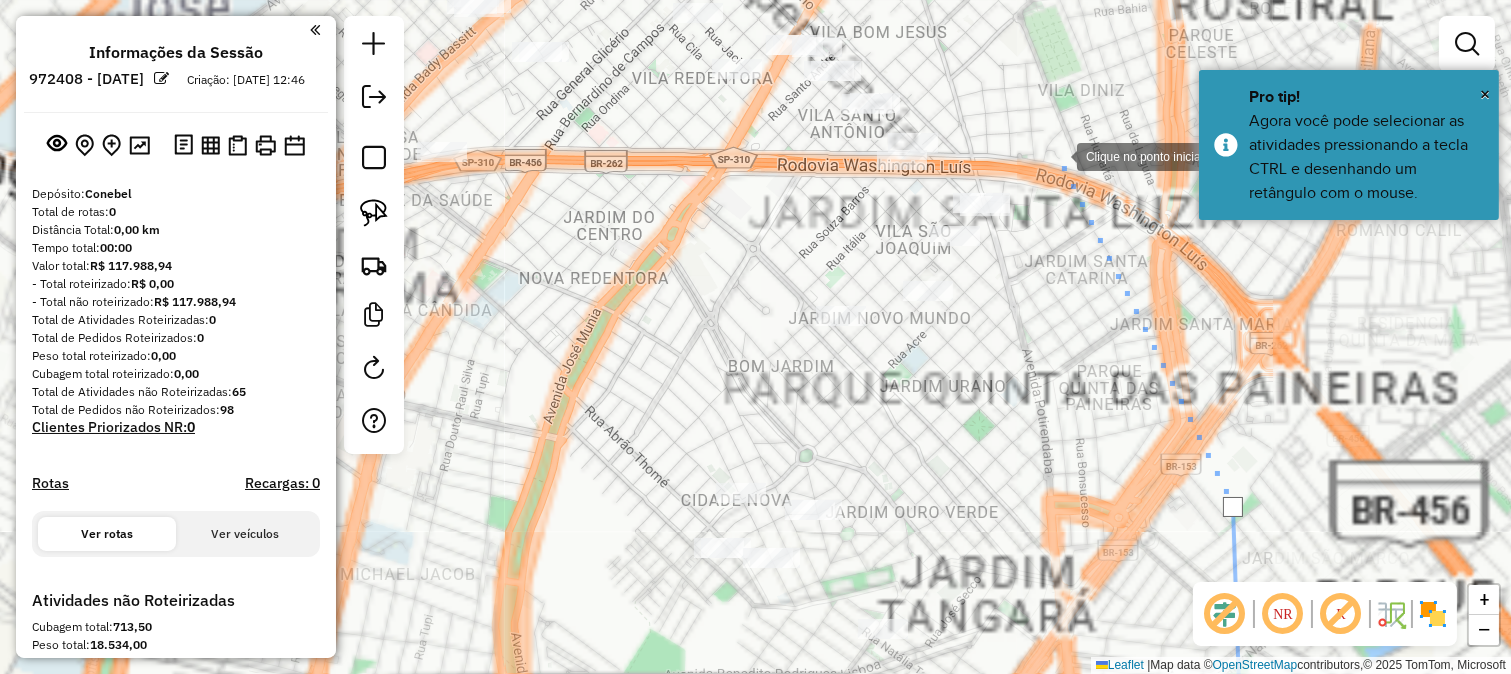 click 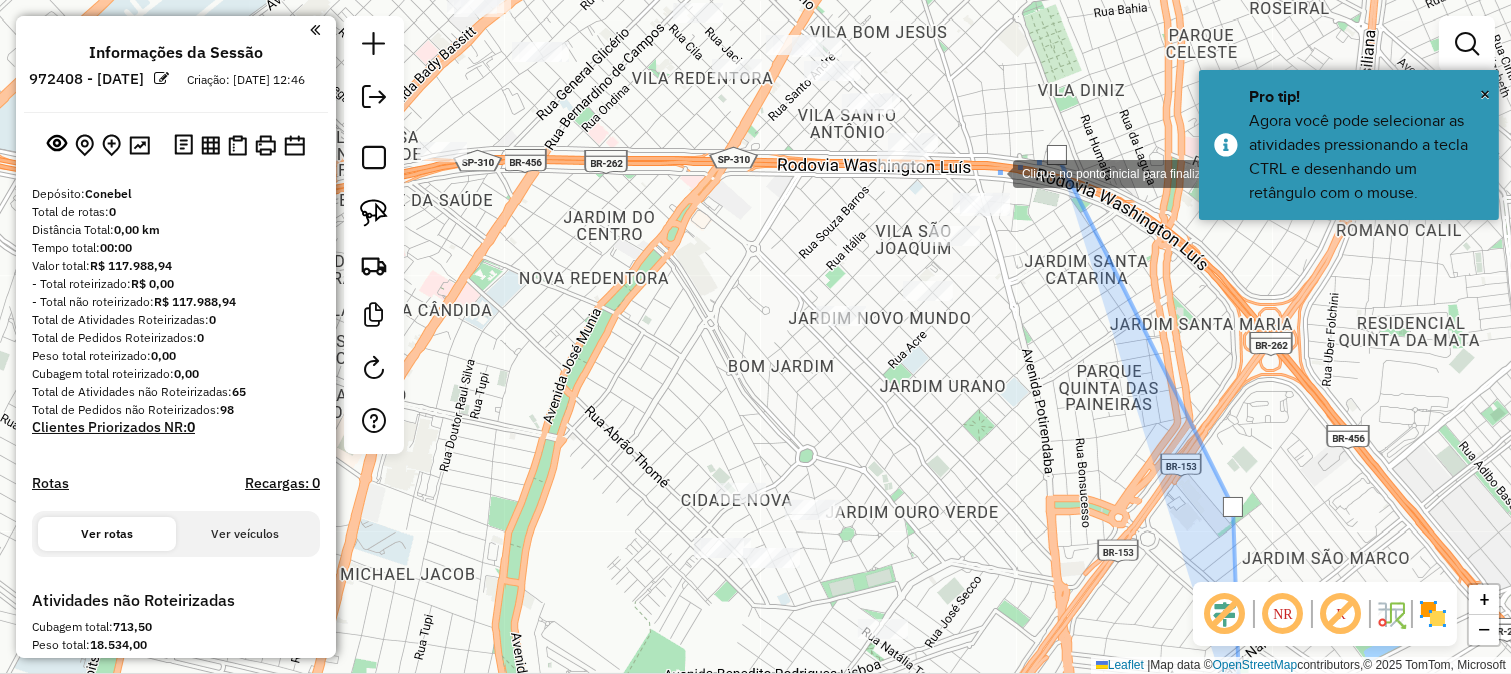 click 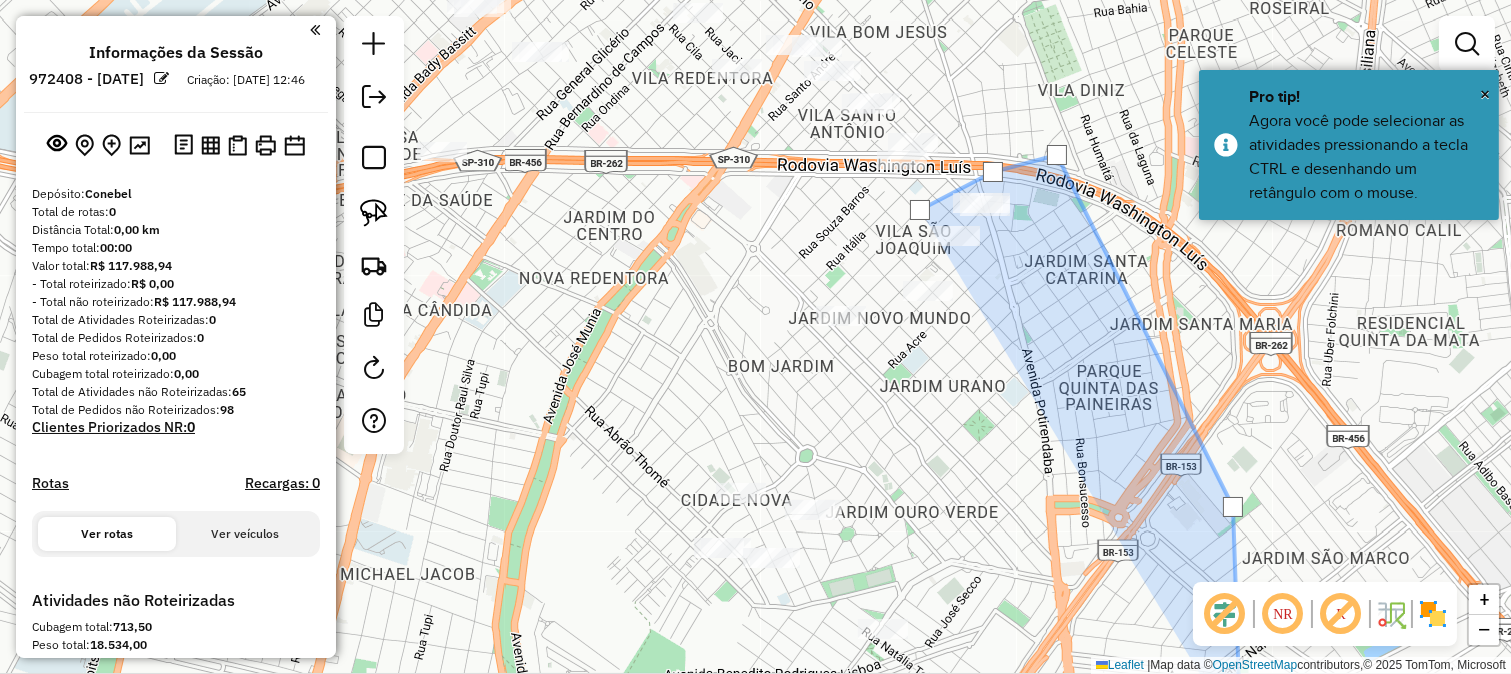click 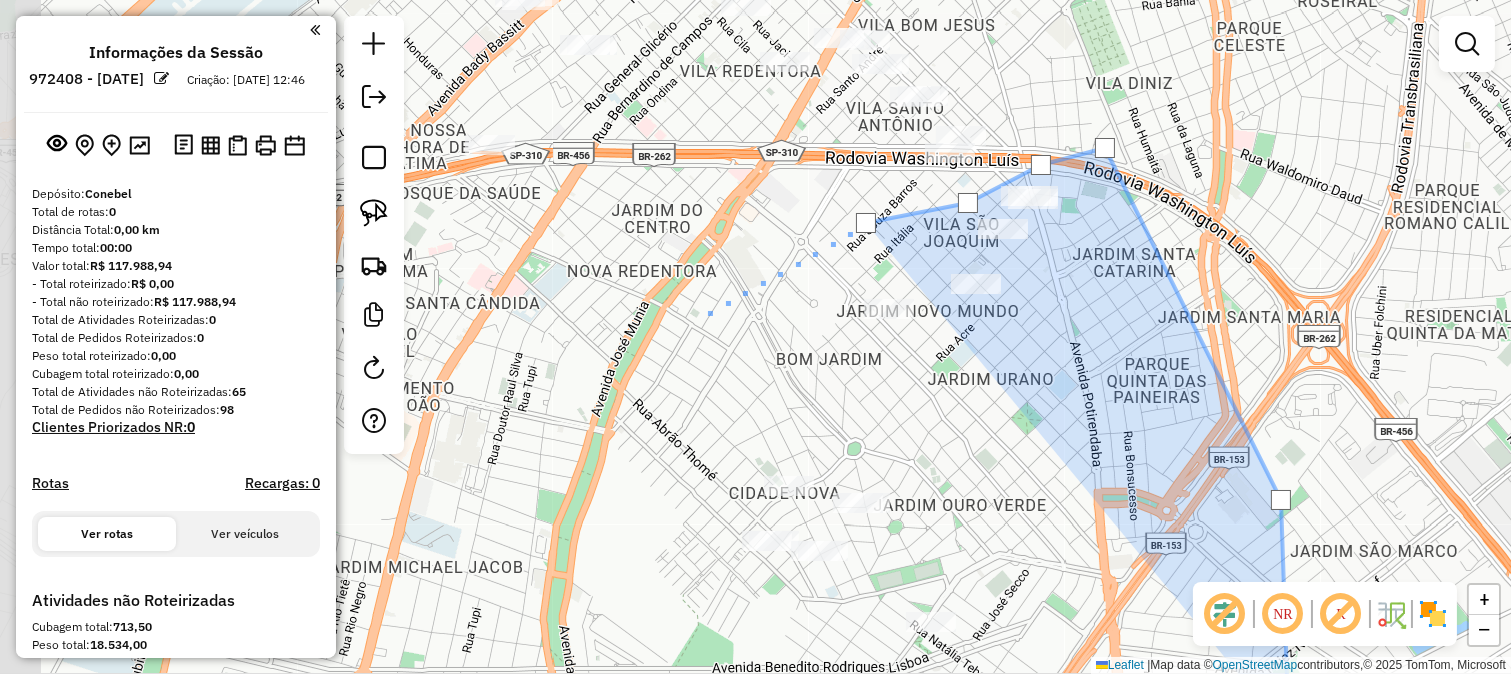 drag, startPoint x: 641, startPoint y: 328, endPoint x: 1094, endPoint y: 193, distance: 472.68805 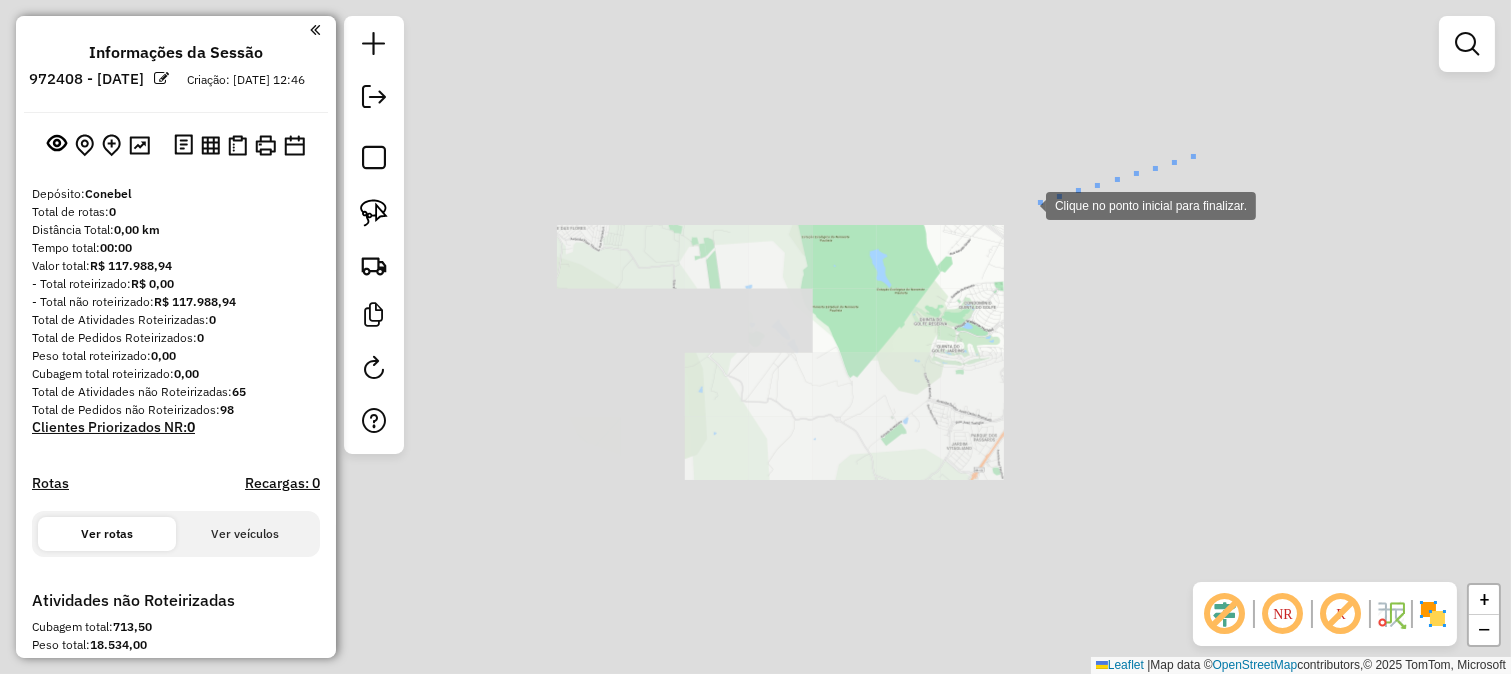 click on "Clique no ponto inicial para finalizar. Janela de atendimento Grade de atendimento Capacidade Transportadoras Veículos Cliente Pedidos  Rotas Selecione os dias de semana para filtrar as janelas de atendimento  Seg   Ter   Qua   Qui   Sex   Sáb   Dom  Informe o período da janela de atendimento: De: Até:  Filtrar exatamente a janela do cliente  Considerar janela de atendimento padrão  Selecione os dias de semana para filtrar as grades de atendimento  Seg   Ter   Qua   Qui   Sex   Sáb   Dom   Considerar clientes sem dia de atendimento cadastrado  Clientes fora do dia de atendimento selecionado Filtrar as atividades entre os valores definidos abaixo:  Peso mínimo:   Peso máximo:   Cubagem mínima:   Cubagem máxima:   De:   Até:  Filtrar as atividades entre o tempo de atendimento definido abaixo:  De:   Até:   Considerar capacidade total dos clientes não roteirizados Transportadora: Selecione um ou mais itens Tipo de veículo: Selecione um ou mais itens Veículo: Selecione um ou mais itens Motorista: +" 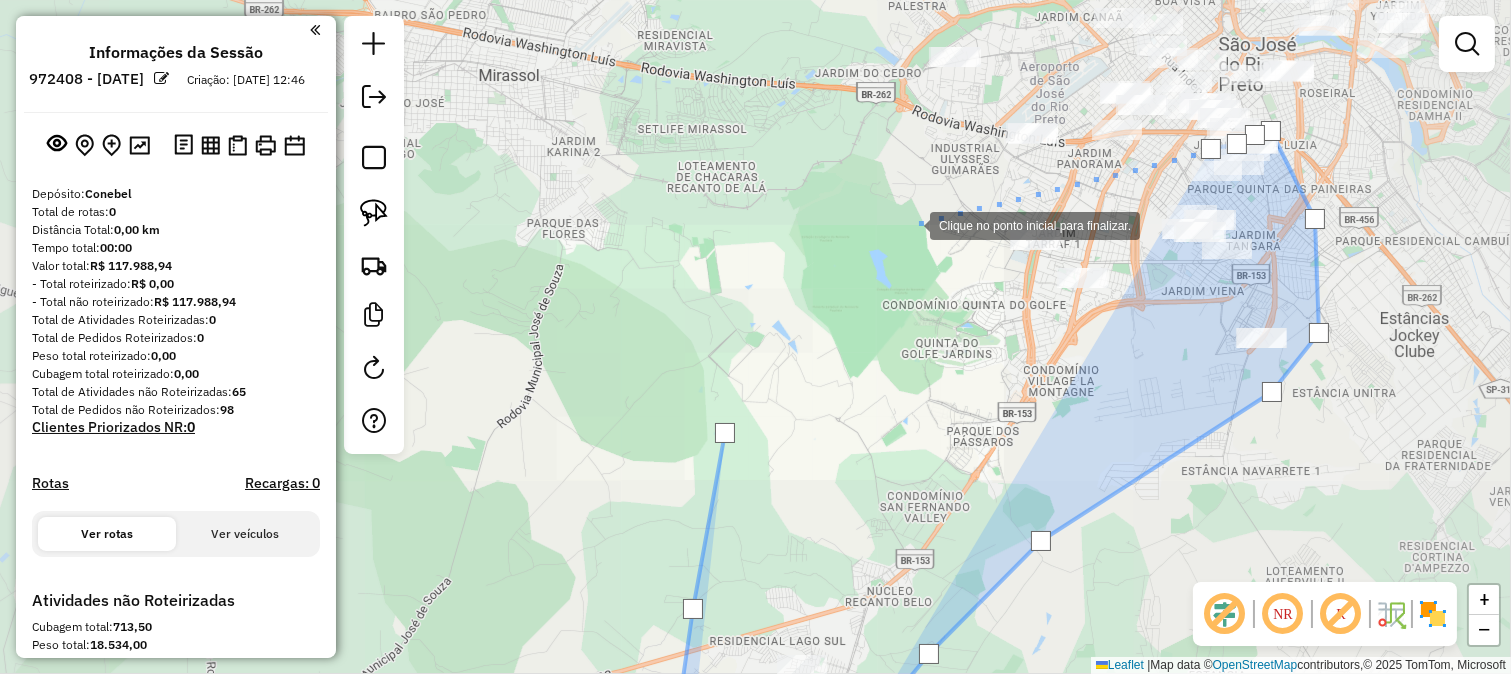 click 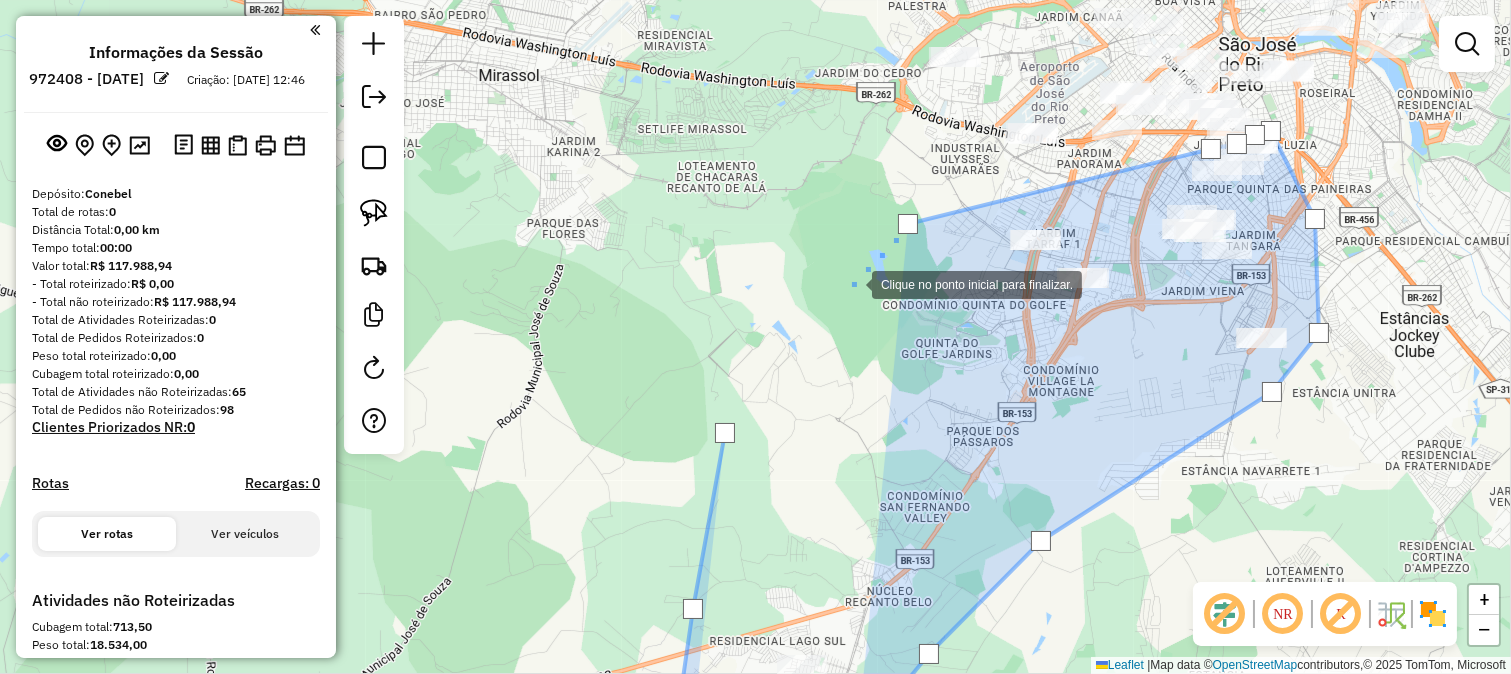 click 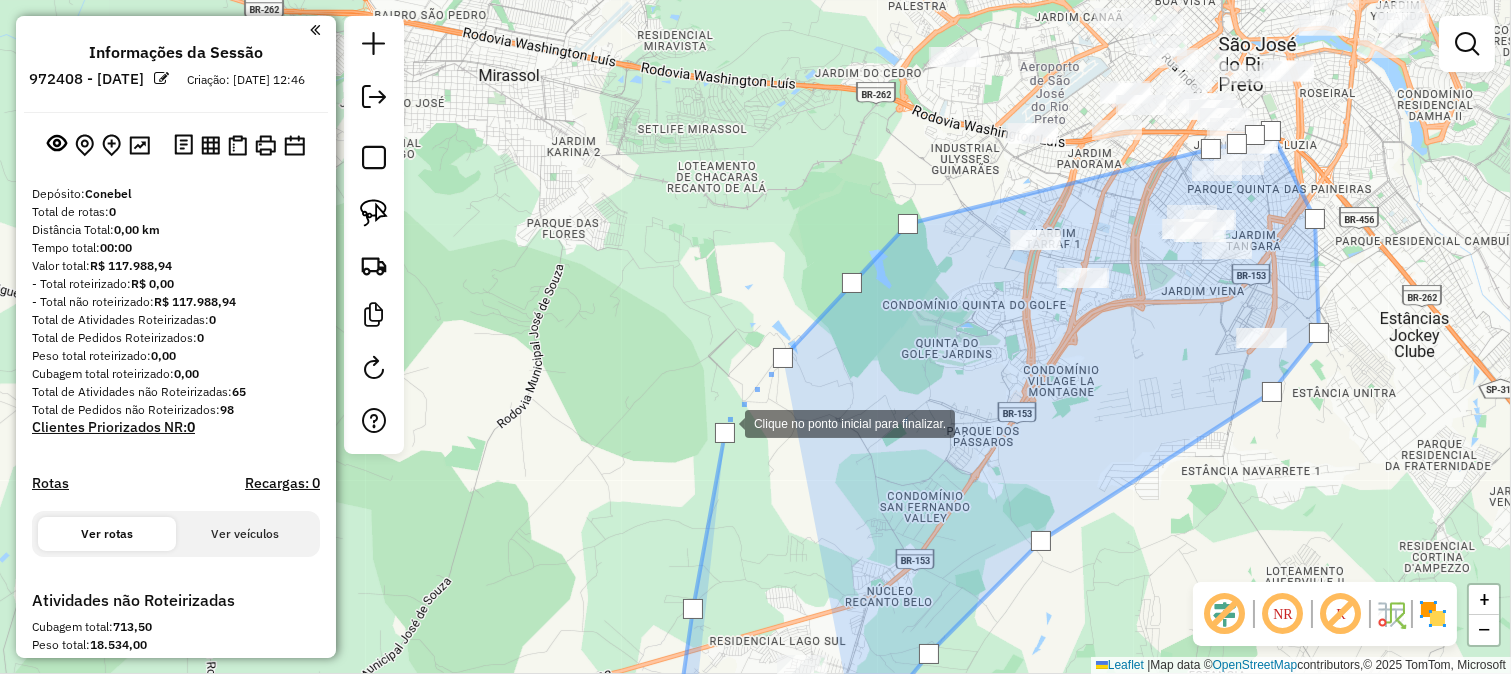 click 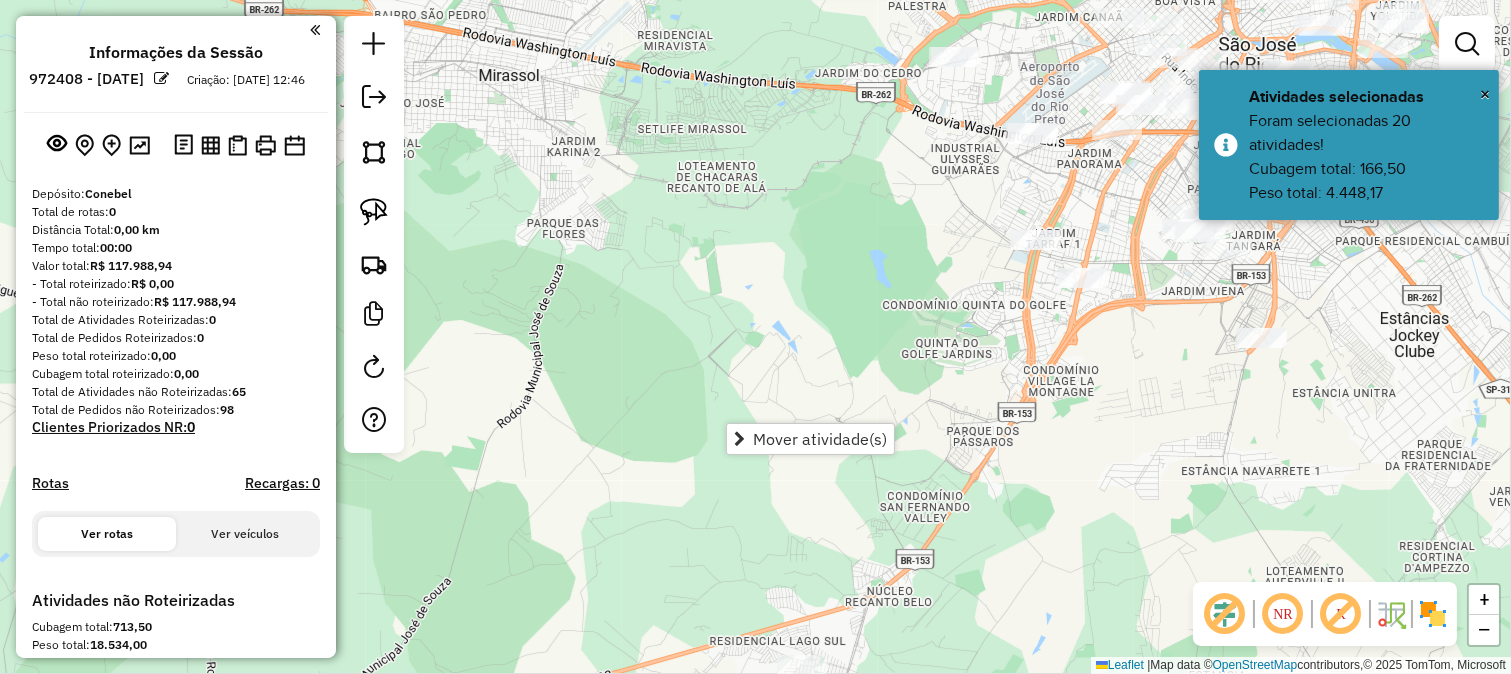 click on "Mover atividade(s)" at bounding box center (810, 439) 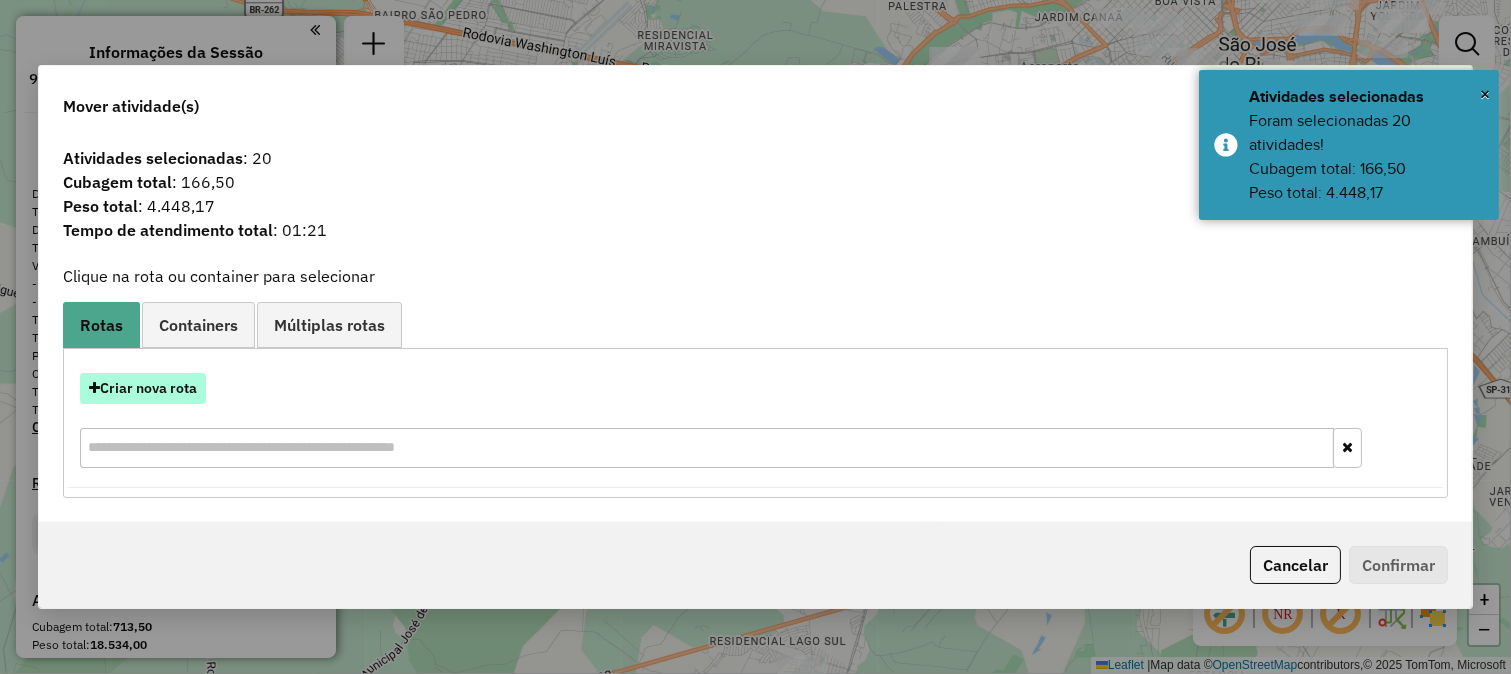 click on "Criar nova rota" at bounding box center [143, 388] 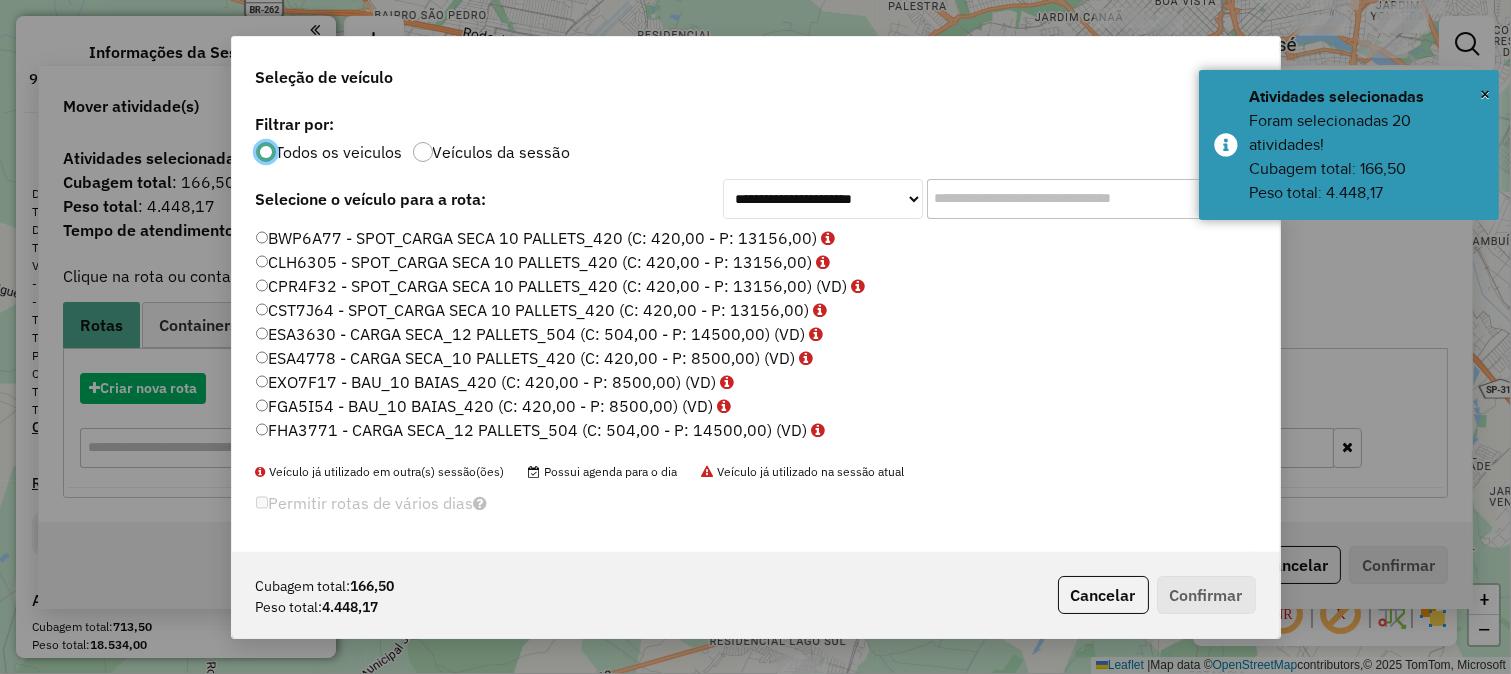scroll, scrollTop: 11, scrollLeft: 5, axis: both 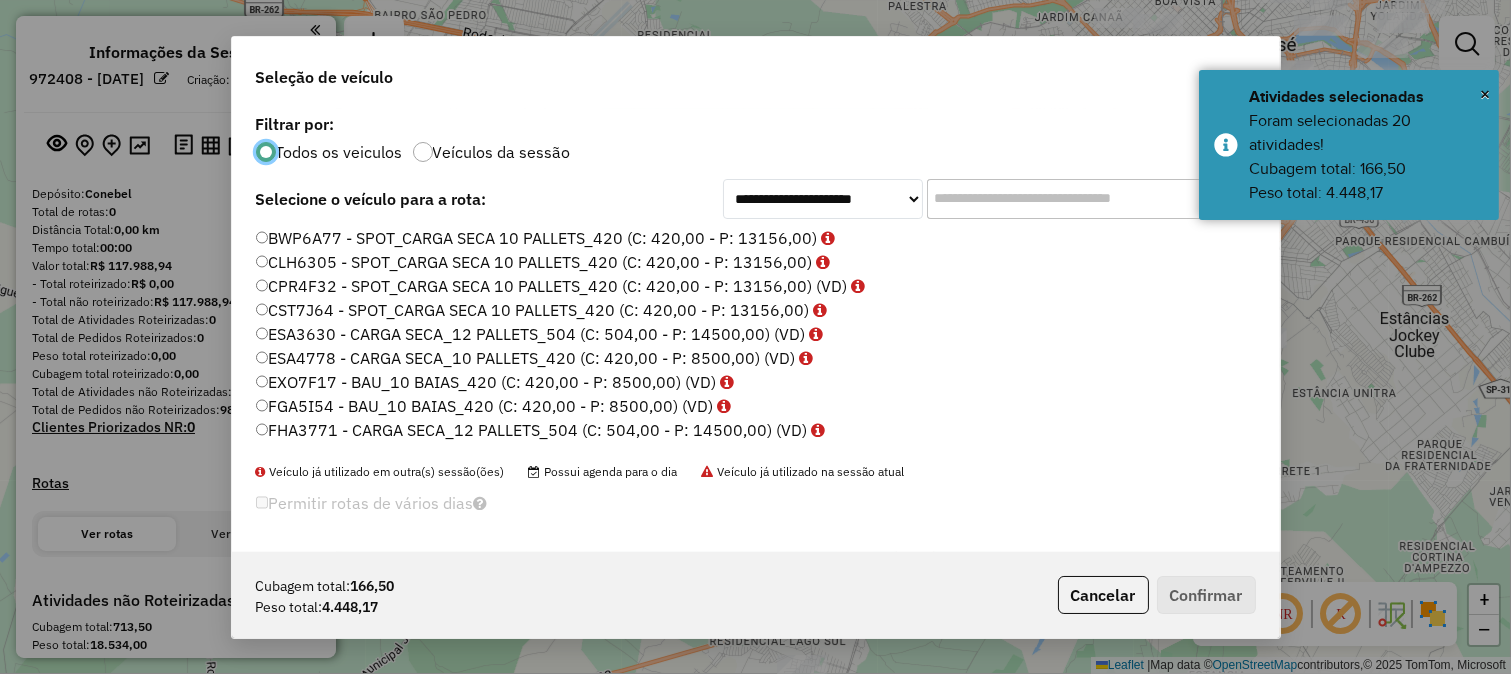 click 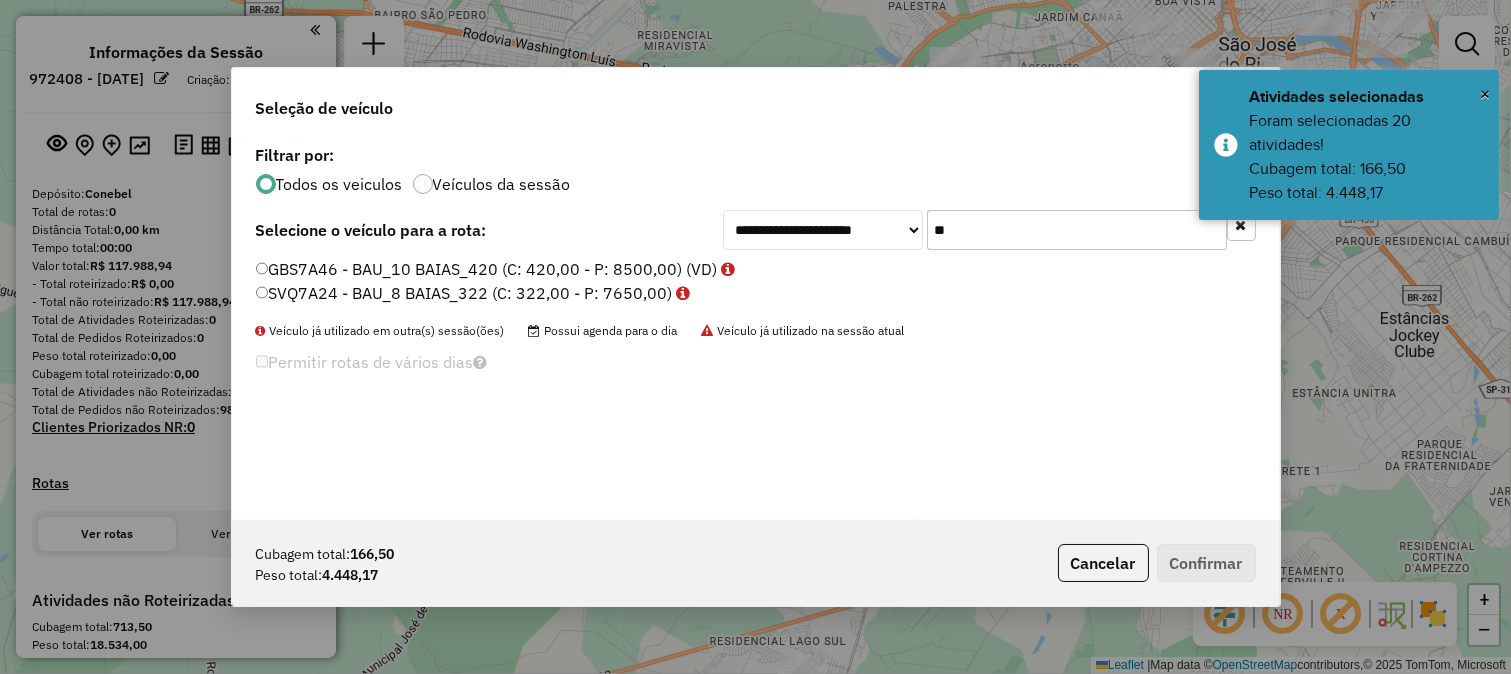 type on "**" 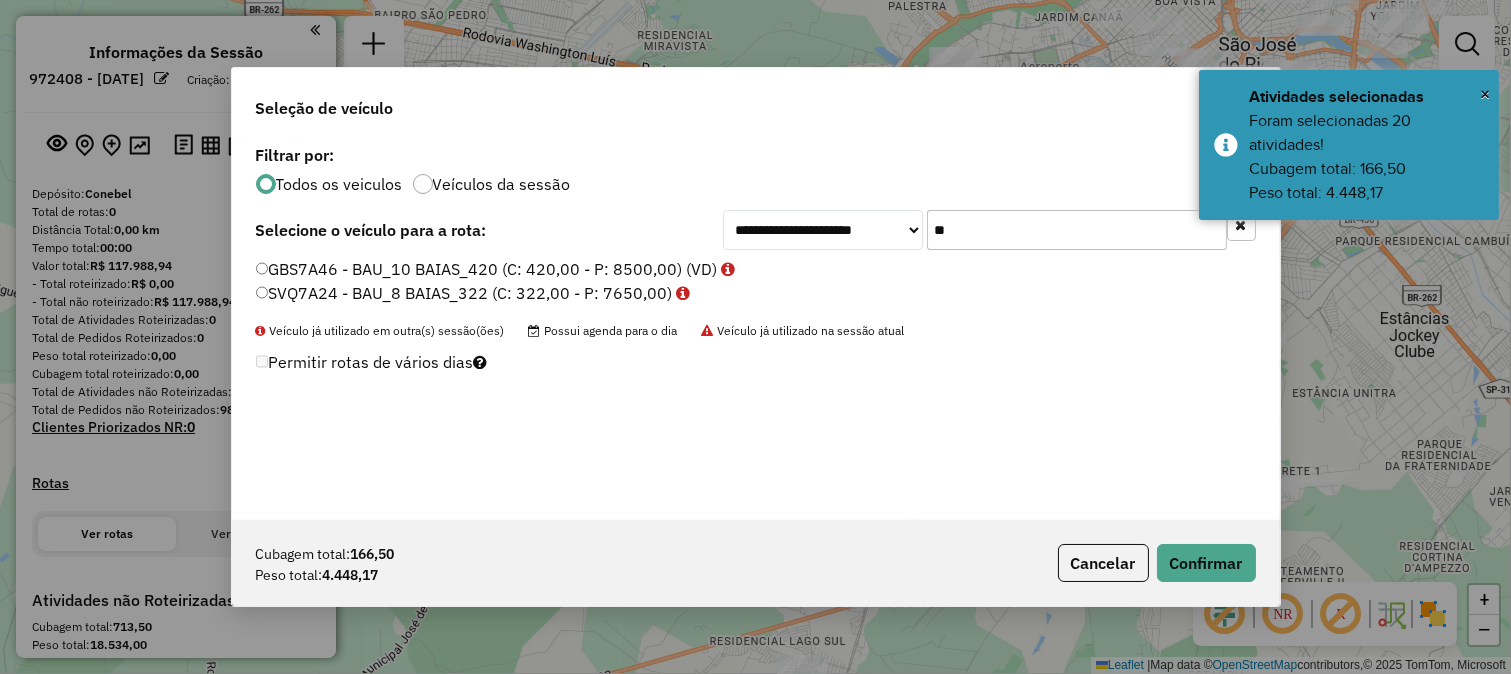 click on "Cubagem total:  166,50  Peso total: 4.448,17  Cancelar   Confirmar" 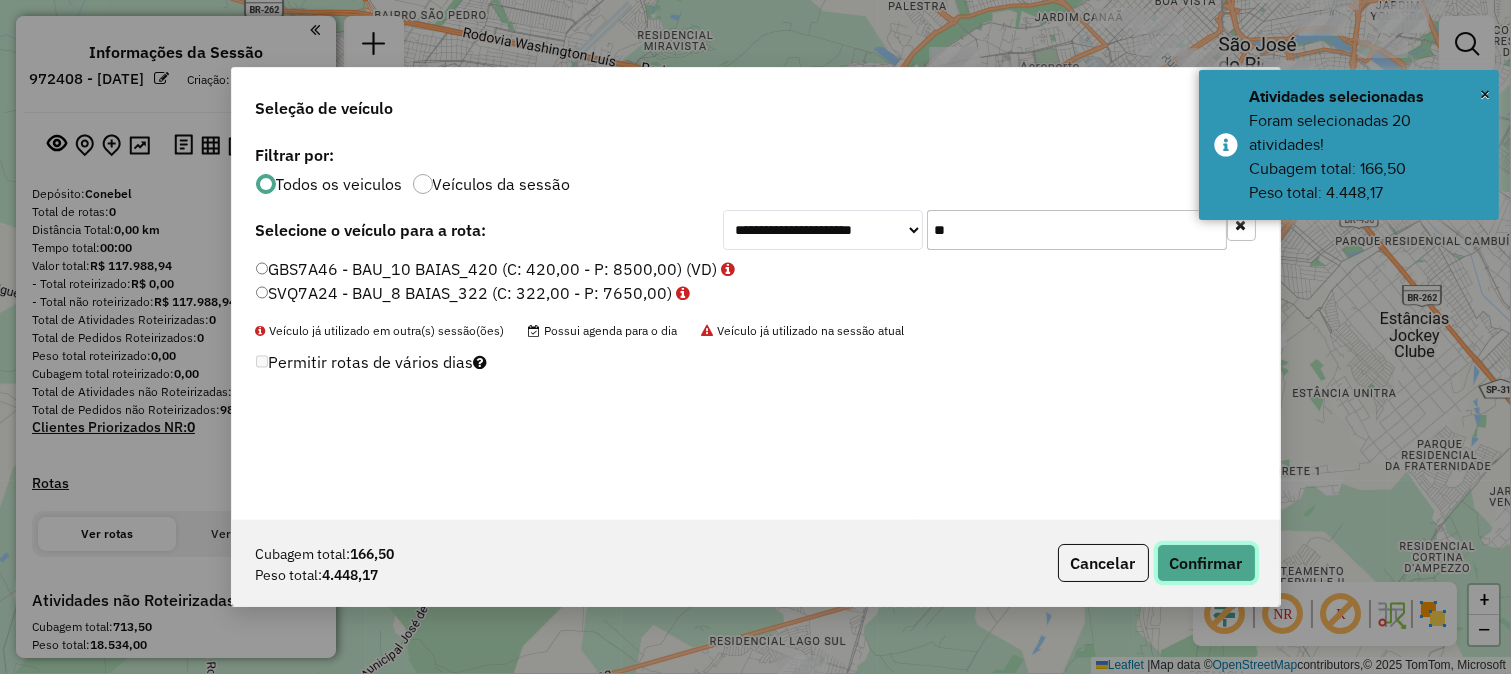 click on "Confirmar" 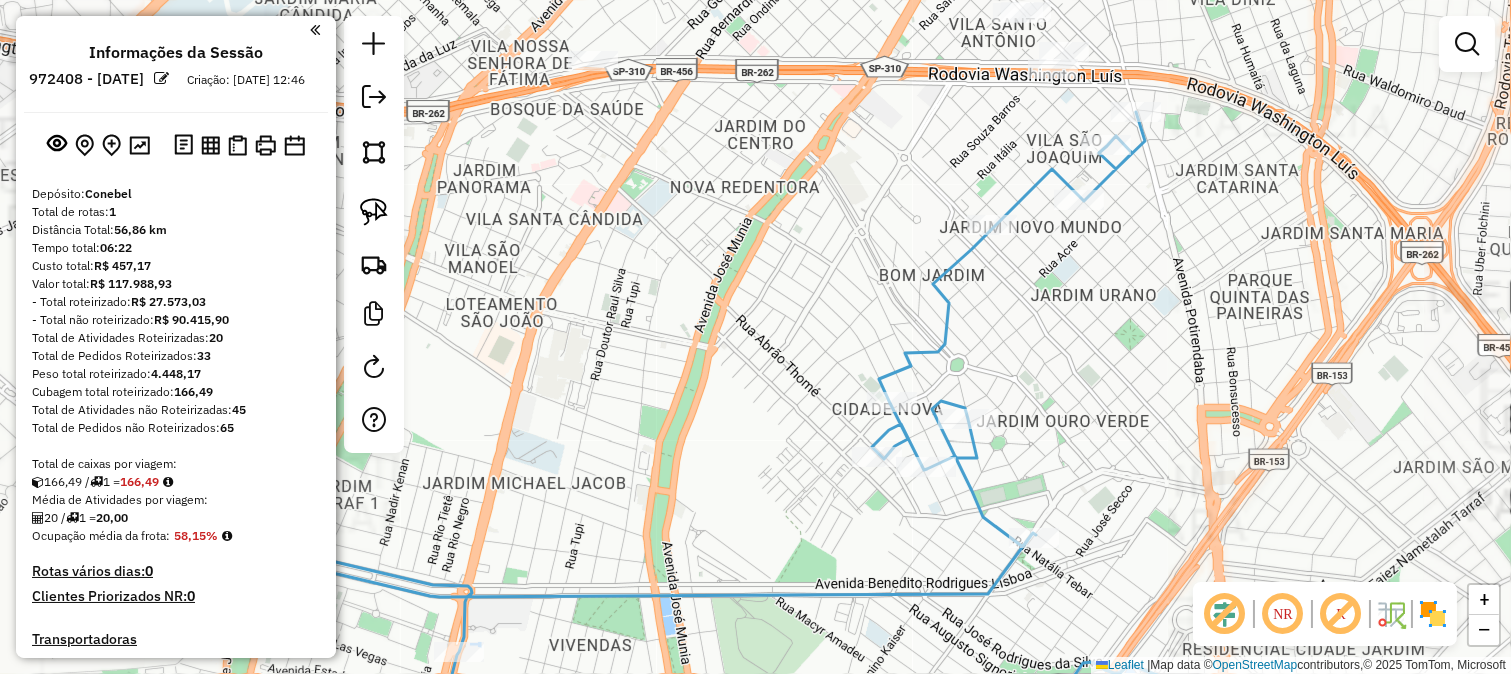 drag, startPoint x: 1203, startPoint y: 162, endPoint x: 1074, endPoint y: 215, distance: 139.46326 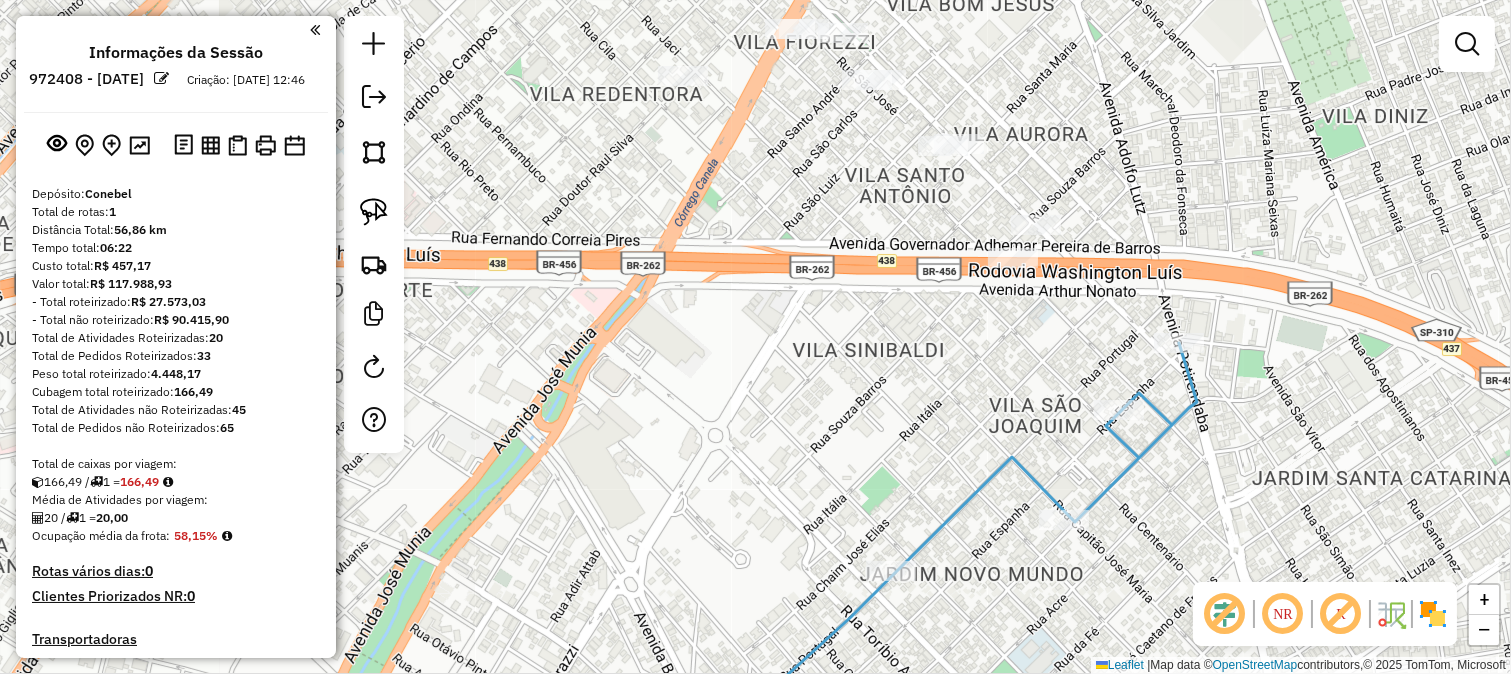 click on "Janela de atendimento Grade de atendimento Capacidade Transportadoras Veículos Cliente Pedidos  Rotas Selecione os dias de semana para filtrar as janelas de atendimento  Seg   Ter   Qua   Qui   Sex   Sáb   Dom  Informe o período da janela de atendimento: De: Até:  Filtrar exatamente a janela do cliente  Considerar janela de atendimento padrão  Selecione os dias de semana para filtrar as grades de atendimento  Seg   Ter   Qua   Qui   Sex   Sáb   Dom   Considerar clientes sem dia de atendimento cadastrado  Clientes fora do dia de atendimento selecionado Filtrar as atividades entre os valores definidos abaixo:  Peso mínimo:   Peso máximo:   Cubagem mínima:   Cubagem máxima:   De:   Até:  Filtrar as atividades entre o tempo de atendimento definido abaixo:  De:   Até:   Considerar capacidade total dos clientes não roteirizados Transportadora: Selecione um ou mais itens Tipo de veículo: Selecione um ou mais itens Veículo: Selecione um ou mais itens Motorista: Selecione um ou mais itens Nome: Rótulo:" 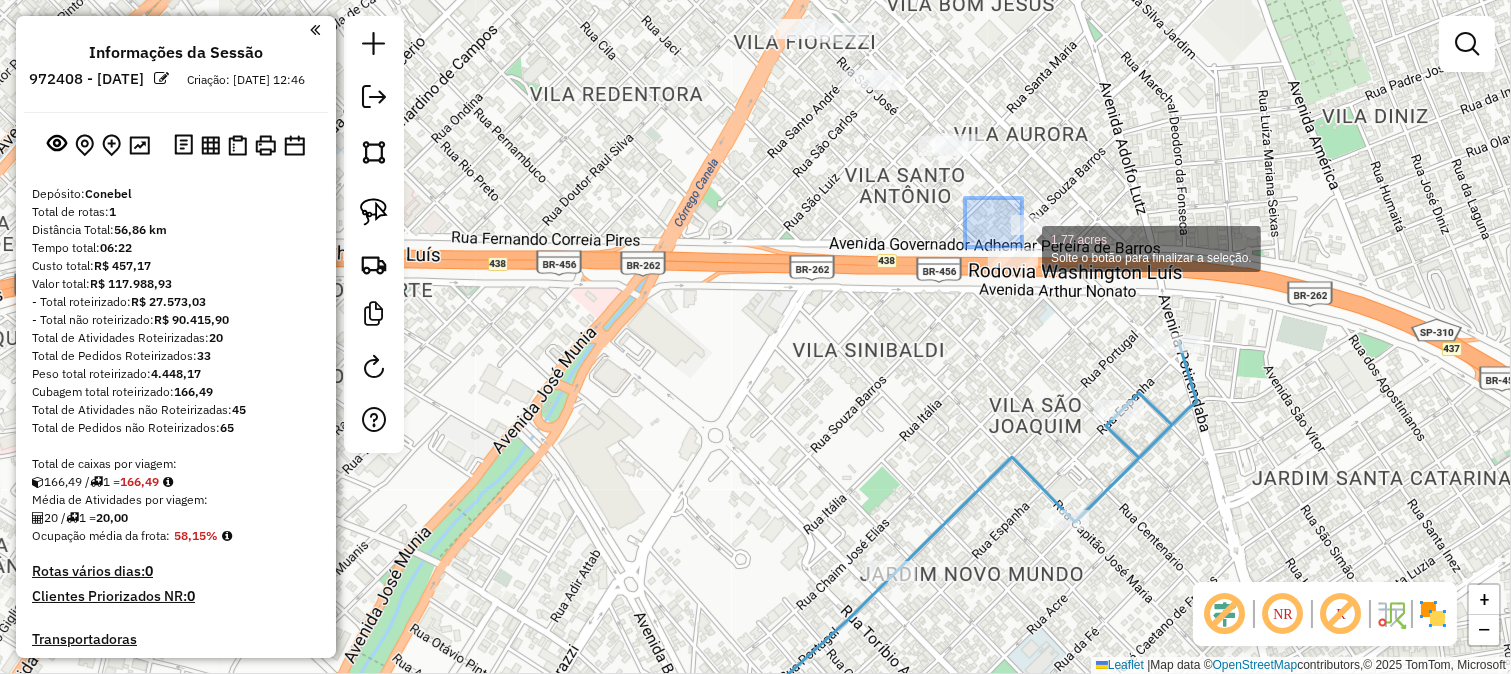 drag, startPoint x: 970, startPoint y: 203, endPoint x: 1051, endPoint y: 271, distance: 105.75916 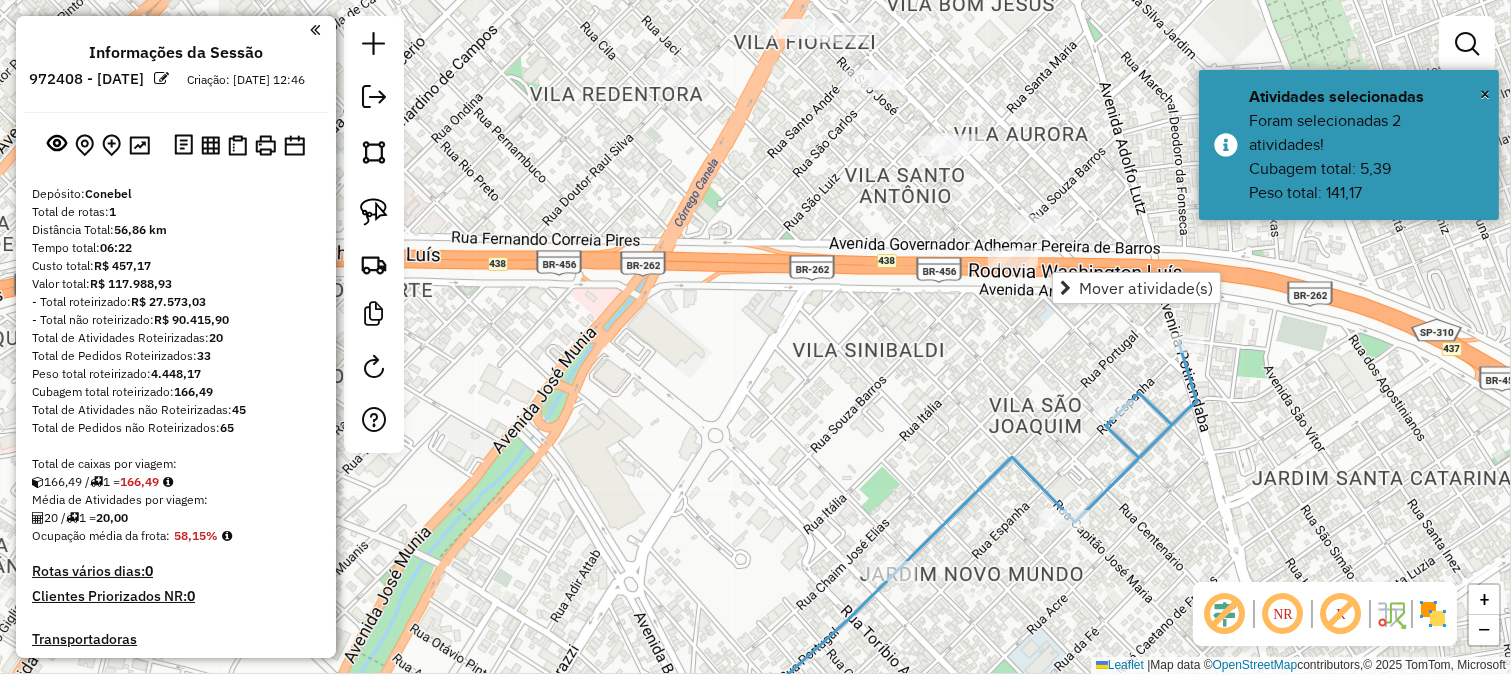 click on "Janela de atendimento Grade de atendimento Capacidade Transportadoras Veículos Cliente Pedidos  Rotas Selecione os dias de semana para filtrar as janelas de atendimento  Seg   Ter   Qua   Qui   Sex   Sáb   Dom  Informe o período da janela de atendimento: De: Até:  Filtrar exatamente a janela do cliente  Considerar janela de atendimento padrão  Selecione os dias de semana para filtrar as grades de atendimento  Seg   Ter   Qua   Qui   Sex   Sáb   Dom   Considerar clientes sem dia de atendimento cadastrado  Clientes fora do dia de atendimento selecionado Filtrar as atividades entre os valores definidos abaixo:  Peso mínimo:   Peso máximo:   Cubagem mínima:   Cubagem máxima:   De:   Até:  Filtrar as atividades entre o tempo de atendimento definido abaixo:  De:   Até:   Considerar capacidade total dos clientes não roteirizados Transportadora: Selecione um ou mais itens Tipo de veículo: Selecione um ou mais itens Veículo: Selecione um ou mais itens Motorista: Selecione um ou mais itens Nome: Rótulo:" 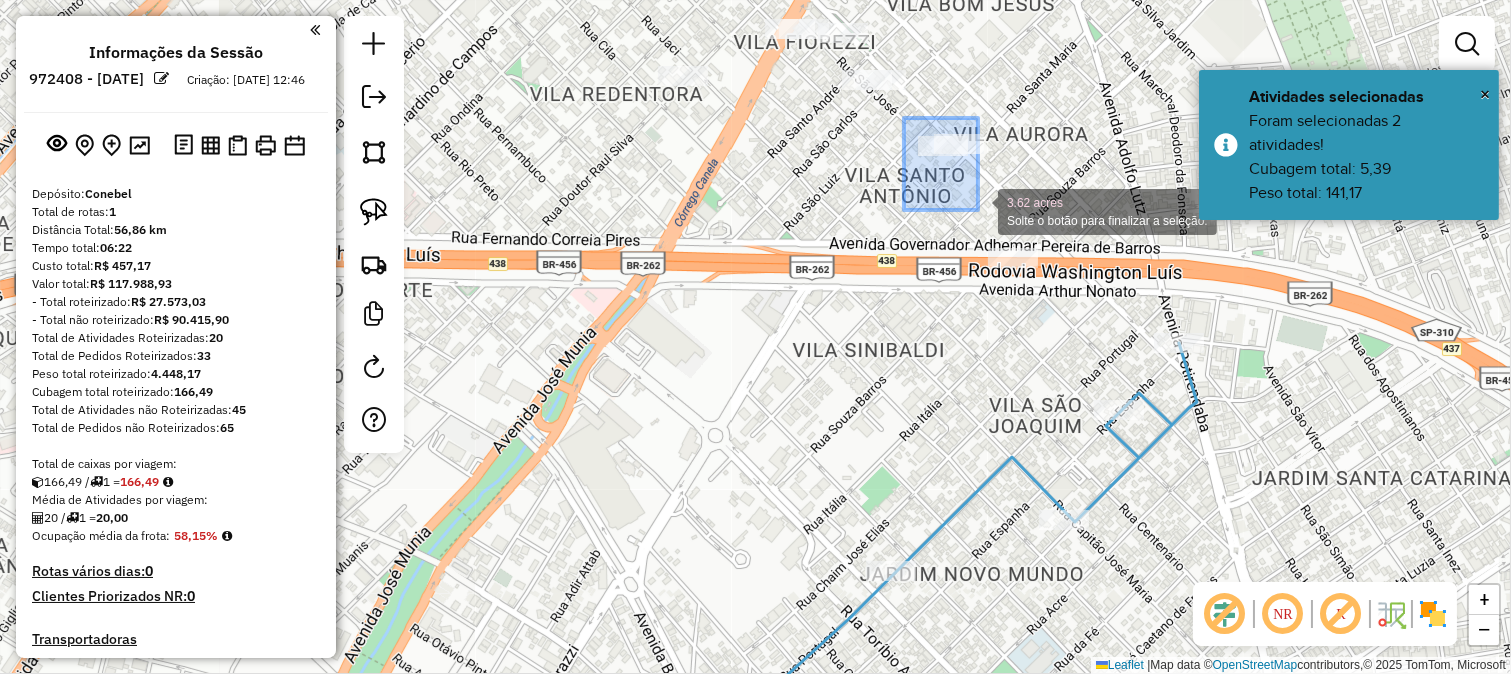 drag, startPoint x: 913, startPoint y: 133, endPoint x: 1065, endPoint y: 287, distance: 216.3793 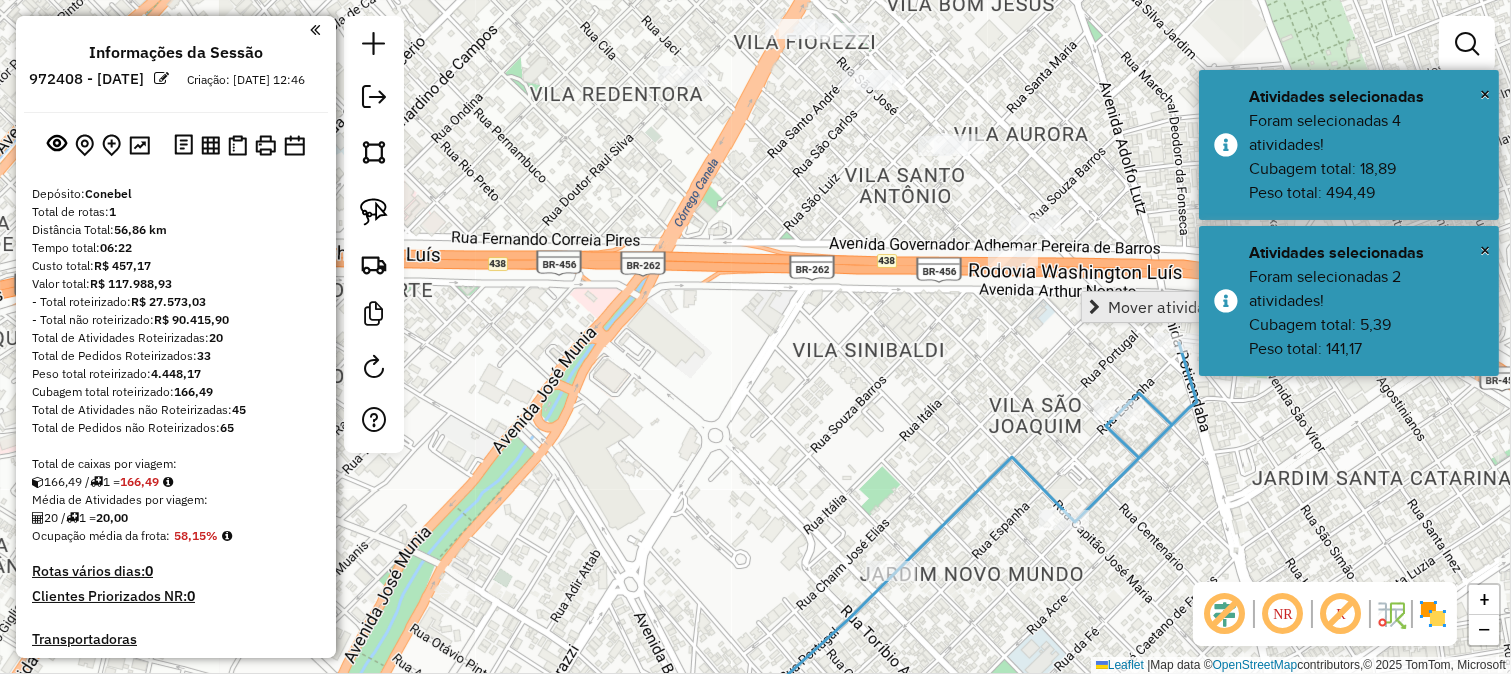 click on "Mover atividade(s)" at bounding box center [1175, 307] 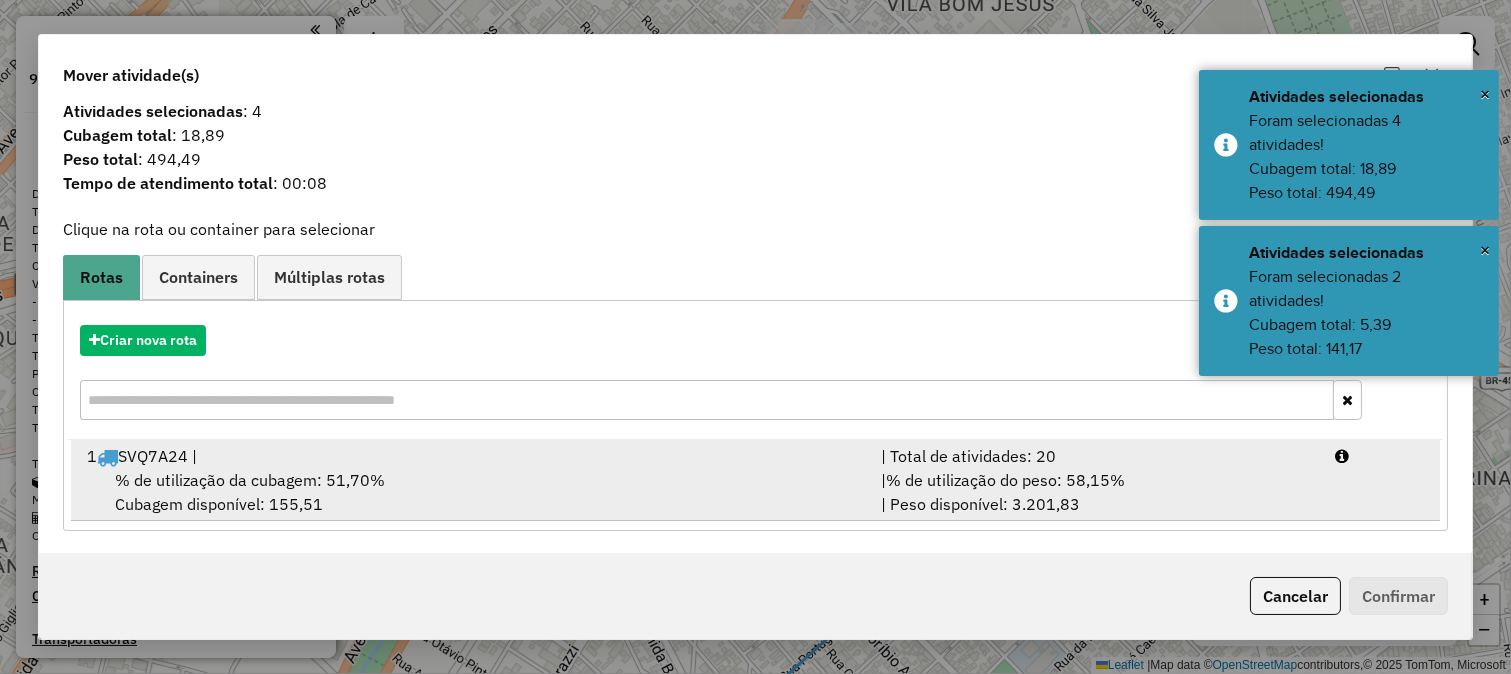 scroll, scrollTop: 17, scrollLeft: 0, axis: vertical 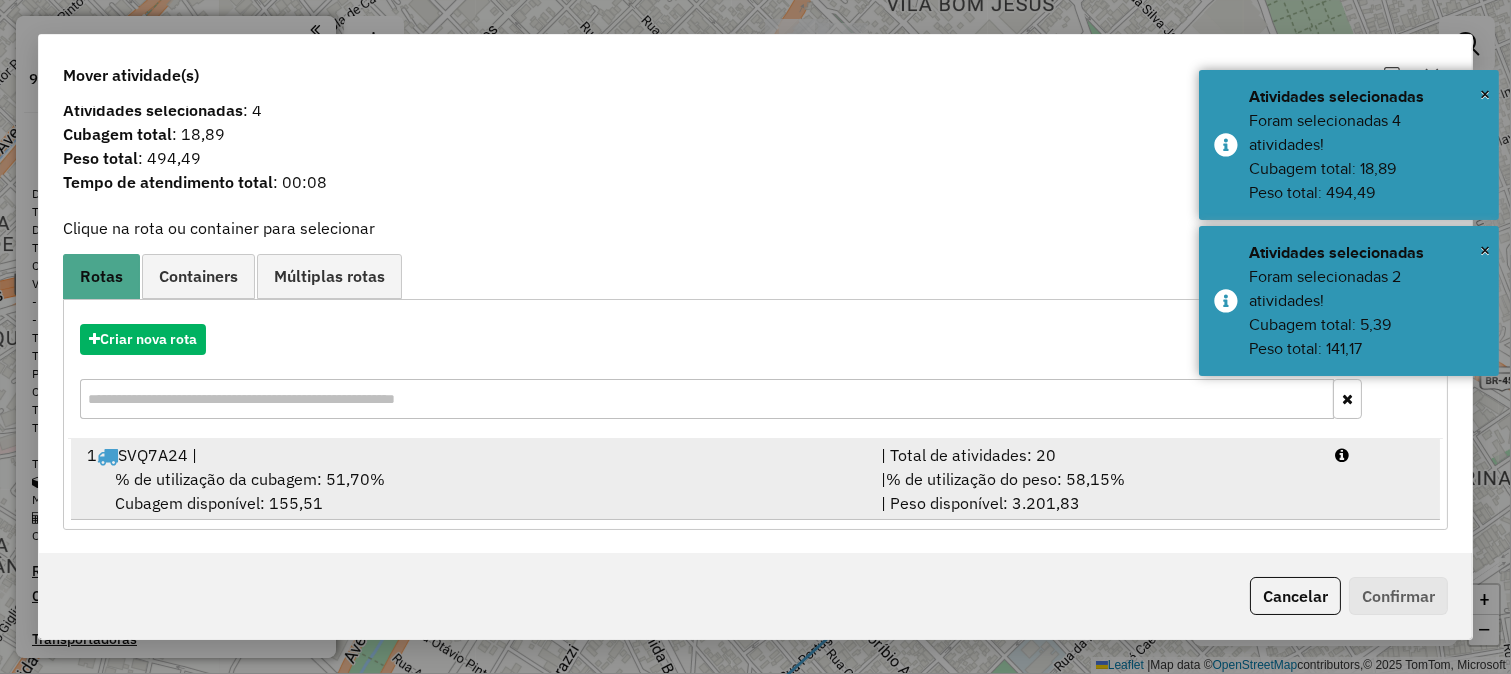 click on "% de utilização do peso: 58,15%" at bounding box center [1005, 479] 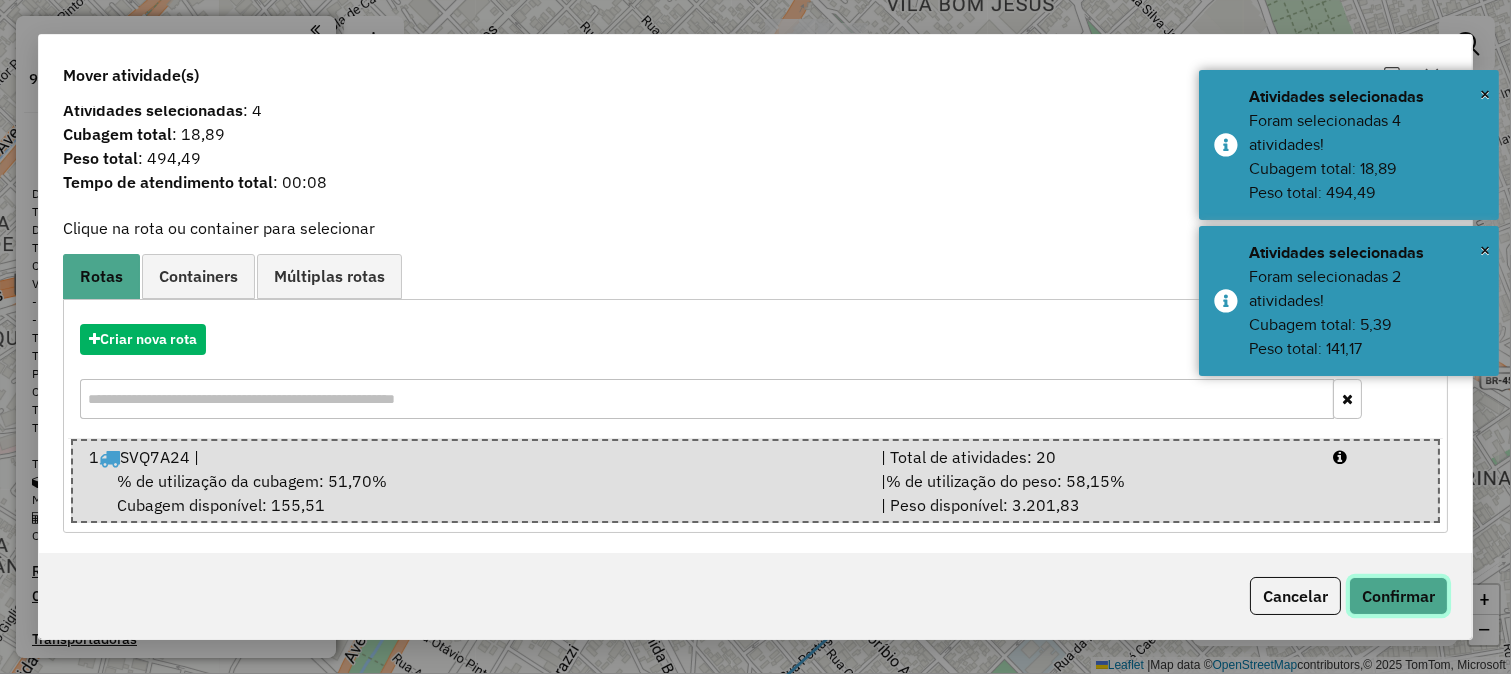click on "Confirmar" 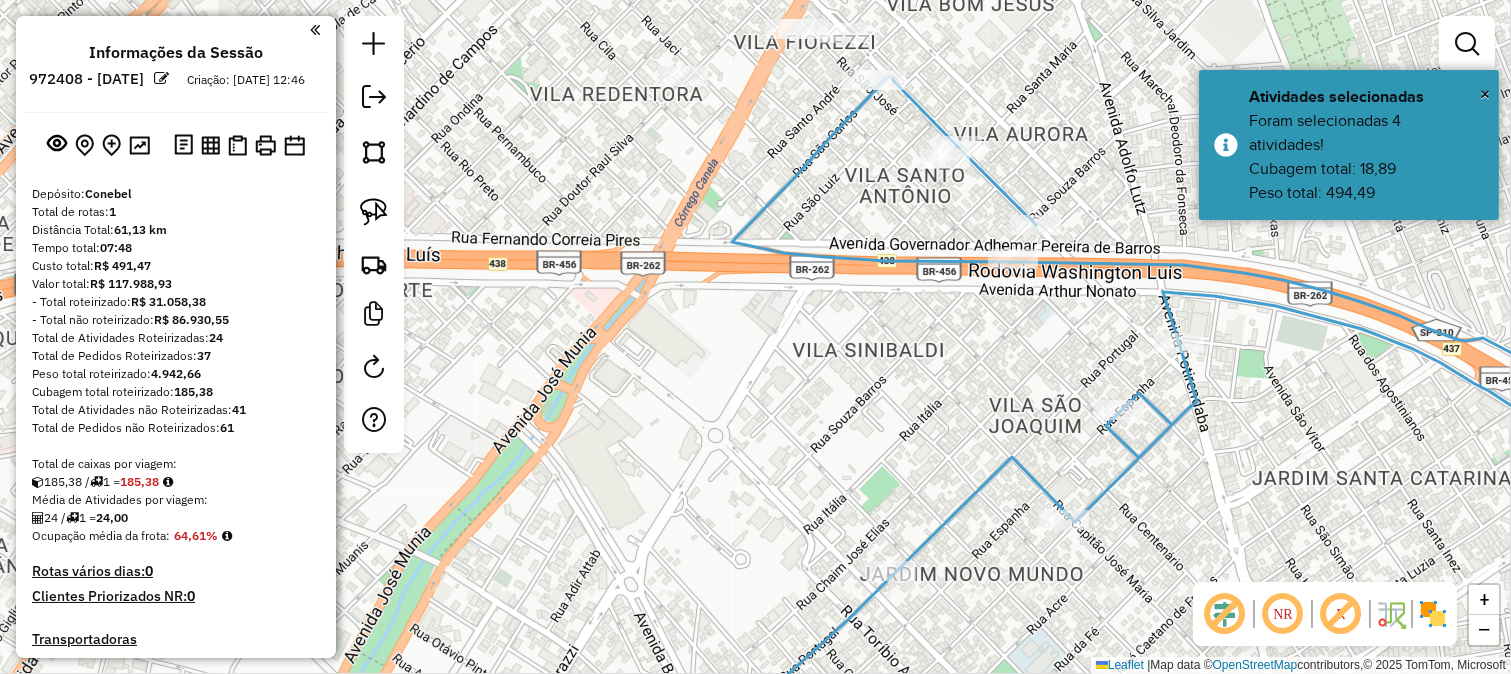 scroll, scrollTop: 0, scrollLeft: 0, axis: both 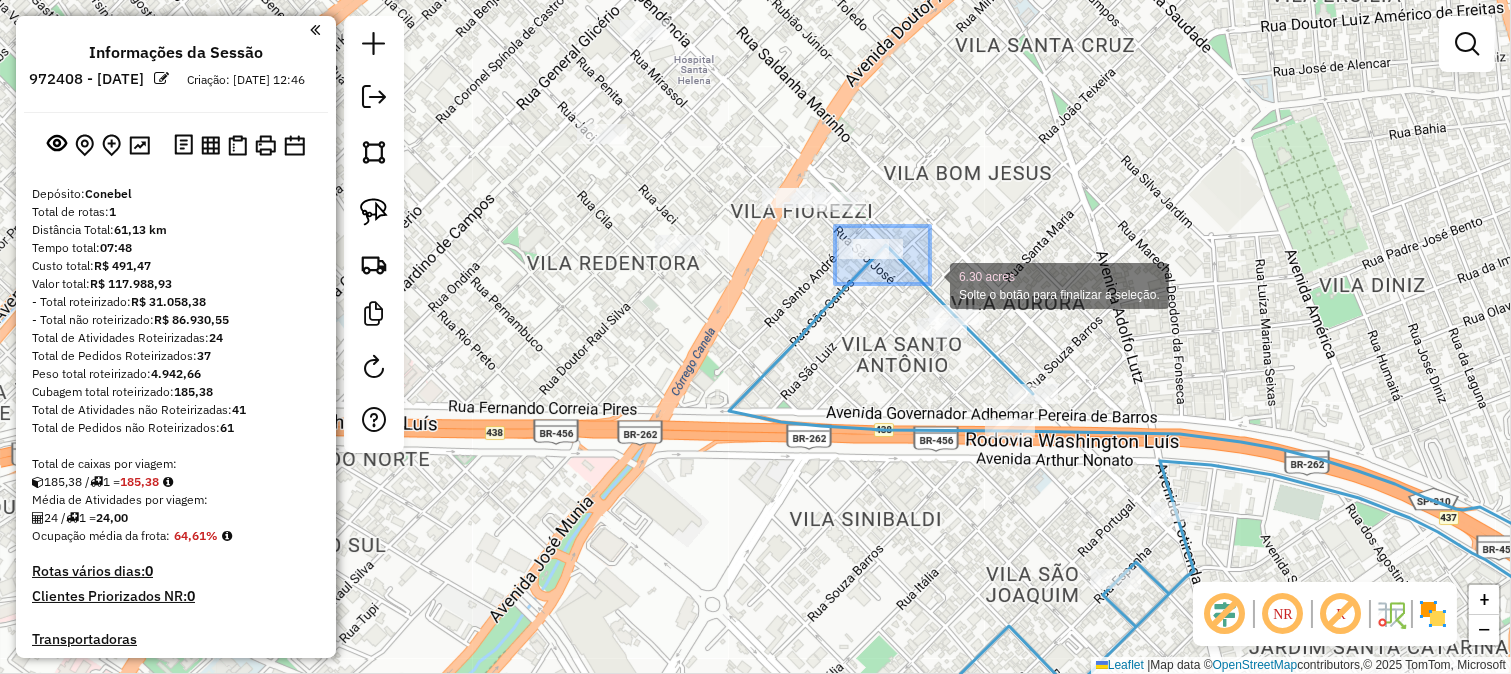 drag, startPoint x: 922, startPoint y: 276, endPoint x: 930, endPoint y: 284, distance: 11.313708 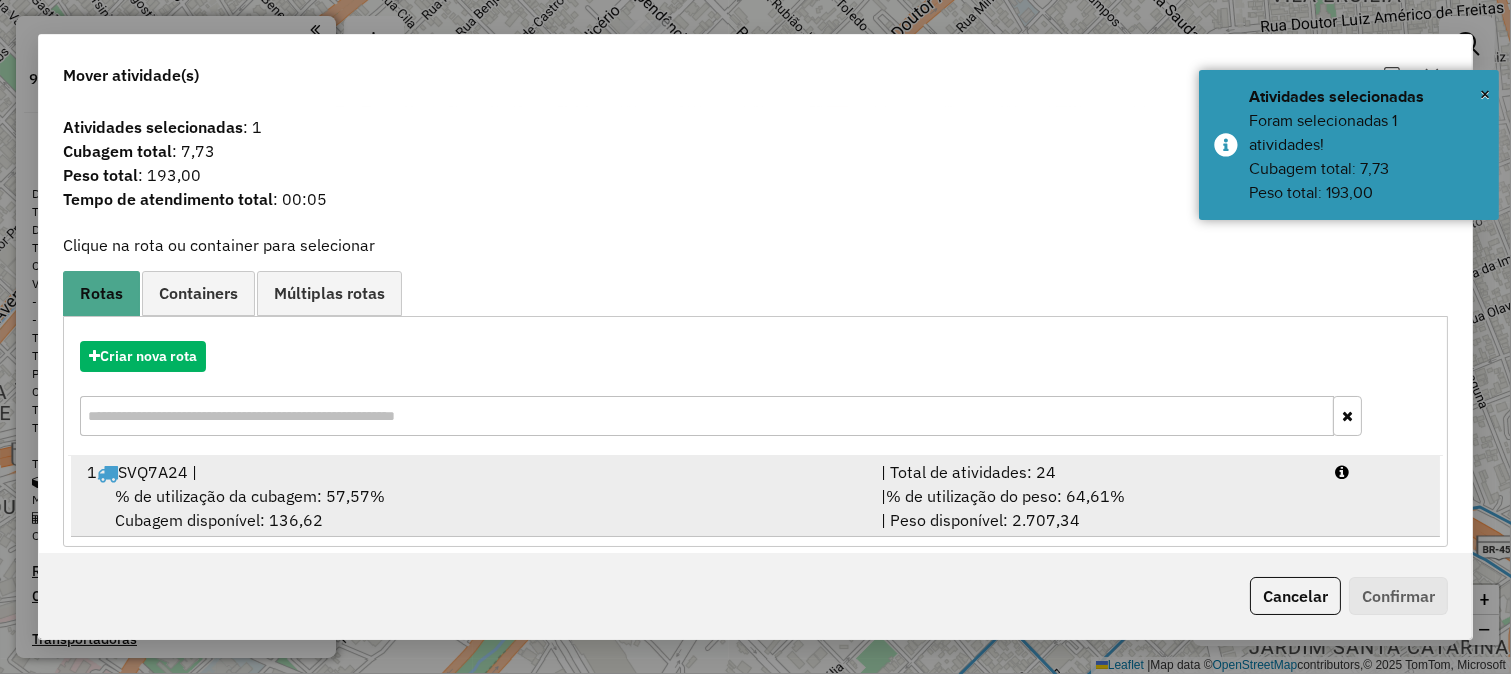 click on "| Total de atividades: 24" at bounding box center (1096, 472) 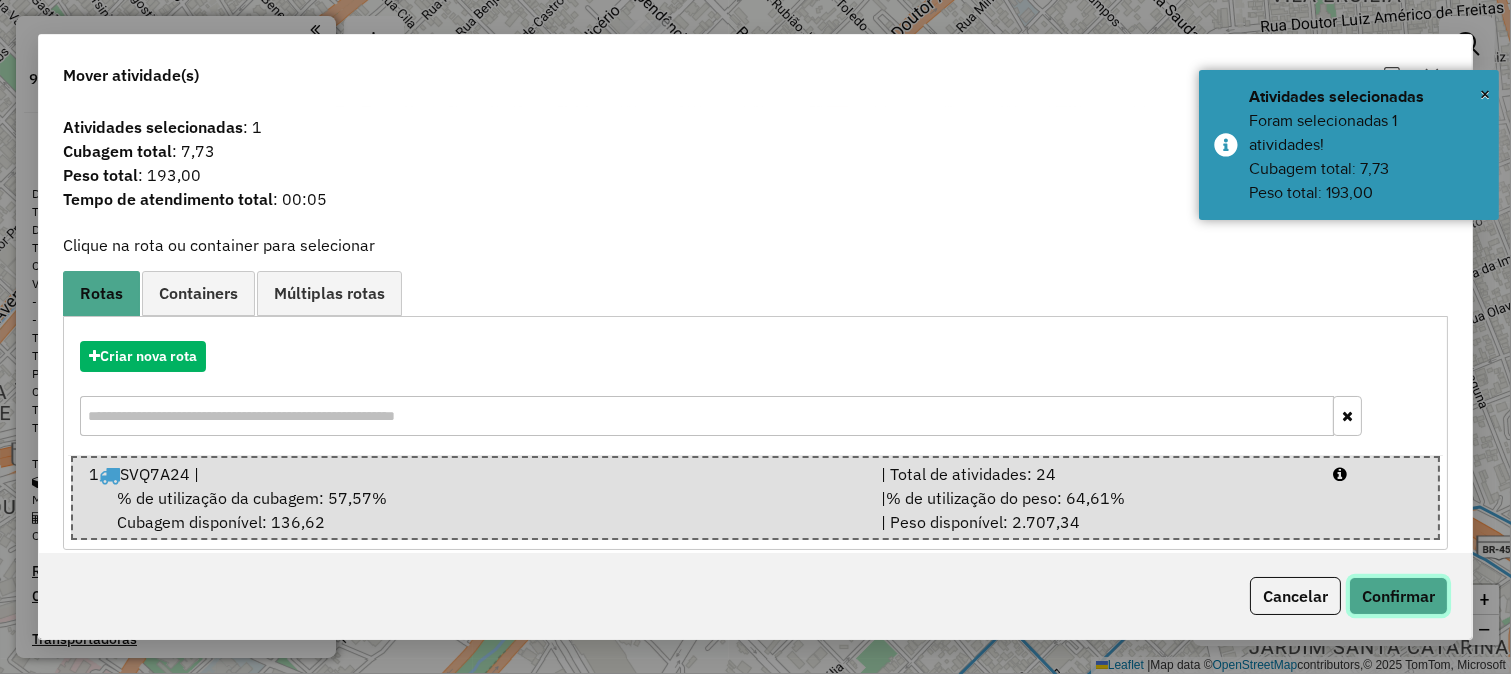 click on "Confirmar" 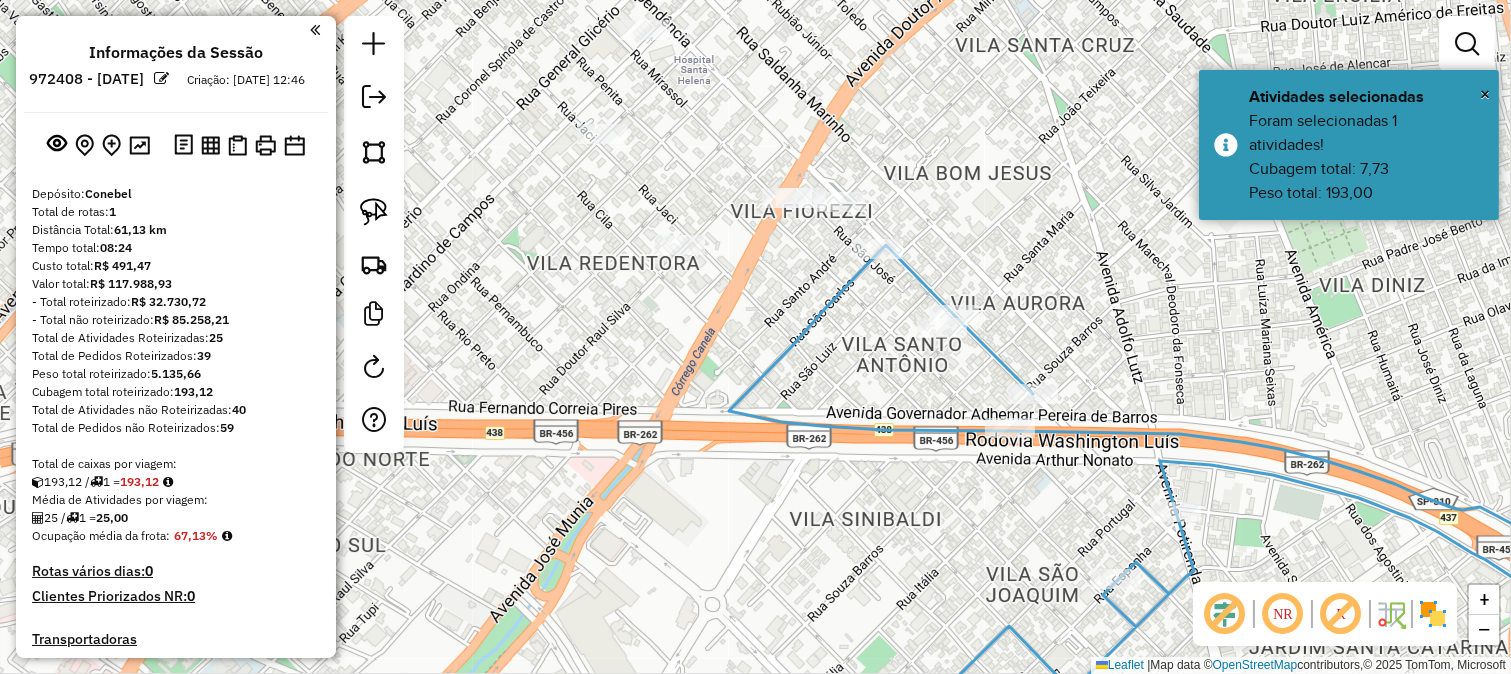 click 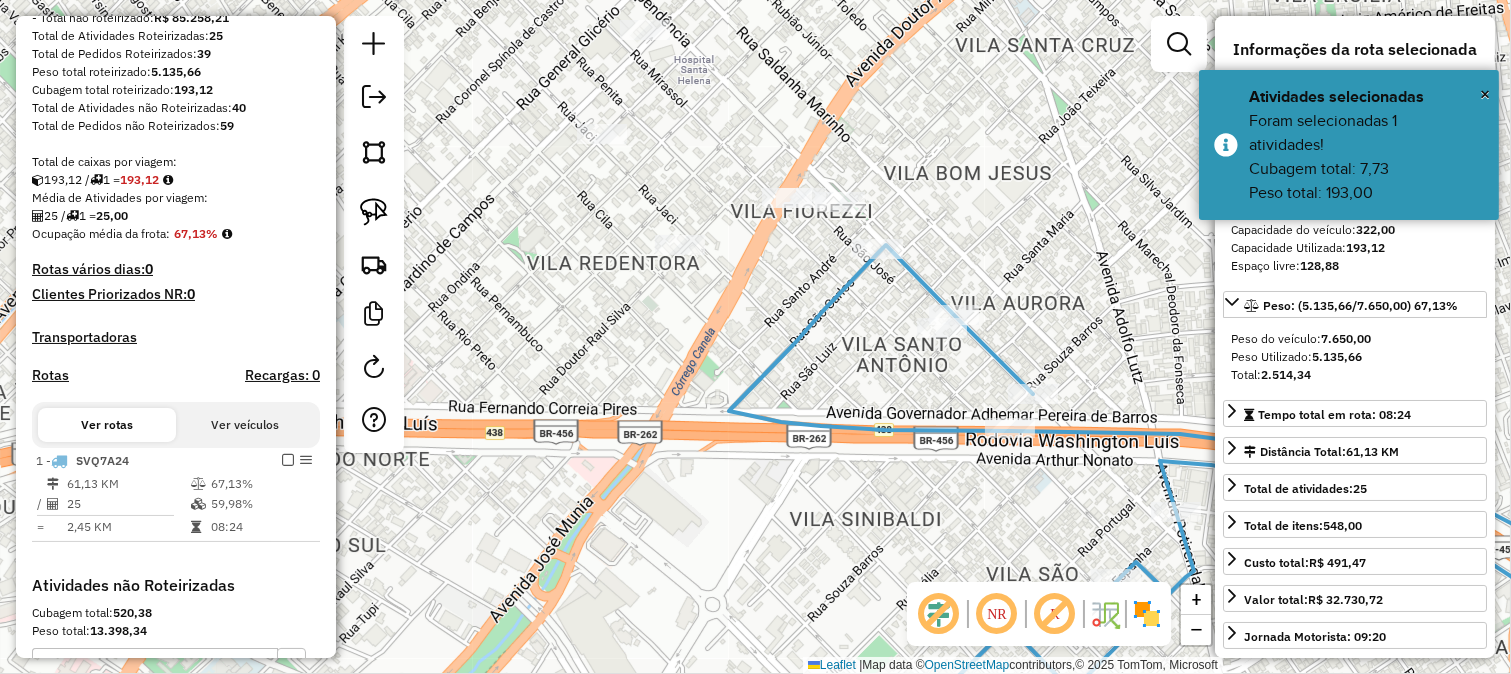 scroll, scrollTop: 596, scrollLeft: 0, axis: vertical 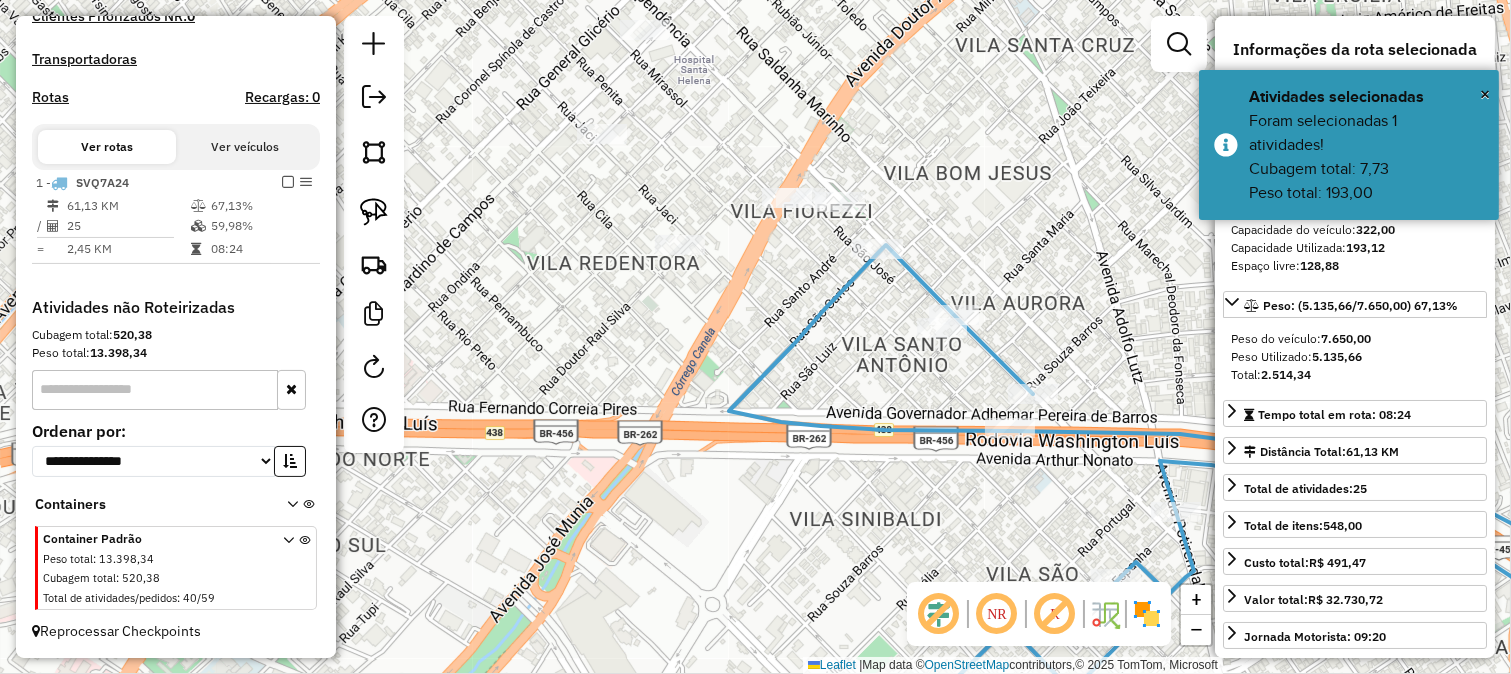 drag, startPoint x: 958, startPoint y: 207, endPoint x: 890, endPoint y: 361, distance: 168.34488 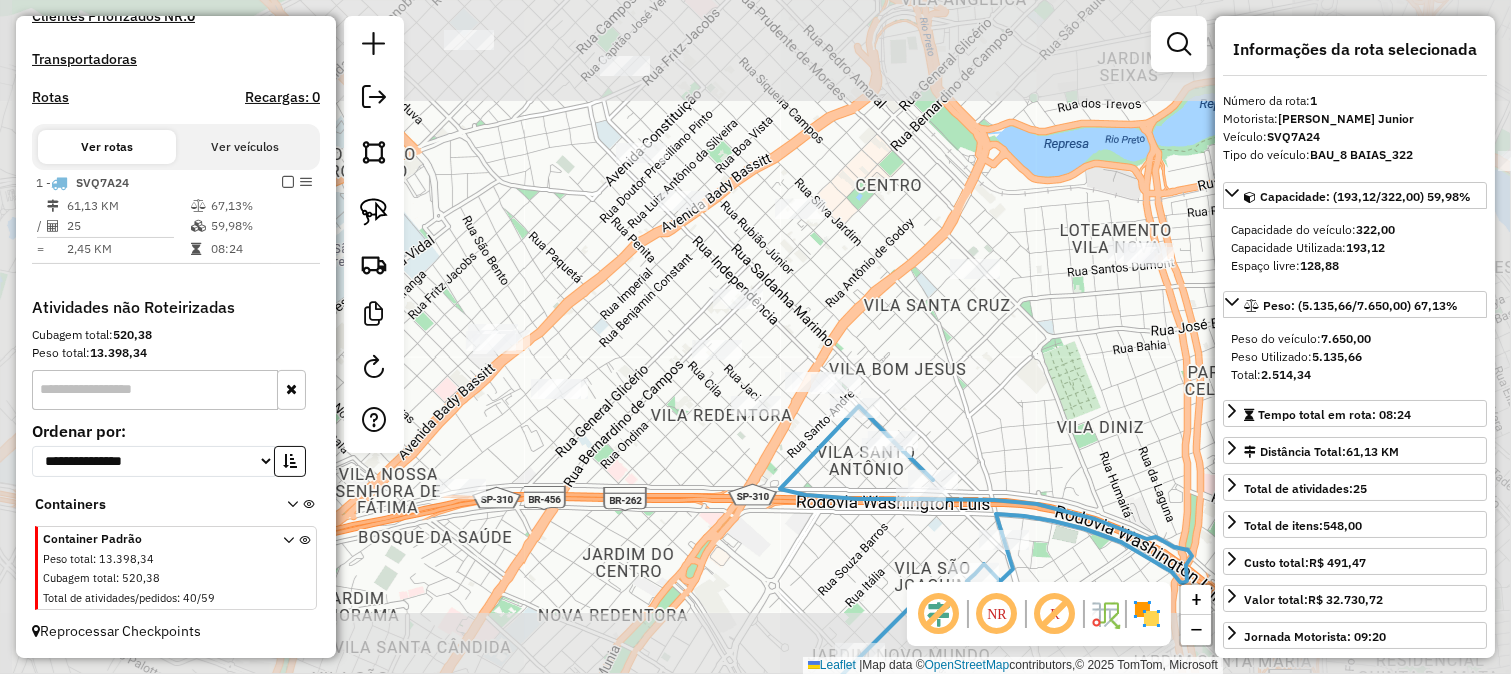 click on "Janela de atendimento Grade de atendimento Capacidade Transportadoras Veículos Cliente Pedidos  Rotas Selecione os dias de semana para filtrar as janelas de atendimento  Seg   Ter   Qua   Qui   Sex   Sáb   Dom  Informe o período da janela de atendimento: De: Até:  Filtrar exatamente a janela do cliente  Considerar janela de atendimento padrão  Selecione os dias de semana para filtrar as grades de atendimento  Seg   Ter   Qua   Qui   Sex   Sáb   Dom   Considerar clientes sem dia de atendimento cadastrado  Clientes fora do dia de atendimento selecionado Filtrar as atividades entre os valores definidos abaixo:  Peso mínimo:   Peso máximo:   Cubagem mínima:   Cubagem máxima:   De:   Até:  Filtrar as atividades entre o tempo de atendimento definido abaixo:  De:   Até:   Considerar capacidade total dos clientes não roteirizados Transportadora: Selecione um ou mais itens Tipo de veículo: Selecione um ou mais itens Veículo: Selecione um ou mais itens Motorista: Selecione um ou mais itens Nome: Rótulo:" 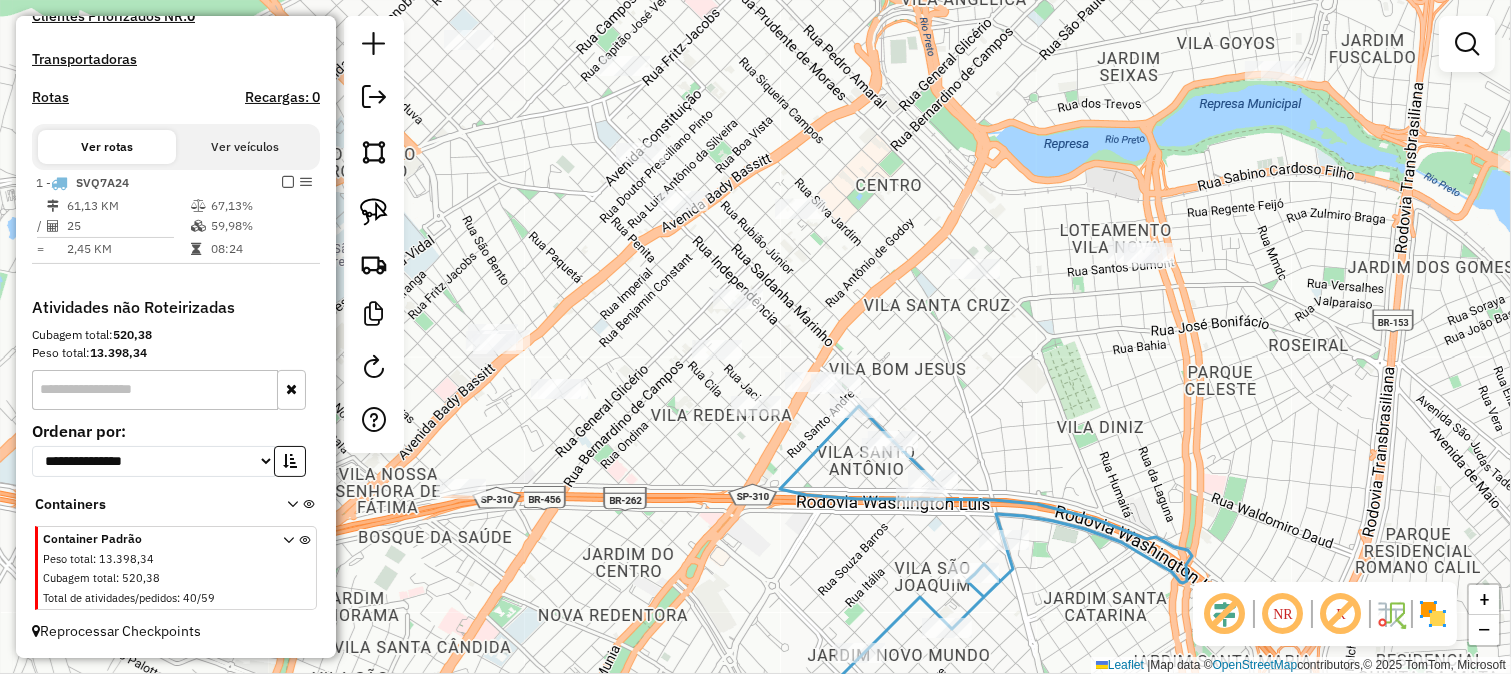 drag, startPoint x: 954, startPoint y: 337, endPoint x: 1101, endPoint y: 280, distance: 157.6642 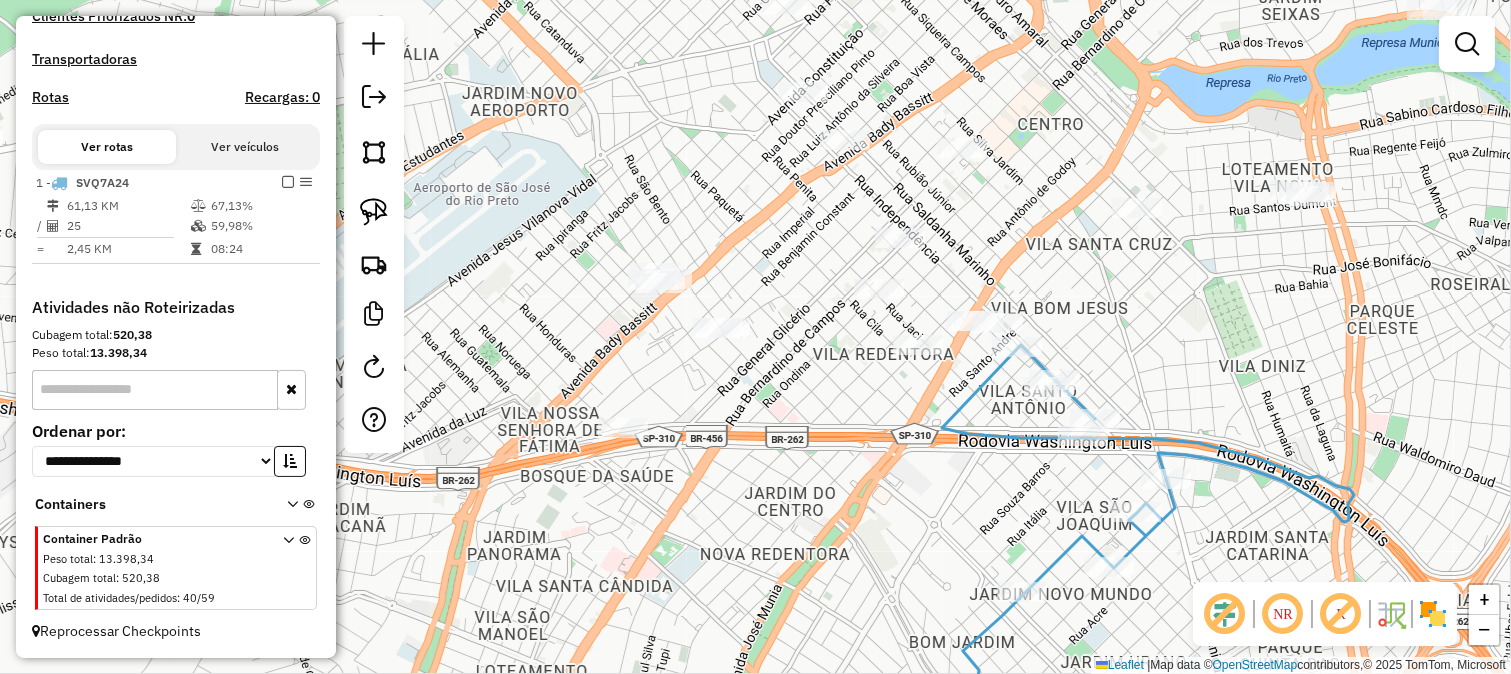 click on "Janela de atendimento Grade de atendimento Capacidade Transportadoras Veículos Cliente Pedidos  Rotas Selecione os dias de semana para filtrar as janelas de atendimento  Seg   Ter   Qua   Qui   Sex   Sáb   Dom  Informe o período da janela de atendimento: De: Até:  Filtrar exatamente a janela do cliente  Considerar janela de atendimento padrão  Selecione os dias de semana para filtrar as grades de atendimento  Seg   Ter   Qua   Qui   Sex   Sáb   Dom   Considerar clientes sem dia de atendimento cadastrado  Clientes fora do dia de atendimento selecionado Filtrar as atividades entre os valores definidos abaixo:  Peso mínimo:   Peso máximo:   Cubagem mínima:   Cubagem máxima:   De:   Até:  Filtrar as atividades entre o tempo de atendimento definido abaixo:  De:   Até:   Considerar capacidade total dos clientes não roteirizados Transportadora: Selecione um ou mais itens Tipo de veículo: Selecione um ou mais itens Veículo: Selecione um ou mais itens Motorista: Selecione um ou mais itens Nome: Rótulo:" 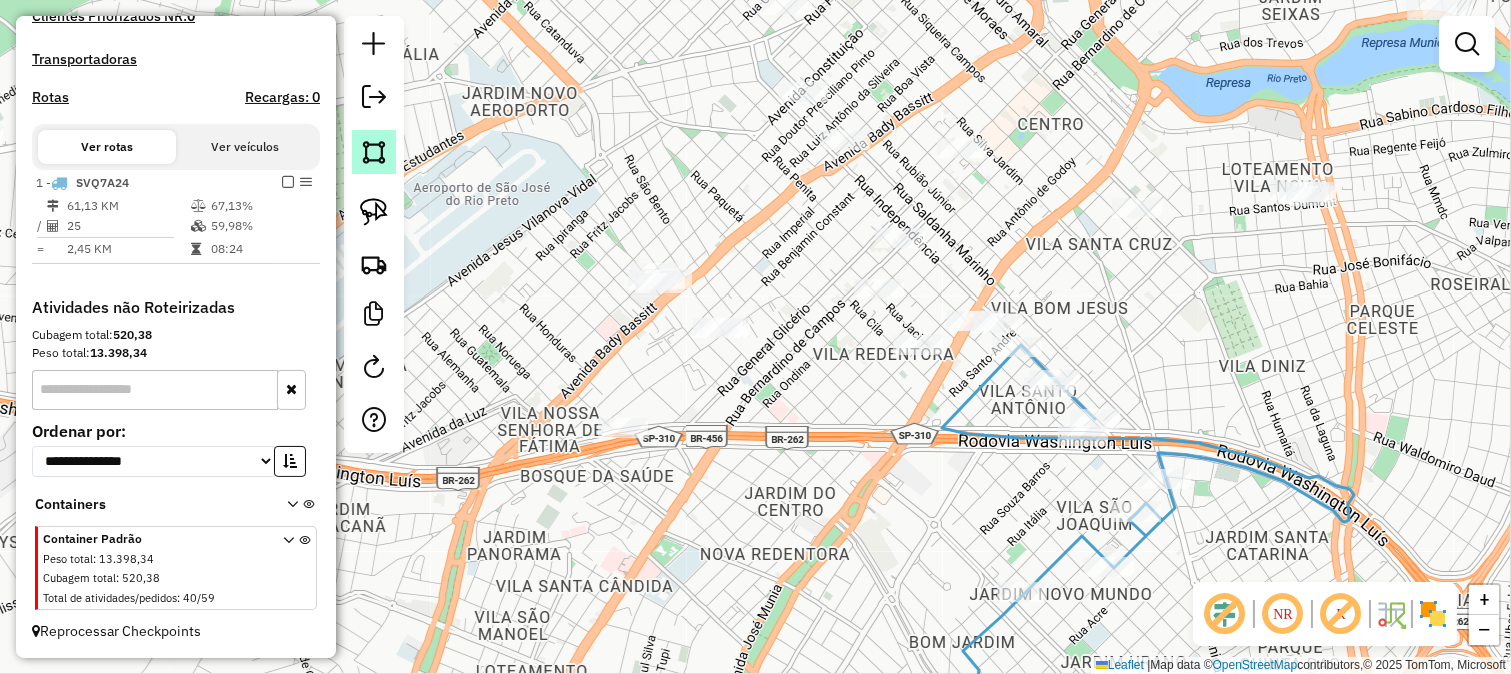 click 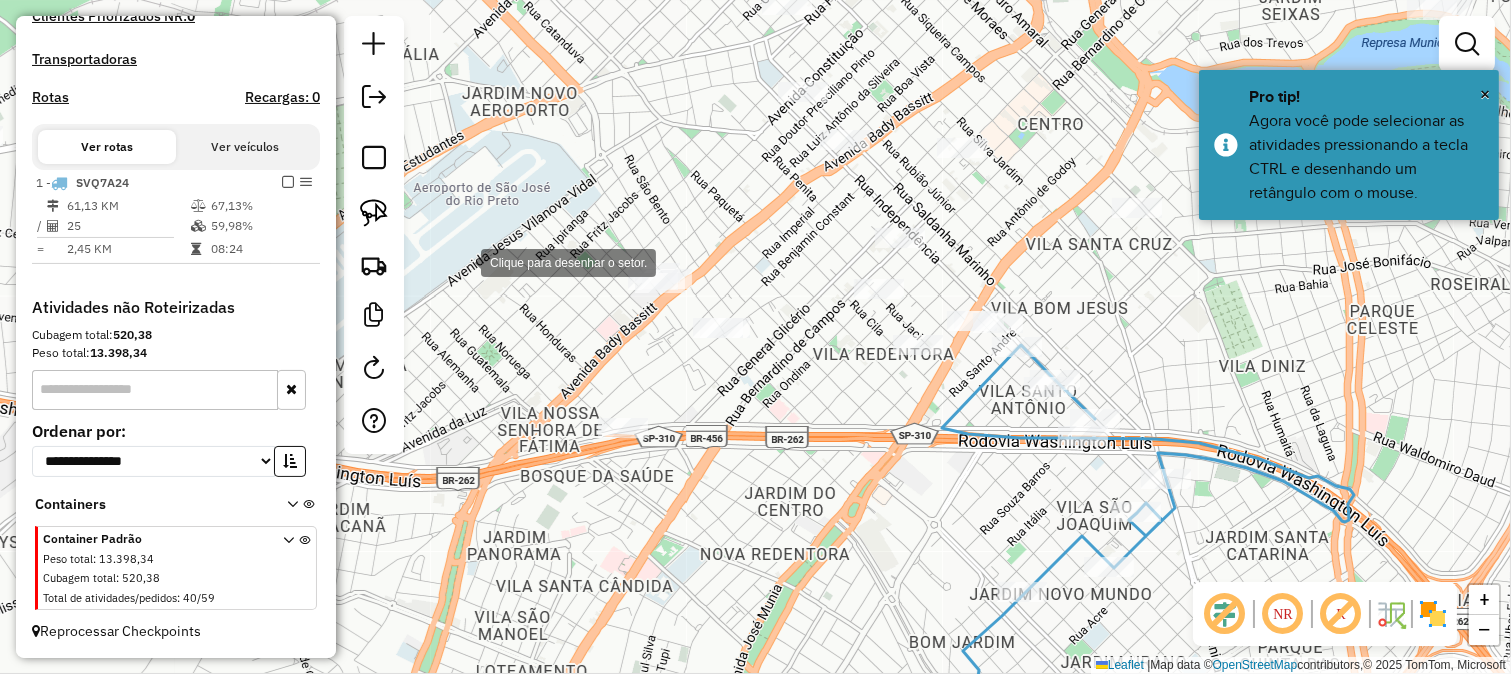 click 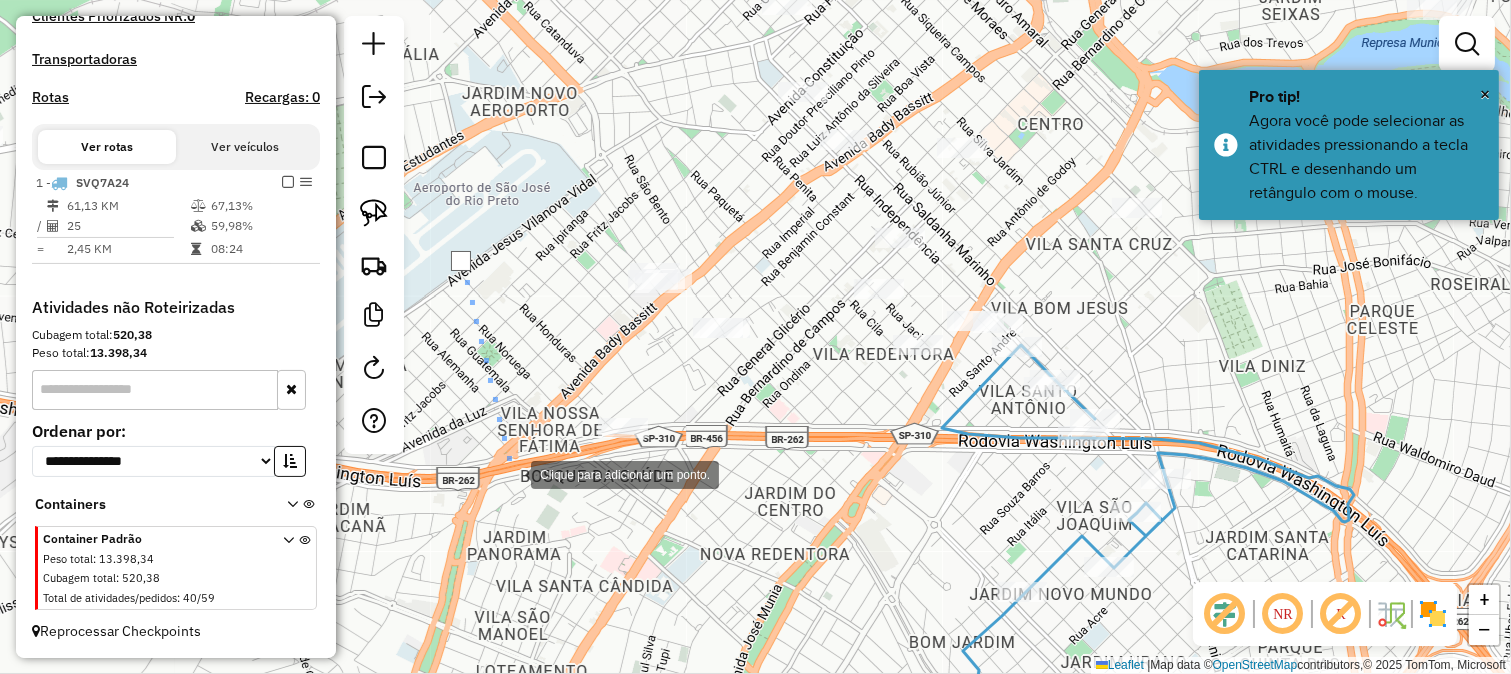 click 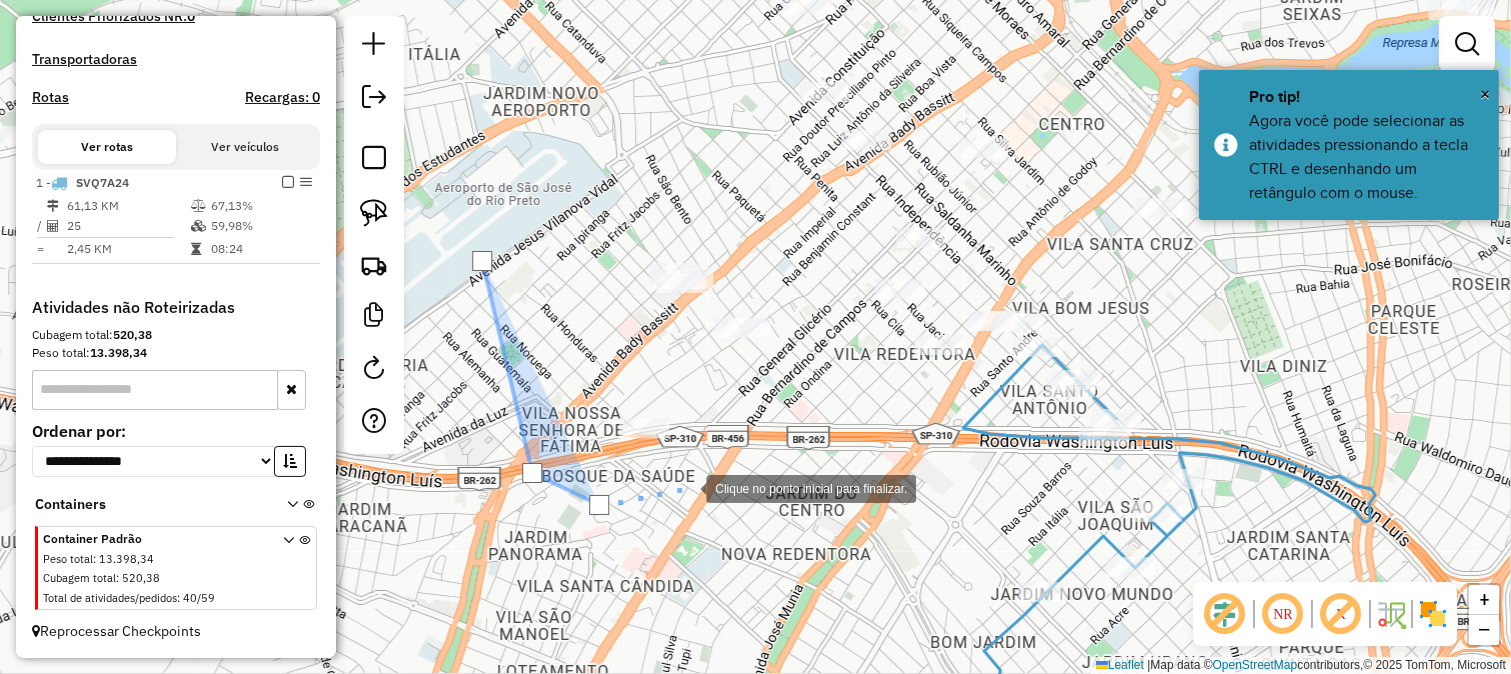 click 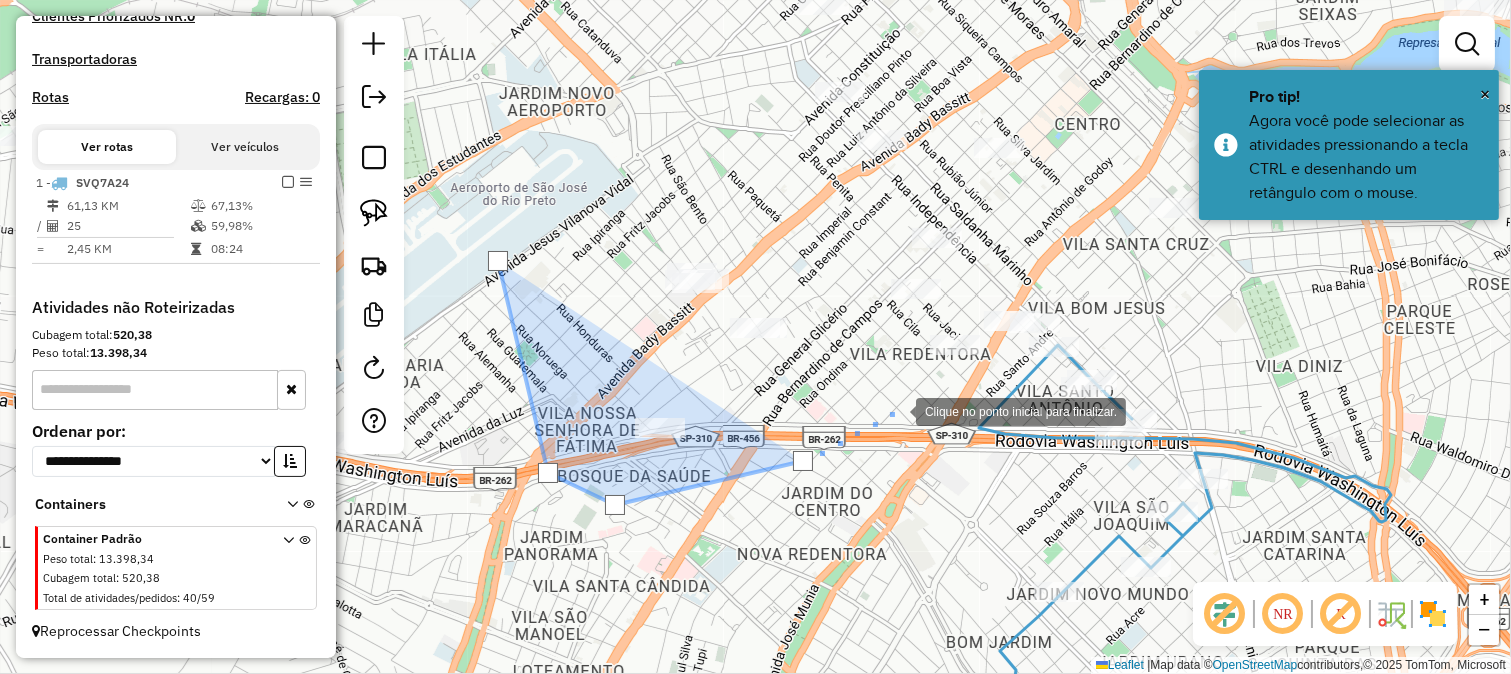 click 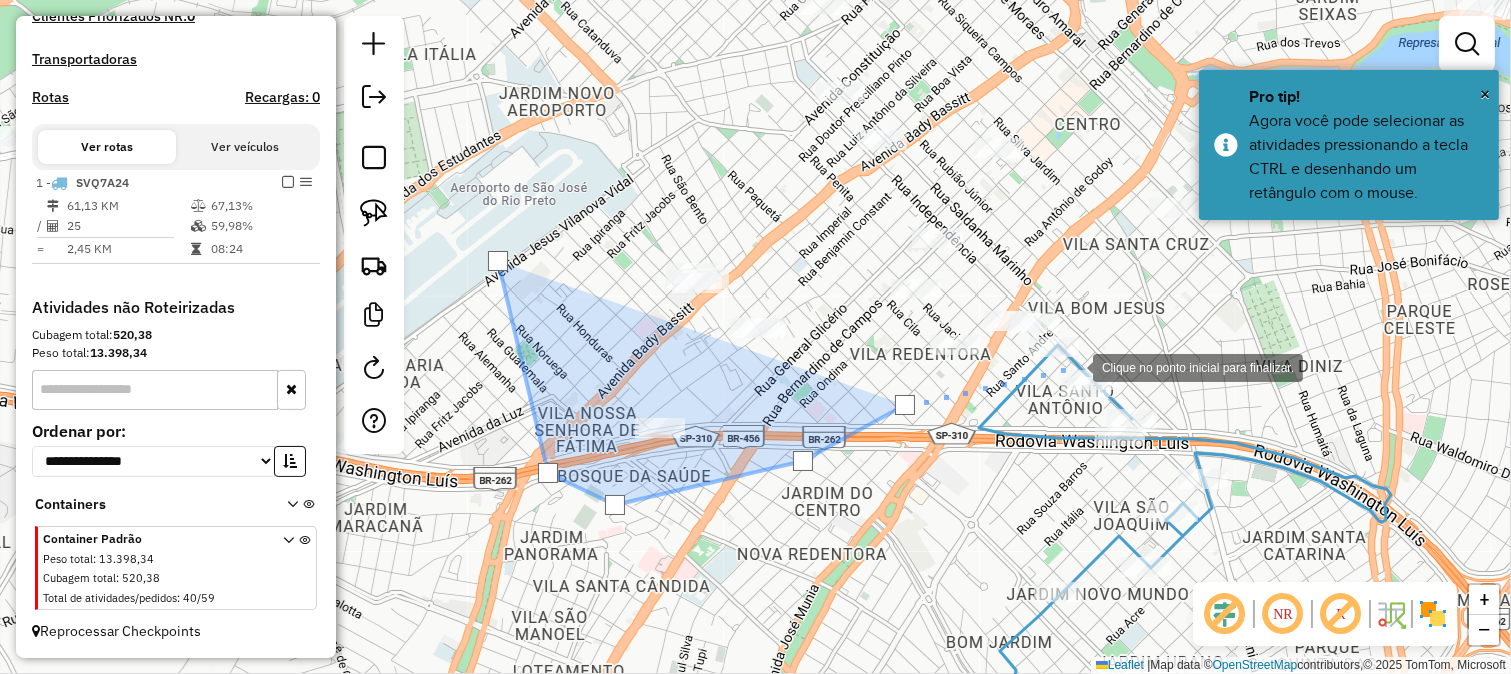 click 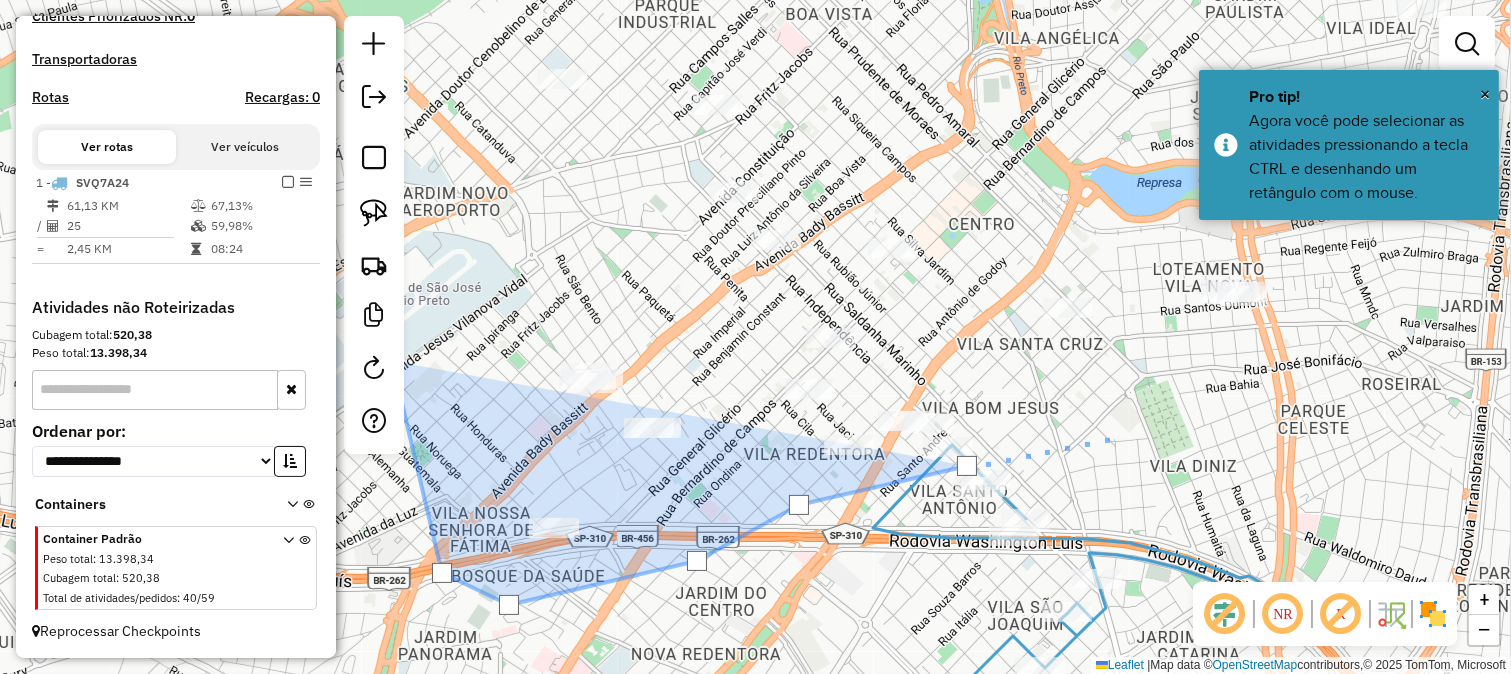 drag, startPoint x: 1226, startPoint y: 346, endPoint x: 1105, endPoint y: 444, distance: 155.70805 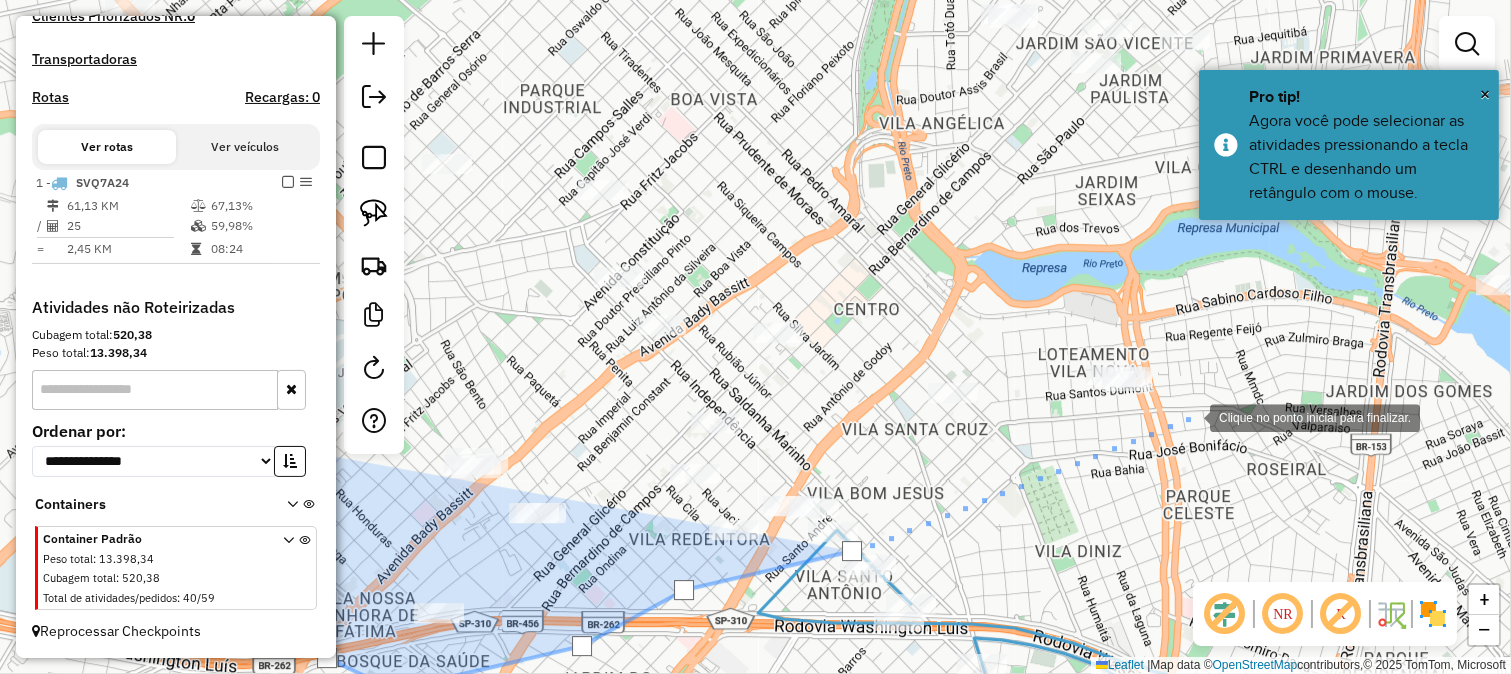 click 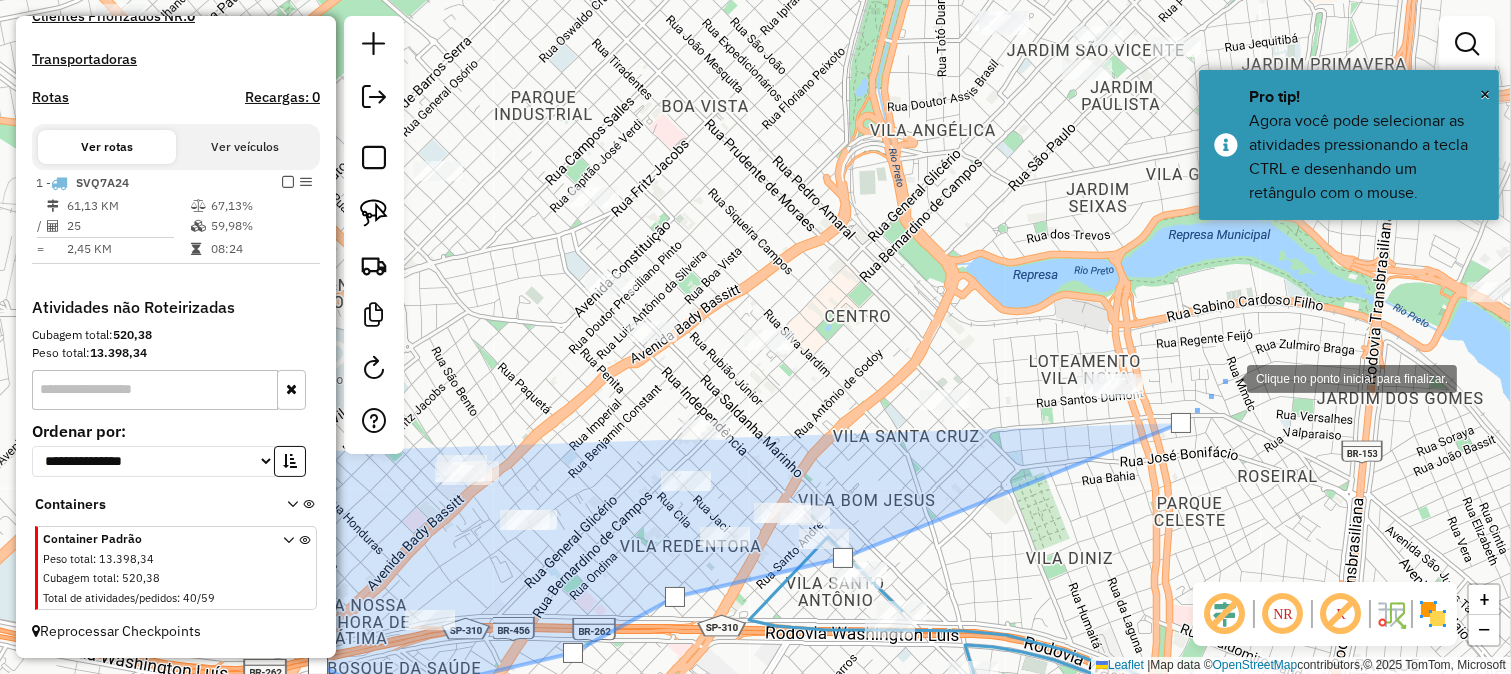 click 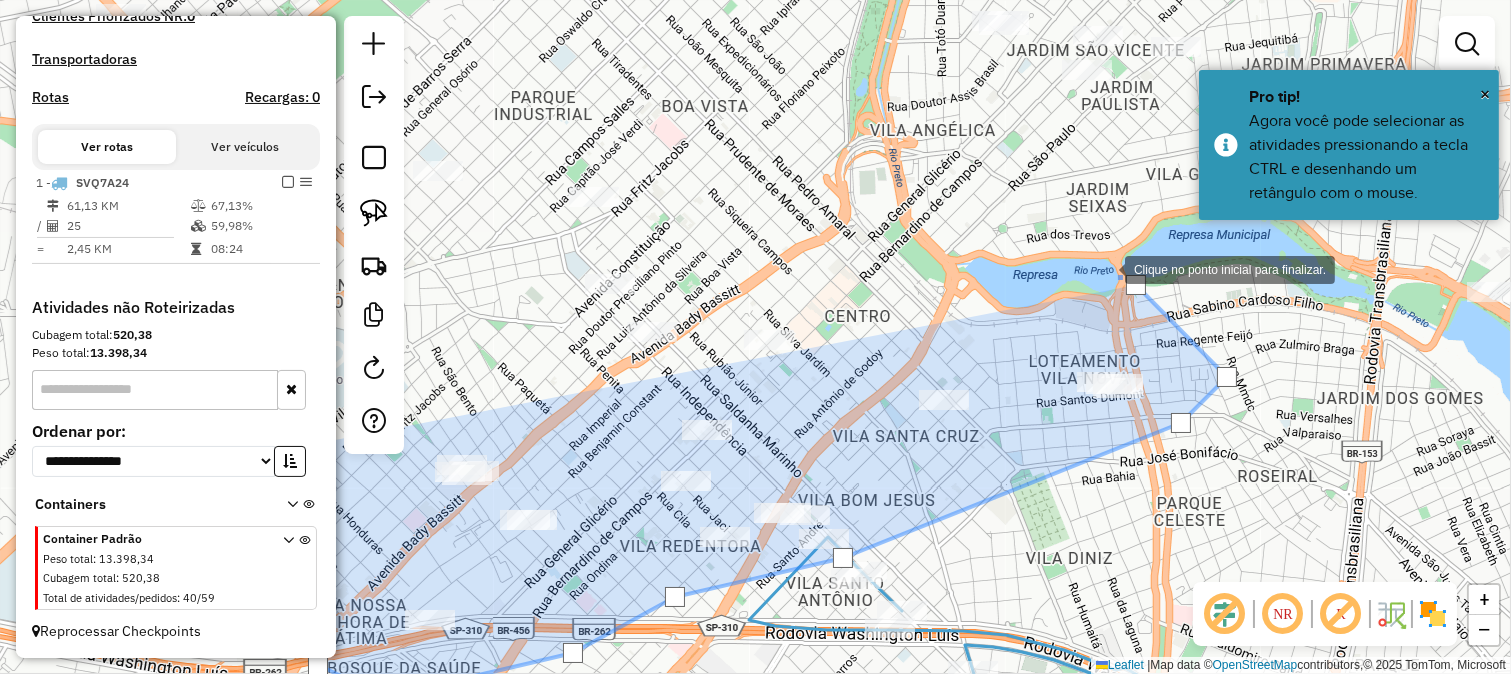 click 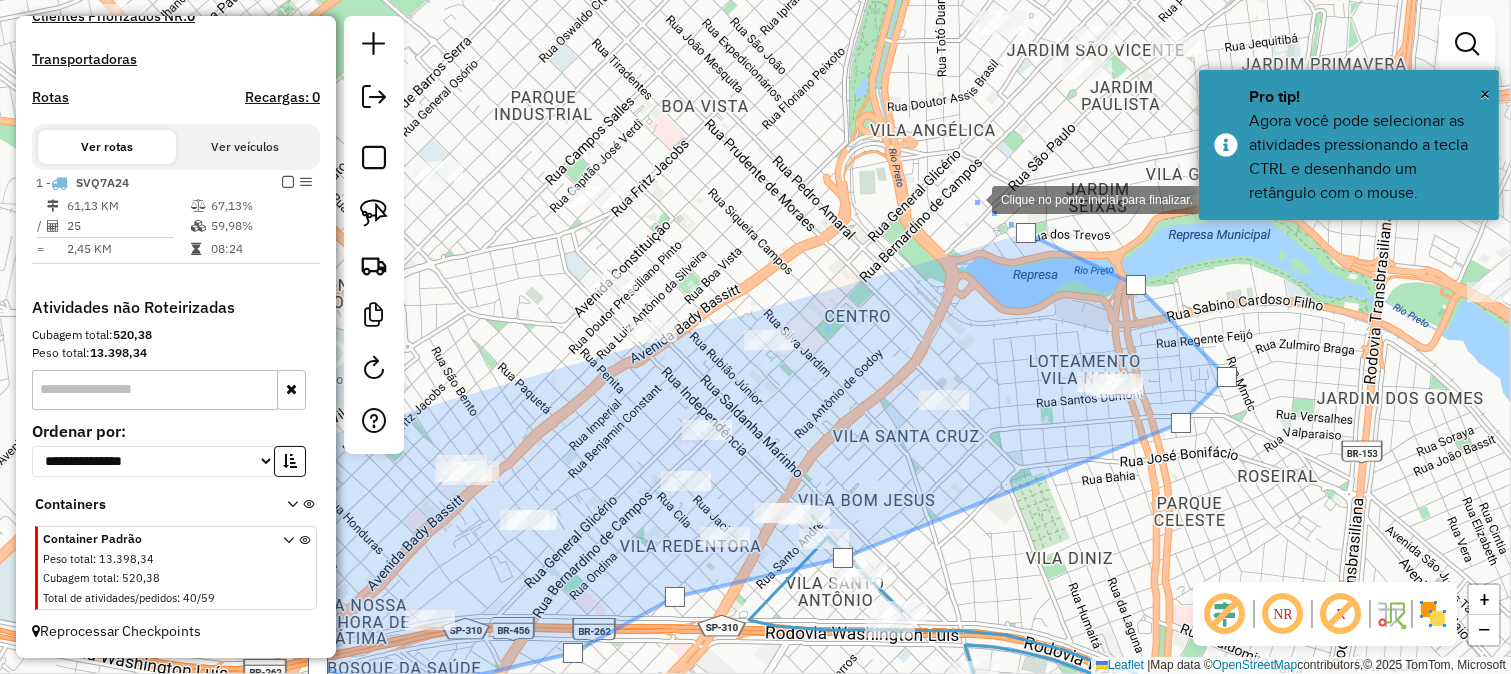 drag, startPoint x: 972, startPoint y: 198, endPoint x: 1081, endPoint y: 320, distance: 163.60013 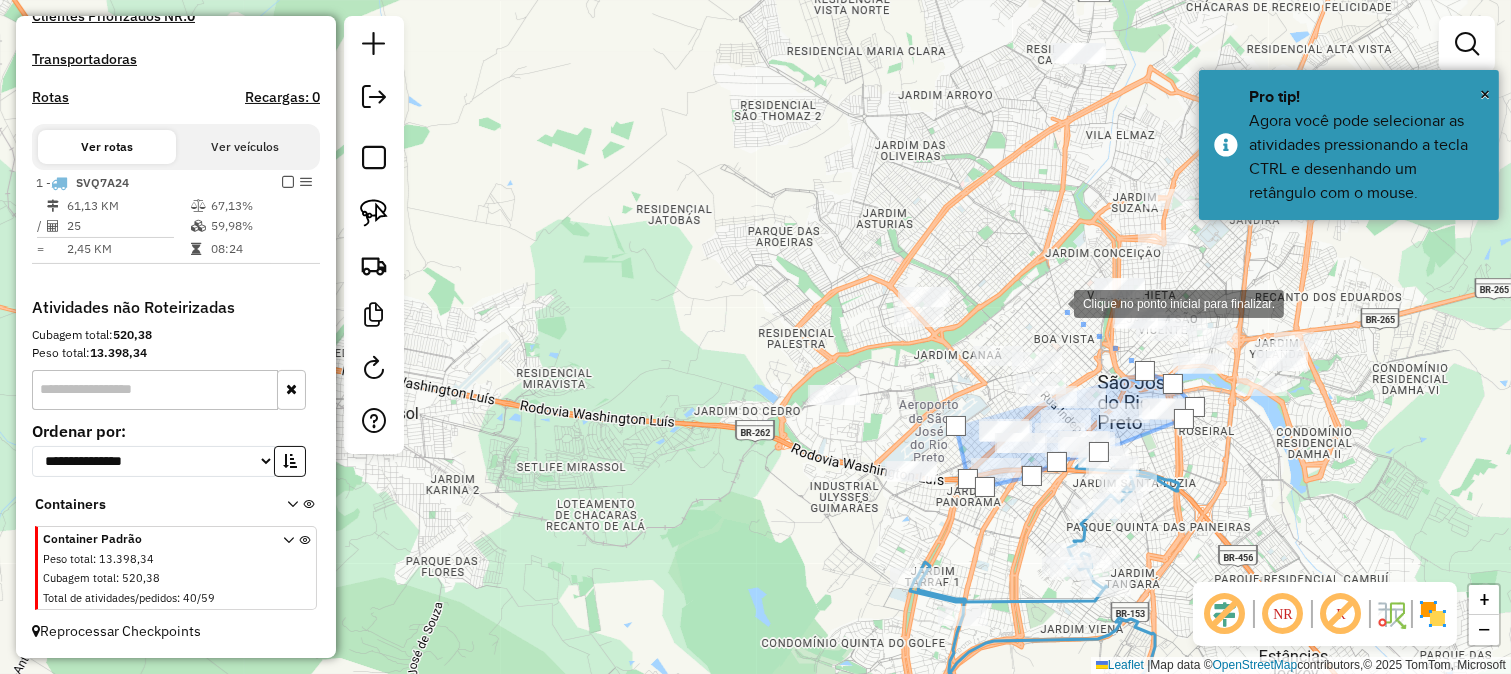 click 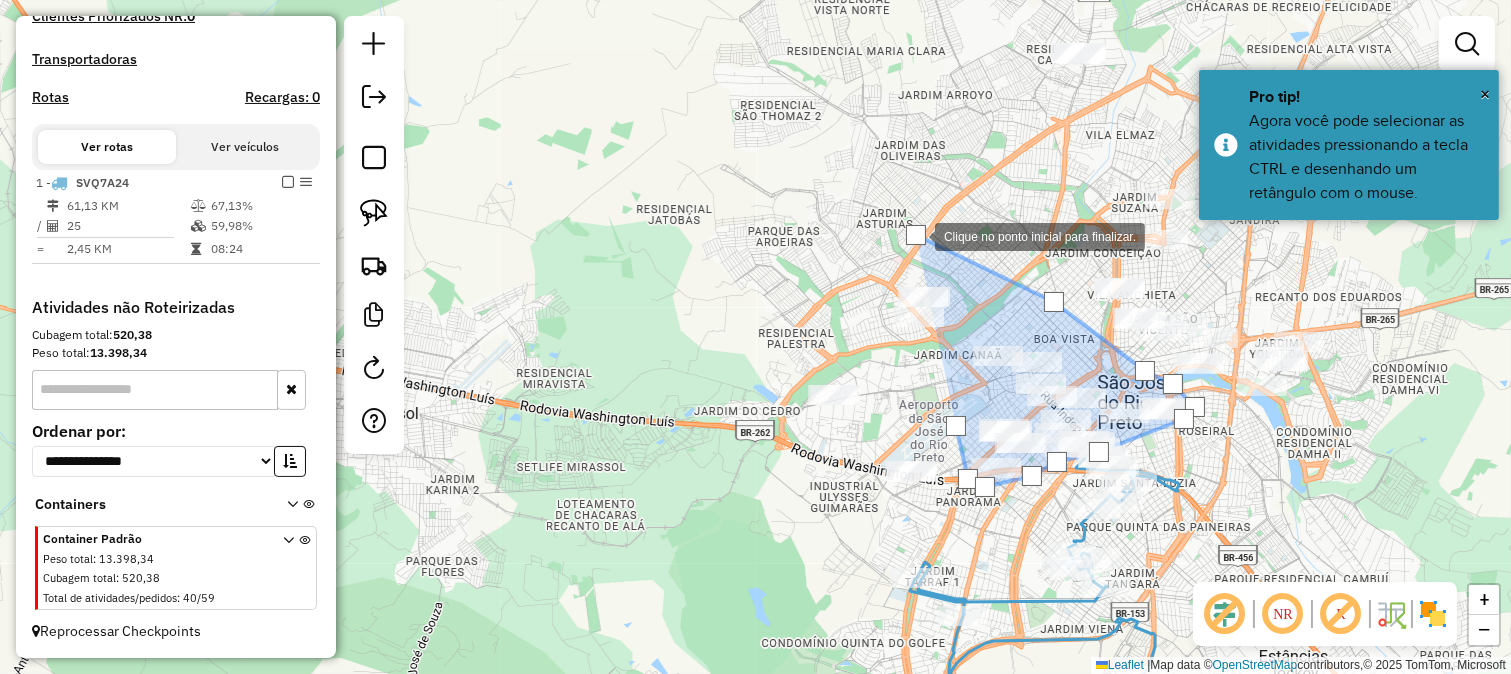 click 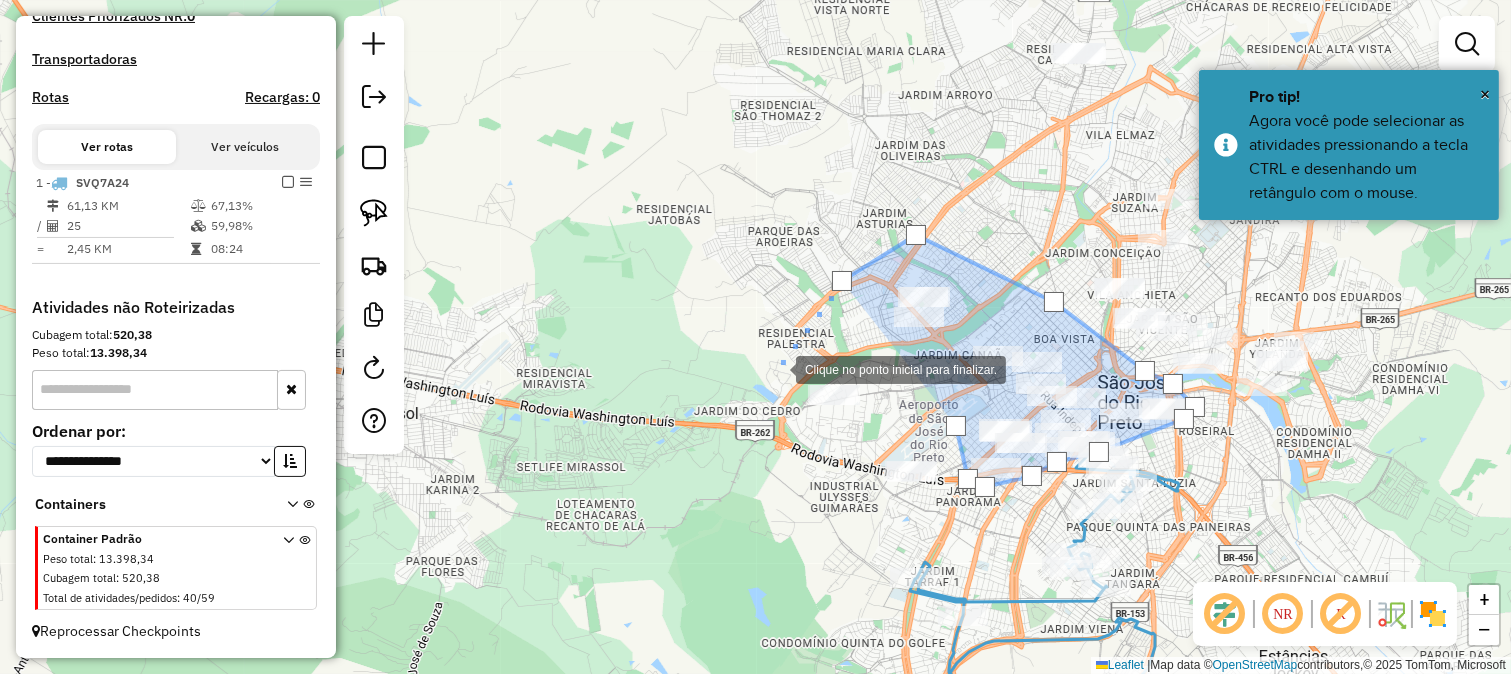 click 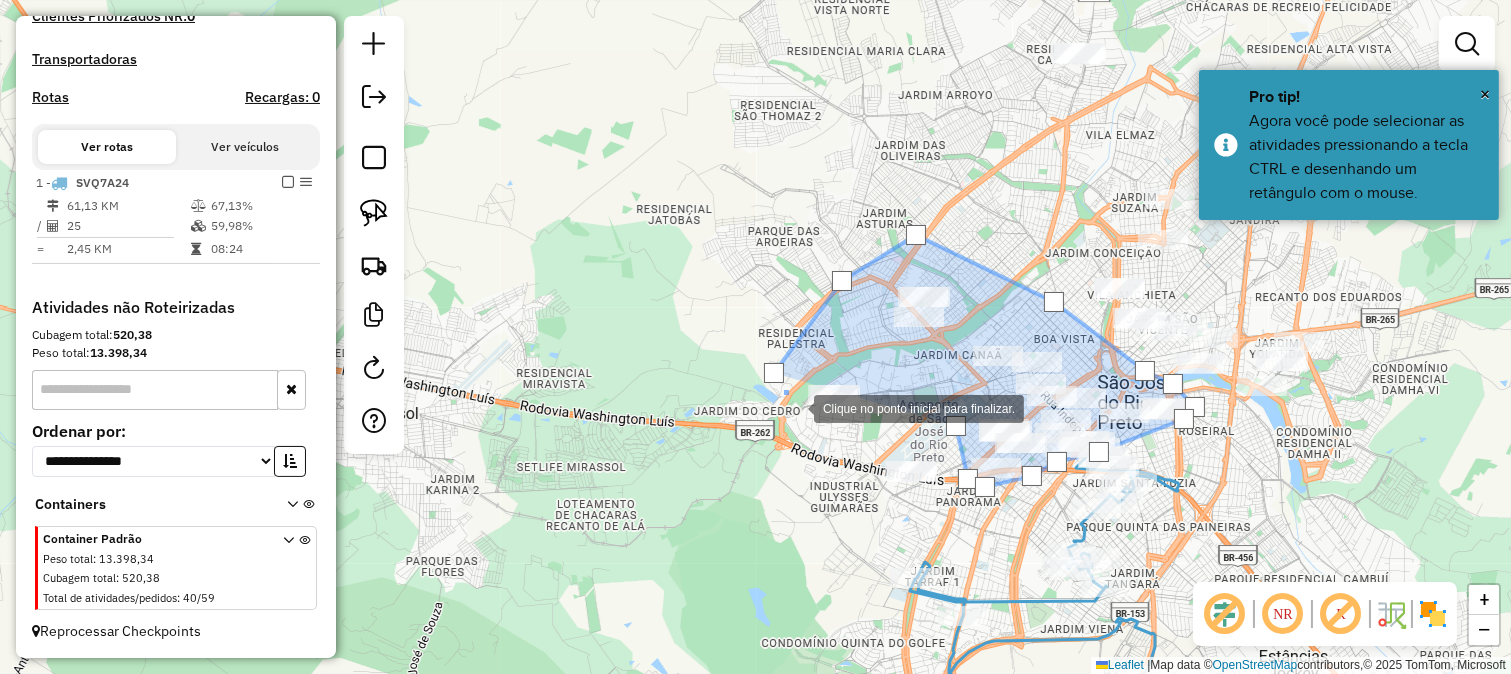 click 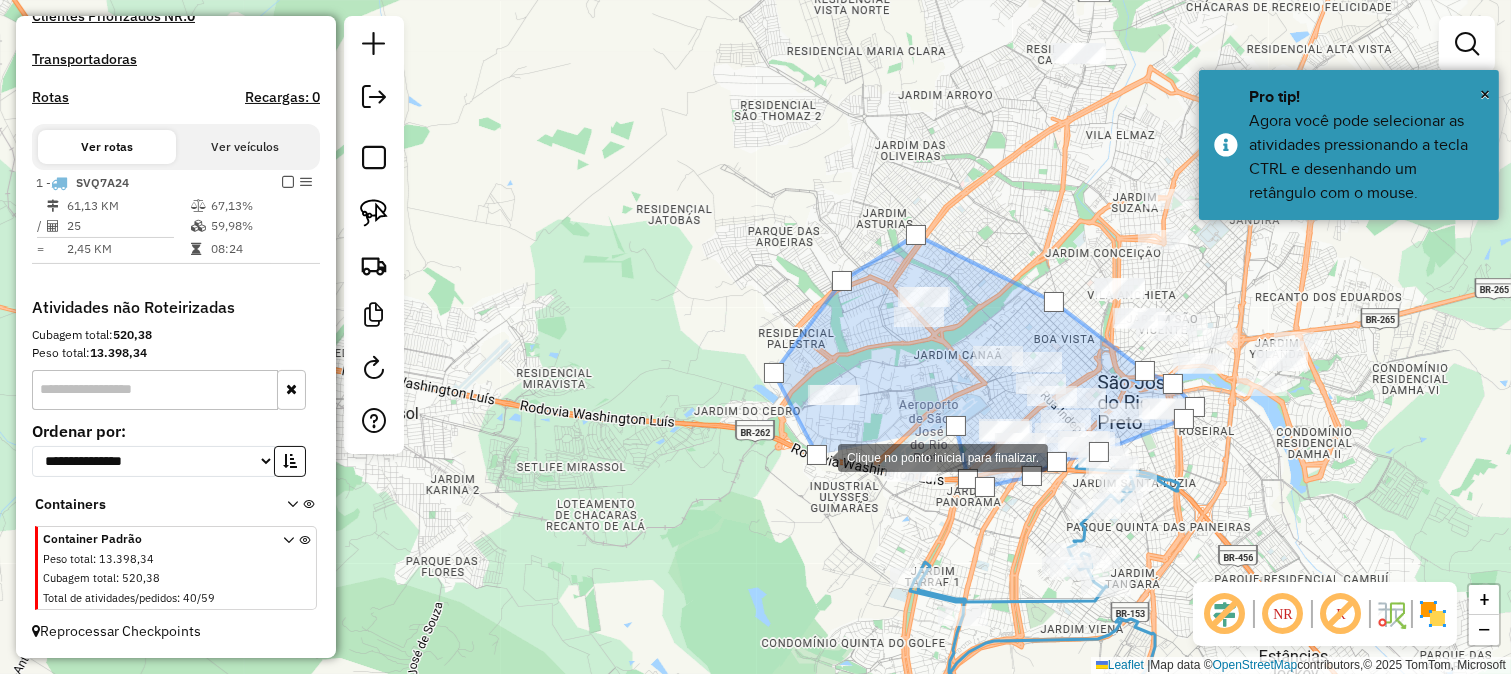 click 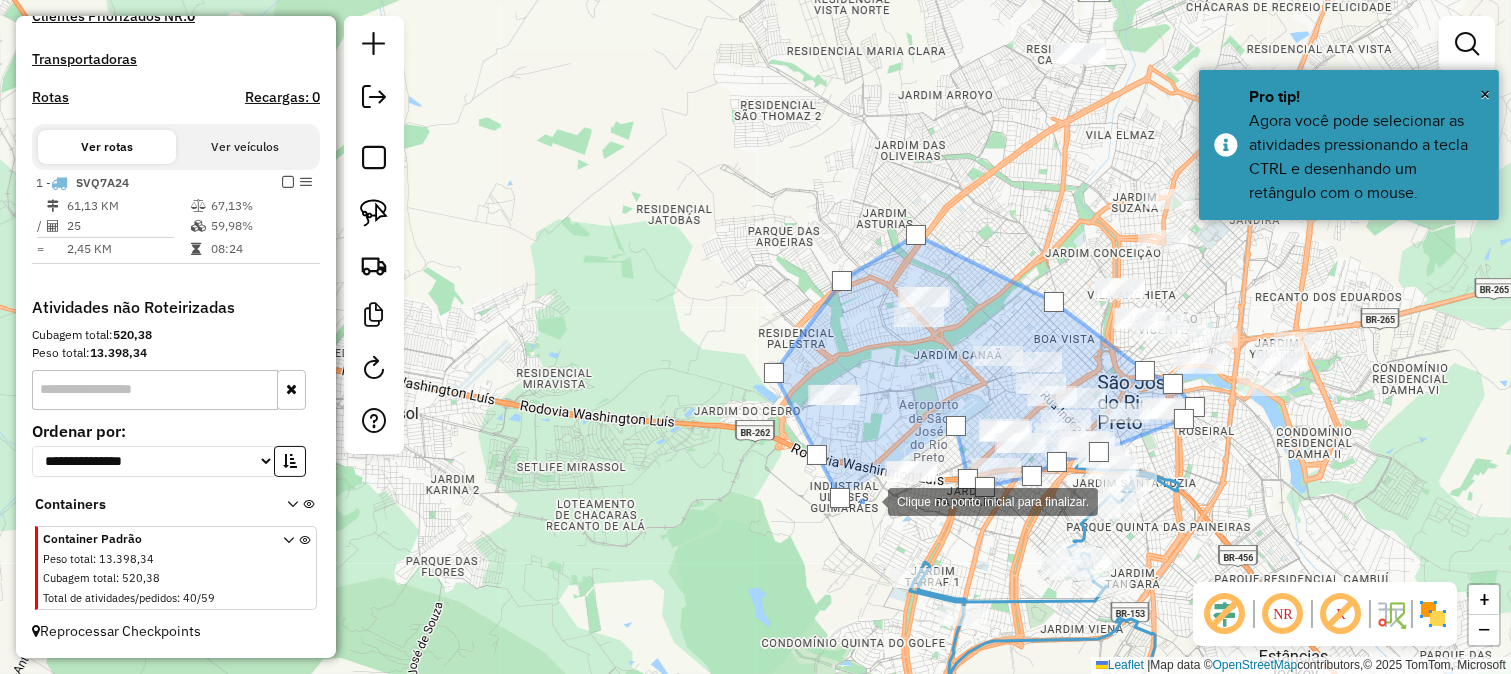 click 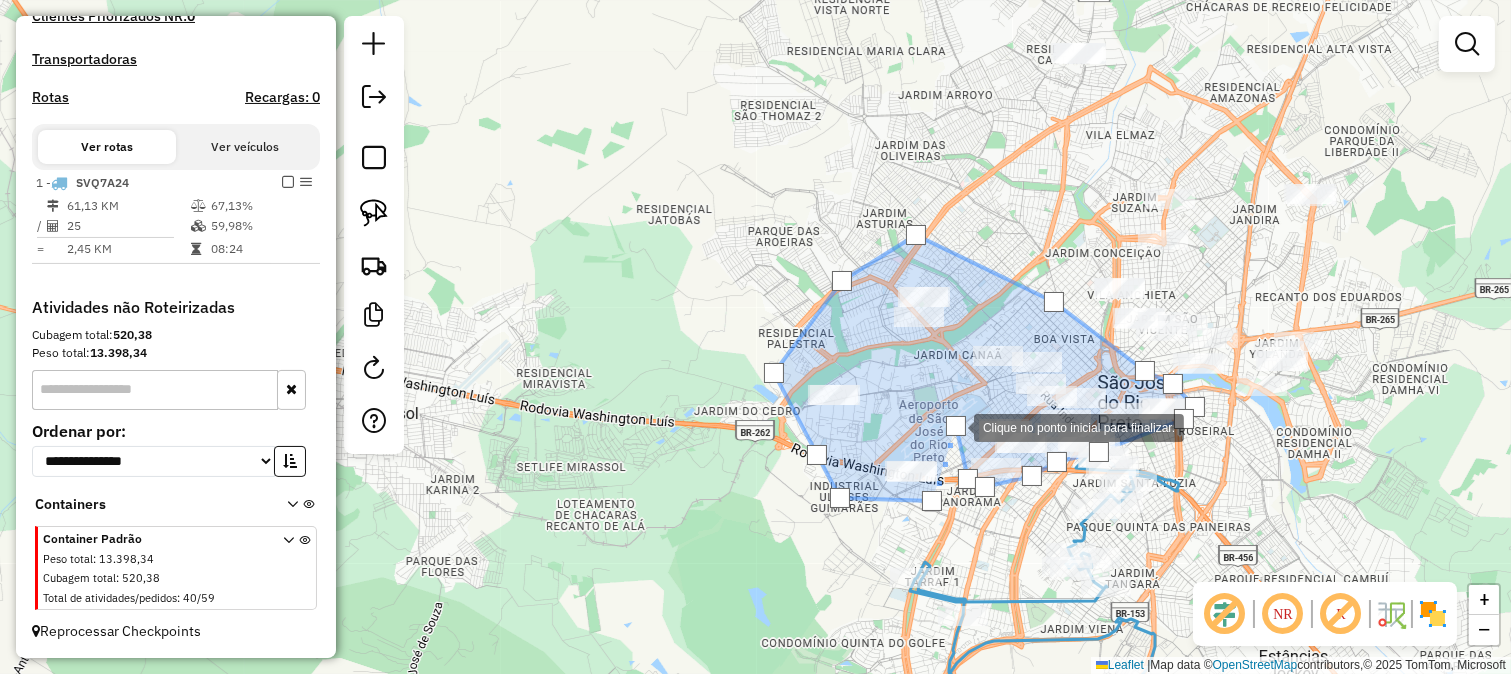 click 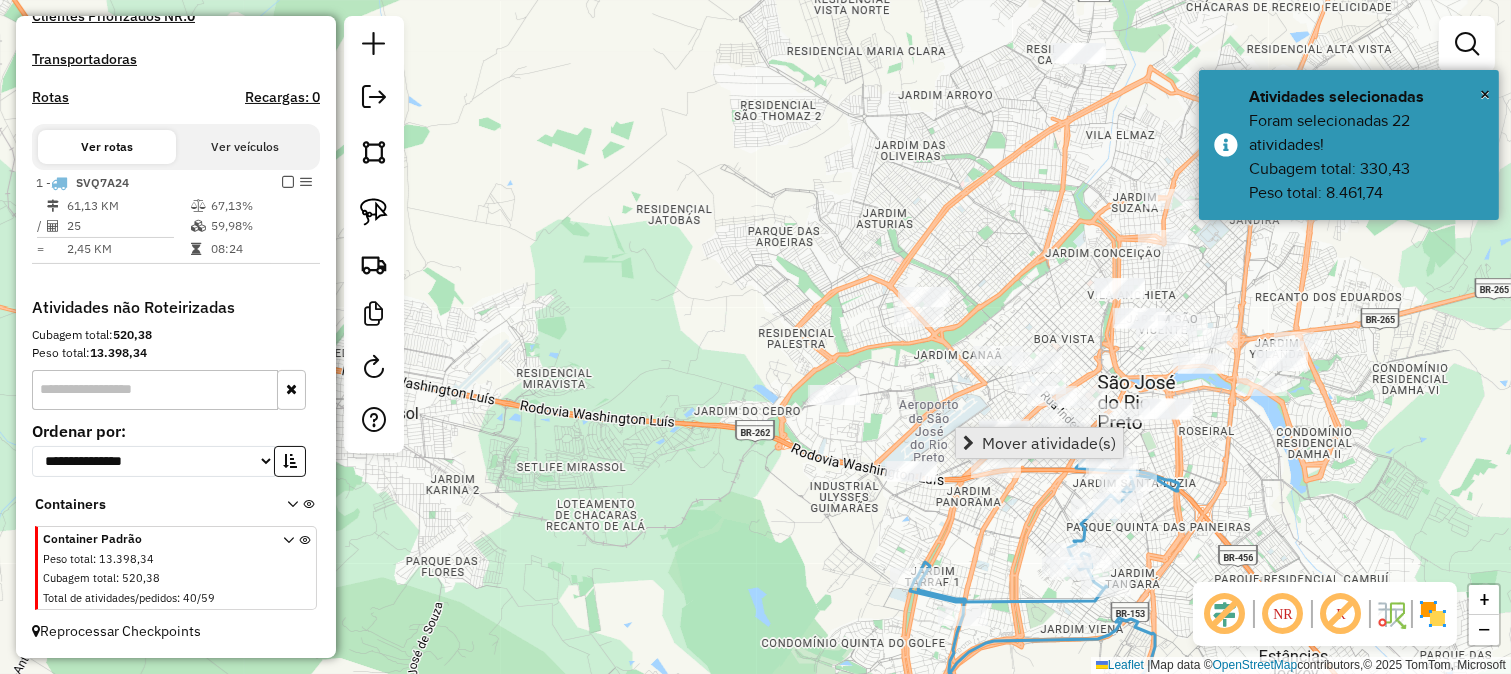 click on "Mover atividade(s)" at bounding box center (1039, 443) 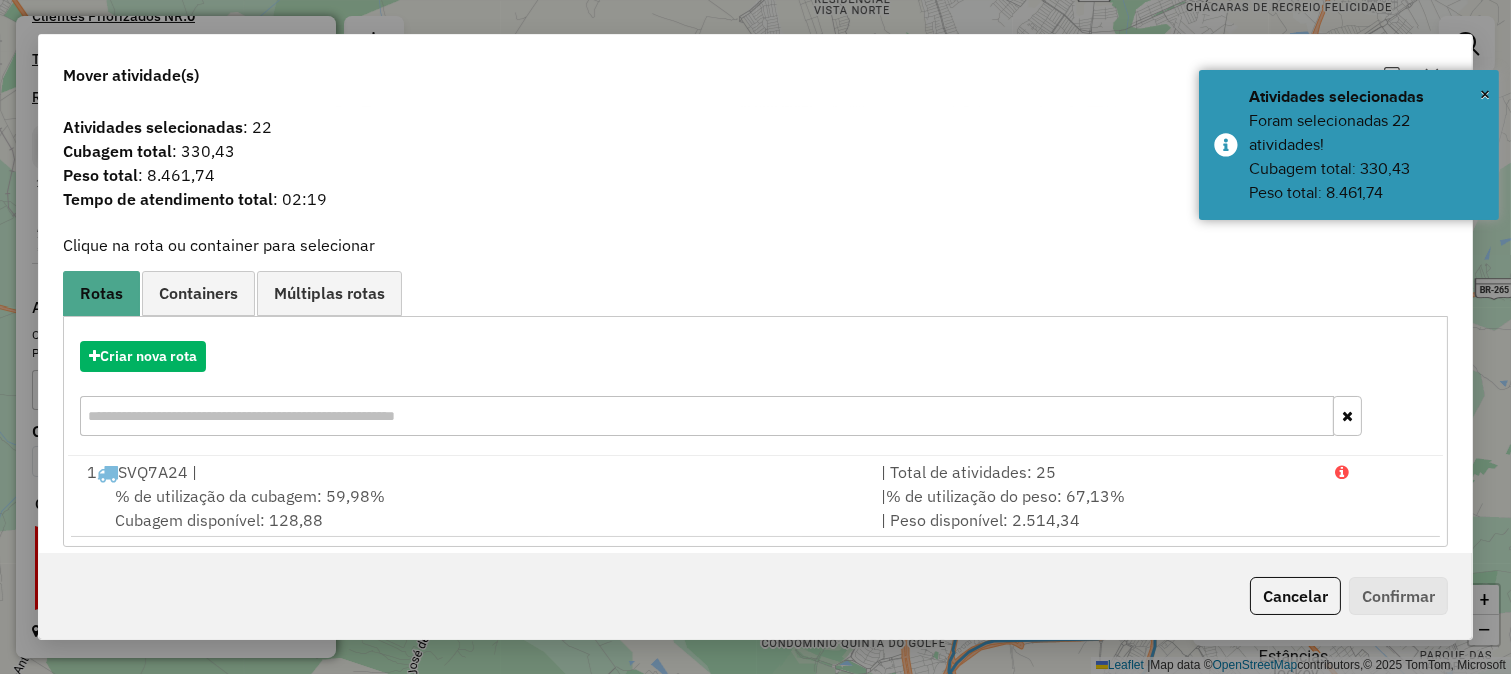 click on "Criar nova rota" at bounding box center (755, 391) 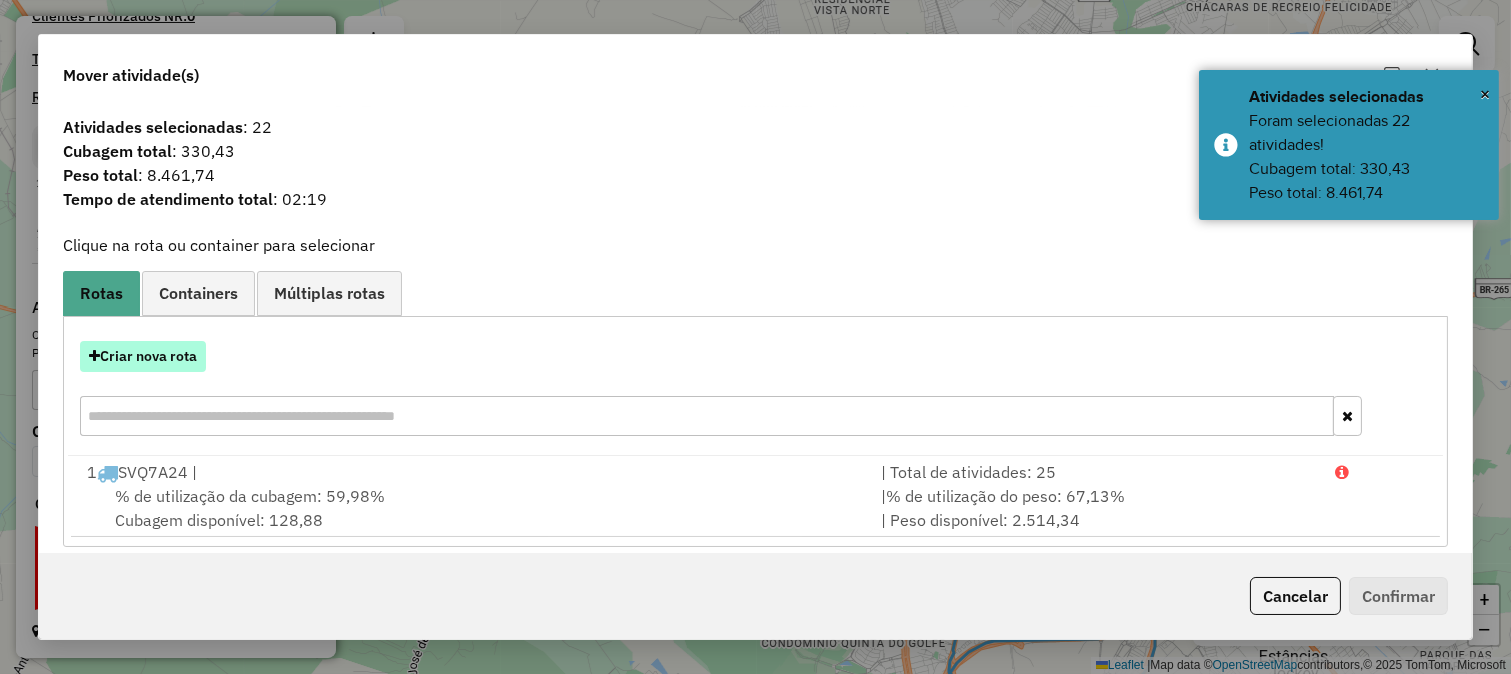 click on "Criar nova rota" at bounding box center [143, 356] 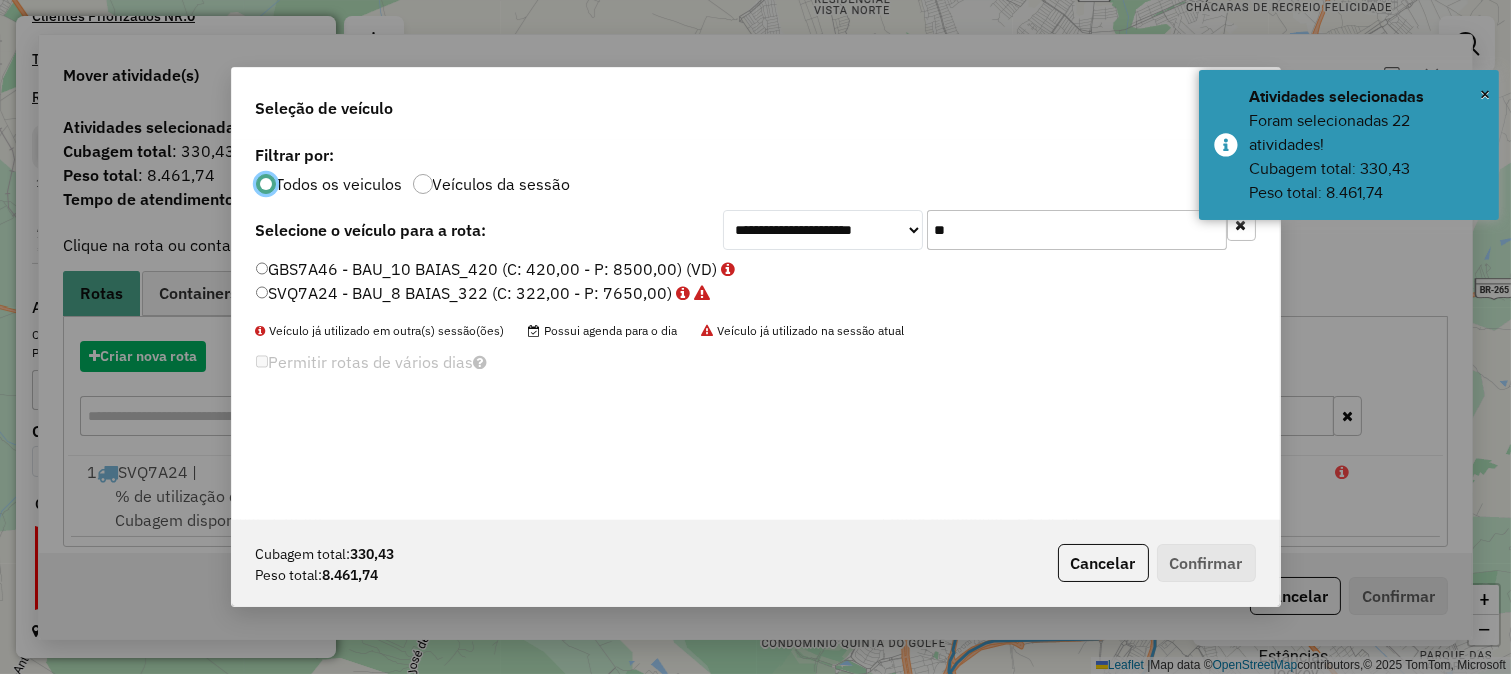 scroll, scrollTop: 11, scrollLeft: 5, axis: both 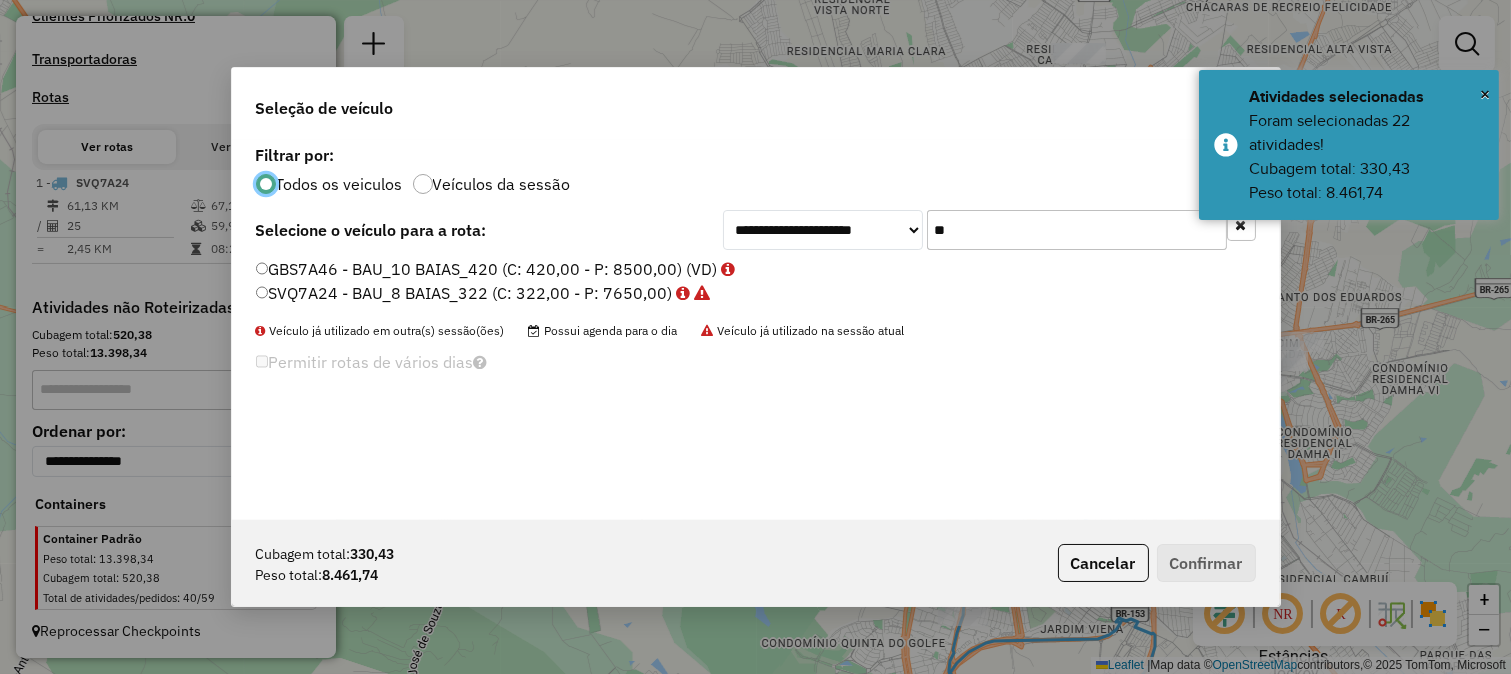 click on "GBS7A46 - BAU_10 BAIAS_420 (C: 420,00 - P: 8500,00) (VD)" 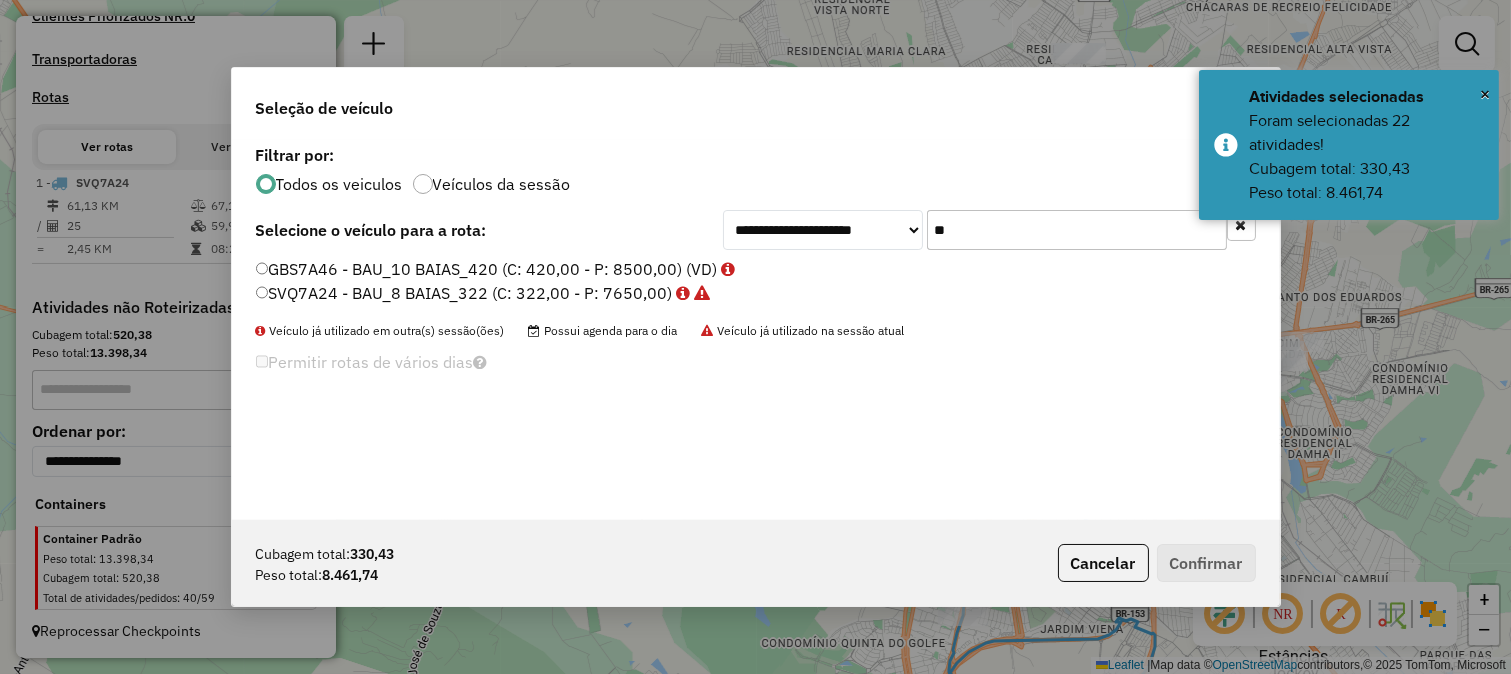 click on "**" 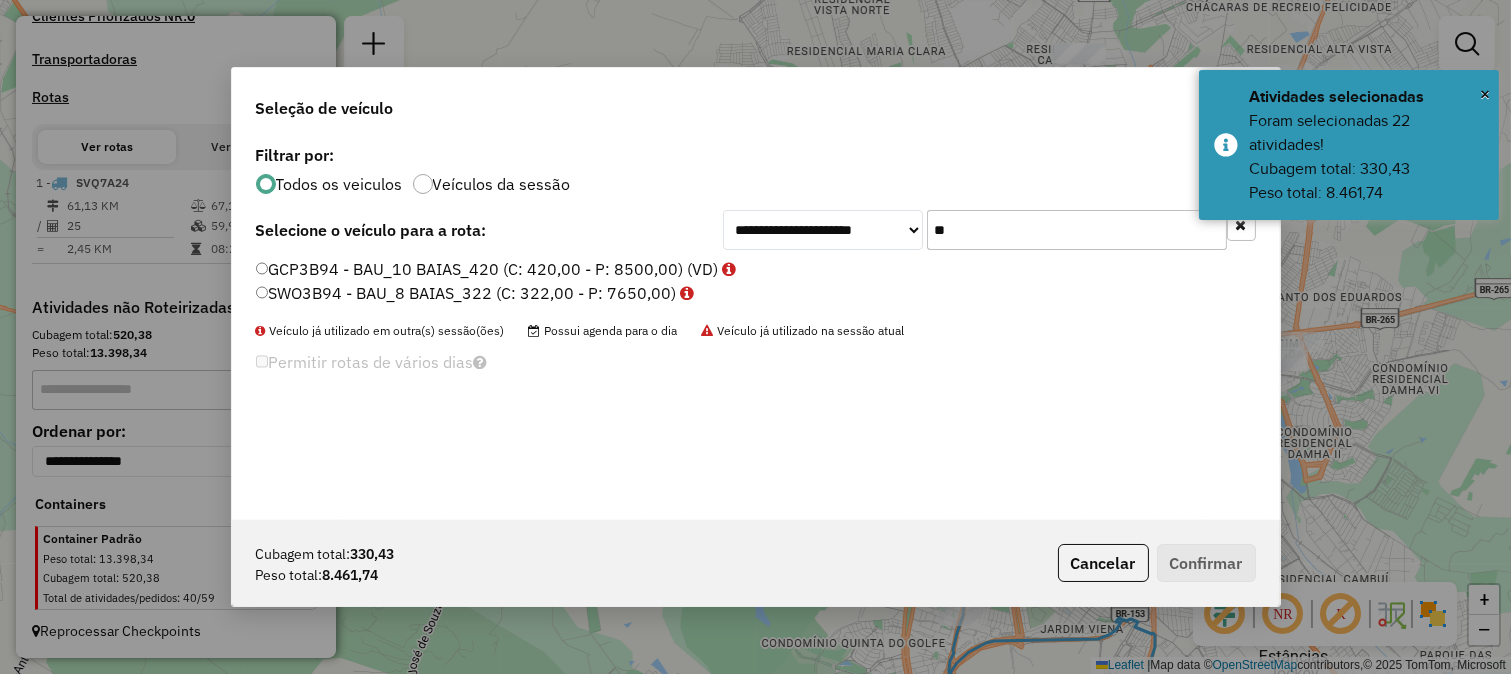 type on "**" 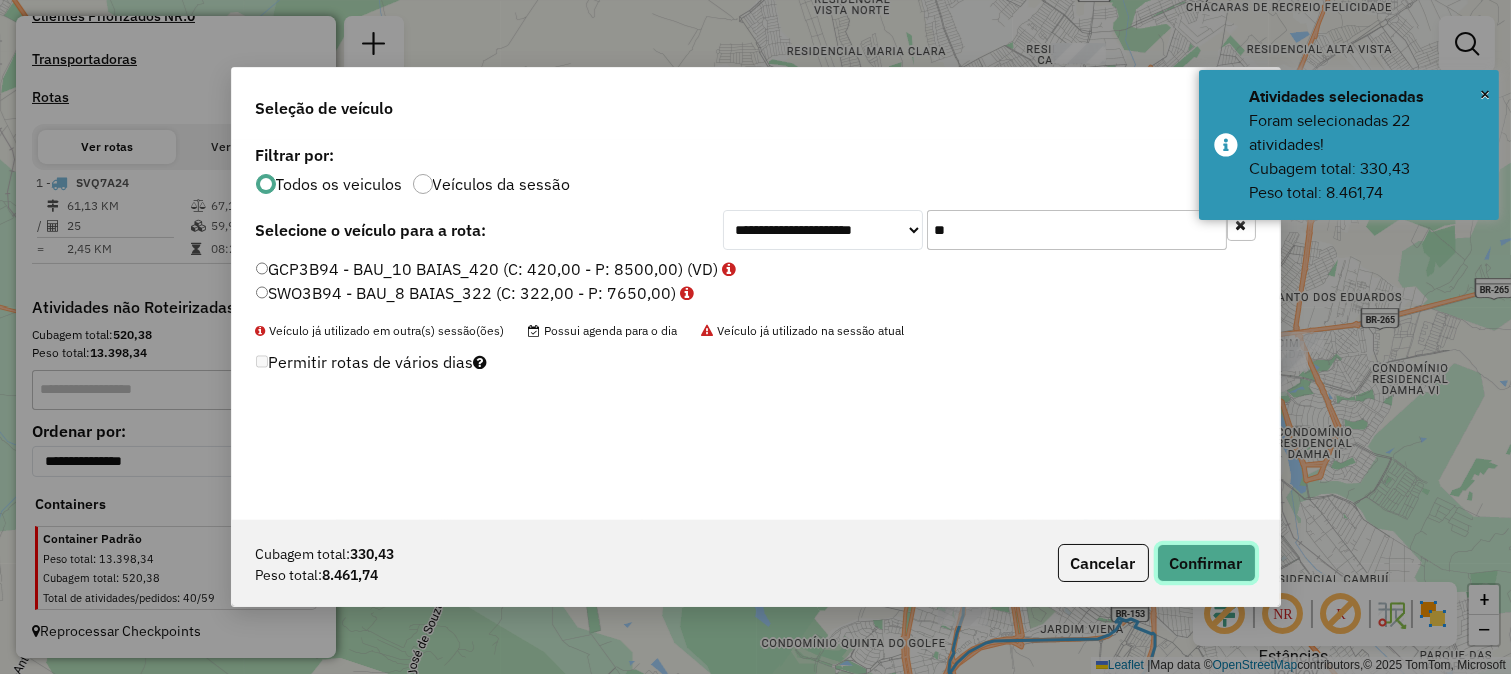 click on "Confirmar" 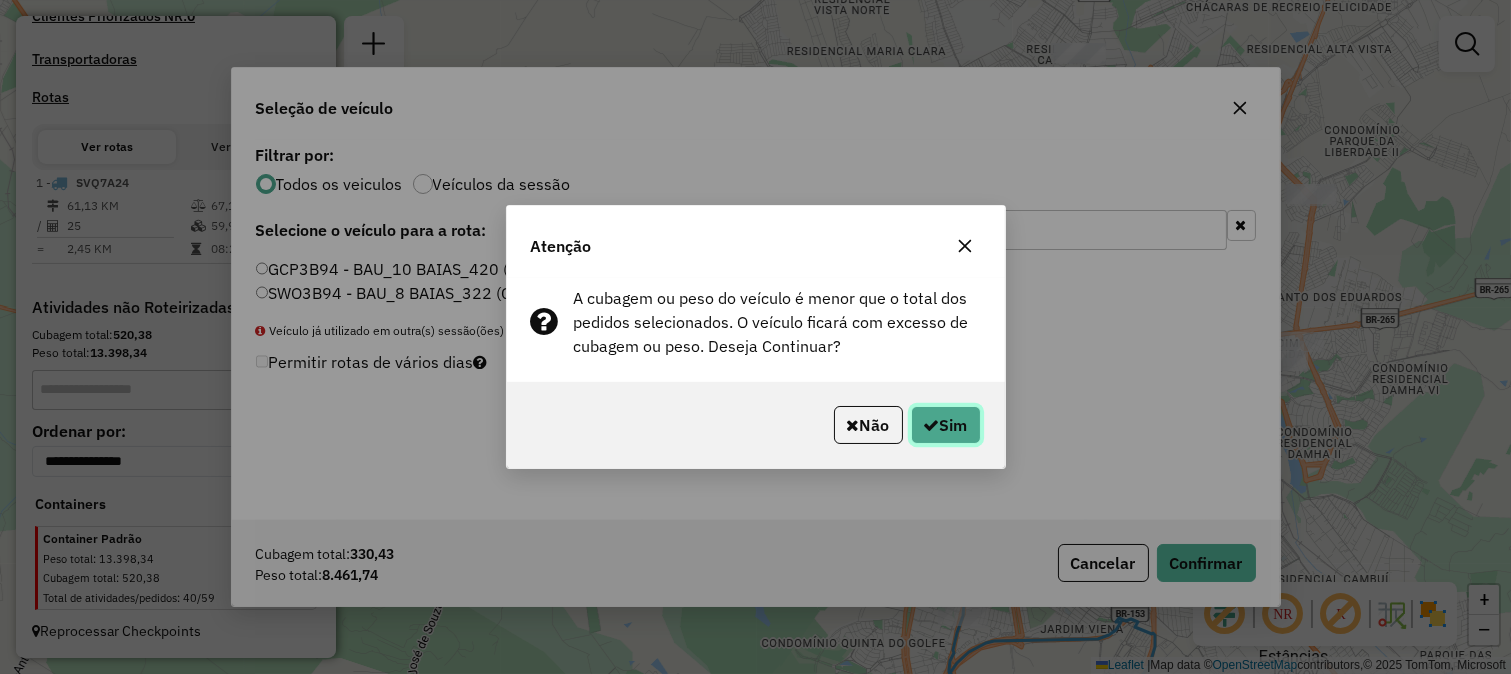 click 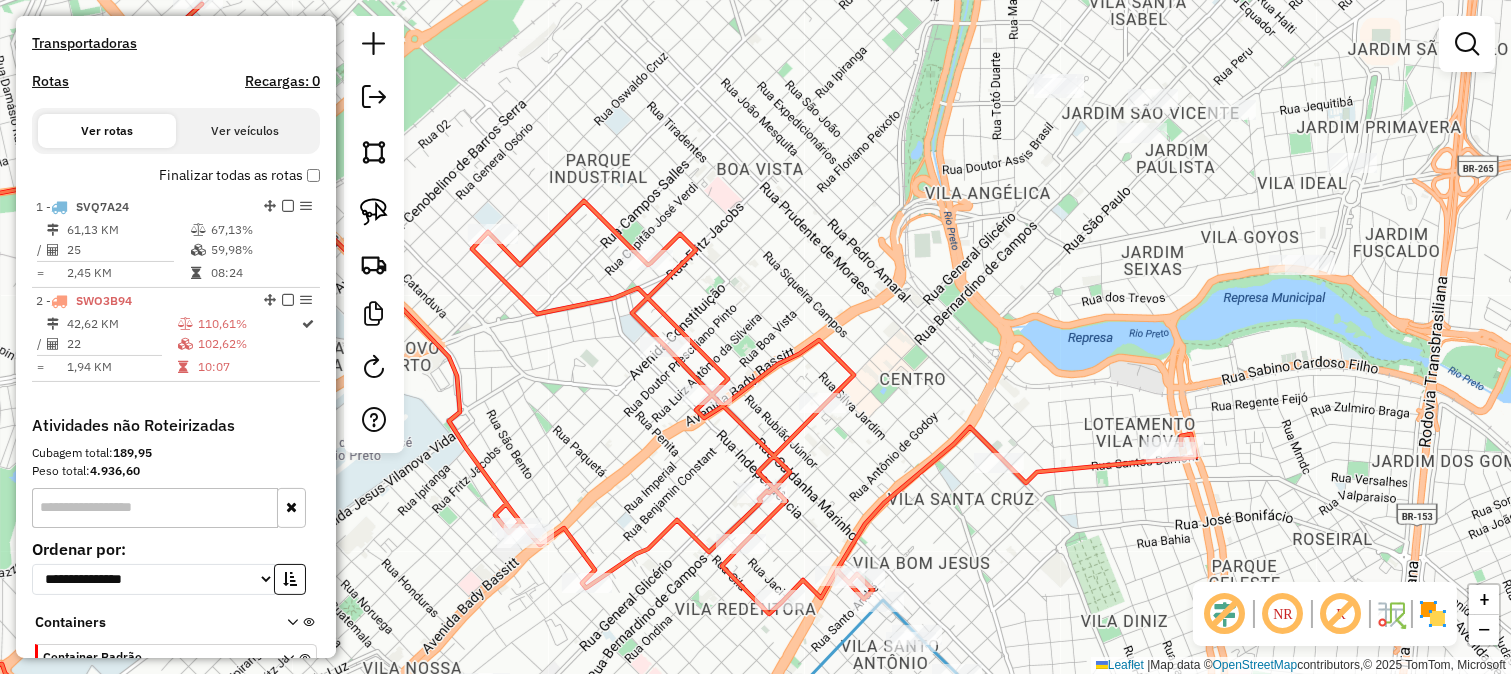 drag, startPoint x: 1104, startPoint y: 351, endPoint x: 931, endPoint y: 428, distance: 189.36209 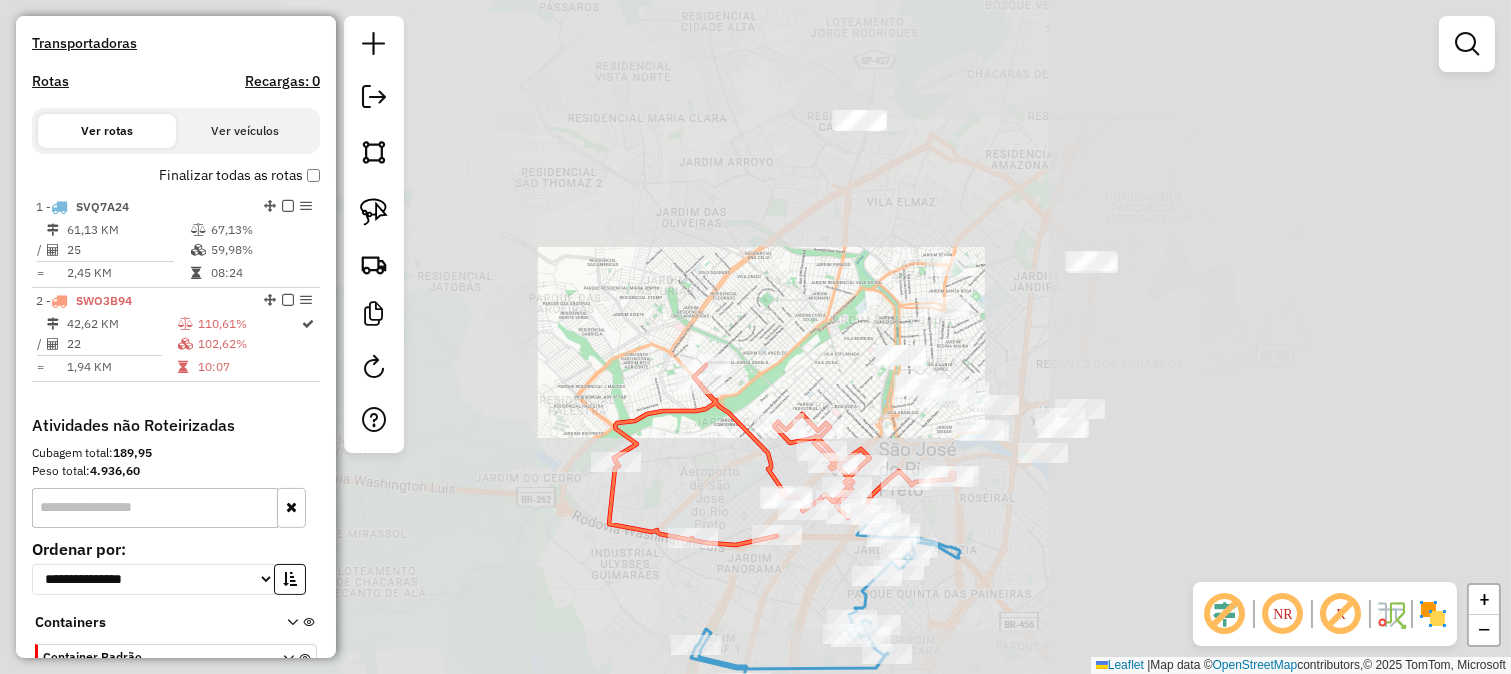 click on "Janela de atendimento Grade de atendimento Capacidade Transportadoras Veículos Cliente Pedidos  Rotas Selecione os dias de semana para filtrar as janelas de atendimento  Seg   Ter   Qua   Qui   Sex   Sáb   Dom  Informe o período da janela de atendimento: De: Até:  Filtrar exatamente a janela do cliente  Considerar janela de atendimento padrão  Selecione os dias de semana para filtrar as grades de atendimento  Seg   Ter   Qua   Qui   Sex   Sáb   Dom   Considerar clientes sem dia de atendimento cadastrado  Clientes fora do dia de atendimento selecionado Filtrar as atividades entre os valores definidos abaixo:  Peso mínimo:   Peso máximo:   Cubagem mínima:   Cubagem máxima:   De:   Até:  Filtrar as atividades entre o tempo de atendimento definido abaixo:  De:   Até:   Considerar capacidade total dos clientes não roteirizados Transportadora: Selecione um ou mais itens Tipo de veículo: Selecione um ou mais itens Veículo: Selecione um ou mais itens Motorista: Selecione um ou mais itens Nome: Rótulo:" 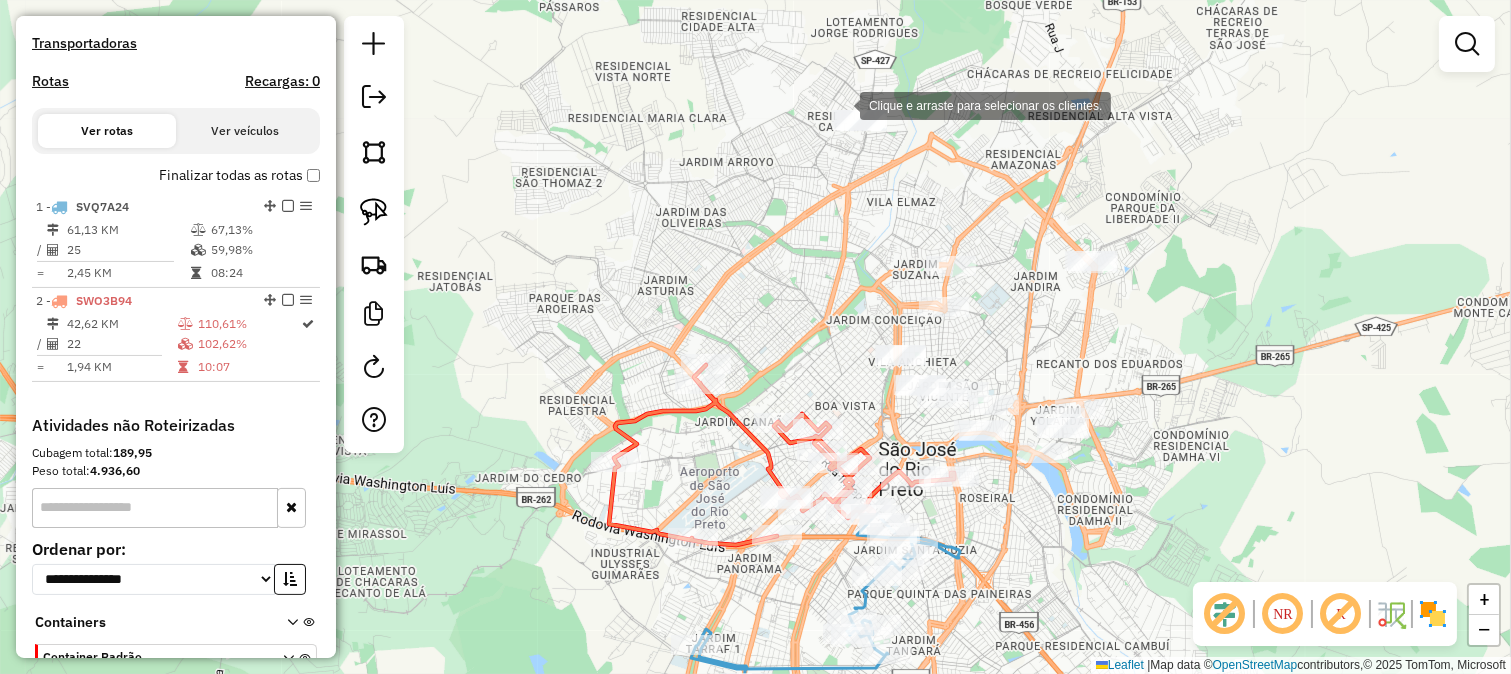 click on "Clique e arraste para selecionar os clientes. Janela de atendimento Grade de atendimento Capacidade Transportadoras Veículos Cliente Pedidos  Rotas Selecione os dias de semana para filtrar as janelas de atendimento  Seg   Ter   Qua   Qui   Sex   Sáb   Dom  Informe o período da janela de atendimento: De: Até:  Filtrar exatamente a janela do cliente  Considerar janela de atendimento padrão  Selecione os dias de semana para filtrar as grades de atendimento  Seg   Ter   Qua   Qui   Sex   Sáb   Dom   Considerar clientes sem dia de atendimento cadastrado  Clientes fora do dia de atendimento selecionado Filtrar as atividades entre os valores definidos abaixo:  Peso mínimo:   Peso máximo:   Cubagem mínima:   Cubagem máxima:   De:   Até:  Filtrar as atividades entre o tempo de atendimento definido abaixo:  De:   Até:   Considerar capacidade total dos clientes não roteirizados Transportadora: Selecione um ou mais itens Tipo de veículo: Selecione um ou mais itens Veículo: Selecione um ou mais itens Nome:" 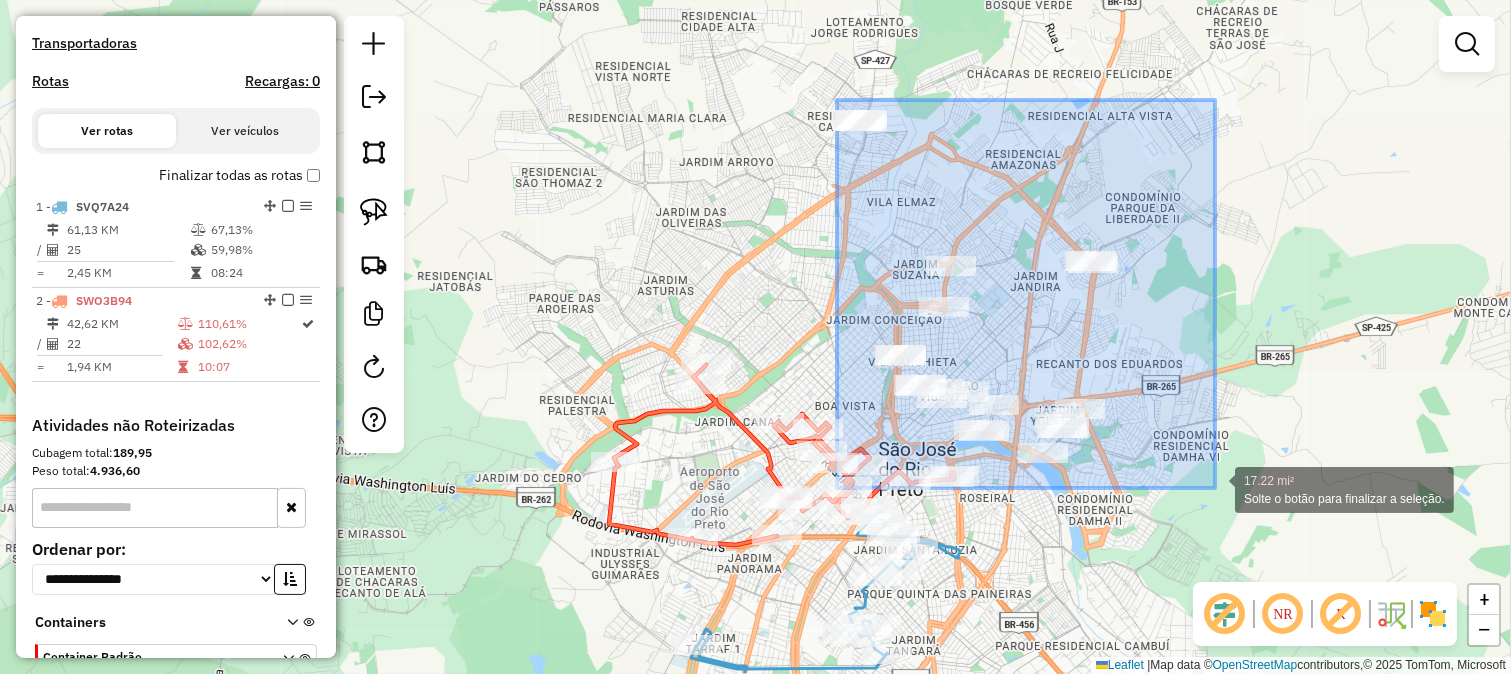 drag, startPoint x: 837, startPoint y: 100, endPoint x: 1225, endPoint y: 495, distance: 553.6867 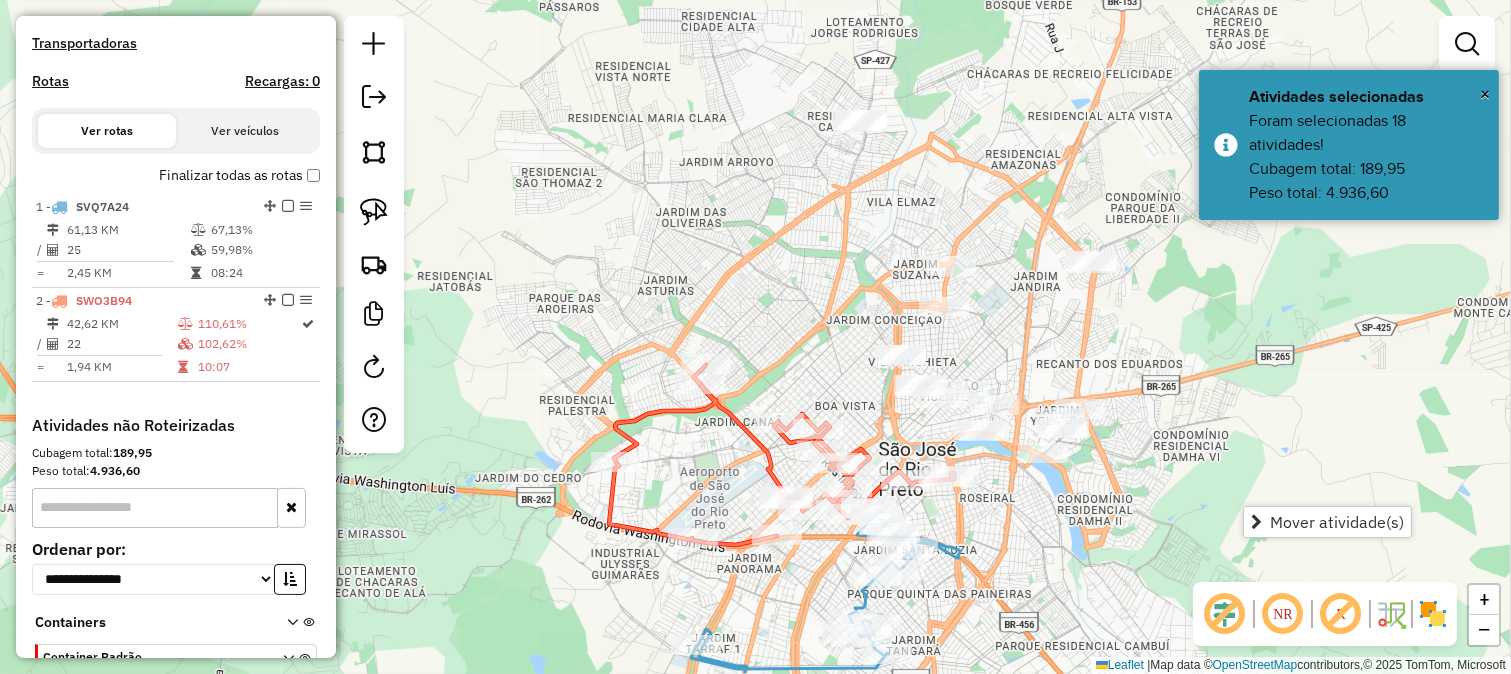 click on "Mover atividade(s)" at bounding box center [1327, 522] 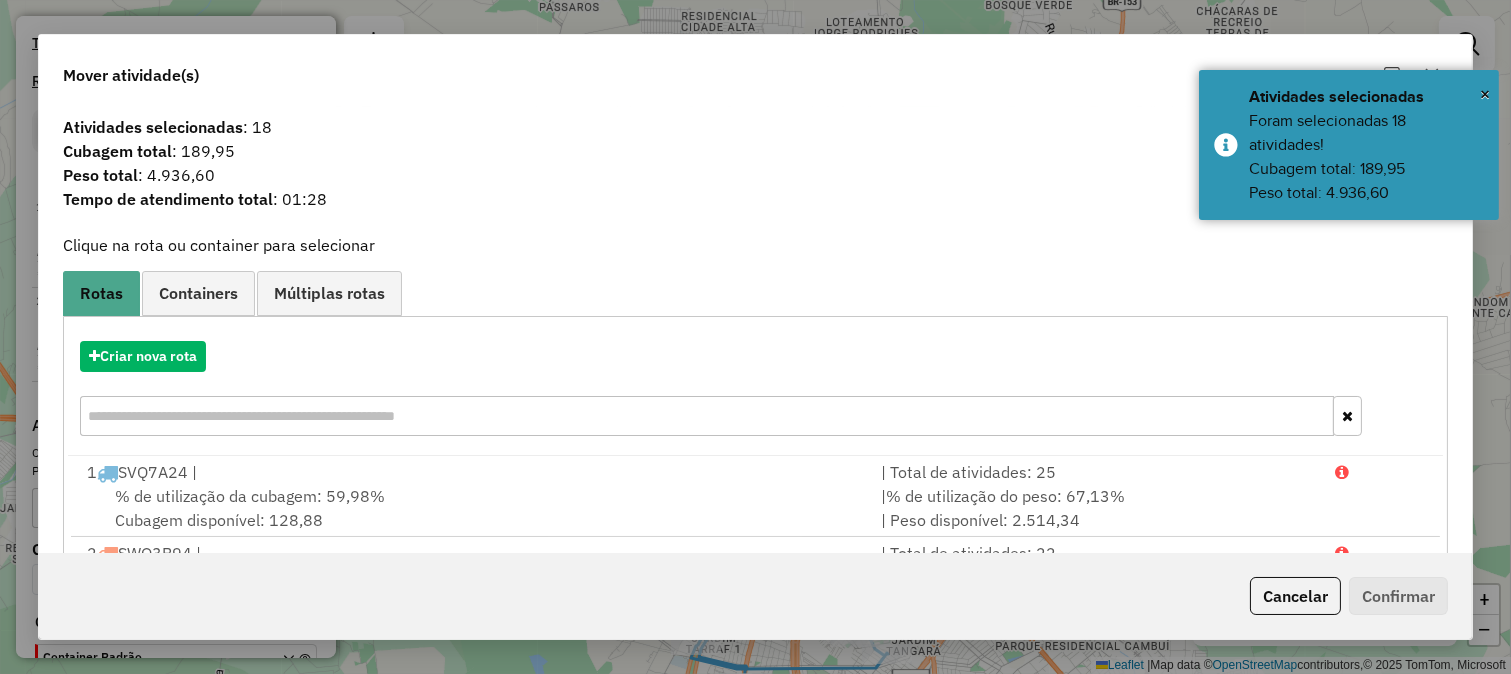 click on "Criar nova rota" at bounding box center [755, 391] 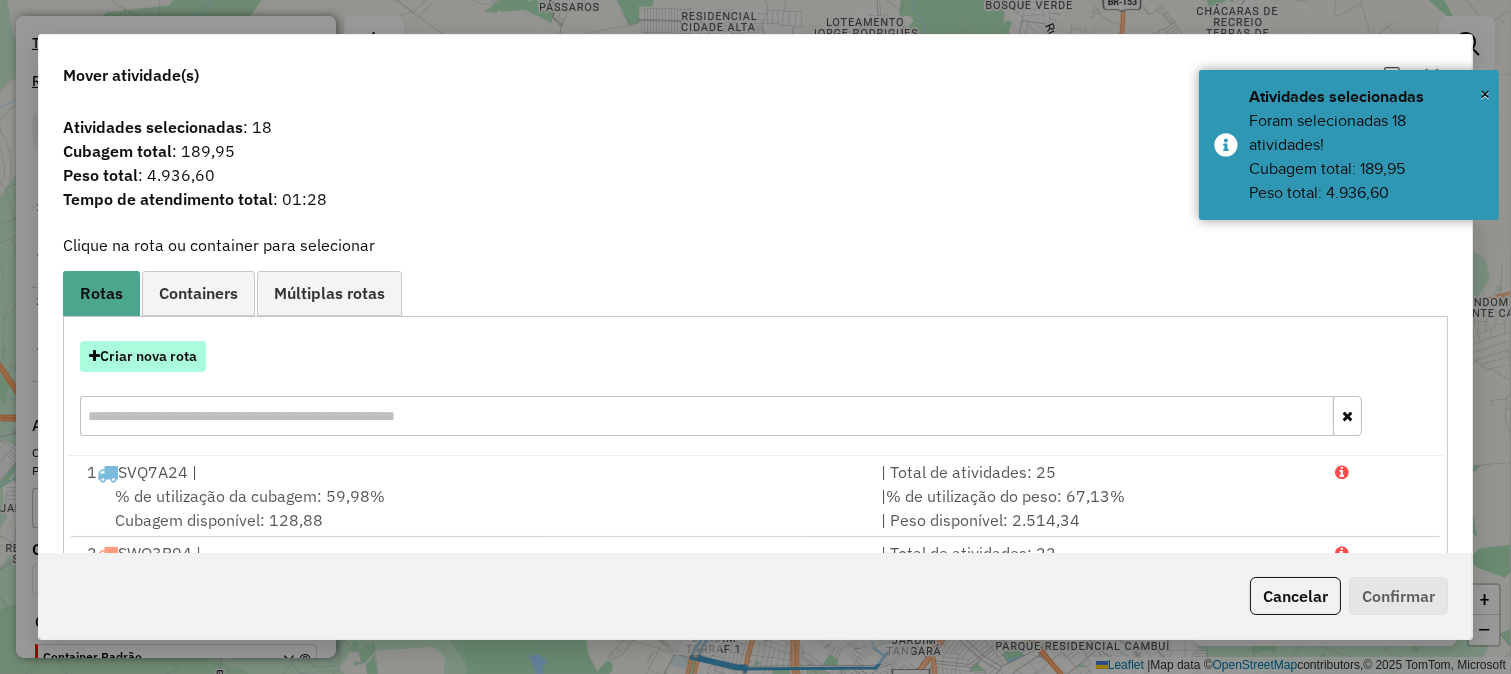 click on "Criar nova rota" at bounding box center [143, 356] 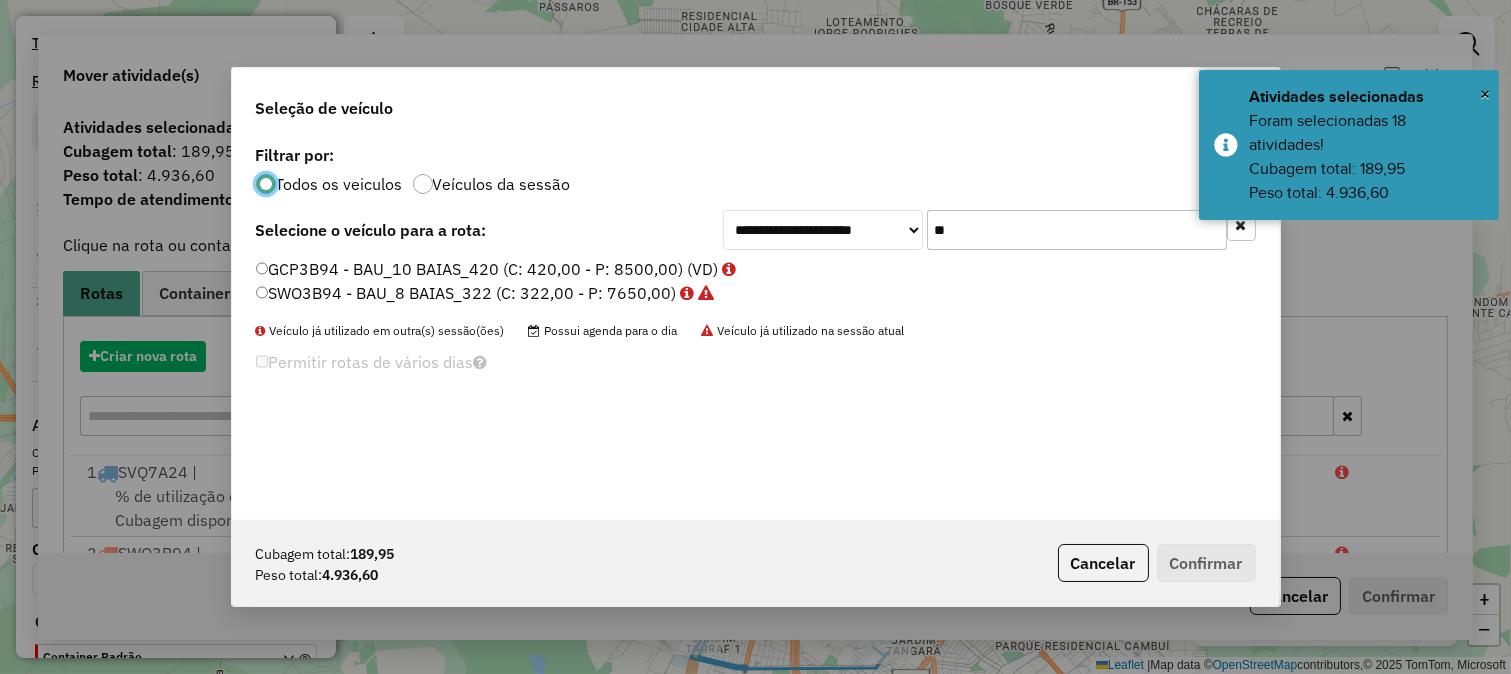 scroll, scrollTop: 11, scrollLeft: 5, axis: both 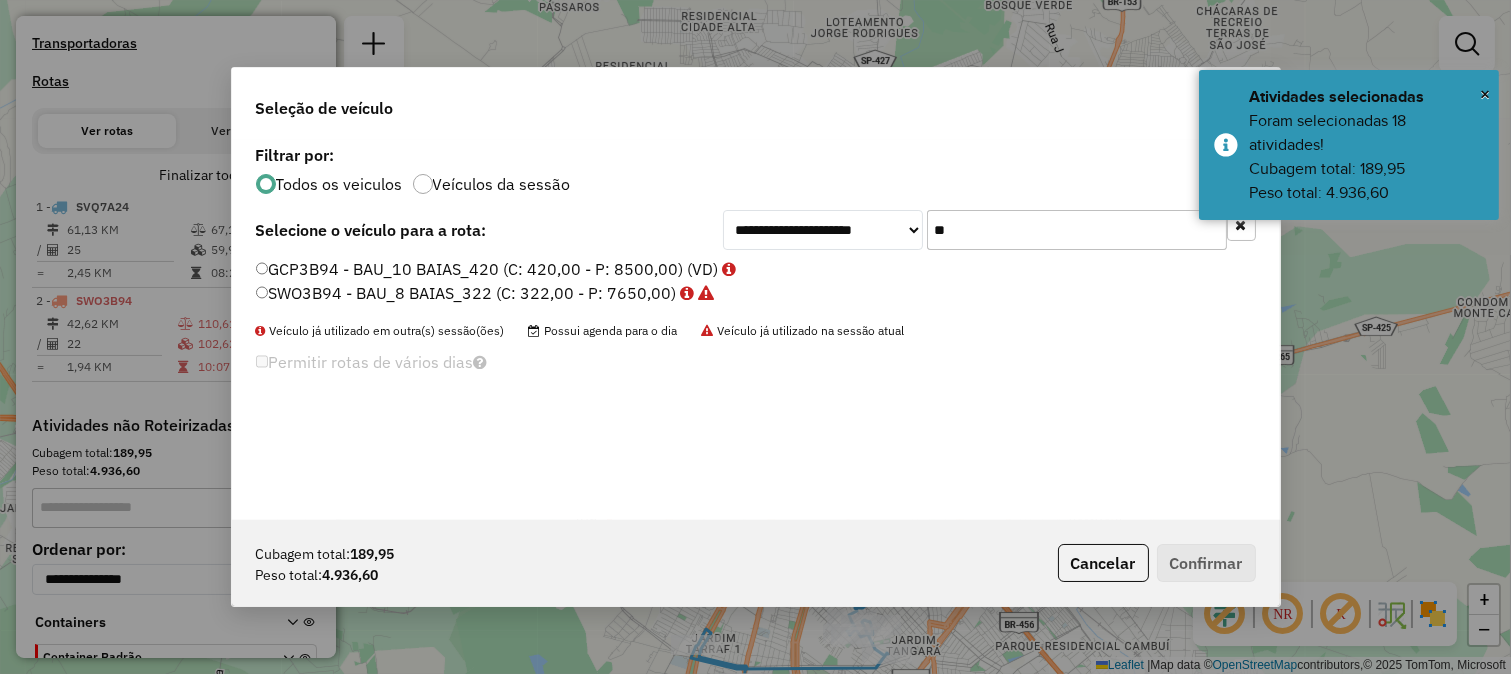 click on "**" 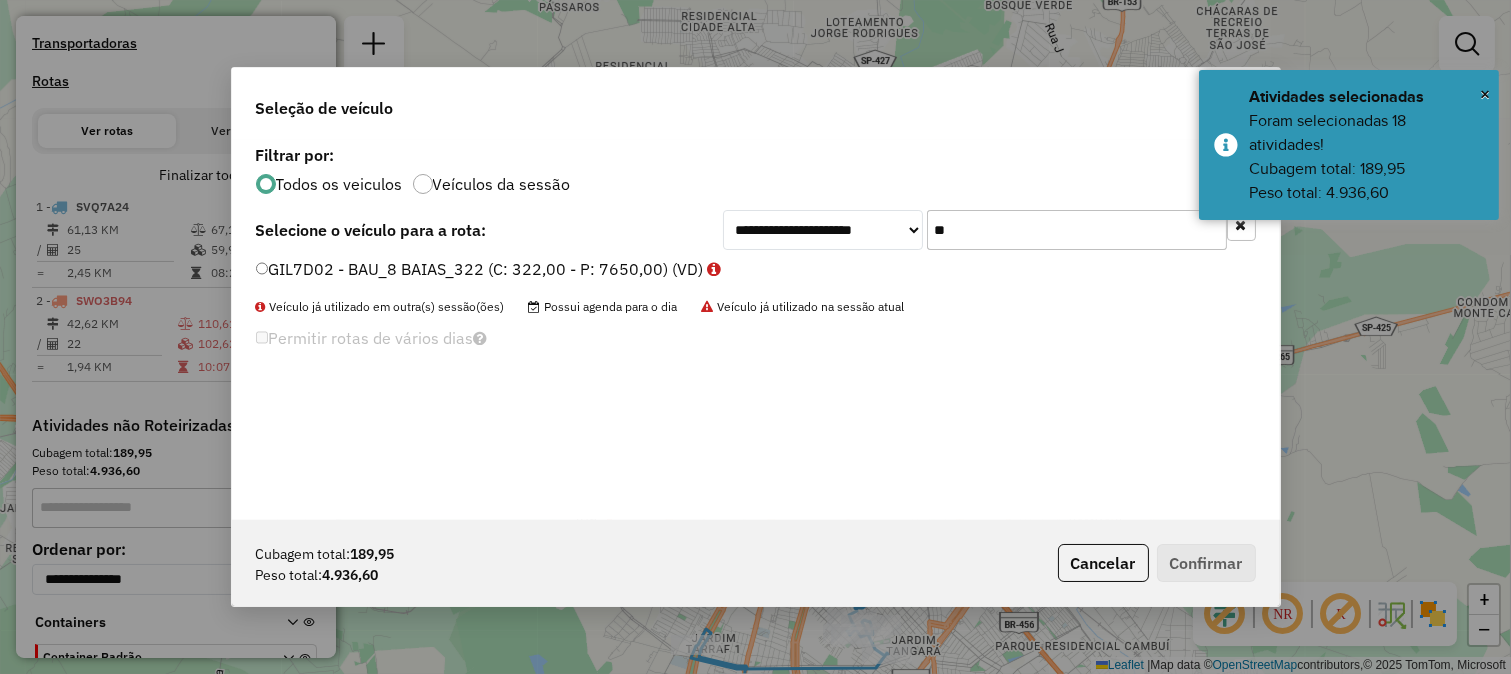 type on "**" 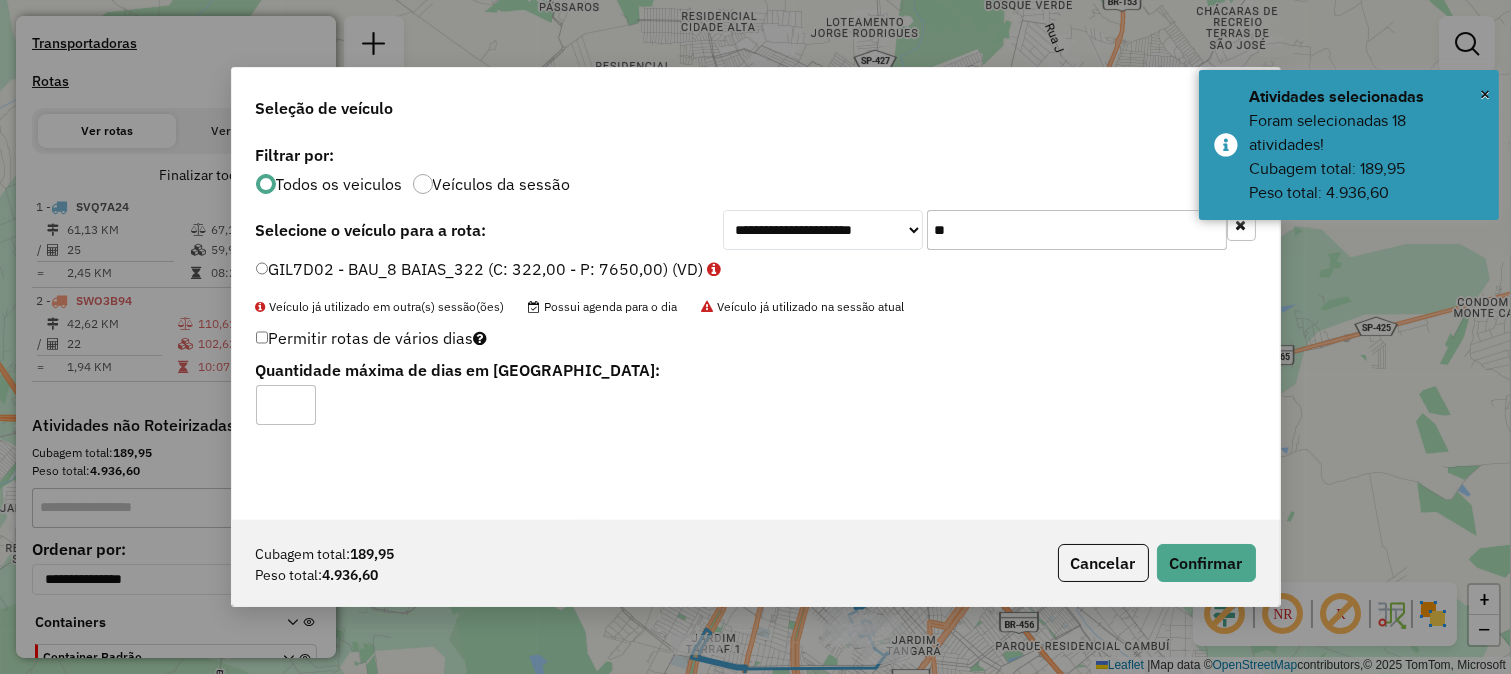click on "GIL7D02 - BAU_8 BAIAS_322 (C: 322,00 - P: 7650,00) (VD)" 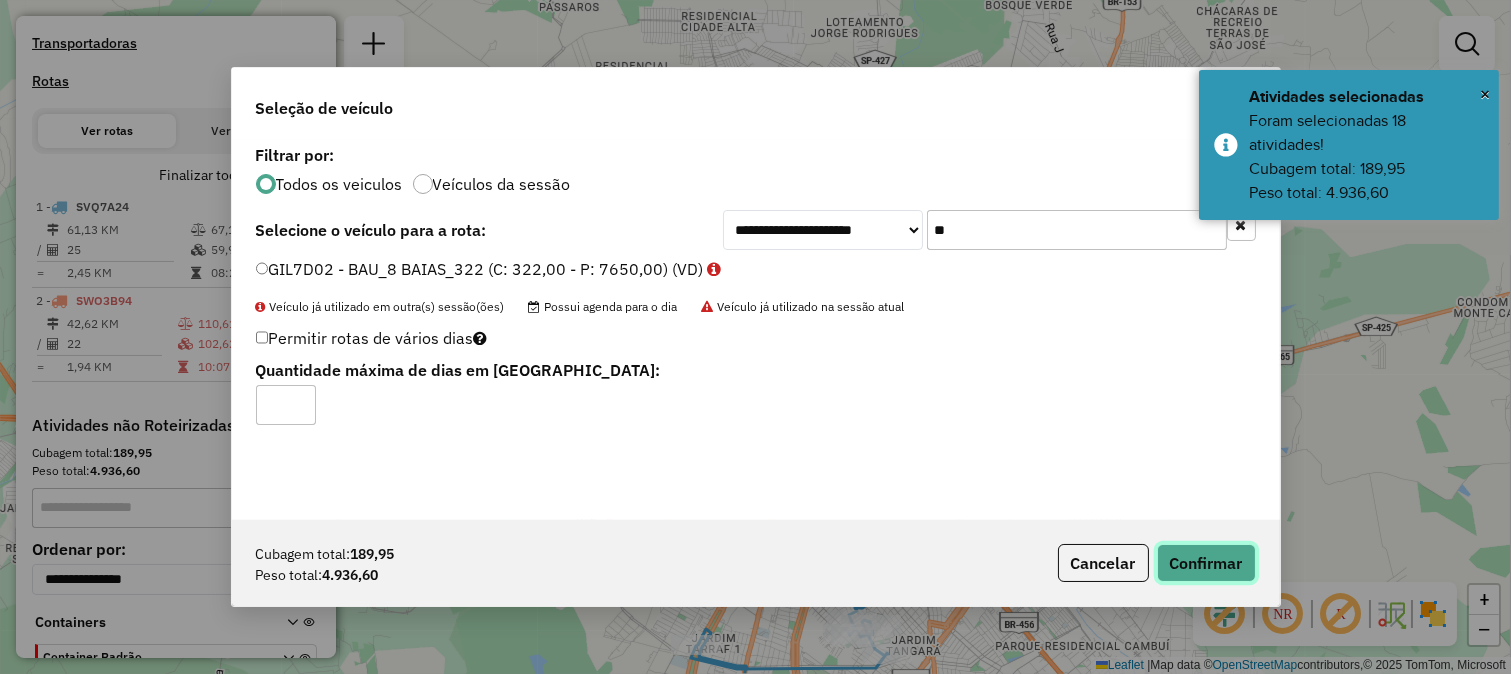 click on "Confirmar" 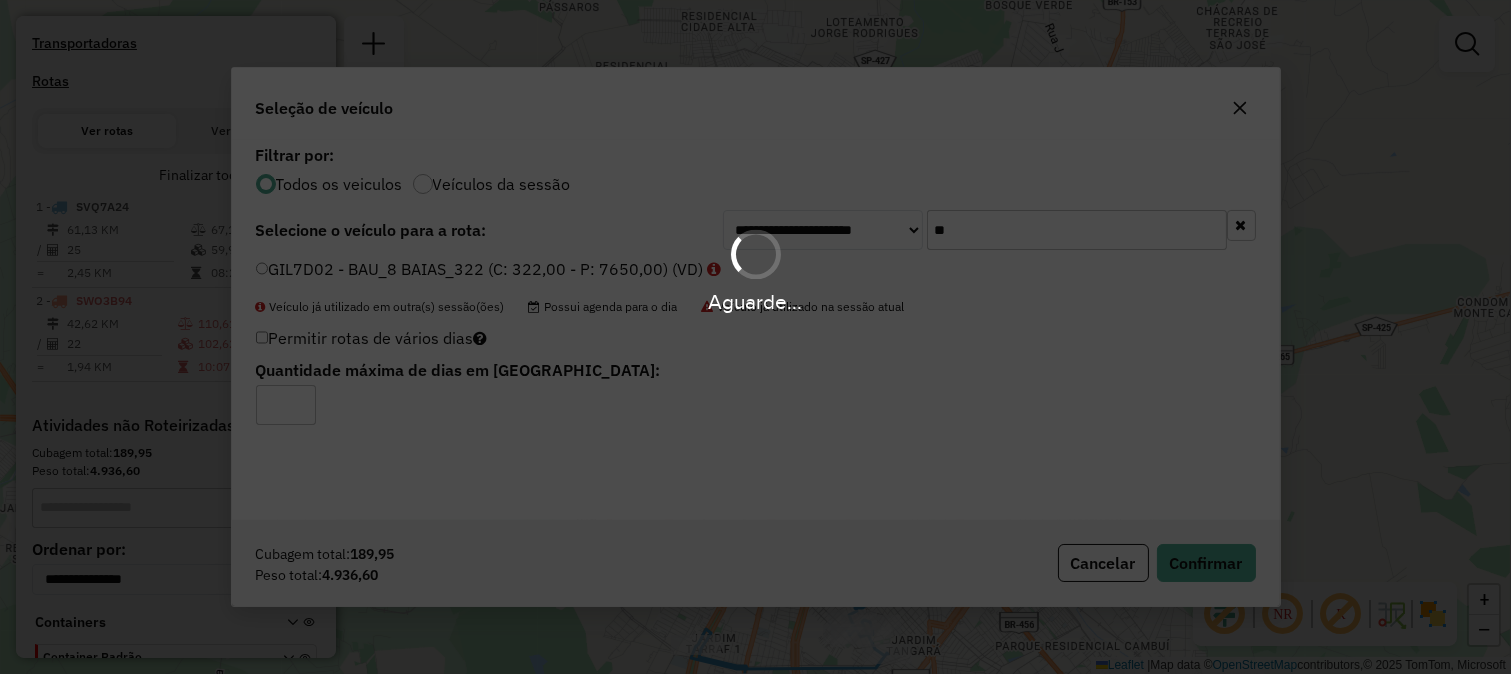 scroll, scrollTop: 510, scrollLeft: 0, axis: vertical 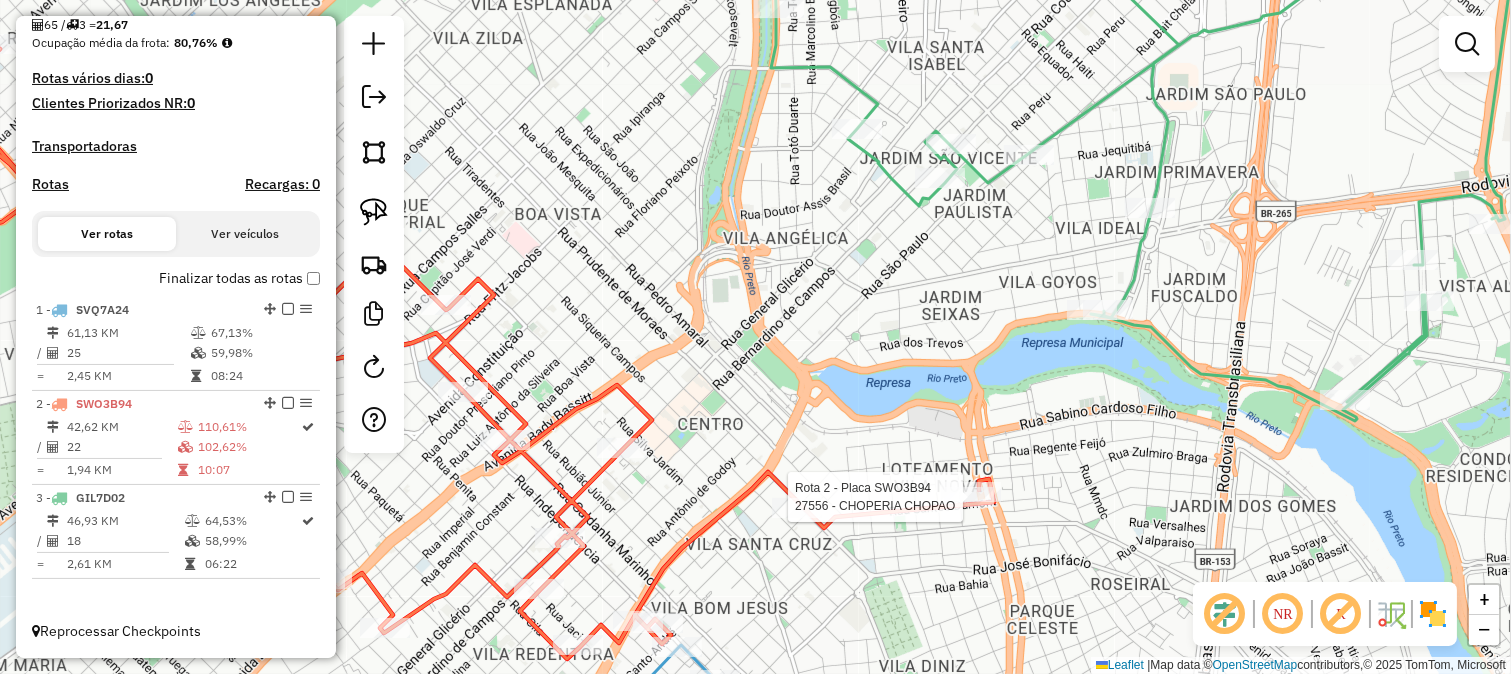 select on "**********" 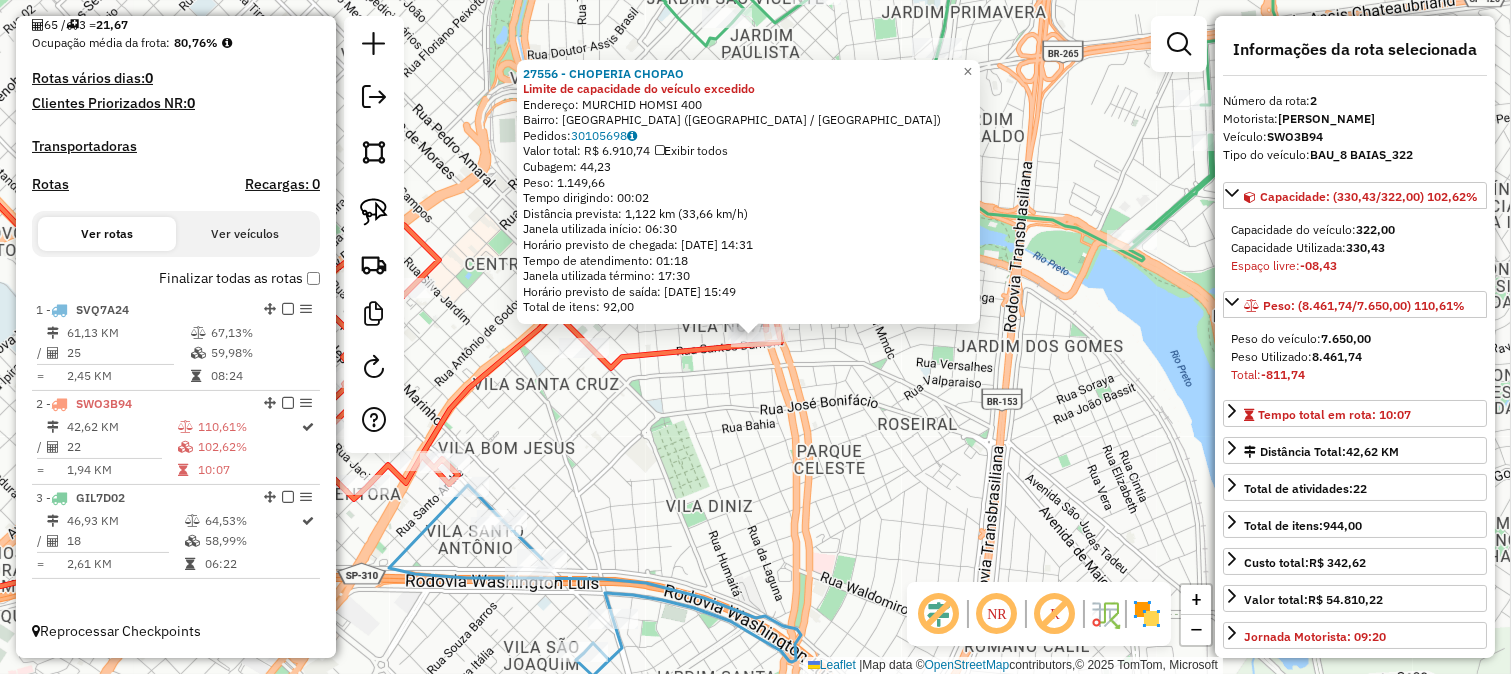 click on "27556 - CHOPERIA CHOPAO Limite de capacidade do veículo excedido  Endereço:  MURCHID HOMSI 400   Bairro: VILA ERCILIA (SAO JOSE DO RIO PRETO / SP)   Pedidos:  30105698   Valor total: R$ 6.910,74   Exibir todos   Cubagem: 44,23  Peso: 1.149,66  Tempo dirigindo: 00:02   Distância prevista: 1,122 km (33,66 km/h)   Janela utilizada início: 06:30   Horário previsto de chegada: 30/07/2025 14:31   Tempo de atendimento: 01:18   Janela utilizada término: 17:30   Horário previsto de saída: 30/07/2025 15:49   Total de itens: 92,00  × Janela de atendimento Grade de atendimento Capacidade Transportadoras Veículos Cliente Pedidos  Rotas Selecione os dias de semana para filtrar as janelas de atendimento  Seg   Ter   Qua   Qui   Sex   Sáb   Dom  Informe o período da janela de atendimento: De: Até:  Filtrar exatamente a janela do cliente  Considerar janela de atendimento padrão  Selecione os dias de semana para filtrar as grades de atendimento  Seg   Ter   Qua   Qui   Sex   Sáb   Dom   Peso mínimo:   De:  De:" 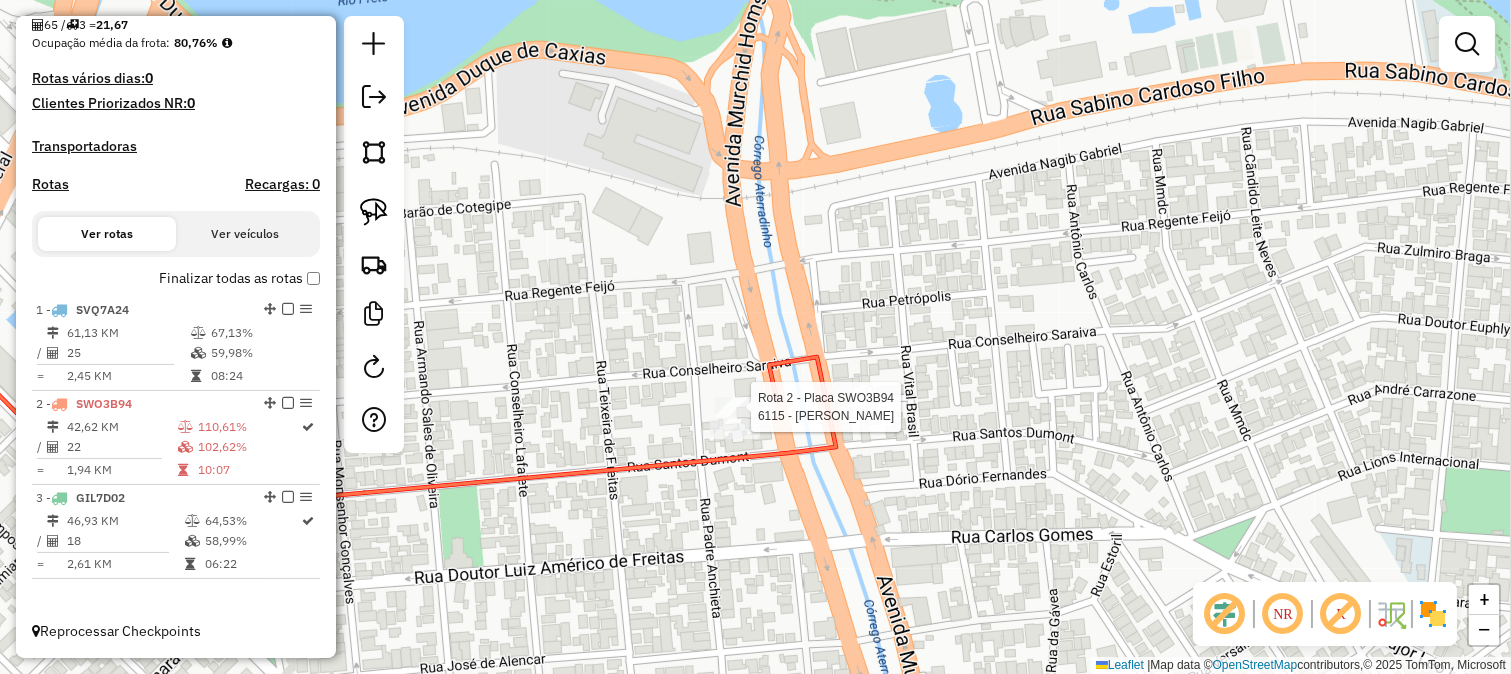 select on "**********" 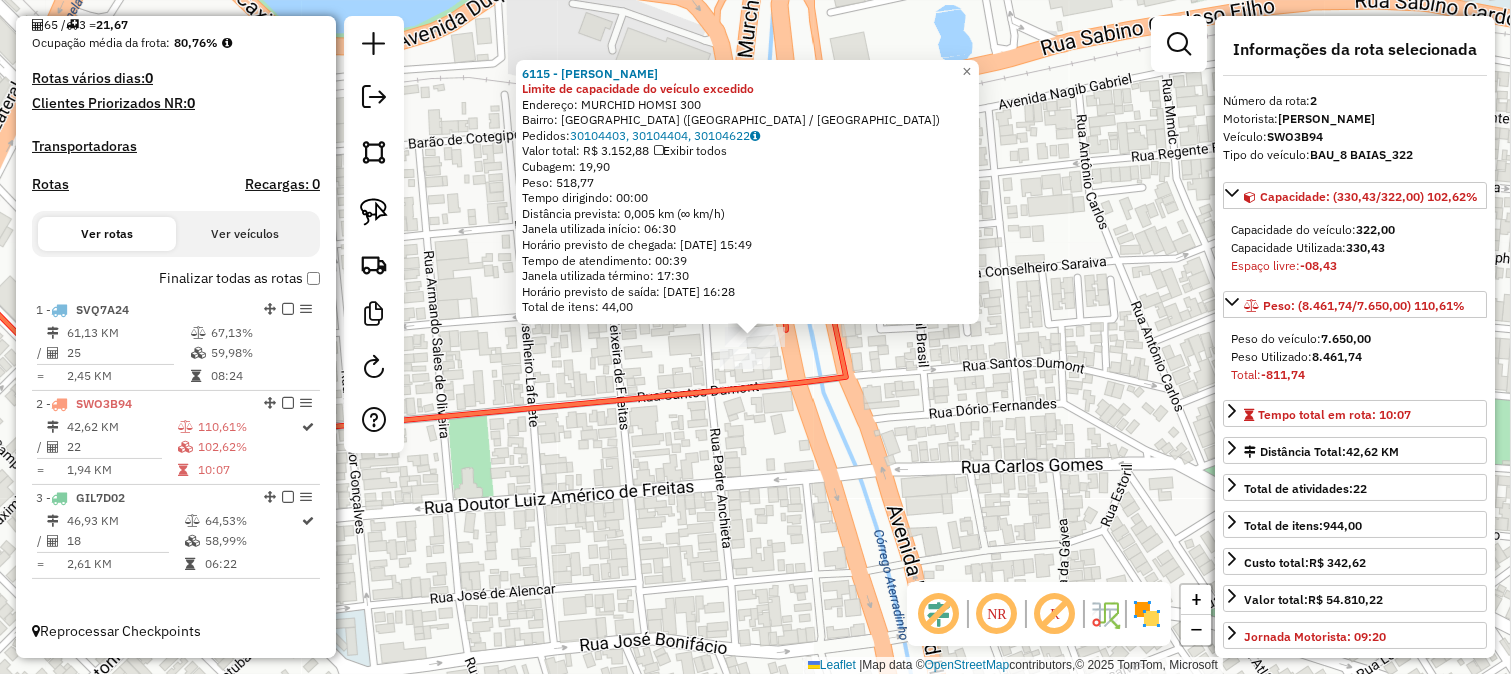 click on "6115 - VALU LANCHONETE Limite de capacidade do veículo excedido  Endereço:  MURCHID HOMSI 300   Bairro: VILA ELVIRA (SAO JOSE DO RIO PRETO / SP)   Pedidos:  30104403, 30104404, 30104622   Valor total: R$ 3.152,88   Exibir todos   Cubagem: 19,90  Peso: 518,77  Tempo dirigindo: 00:00   Distância prevista: 0,005 km (∞ km/h)   Janela utilizada início: 06:30   Horário previsto de chegada: 30/07/2025 15:49   Tempo de atendimento: 00:39   Janela utilizada término: 17:30   Horário previsto de saída: 30/07/2025 16:28   Total de itens: 44,00  × Janela de atendimento Grade de atendimento Capacidade Transportadoras Veículos Cliente Pedidos  Rotas Selecione os dias de semana para filtrar as janelas de atendimento  Seg   Ter   Qua   Qui   Sex   Sáb   Dom  Informe o período da janela de atendimento: De: Até:  Filtrar exatamente a janela do cliente  Considerar janela de atendimento padrão  Selecione os dias de semana para filtrar as grades de atendimento  Seg   Ter   Qua   Qui   Sex   Sáb   Dom   De:   De:" 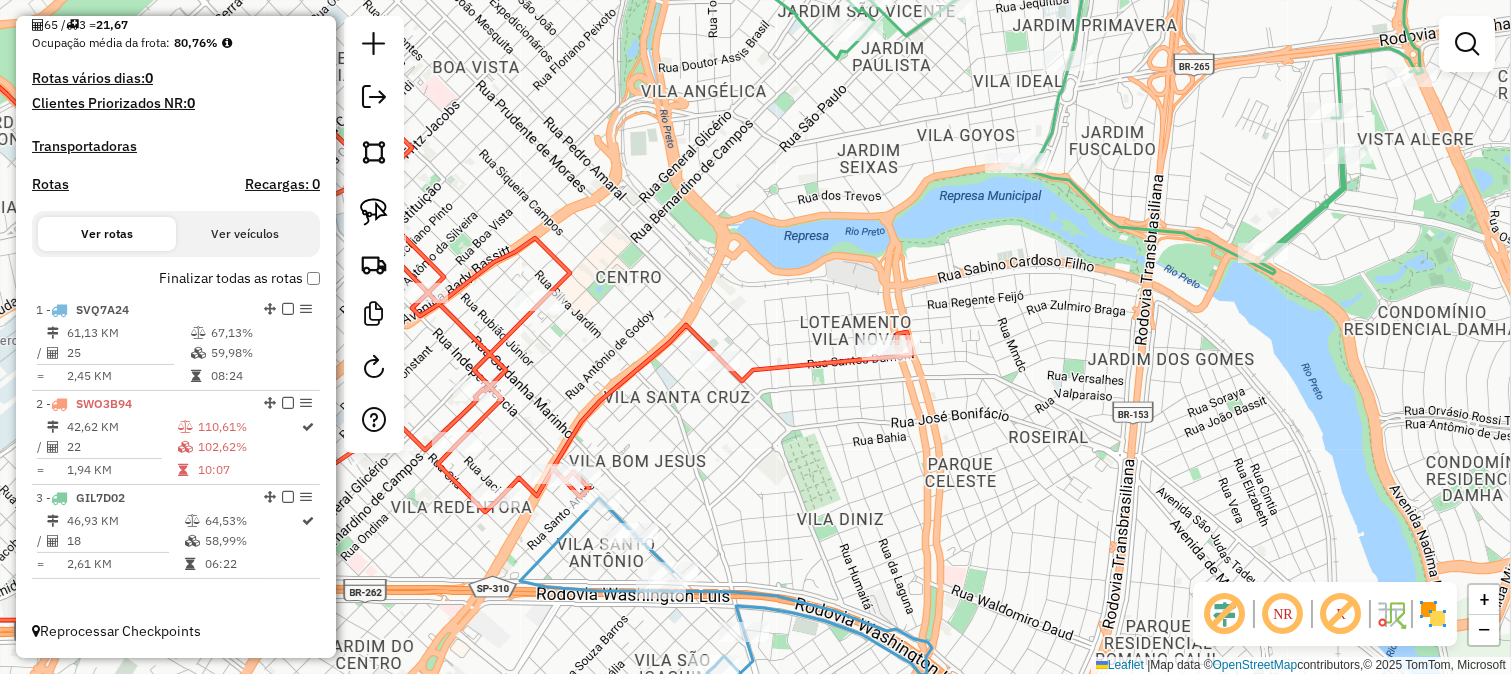 click 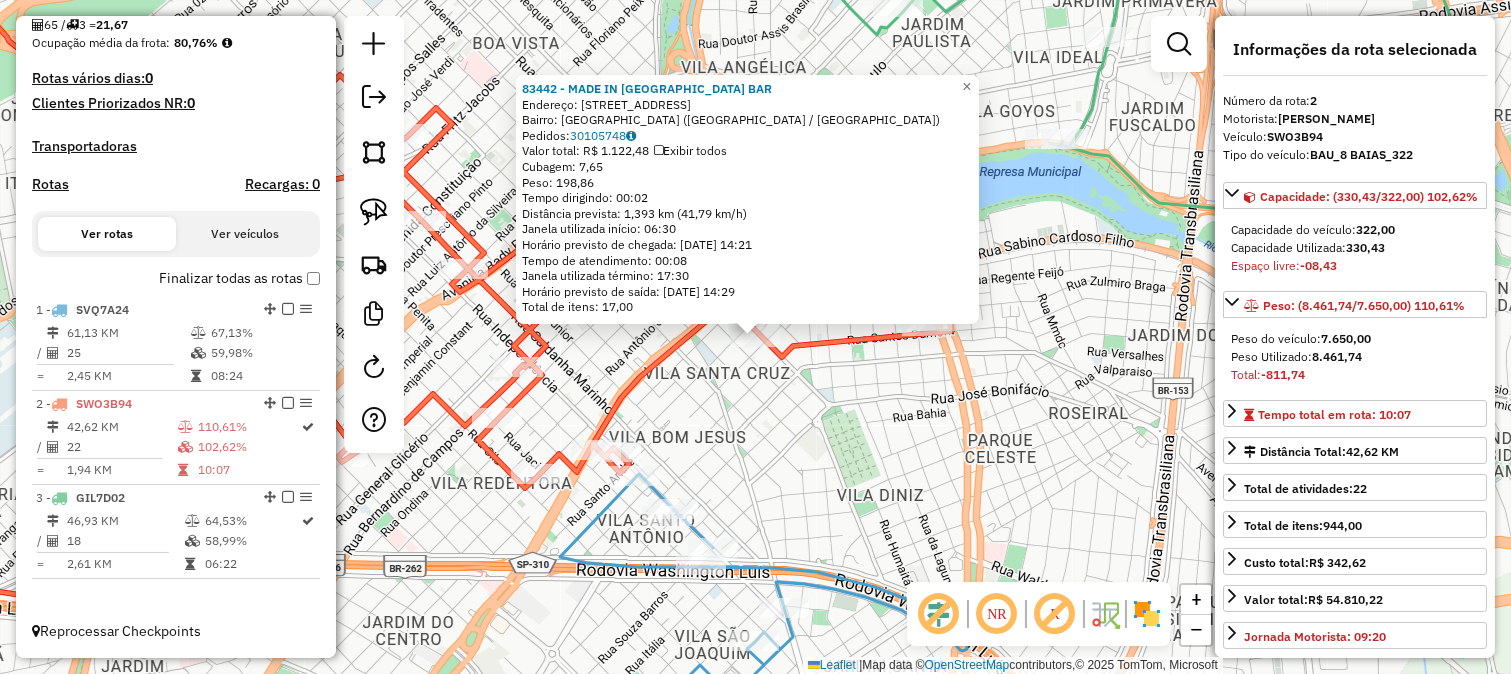 click on "83442 - MADE IN BRAZIL BAR  Endereço: Avenida da Saudade, 3624   Bairro: Vila Santa Cruz (São José do Rio Preto / SP)   Pedidos:  30105748   Valor total: R$ 1.122,48   Exibir todos   Cubagem: 7,65  Peso: 198,86  Tempo dirigindo: 00:02   Distância prevista: 1,393 km (41,79 km/h)   Janela utilizada início: 06:30   Horário previsto de chegada: 30/07/2025 14:21   Tempo de atendimento: 00:08   Janela utilizada término: 17:30   Horário previsto de saída: 30/07/2025 14:29   Total de itens: 17,00  × Janela de atendimento Grade de atendimento Capacidade Transportadoras Veículos Cliente Pedidos  Rotas Selecione os dias de semana para filtrar as janelas de atendimento  Seg   Ter   Qua   Qui   Sex   Sáb   Dom  Informe o período da janela de atendimento: De: Até:  Filtrar exatamente a janela do cliente  Considerar janela de atendimento padrão  Selecione os dias de semana para filtrar as grades de atendimento  Seg   Ter   Qua   Qui   Sex   Sáb   Dom   Considerar clientes sem dia de atendimento cadastrado +" 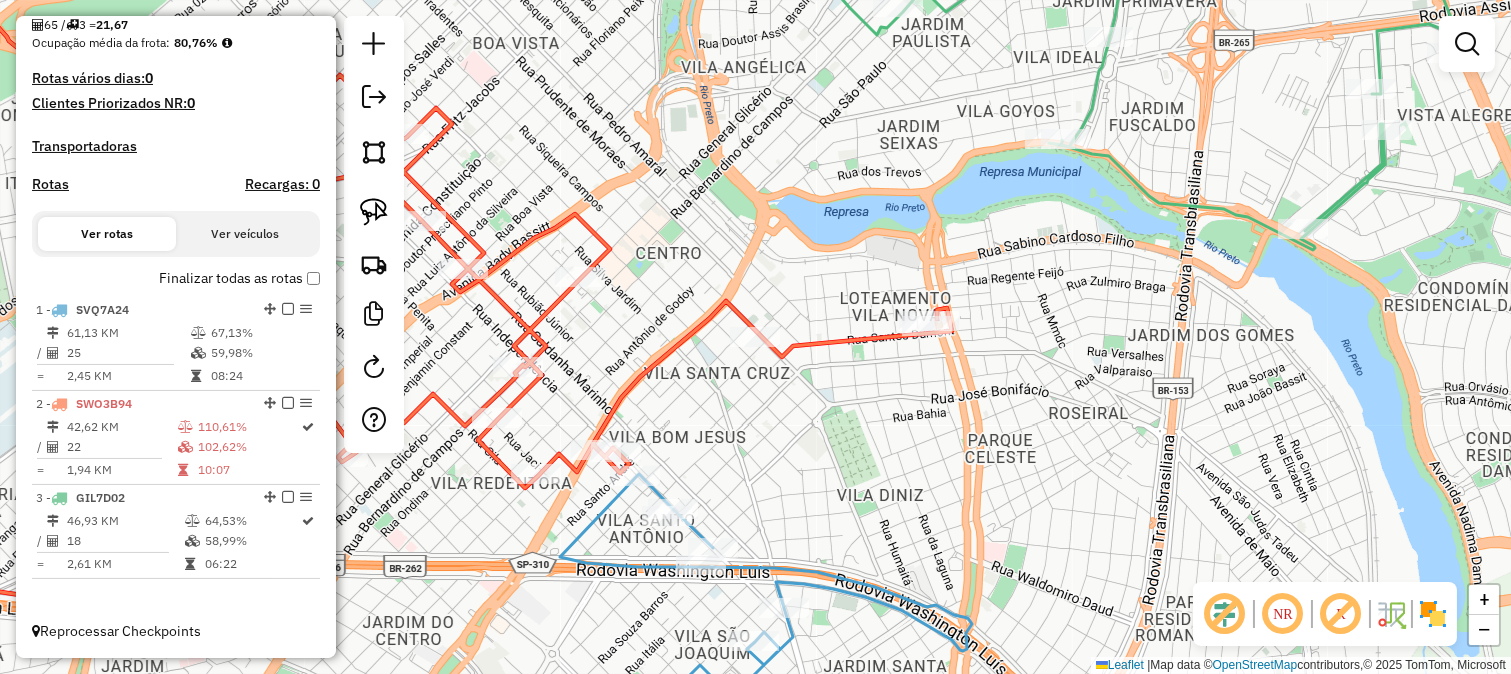 drag, startPoint x: 770, startPoint y: 417, endPoint x: 872, endPoint y: 352, distance: 120.9504 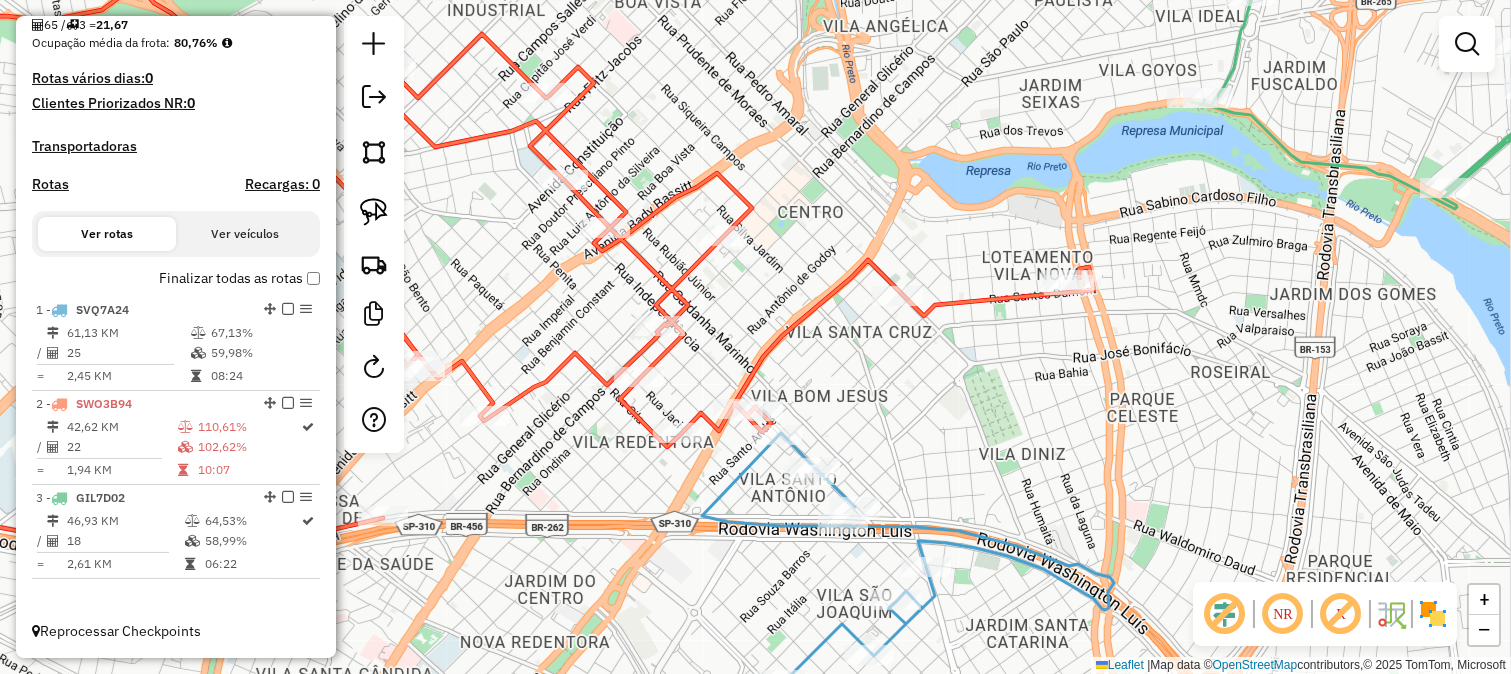 drag, startPoint x: 1007, startPoint y: 376, endPoint x: 984, endPoint y: 485, distance: 111.40018 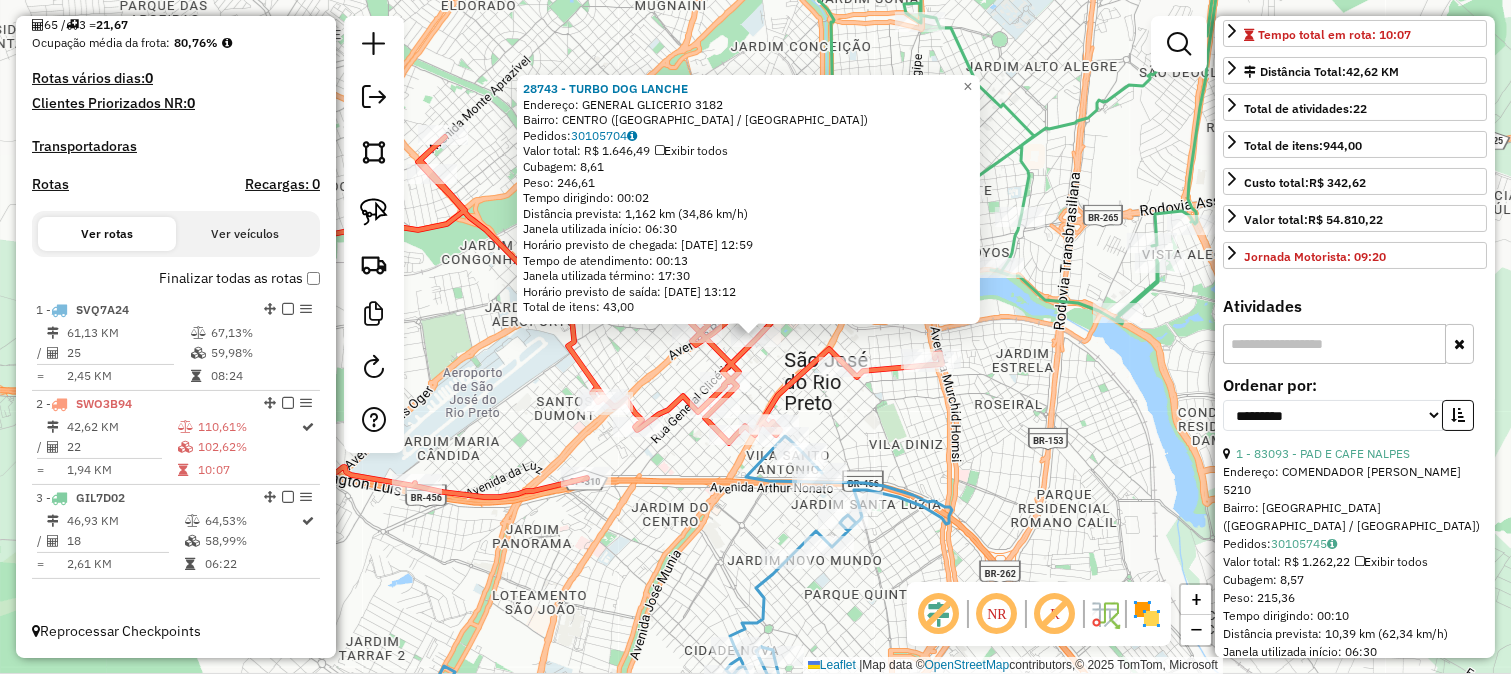 scroll, scrollTop: 444, scrollLeft: 0, axis: vertical 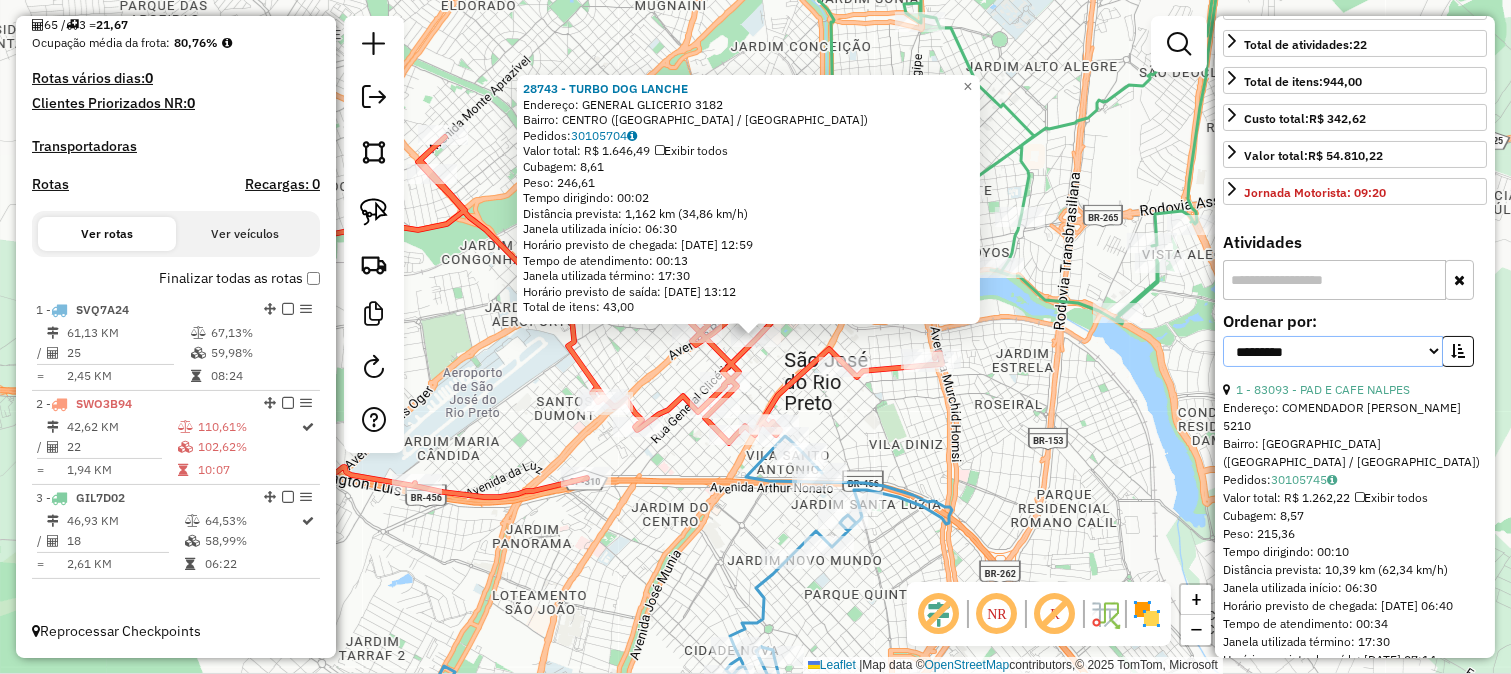 click on "**********" at bounding box center (1333, 351) 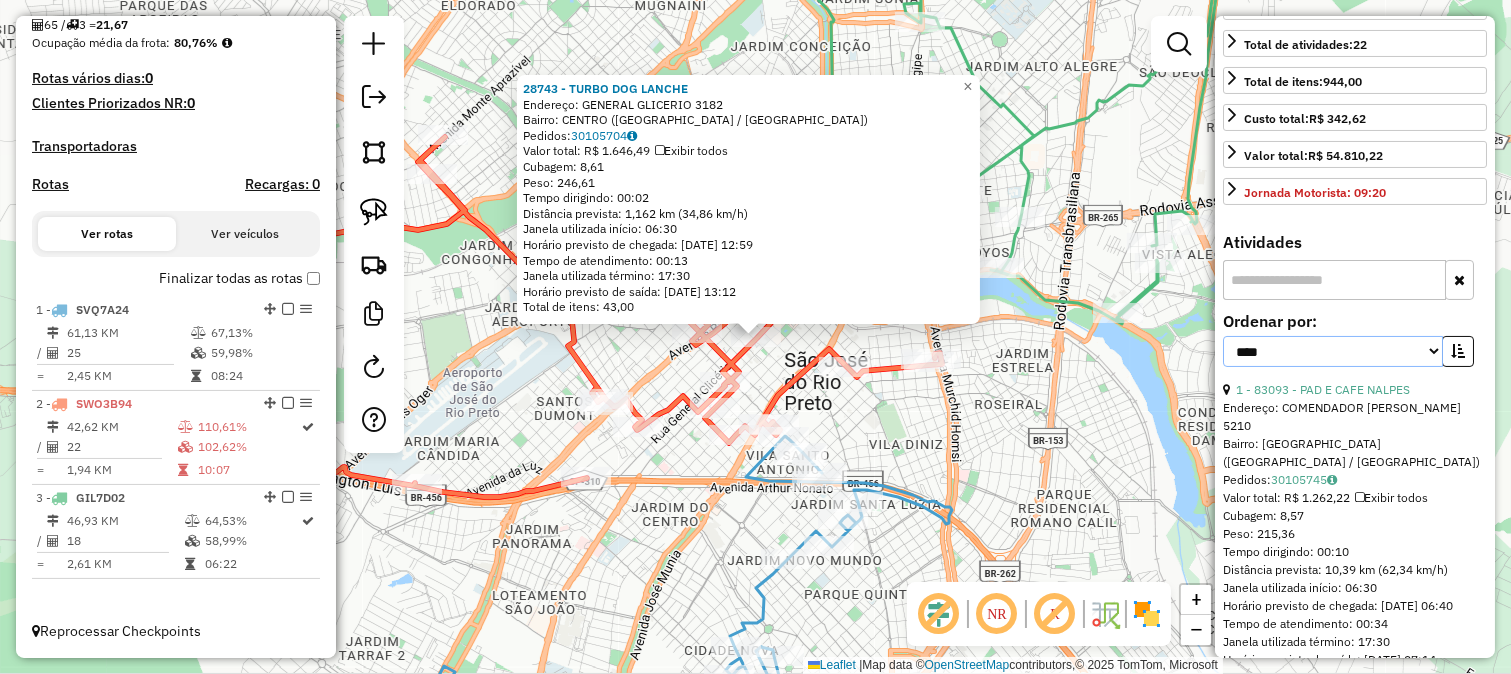 click on "**********" at bounding box center (1333, 351) 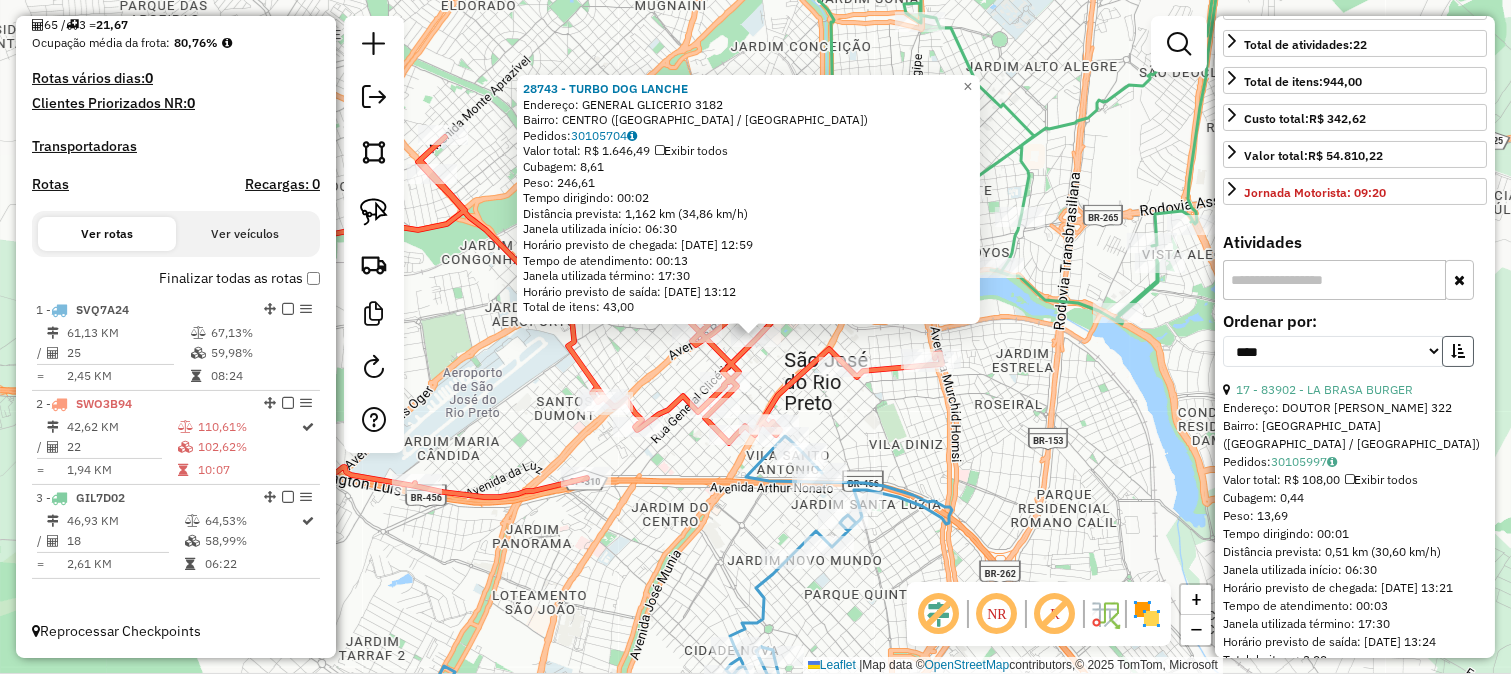 click at bounding box center (1458, 351) 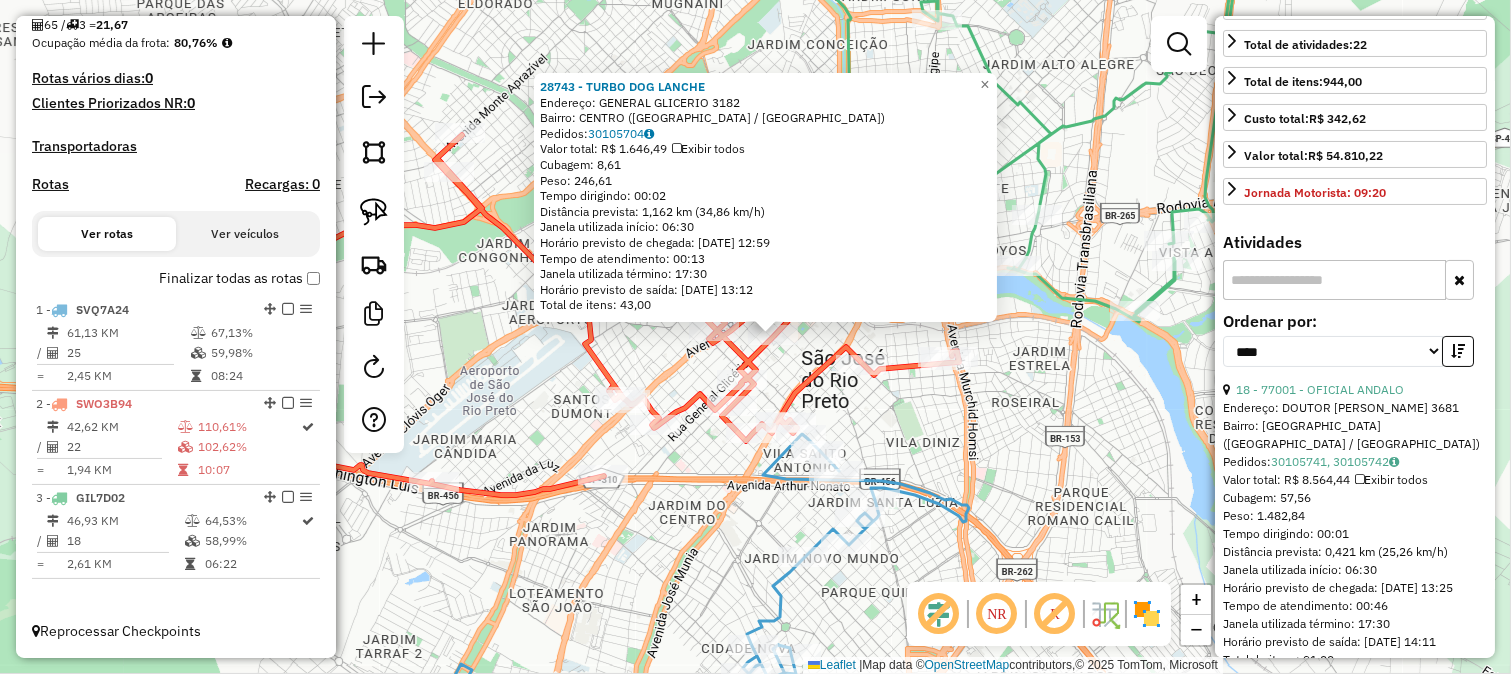 drag, startPoint x: 847, startPoint y: 417, endPoint x: 858, endPoint y: 415, distance: 11.18034 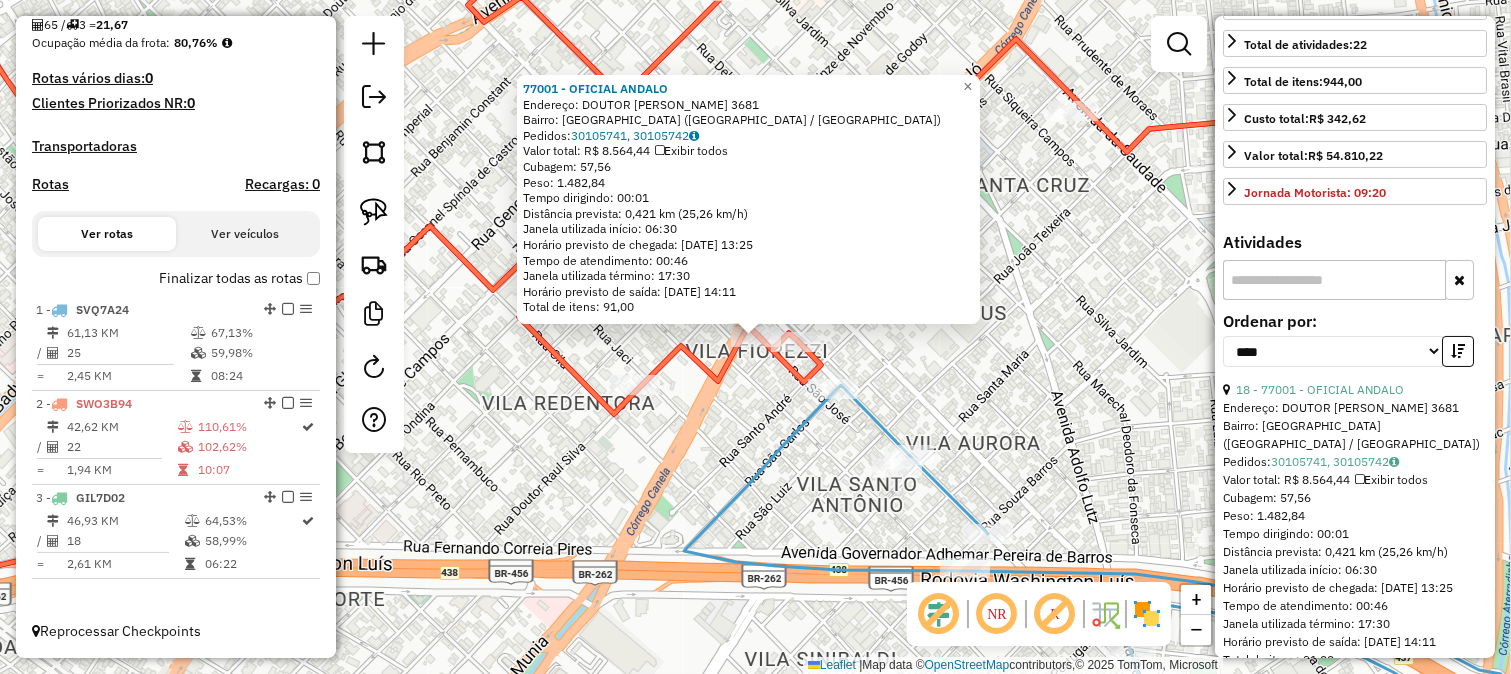 click on "77001 - OFICIAL ANDALO  Endereço:  DOUTOR ALBERTO ANDALO 3681   Bairro: VILA FIOREZE (SAO JOSE DO RIO PRETO / SP)   Pedidos:  30105741, 30105742   Valor total: R$ 8.564,44   Exibir todos   Cubagem: 57,56  Peso: 1.482,84  Tempo dirigindo: 00:01   Distância prevista: 0,421 km (25,26 km/h)   Janela utilizada início: 06:30   Horário previsto de chegada: 30/07/2025 13:25   Tempo de atendimento: 00:46   Janela utilizada término: 17:30   Horário previsto de saída: 30/07/2025 14:11   Total de itens: 91,00  × Janela de atendimento Grade de atendimento Capacidade Transportadoras Veículos Cliente Pedidos  Rotas Selecione os dias de semana para filtrar as janelas de atendimento  Seg   Ter   Qua   Qui   Sex   Sáb   Dom  Informe o período da janela de atendimento: De: Até:  Filtrar exatamente a janela do cliente  Considerar janela de atendimento padrão  Selecione os dias de semana para filtrar as grades de atendimento  Seg   Ter   Qua   Qui   Sex   Sáb   Dom   Clientes fora do dia de atendimento selecionado +" 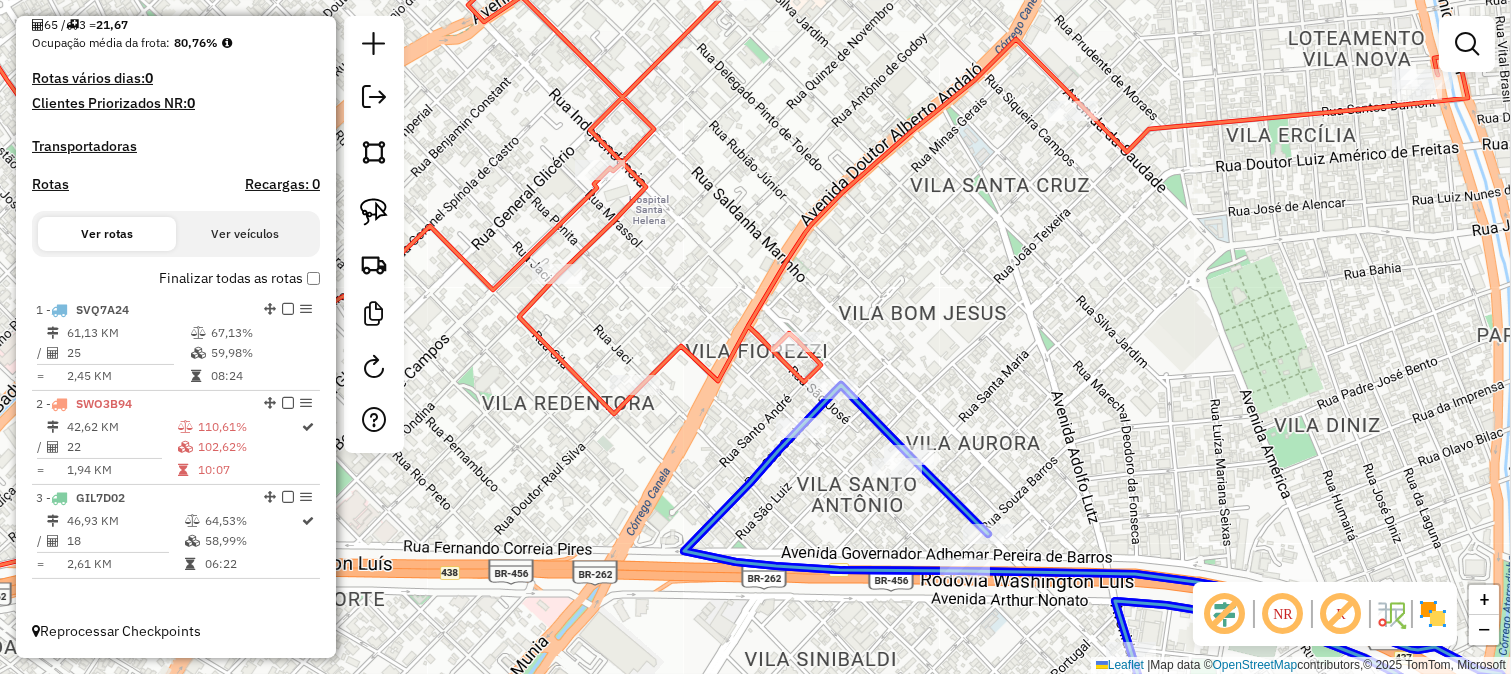 click 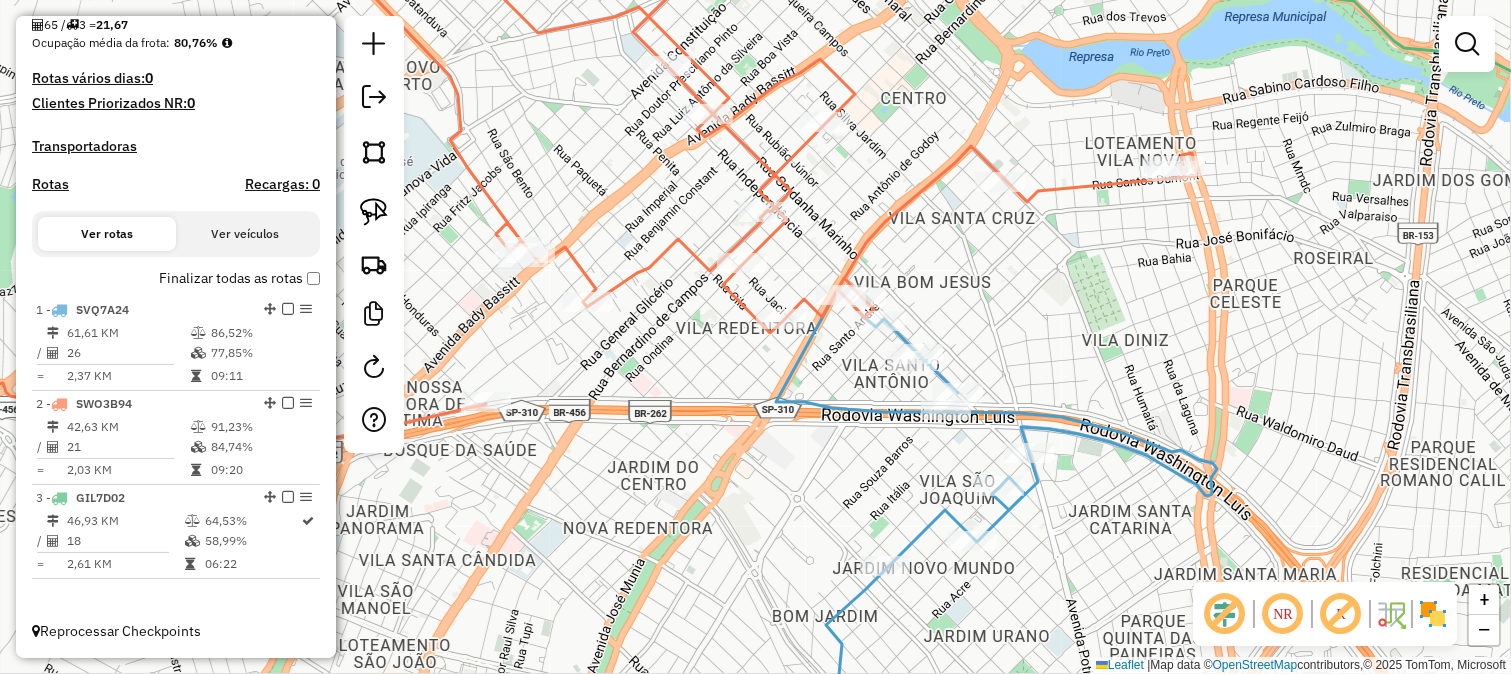 click on "Janela de atendimento Grade de atendimento Capacidade Transportadoras Veículos Cliente Pedidos  Rotas Selecione os dias de semana para filtrar as janelas de atendimento  Seg   Ter   Qua   Qui   Sex   Sáb   Dom  Informe o período da janela de atendimento: De: Até:  Filtrar exatamente a janela do cliente  Considerar janela de atendimento padrão  Selecione os dias de semana para filtrar as grades de atendimento  Seg   Ter   Qua   Qui   Sex   Sáb   Dom   Considerar clientes sem dia de atendimento cadastrado  Clientes fora do dia de atendimento selecionado Filtrar as atividades entre os valores definidos abaixo:  Peso mínimo:   Peso máximo:   Cubagem mínima:   Cubagem máxima:   De:   Até:  Filtrar as atividades entre o tempo de atendimento definido abaixo:  De:   Até:   Considerar capacidade total dos clientes não roteirizados Transportadora: Selecione um ou mais itens Tipo de veículo: Selecione um ou mais itens Veículo: Selecione um ou mais itens Motorista: Selecione um ou mais itens Nome: Rótulo:" 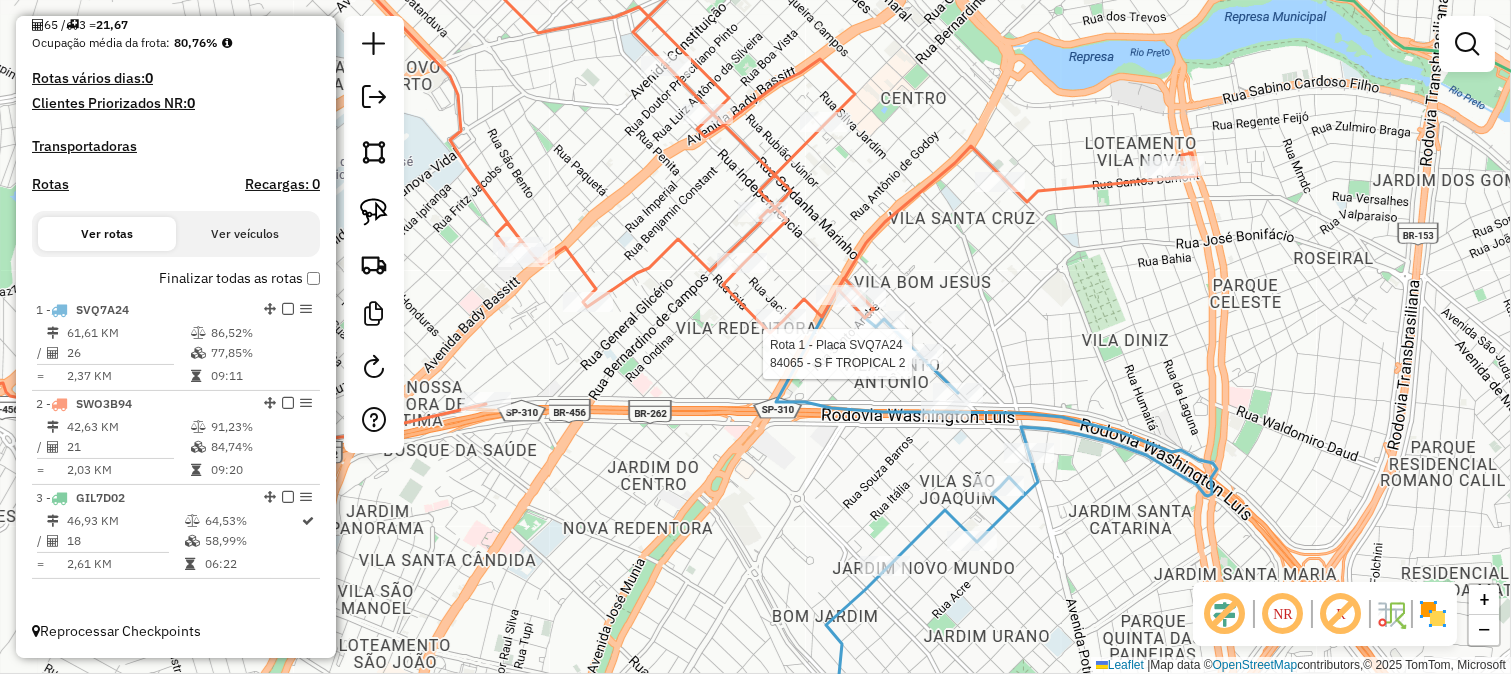 select on "*********" 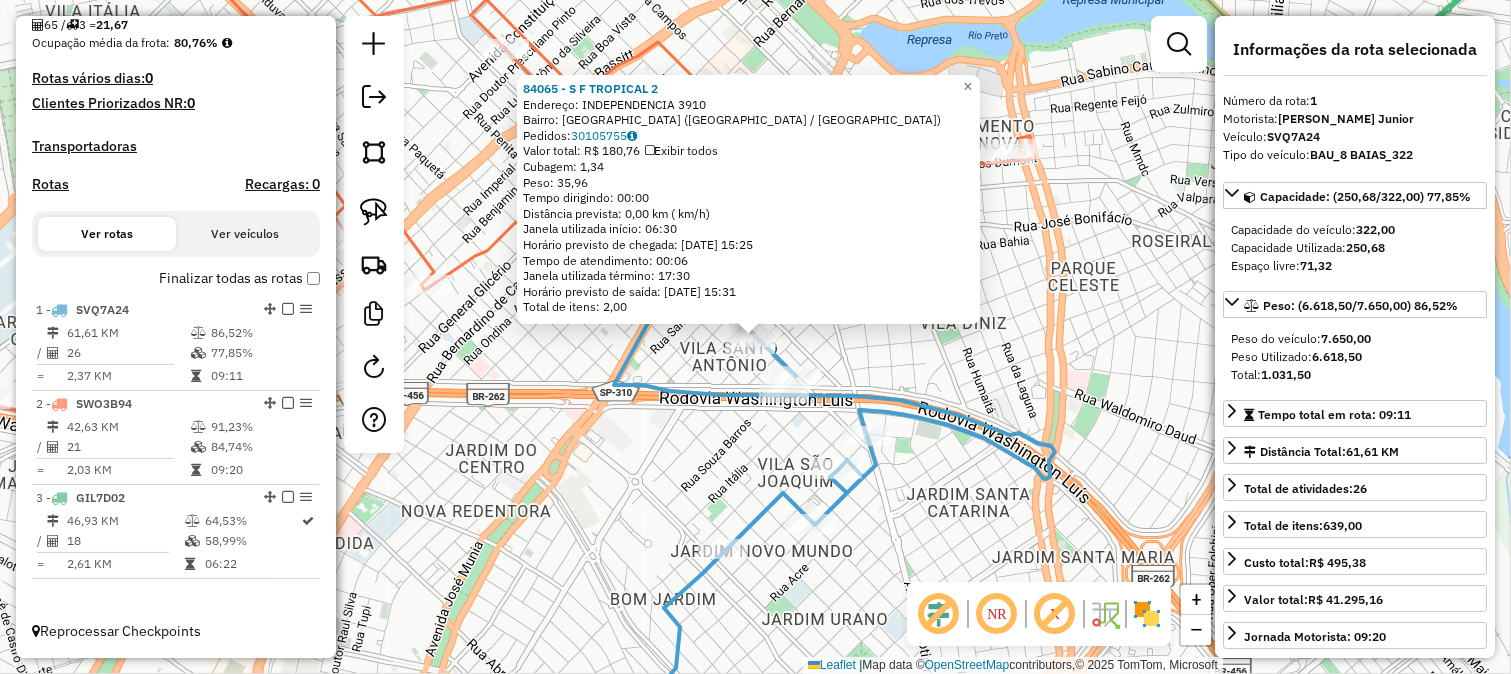 click on "84065 - S F TROPICAL 2  Endereço:  INDEPENDENCIA 3910   Bairro: VILA SANTO ANTONIO (SAO JOSE DO RIO PRETO / SP)   Pedidos:  30105755   Valor total: R$ 180,76   Exibir todos   Cubagem: 1,34  Peso: 35,96  Tempo dirigindo: 00:00   Distância prevista: 0,00 km ( km/h)   Janela utilizada início: 06:30   Horário previsto de chegada: 30/07/2025 15:25   Tempo de atendimento: 00:06   Janela utilizada término: 17:30   Horário previsto de saída: 30/07/2025 15:31   Total de itens: 2,00  × Janela de atendimento Grade de atendimento Capacidade Transportadoras Veículos Cliente Pedidos  Rotas Selecione os dias de semana para filtrar as janelas de atendimento  Seg   Ter   Qua   Qui   Sex   Sáb   Dom  Informe o período da janela de atendimento: De: Até:  Filtrar exatamente a janela do cliente  Considerar janela de atendimento padrão  Selecione os dias de semana para filtrar as grades de atendimento  Seg   Ter   Qua   Qui   Sex   Sáb   Dom   Considerar clientes sem dia de atendimento cadastrado  Peso mínimo:  De:" 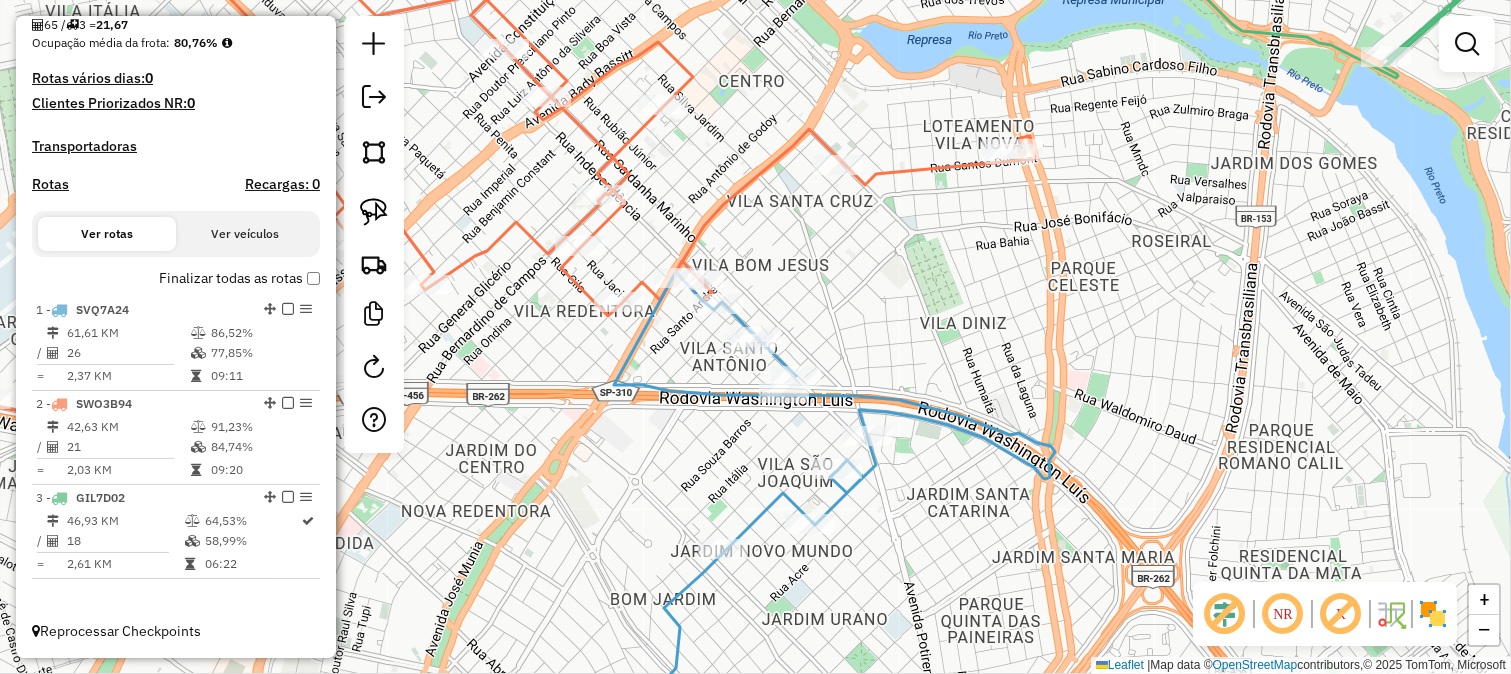 drag, startPoint x: 833, startPoint y: 286, endPoint x: 854, endPoint y: 388, distance: 104.13933 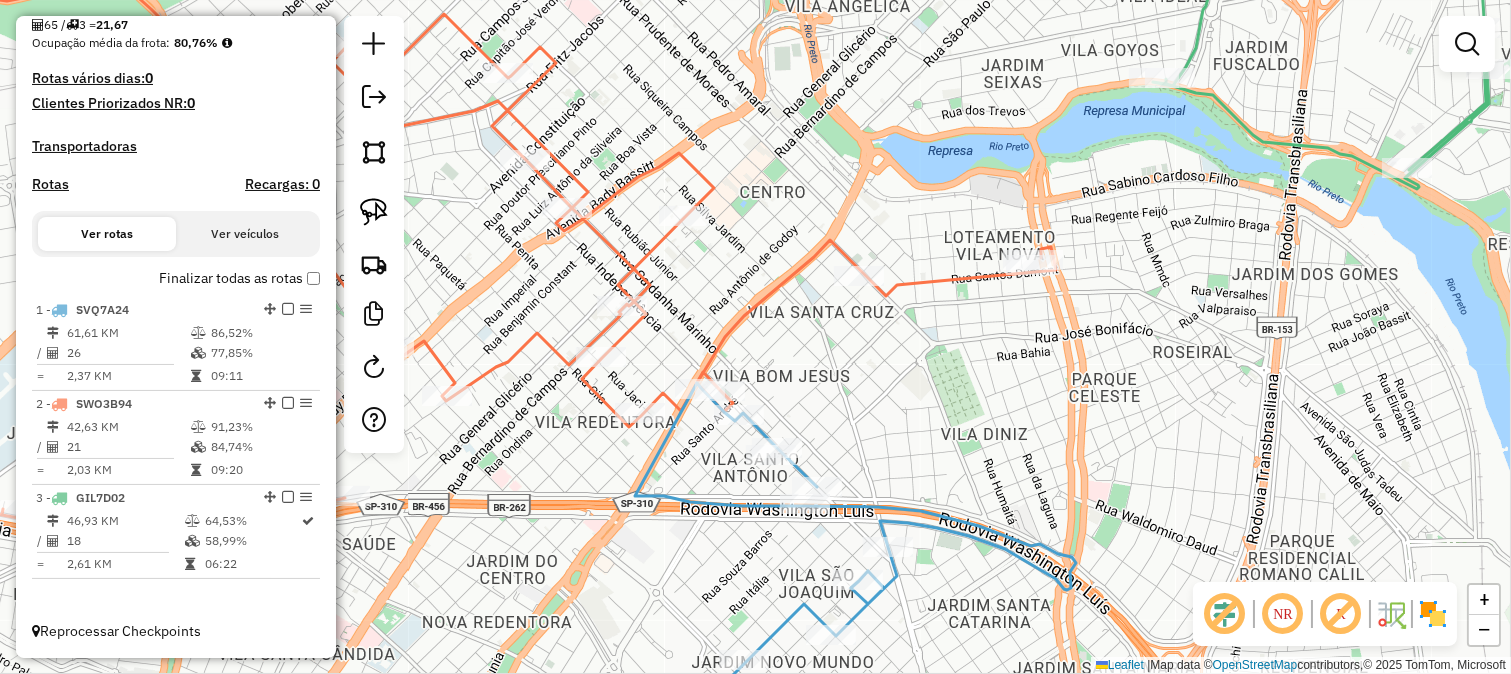 click 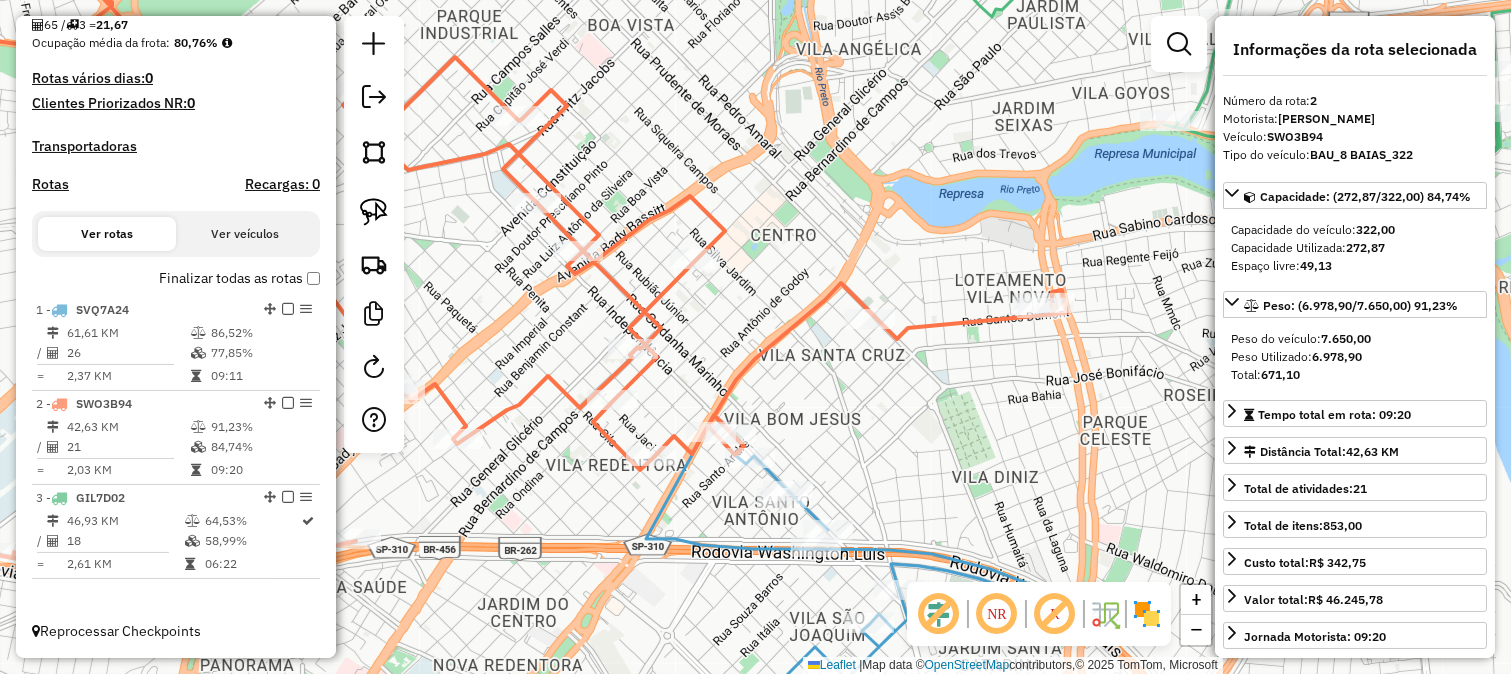 drag, startPoint x: 815, startPoint y: 350, endPoint x: 811, endPoint y: 397, distance: 47.169907 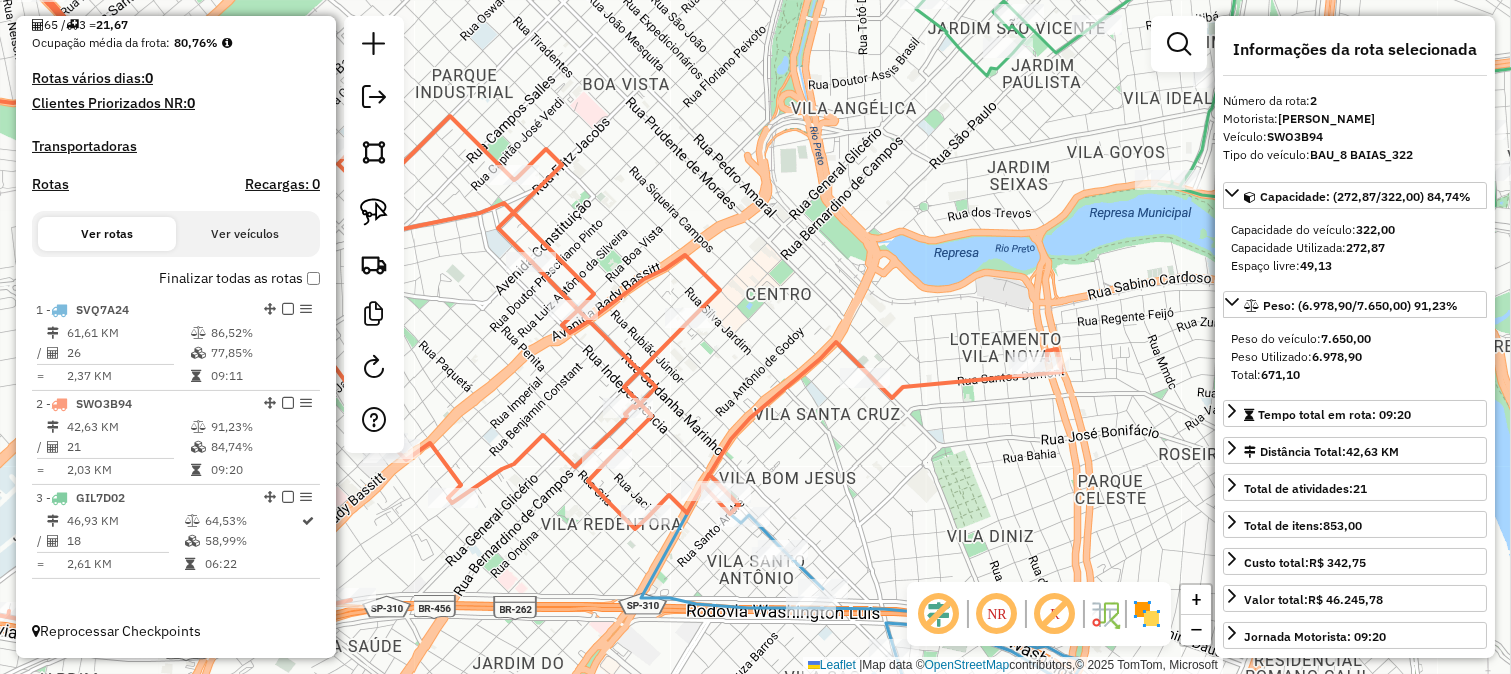click on "Janela de atendimento Grade de atendimento Capacidade Transportadoras Veículos Cliente Pedidos  Rotas Selecione os dias de semana para filtrar as janelas de atendimento  Seg   Ter   Qua   Qui   Sex   Sáb   Dom  Informe o período da janela de atendimento: De: Até:  Filtrar exatamente a janela do cliente  Considerar janela de atendimento padrão  Selecione os dias de semana para filtrar as grades de atendimento  Seg   Ter   Qua   Qui   Sex   Sáb   Dom   Considerar clientes sem dia de atendimento cadastrado  Clientes fora do dia de atendimento selecionado Filtrar as atividades entre os valores definidos abaixo:  Peso mínimo:   Peso máximo:   Cubagem mínima:   Cubagem máxima:   De:   Até:  Filtrar as atividades entre o tempo de atendimento definido abaixo:  De:   Até:   Considerar capacidade total dos clientes não roteirizados Transportadora: Selecione um ou mais itens Tipo de veículo: Selecione um ou mais itens Veículo: Selecione um ou mais itens Motorista: Selecione um ou mais itens Nome: Rótulo:" 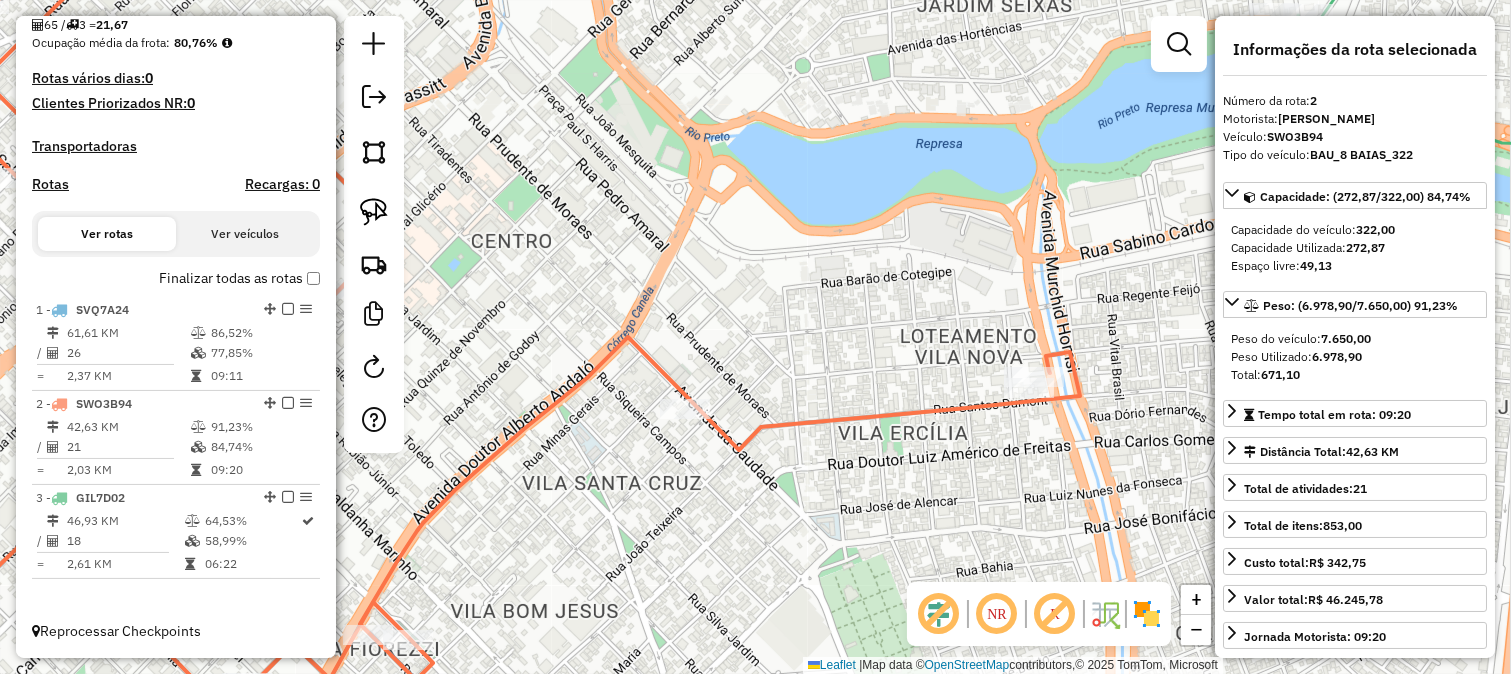 click on "Janela de atendimento Grade de atendimento Capacidade Transportadoras Veículos Cliente Pedidos  Rotas Selecione os dias de semana para filtrar as janelas de atendimento  Seg   Ter   Qua   Qui   Sex   Sáb   Dom  Informe o período da janela de atendimento: De: Até:  Filtrar exatamente a janela do cliente  Considerar janela de atendimento padrão  Selecione os dias de semana para filtrar as grades de atendimento  Seg   Ter   Qua   Qui   Sex   Sáb   Dom   Considerar clientes sem dia de atendimento cadastrado  Clientes fora do dia de atendimento selecionado Filtrar as atividades entre os valores definidos abaixo:  Peso mínimo:   Peso máximo:   Cubagem mínima:   Cubagem máxima:   De:   Até:  Filtrar as atividades entre o tempo de atendimento definido abaixo:  De:   Até:   Considerar capacidade total dos clientes não roteirizados Transportadora: Selecione um ou mais itens Tipo de veículo: Selecione um ou mais itens Veículo: Selecione um ou mais itens Motorista: Selecione um ou mais itens Nome: Rótulo:" 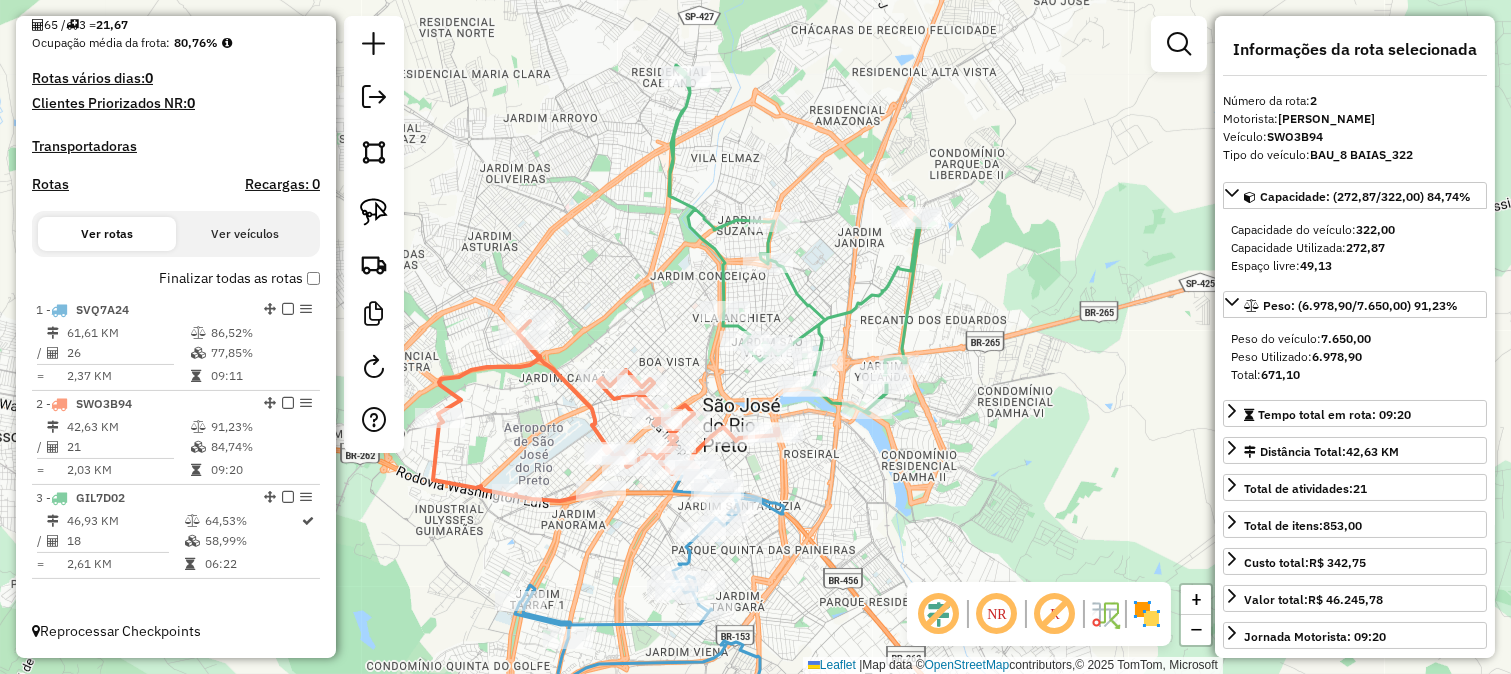 drag, startPoint x: 836, startPoint y: 493, endPoint x: 942, endPoint y: 410, distance: 134.62912 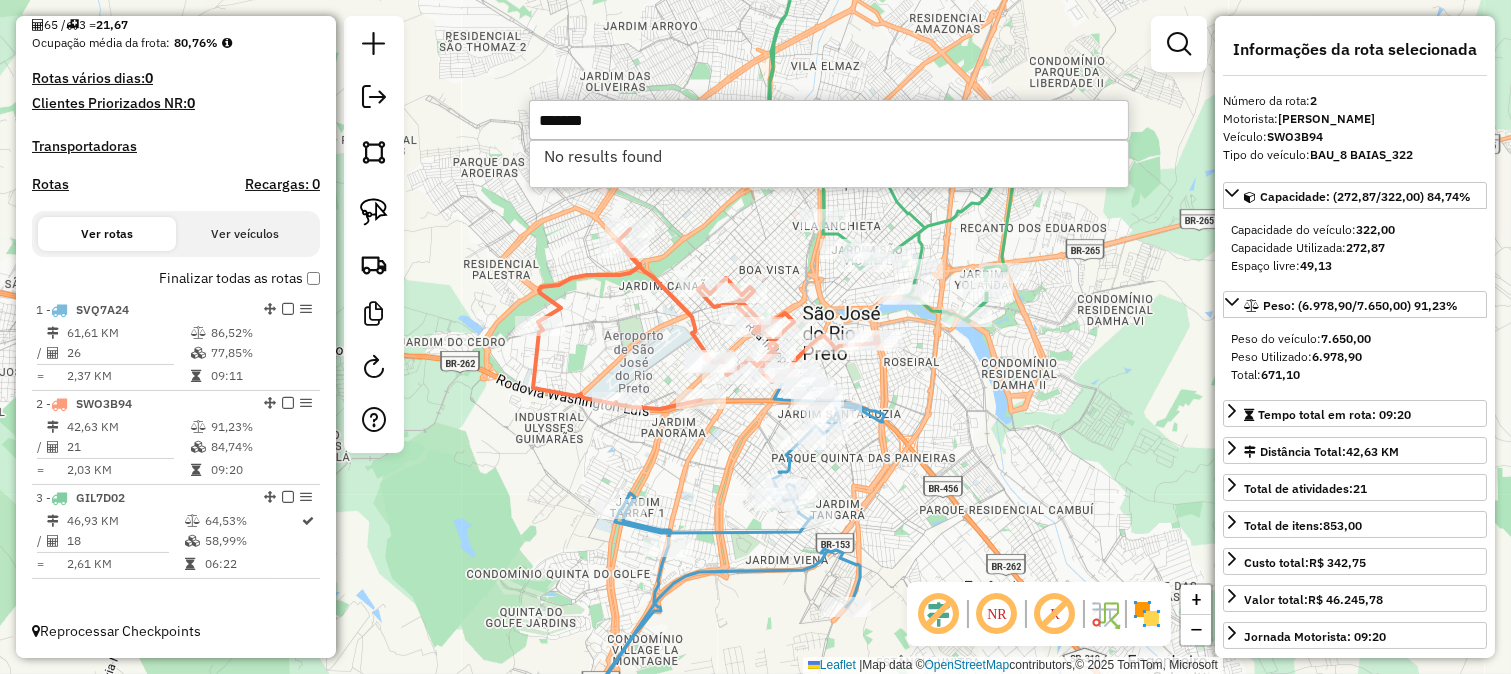 type on "*******" 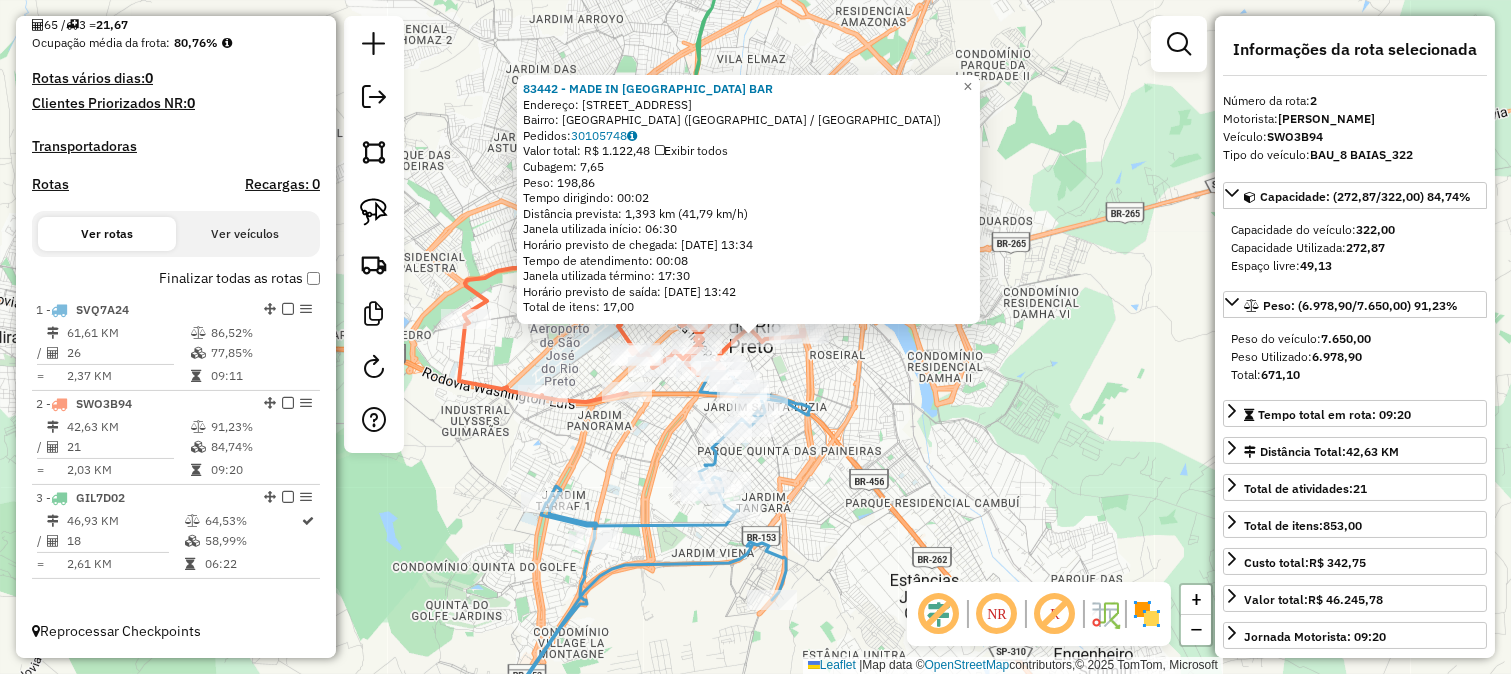 click on "83442 - MADE IN BRAZIL BAR  Endereço: Avenida da Saudade, 3624   Bairro: Vila Santa Cruz (São José do Rio Preto / SP)   Pedidos:  30105748   Valor total: R$ 1.122,48   Exibir todos   Cubagem: 7,65  Peso: 198,86  Tempo dirigindo: 00:02   Distância prevista: 1,393 km (41,79 km/h)   Janela utilizada início: 06:30   Horário previsto de chegada: 30/07/2025 13:34   Tempo de atendimento: 00:08   Janela utilizada término: 17:30   Horário previsto de saída: 30/07/2025 13:42   Total de itens: 17,00  × Janela de atendimento Grade de atendimento Capacidade Transportadoras Veículos Cliente Pedidos  Rotas Selecione os dias de semana para filtrar as janelas de atendimento  Seg   Ter   Qua   Qui   Sex   Sáb   Dom  Informe o período da janela de atendimento: De: Até:  Filtrar exatamente a janela do cliente  Considerar janela de atendimento padrão  Selecione os dias de semana para filtrar as grades de atendimento  Seg   Ter   Qua   Qui   Sex   Sáb   Dom   Considerar clientes sem dia de atendimento cadastrado +" 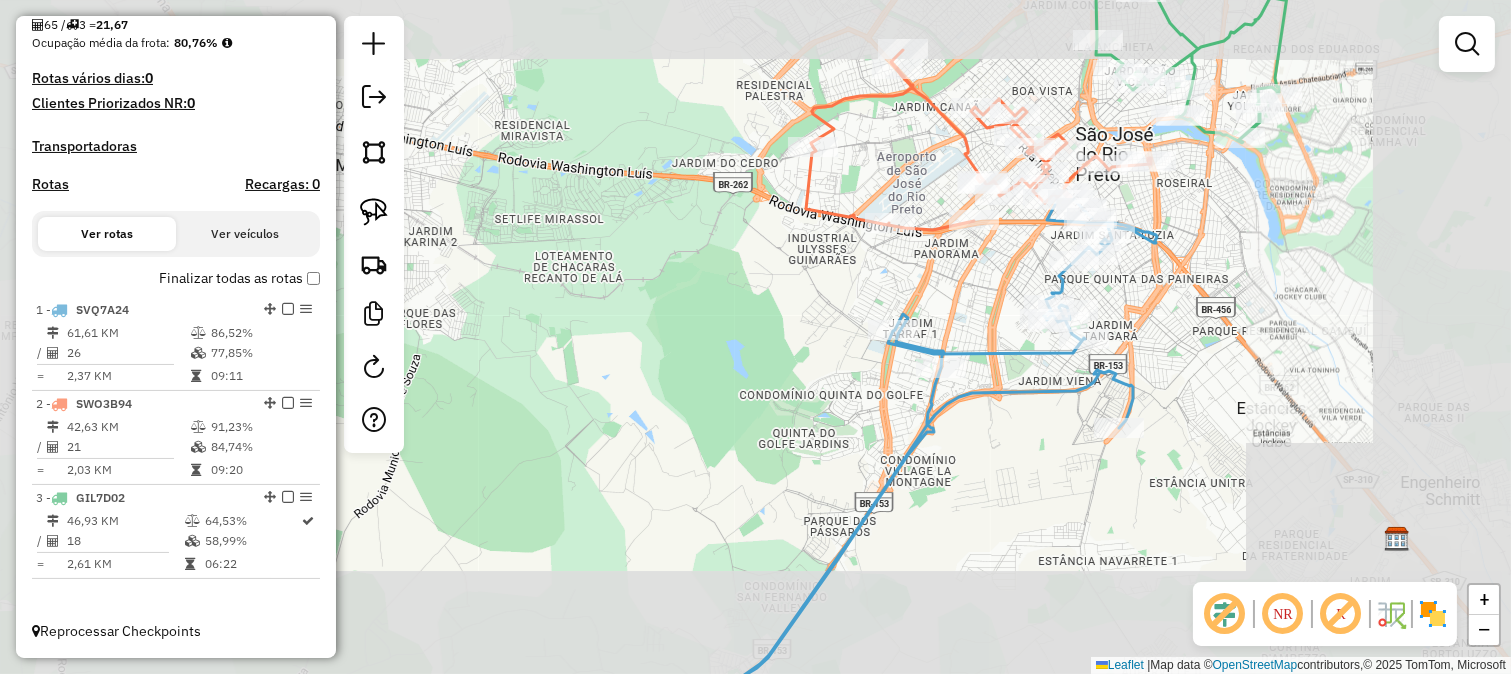 click on "Janela de atendimento Grade de atendimento Capacidade Transportadoras Veículos Cliente Pedidos  Rotas Selecione os dias de semana para filtrar as janelas de atendimento  Seg   Ter   Qua   Qui   Sex   Sáb   Dom  Informe o período da janela de atendimento: De: Até:  Filtrar exatamente a janela do cliente  Considerar janela de atendimento padrão  Selecione os dias de semana para filtrar as grades de atendimento  Seg   Ter   Qua   Qui   Sex   Sáb   Dom   Considerar clientes sem dia de atendimento cadastrado  Clientes fora do dia de atendimento selecionado Filtrar as atividades entre os valores definidos abaixo:  Peso mínimo:   Peso máximo:   Cubagem mínima:   Cubagem máxima:   De:   Até:  Filtrar as atividades entre o tempo de atendimento definido abaixo:  De:   Até:   Considerar capacidade total dos clientes não roteirizados Transportadora: Selecione um ou mais itens Tipo de veículo: Selecione um ou mais itens Veículo: Selecione um ou mais itens Motorista: Selecione um ou mais itens Nome: Rótulo:" 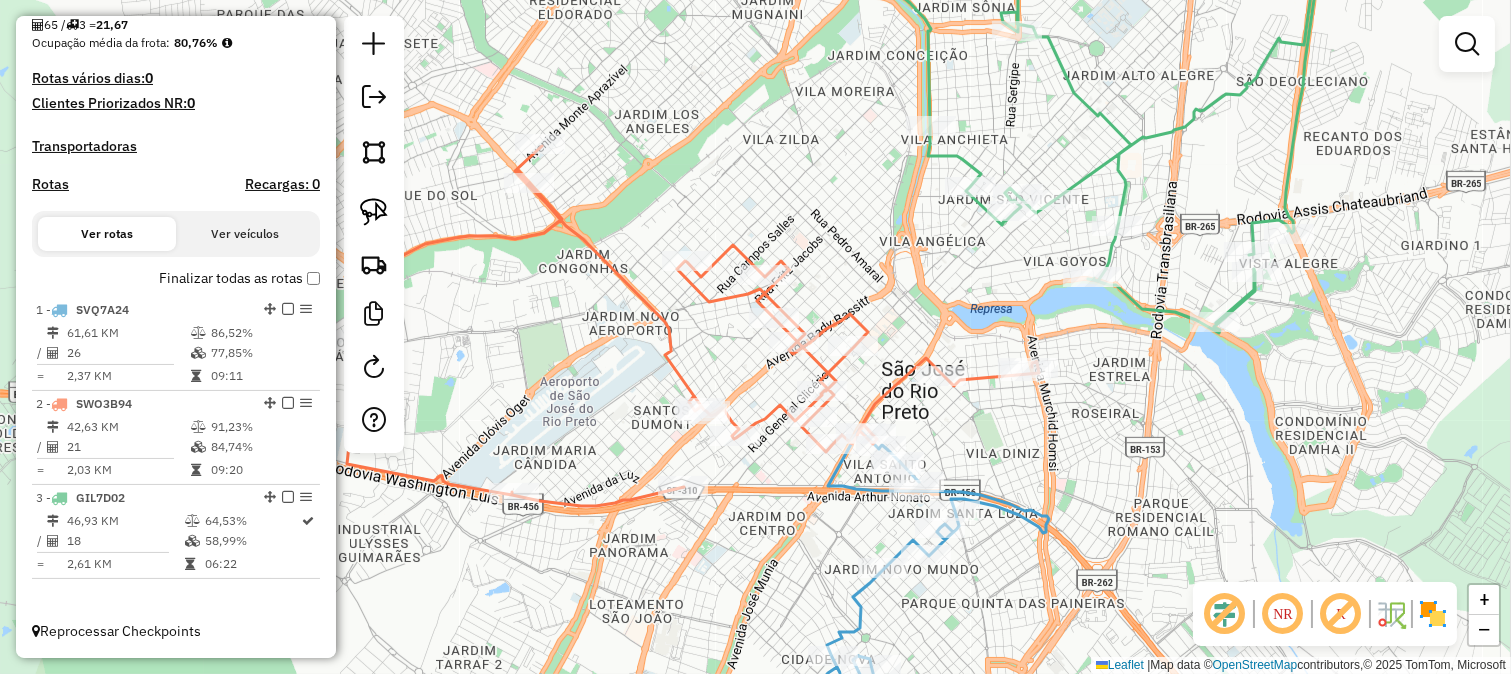 click on "Janela de atendimento Grade de atendimento Capacidade Transportadoras Veículos Cliente Pedidos  Rotas Selecione os dias de semana para filtrar as janelas de atendimento  Seg   Ter   Qua   Qui   Sex   Sáb   Dom  Informe o período da janela de atendimento: De: Até:  Filtrar exatamente a janela do cliente  Considerar janela de atendimento padrão  Selecione os dias de semana para filtrar as grades de atendimento  Seg   Ter   Qua   Qui   Sex   Sáb   Dom   Considerar clientes sem dia de atendimento cadastrado  Clientes fora do dia de atendimento selecionado Filtrar as atividades entre os valores definidos abaixo:  Peso mínimo:   Peso máximo:   Cubagem mínima:   Cubagem máxima:   De:   Até:  Filtrar as atividades entre o tempo de atendimento definido abaixo:  De:   Até:   Considerar capacidade total dos clientes não roteirizados Transportadora: Selecione um ou mais itens Tipo de veículo: Selecione um ou mais itens Veículo: Selecione um ou mais itens Motorista: Selecione um ou mais itens Nome: Rótulo:" 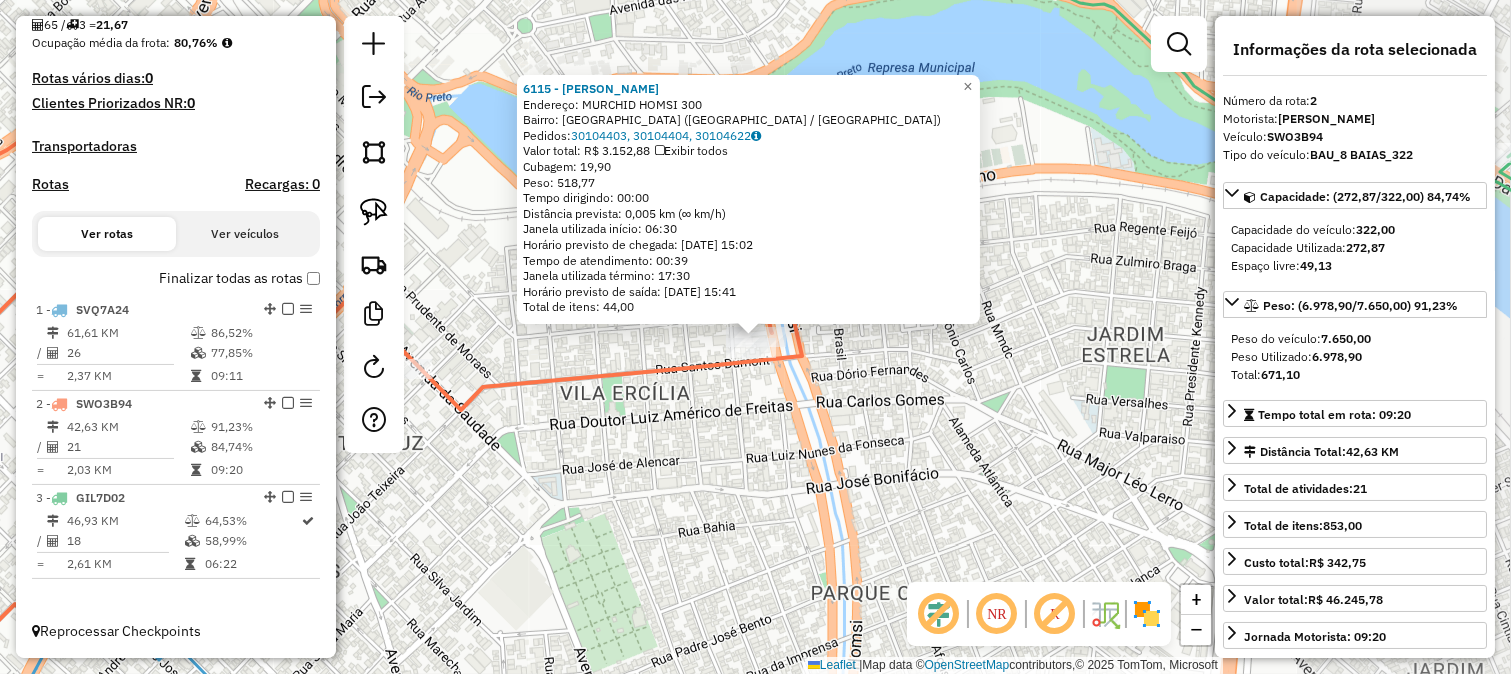 click on "Rota 2 - Placa SWO3B94  6115 - VALU LANCHONETE 6115 - VALU LANCHONETE  Endereço:  MURCHID HOMSI 300   Bairro: VILA ELVIRA (SAO JOSE DO RIO PRETO / SP)   Pedidos:  30104403, 30104404, 30104622   Valor total: R$ 3.152,88   Exibir todos   Cubagem: 19,90  Peso: 518,77  Tempo dirigindo: 00:00   Distância prevista: 0,005 km (∞ km/h)   Janela utilizada início: 06:30   Horário previsto de chegada: 30/07/2025 15:02   Tempo de atendimento: 00:39   Janela utilizada término: 17:30   Horário previsto de saída: 30/07/2025 15:41   Total de itens: 44,00  × Janela de atendimento Grade de atendimento Capacidade Transportadoras Veículos Cliente Pedidos  Rotas Selecione os dias de semana para filtrar as janelas de atendimento  Seg   Ter   Qua   Qui   Sex   Sáb   Dom  Informe o período da janela de atendimento: De: Até:  Filtrar exatamente a janela do cliente  Considerar janela de atendimento padrão  Selecione os dias de semana para filtrar as grades de atendimento  Seg   Ter   Qua   Qui   Sex   Sáb   Dom   De:  +" 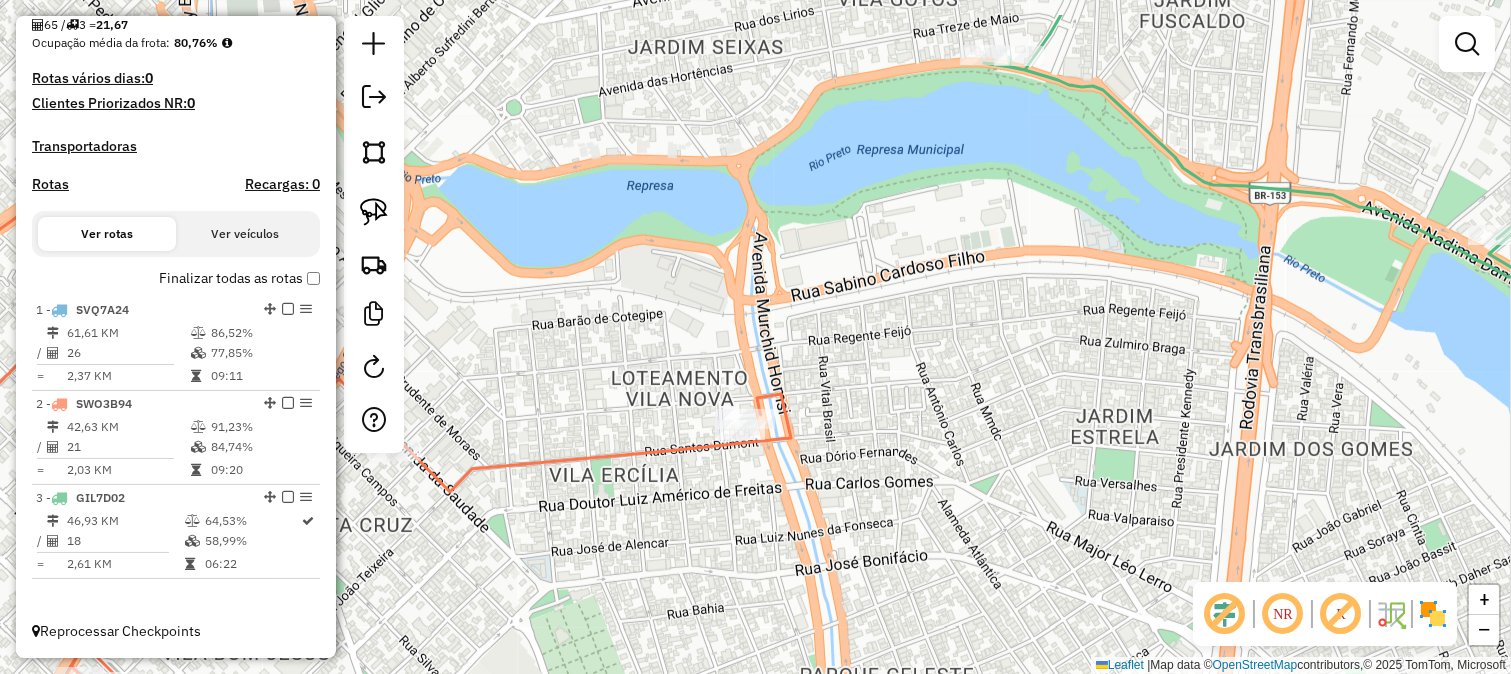 drag, startPoint x: 966, startPoint y: 355, endPoint x: 891, endPoint y: 465, distance: 133.13527 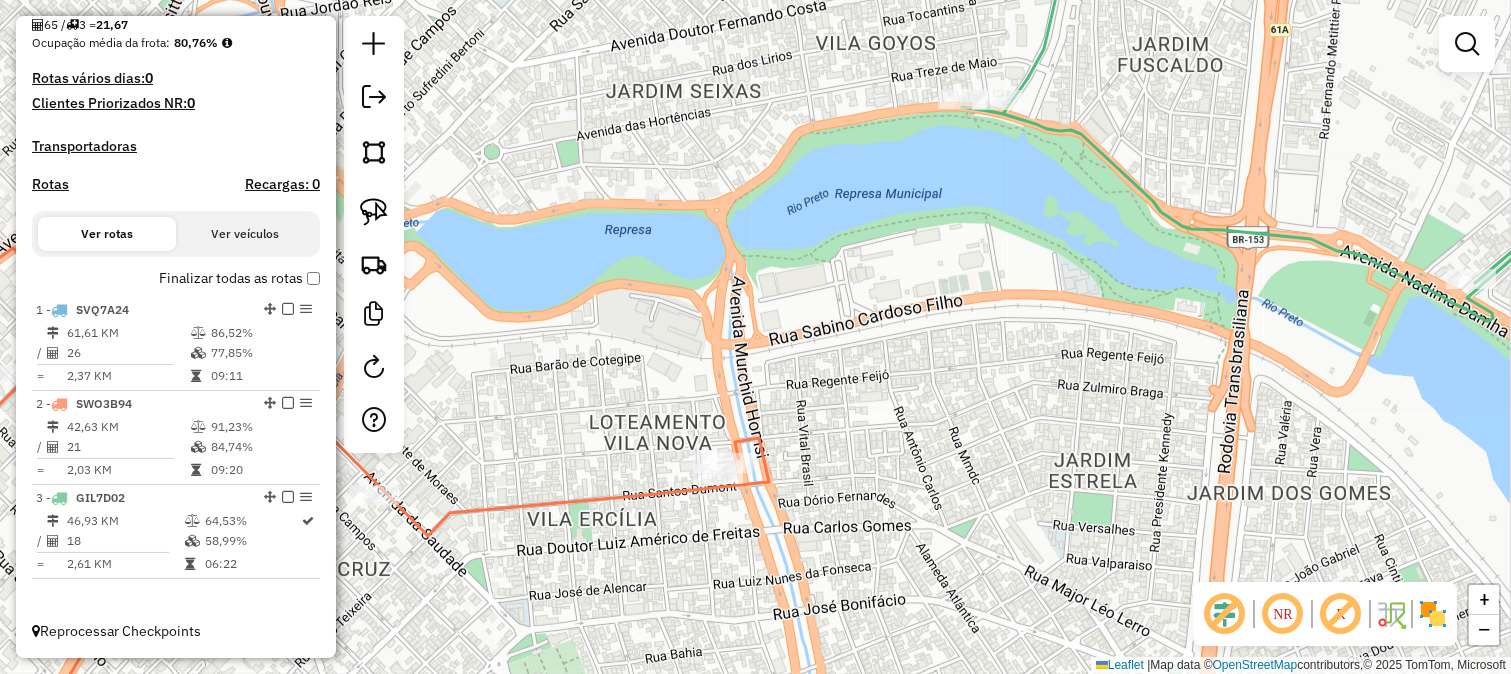 click 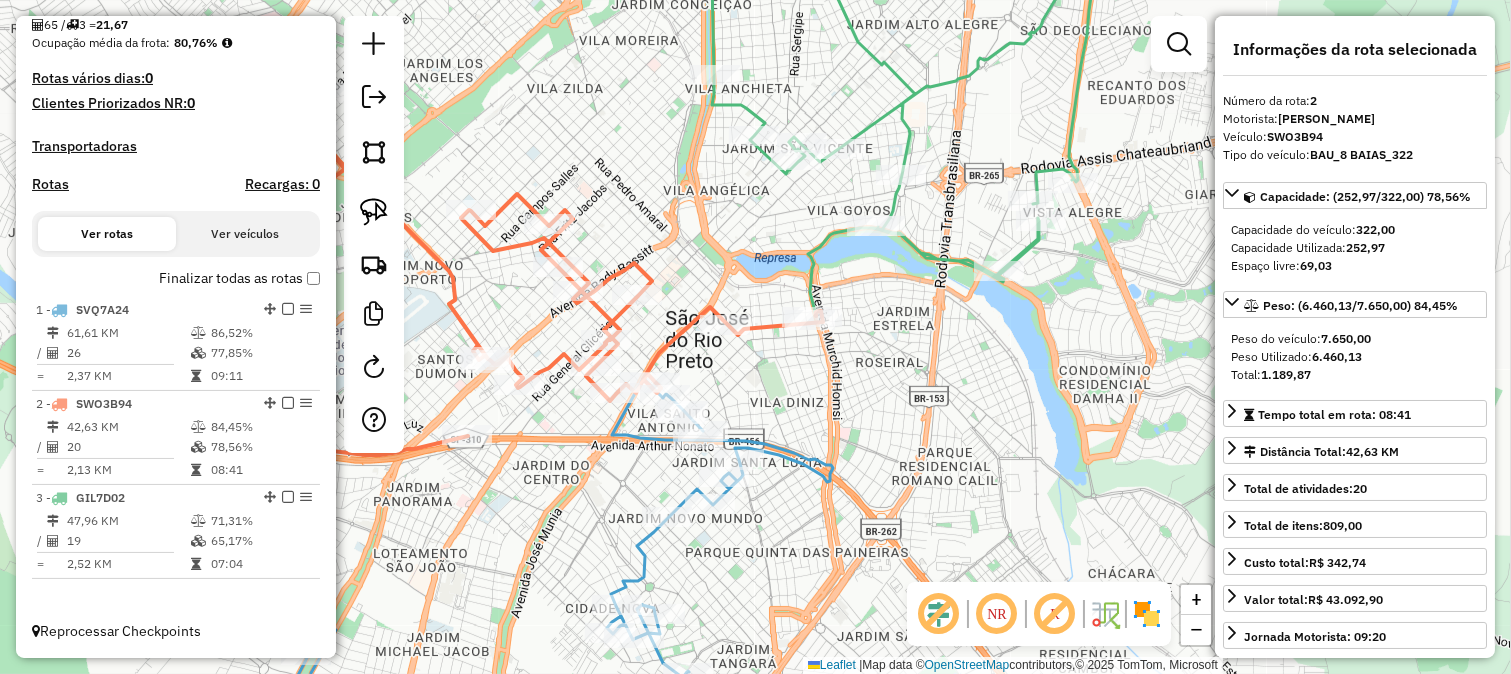 click 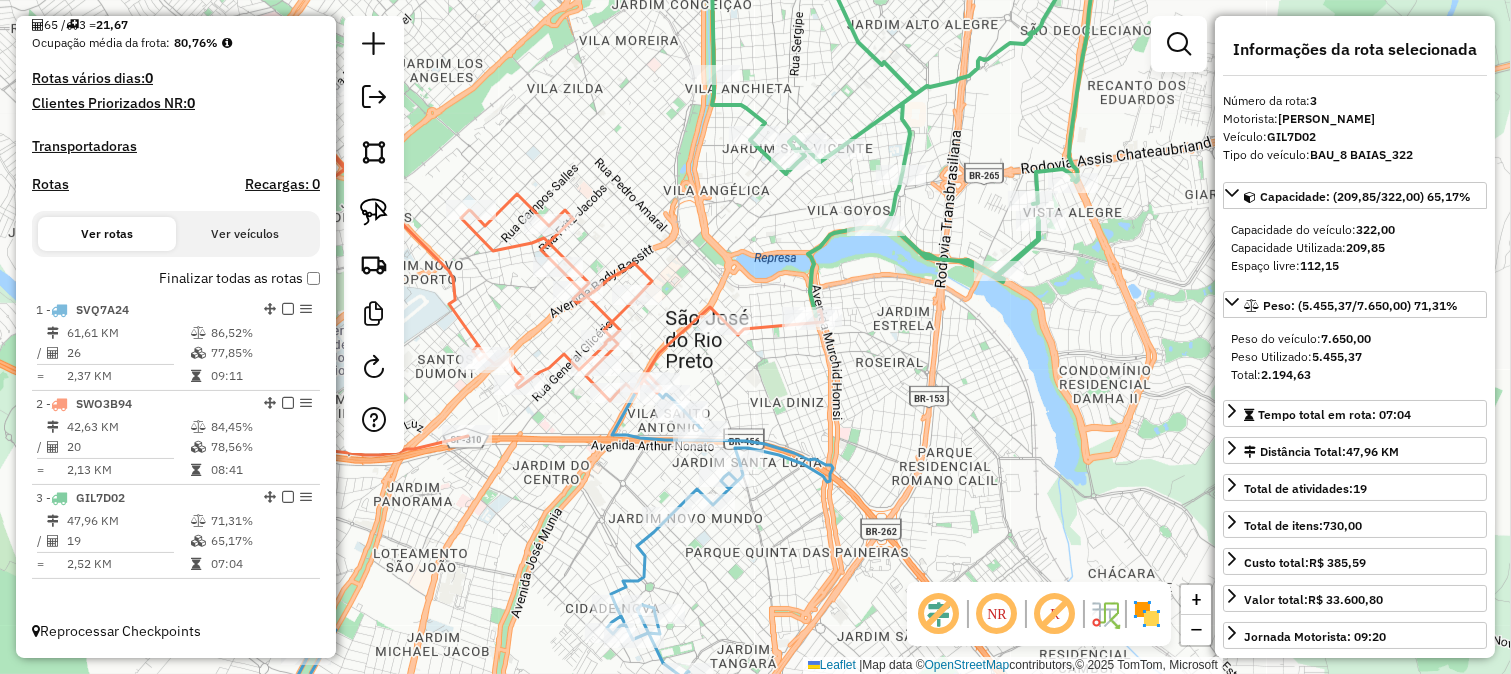 drag, startPoint x: 876, startPoint y: 315, endPoint x: 1002, endPoint y: 233, distance: 150.33296 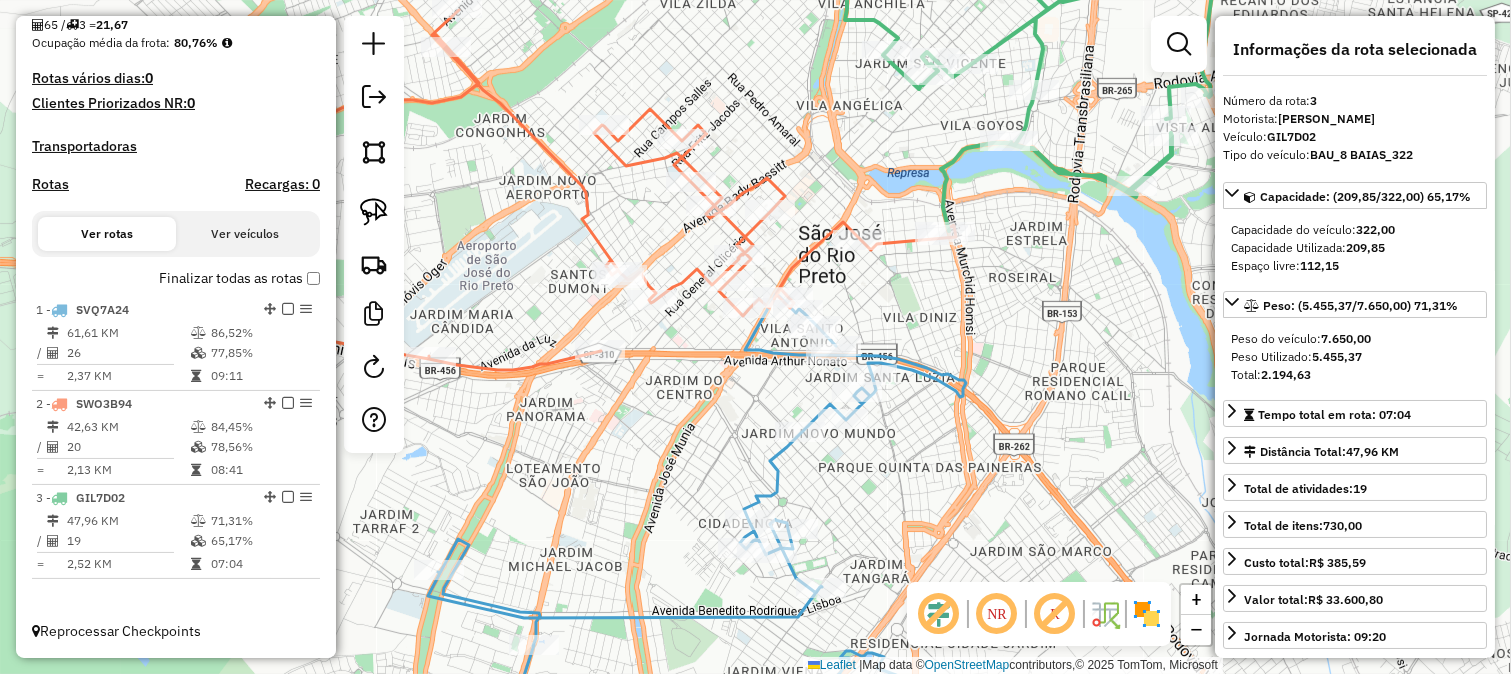 click 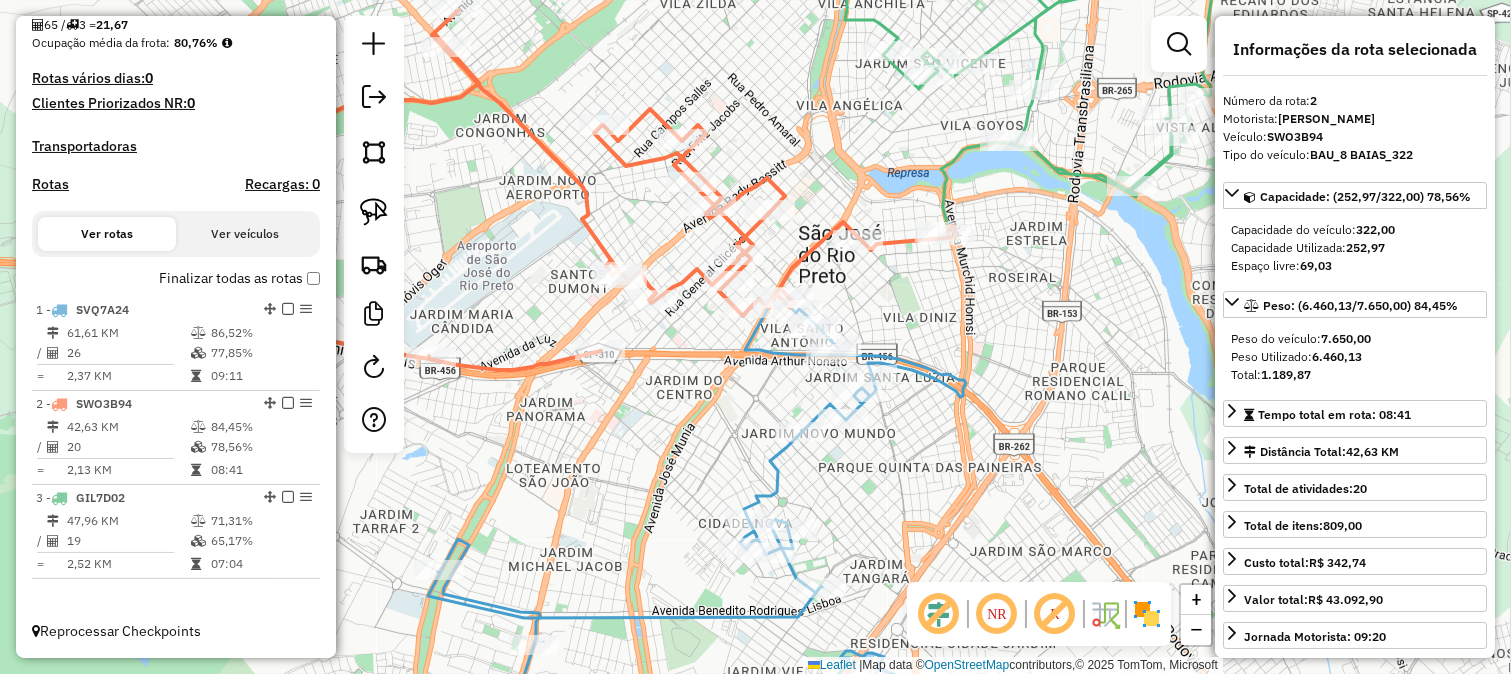 drag, startPoint x: 890, startPoint y: 300, endPoint x: 927, endPoint y: 277, distance: 43.56604 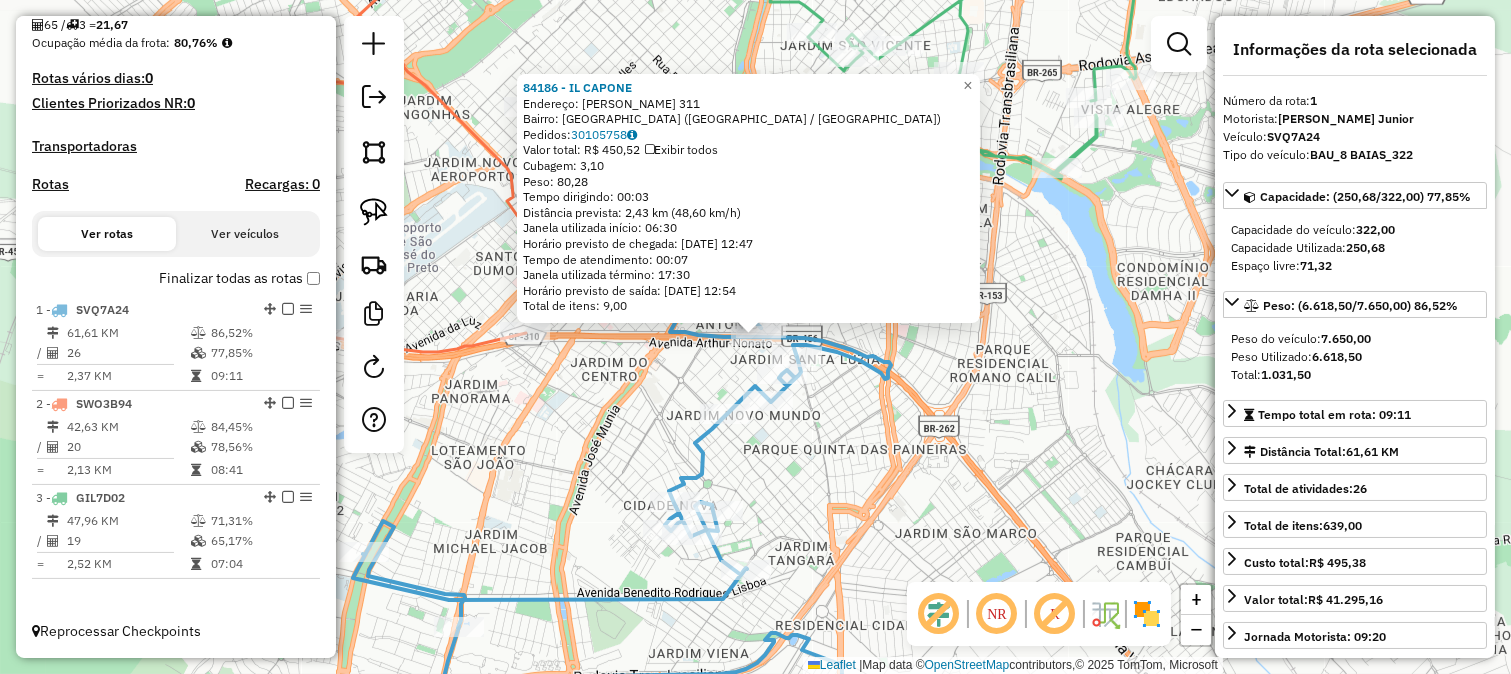 click on "84186 - IL CAPONE  Endereço:  SOUZA BARROS 311   Bairro: VILA AURORA (SAO JOSE DO RIO PRETO / SP)   Pedidos:  30105758   Valor total: R$ 450,52   Exibir todos   Cubagem: 3,10  Peso: 80,28  Tempo dirigindo: 00:03   Distância prevista: 2,43 km (48,60 km/h)   Janela utilizada início: 06:30   Horário previsto de chegada: 30/07/2025 12:47   Tempo de atendimento: 00:07   Janela utilizada término: 17:30   Horário previsto de saída: 30/07/2025 12:54   Total de itens: 9,00  × Janela de atendimento Grade de atendimento Capacidade Transportadoras Veículos Cliente Pedidos  Rotas Selecione os dias de semana para filtrar as janelas de atendimento  Seg   Ter   Qua   Qui   Sex   Sáb   Dom  Informe o período da janela de atendimento: De: Até:  Filtrar exatamente a janela do cliente  Considerar janela de atendimento padrão  Selecione os dias de semana para filtrar as grades de atendimento  Seg   Ter   Qua   Qui   Sex   Sáb   Dom   Considerar clientes sem dia de atendimento cadastrado  Peso mínimo:   De:   Até:" 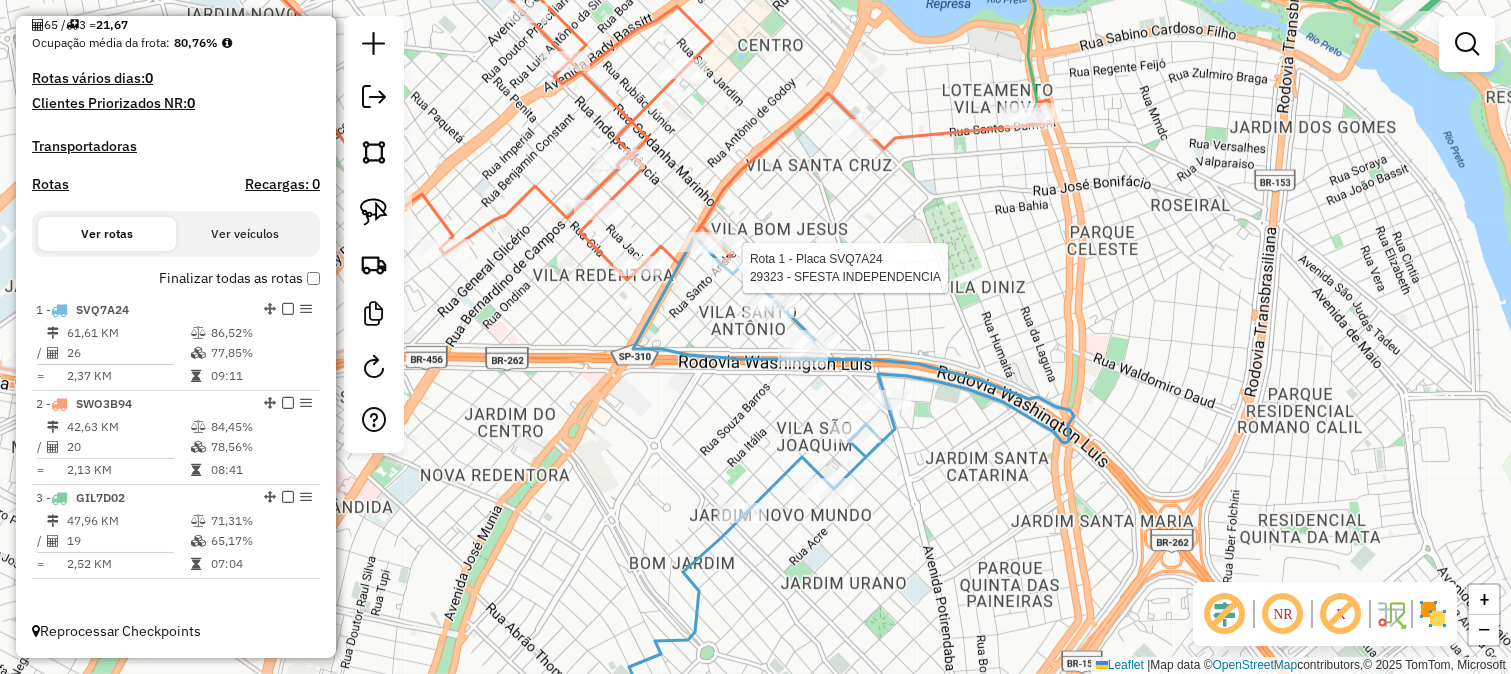 select on "*********" 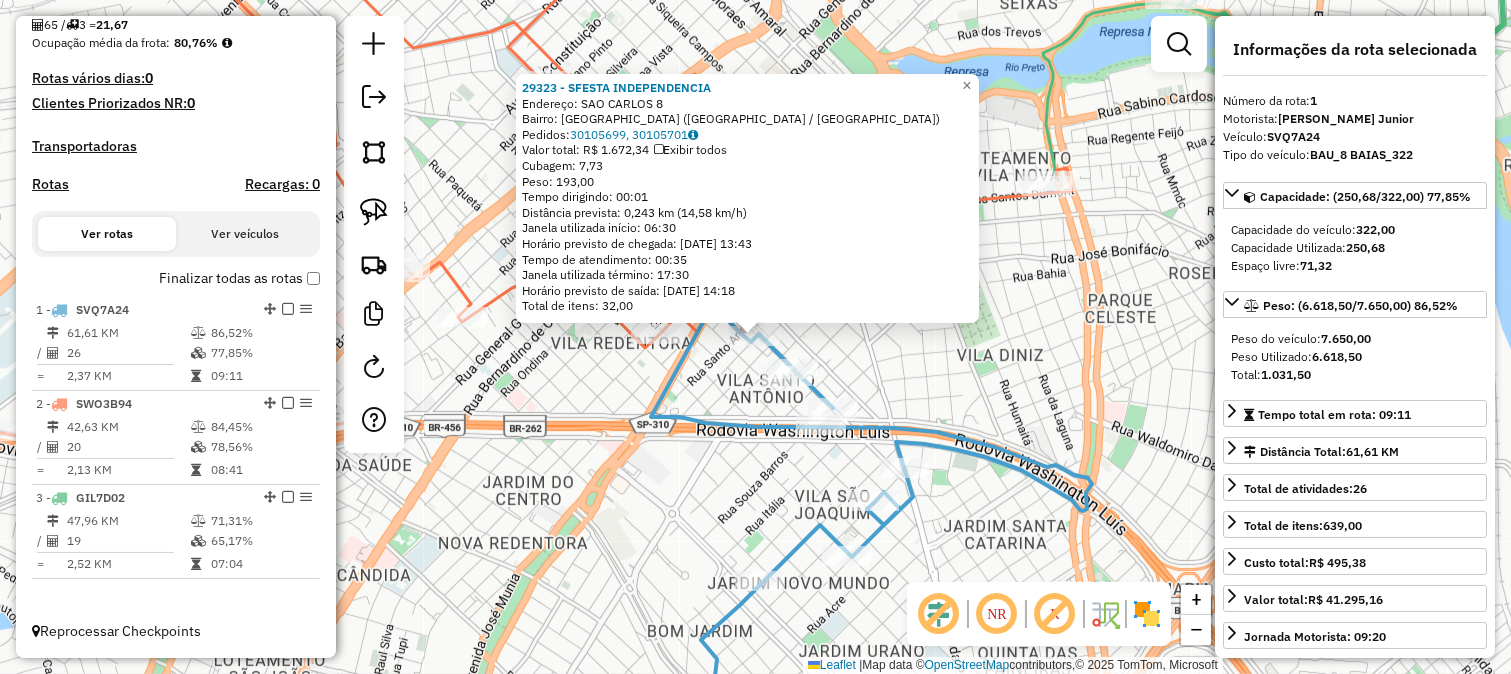 click on "Rota 2 - Placa SWO3B94  32374 - HACHI Rota 1 - Placa SVQ7A24  29323 - SFESTA INDEPENDENCIA 29323 - SFESTA INDEPENDENCIA  Endereço:  SAO CARLOS 8   Bairro: JARDIM EUROPA (SAO JOSE DO RIO PRETO / SP)   Pedidos:  30105699, 30105701   Valor total: R$ 1.672,34   Exibir todos   Cubagem: 7,73  Peso: 193,00  Tempo dirigindo: 00:01   Distância prevista: 0,243 km (14,58 km/h)   Janela utilizada início: 06:30   Horário previsto de chegada: 30/07/2025 13:43   Tempo de atendimento: 00:35   Janela utilizada término: 17:30   Horário previsto de saída: 30/07/2025 14:18   Total de itens: 32,00  × Janela de atendimento Grade de atendimento Capacidade Transportadoras Veículos Cliente Pedidos  Rotas Selecione os dias de semana para filtrar as janelas de atendimento  Seg   Ter   Qua   Qui   Sex   Sáb   Dom  Informe o período da janela de atendimento: De: Até:  Filtrar exatamente a janela do cliente  Considerar janela de atendimento padrão  Selecione os dias de semana para filtrar as grades de atendimento  Seg   Ter" 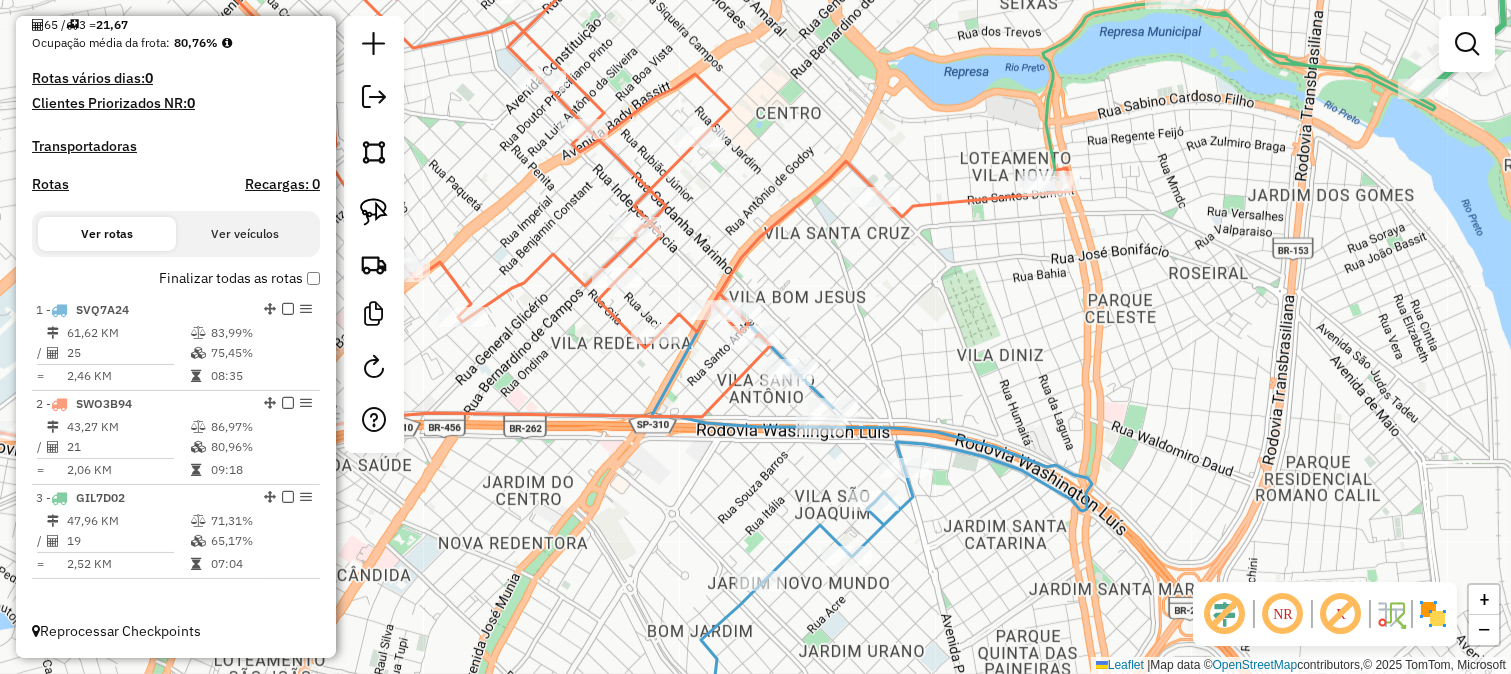 click 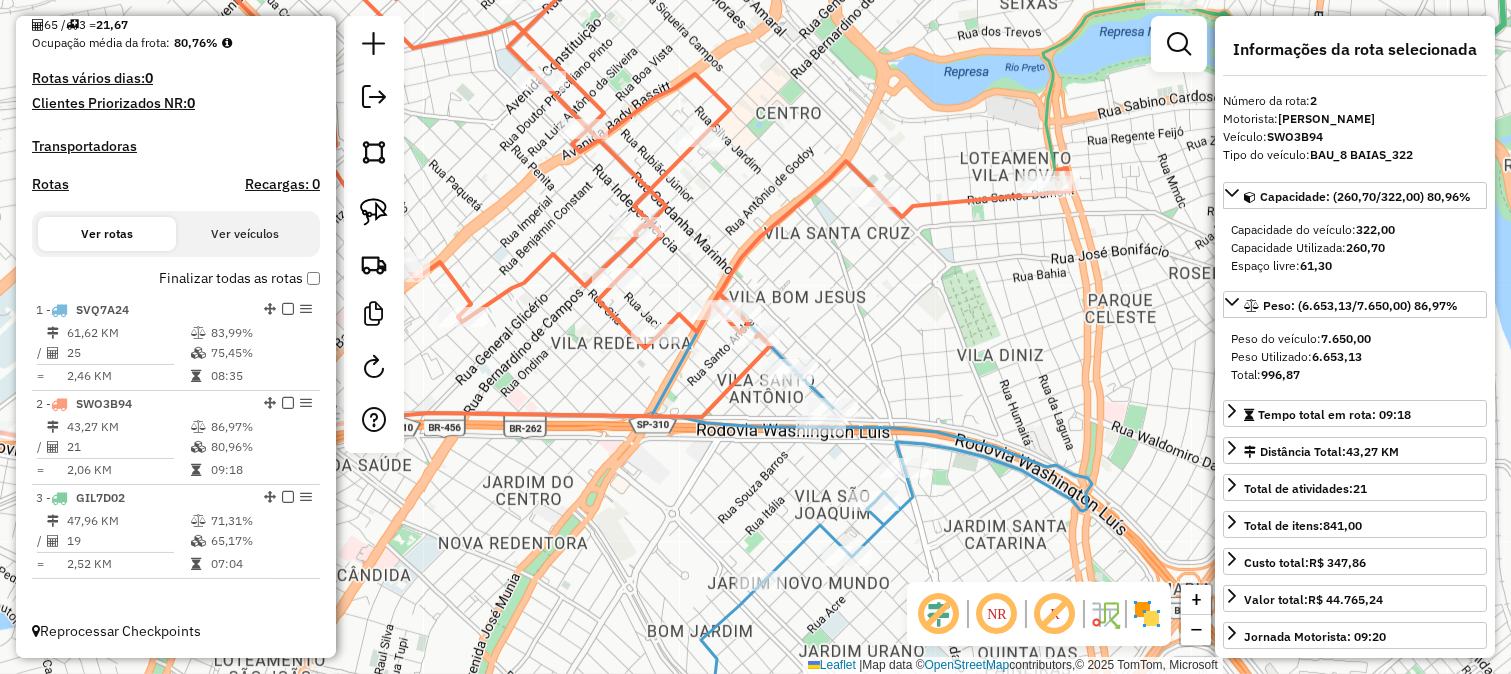 click on "Janela de atendimento Grade de atendimento Capacidade Transportadoras Veículos Cliente Pedidos  Rotas Selecione os dias de semana para filtrar as janelas de atendimento  Seg   Ter   Qua   Qui   Sex   Sáb   Dom  Informe o período da janela de atendimento: De: Até:  Filtrar exatamente a janela do cliente  Considerar janela de atendimento padrão  Selecione os dias de semana para filtrar as grades de atendimento  Seg   Ter   Qua   Qui   Sex   Sáb   Dom   Considerar clientes sem dia de atendimento cadastrado  Clientes fora do dia de atendimento selecionado Filtrar as atividades entre os valores definidos abaixo:  Peso mínimo:   Peso máximo:   Cubagem mínima:   Cubagem máxima:   De:   Até:  Filtrar as atividades entre o tempo de atendimento definido abaixo:  De:   Até:   Considerar capacidade total dos clientes não roteirizados Transportadora: Selecione um ou mais itens Tipo de veículo: Selecione um ou mais itens Veículo: Selecione um ou mais itens Motorista: Selecione um ou mais itens Nome: Rótulo:" 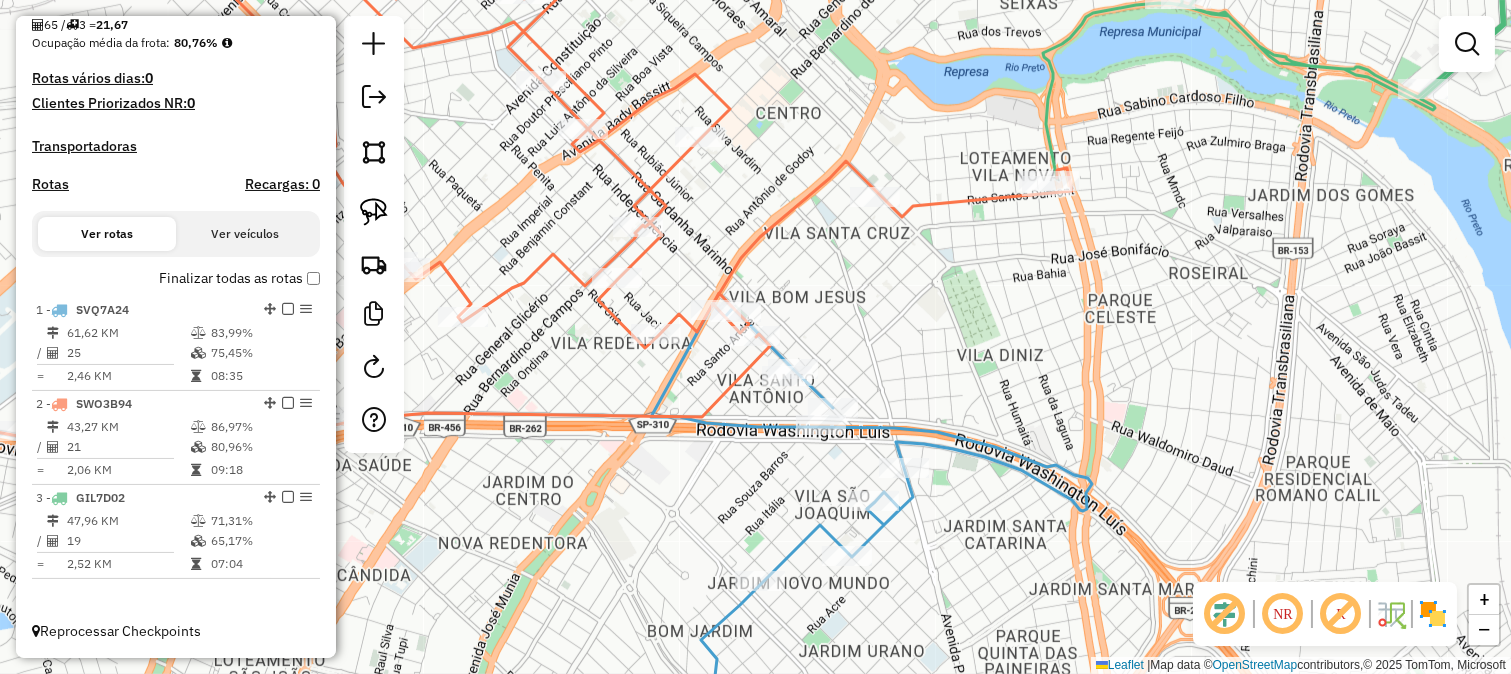 click 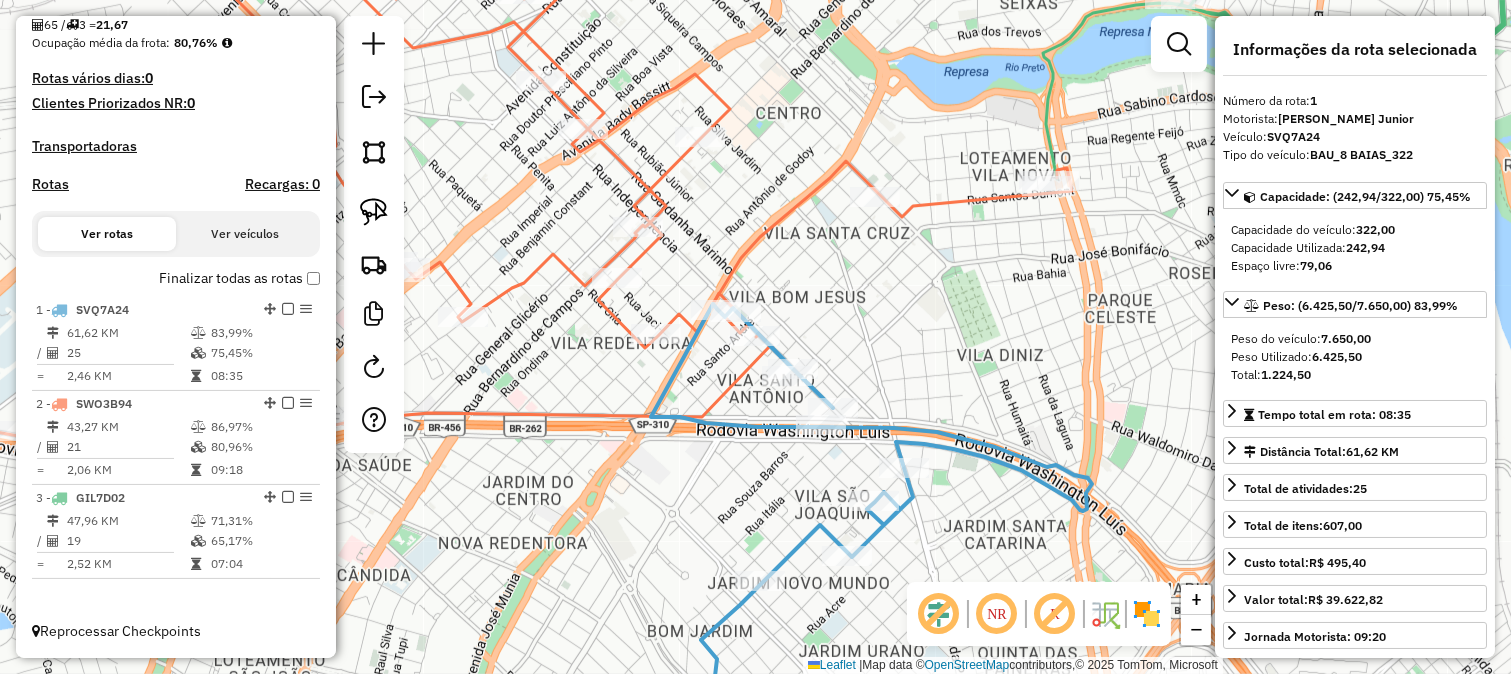 click on "Rota 1 - Placa SVQ7A24  32003 - SERV FESTA TROPICAL Janela de atendimento Grade de atendimento Capacidade Transportadoras Veículos Cliente Pedidos  Rotas Selecione os dias de semana para filtrar as janelas de atendimento  Seg   Ter   Qua   Qui   Sex   Sáb   Dom  Informe o período da janela de atendimento: De: Até:  Filtrar exatamente a janela do cliente  Considerar janela de atendimento padrão  Selecione os dias de semana para filtrar as grades de atendimento  Seg   Ter   Qua   Qui   Sex   Sáb   Dom   Considerar clientes sem dia de atendimento cadastrado  Clientes fora do dia de atendimento selecionado Filtrar as atividades entre os valores definidos abaixo:  Peso mínimo:   Peso máximo:   Cubagem mínima:   Cubagem máxima:   De:   Até:  Filtrar as atividades entre o tempo de atendimento definido abaixo:  De:   Até:   Considerar capacidade total dos clientes não roteirizados Transportadora: Selecione um ou mais itens Tipo de veículo: Selecione um ou mais itens Veículo: Selecione um ou mais itens" 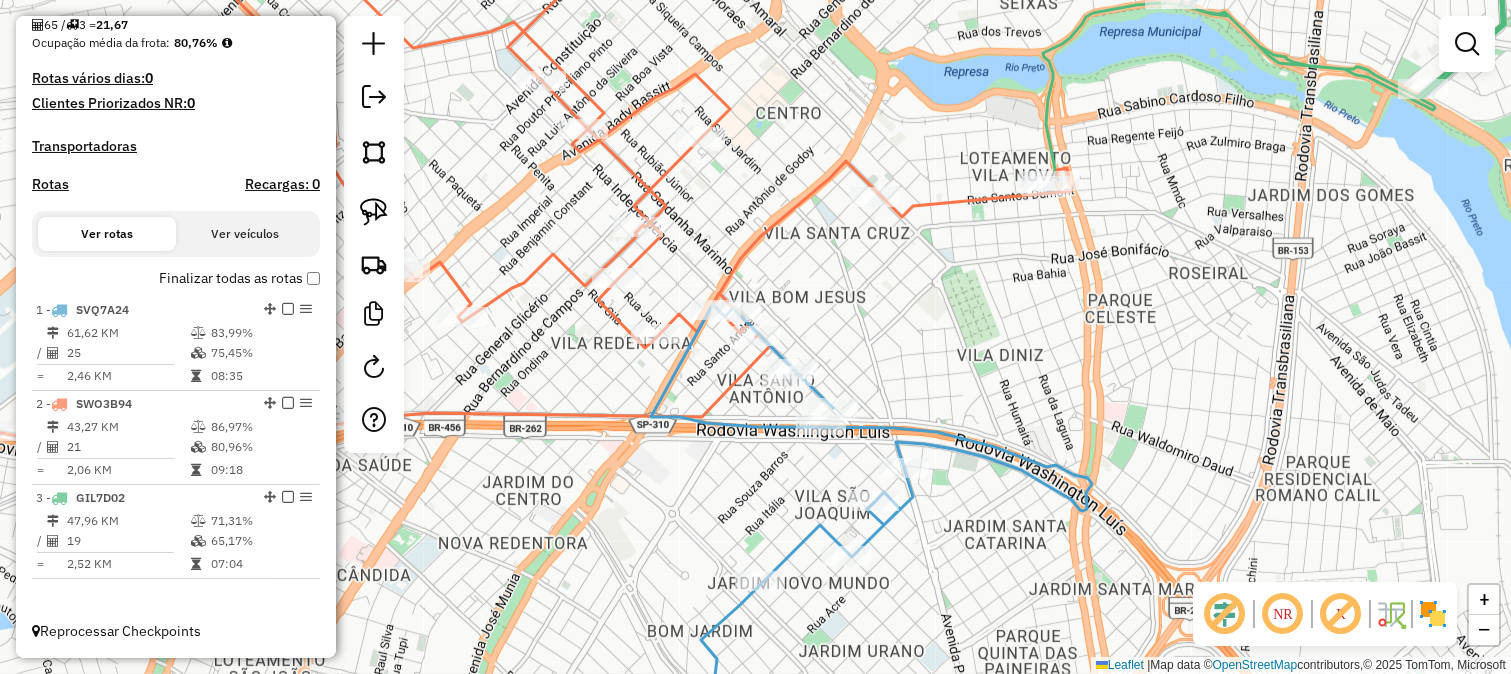 click 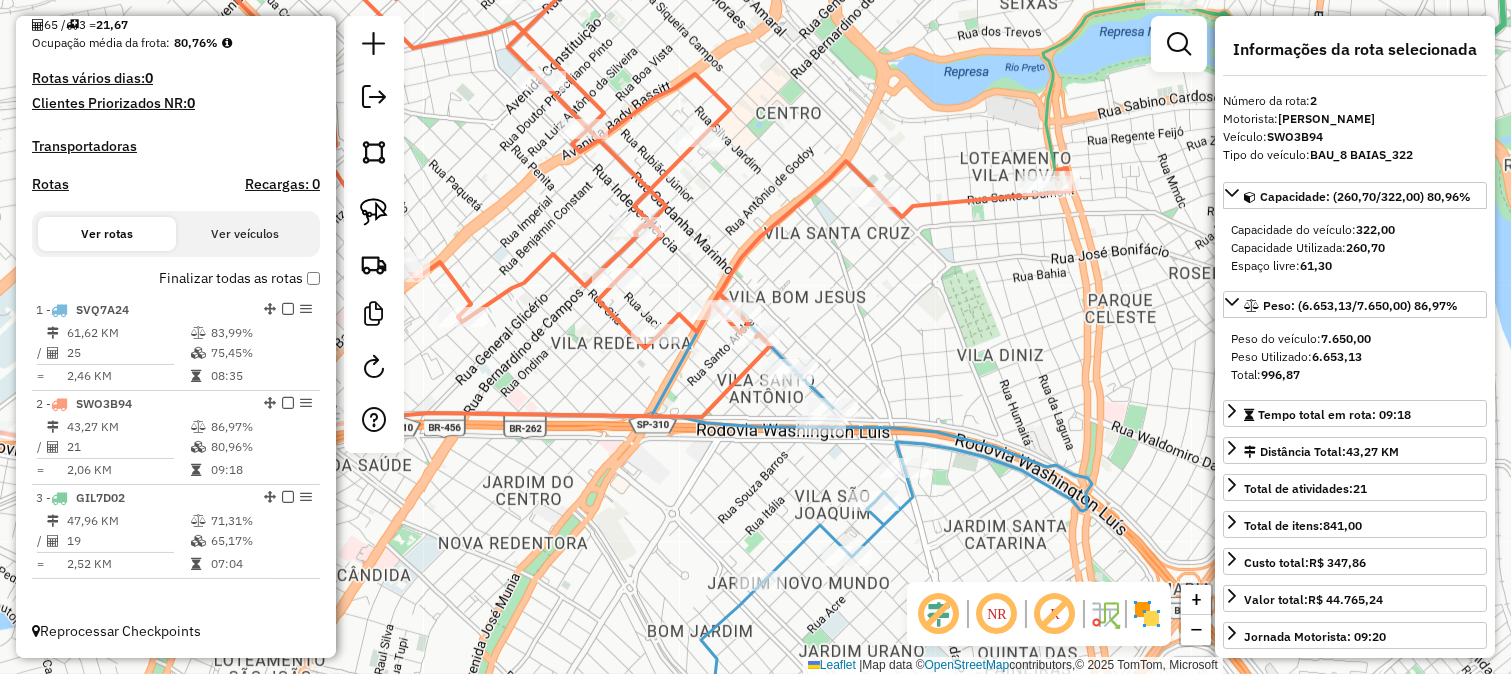 drag, startPoint x: 832, startPoint y: 246, endPoint x: 812, endPoint y: 355, distance: 110.81967 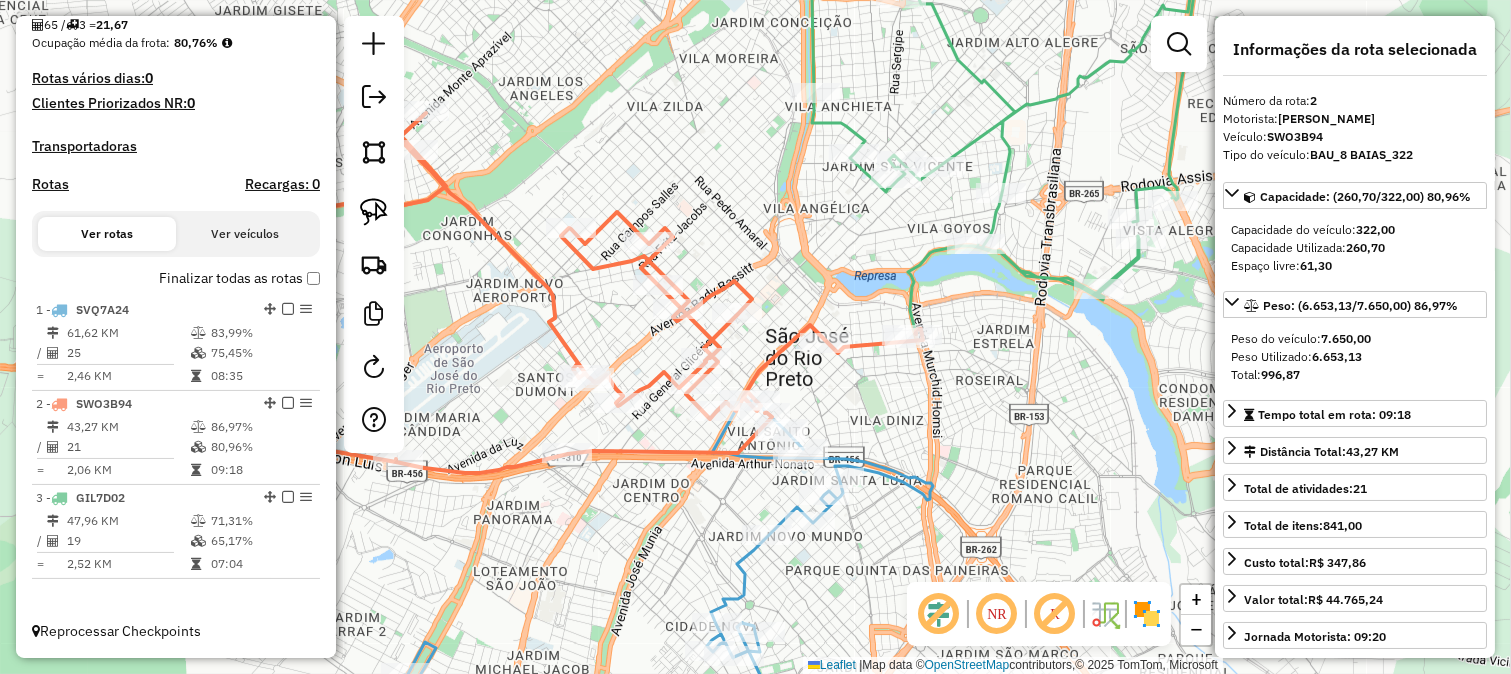 click 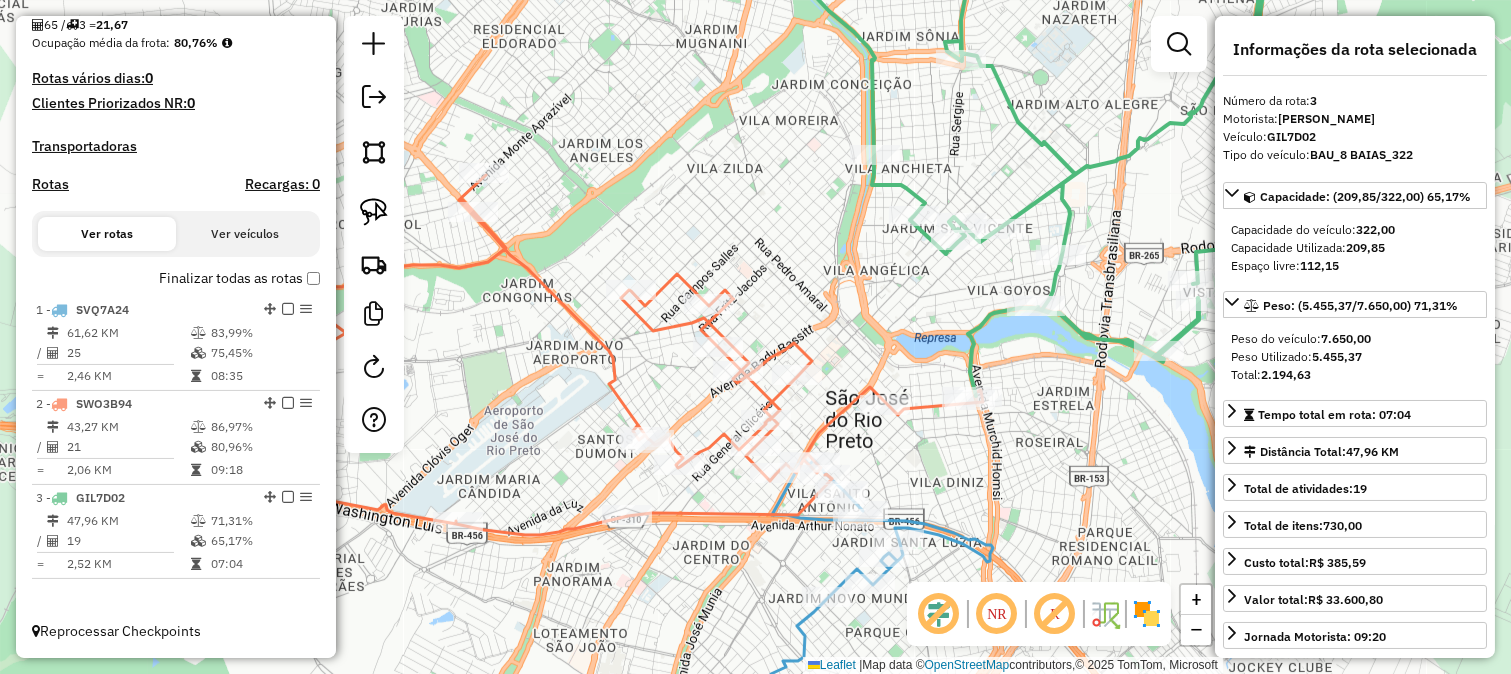 drag, startPoint x: 872, startPoint y: 226, endPoint x: 933, endPoint y: 288, distance: 86.977005 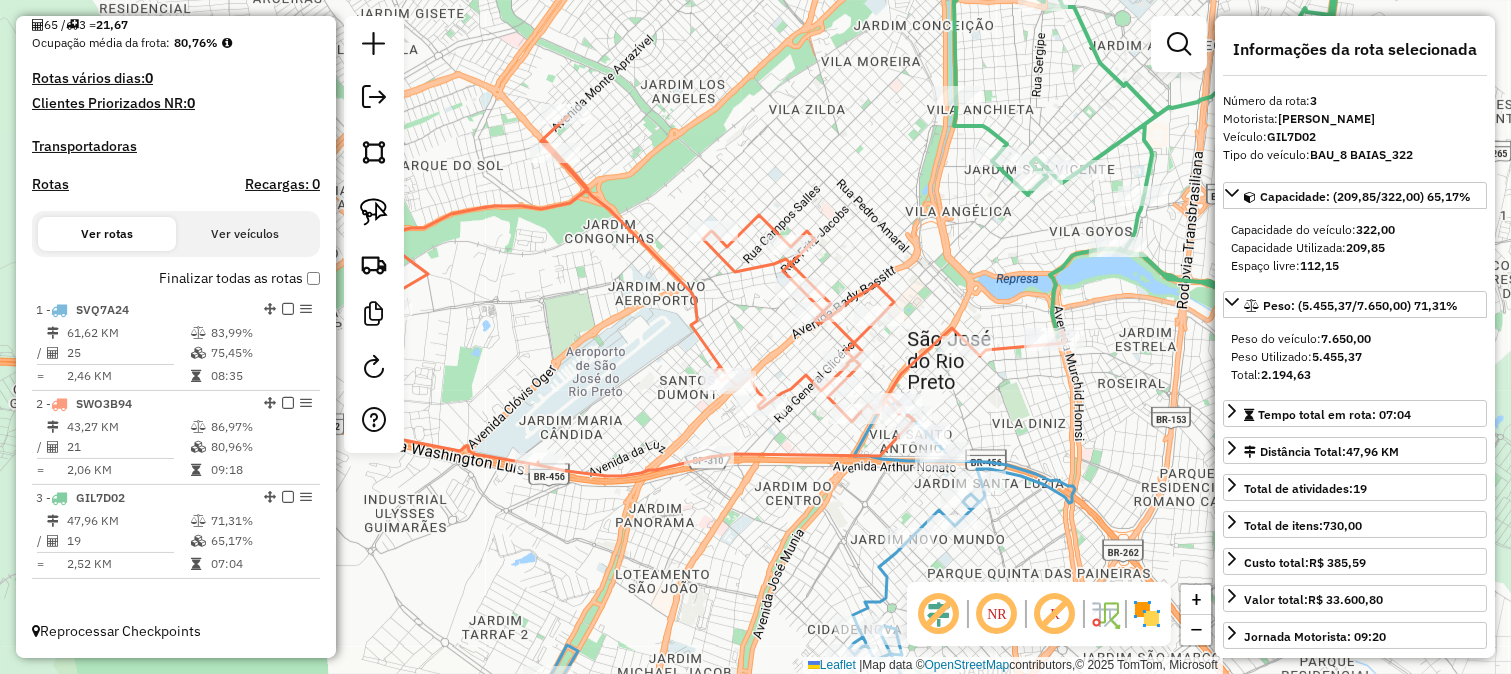 drag, startPoint x: 932, startPoint y: 234, endPoint x: 968, endPoint y: 187, distance: 59.20304 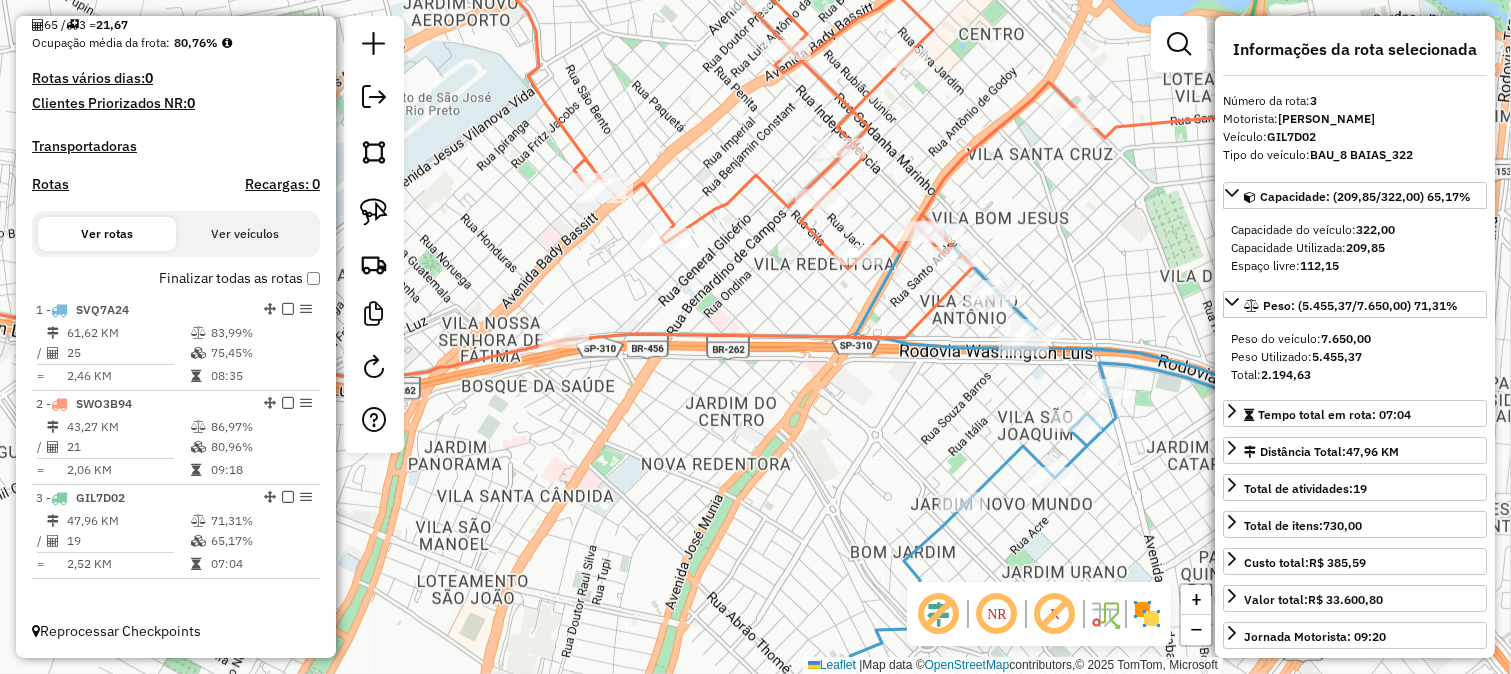 drag, startPoint x: 1027, startPoint y: 283, endPoint x: 1016, endPoint y: 322, distance: 40.5216 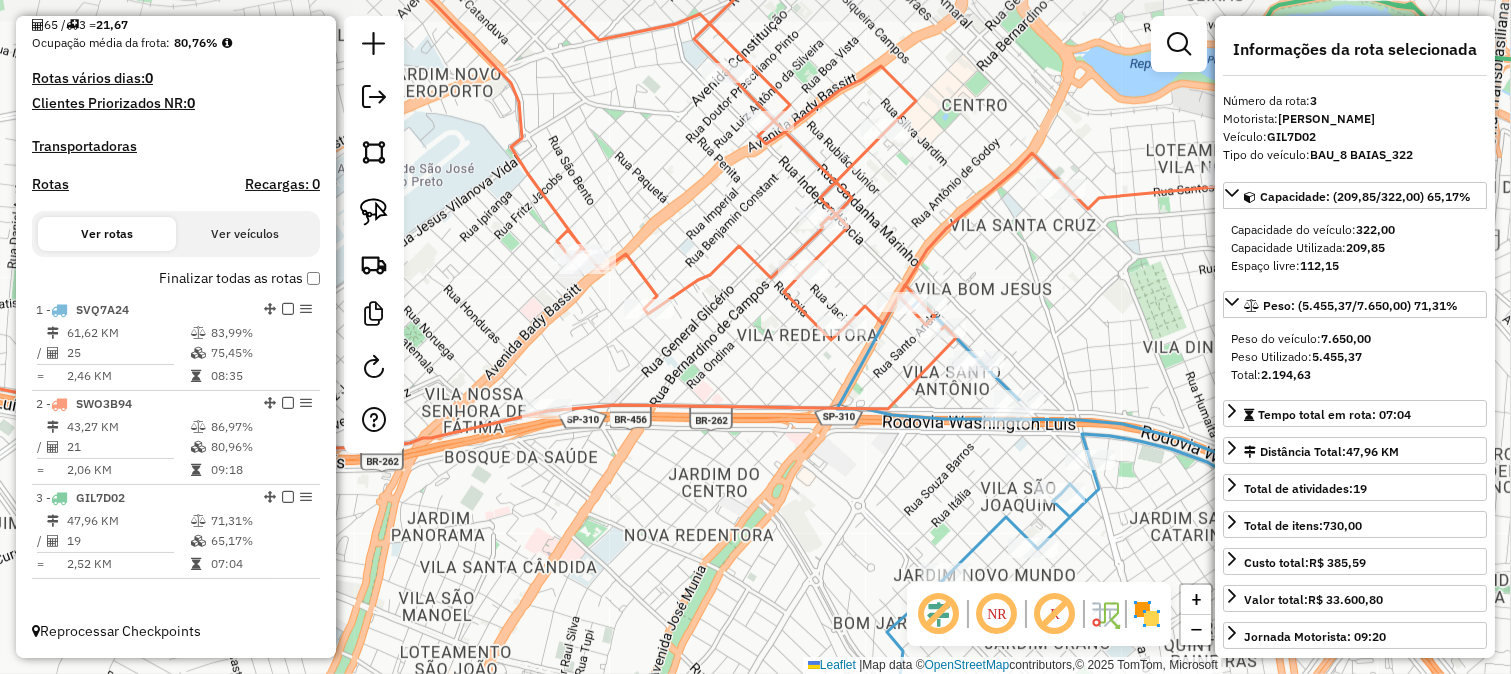 click 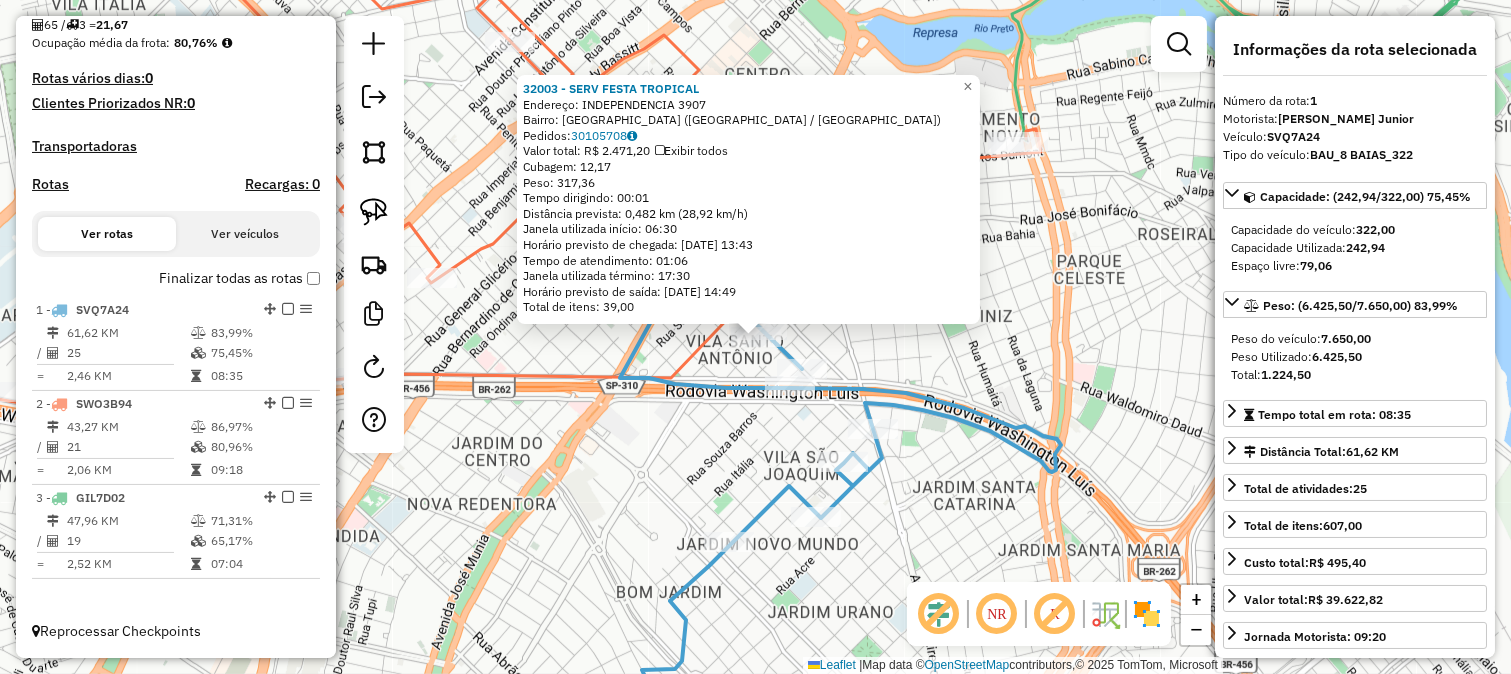 click 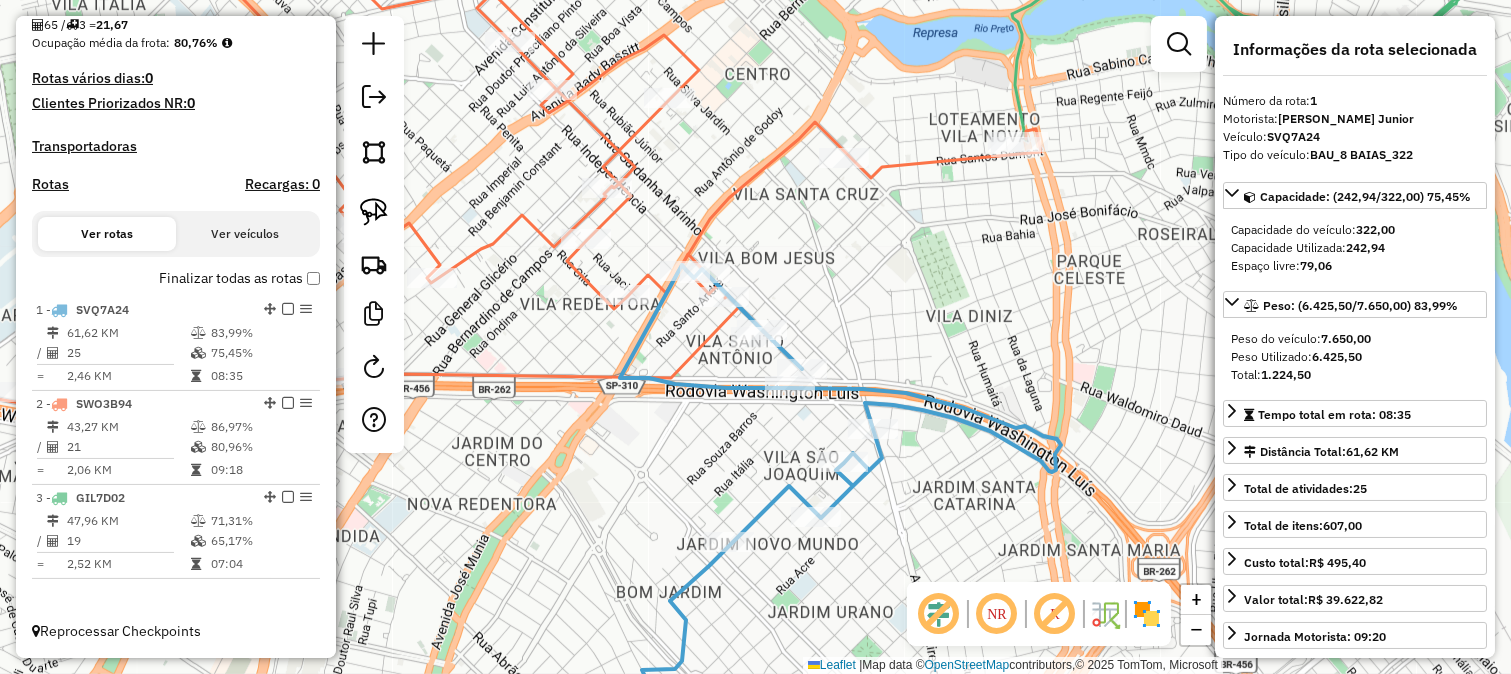 drag, startPoint x: 931, startPoint y: 434, endPoint x: 983, endPoint y: 362, distance: 88.814415 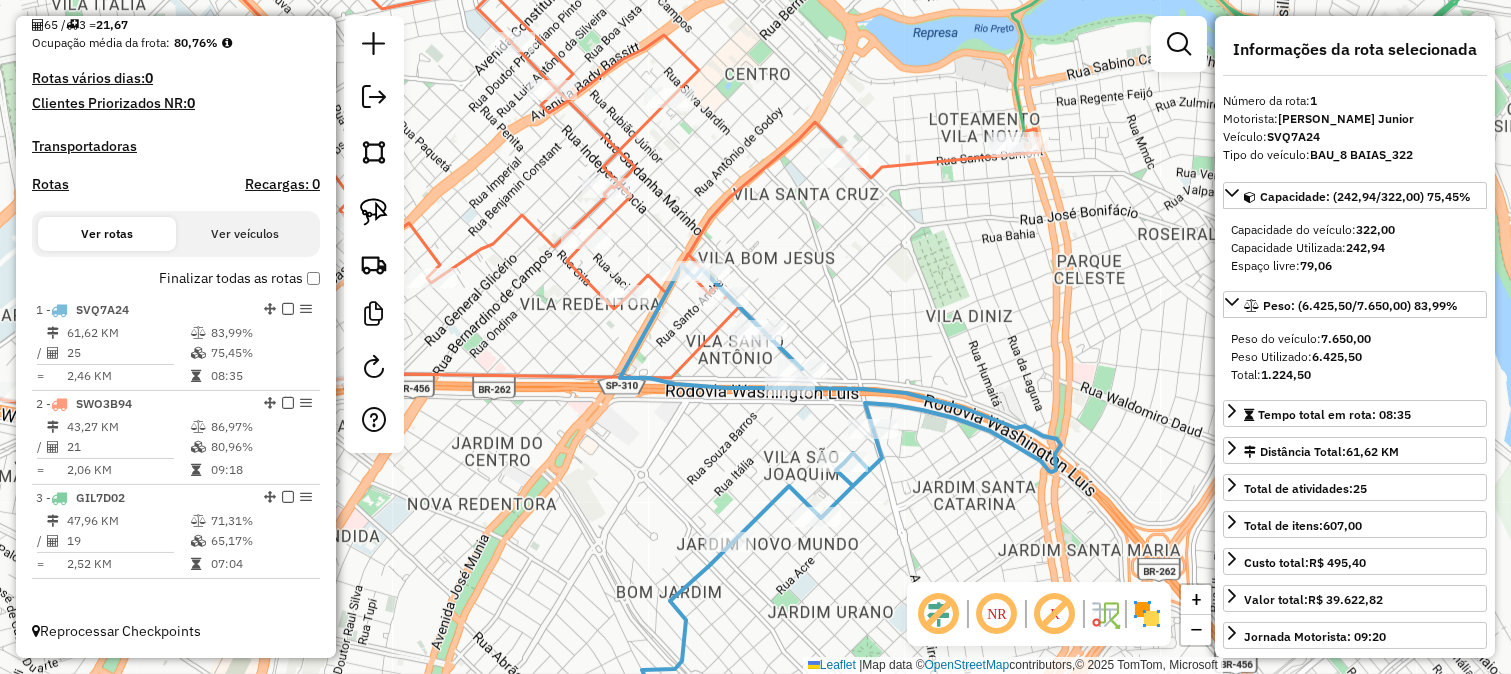 click on "Janela de atendimento Grade de atendimento Capacidade Transportadoras Veículos Cliente Pedidos  Rotas Selecione os dias de semana para filtrar as janelas de atendimento  Seg   Ter   Qua   Qui   Sex   Sáb   Dom  Informe o período da janela de atendimento: De: Até:  Filtrar exatamente a janela do cliente  Considerar janela de atendimento padrão  Selecione os dias de semana para filtrar as grades de atendimento  Seg   Ter   Qua   Qui   Sex   Sáb   Dom   Considerar clientes sem dia de atendimento cadastrado  Clientes fora do dia de atendimento selecionado Filtrar as atividades entre os valores definidos abaixo:  Peso mínimo:   Peso máximo:   Cubagem mínima:   Cubagem máxima:   De:   Até:  Filtrar as atividades entre o tempo de atendimento definido abaixo:  De:   Até:   Considerar capacidade total dos clientes não roteirizados Transportadora: Selecione um ou mais itens Tipo de veículo: Selecione um ou mais itens Veículo: Selecione um ou mais itens Motorista: Selecione um ou mais itens Nome: Rótulo:" 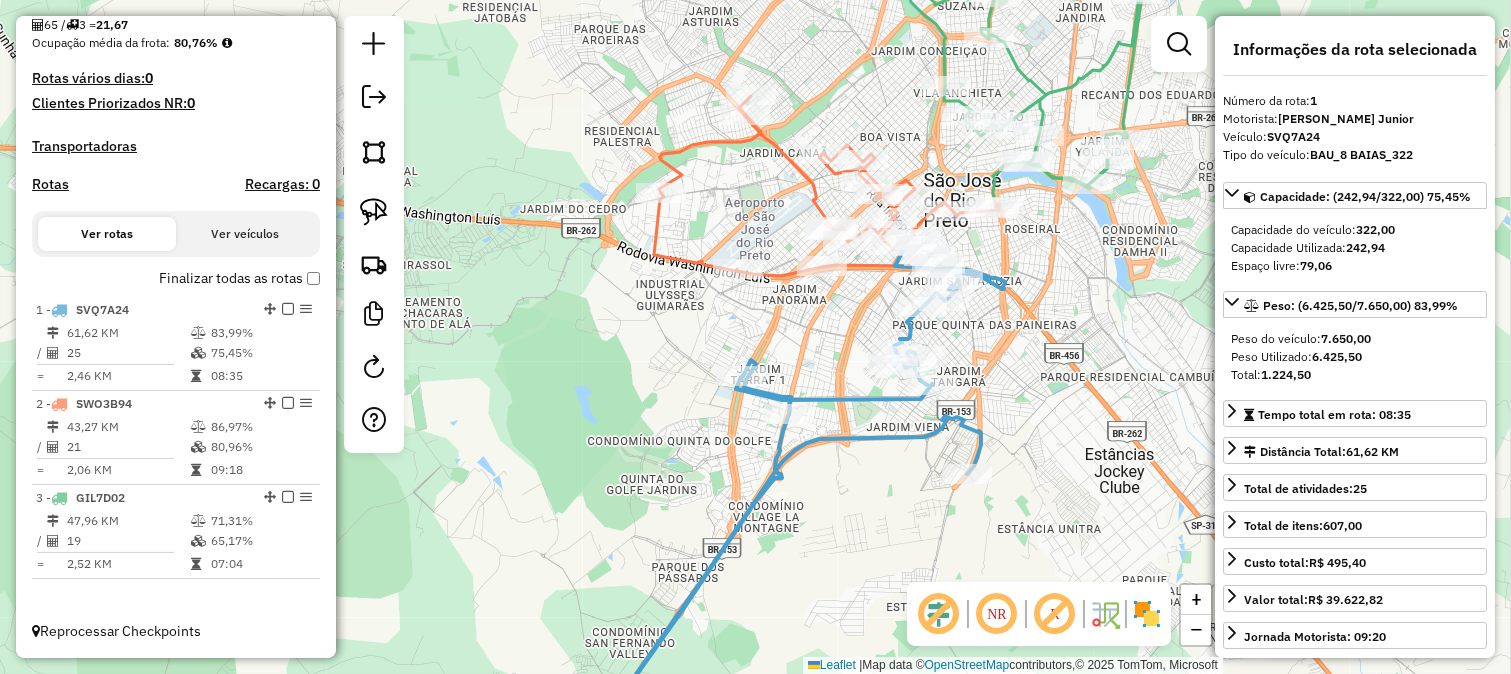 drag, startPoint x: 875, startPoint y: 458, endPoint x: 936, endPoint y: 227, distance: 238.9184 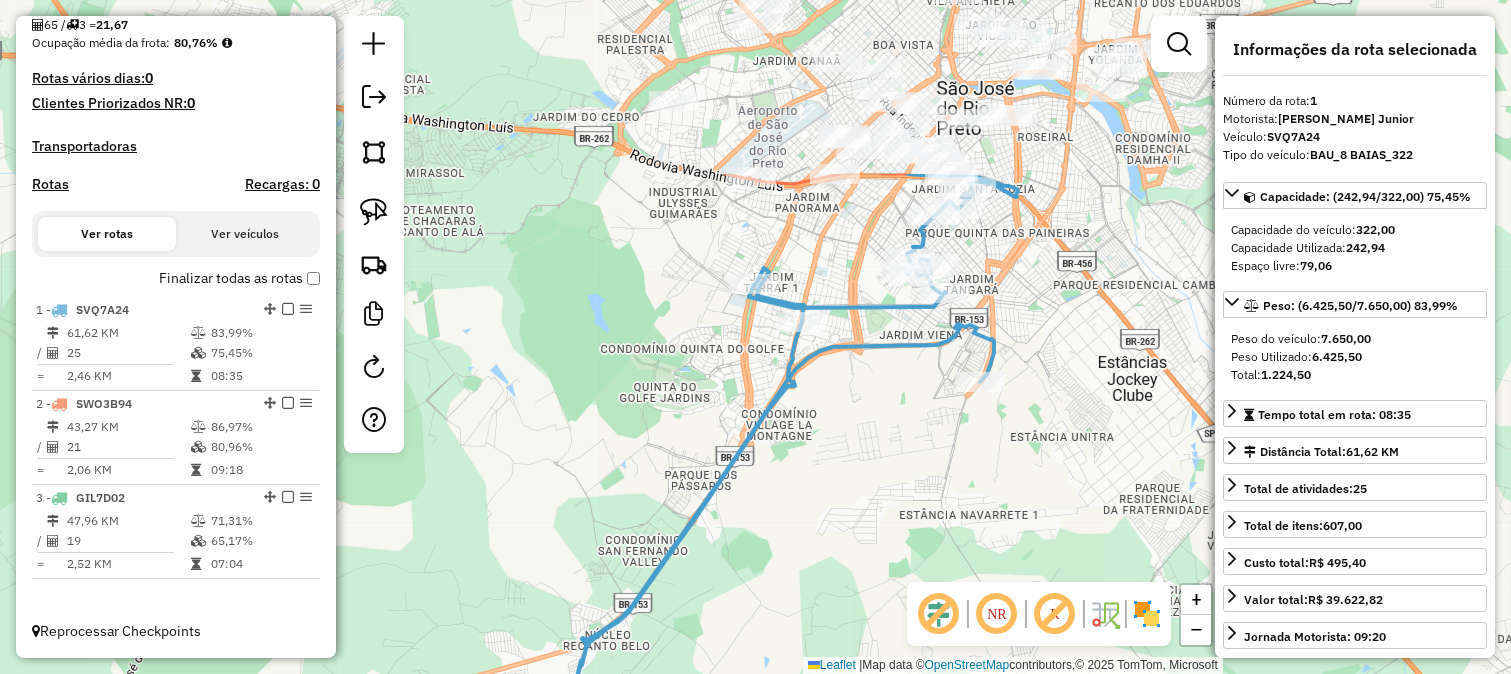 drag, startPoint x: 942, startPoint y: 183, endPoint x: 833, endPoint y: 495, distance: 330.49207 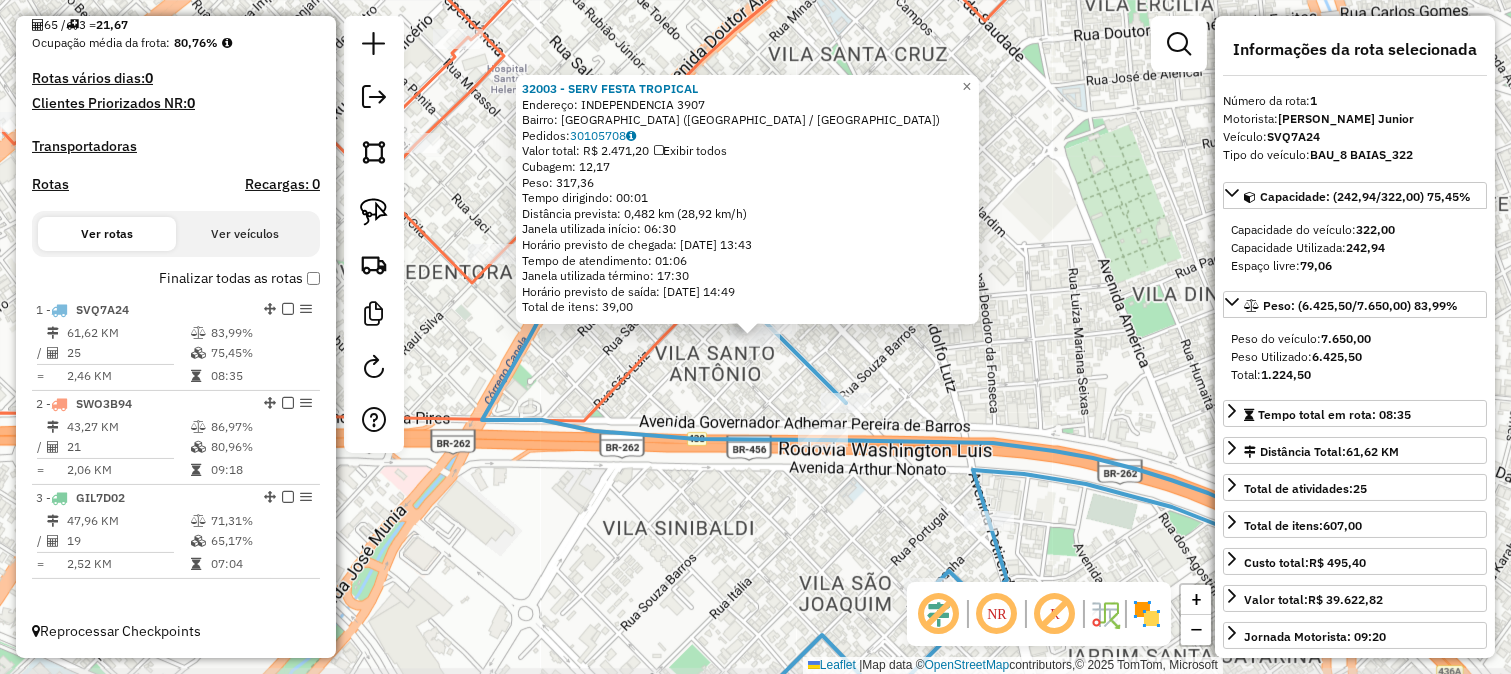 click on "Rota 1 - Placa SVQ7A24  32003 - SERV FESTA TROPICAL × 32003 - SERV FESTA TROPICAL  Endereço:  INDEPENDENCIA 3907   Bairro: VILA SANTO ANTONIO (SAO JOSE DO RIO PRETO / SP)   Pedidos:  30105708   Valor total: R$ 2.471,20   Exibir todos   Cubagem: 12,17  Peso: 317,36  Tempo dirigindo: 00:01   Distância prevista: 0,482 km (28,92 km/h)   Janela utilizada início: 06:30   Horário previsto de chegada: 30/07/2025 13:43   Tempo de atendimento: 01:06   Janela utilizada término: 17:30   Horário previsto de saída: 30/07/2025 14:49   Total de itens: 39,00  × Janela de atendimento Grade de atendimento Capacidade Transportadoras Veículos Cliente Pedidos  Rotas Selecione os dias de semana para filtrar as janelas de atendimento  Seg   Ter   Qua   Qui   Sex   Sáb   Dom  Informe o período da janela de atendimento: De: Até:  Filtrar exatamente a janela do cliente  Considerar janela de atendimento padrão  Selecione os dias de semana para filtrar as grades de atendimento  Seg   Ter   Qua   Qui   Sex   Sáb   Dom  De:" 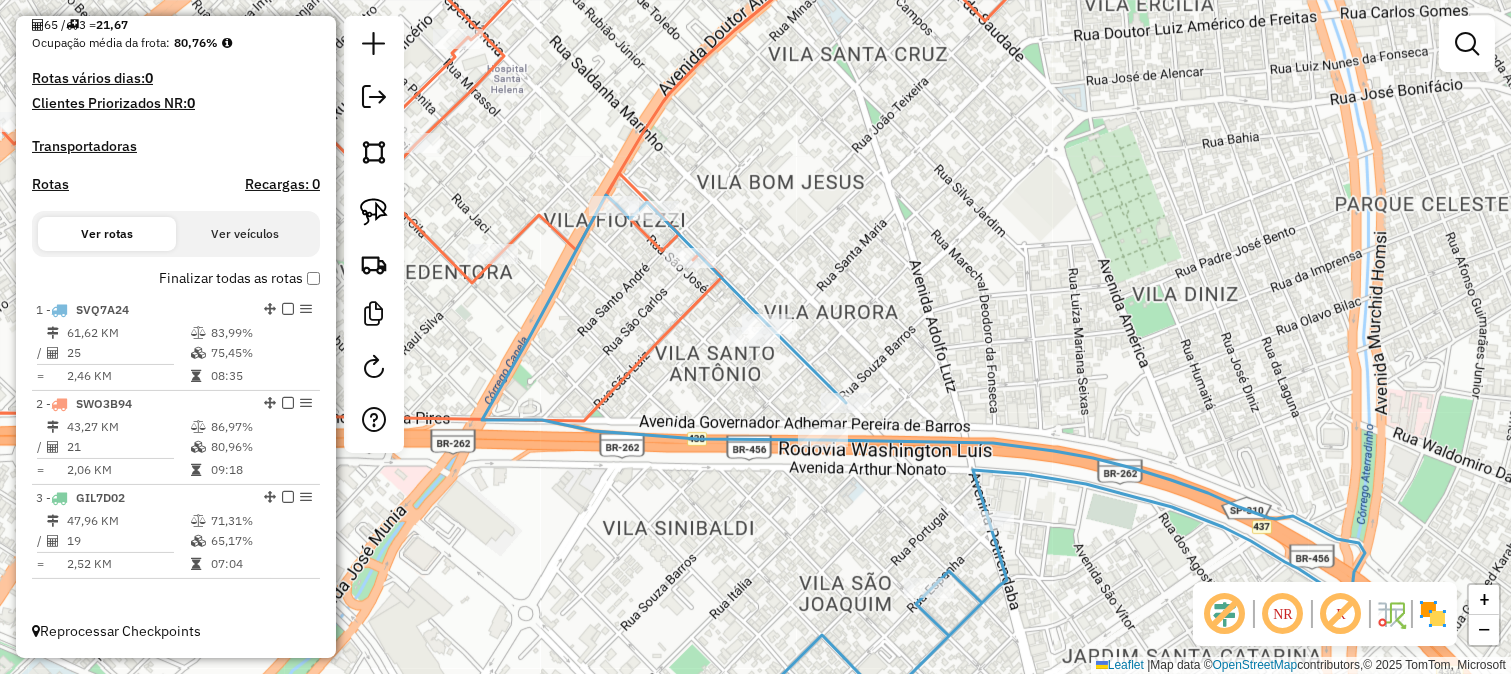click 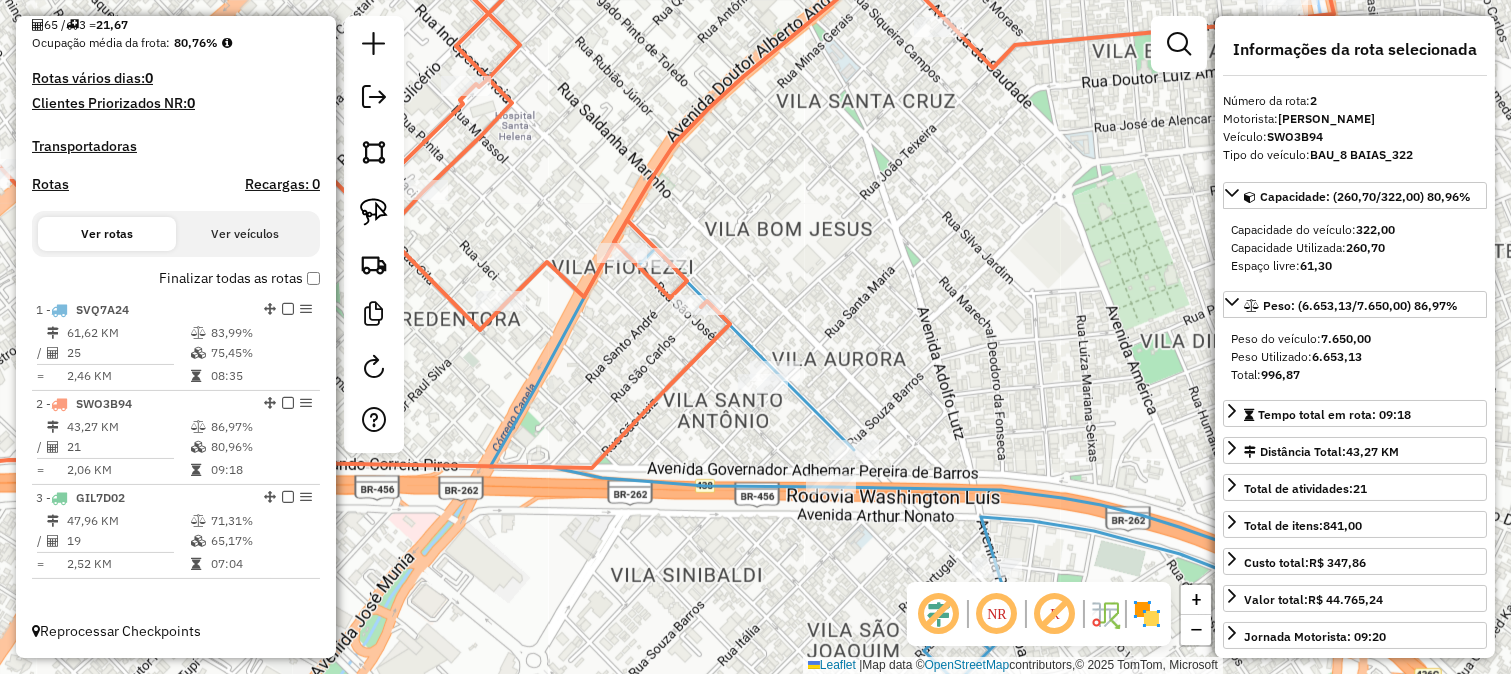 drag, startPoint x: 778, startPoint y: 301, endPoint x: 782, endPoint y: 345, distance: 44.181442 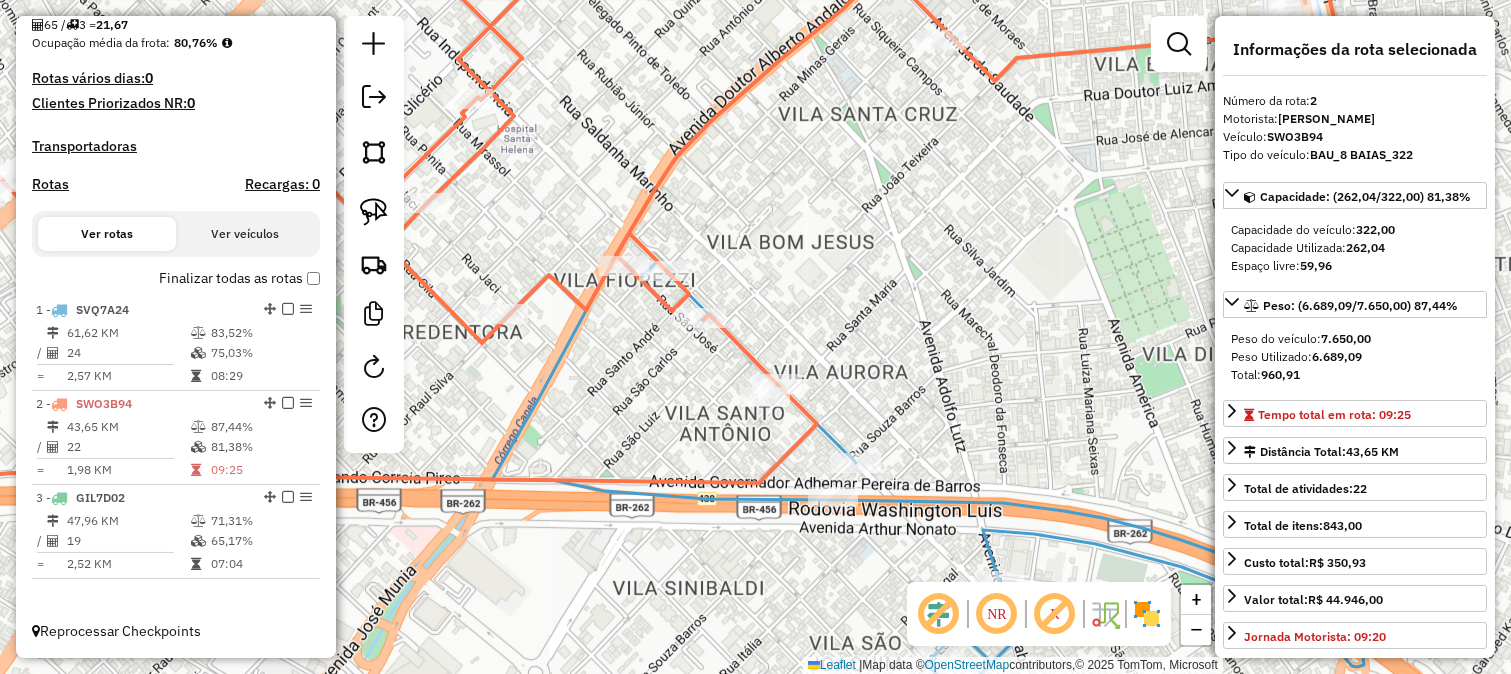click 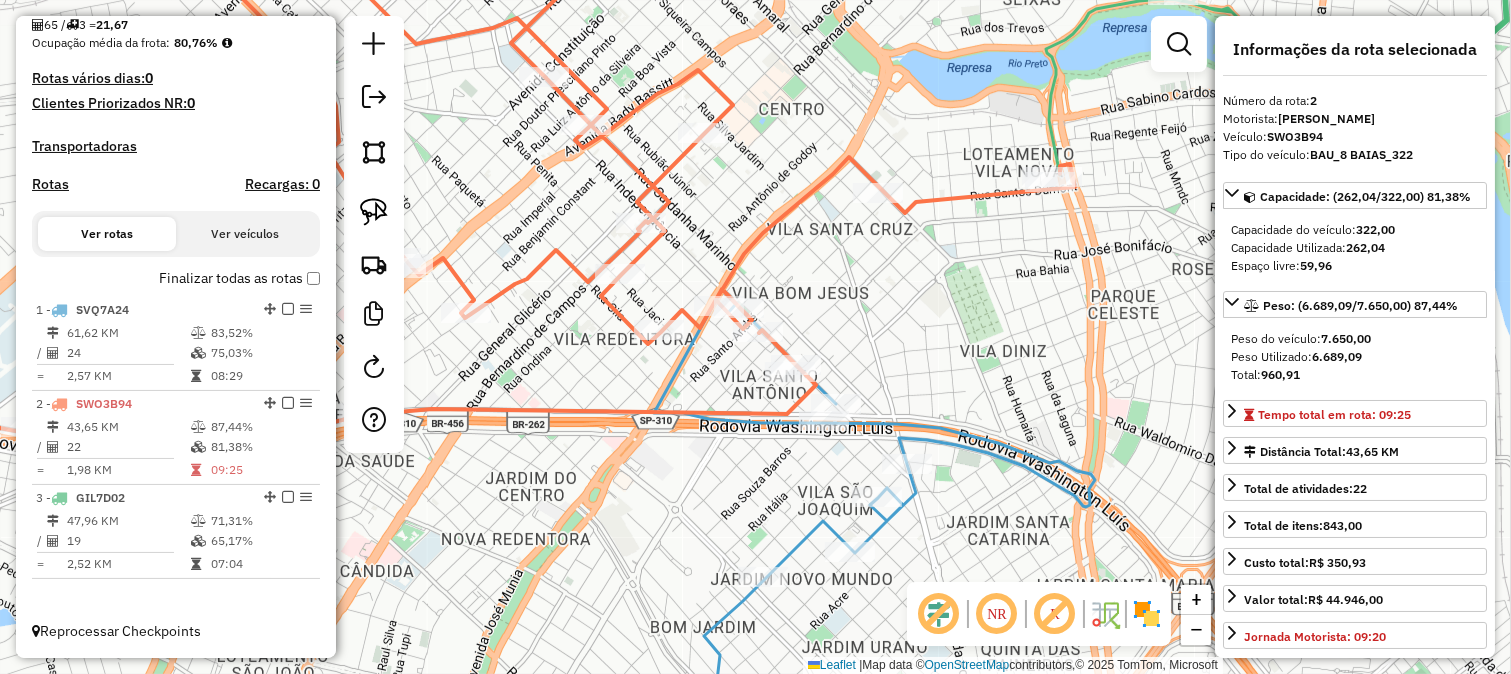 click 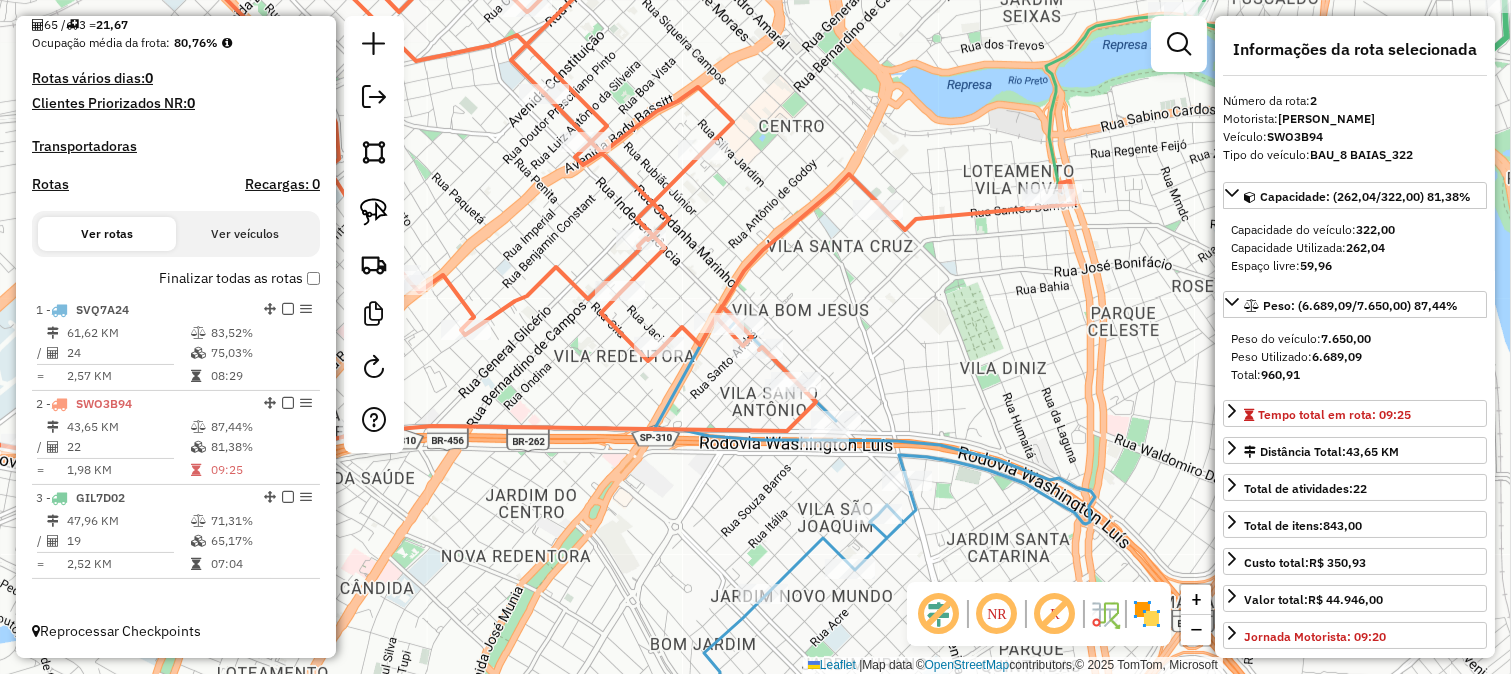 drag, startPoint x: 925, startPoint y: 283, endPoint x: 920, endPoint y: 306, distance: 23.537205 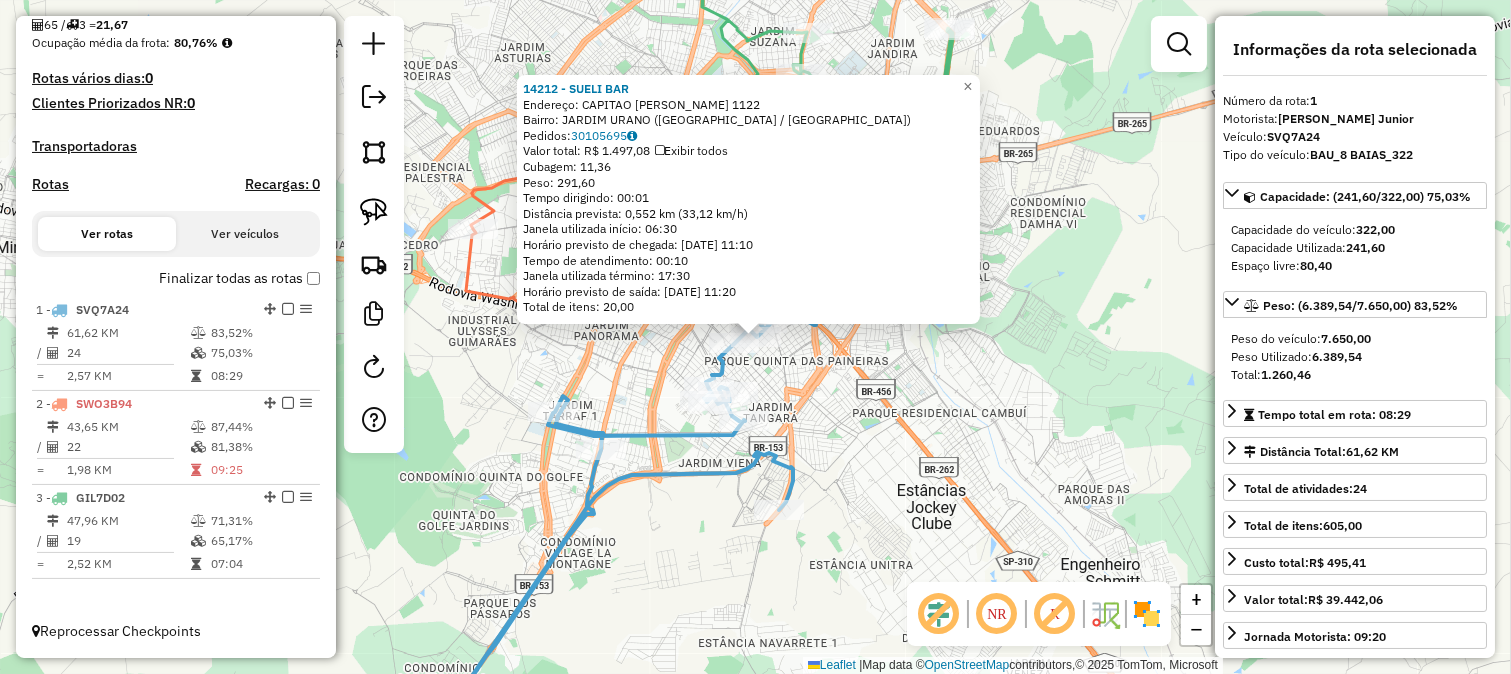 click on "14212 - SUELI BAR  Endereço:  CAPITAO JOSE MARIA 1122   Bairro: JARDIM URANO (SAO JOSE DO RIO PRETO / SP)   Pedidos:  30105695   Valor total: R$ 1.497,08   Exibir todos   Cubagem: 11,36  Peso: 291,60  Tempo dirigindo: 00:01   Distância prevista: 0,552 km (33,12 km/h)   Janela utilizada início: 06:30   Horário previsto de chegada: 30/07/2025 11:10   Tempo de atendimento: 00:10   Janela utilizada término: 17:30   Horário previsto de saída: 30/07/2025 11:20   Total de itens: 20,00  × Janela de atendimento Grade de atendimento Capacidade Transportadoras Veículos Cliente Pedidos  Rotas Selecione os dias de semana para filtrar as janelas de atendimento  Seg   Ter   Qua   Qui   Sex   Sáb   Dom  Informe o período da janela de atendimento: De: Até:  Filtrar exatamente a janela do cliente  Considerar janela de atendimento padrão  Selecione os dias de semana para filtrar as grades de atendimento  Seg   Ter   Qua   Qui   Sex   Sáb   Dom   Considerar clientes sem dia de atendimento cadastrado  Peso mínimo:" 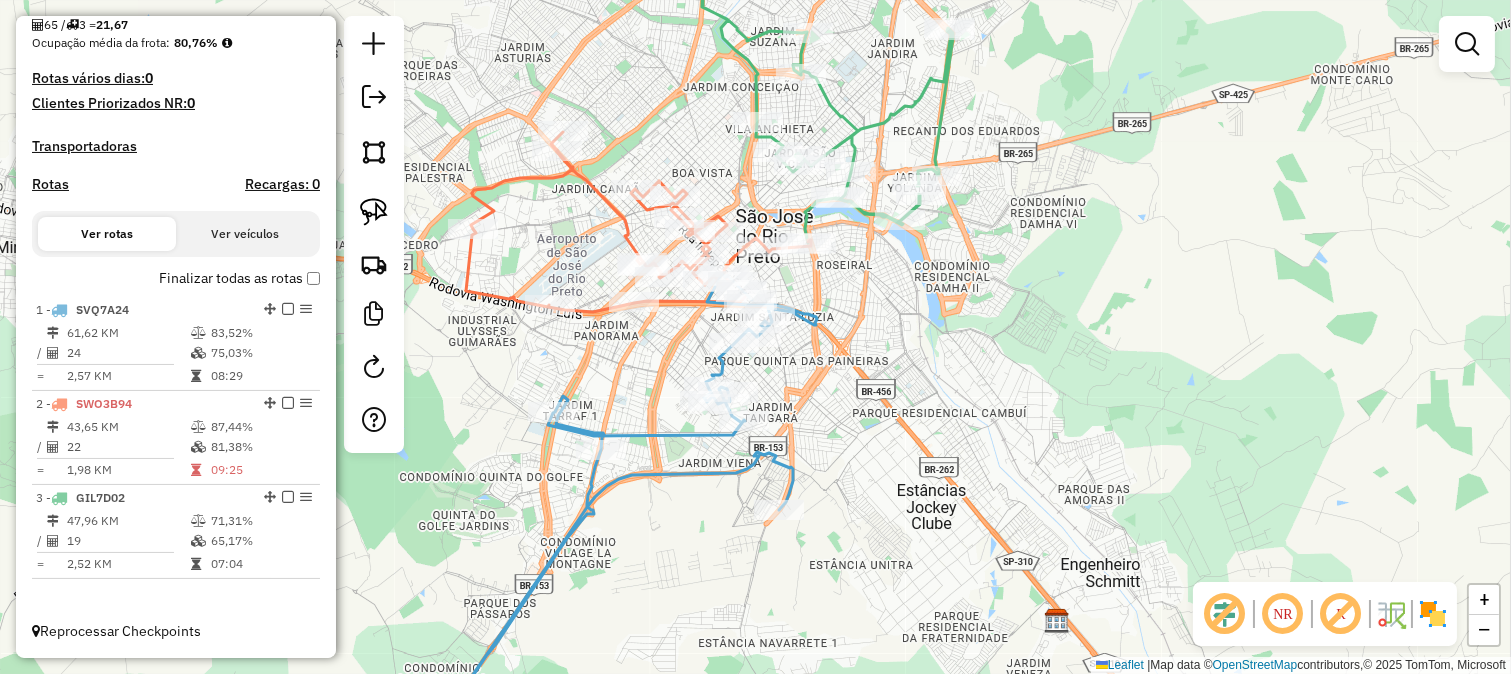 click 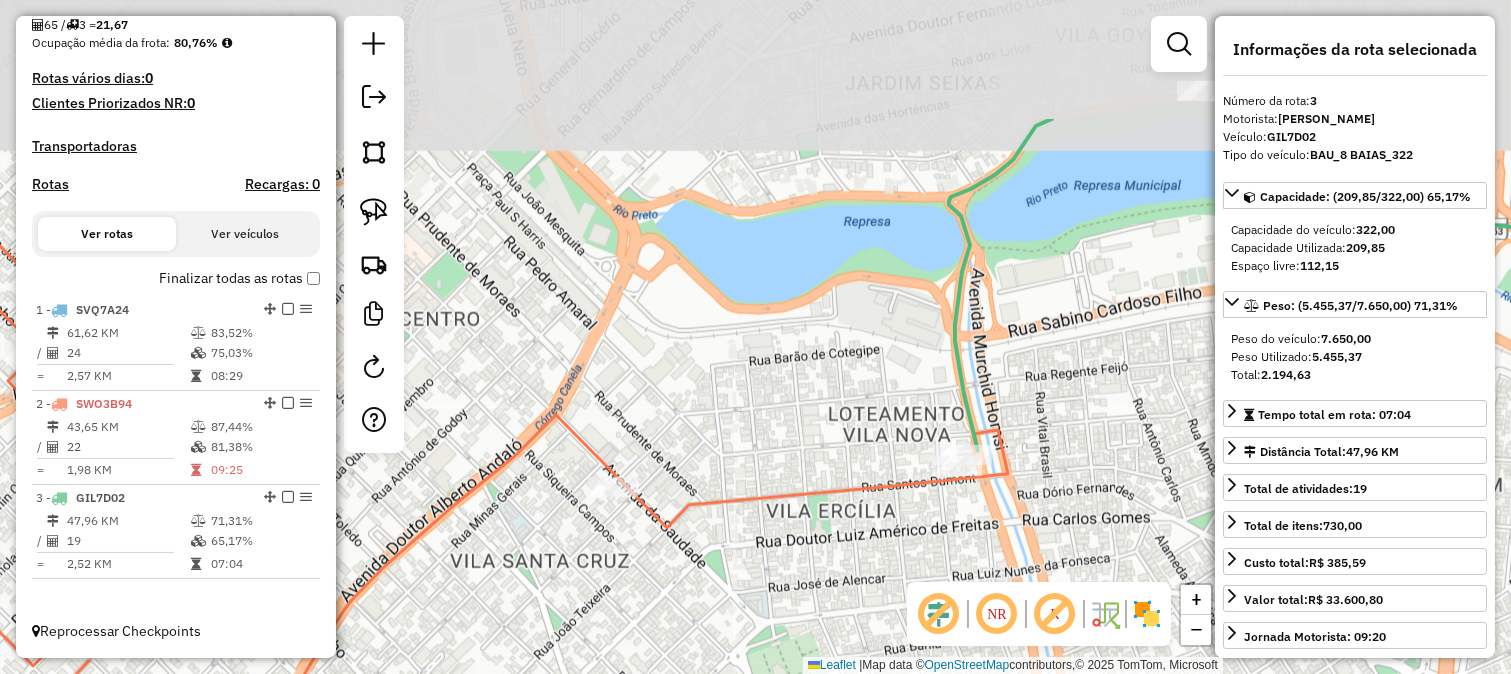 click on "Janela de atendimento Grade de atendimento Capacidade Transportadoras Veículos Cliente Pedidos  Rotas Selecione os dias de semana para filtrar as janelas de atendimento  Seg   Ter   Qua   Qui   Sex   Sáb   Dom  Informe o período da janela de atendimento: De: Até:  Filtrar exatamente a janela do cliente  Considerar janela de atendimento padrão  Selecione os dias de semana para filtrar as grades de atendimento  Seg   Ter   Qua   Qui   Sex   Sáb   Dom   Considerar clientes sem dia de atendimento cadastrado  Clientes fora do dia de atendimento selecionado Filtrar as atividades entre os valores definidos abaixo:  Peso mínimo:   Peso máximo:   Cubagem mínima:   Cubagem máxima:   De:   Até:  Filtrar as atividades entre o tempo de atendimento definido abaixo:  De:   Até:   Considerar capacidade total dos clientes não roteirizados Transportadora: Selecione um ou mais itens Tipo de veículo: Selecione um ou mais itens Veículo: Selecione um ou mais itens Motorista: Selecione um ou mais itens Nome: Rótulo:" 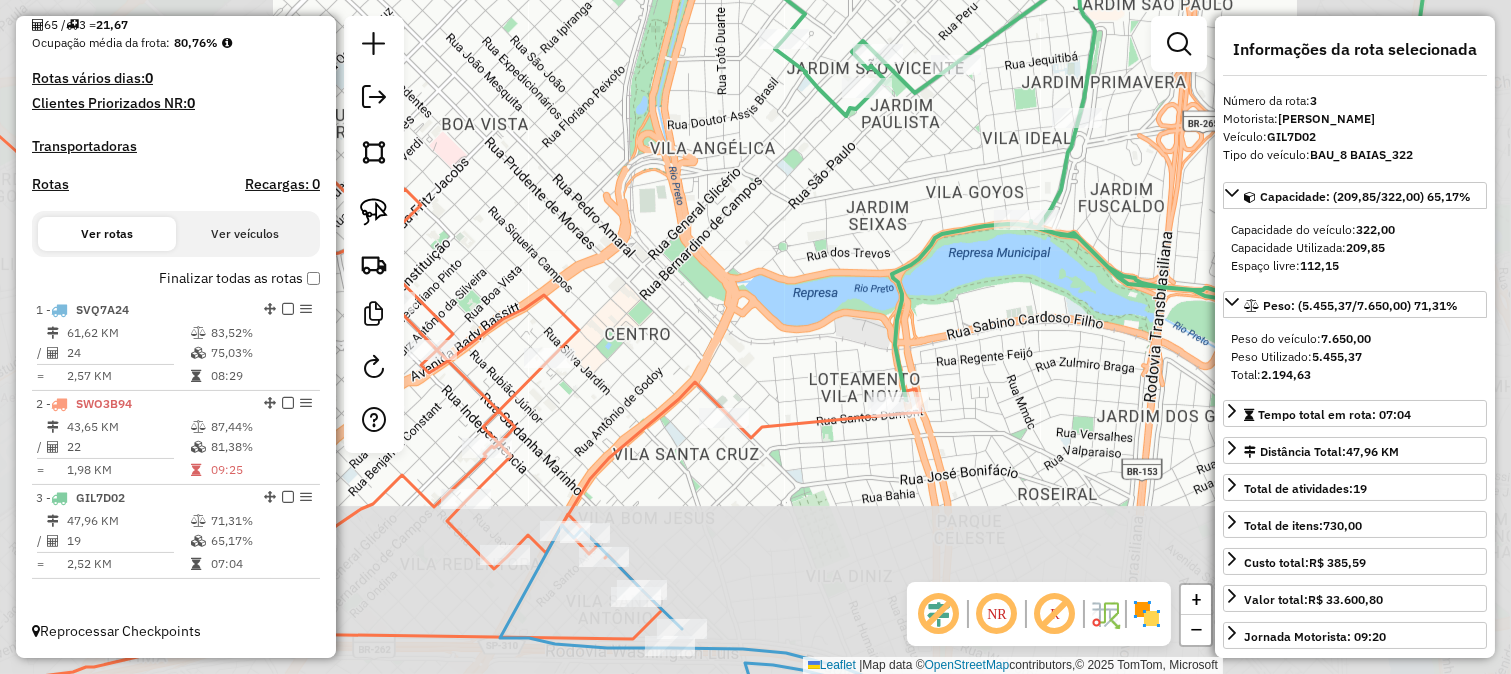 click on "Janela de atendimento Grade de atendimento Capacidade Transportadoras Veículos Cliente Pedidos  Rotas Selecione os dias de semana para filtrar as janelas de atendimento  Seg   Ter   Qua   Qui   Sex   Sáb   Dom  Informe o período da janela de atendimento: De: Até:  Filtrar exatamente a janela do cliente  Considerar janela de atendimento padrão  Selecione os dias de semana para filtrar as grades de atendimento  Seg   Ter   Qua   Qui   Sex   Sáb   Dom   Considerar clientes sem dia de atendimento cadastrado  Clientes fora do dia de atendimento selecionado Filtrar as atividades entre os valores definidos abaixo:  Peso mínimo:   Peso máximo:   Cubagem mínima:   Cubagem máxima:   De:   Até:  Filtrar as atividades entre o tempo de atendimento definido abaixo:  De:   Até:   Considerar capacidade total dos clientes não roteirizados Transportadora: Selecione um ou mais itens Tipo de veículo: Selecione um ou mais itens Veículo: Selecione um ou mais itens Motorista: Selecione um ou mais itens Nome: Rótulo:" 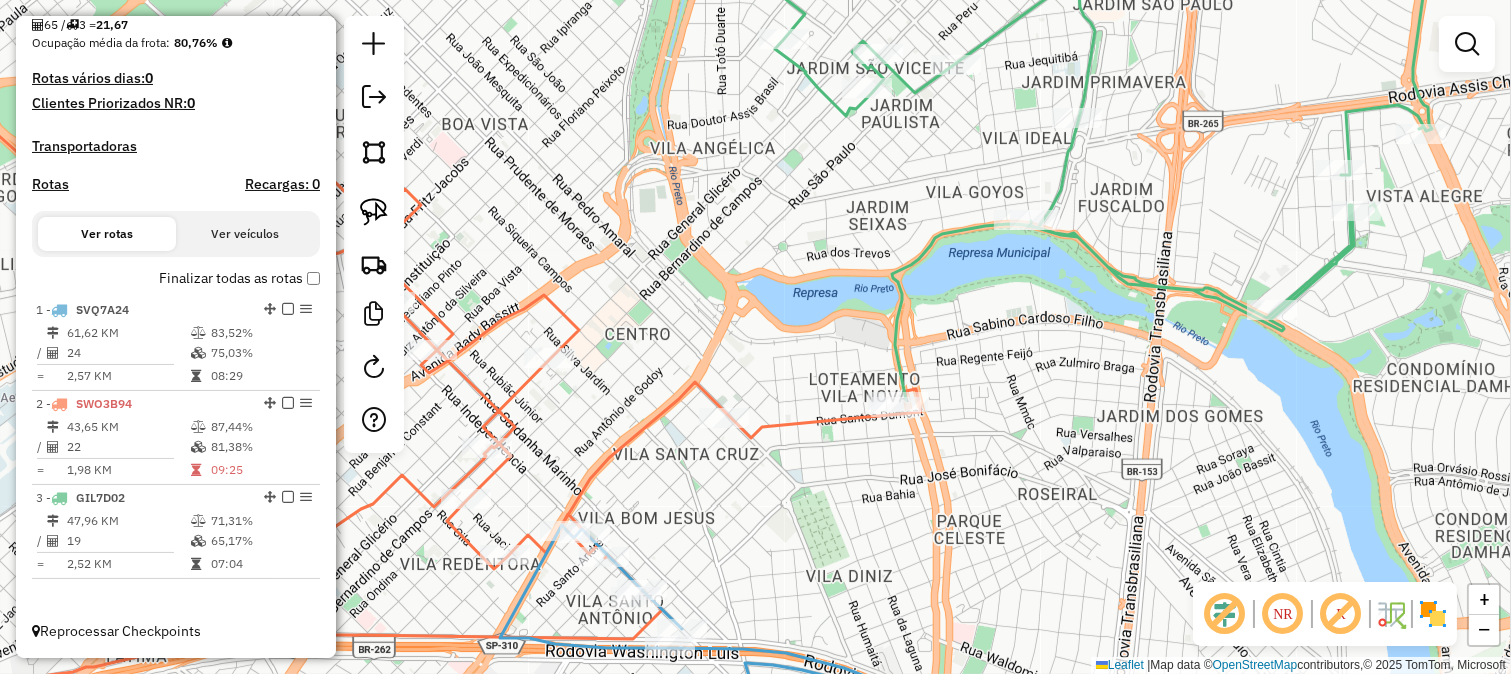 click 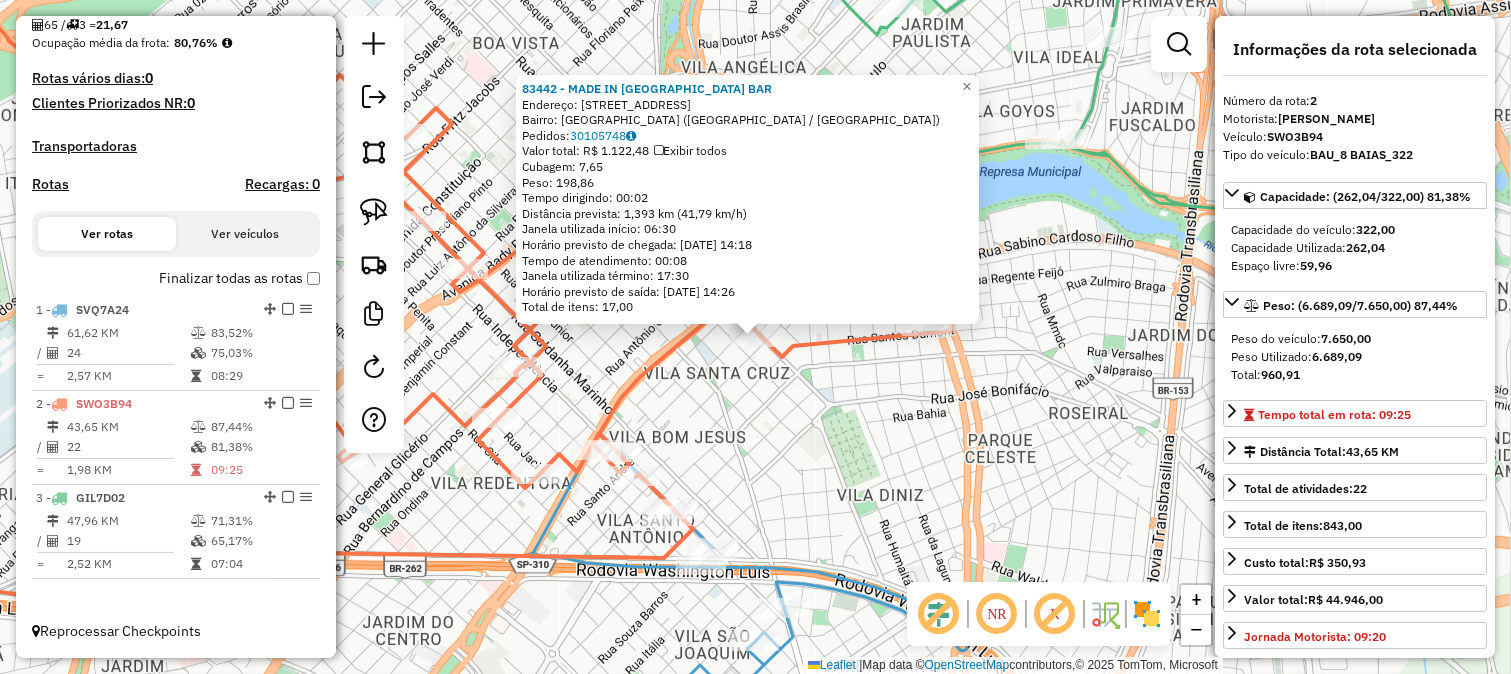 click on "83442 - MADE IN BRAZIL BAR  Endereço: Avenida da Saudade, 3624   Bairro: Vila Santa Cruz (São José do Rio Preto / SP)   Pedidos:  30105748   Valor total: R$ 1.122,48   Exibir todos   Cubagem: 7,65  Peso: 198,86  Tempo dirigindo: 00:02   Distância prevista: 1,393 km (41,79 km/h)   Janela utilizada início: 06:30   Horário previsto de chegada: 30/07/2025 14:18   Tempo de atendimento: 00:08   Janela utilizada término: 17:30   Horário previsto de saída: 30/07/2025 14:26   Total de itens: 17,00  × Janela de atendimento Grade de atendimento Capacidade Transportadoras Veículos Cliente Pedidos  Rotas Selecione os dias de semana para filtrar as janelas de atendimento  Seg   Ter   Qua   Qui   Sex   Sáb   Dom  Informe o período da janela de atendimento: De: Até:  Filtrar exatamente a janela do cliente  Considerar janela de atendimento padrão  Selecione os dias de semana para filtrar as grades de atendimento  Seg   Ter   Qua   Qui   Sex   Sáb   Dom   Considerar clientes sem dia de atendimento cadastrado +" 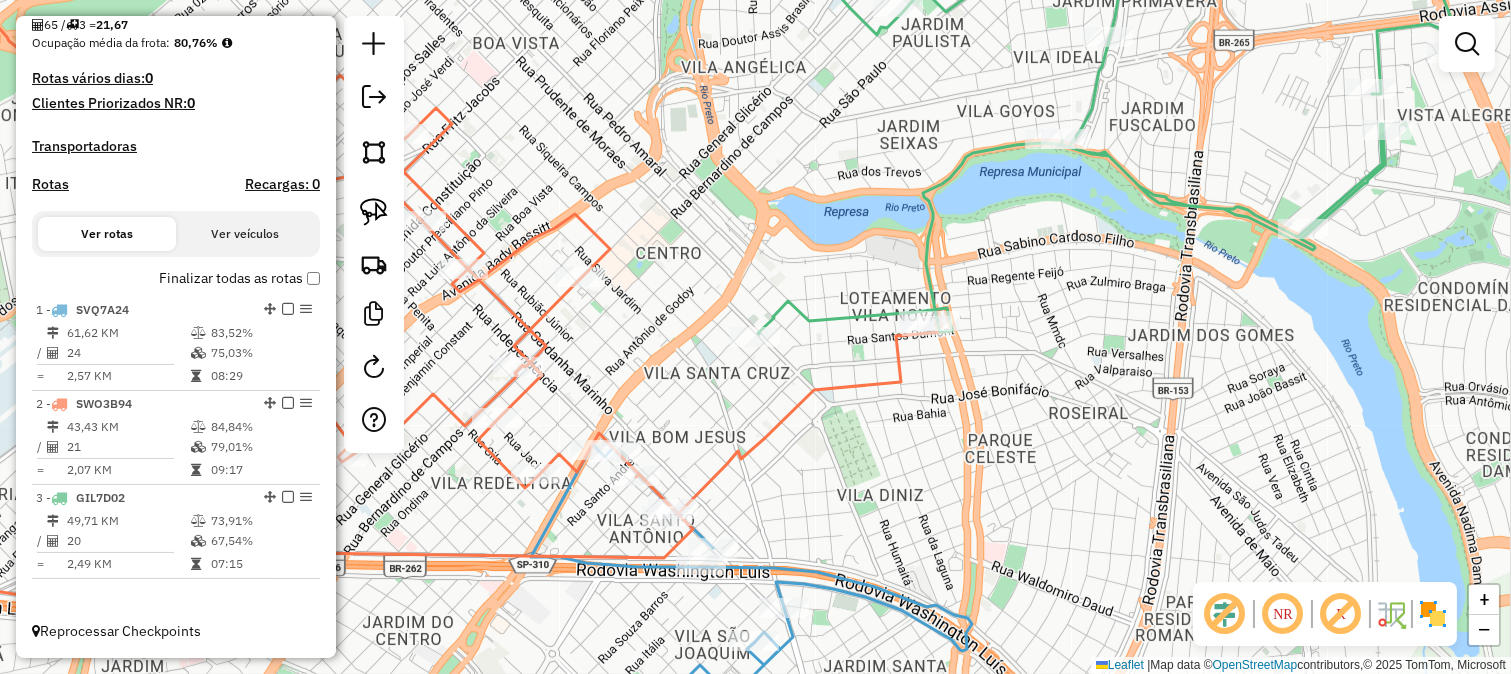 click on "Janela de atendimento Grade de atendimento Capacidade Transportadoras Veículos Cliente Pedidos  Rotas Selecione os dias de semana para filtrar as janelas de atendimento  Seg   Ter   Qua   Qui   Sex   Sáb   Dom  Informe o período da janela de atendimento: De: Até:  Filtrar exatamente a janela do cliente  Considerar janela de atendimento padrão  Selecione os dias de semana para filtrar as grades de atendimento  Seg   Ter   Qua   Qui   Sex   Sáb   Dom   Considerar clientes sem dia de atendimento cadastrado  Clientes fora do dia de atendimento selecionado Filtrar as atividades entre os valores definidos abaixo:  Peso mínimo:   Peso máximo:   Cubagem mínima:   Cubagem máxima:   De:   Até:  Filtrar as atividades entre o tempo de atendimento definido abaixo:  De:   Até:   Considerar capacidade total dos clientes não roteirizados Transportadora: Selecione um ou mais itens Tipo de veículo: Selecione um ou mais itens Veículo: Selecione um ou mais itens Motorista: Selecione um ou mais itens Nome: Rótulo:" 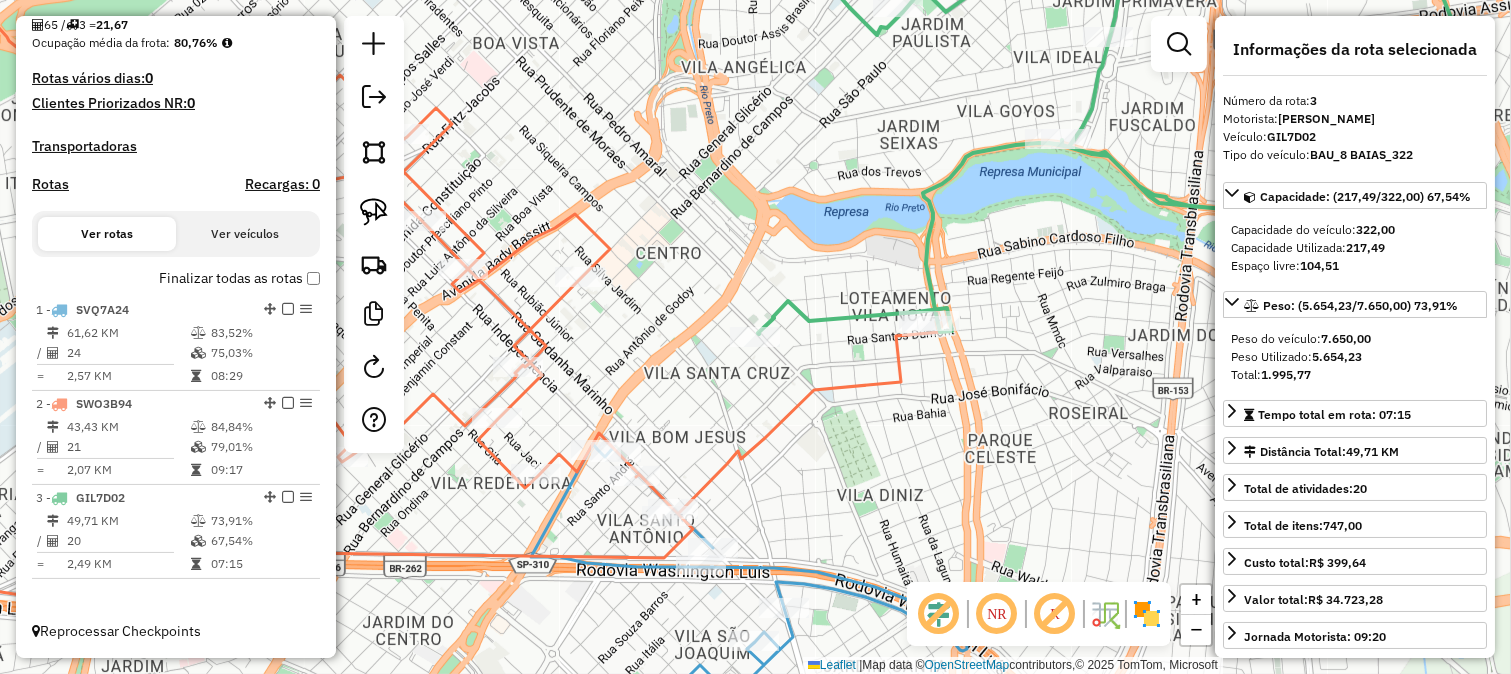 click 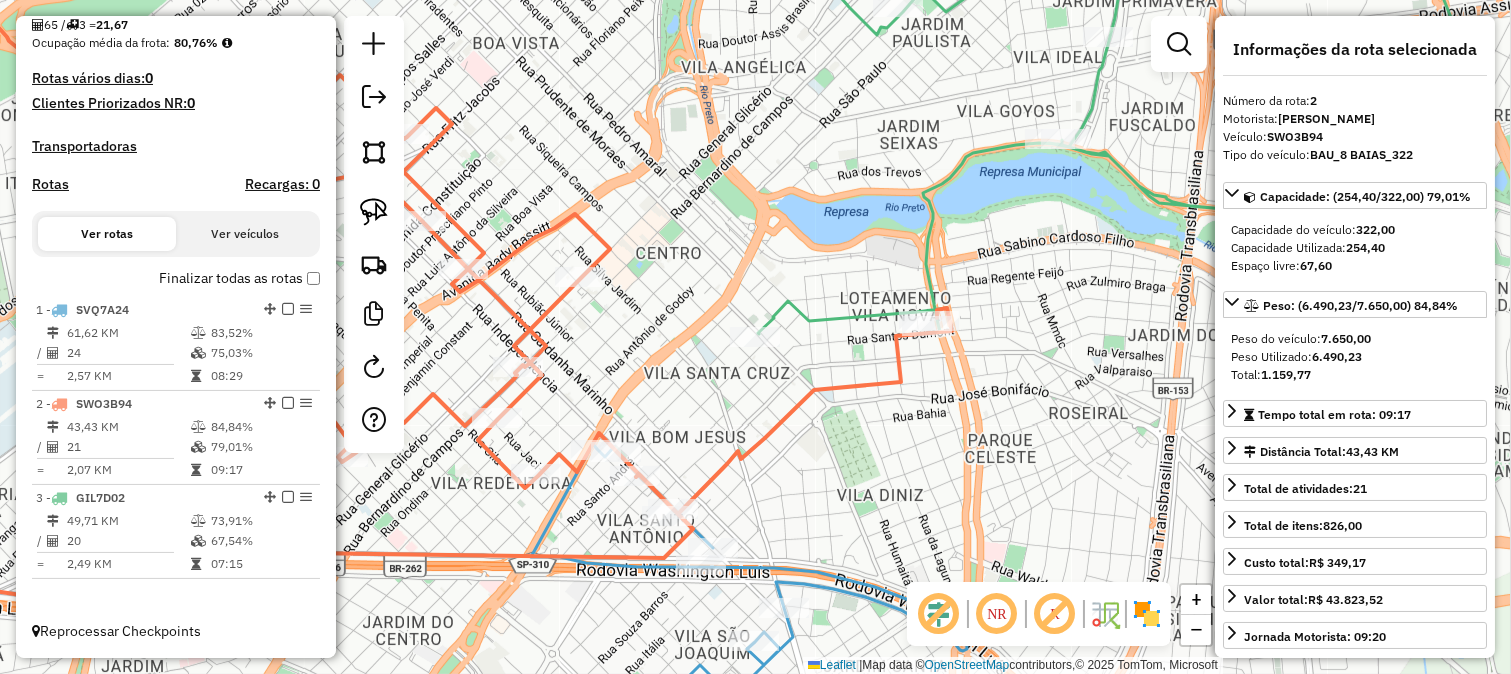 drag, startPoint x: 800, startPoint y: 446, endPoint x: 867, endPoint y: 300, distance: 160.63934 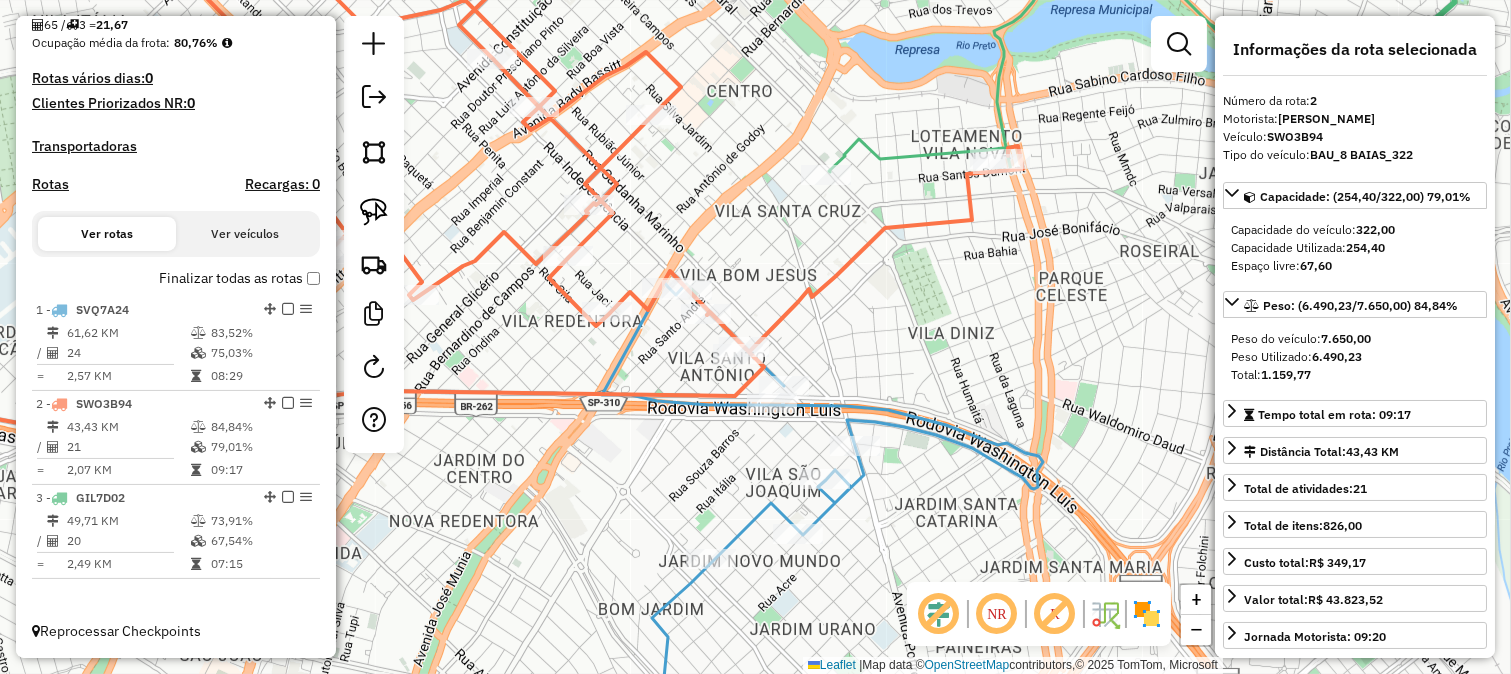 click 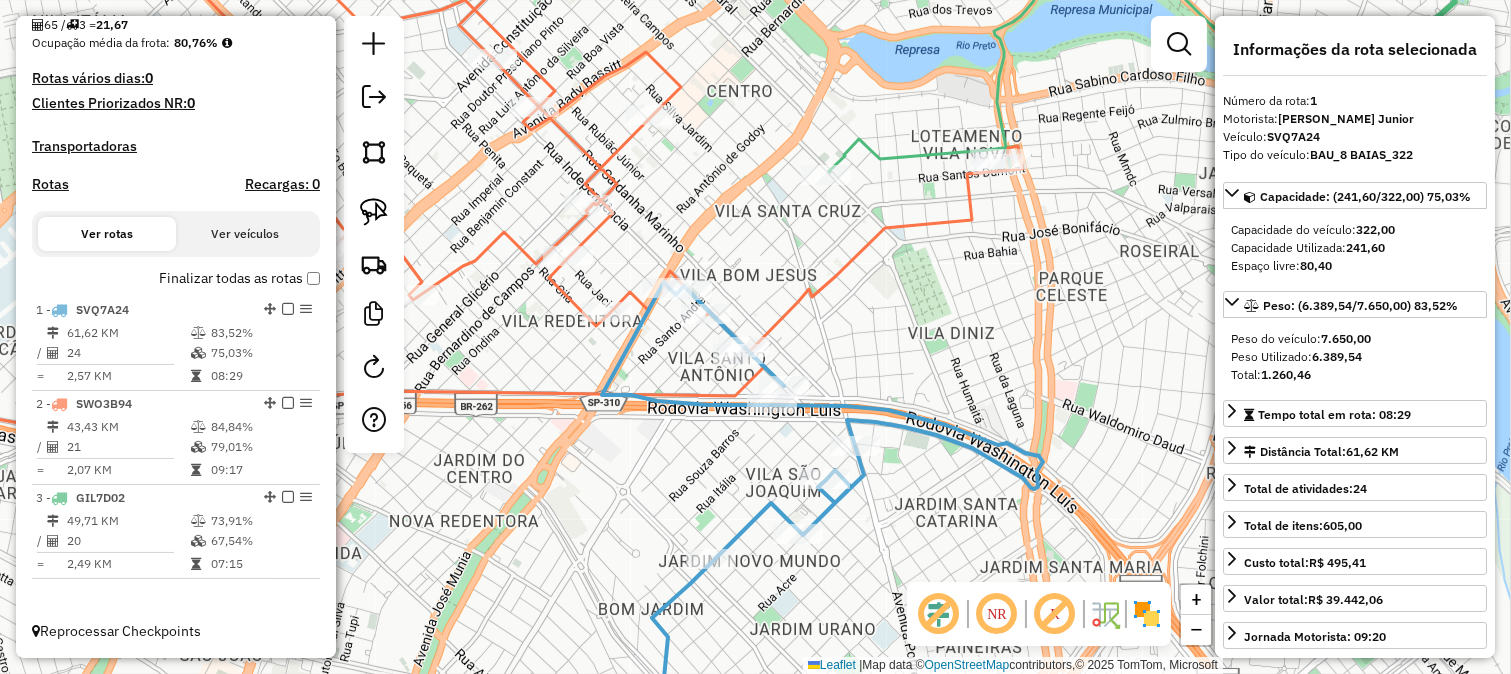 drag, startPoint x: 862, startPoint y: 310, endPoint x: 877, endPoint y: 388, distance: 79.429214 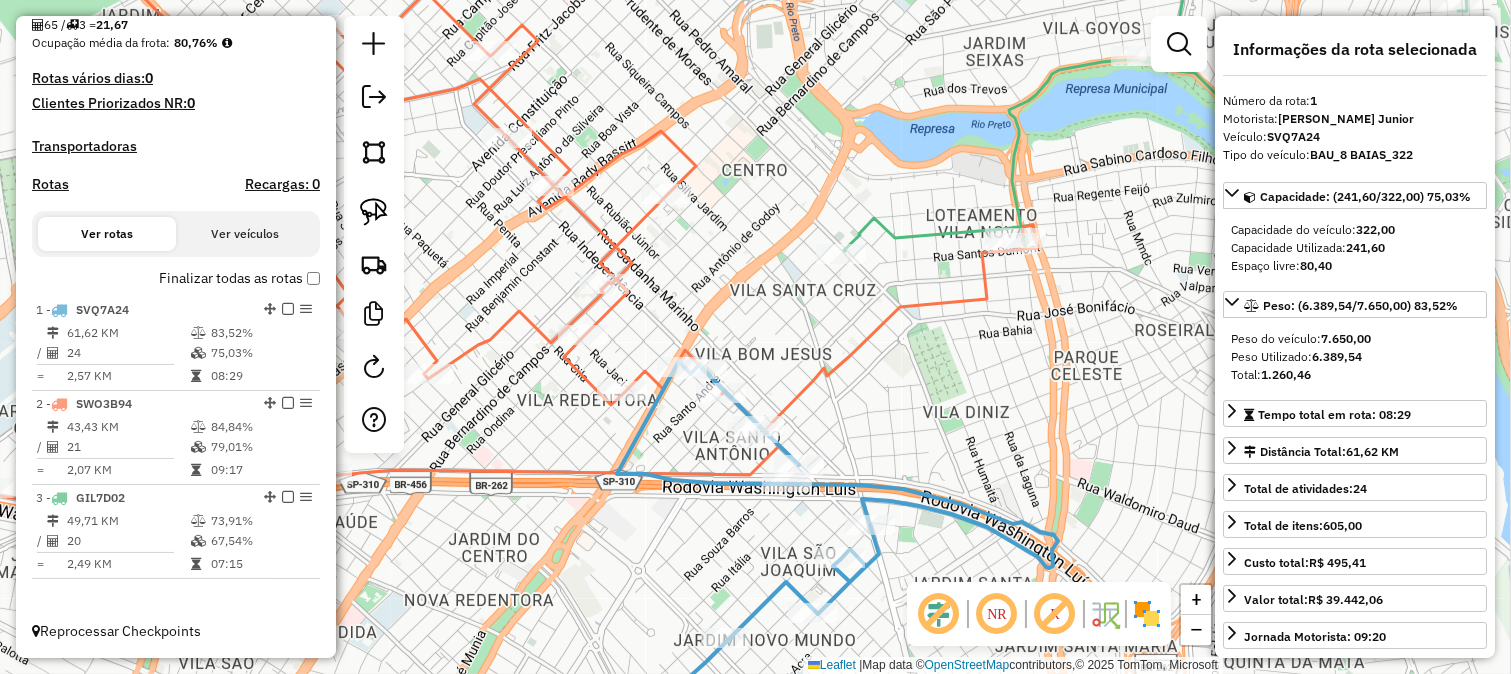click 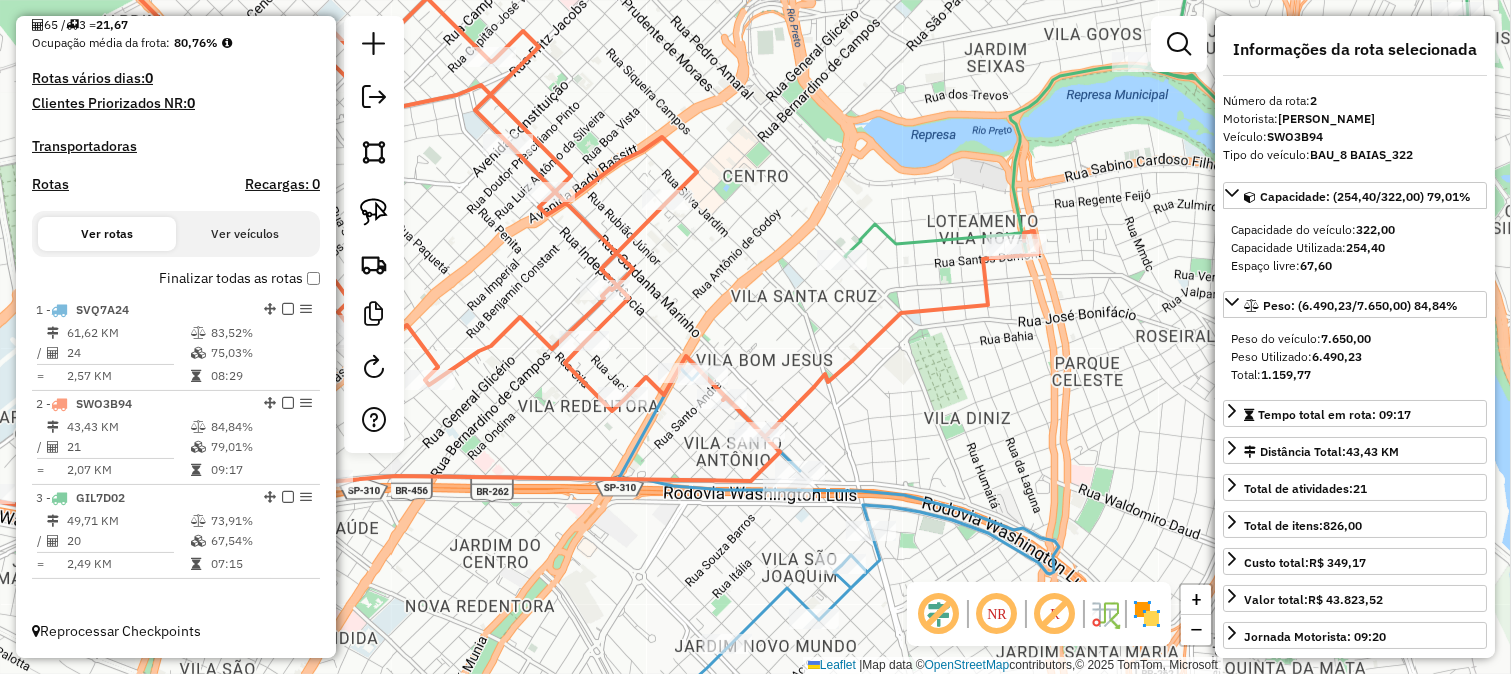 drag, startPoint x: 930, startPoint y: 327, endPoint x: 888, endPoint y: 416, distance: 98.4124 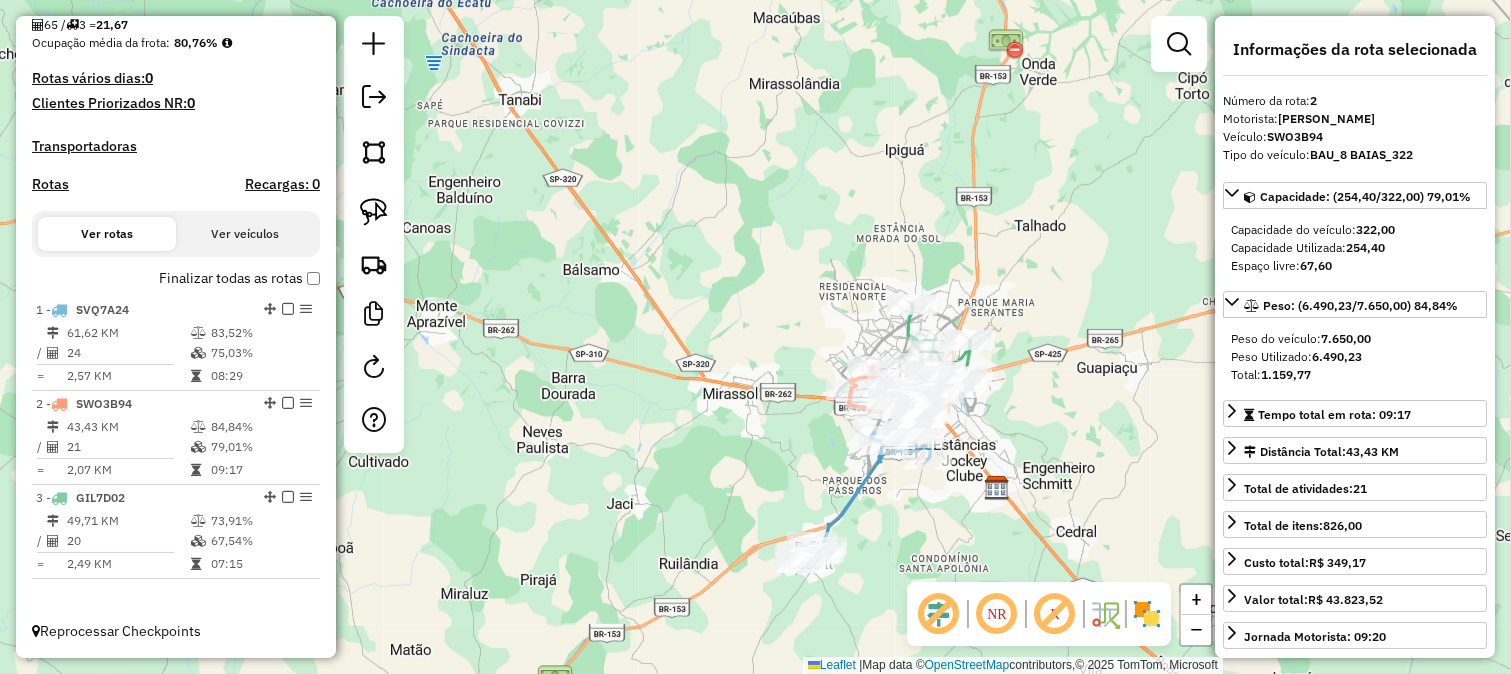 drag, startPoint x: 1053, startPoint y: 378, endPoint x: 1030, endPoint y: 337, distance: 47.010635 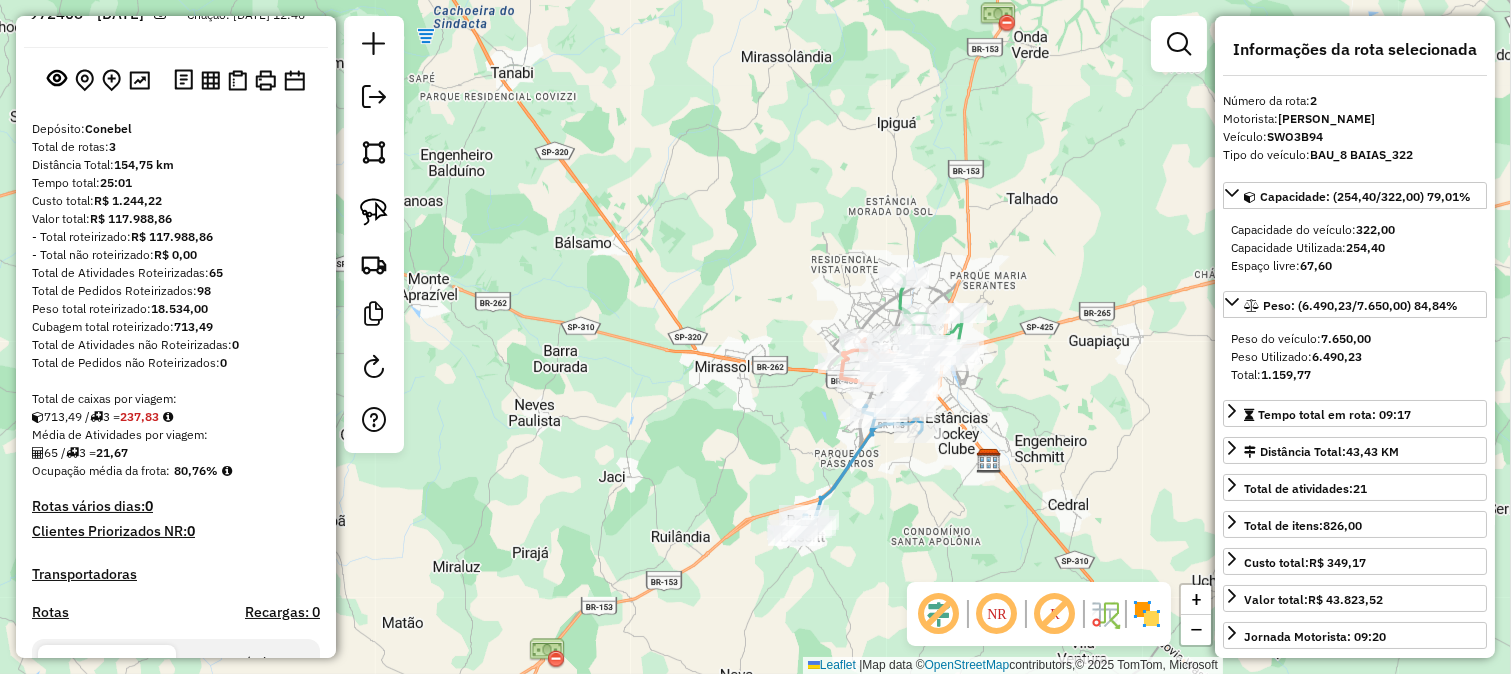 scroll, scrollTop: 0, scrollLeft: 0, axis: both 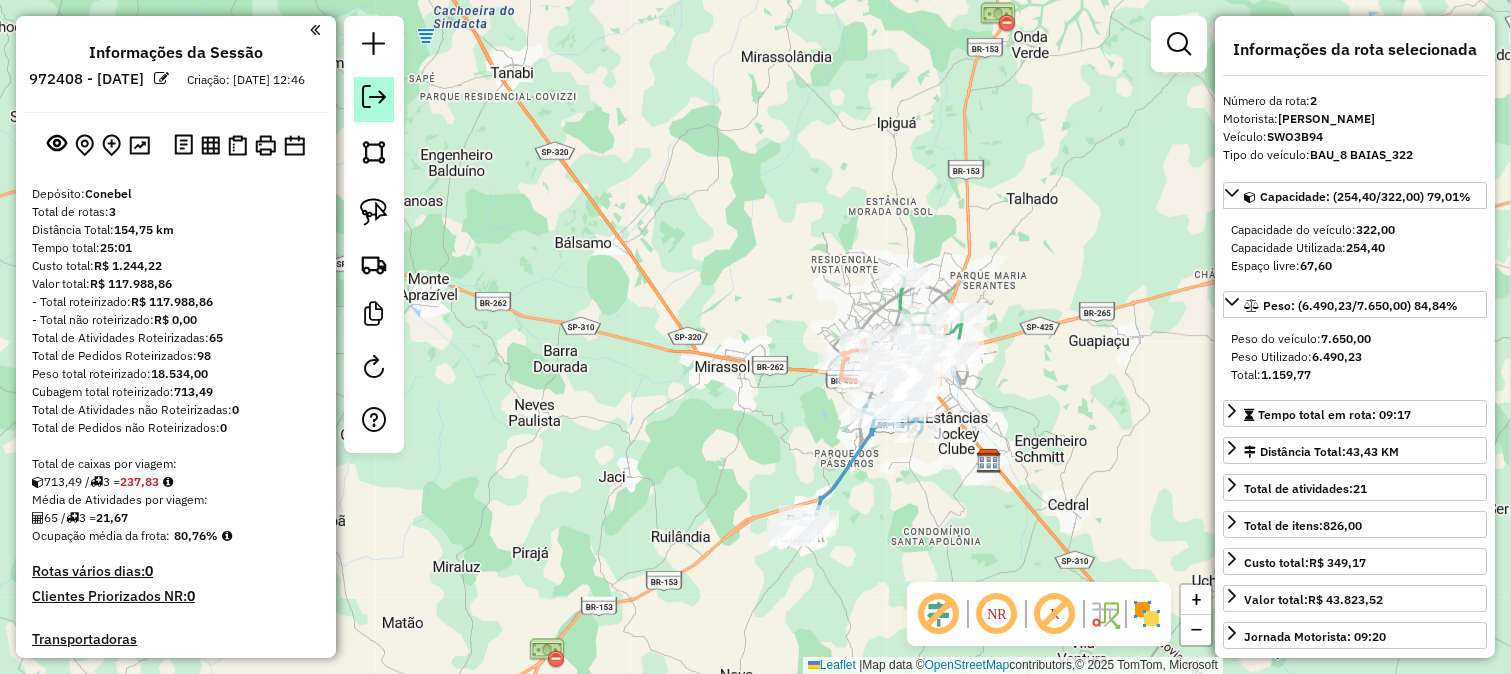 click 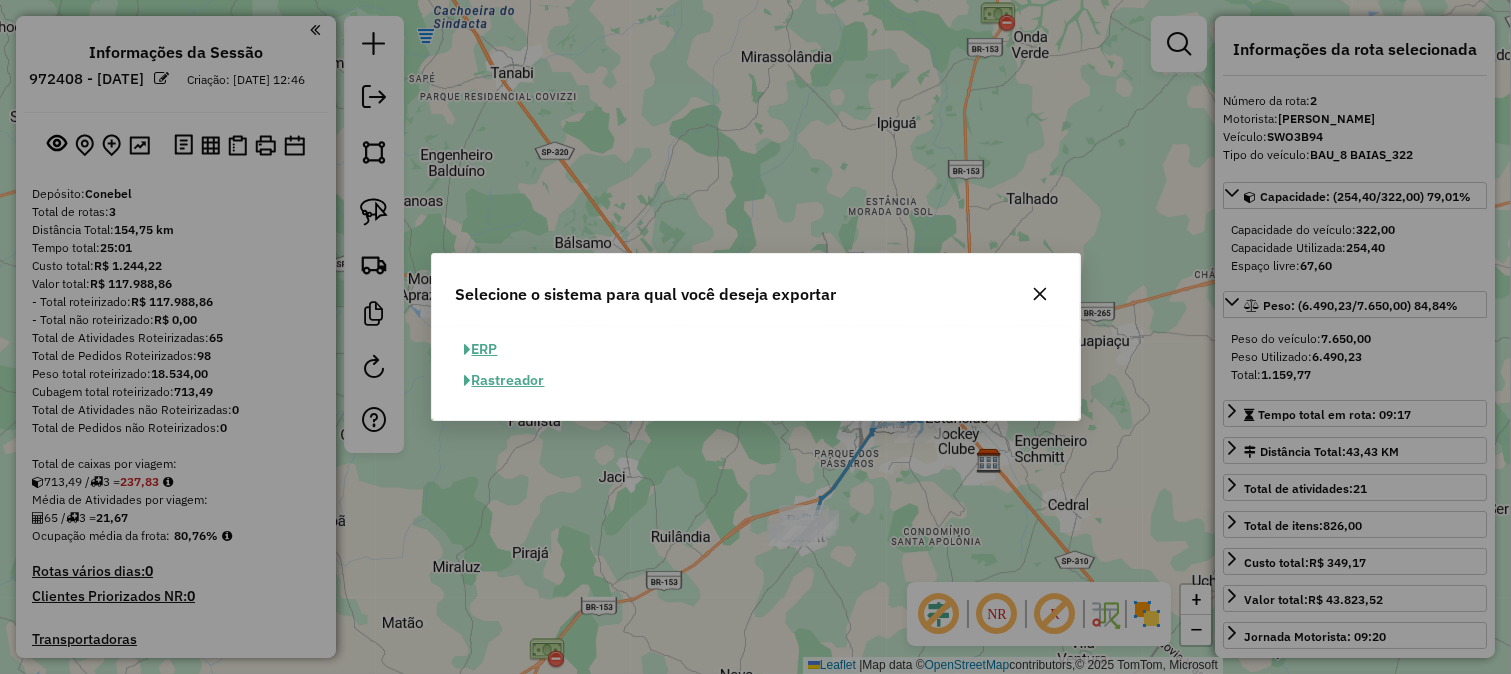 click on "ERP" 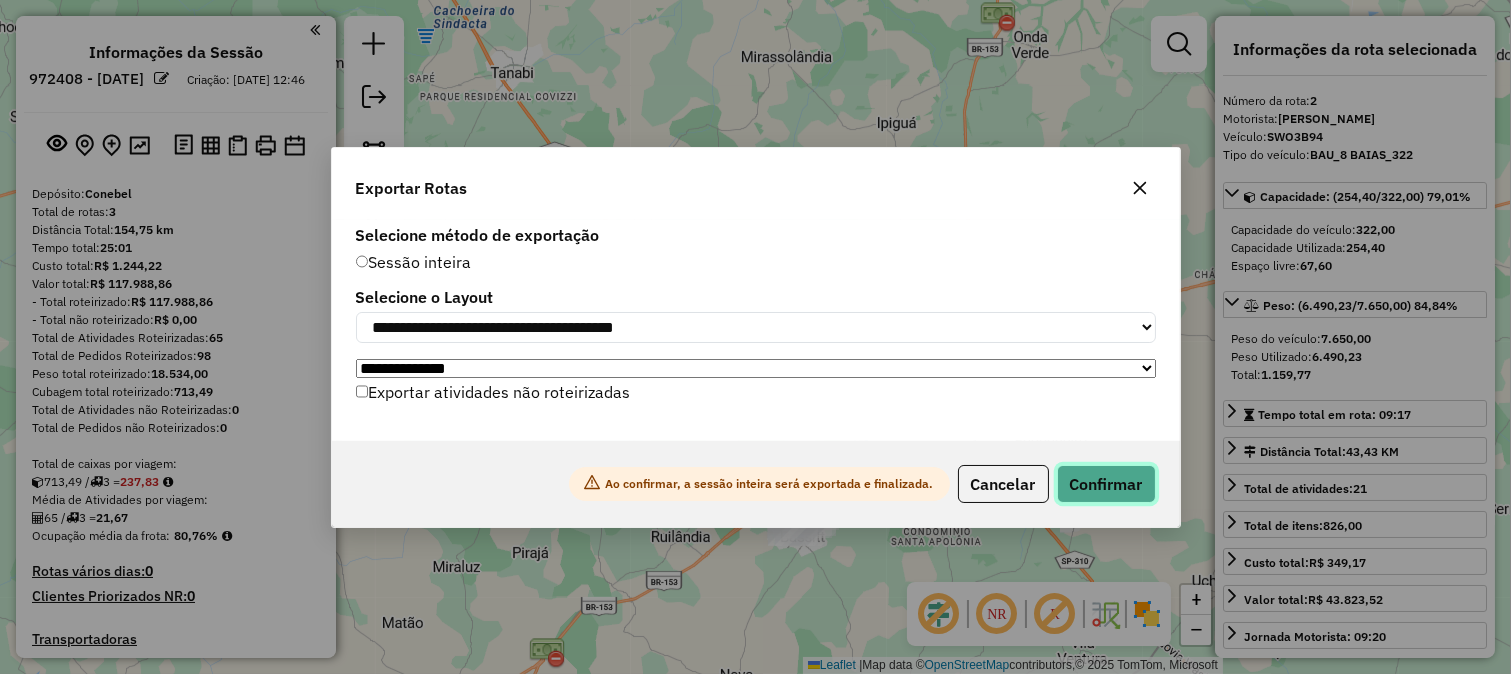 click on "Confirmar" 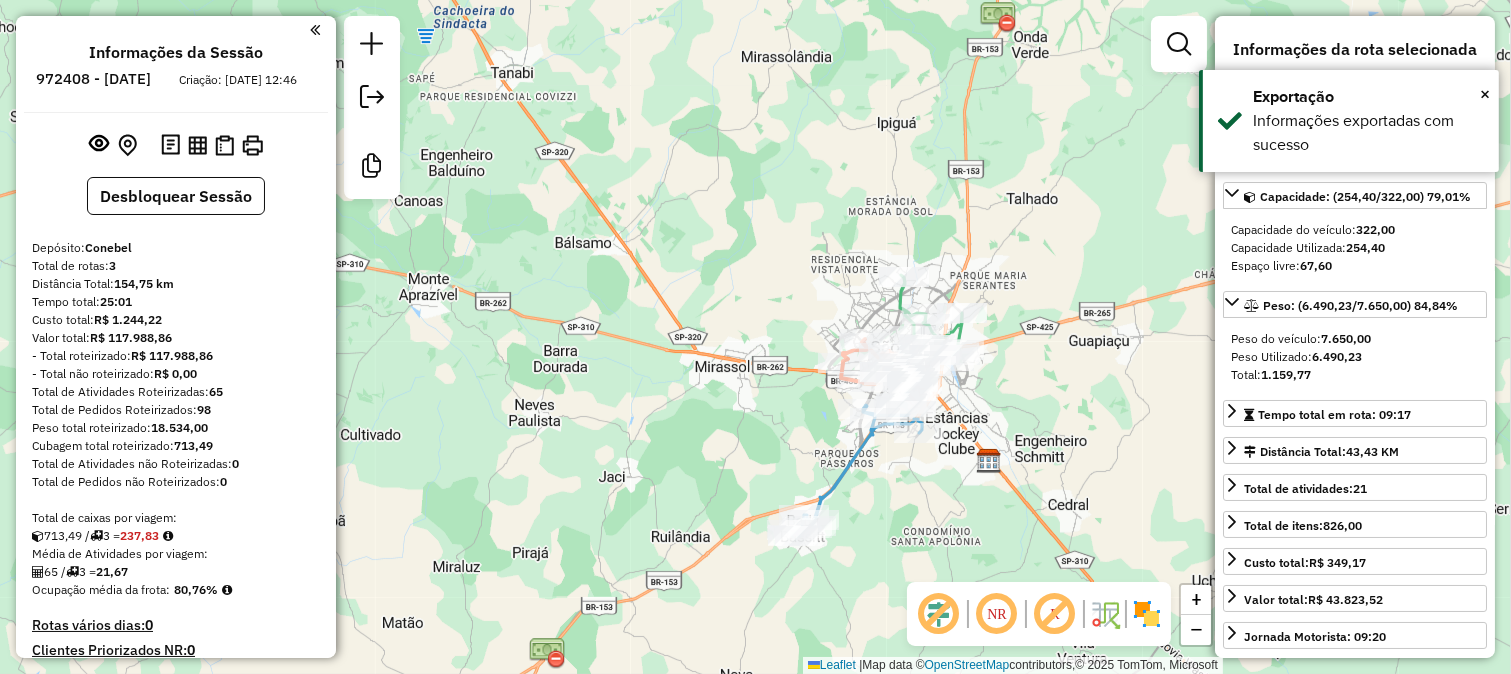 scroll, scrollTop: 478, scrollLeft: 0, axis: vertical 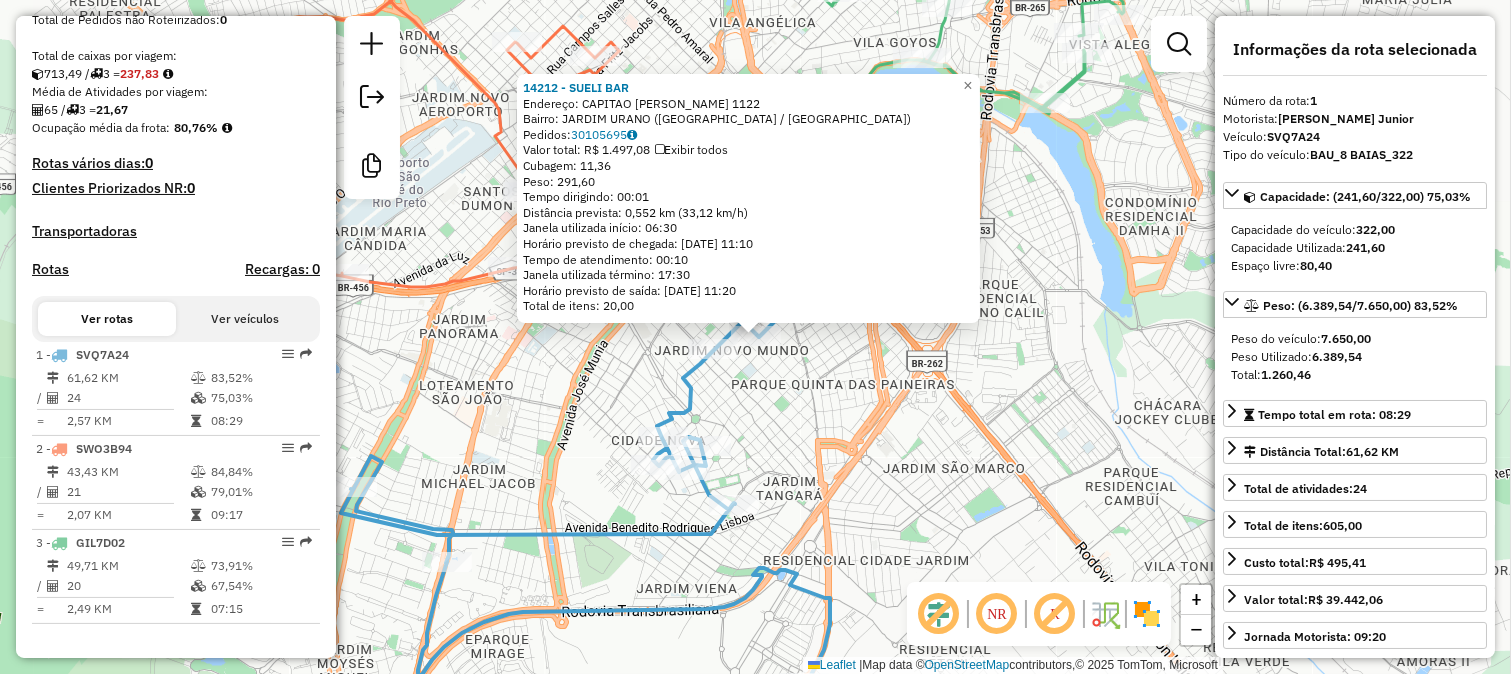 click on "14212 - SUELI BAR  Endereço:  CAPITAO JOSE MARIA 1122   Bairro: JARDIM URANO (SAO JOSE DO RIO PRETO / SP)   Pedidos:  30105695   Valor total: R$ 1.497,08   Exibir todos   Cubagem: 11,36  Peso: 291,60  Tempo dirigindo: 00:01   Distância prevista: 0,552 km (33,12 km/h)   Janela utilizada início: 06:30   Horário previsto de chegada: 30/07/2025 11:10   Tempo de atendimento: 00:10   Janela utilizada término: 17:30   Horário previsto de saída: 30/07/2025 11:20   Total de itens: 20,00  × Janela de atendimento Grade de atendimento Capacidade Transportadoras Veículos Cliente Pedidos  Rotas Selecione os dias de semana para filtrar as janelas de atendimento  Seg   Ter   Qua   Qui   Sex   Sáb   Dom  Informe o período da janela de atendimento: De: Até:  Filtrar exatamente a janela do cliente  Considerar janela de atendimento padrão  Selecione os dias de semana para filtrar as grades de atendimento  Seg   Ter   Qua   Qui   Sex   Sáb   Dom   Considerar clientes sem dia de atendimento cadastrado  Peso mínimo:" 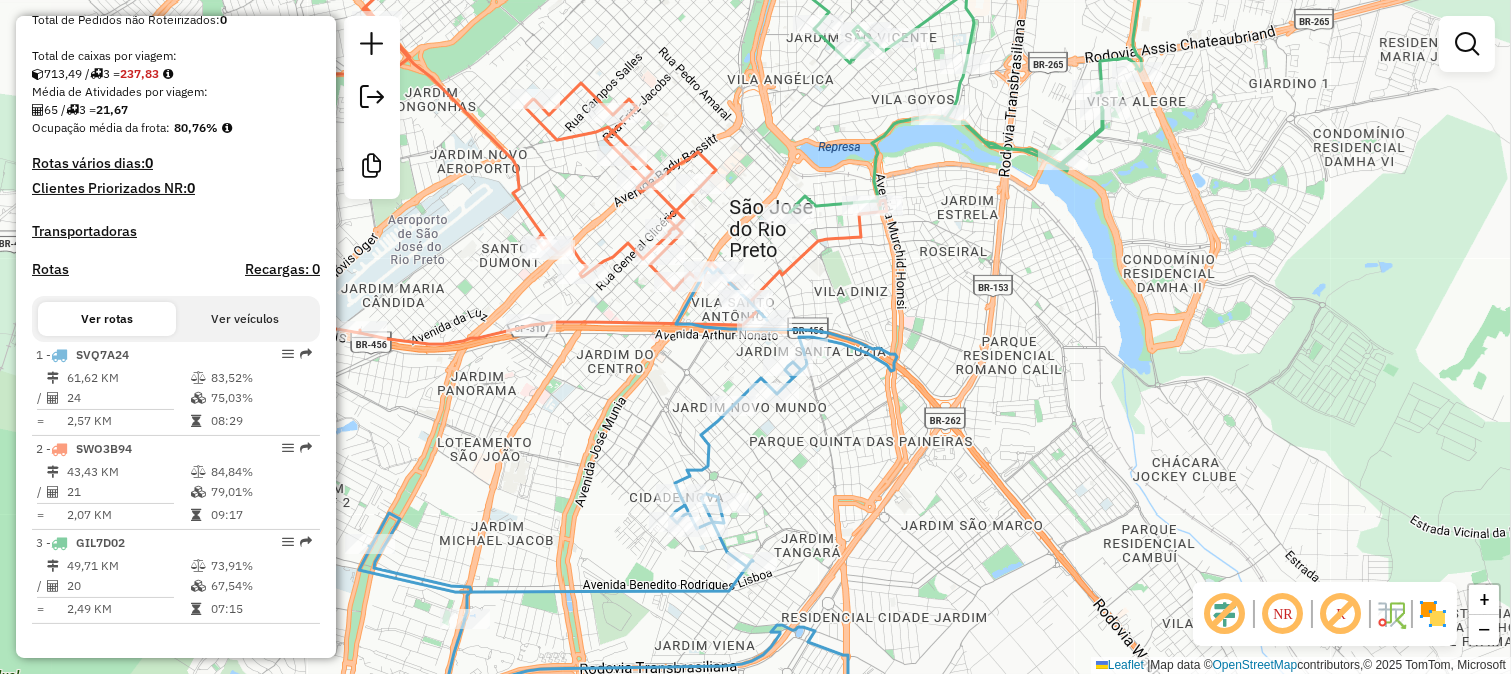click 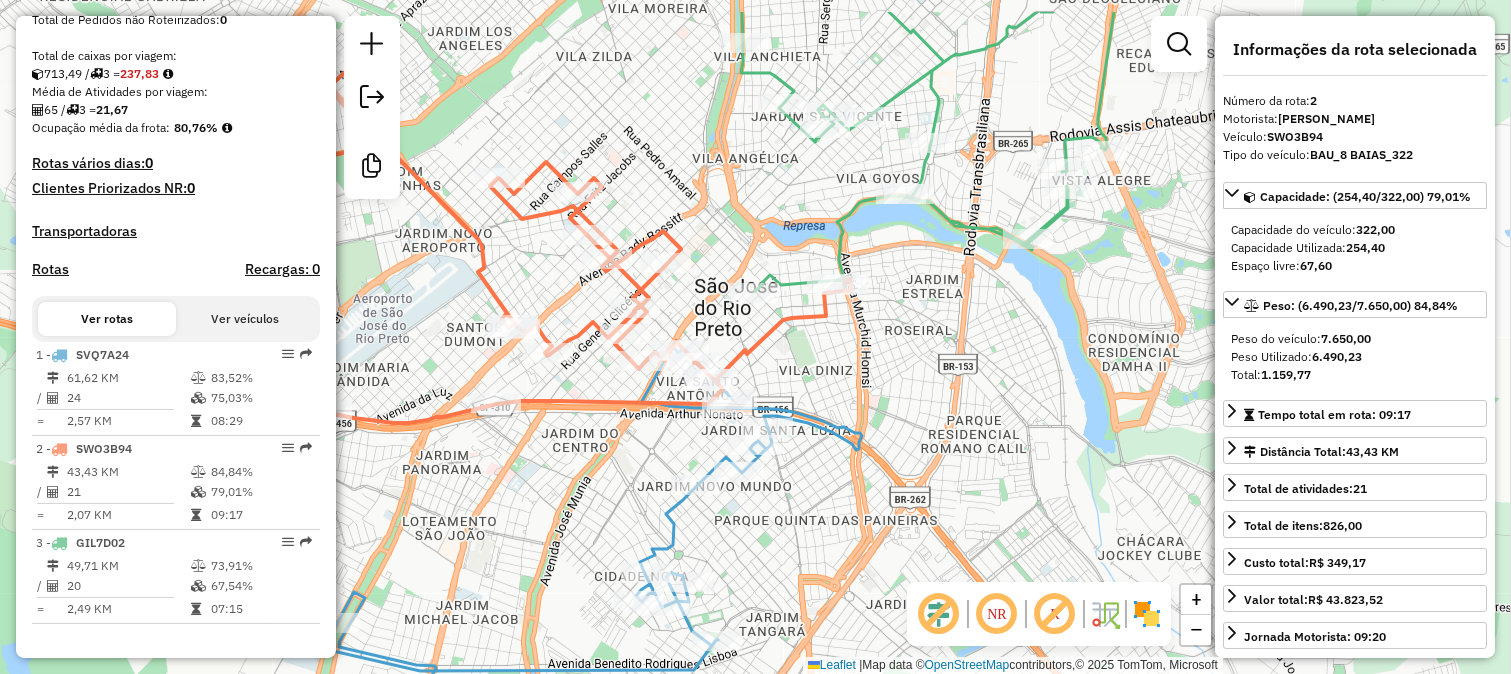 drag, startPoint x: 885, startPoint y: 276, endPoint x: 837, endPoint y: 372, distance: 107.33126 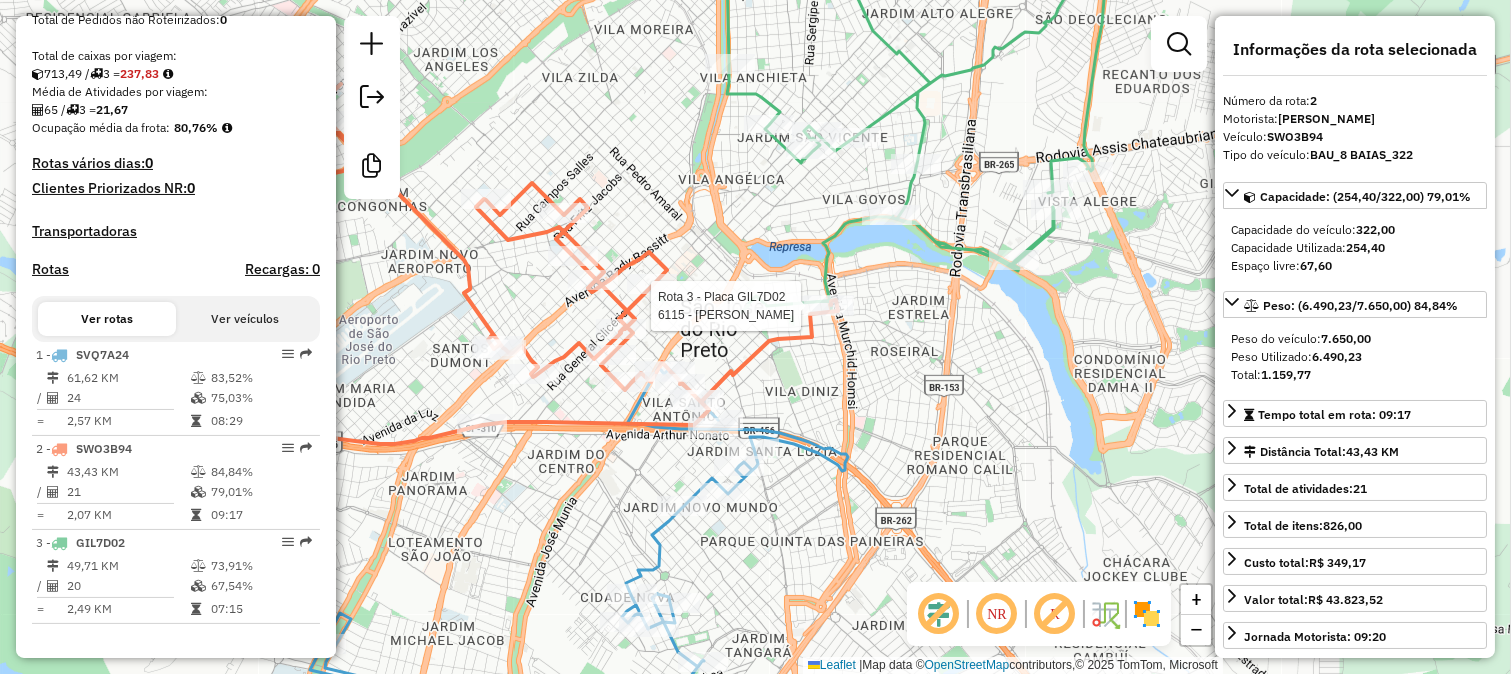 click 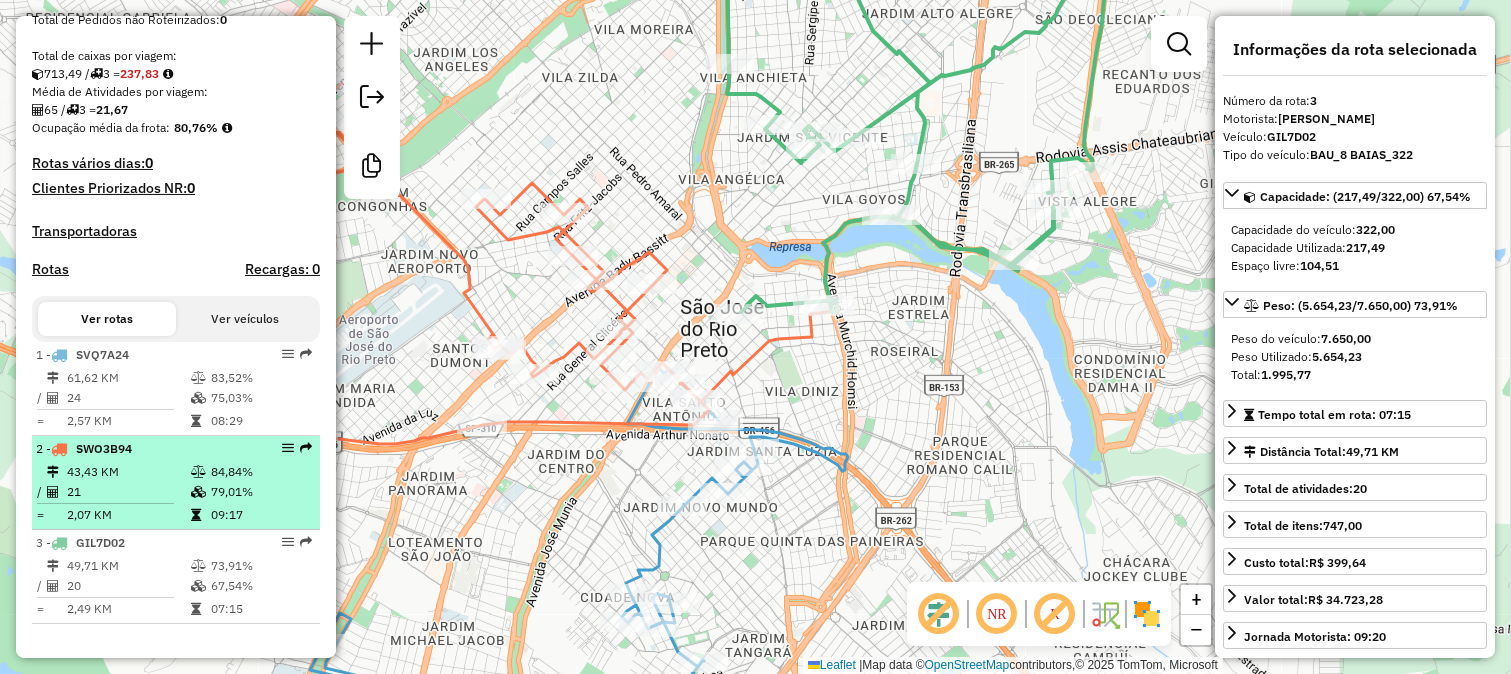 click on "84,84%" at bounding box center (260, 472) 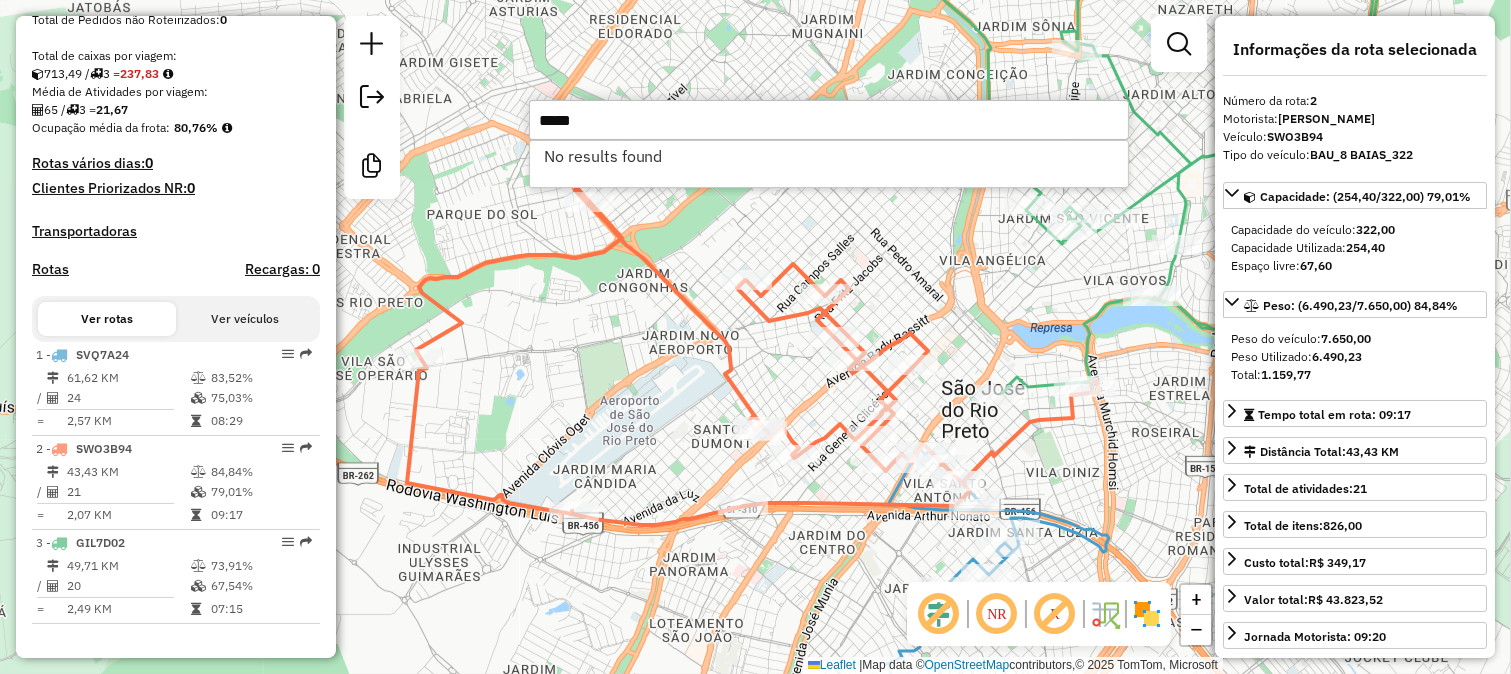click on "*****" at bounding box center (829, 120) 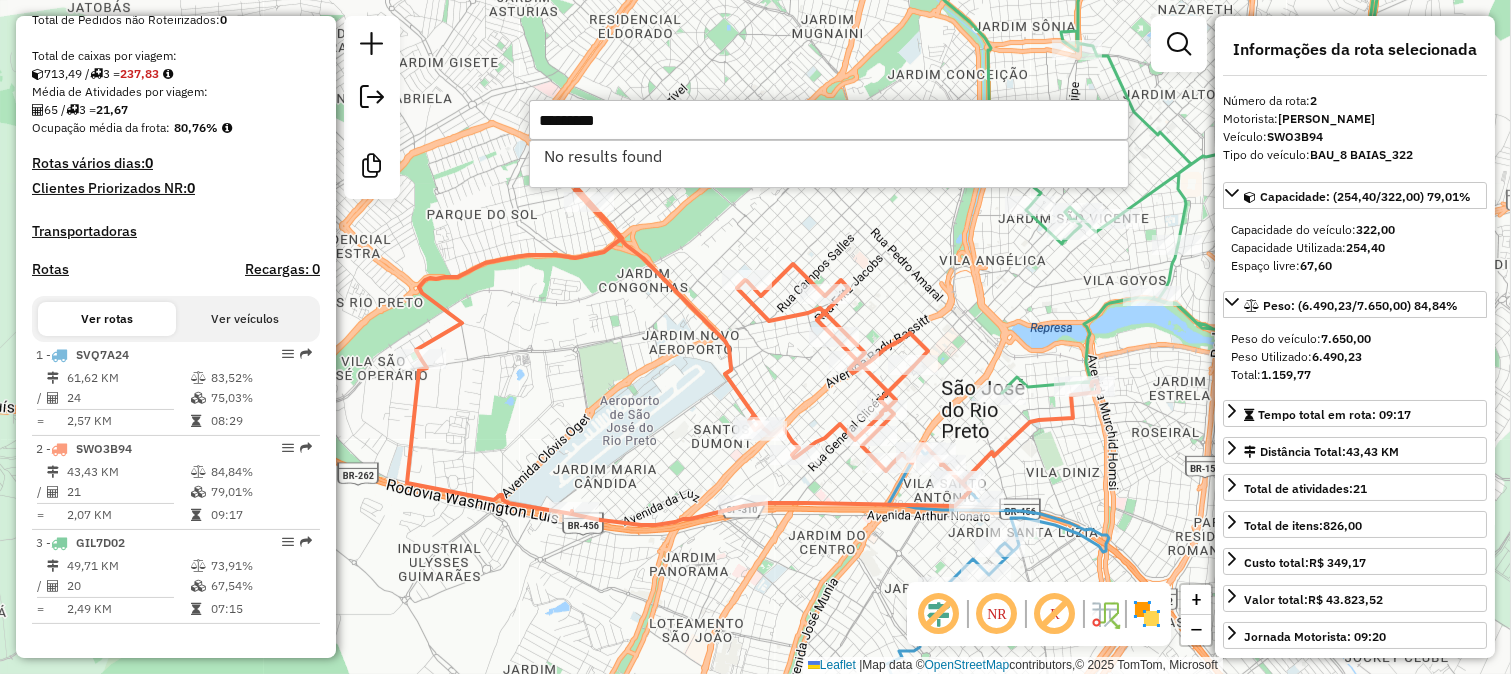 click on "*********" at bounding box center (829, 120) 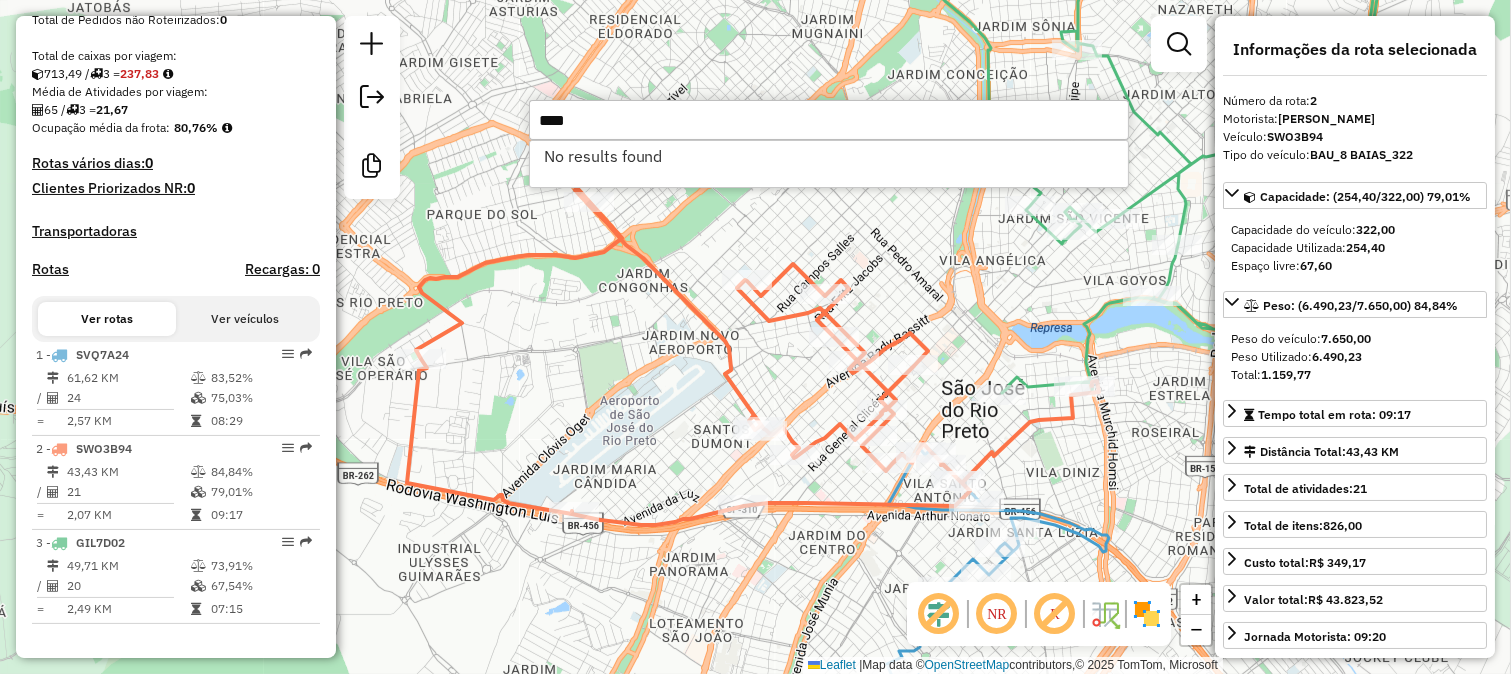 click on "****" at bounding box center (829, 120) 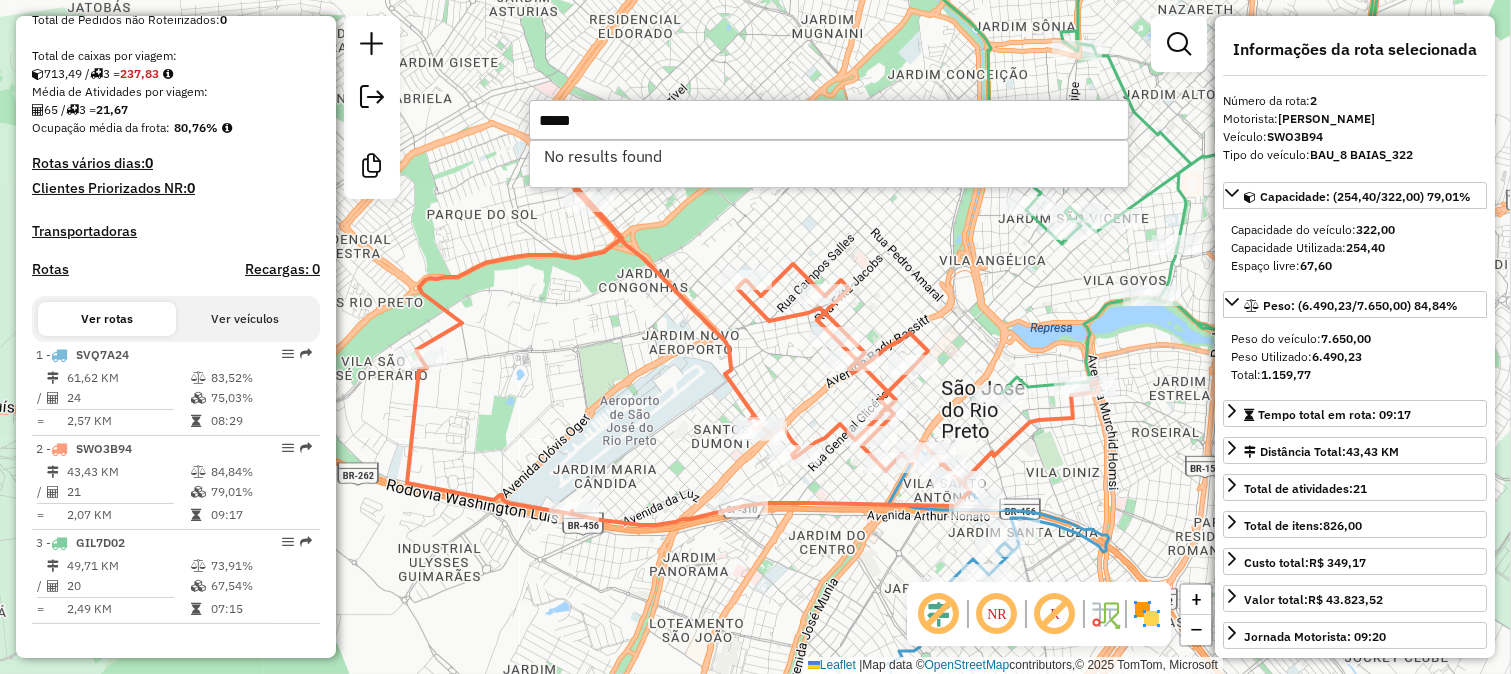 click on "*****" at bounding box center [829, 120] 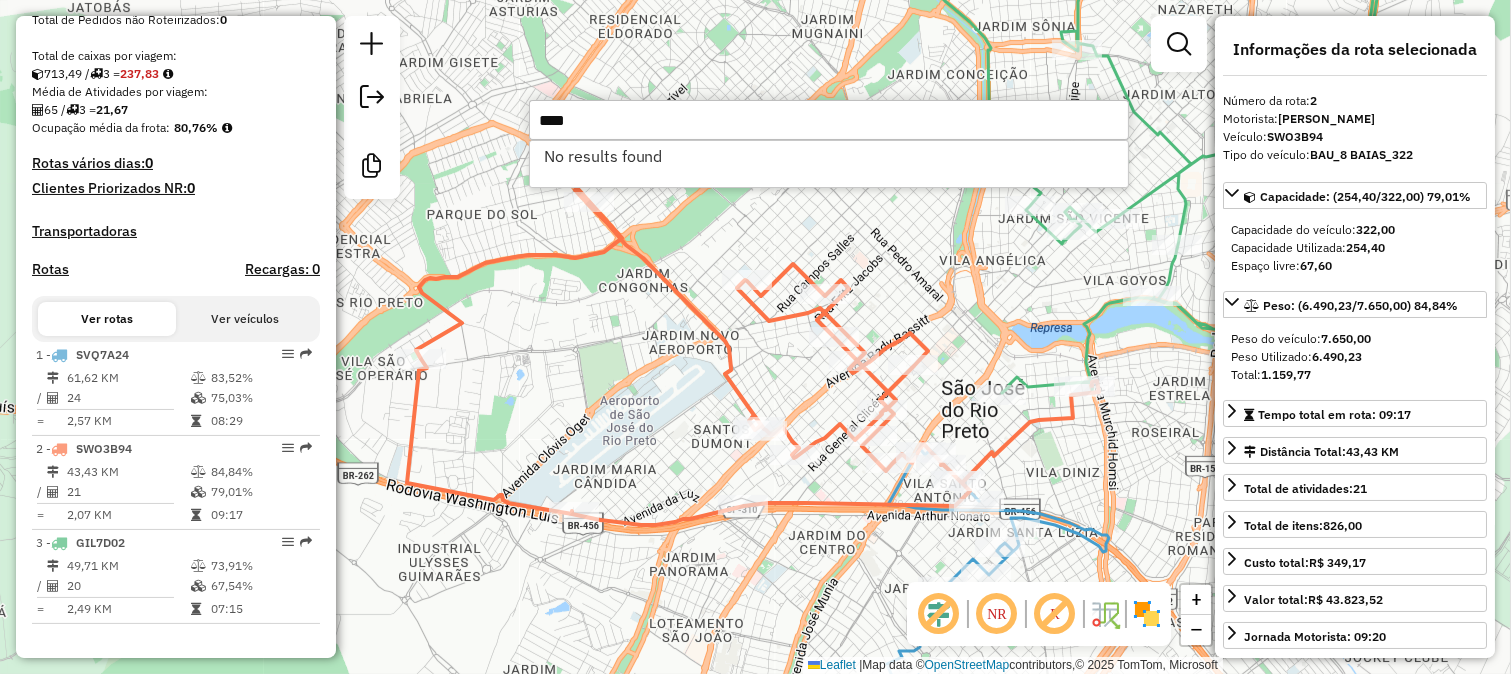 click on "****" at bounding box center (829, 120) 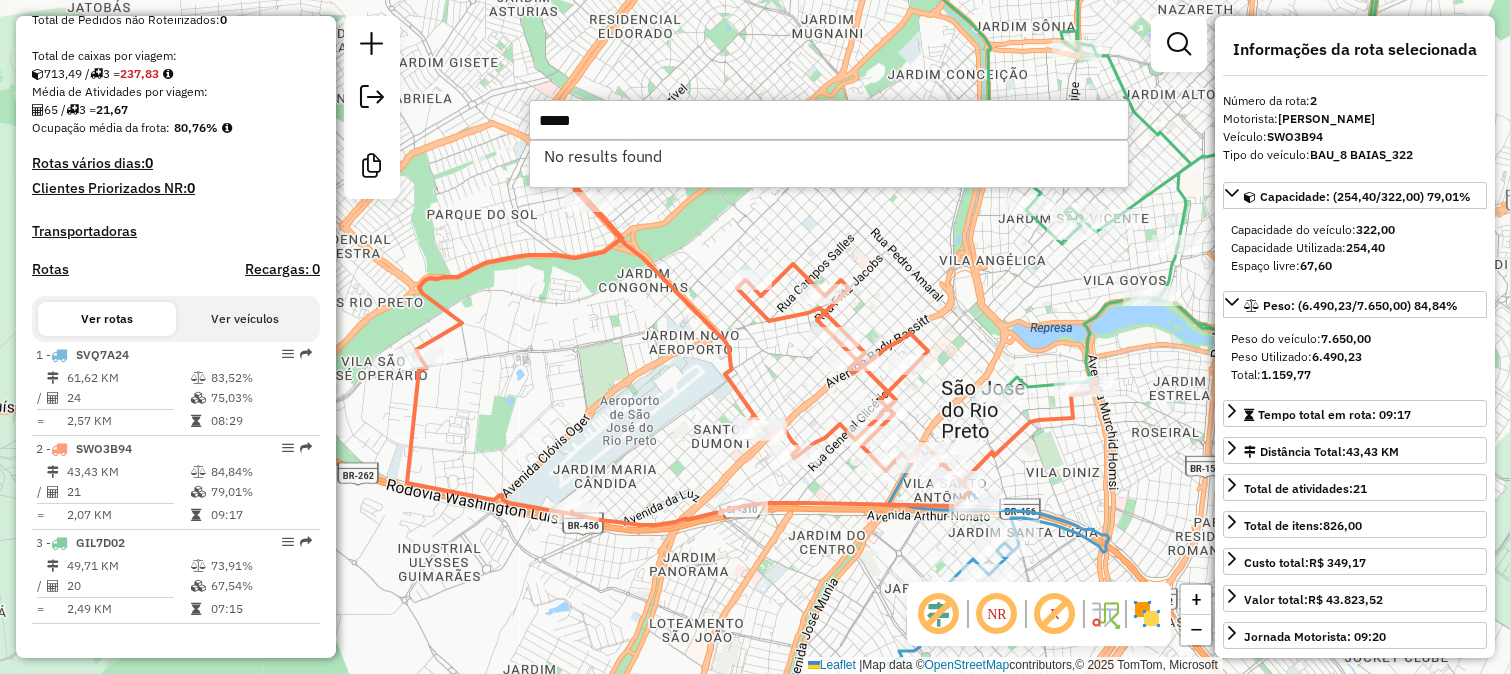 type on "*****" 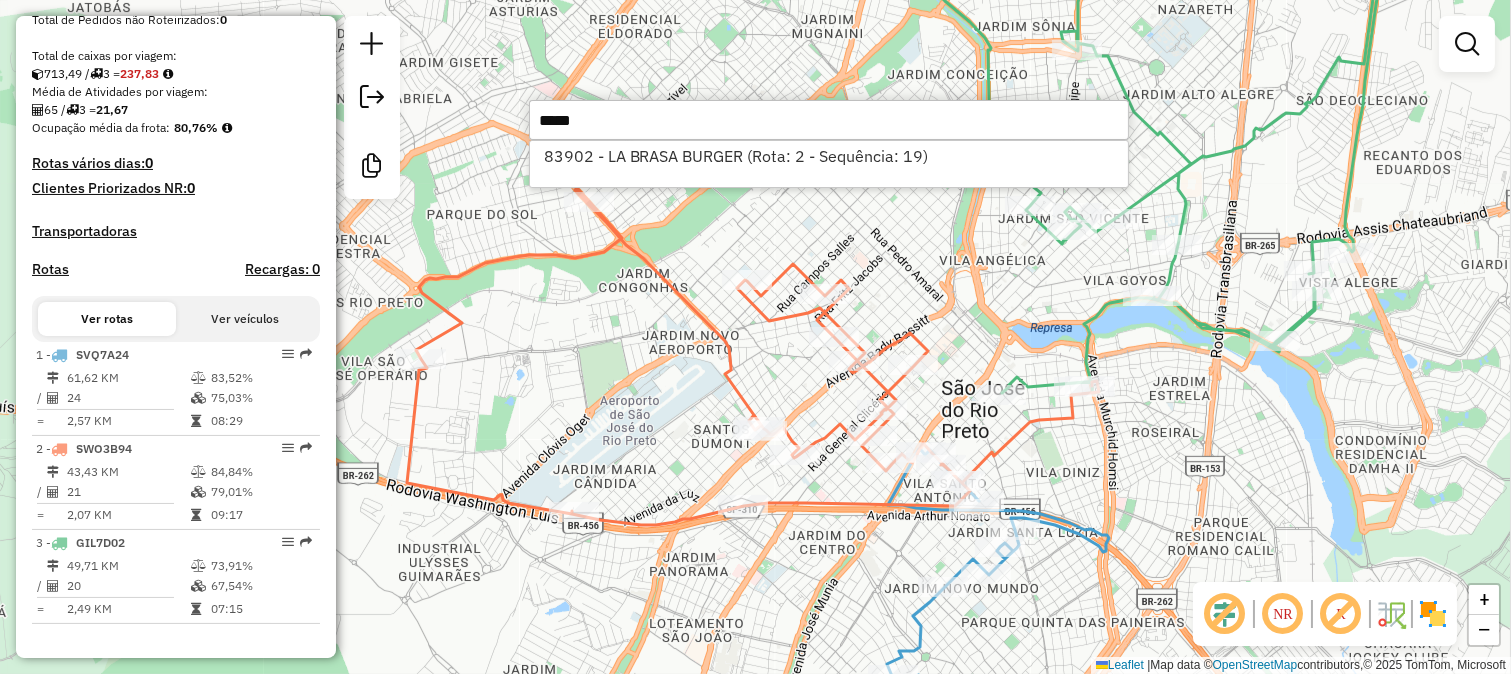 click on "*****" at bounding box center [829, 120] 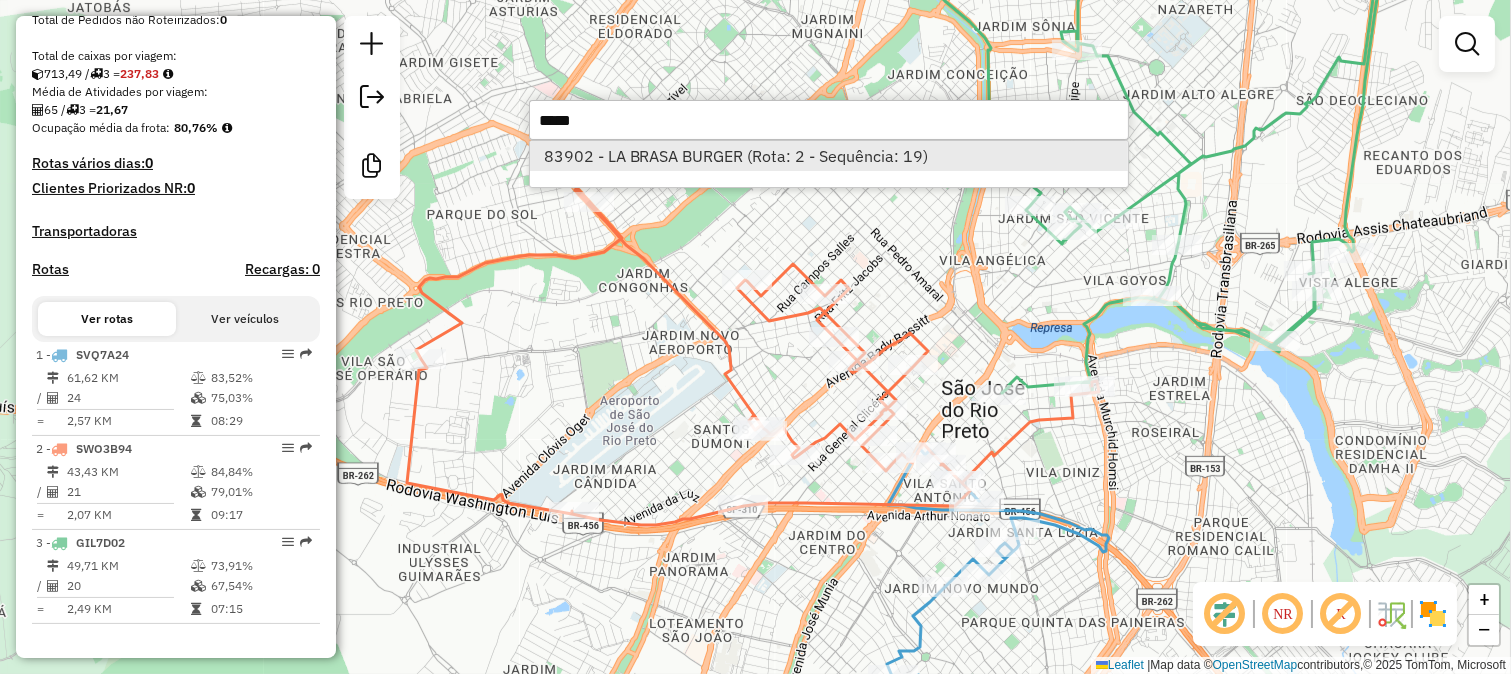 type on "*****" 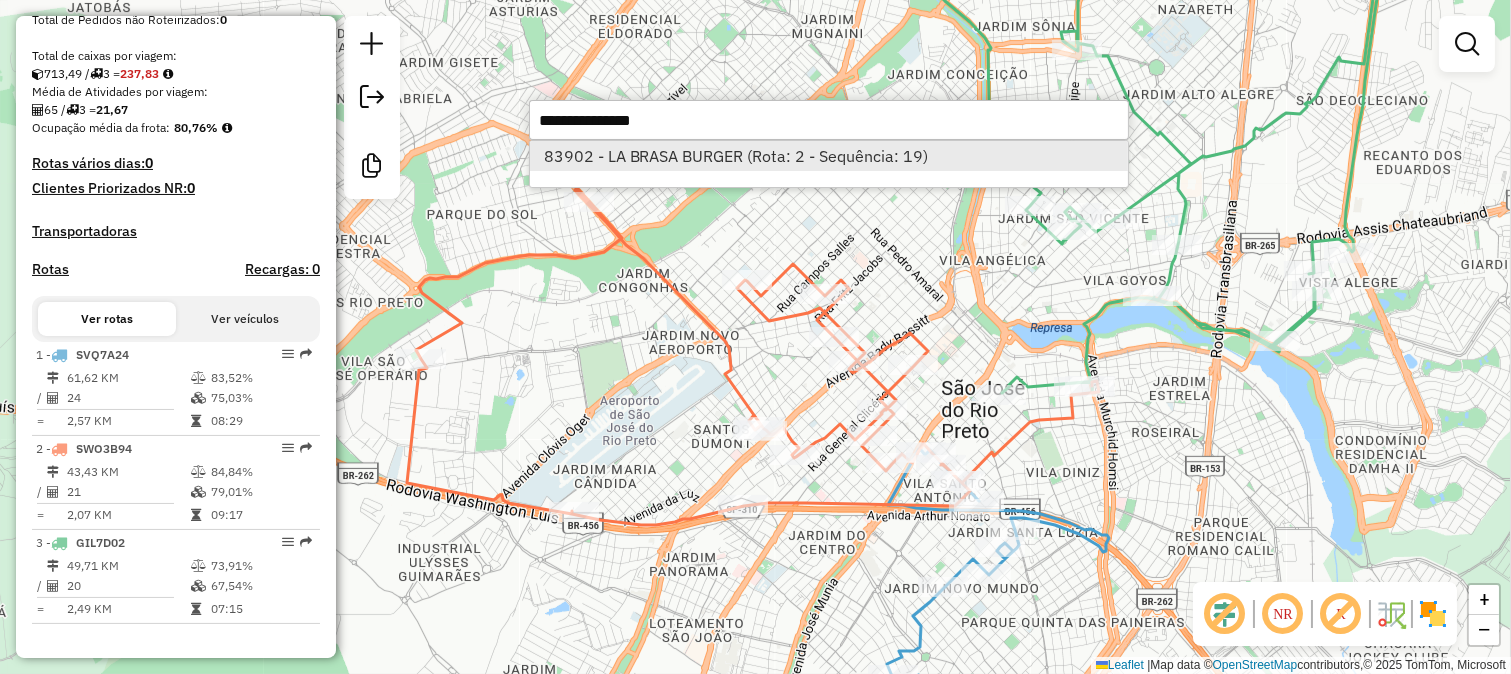 select on "*********" 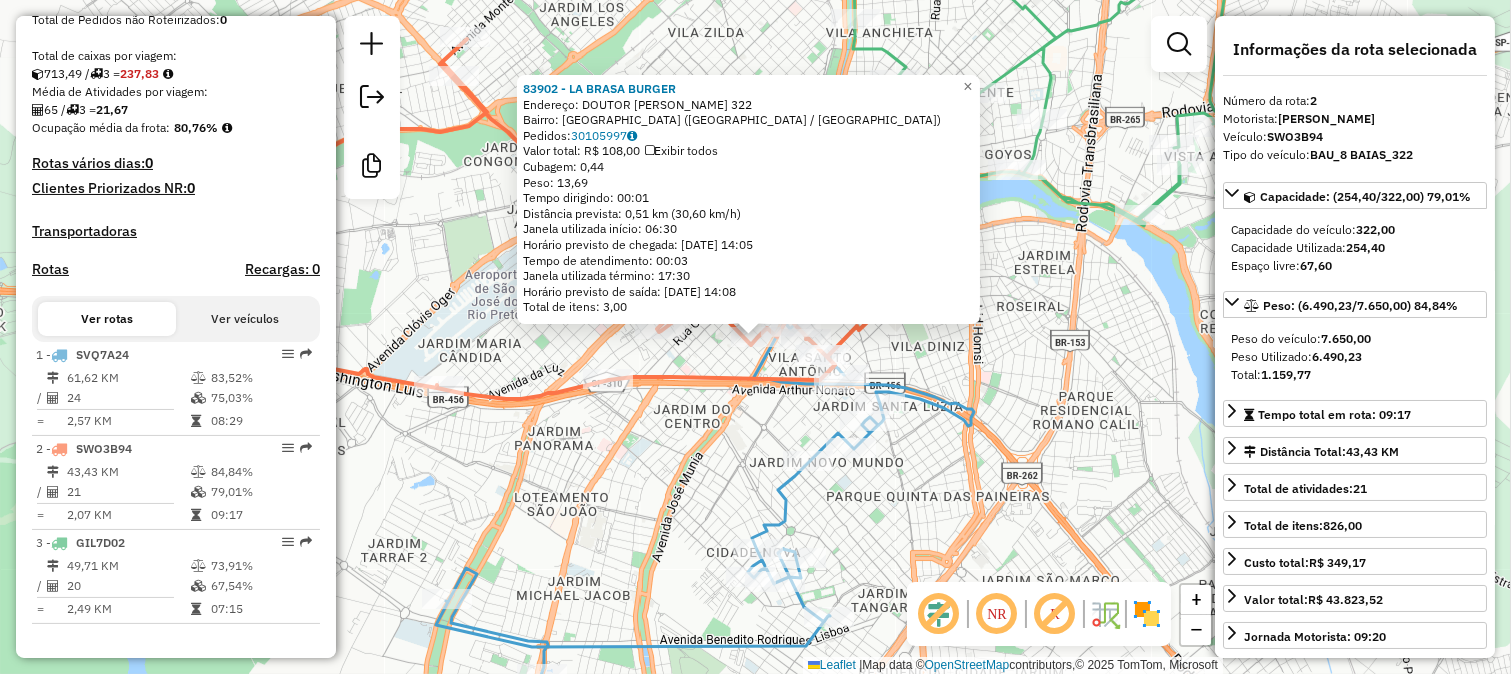 click 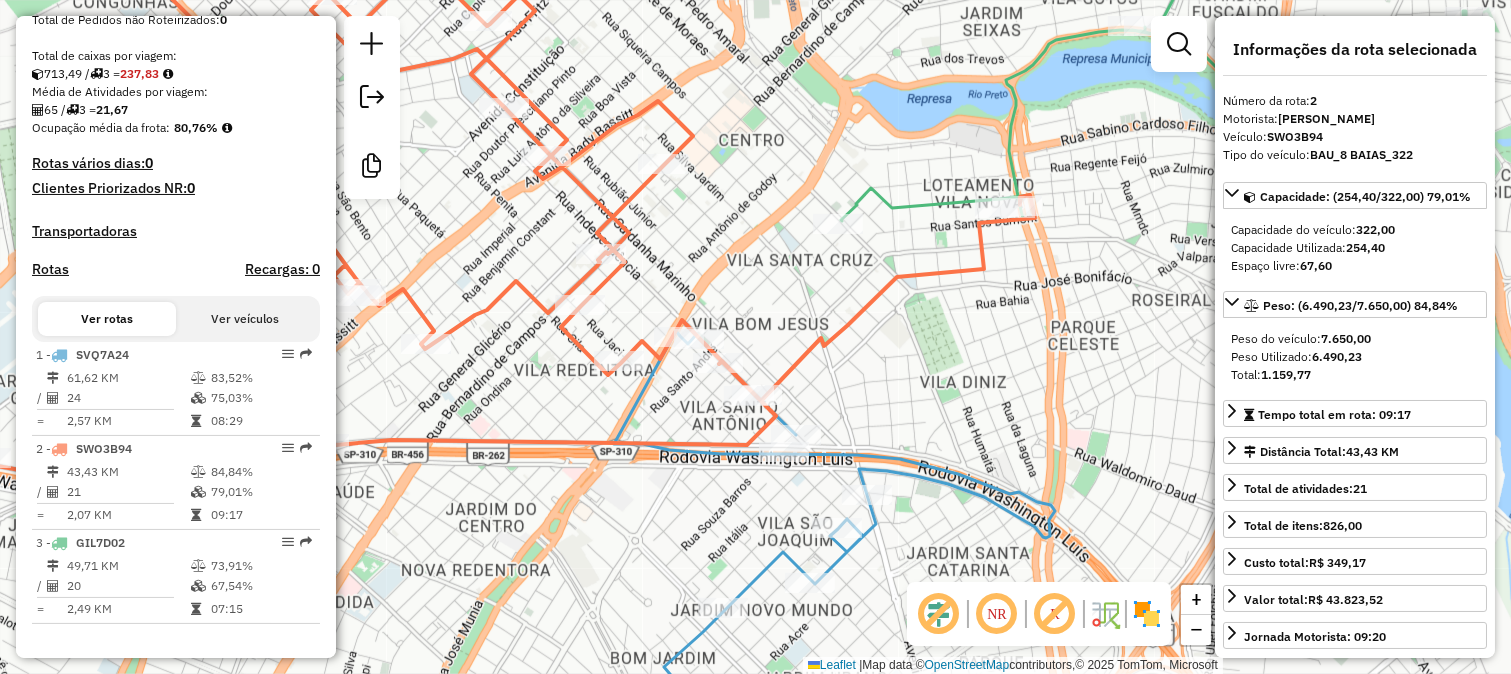 click 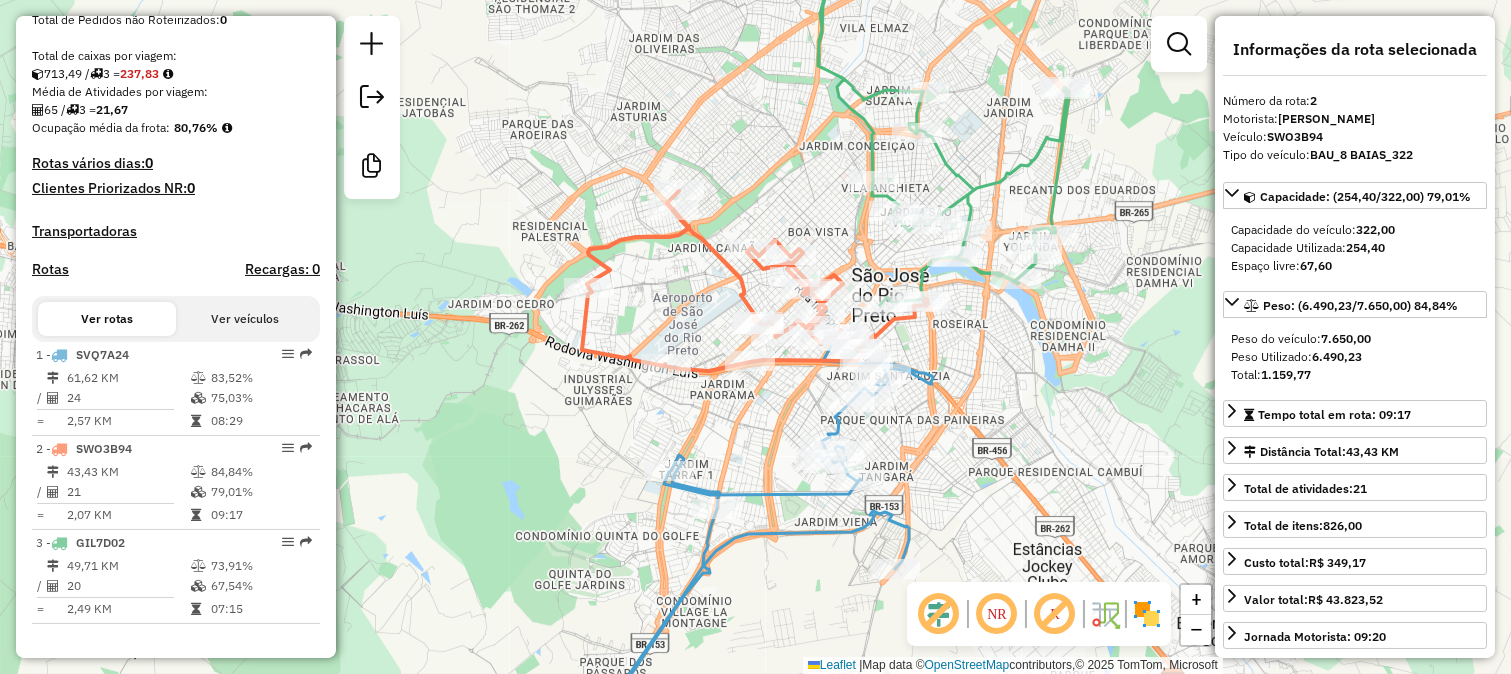 click 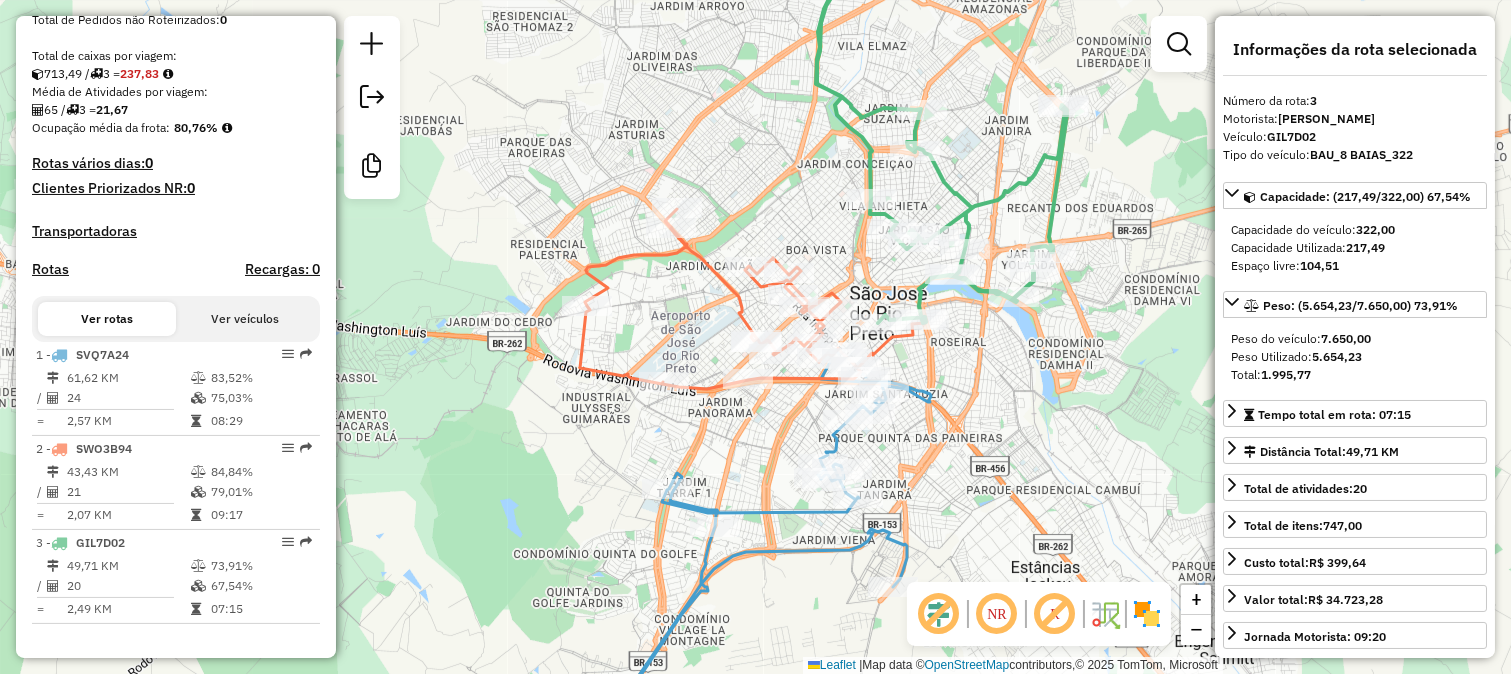 drag, startPoint x: 984, startPoint y: 144, endPoint x: 926, endPoint y: 360, distance: 223.65152 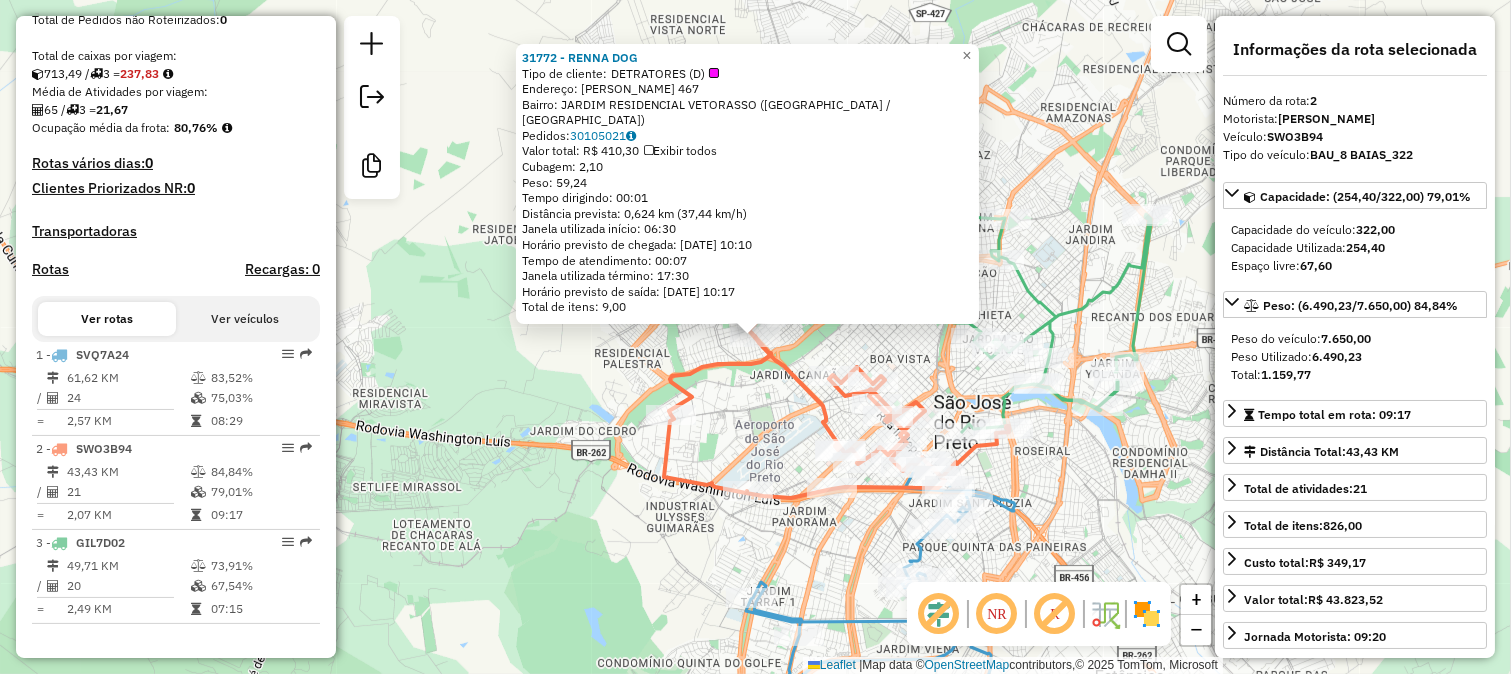 click on "Rota 2 - Placa SWO3B94  83740 - GARDEN CLUB 31772 - RENNA DOG  Tipo de cliente:   DETRATORES (D)   Endereço:  MARIO ALVES DE MENDONCA 467   Bairro: JARDIM RESIDENCIAL VETORASSO (SAO JOSE DO RIO PRETO / SP)   Pedidos:  30105021   Valor total: R$ 410,30   Exibir todos   Cubagem: 2,10  Peso: 59,24  Tempo dirigindo: 00:01   Distância prevista: 0,624 km (37,44 km/h)   Janela utilizada início: 06:30   Horário previsto de chegada: 30/07/2025 10:10   Tempo de atendimento: 00:07   Janela utilizada término: 17:30   Horário previsto de saída: 30/07/2025 10:17   Total de itens: 9,00  × Janela de atendimento Grade de atendimento Capacidade Transportadoras Veículos Cliente Pedidos  Rotas Selecione os dias de semana para filtrar as janelas de atendimento  Seg   Ter   Qua   Qui   Sex   Sáb   Dom  Informe o período da janela de atendimento: De: Até:  Filtrar exatamente a janela do cliente  Considerar janela de atendimento padrão  Selecione os dias de semana para filtrar as grades de atendimento  Seg   Ter   Qua" 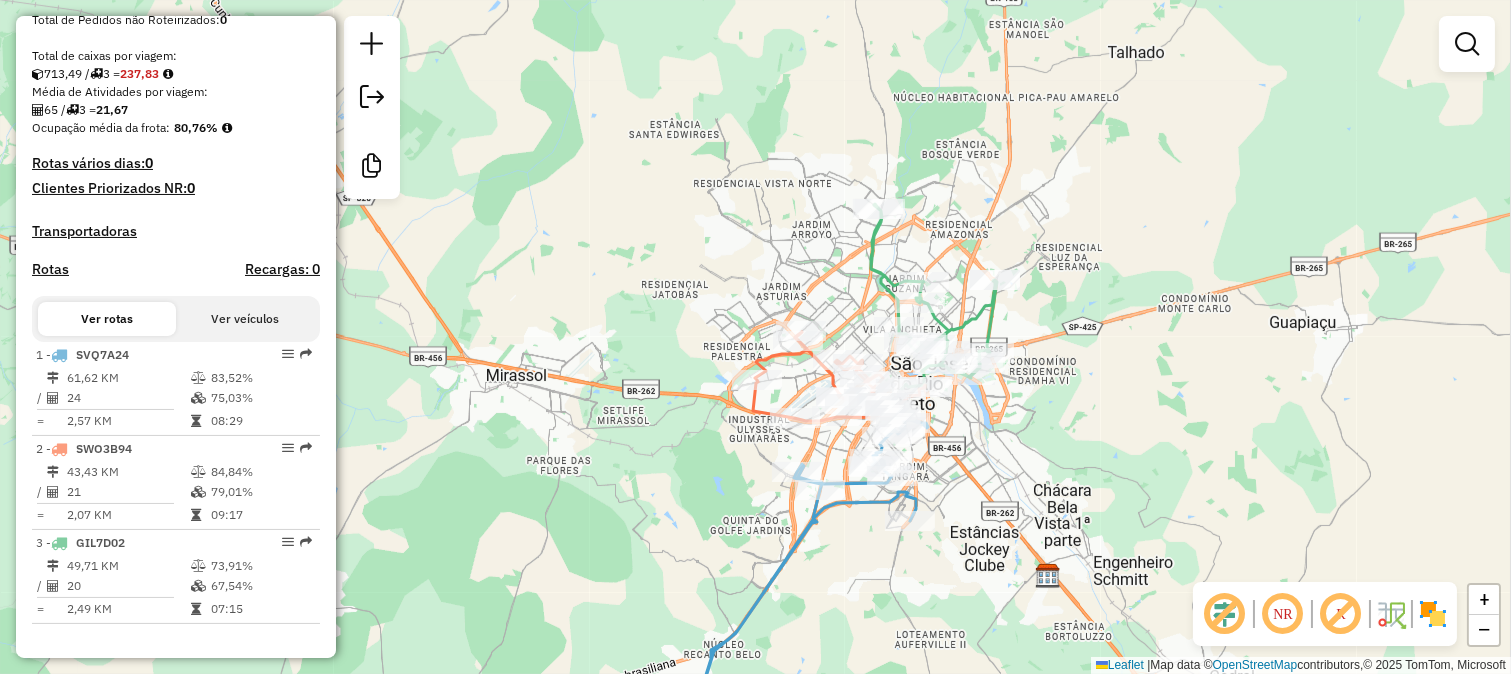 click on "Janela de atendimento Grade de atendimento Capacidade Transportadoras Veículos Cliente Pedidos  Rotas Selecione os dias de semana para filtrar as janelas de atendimento  Seg   Ter   Qua   Qui   Sex   Sáb   Dom  Informe o período da janela de atendimento: De: Até:  Filtrar exatamente a janela do cliente  Considerar janela de atendimento padrão  Selecione os dias de semana para filtrar as grades de atendimento  Seg   Ter   Qua   Qui   Sex   Sáb   Dom   Considerar clientes sem dia de atendimento cadastrado  Clientes fora do dia de atendimento selecionado Filtrar as atividades entre os valores definidos abaixo:  Peso mínimo:   Peso máximo:   Cubagem mínima:   Cubagem máxima:   De:   Até:  Filtrar as atividades entre o tempo de atendimento definido abaixo:  De:   Até:   Considerar capacidade total dos clientes não roteirizados Transportadora: Selecione um ou mais itens Tipo de veículo: Selecione um ou mais itens Veículo: Selecione um ou mais itens Motorista: Selecione um ou mais itens Nome: Rótulo:" 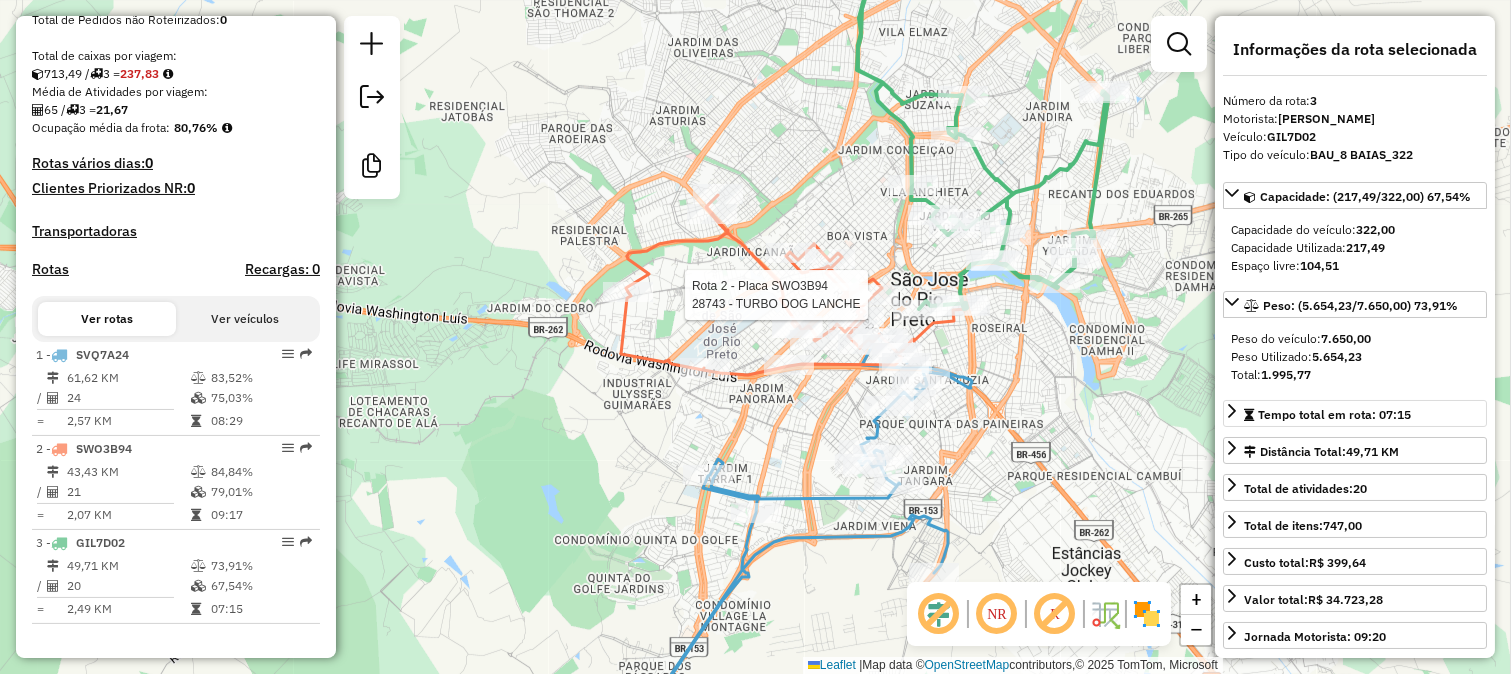 click on "Capacidade: (217,49/322,00) 67,54%   Capacidade do veículo:  322,00  Capacidade Utilizada:  217,49  Espaço livre:   104,51      Peso: (5.654,23/7.650,00) 73,91%   Peso do veículo:  7.650,00  Peso Utilizado:  5.654,23  Total:  1.995,77     Tempo total em rota: 07:15      Distância Total:  49,71 KM     Total de atividades:  20     Total de itens:  747,00     Custo total:  R$ 399,64     Valor total:  R$ 34.723,28     Jornada Motorista: 09:20" at bounding box center [1355, 419] 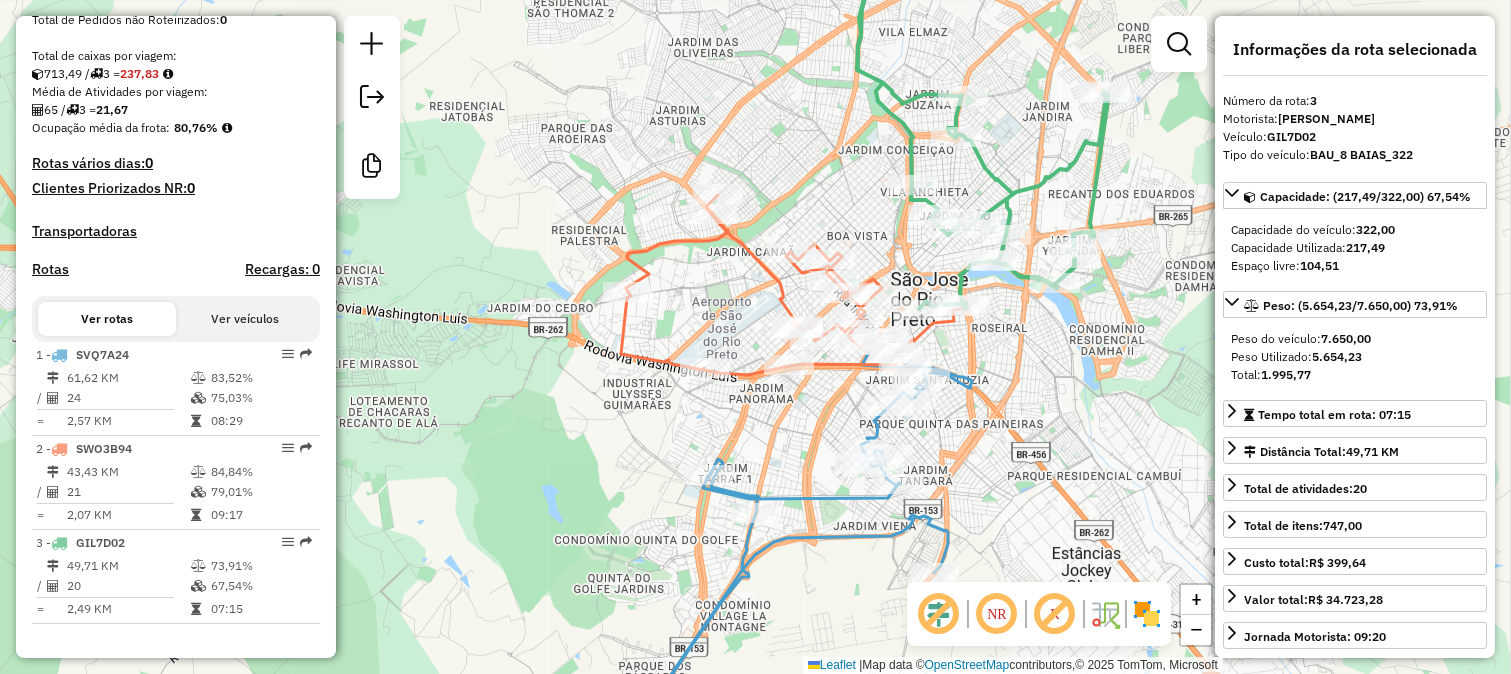 click on "Janela de atendimento Grade de atendimento Capacidade Transportadoras Veículos Cliente Pedidos  Rotas Selecione os dias de semana para filtrar as janelas de atendimento  Seg   Ter   Qua   Qui   Sex   Sáb   Dom  Informe o período da janela de atendimento: De: Até:  Filtrar exatamente a janela do cliente  Considerar janela de atendimento padrão  Selecione os dias de semana para filtrar as grades de atendimento  Seg   Ter   Qua   Qui   Sex   Sáb   Dom   Considerar clientes sem dia de atendimento cadastrado  Clientes fora do dia de atendimento selecionado Filtrar as atividades entre os valores definidos abaixo:  Peso mínimo:   Peso máximo:   Cubagem mínima:   Cubagem máxima:   De:   Até:  Filtrar as atividades entre o tempo de atendimento definido abaixo:  De:   Até:   Considerar capacidade total dos clientes não roteirizados Transportadora: Selecione um ou mais itens Tipo de veículo: Selecione um ou mais itens Veículo: Selecione um ou mais itens Motorista: Selecione um ou mais itens Nome: Rótulo:" 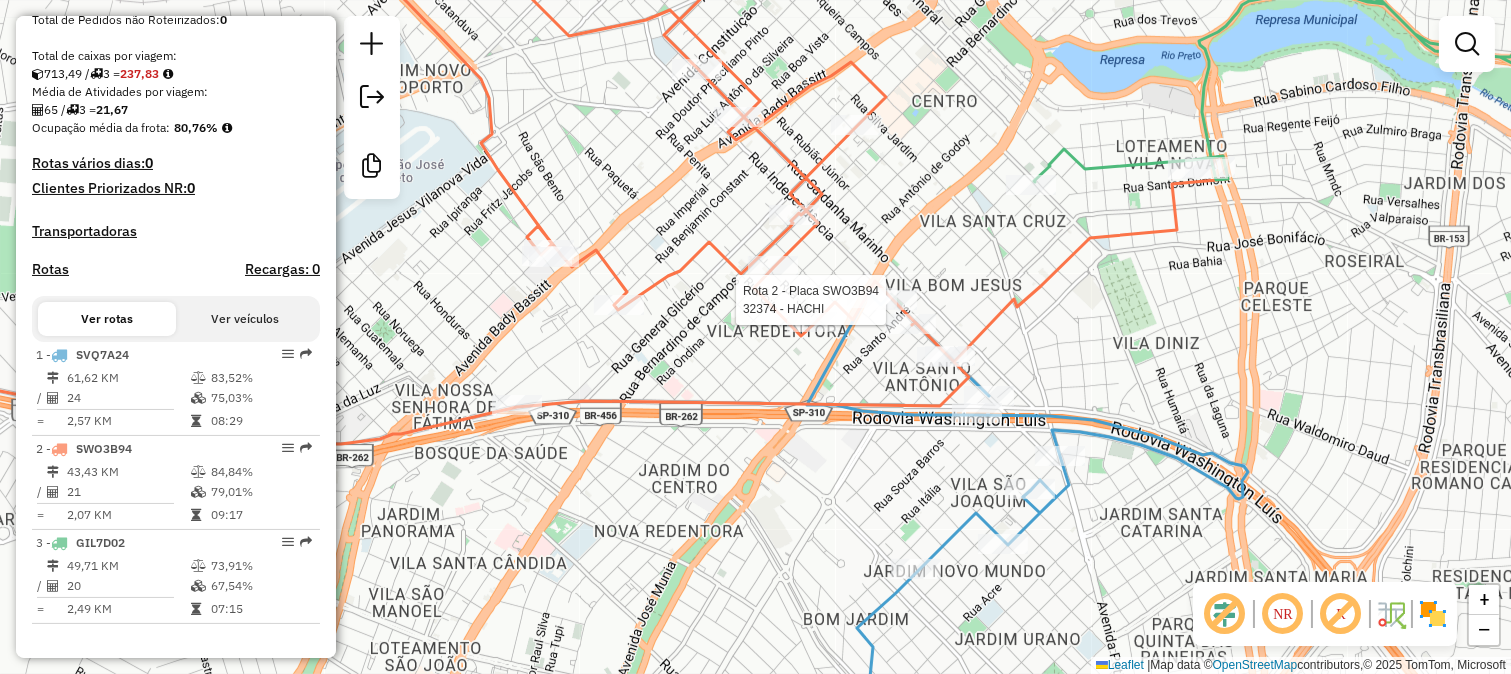 select on "*********" 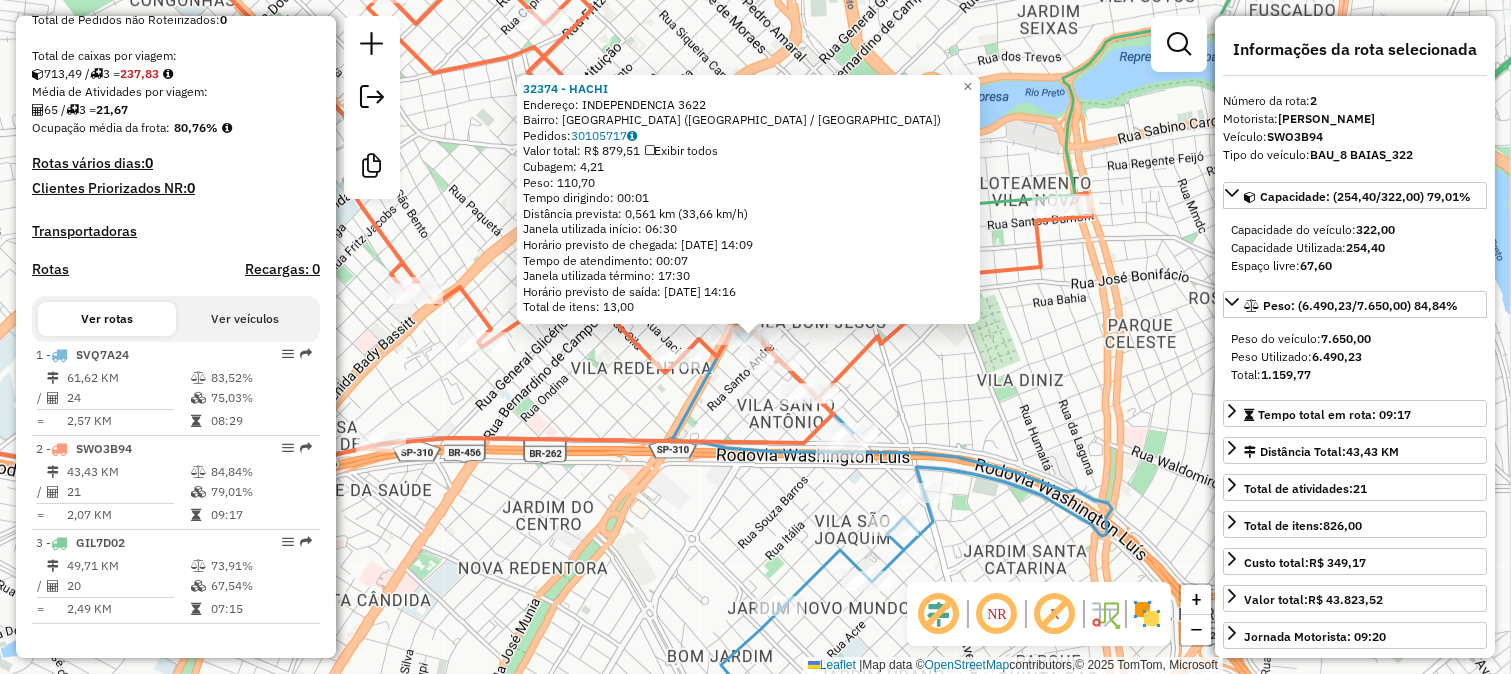 click on "32374 - HACHI  Endereço:  INDEPENDENCIA 3622   Bairro: VILA SANTO ANTONIO (SAO JOSE DO RIO PRETO / SP)   Pedidos:  30105717   Valor total: R$ 879,51   Exibir todos   Cubagem: 4,21  Peso: 110,70  Tempo dirigindo: 00:01   Distância prevista: 0,561 km (33,66 km/h)   Janela utilizada início: 06:30   Horário previsto de chegada: 30/07/2025 14:09   Tempo de atendimento: 00:07   Janela utilizada término: 17:30   Horário previsto de saída: 30/07/2025 14:16   Total de itens: 13,00  × Janela de atendimento Grade de atendimento Capacidade Transportadoras Veículos Cliente Pedidos  Rotas Selecione os dias de semana para filtrar as janelas de atendimento  Seg   Ter   Qua   Qui   Sex   Sáb   Dom  Informe o período da janela de atendimento: De: Até:  Filtrar exatamente a janela do cliente  Considerar janela de atendimento padrão  Selecione os dias de semana para filtrar as grades de atendimento  Seg   Ter   Qua   Qui   Sex   Sáb   Dom   Considerar clientes sem dia de atendimento cadastrado  Peso mínimo:   De:" 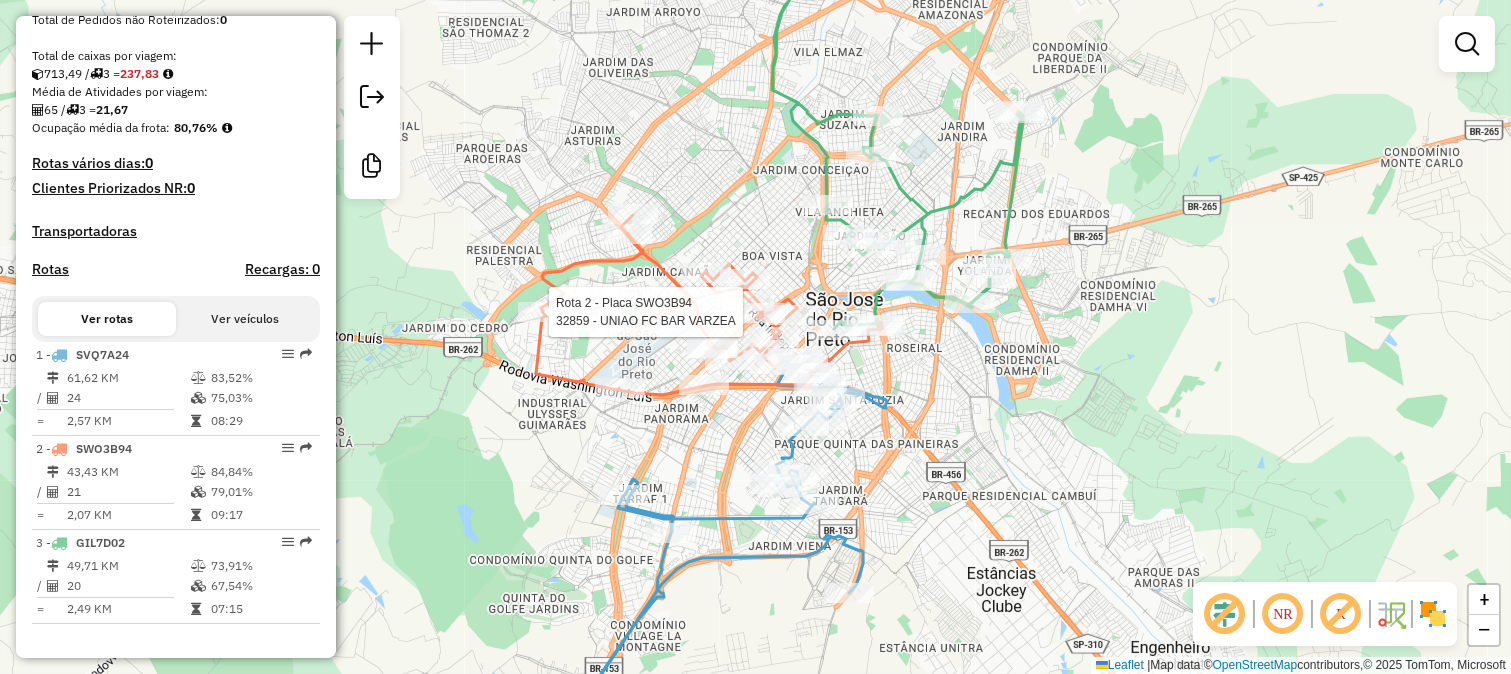 select on "*********" 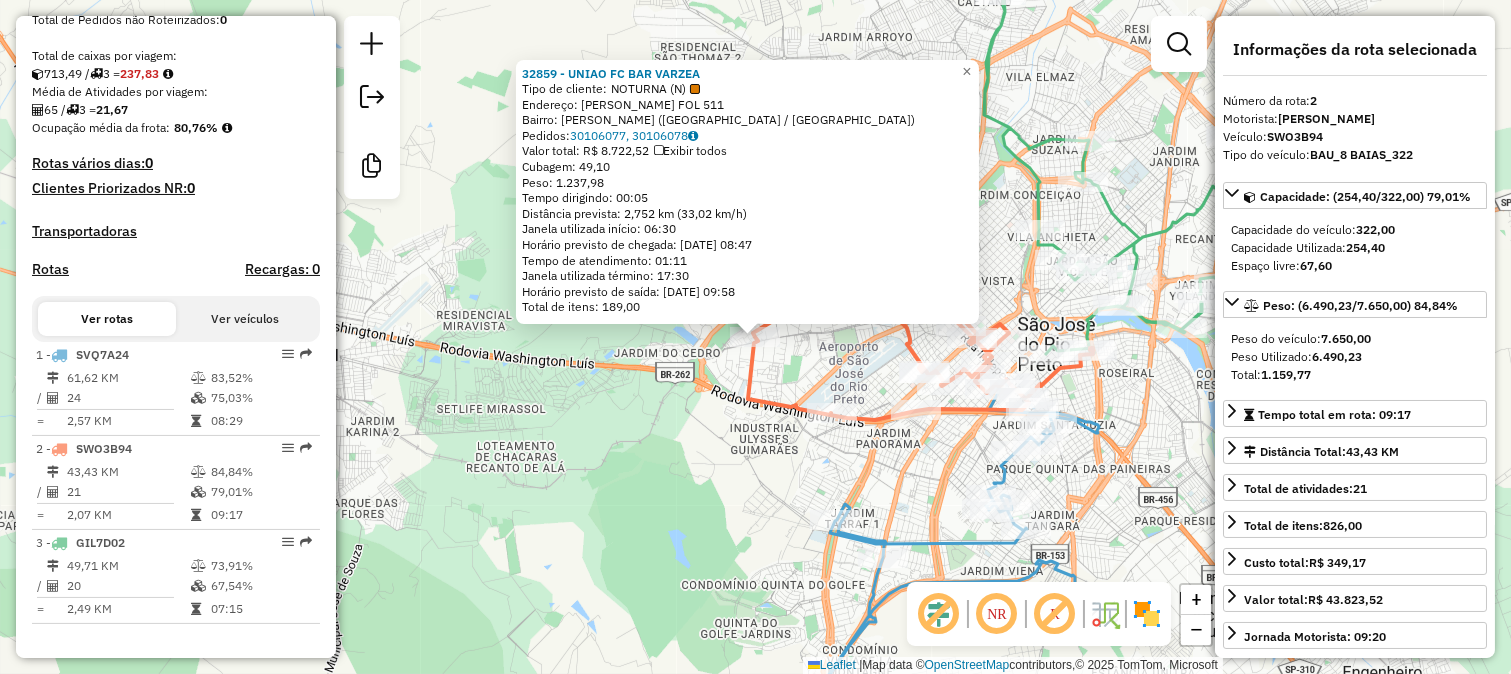 click on "32859 - UNIAO FC BAR VARZEA  Tipo de cliente:   NOTURNA (N)   Endereço:  JOSEPHA DA COSTA GUIMARAES FOL 511   Bairro: GONZAGA DE CAMPOS (SAO JOSE DO RIO PRETO / SP)   Pedidos:  30106077, 30106078   Valor total: R$ 8.722,52   Exibir todos   Cubagem: 49,10  Peso: 1.237,98  Tempo dirigindo: 00:05   Distância prevista: 2,752 km (33,02 km/h)   Janela utilizada início: 06:30   Horário previsto de chegada: 30/07/2025 08:47   Tempo de atendimento: 01:11   Janela utilizada término: 17:30   Horário previsto de saída: 30/07/2025 09:58   Total de itens: 189,00  × Janela de atendimento Grade de atendimento Capacidade Transportadoras Veículos Cliente Pedidos  Rotas Selecione os dias de semana para filtrar as janelas de atendimento  Seg   Ter   Qua   Qui   Sex   Sáb   Dom  Informe o período da janela de atendimento: De: Até:  Filtrar exatamente a janela do cliente  Considerar janela de atendimento padrão  Selecione os dias de semana para filtrar as grades de atendimento  Seg   Ter   Qua   Qui   Sex   Sáb  De:" 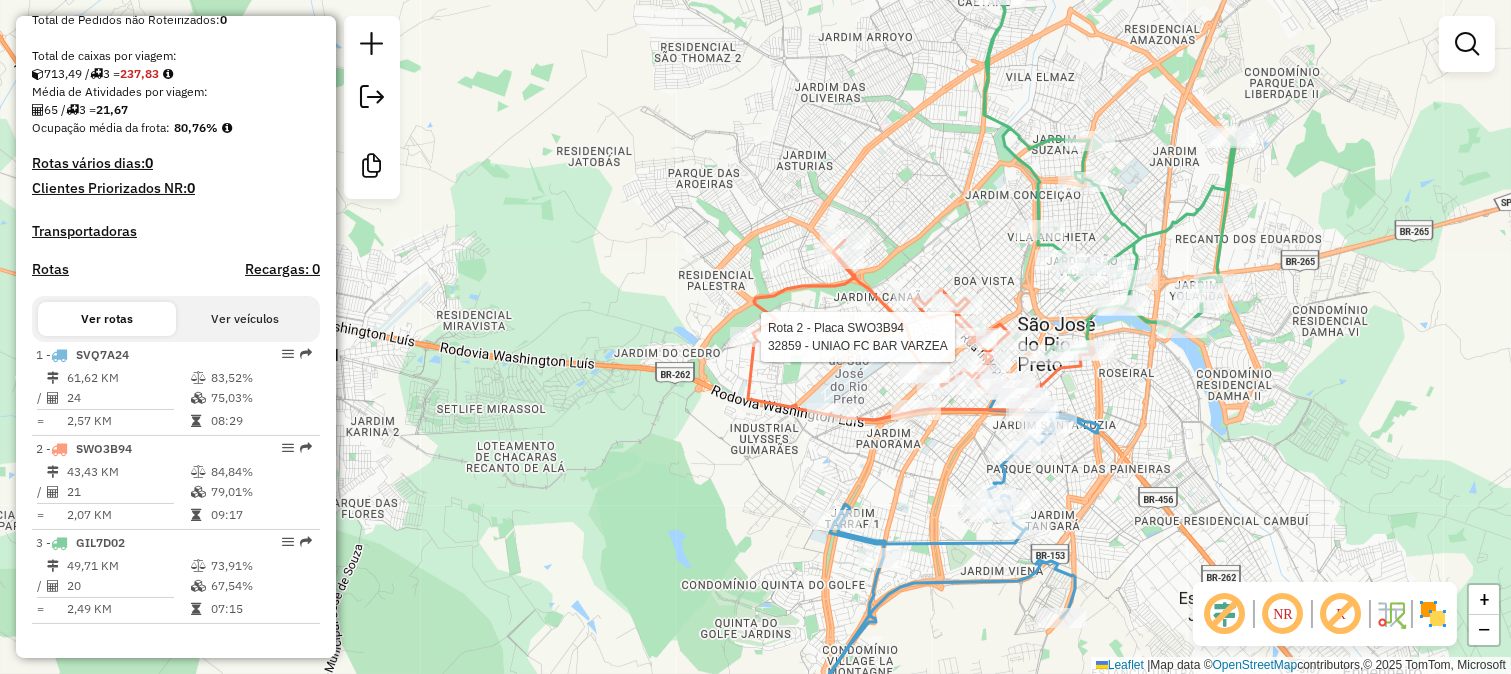 select on "*********" 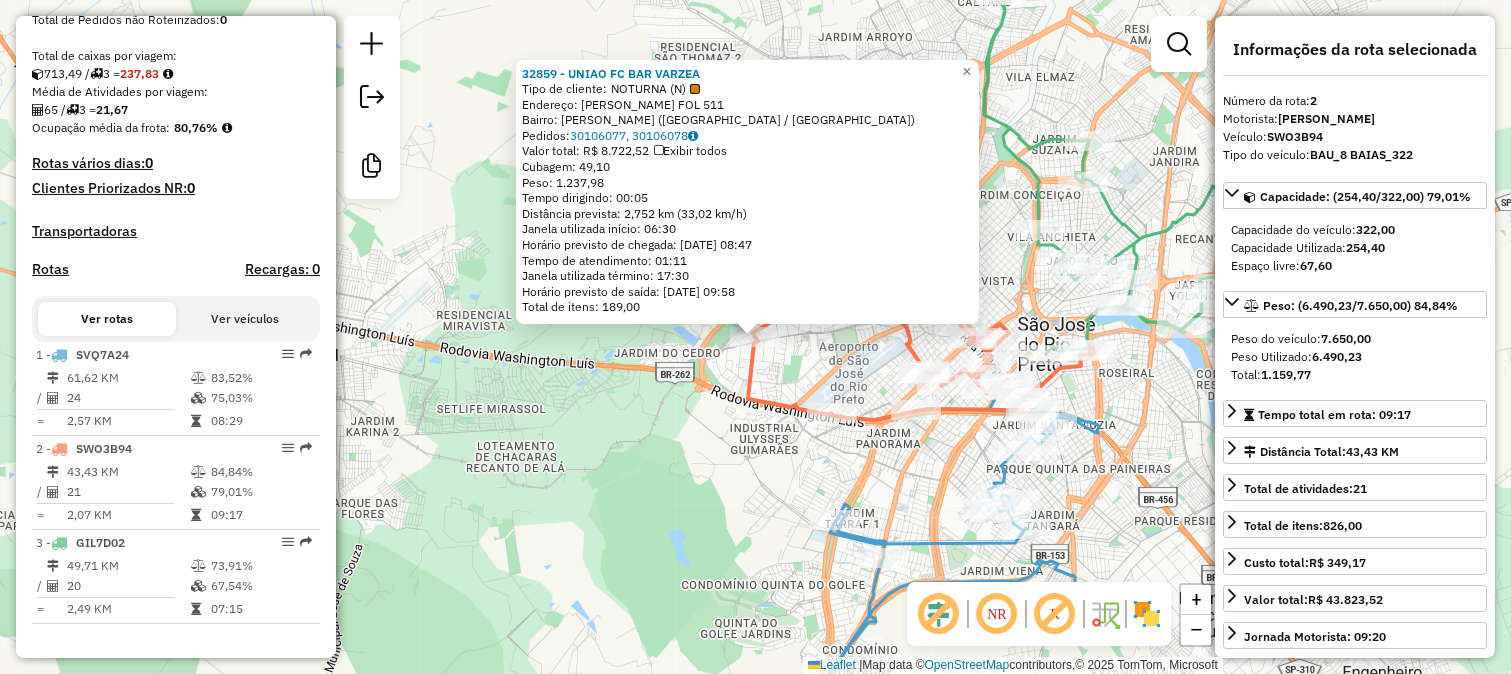 click on "32859 - UNIAO FC BAR VARZEA  Tipo de cliente:   NOTURNA (N)   Endereço:  JOSEPHA DA COSTA GUIMARAES FOL 511   Bairro: GONZAGA DE CAMPOS (SAO JOSE DO RIO PRETO / SP)   Pedidos:  30106077, 30106078   Valor total: R$ 8.722,52   Exibir todos   Cubagem: 49,10  Peso: 1.237,98  Tempo dirigindo: 00:05   Distância prevista: 2,752 km (33,02 km/h)   Janela utilizada início: 06:30   Horário previsto de chegada: 30/07/2025 08:47   Tempo de atendimento: 01:11   Janela utilizada término: 17:30   Horário previsto de saída: 30/07/2025 09:58   Total de itens: 189,00  × Janela de atendimento Grade de atendimento Capacidade Transportadoras Veículos Cliente Pedidos  Rotas Selecione os dias de semana para filtrar as janelas de atendimento  Seg   Ter   Qua   Qui   Sex   Sáb   Dom  Informe o período da janela de atendimento: De: Até:  Filtrar exatamente a janela do cliente  Considerar janela de atendimento padrão  Selecione os dias de semana para filtrar as grades de atendimento  Seg   Ter   Qua   Qui   Sex   Sáb  De:" 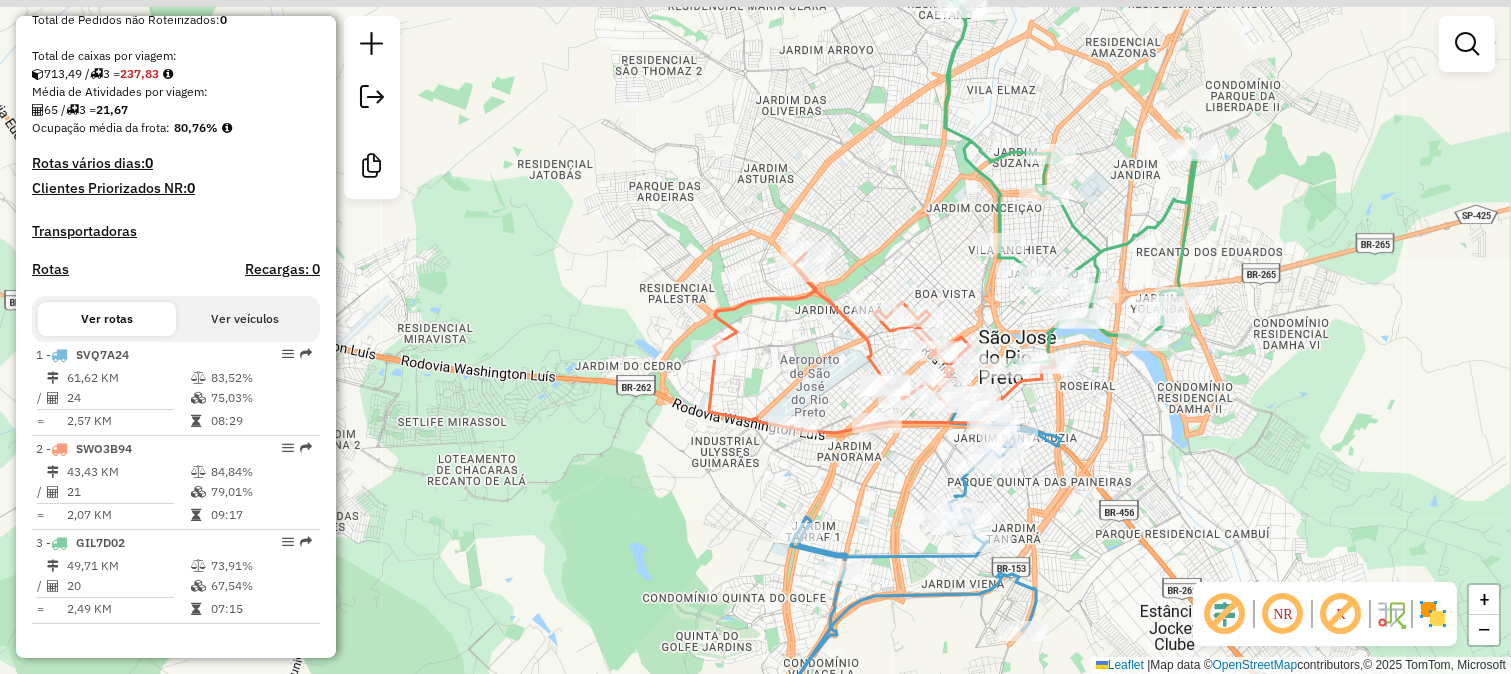 drag, startPoint x: 1191, startPoint y: 363, endPoint x: 1123, endPoint y: 372, distance: 68.593 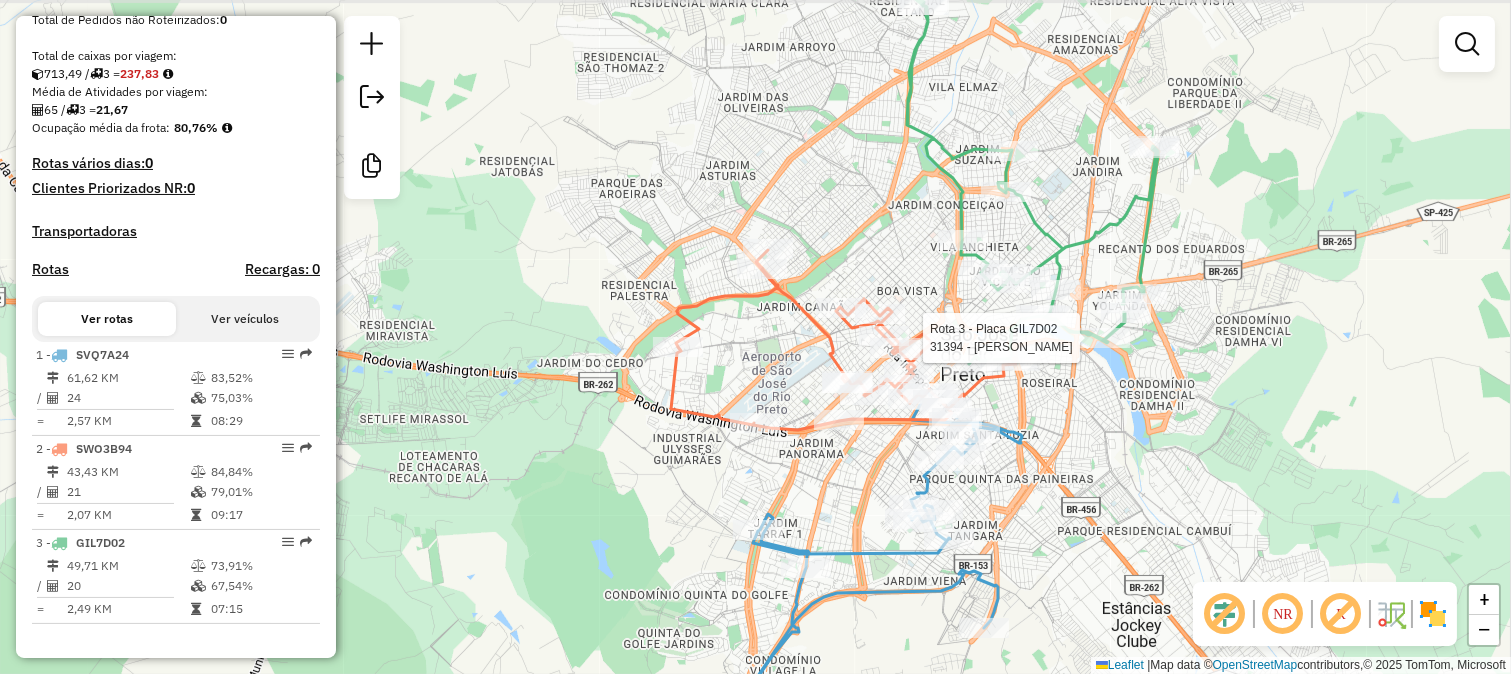 select on "*********" 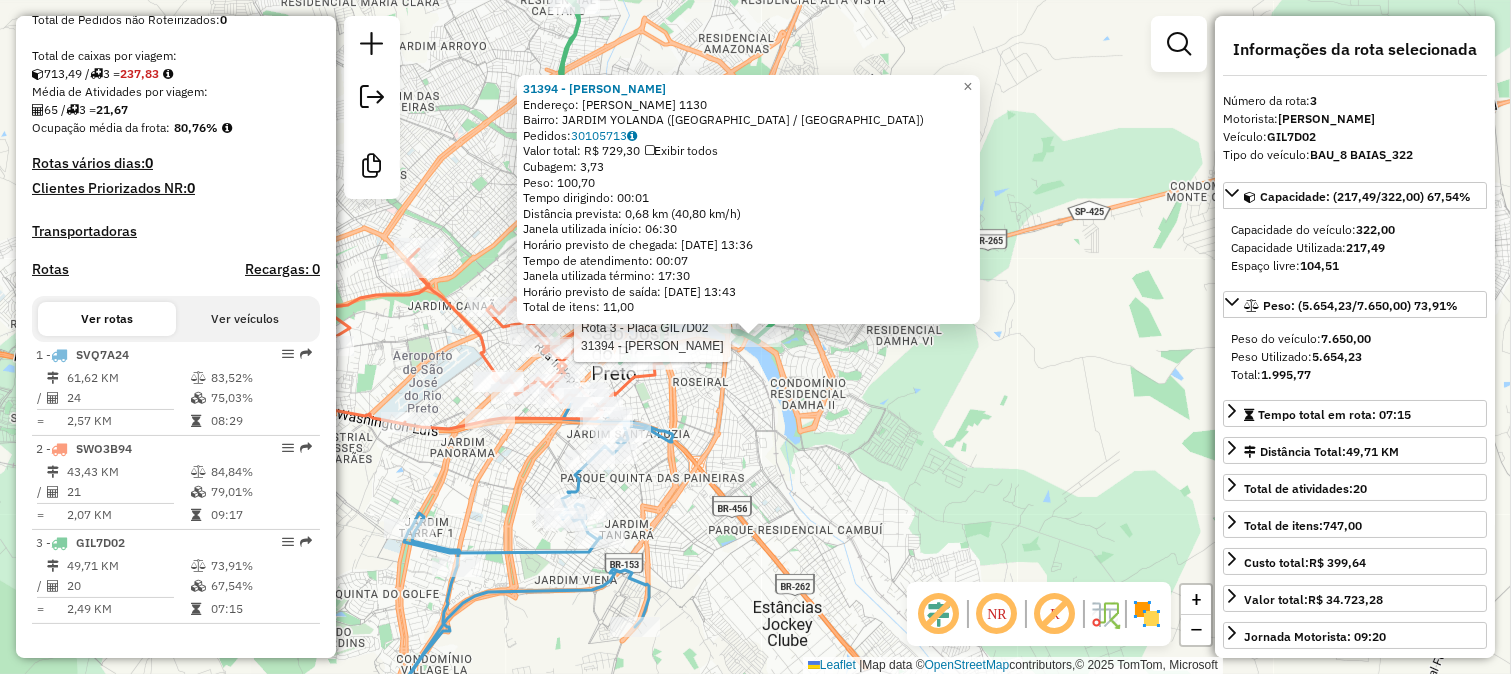 click on "Rota 3 - Placa GIL7D02  31394 - DONA OLIVA DAHMA 31394 - DONA OLIVA DAHMA  Endereço:  SYLVIO DELLA ROVERE 1130   Bairro: JARDIM YOLANDA (SAO JOSE DO RIO PRETO / SP)   Pedidos:  30105713   Valor total: R$ 729,30   Exibir todos   Cubagem: 3,73  Peso: 100,70  Tempo dirigindo: 00:01   Distância prevista: 0,68 km (40,80 km/h)   Janela utilizada início: 06:30   Horário previsto de chegada: 30/07/2025 13:36   Tempo de atendimento: 00:07   Janela utilizada término: 17:30   Horário previsto de saída: 30/07/2025 13:43   Total de itens: 11,00  × Janela de atendimento Grade de atendimento Capacidade Transportadoras Veículos Cliente Pedidos  Rotas Selecione os dias de semana para filtrar as janelas de atendimento  Seg   Ter   Qua   Qui   Sex   Sáb   Dom  Informe o período da janela de atendimento: De: Até:  Filtrar exatamente a janela do cliente  Considerar janela de atendimento padrão  Selecione os dias de semana para filtrar as grades de atendimento  Seg   Ter   Qua   Qui   Sex   Sáb   Dom   Peso mínimo:" 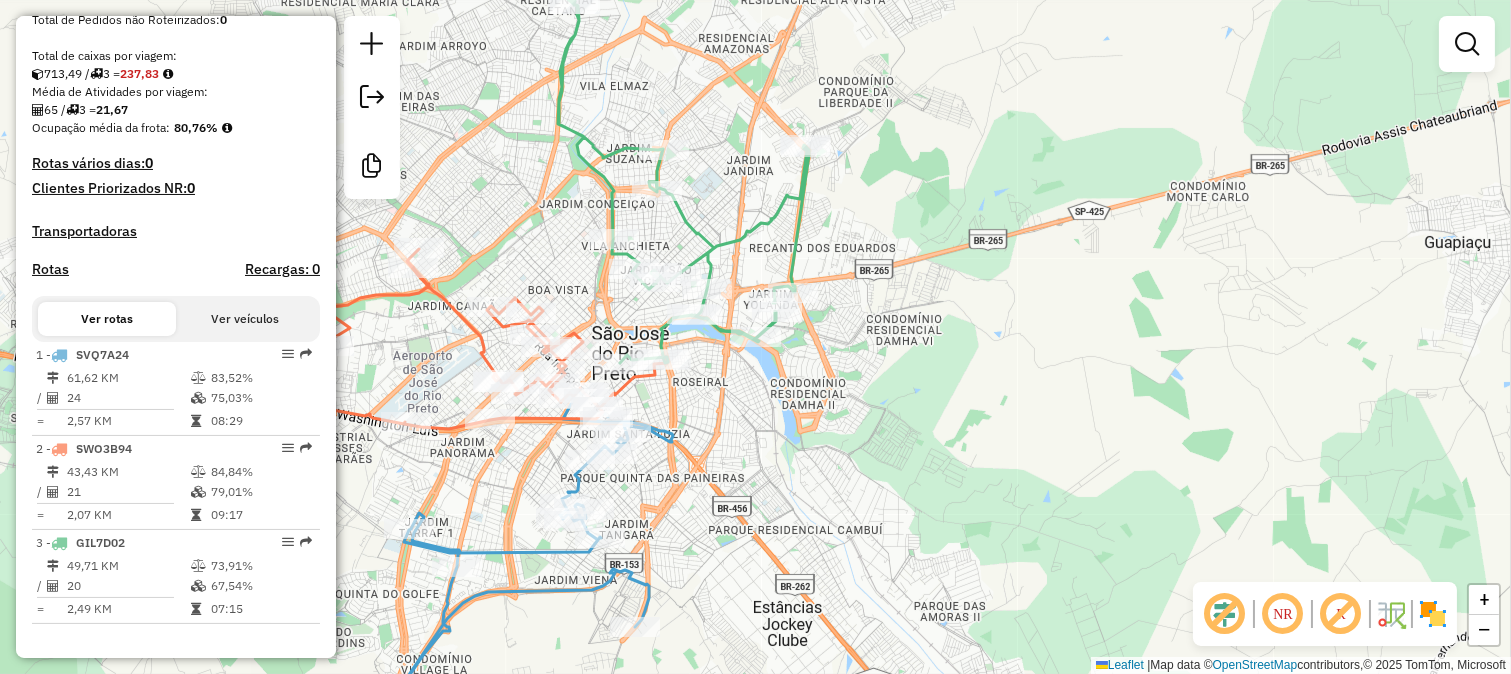 click 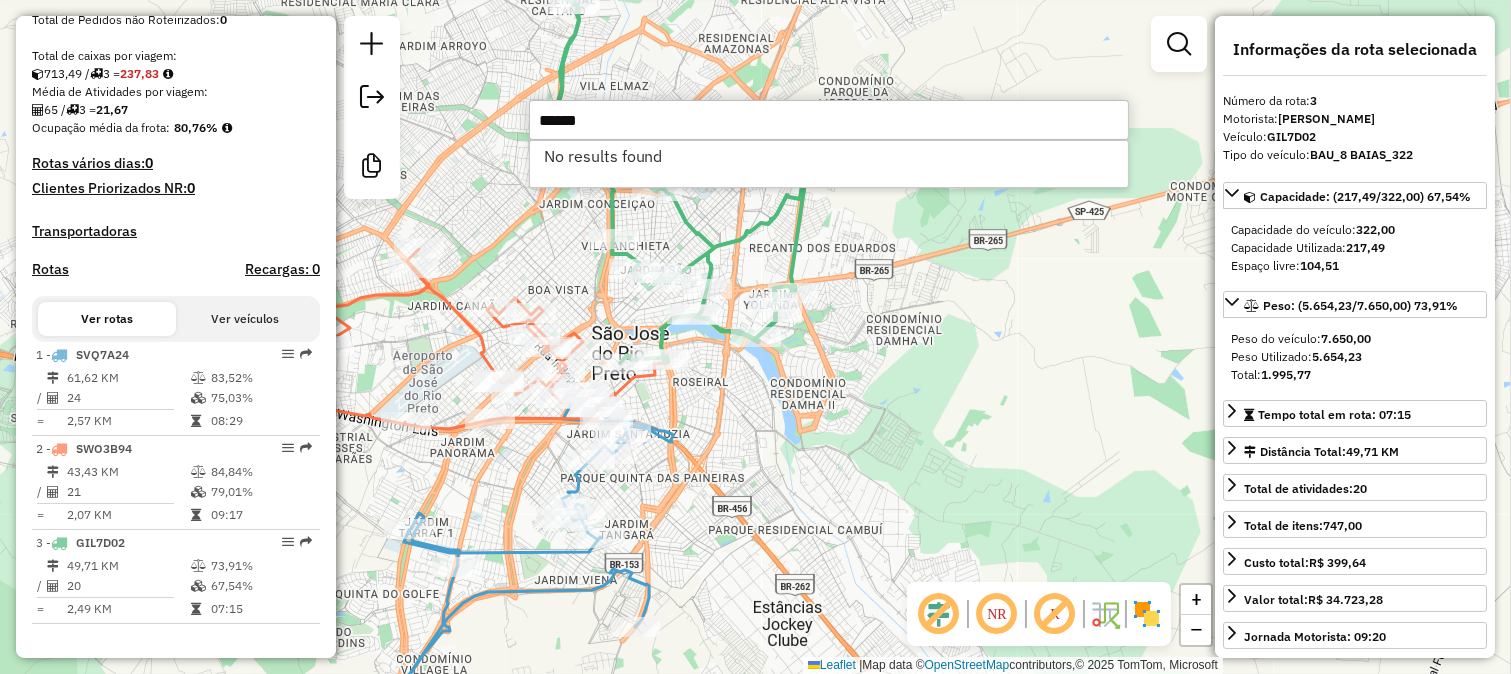 click on "******" at bounding box center [829, 120] 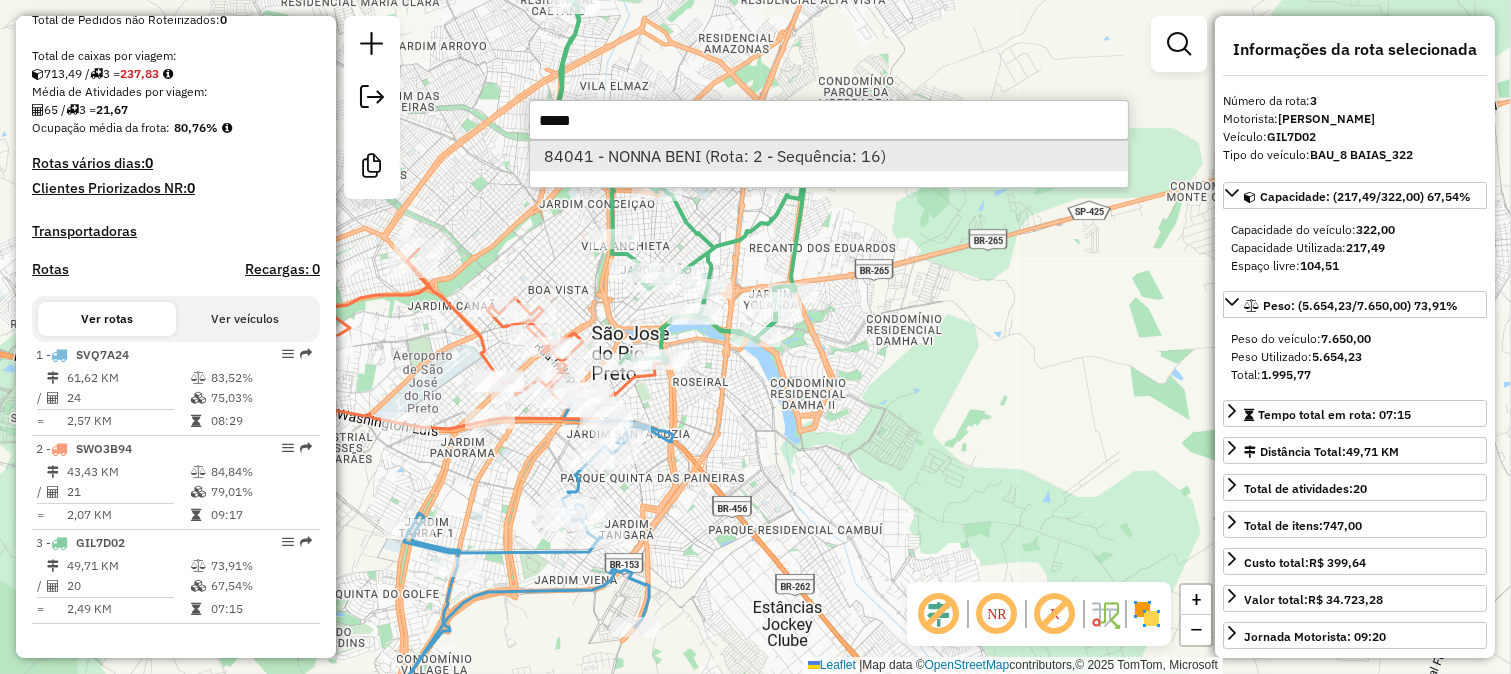 type on "*****" 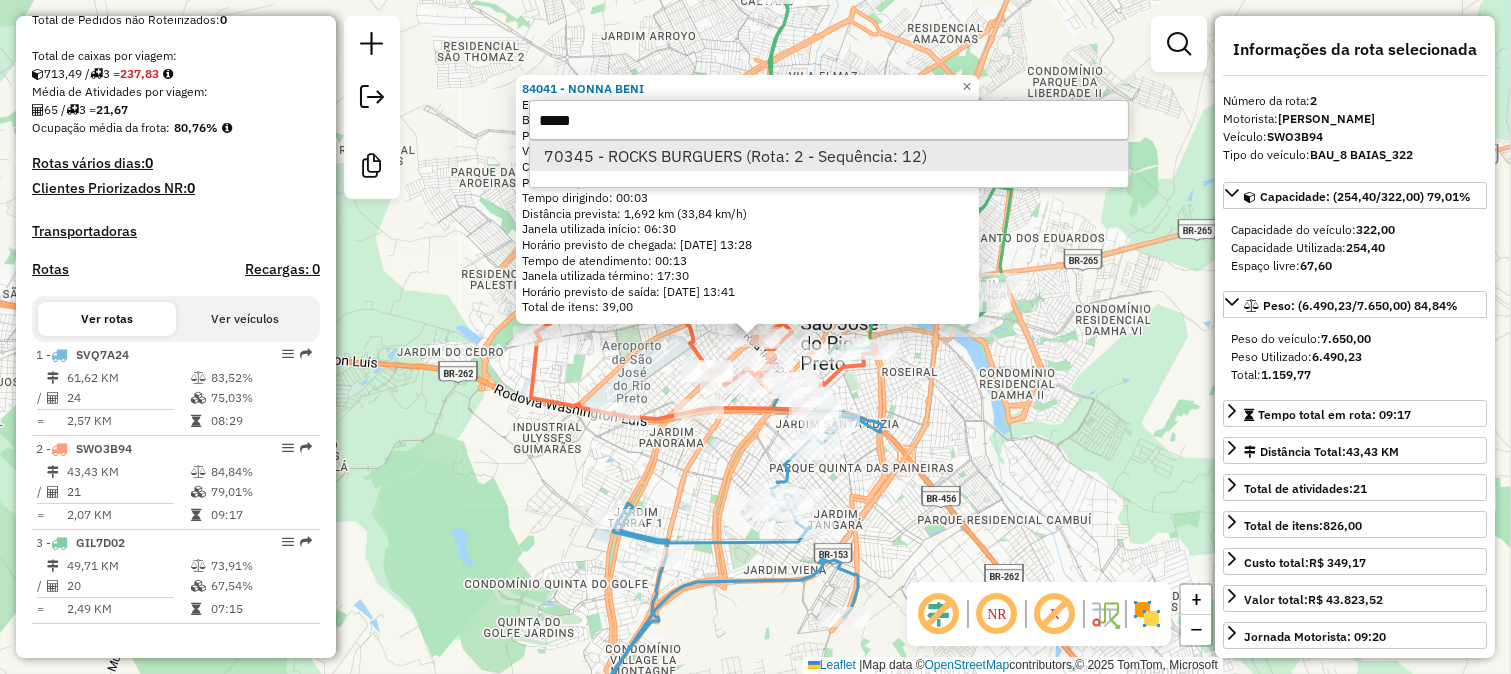 type on "*****" 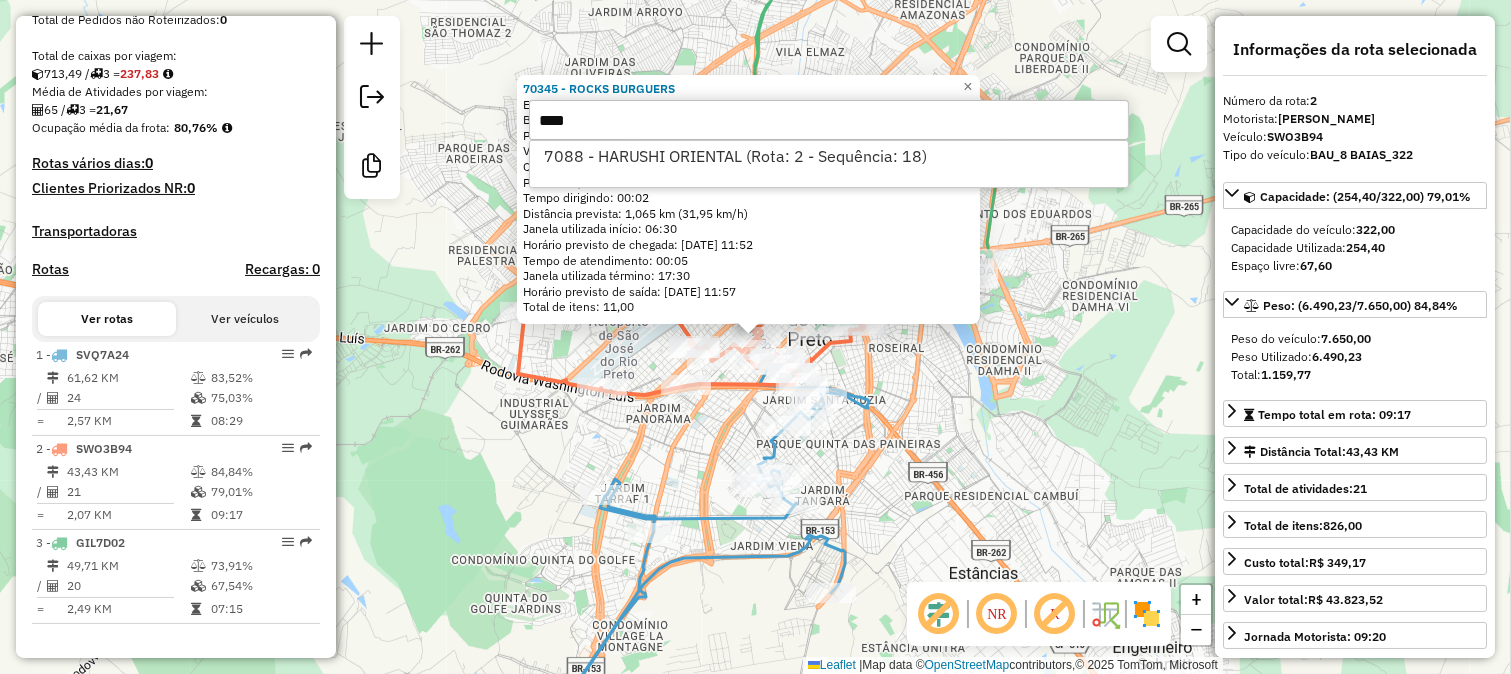 type on "****" 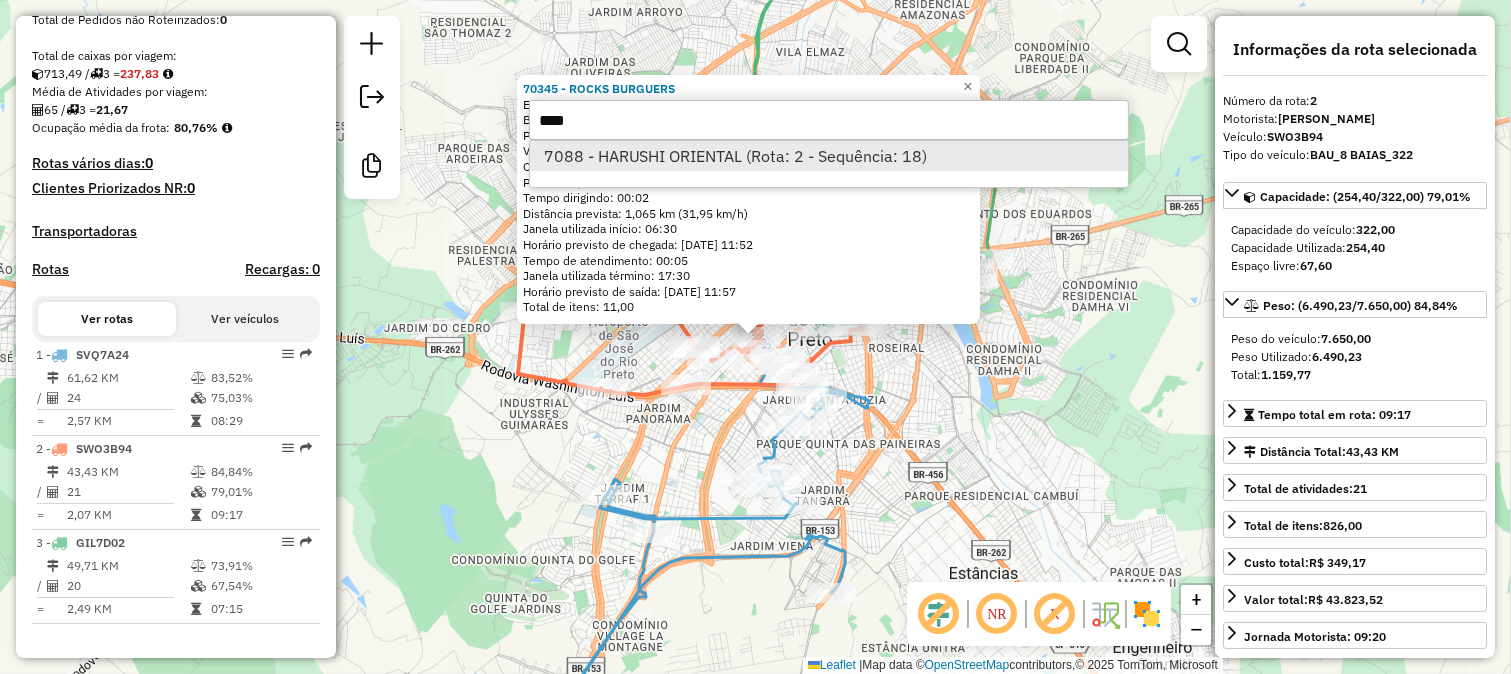click on "7088 - HARUSHI ORIENTAL (Rota: 2 - Sequência: 18)" at bounding box center [829, 156] 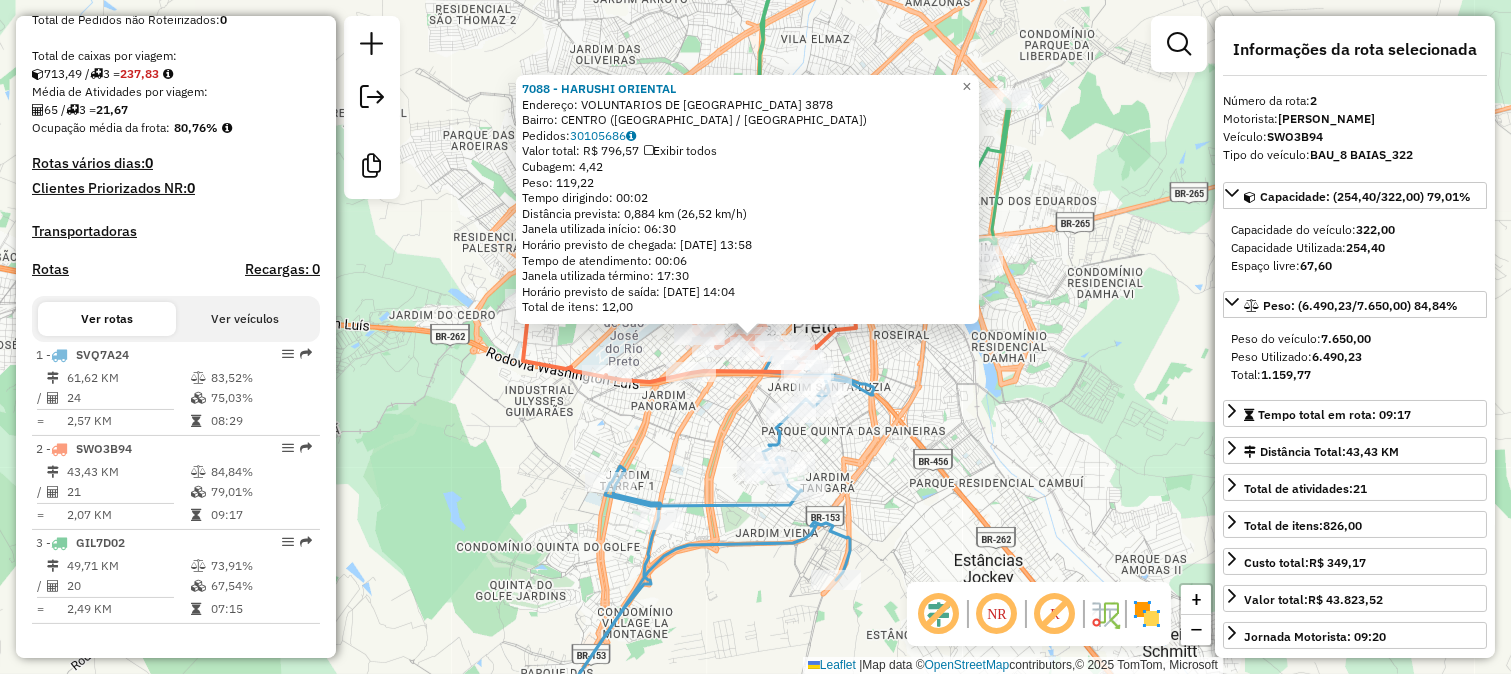 click on "7088 - HARUSHI ORIENTAL  Endereço:  VOLUNTARIOS DE SAO PAULO 3878   Bairro: CENTRO (SAO JOSE DO RIO PRETO / SP)   Pedidos:  30105686   Valor total: R$ 796,57   Exibir todos   Cubagem: 4,42  Peso: 119,22  Tempo dirigindo: 00:02   Distância prevista: 0,884 km (26,52 km/h)   Janela utilizada início: 06:30   Horário previsto de chegada: 30/07/2025 13:58   Tempo de atendimento: 00:06   Janela utilizada término: 17:30   Horário previsto de saída: 30/07/2025 14:04   Total de itens: 12,00  × Janela de atendimento Grade de atendimento Capacidade Transportadoras Veículos Cliente Pedidos  Rotas Selecione os dias de semana para filtrar as janelas de atendimento  Seg   Ter   Qua   Qui   Sex   Sáb   Dom  Informe o período da janela de atendimento: De: Até:  Filtrar exatamente a janela do cliente  Considerar janela de atendimento padrão  Selecione os dias de semana para filtrar as grades de atendimento  Seg   Ter   Qua   Qui   Sex   Sáb   Dom   Considerar clientes sem dia de atendimento cadastrado  De:   De:" 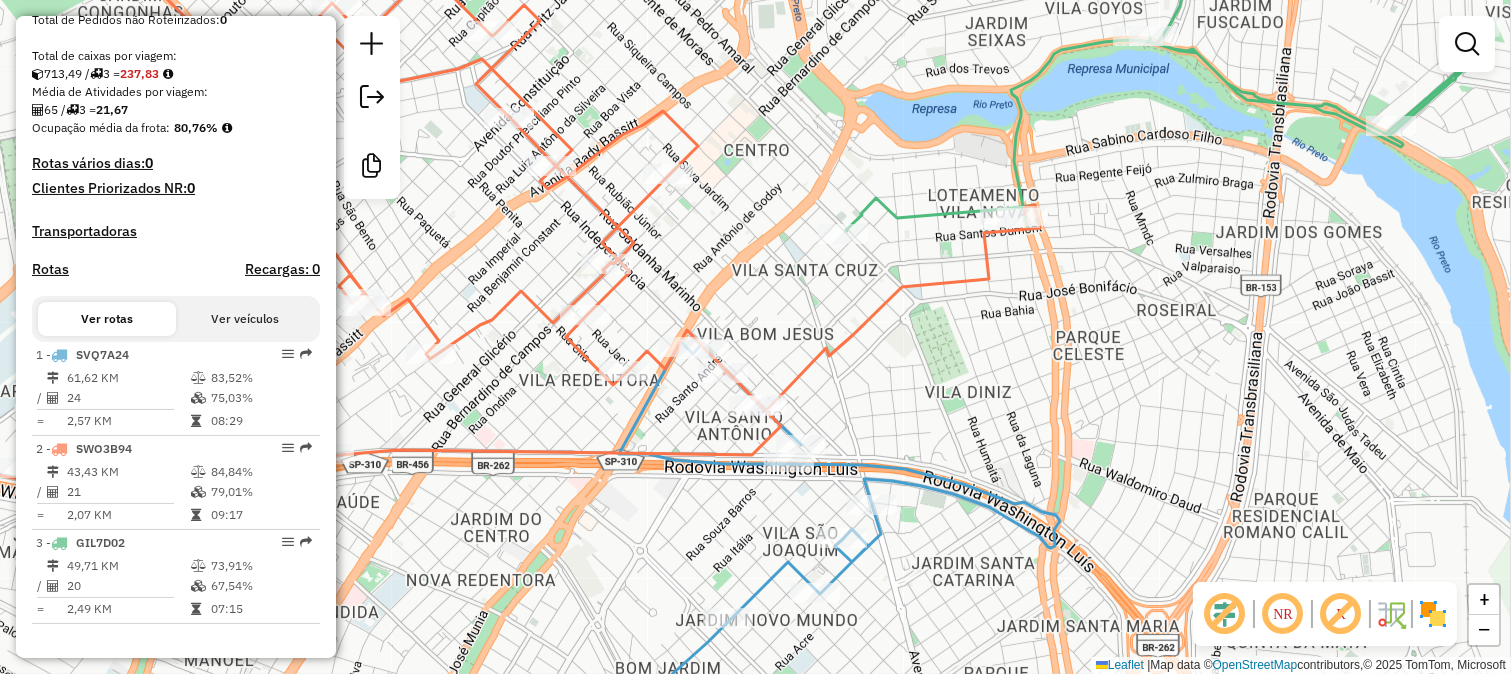 click 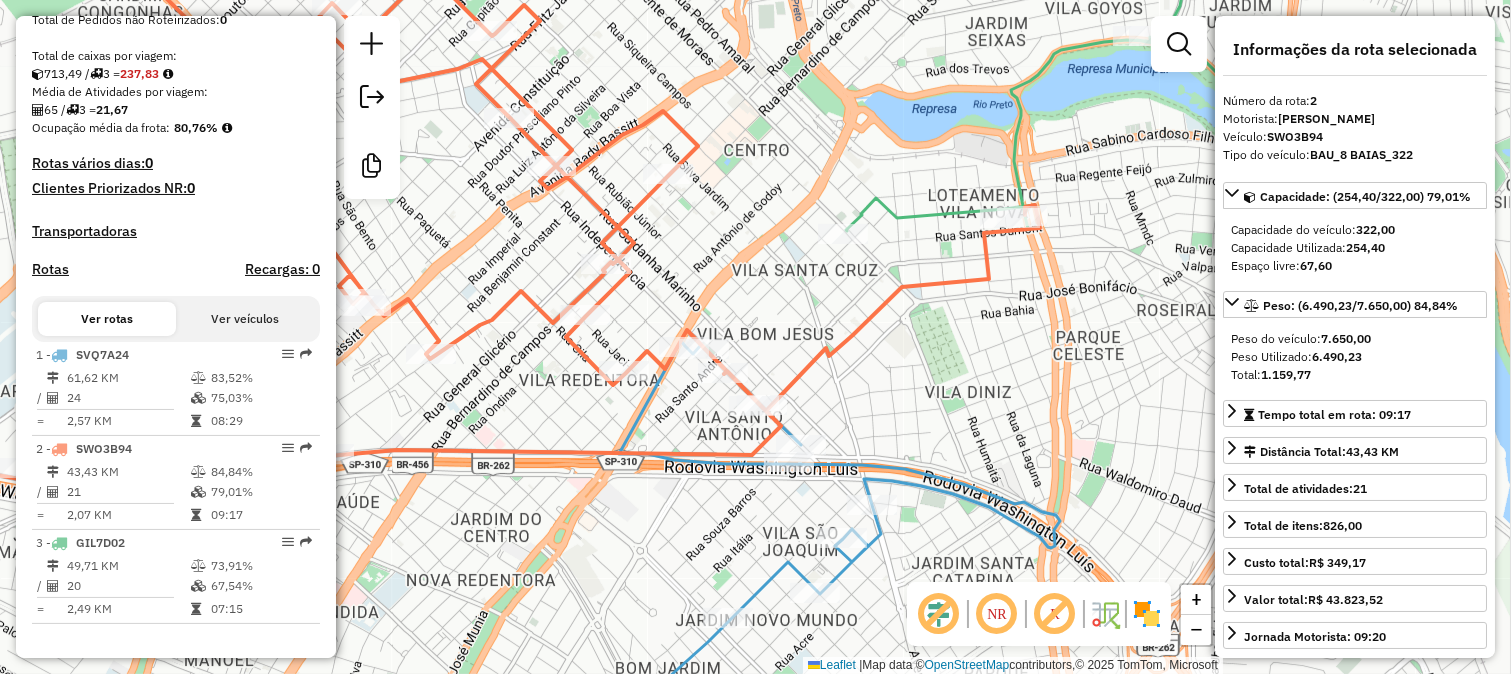 drag, startPoint x: 862, startPoint y: 397, endPoint x: 833, endPoint y: 272, distance: 128.31992 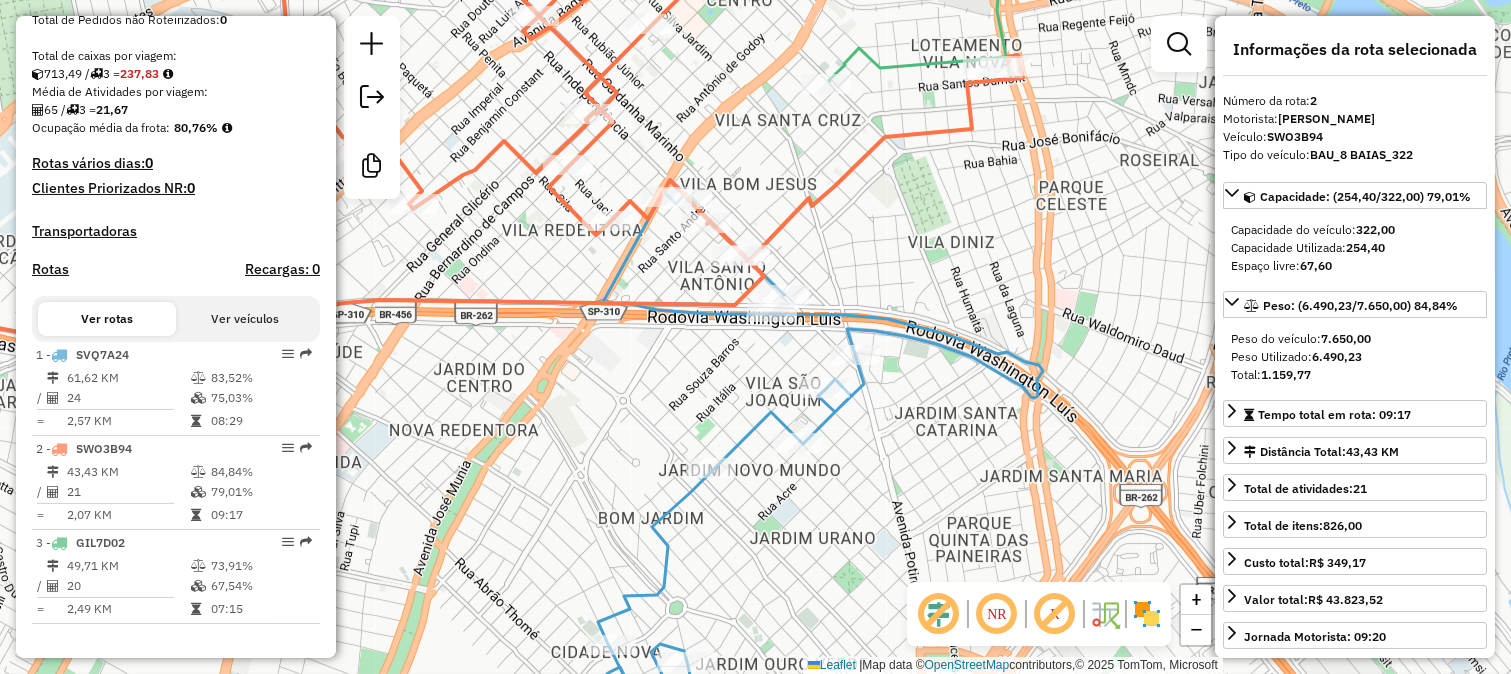 click on "Janela de atendimento Grade de atendimento Capacidade Transportadoras Veículos Cliente Pedidos  Rotas Selecione os dias de semana para filtrar as janelas de atendimento  Seg   Ter   Qua   Qui   Sex   Sáb   Dom  Informe o período da janela de atendimento: De: Até:  Filtrar exatamente a janela do cliente  Considerar janela de atendimento padrão  Selecione os dias de semana para filtrar as grades de atendimento  Seg   Ter   Qua   Qui   Sex   Sáb   Dom   Considerar clientes sem dia de atendimento cadastrado  Clientes fora do dia de atendimento selecionado Filtrar as atividades entre os valores definidos abaixo:  Peso mínimo:   Peso máximo:   Cubagem mínima:   Cubagem máxima:   De:   Até:  Filtrar as atividades entre o tempo de atendimento definido abaixo:  De:   Até:   Considerar capacidade total dos clientes não roteirizados Transportadora: Selecione um ou mais itens Tipo de veículo: Selecione um ou mais itens Veículo: Selecione um ou mais itens Motorista: Selecione um ou mais itens Nome: Rótulo:" 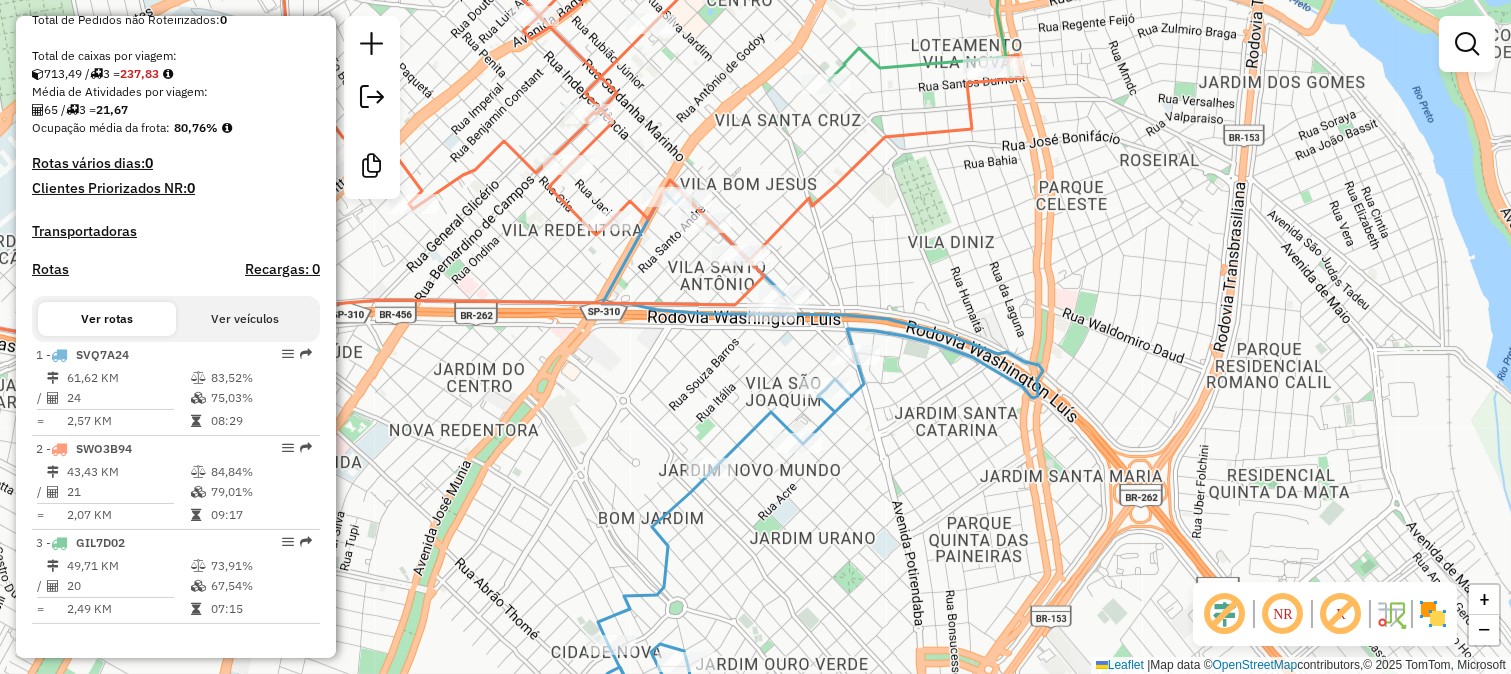 select on "*********" 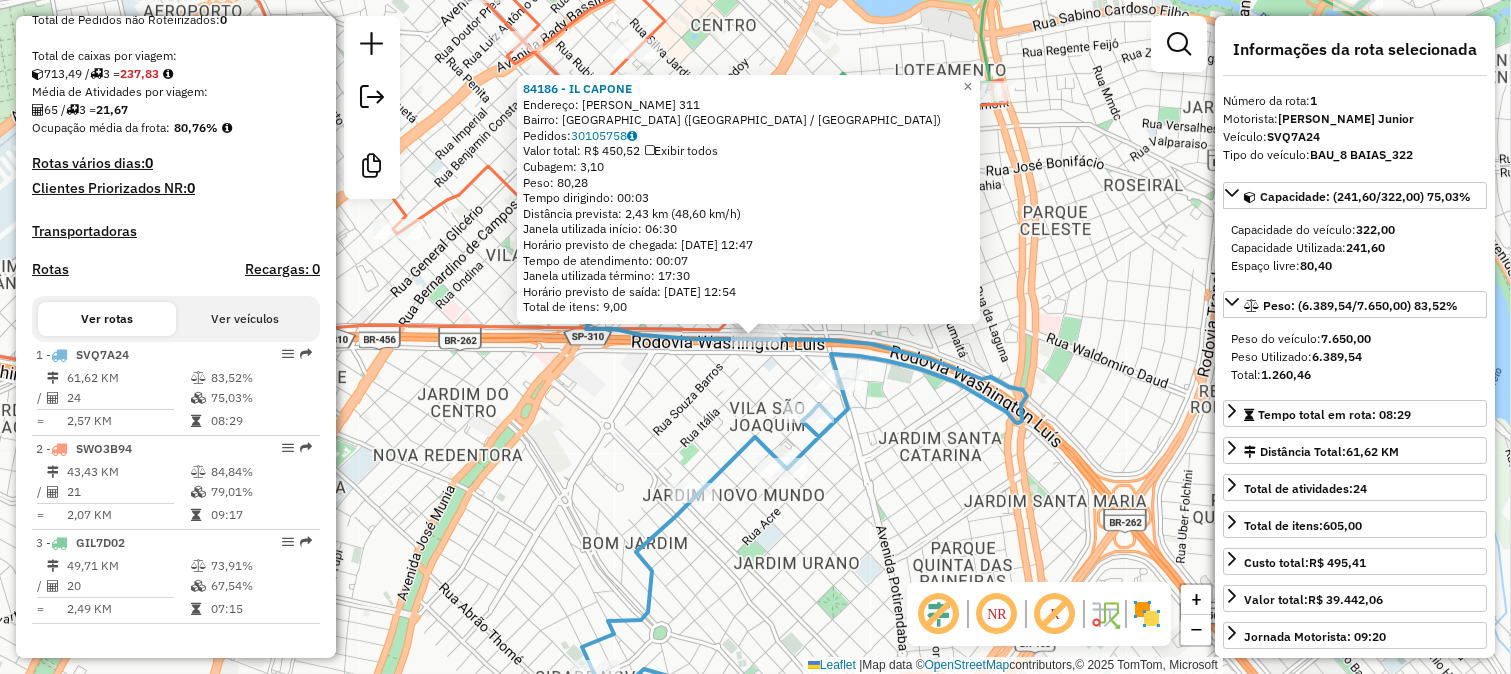click on "84186 - IL CAPONE  Endereço:  SOUZA BARROS 311   Bairro: VILA AURORA (SAO JOSE DO RIO PRETO / SP)   Pedidos:  30105758   Valor total: R$ 450,52   Exibir todos   Cubagem: 3,10  Peso: 80,28  Tempo dirigindo: 00:03   Distância prevista: 2,43 km (48,60 km/h)   Janela utilizada início: 06:30   Horário previsto de chegada: 30/07/2025 12:47   Tempo de atendimento: 00:07   Janela utilizada término: 17:30   Horário previsto de saída: 30/07/2025 12:54   Total de itens: 9,00  × Janela de atendimento Grade de atendimento Capacidade Transportadoras Veículos Cliente Pedidos  Rotas Selecione os dias de semana para filtrar as janelas de atendimento  Seg   Ter   Qua   Qui   Sex   Sáb   Dom  Informe o período da janela de atendimento: De: Até:  Filtrar exatamente a janela do cliente  Considerar janela de atendimento padrão  Selecione os dias de semana para filtrar as grades de atendimento  Seg   Ter   Qua   Qui   Sex   Sáb   Dom   Considerar clientes sem dia de atendimento cadastrado  Peso mínimo:   De:   Até:" 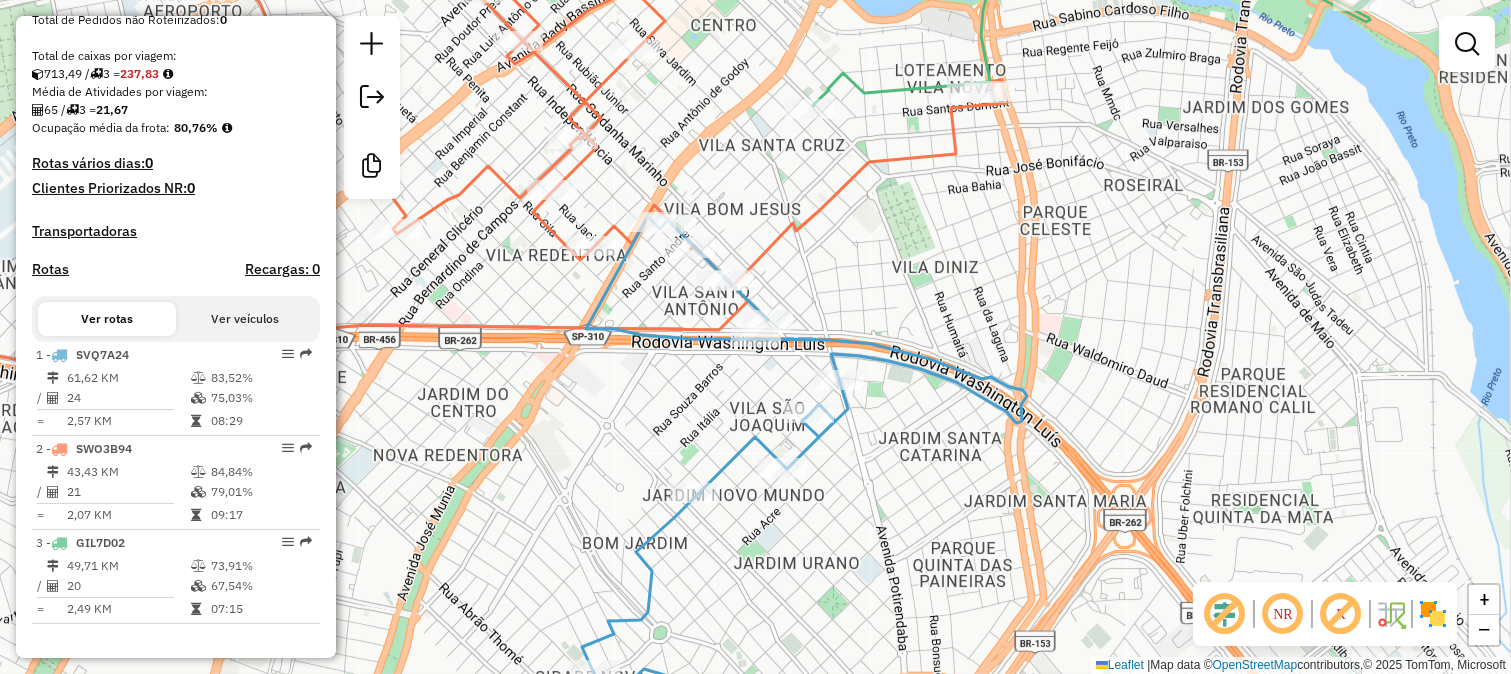 click 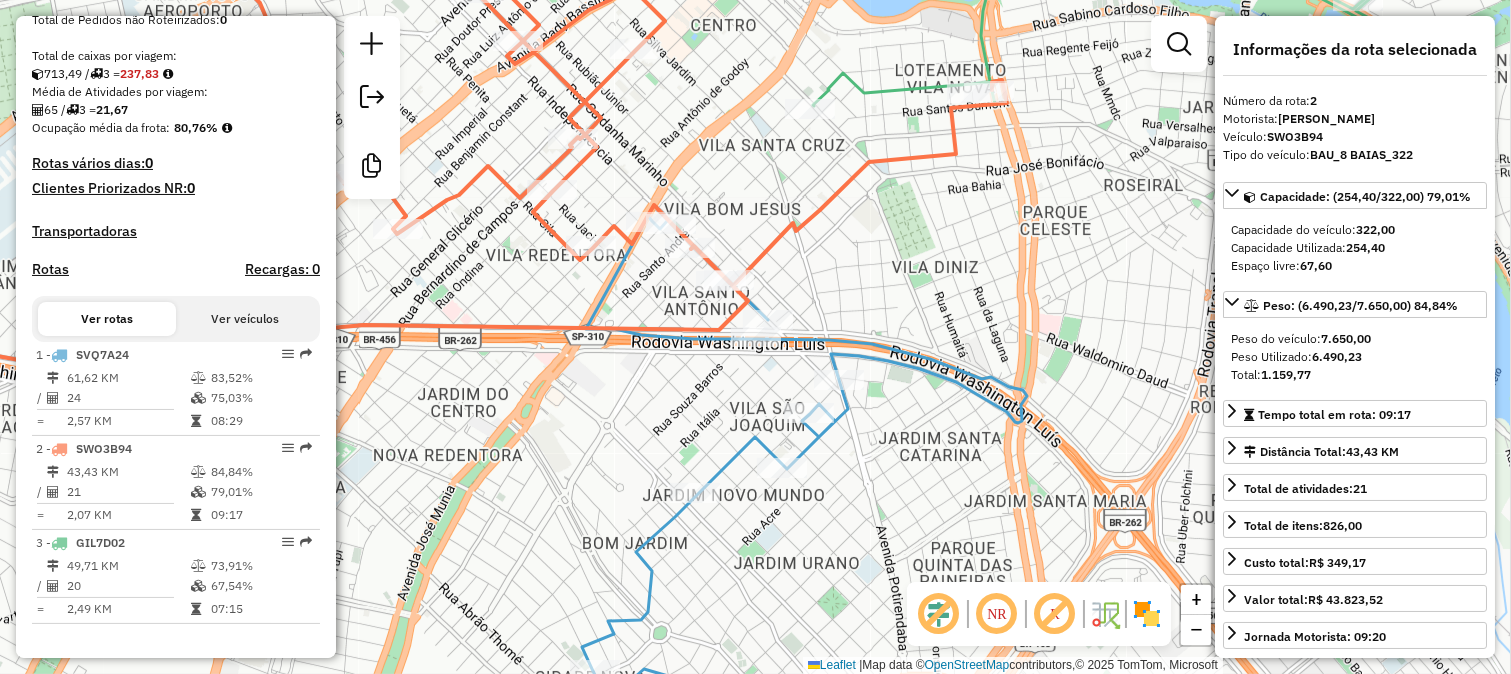 drag, startPoint x: 788, startPoint y: 193, endPoint x: 744, endPoint y: 162, distance: 53.823788 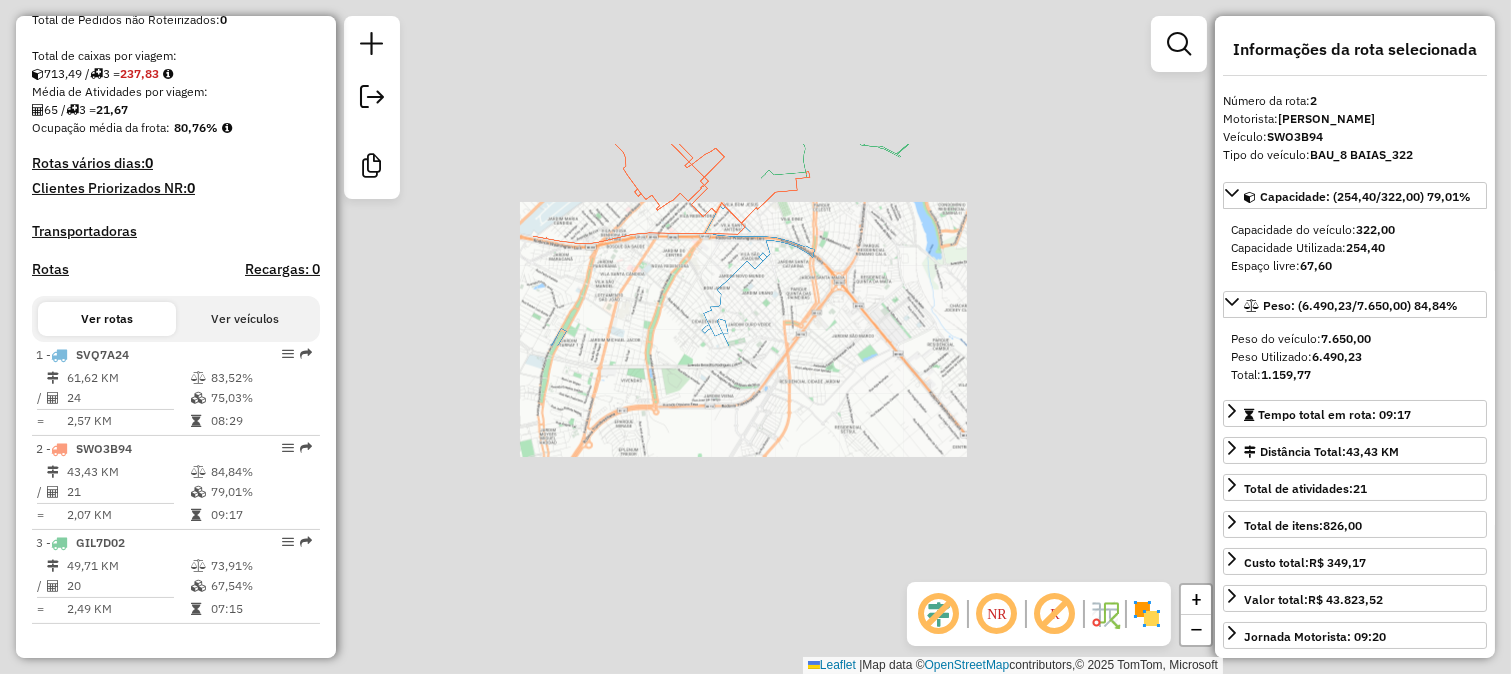 click on "Janela de atendimento Grade de atendimento Capacidade Transportadoras Veículos Cliente Pedidos  Rotas Selecione os dias de semana para filtrar as janelas de atendimento  Seg   Ter   Qua   Qui   Sex   Sáb   Dom  Informe o período da janela de atendimento: De: Até:  Filtrar exatamente a janela do cliente  Considerar janela de atendimento padrão  Selecione os dias de semana para filtrar as grades de atendimento  Seg   Ter   Qua   Qui   Sex   Sáb   Dom   Considerar clientes sem dia de atendimento cadastrado  Clientes fora do dia de atendimento selecionado Filtrar as atividades entre os valores definidos abaixo:  Peso mínimo:   Peso máximo:   Cubagem mínima:   Cubagem máxima:   De:   Até:  Filtrar as atividades entre o tempo de atendimento definido abaixo:  De:   Até:   Considerar capacidade total dos clientes não roteirizados Transportadora: Selecione um ou mais itens Tipo de veículo: Selecione um ou mais itens Veículo: Selecione um ou mais itens Motorista: Selecione um ou mais itens Nome: Rótulo:" 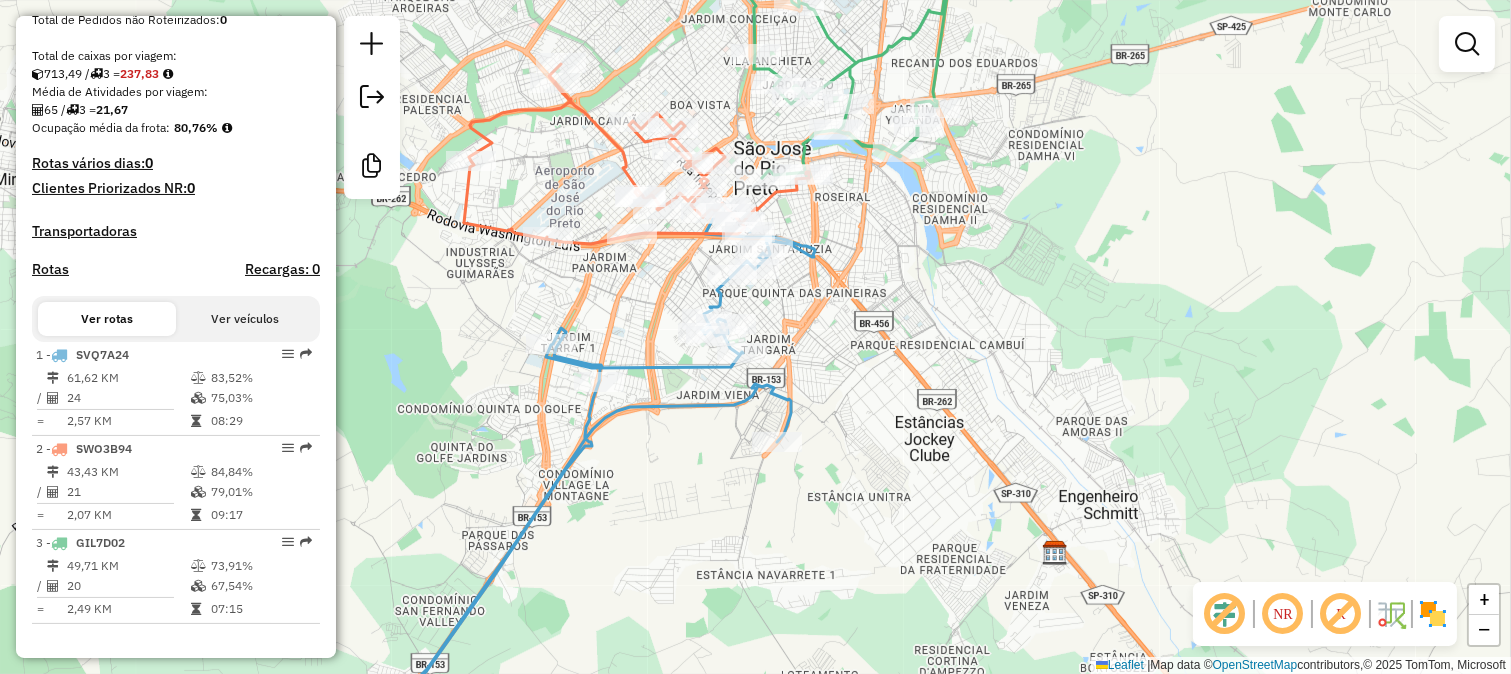 drag, startPoint x: 848, startPoint y: 244, endPoint x: 822, endPoint y: 440, distance: 197.71696 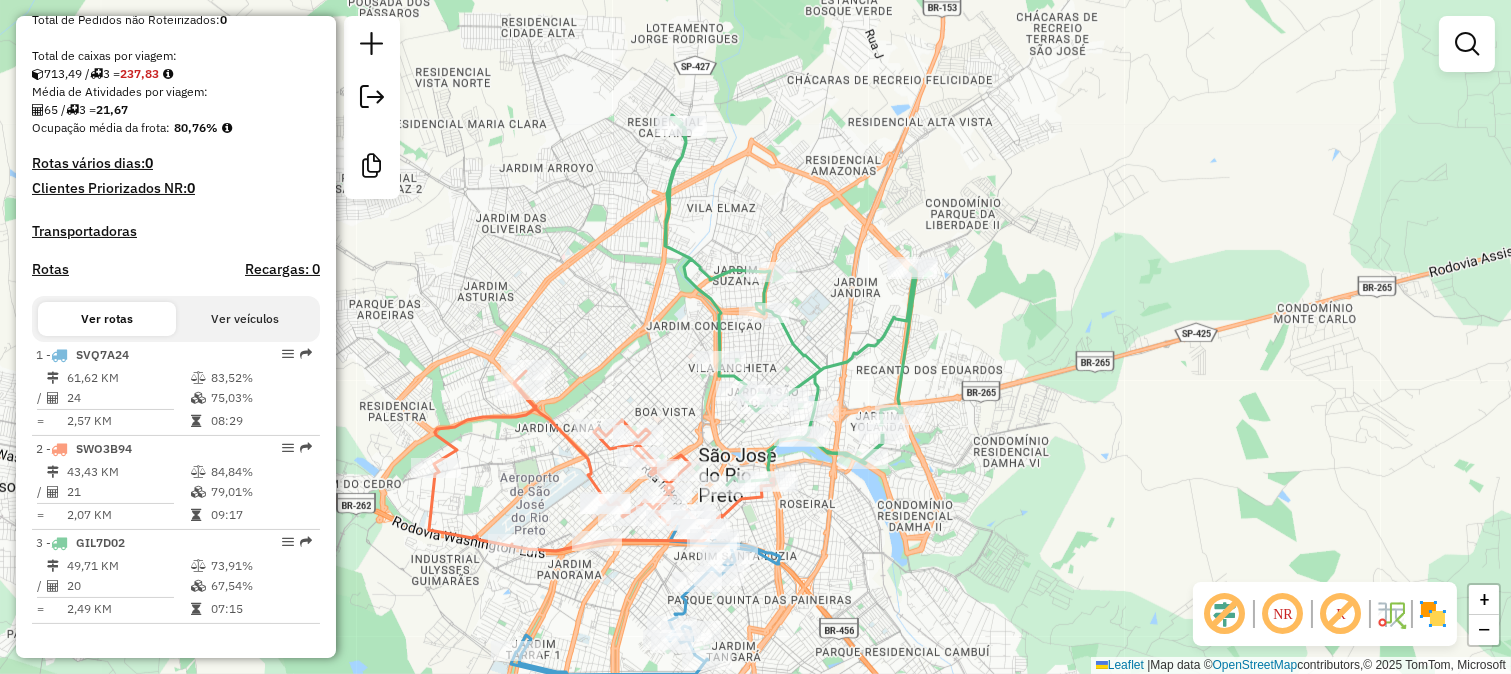 click 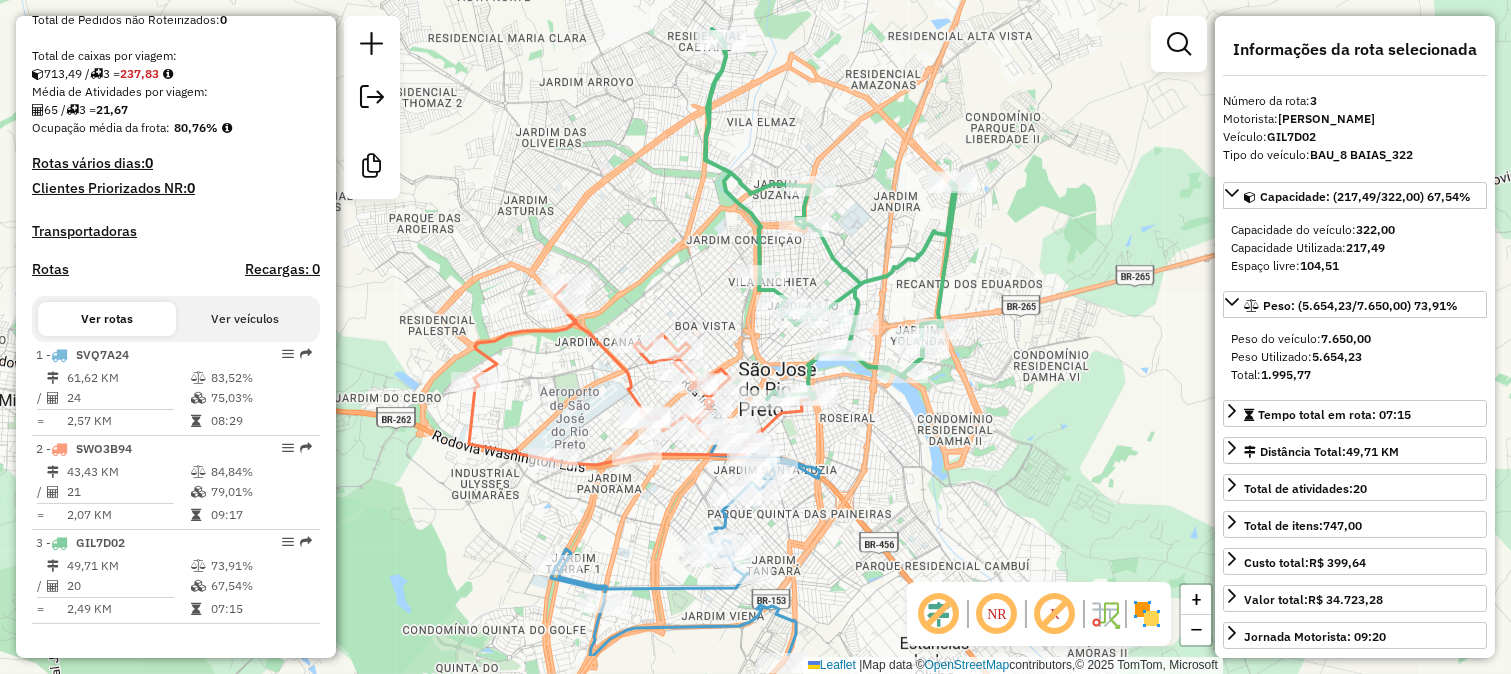 drag, startPoint x: 776, startPoint y: 176, endPoint x: 742, endPoint y: 92, distance: 90.62009 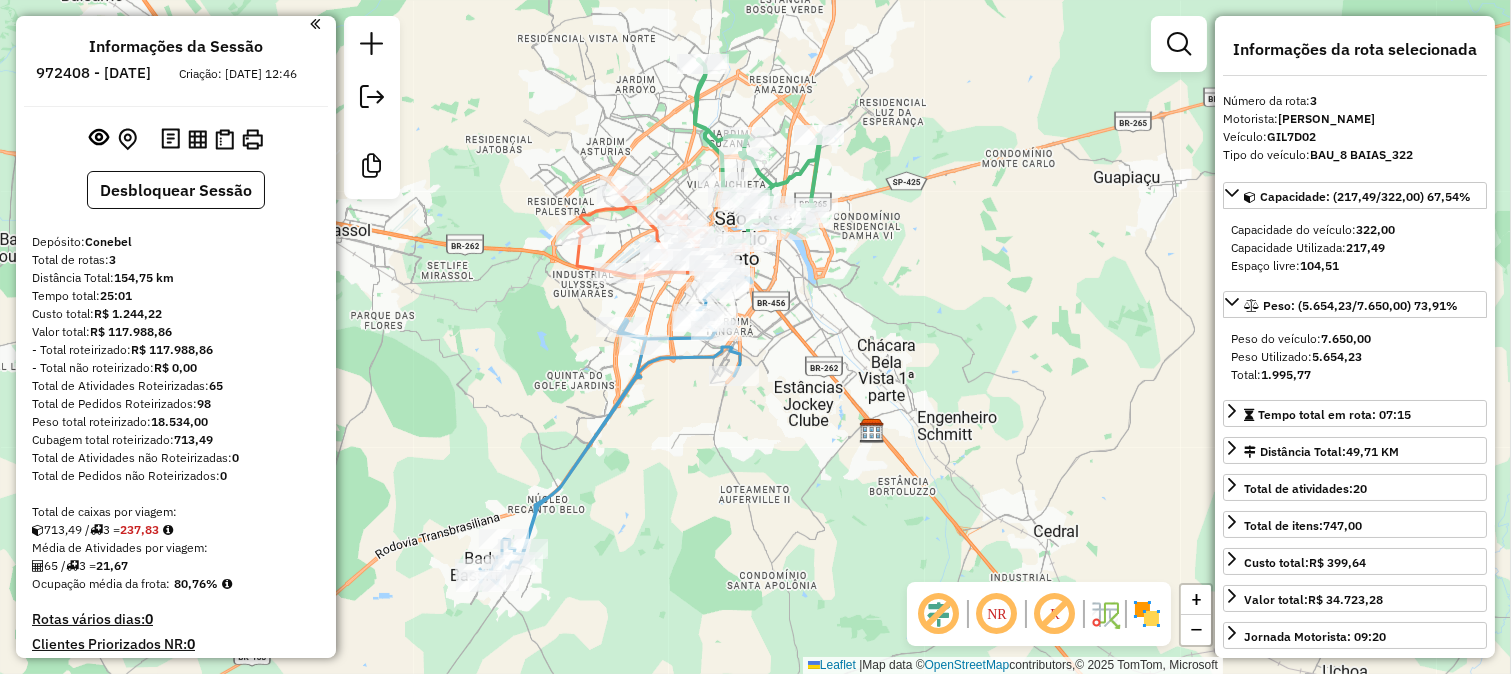 scroll, scrollTop: 0, scrollLeft: 0, axis: both 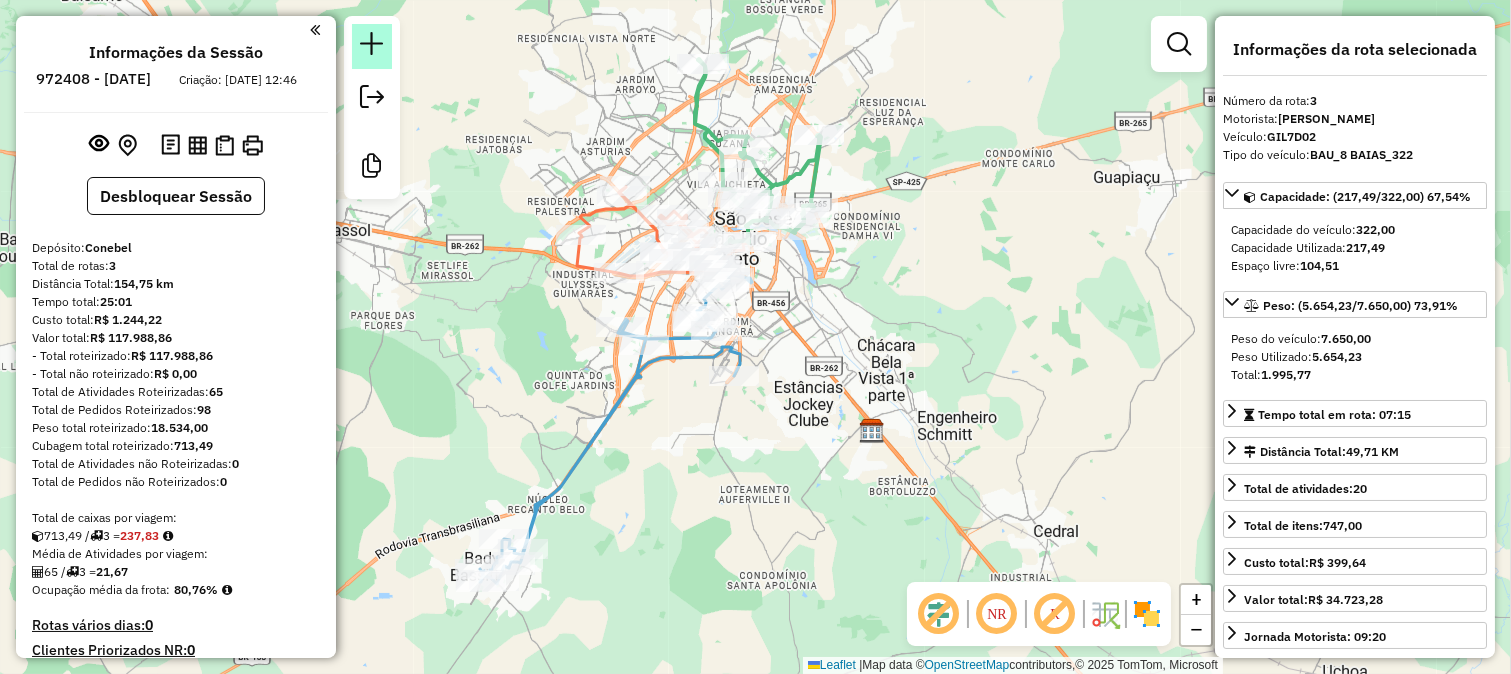 click 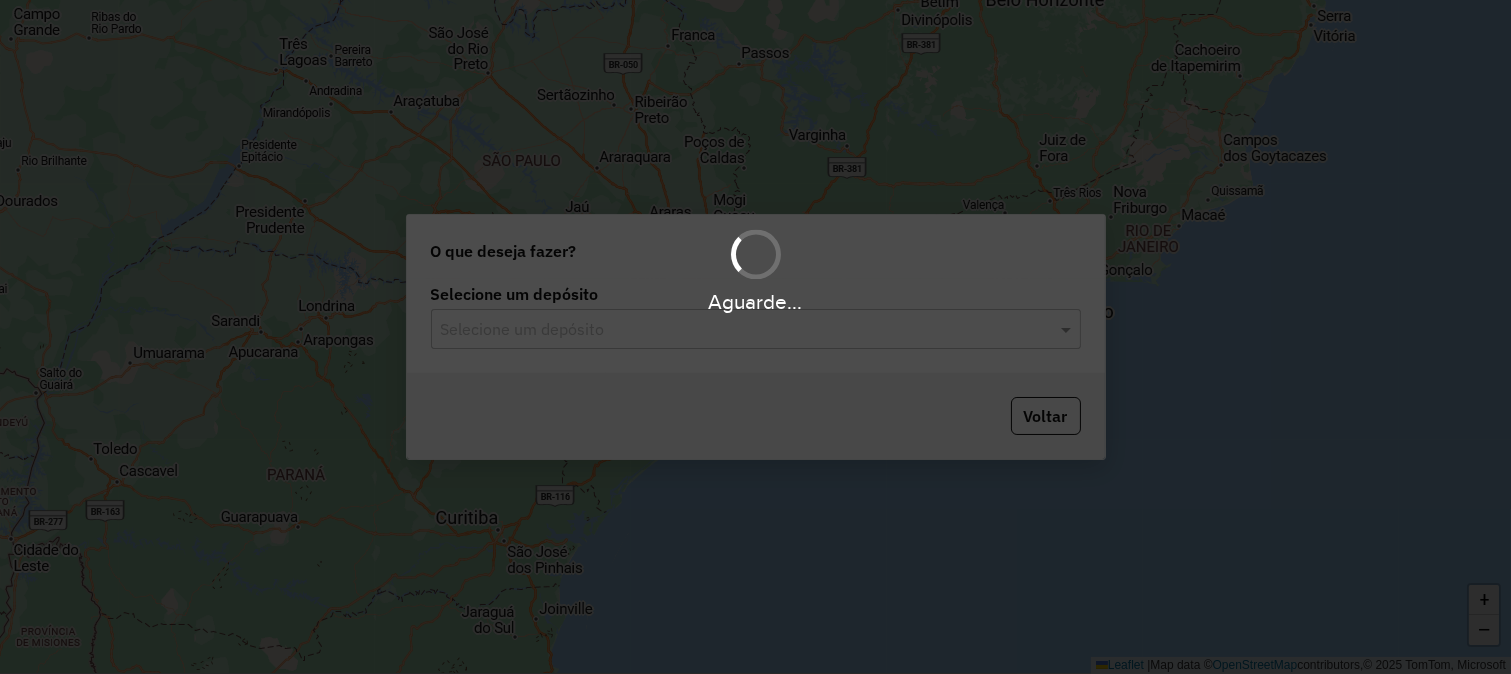 click on "Aguarde..." at bounding box center (755, 337) 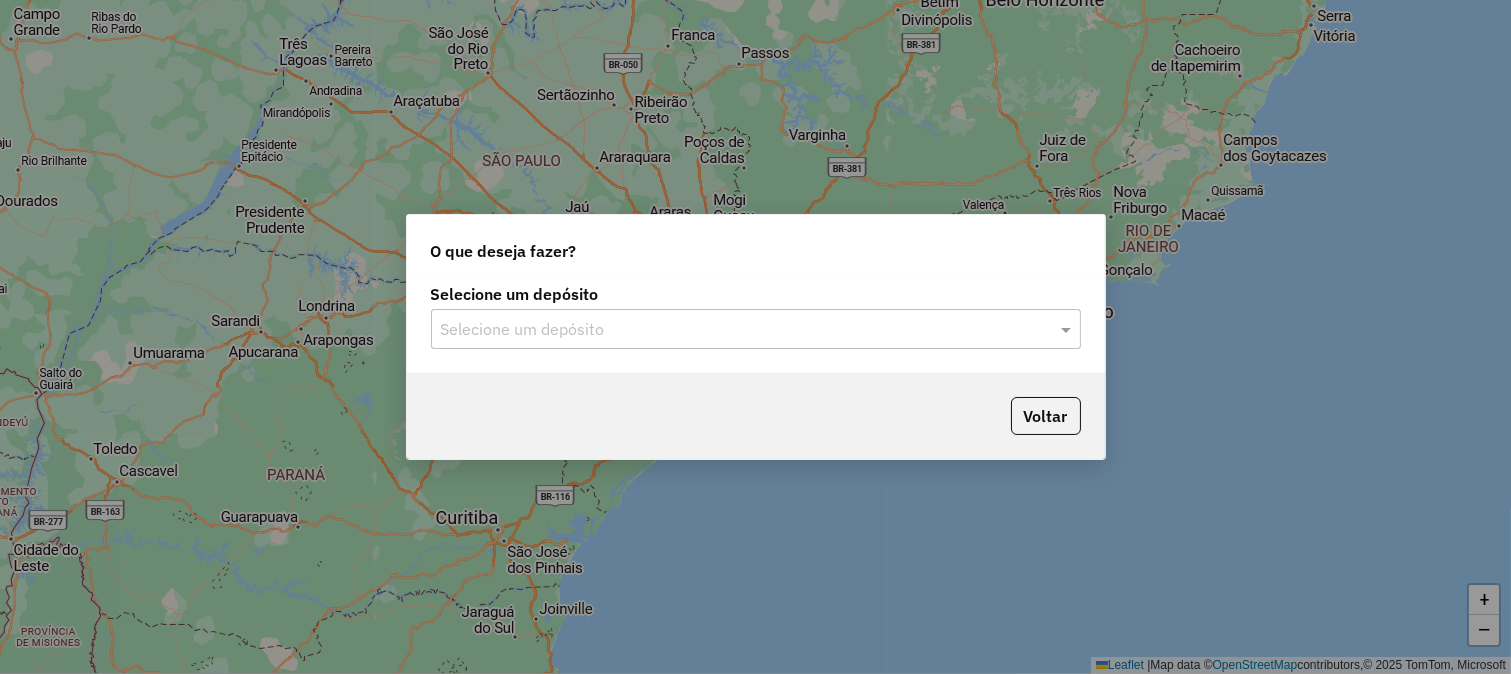 click 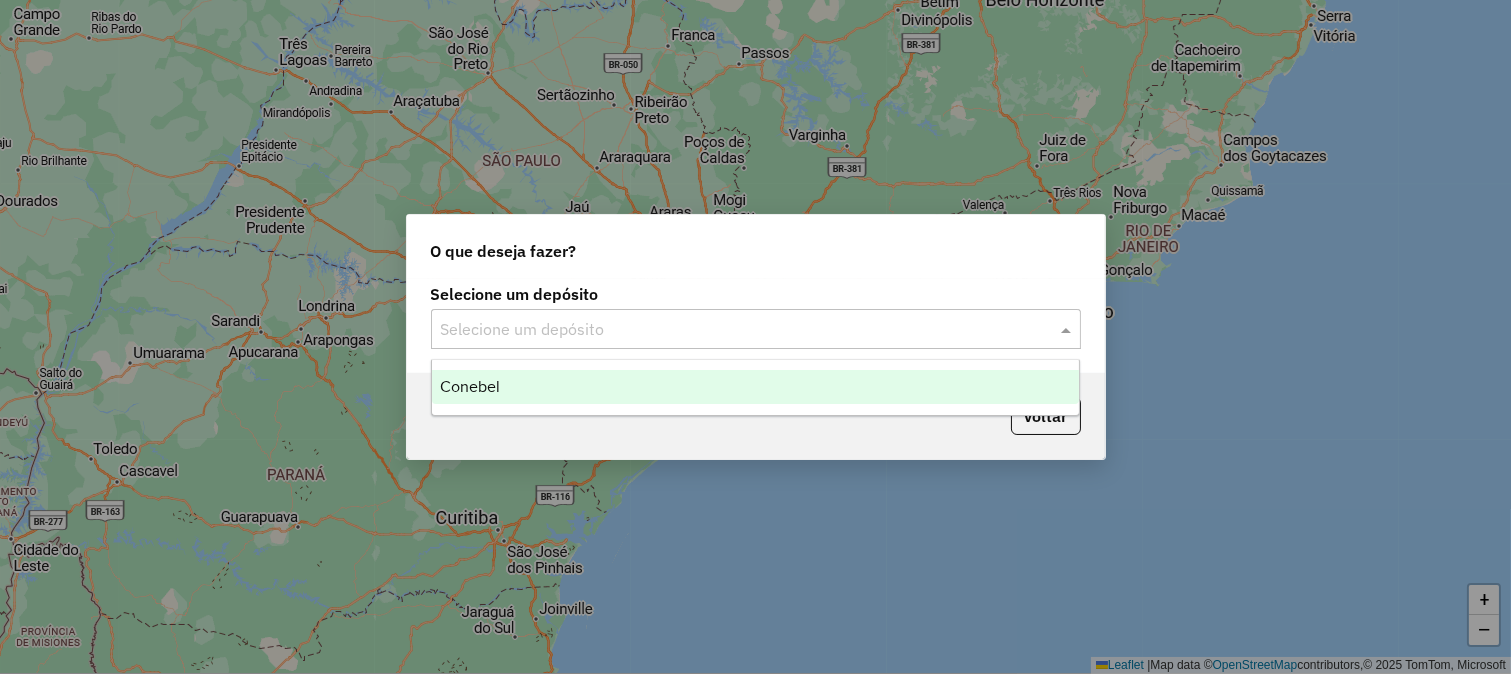click on "Conebel" at bounding box center [756, 387] 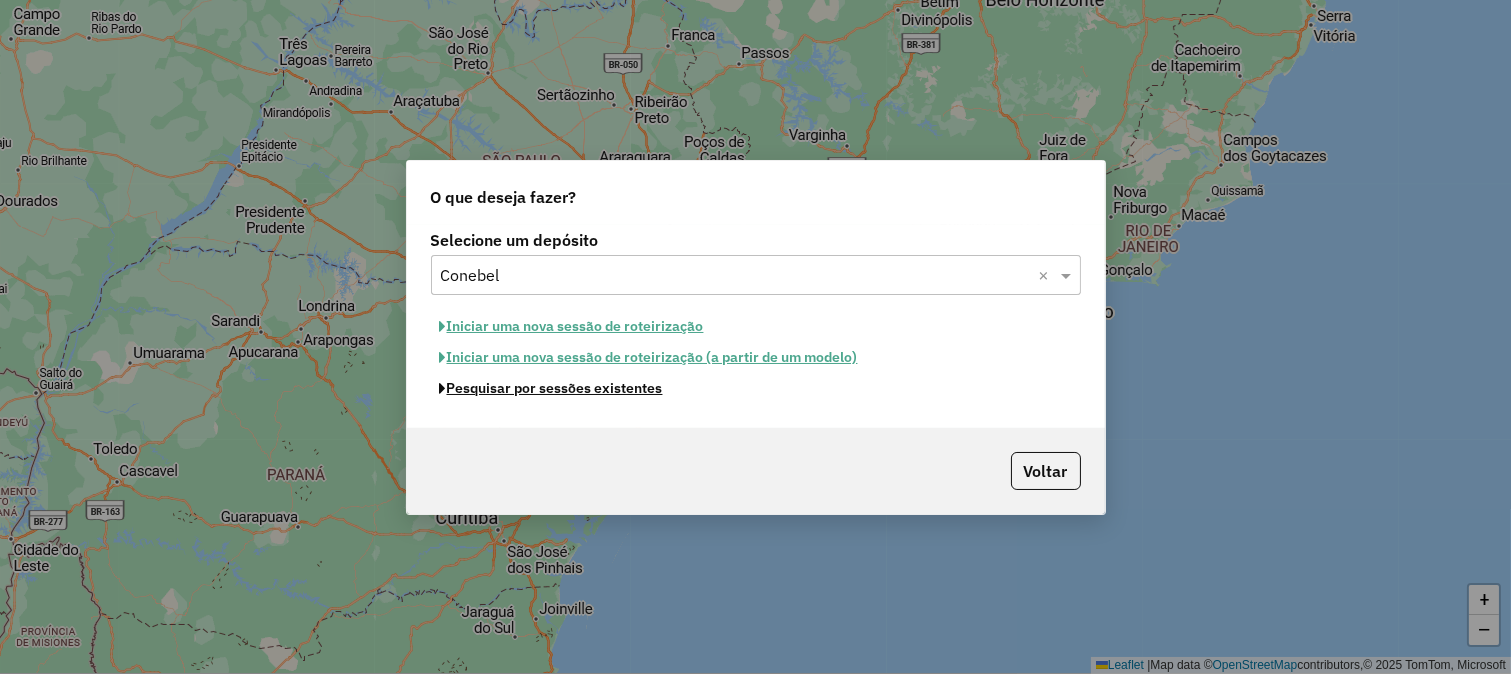 click on "Pesquisar por sessões existentes" 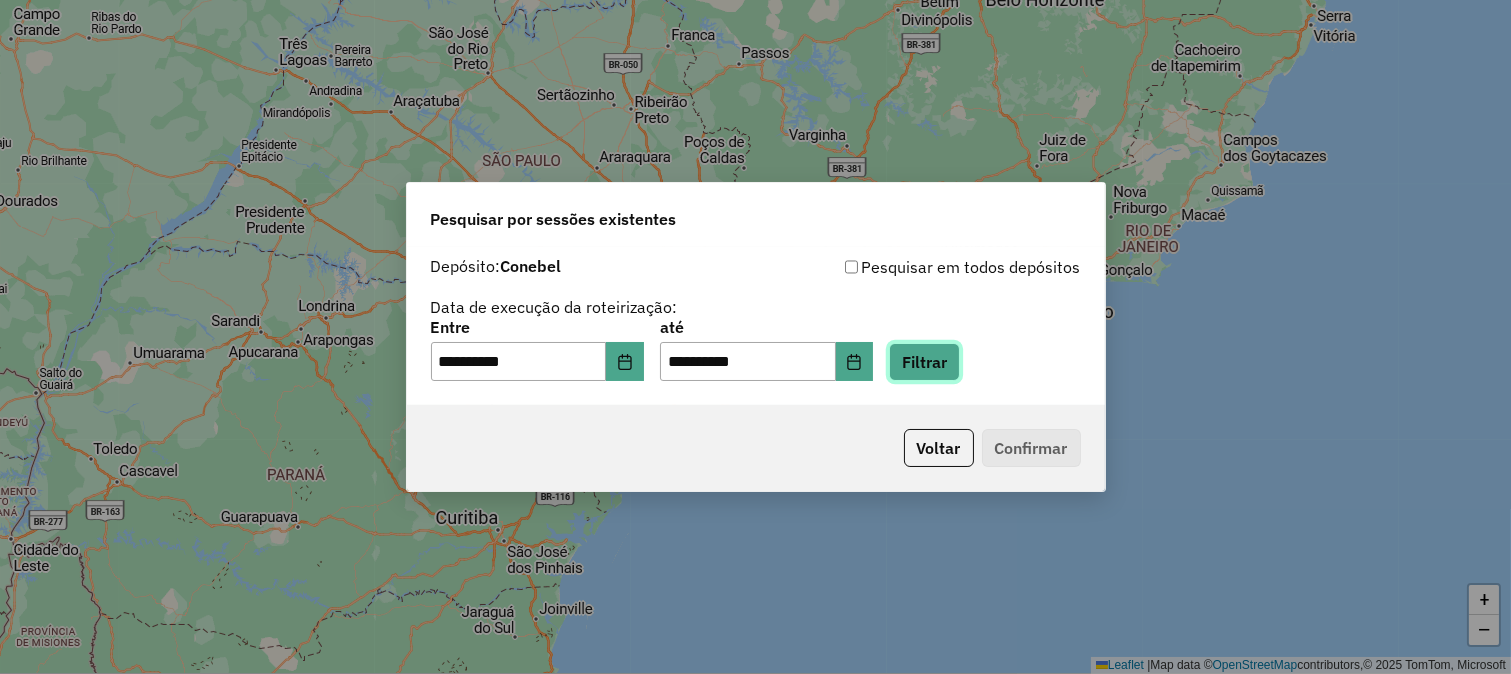 click on "Filtrar" 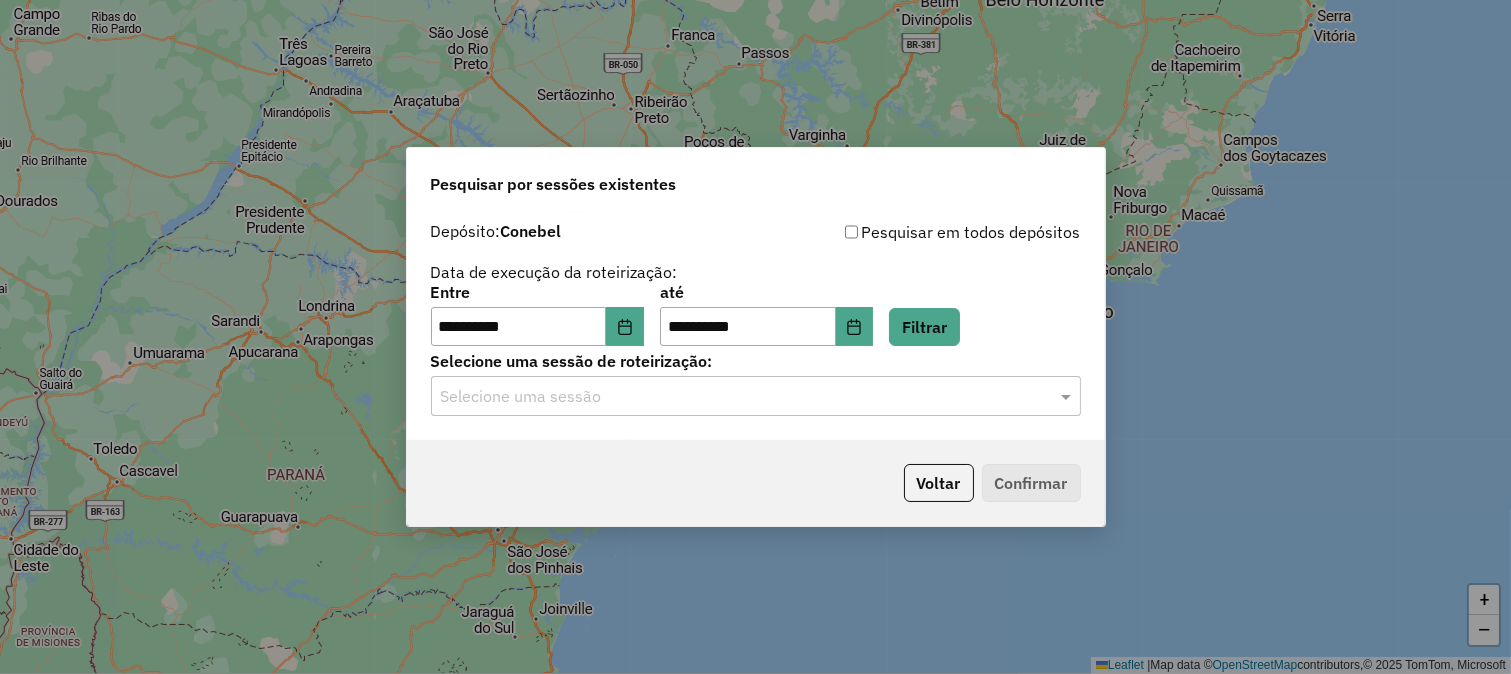 click on "Data de execução da roteirização:" 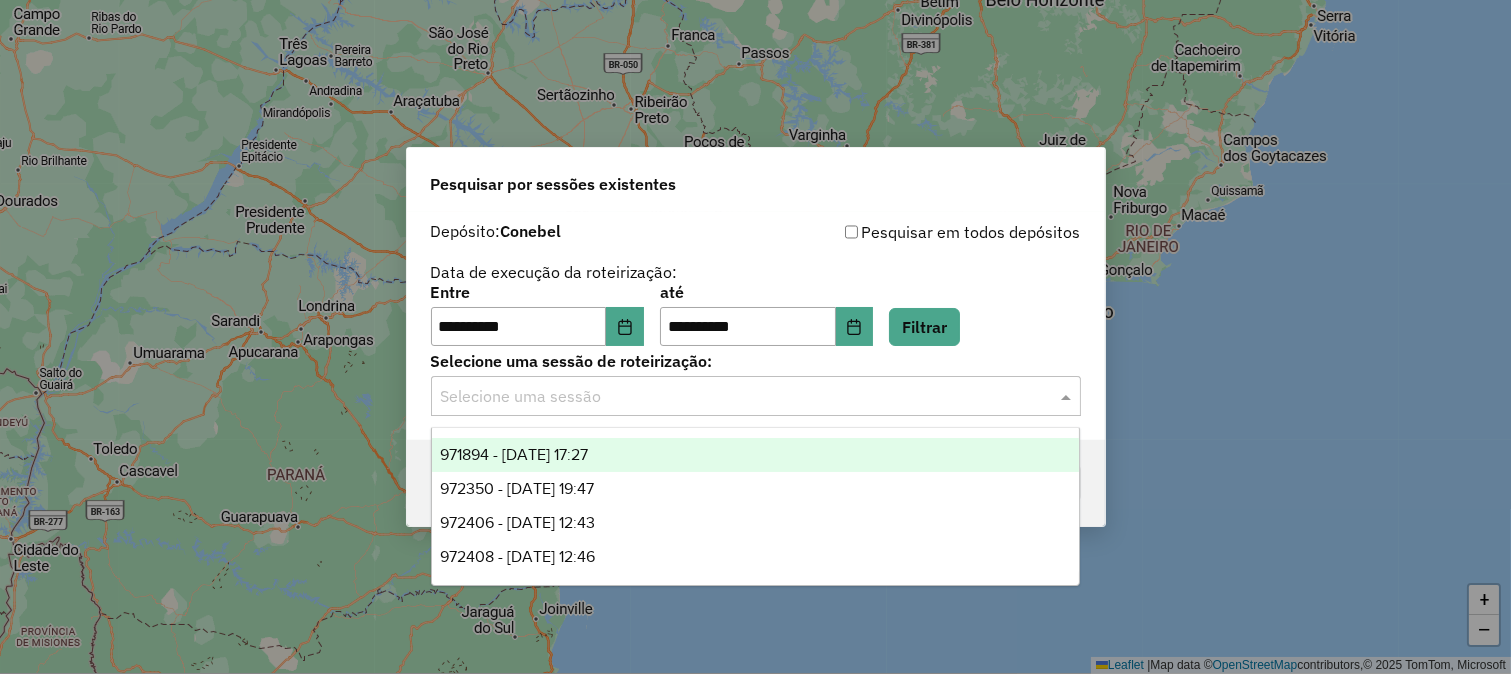 click on "Selecione uma sessão" 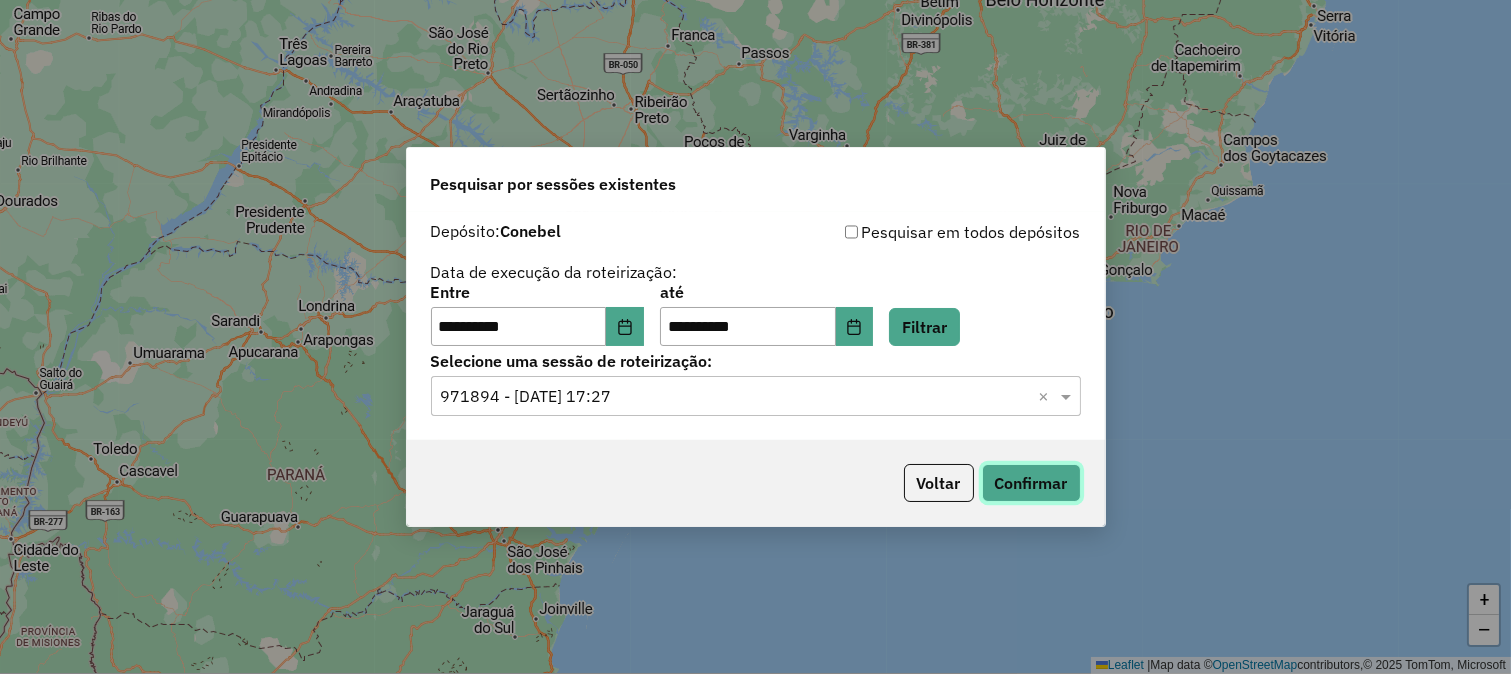 click on "Confirmar" 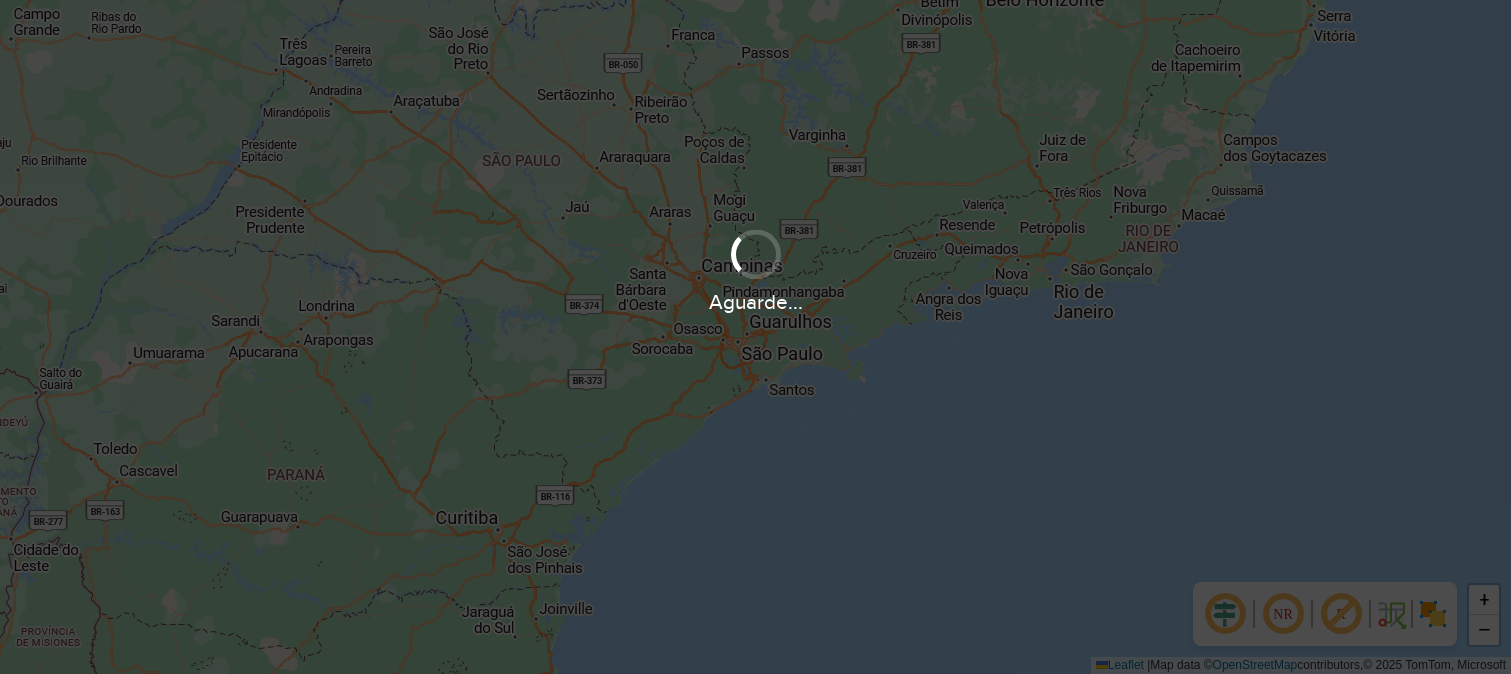 scroll, scrollTop: 0, scrollLeft: 0, axis: both 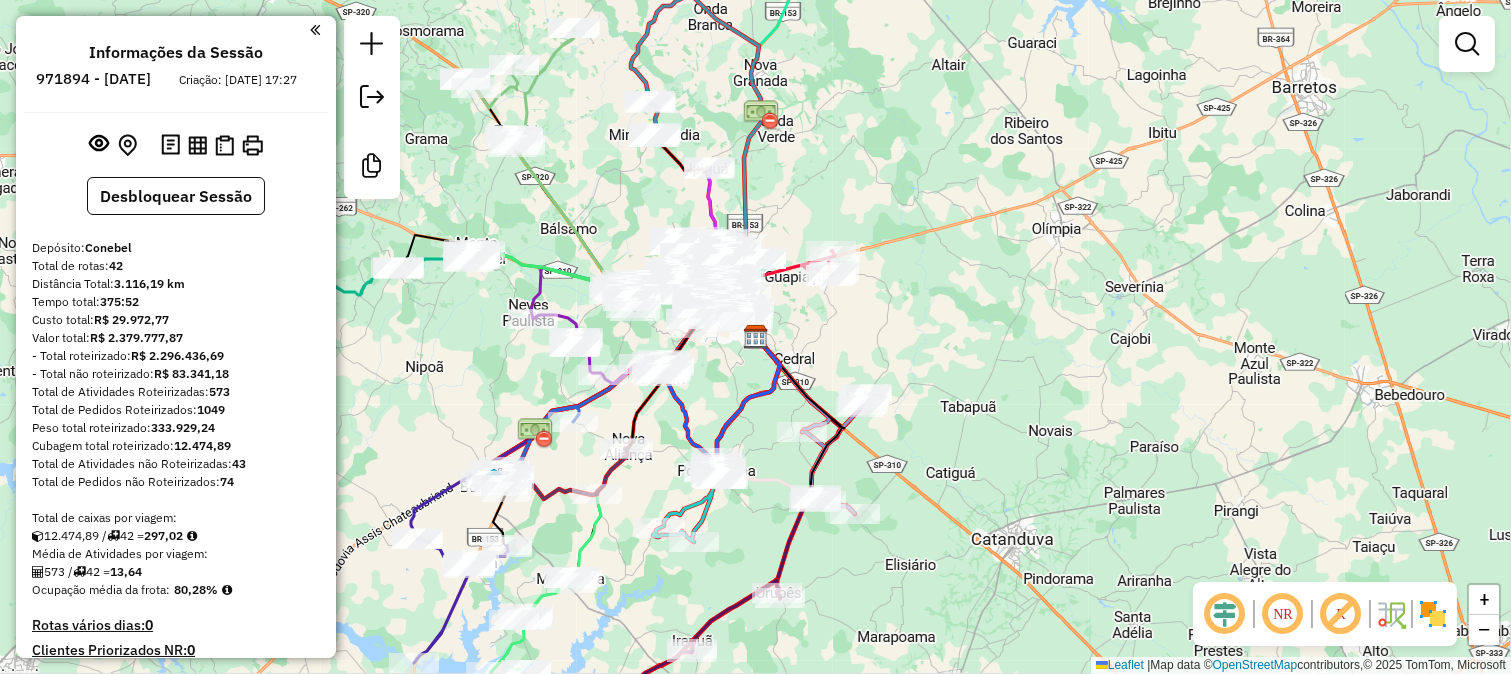 click 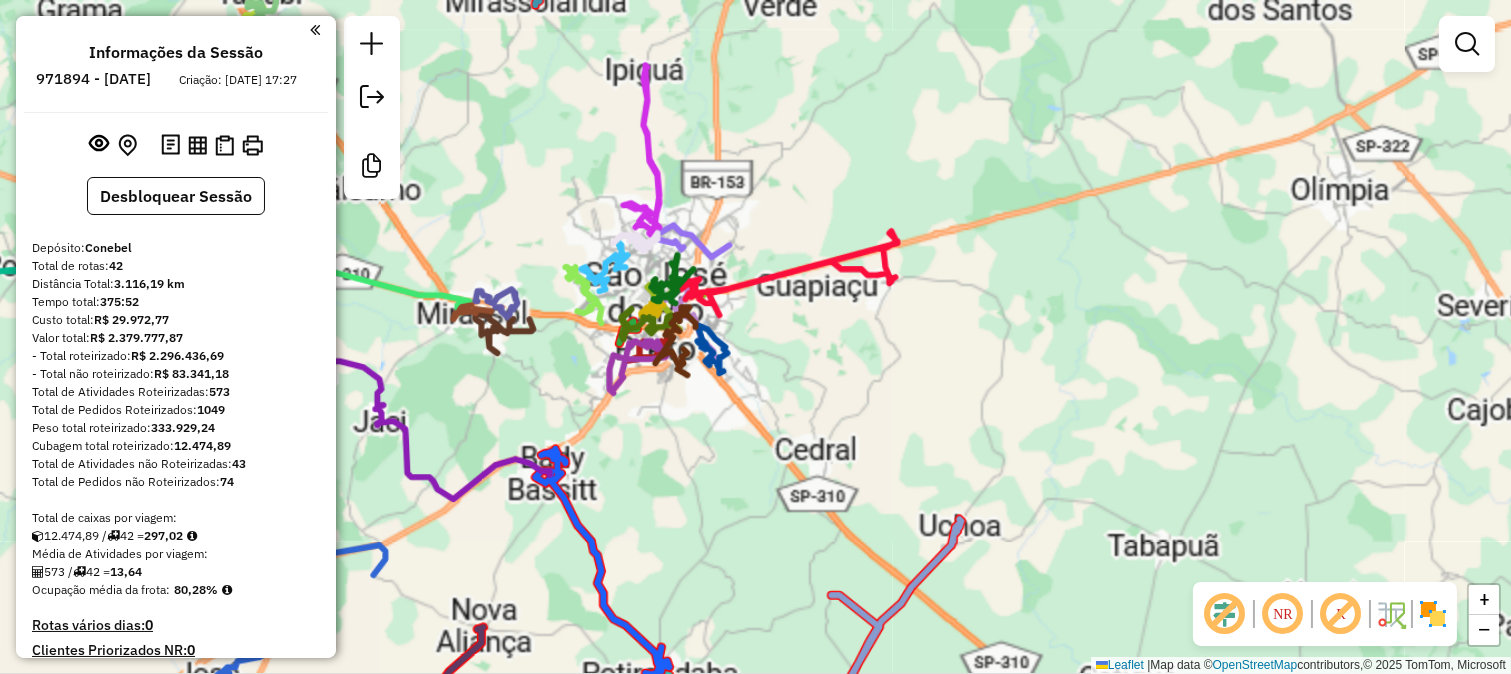 click 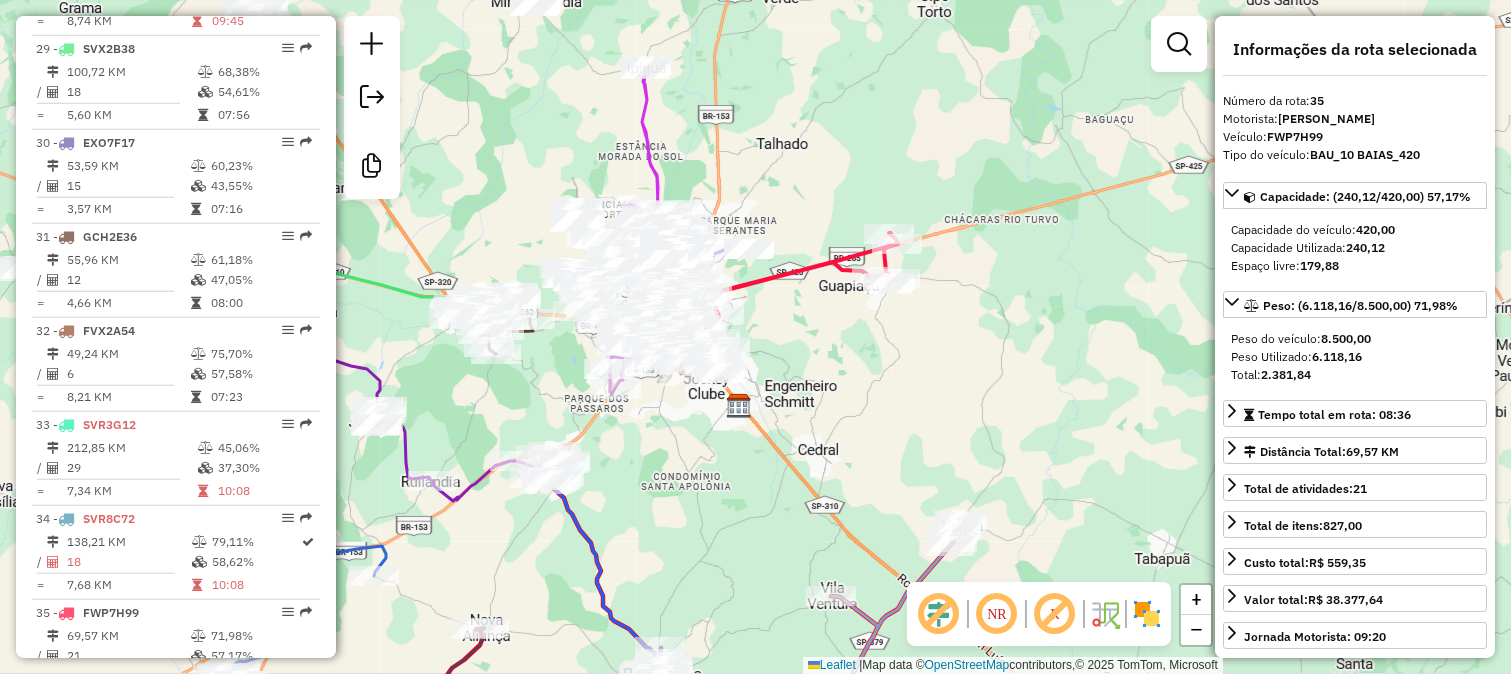 scroll, scrollTop: 4000, scrollLeft: 0, axis: vertical 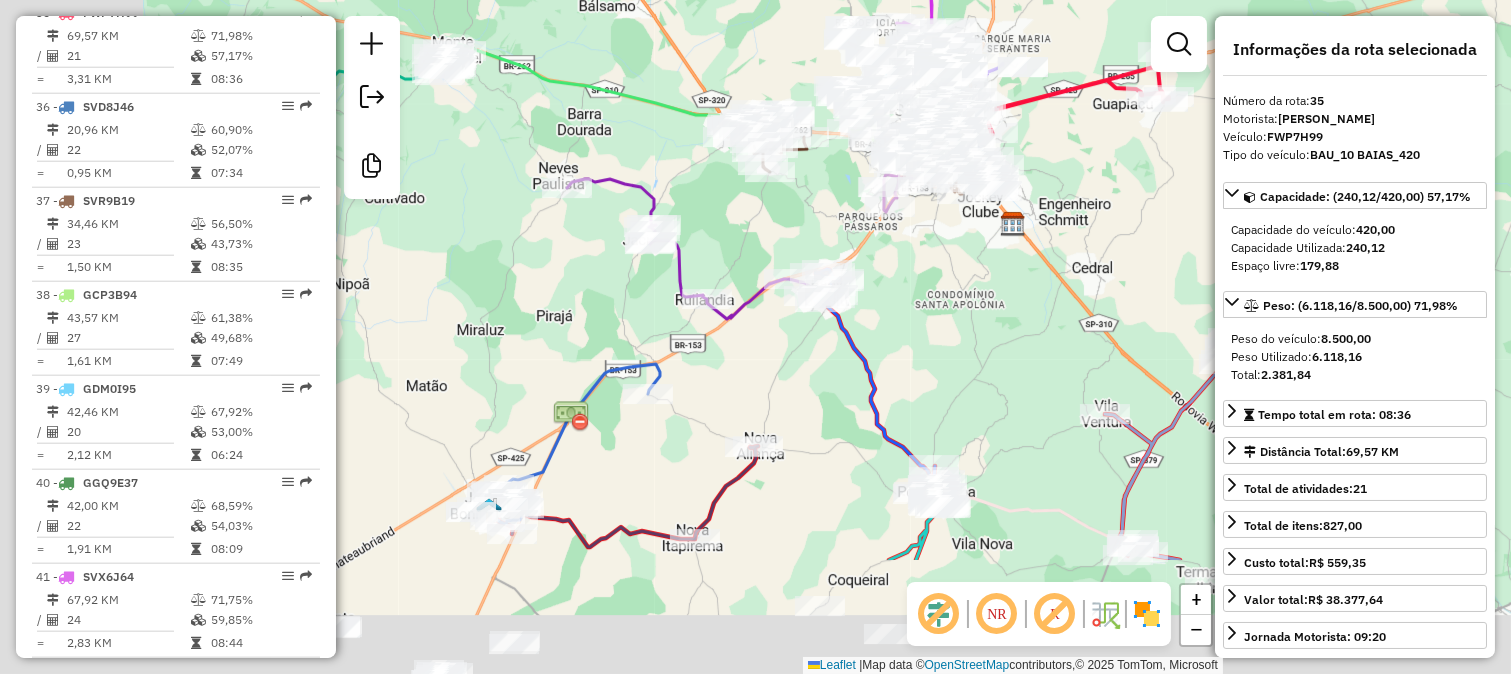 drag, startPoint x: 490, startPoint y: 612, endPoint x: 764, endPoint y: 430, distance: 328.93768 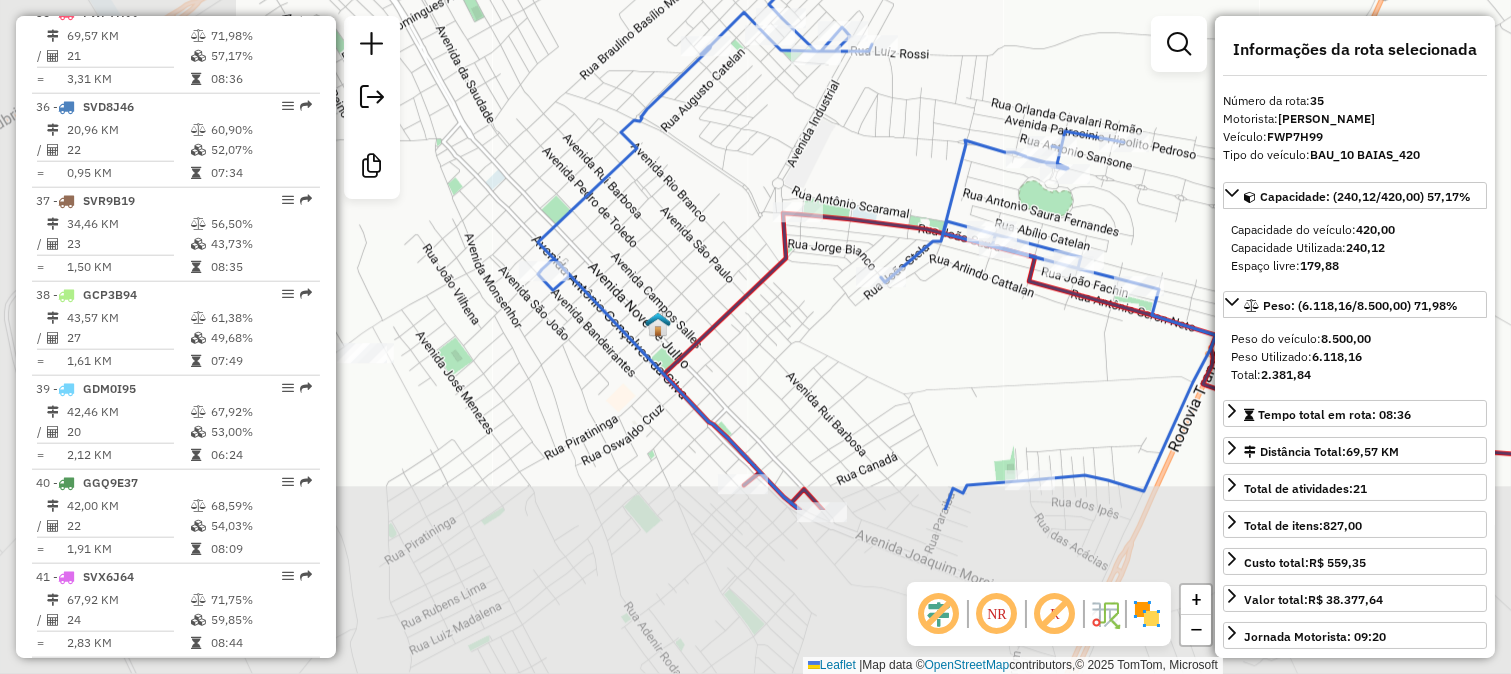drag, startPoint x: 513, startPoint y: 574, endPoint x: 823, endPoint y: 343, distance: 386.60187 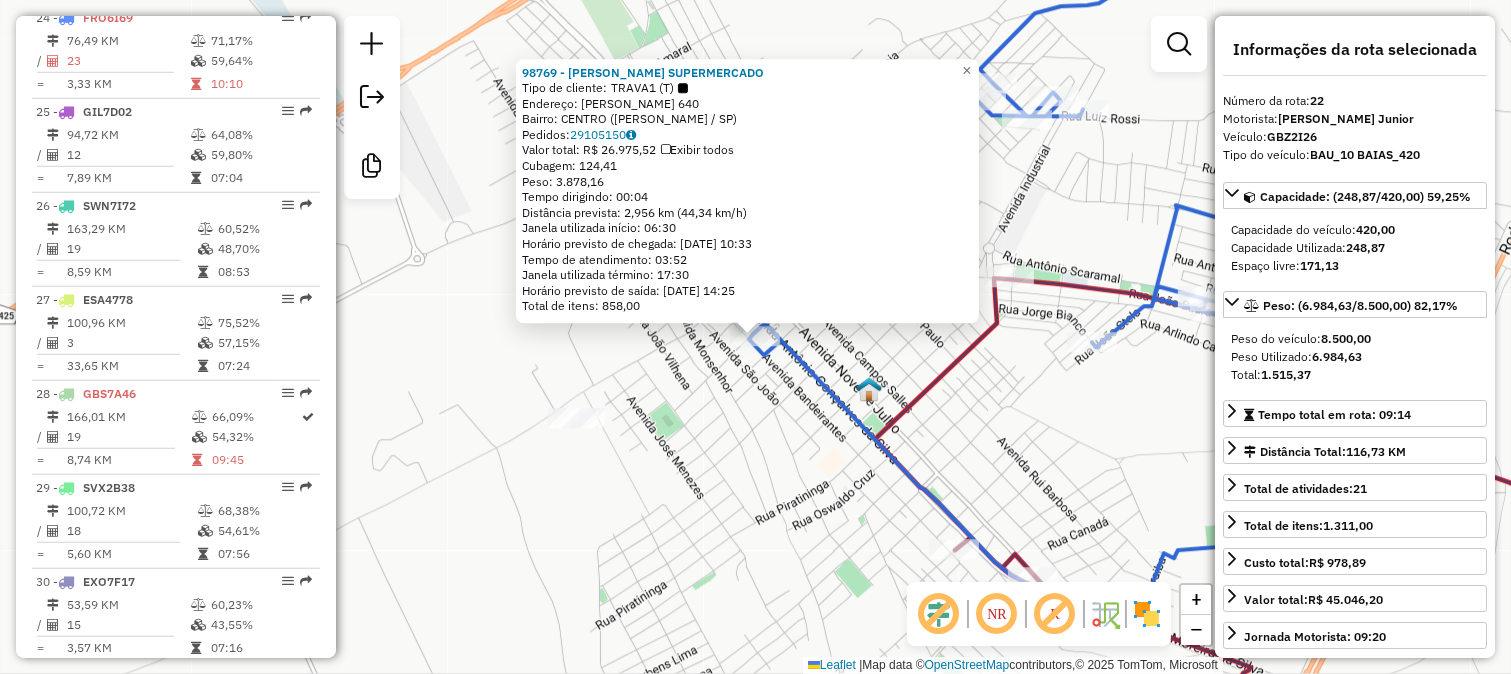 scroll, scrollTop: 2777, scrollLeft: 0, axis: vertical 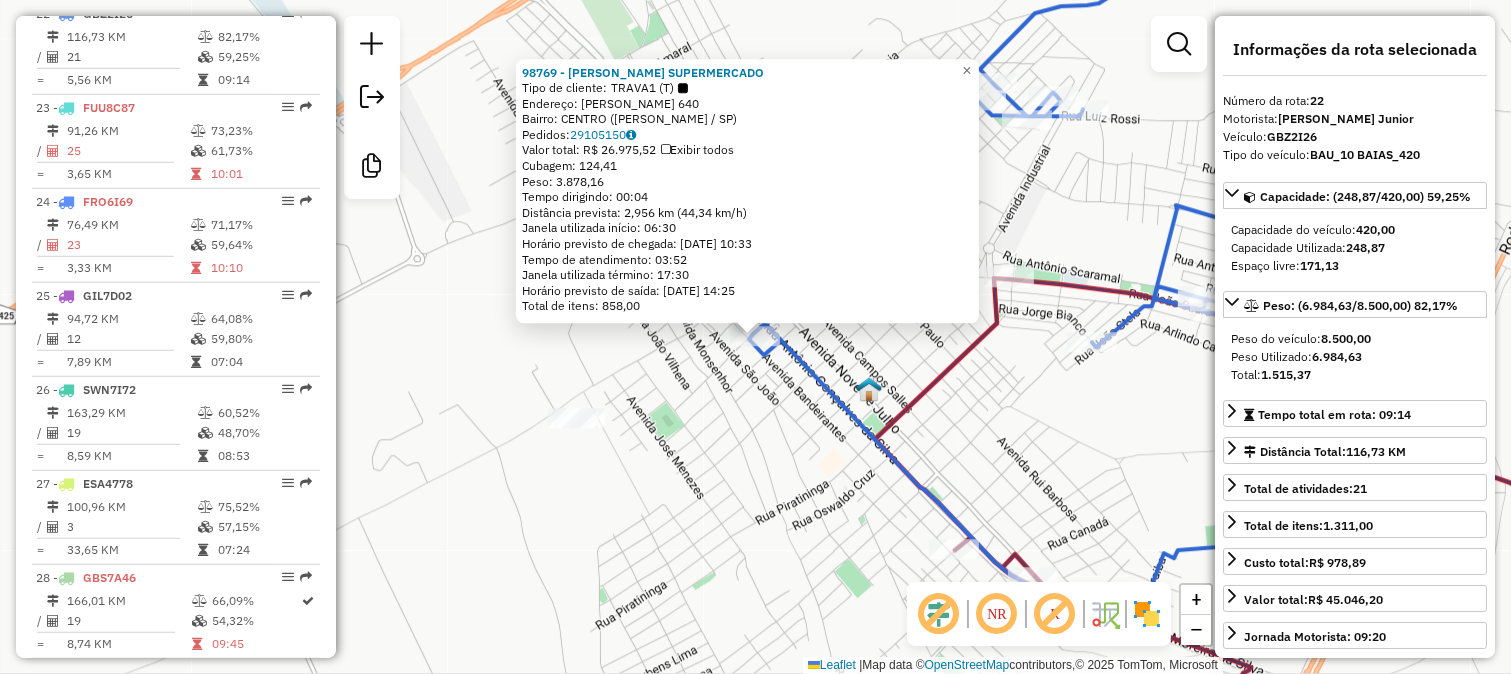 click on "98769 - LUCAS SUPERMERCADO  Tipo de cliente:   TRAVA1 (T)   Endereço:  ANTONIO G DA SILVA 640   Bairro: CENTRO (JOSE BONIFACIO / SP)   Pedidos:  29105150   Valor total: R$ 26.975,52   Exibir todos   Cubagem: 124,41  Peso: 3.878,16  Tempo dirigindo: 00:04   Distância prevista: 2,956 km (44,34 km/h)   Janela utilizada início: 06:30   Horário previsto de chegada: 30/07/2025 10:33   Tempo de atendimento: 03:52   Janela utilizada término: 17:30   Horário previsto de saída: 30/07/2025 14:25   Total de itens: 858,00  × Janela de atendimento Grade de atendimento Capacidade Transportadoras Veículos Cliente Pedidos  Rotas Selecione os dias de semana para filtrar as janelas de atendimento  Seg   Ter   Qua   Qui   Sex   Sáb   Dom  Informe o período da janela de atendimento: De: Até:  Filtrar exatamente a janela do cliente  Considerar janela de atendimento padrão  Selecione os dias de semana para filtrar as grades de atendimento  Seg   Ter   Qua   Qui   Sex   Sáb   Dom   Peso mínimo:   Peso máximo:   De:" 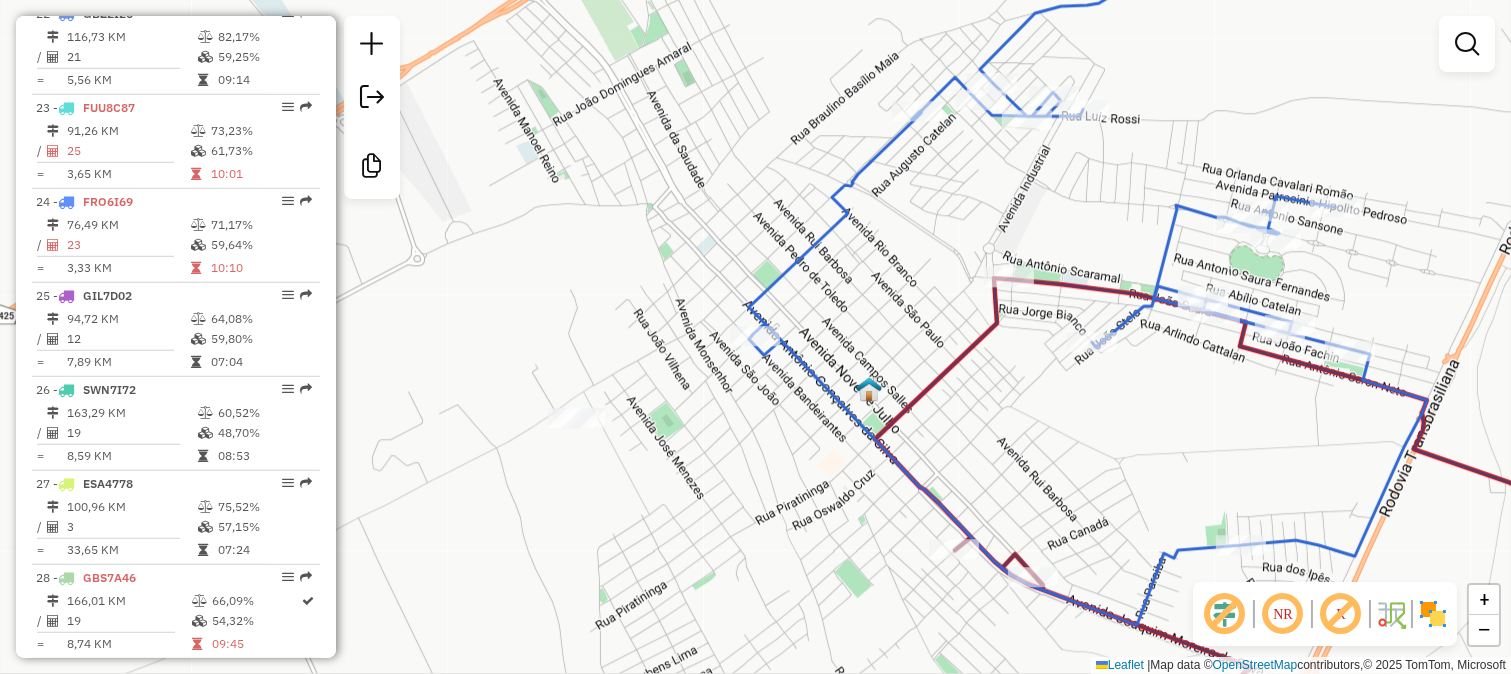 drag, startPoint x: 921, startPoint y: 320, endPoint x: 700, endPoint y: 345, distance: 222.40953 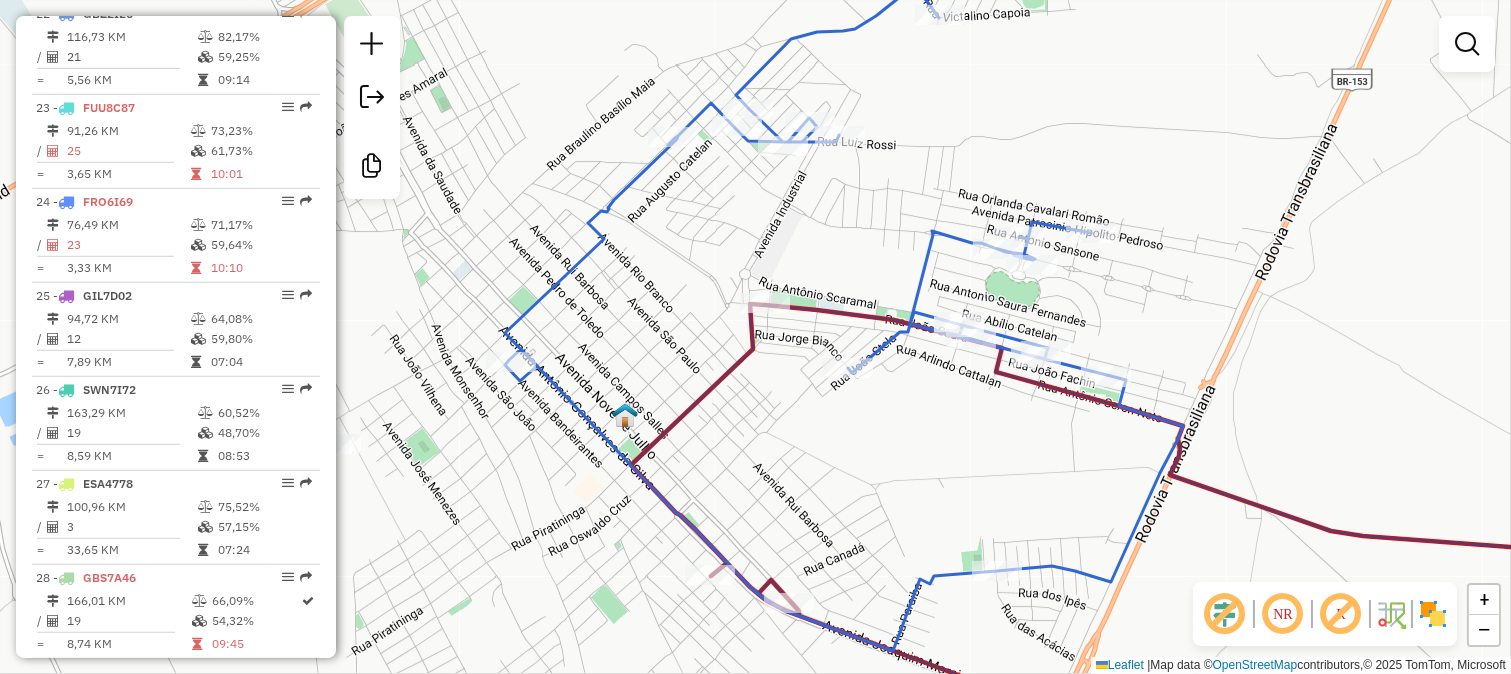 click 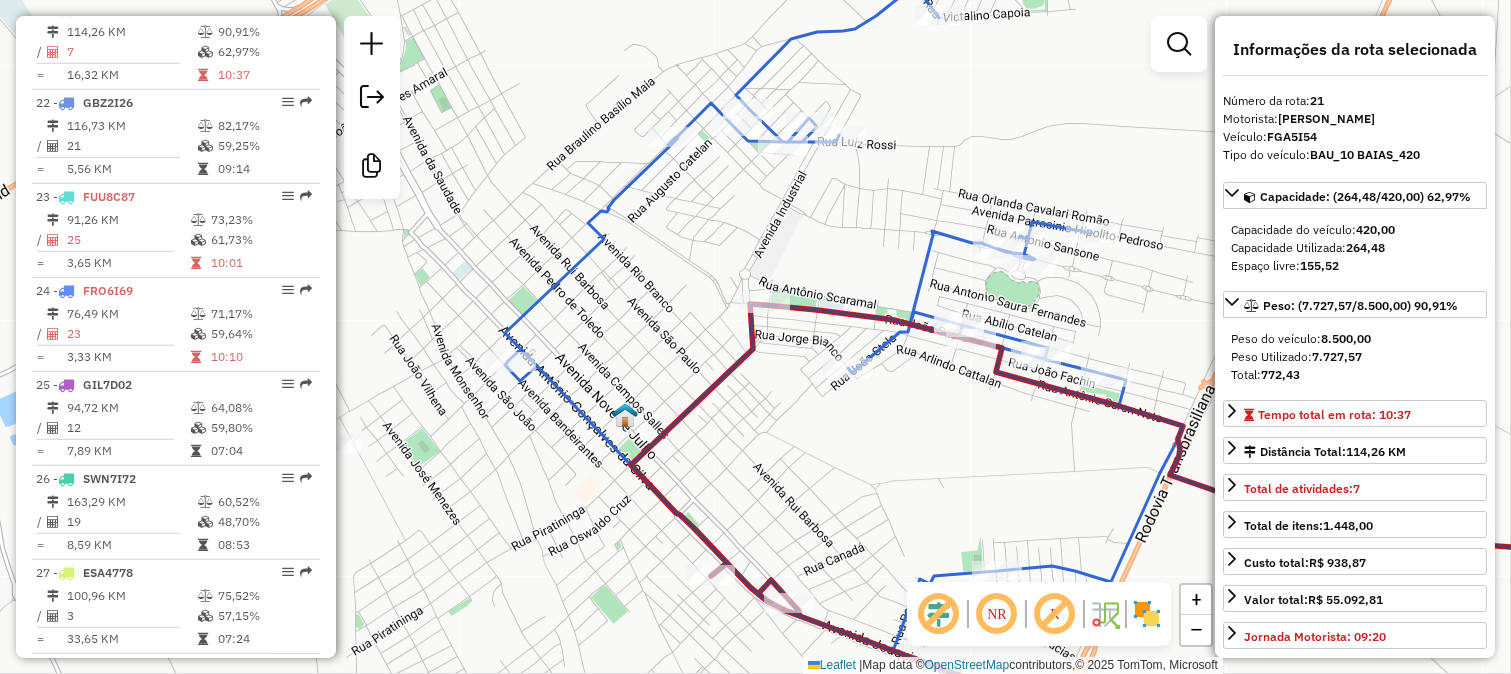 scroll, scrollTop: 2684, scrollLeft: 0, axis: vertical 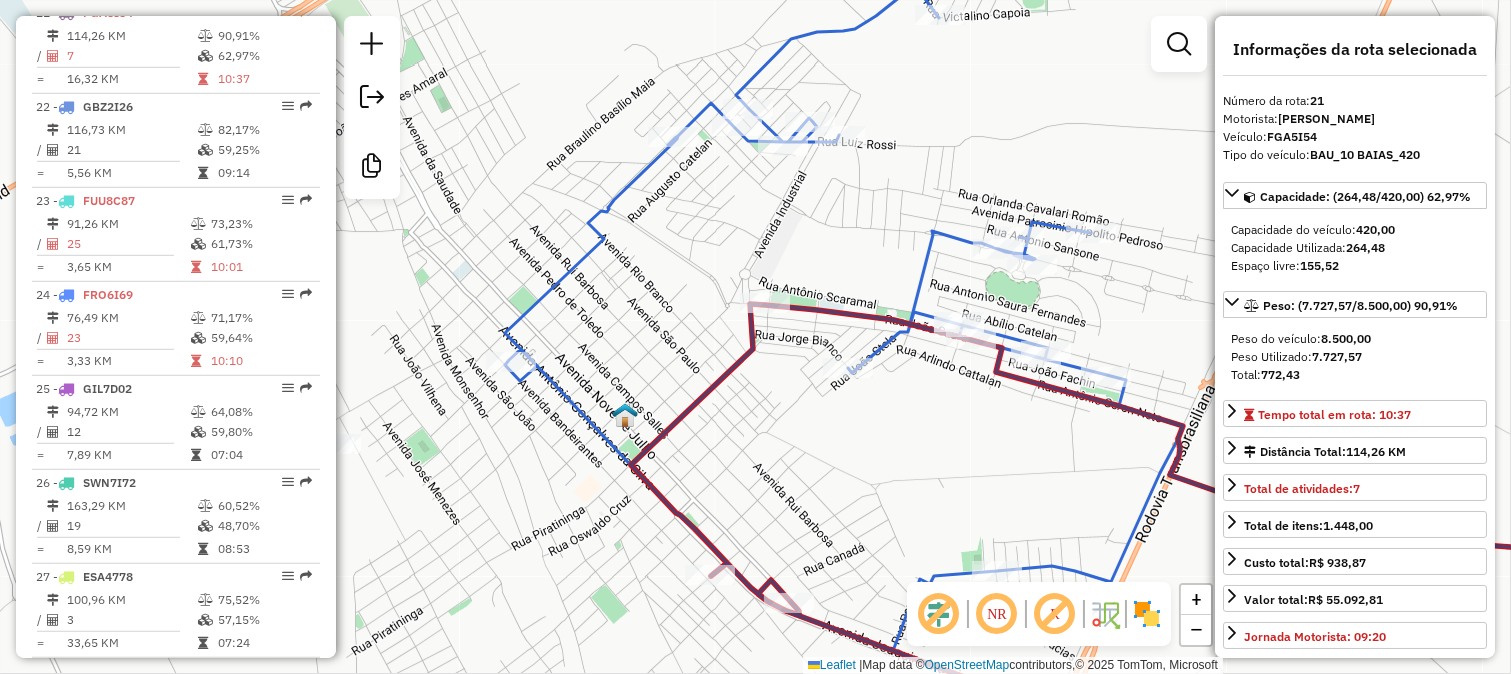 drag, startPoint x: 708, startPoint y: 315, endPoint x: 566, endPoint y: 347, distance: 145.56099 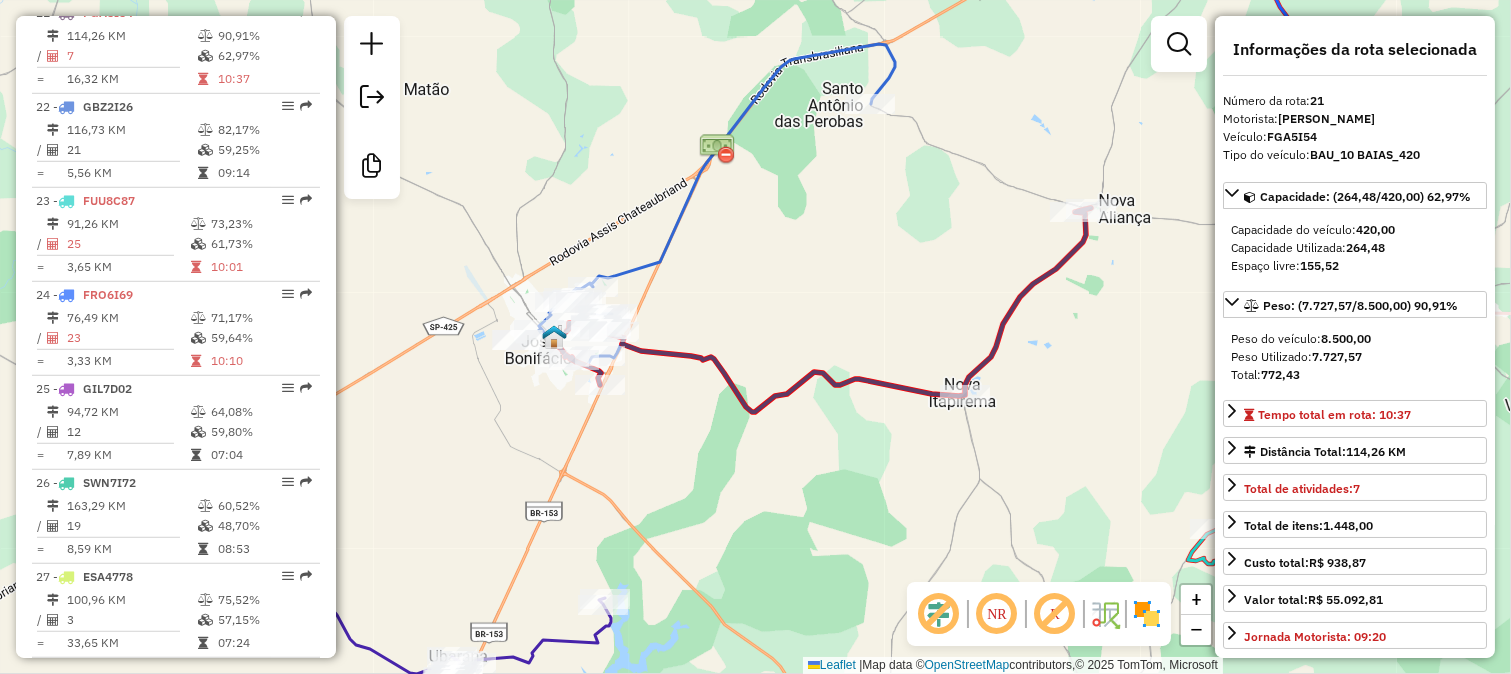 click 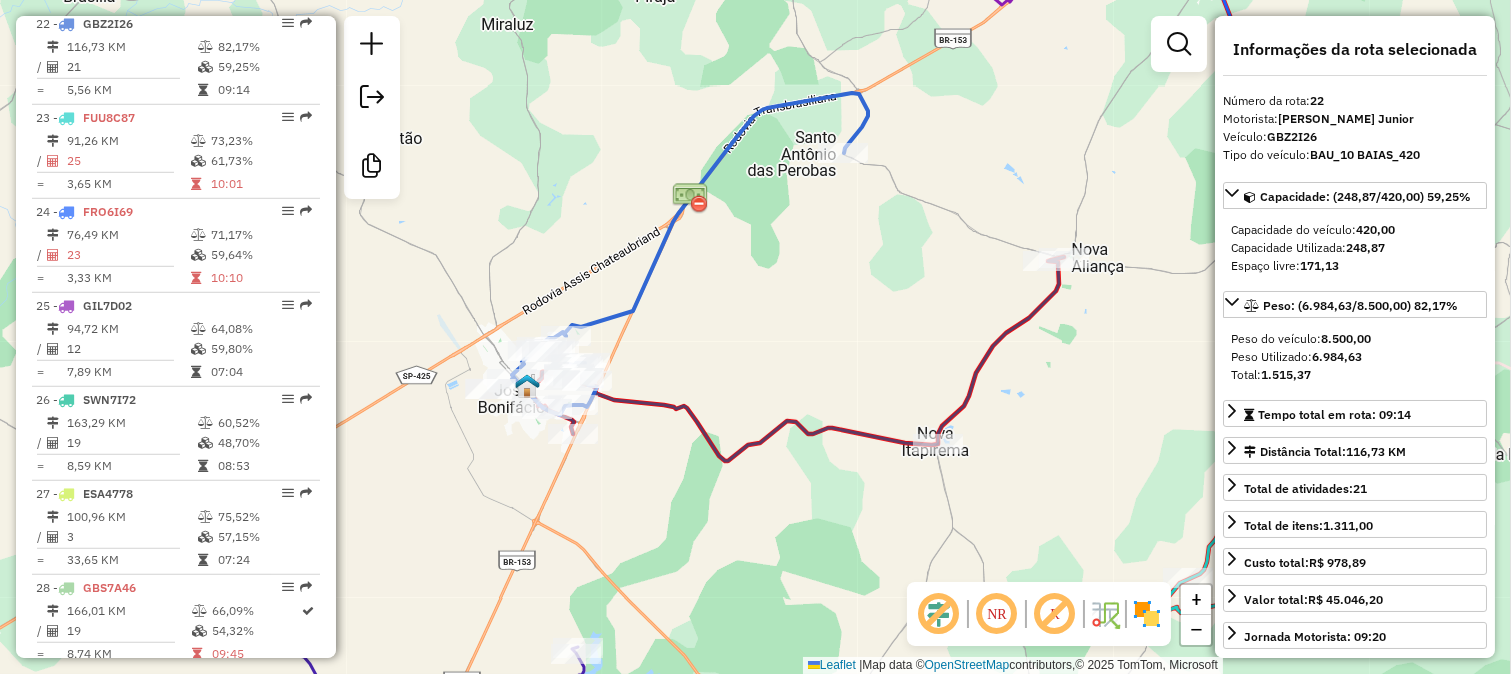 drag, startPoint x: 790, startPoint y: 251, endPoint x: 655, endPoint y: 435, distance: 228.21262 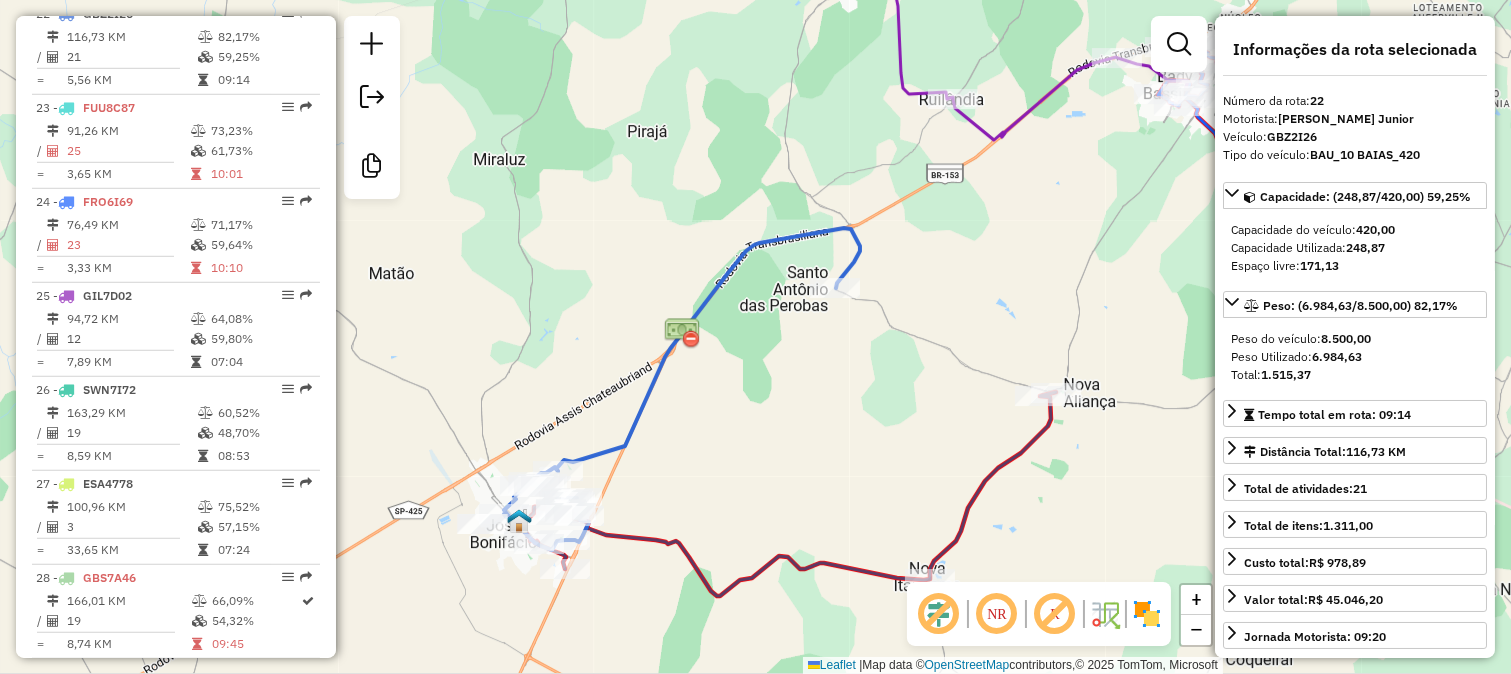drag, startPoint x: 792, startPoint y: 338, endPoint x: 1017, endPoint y: 136, distance: 302.37228 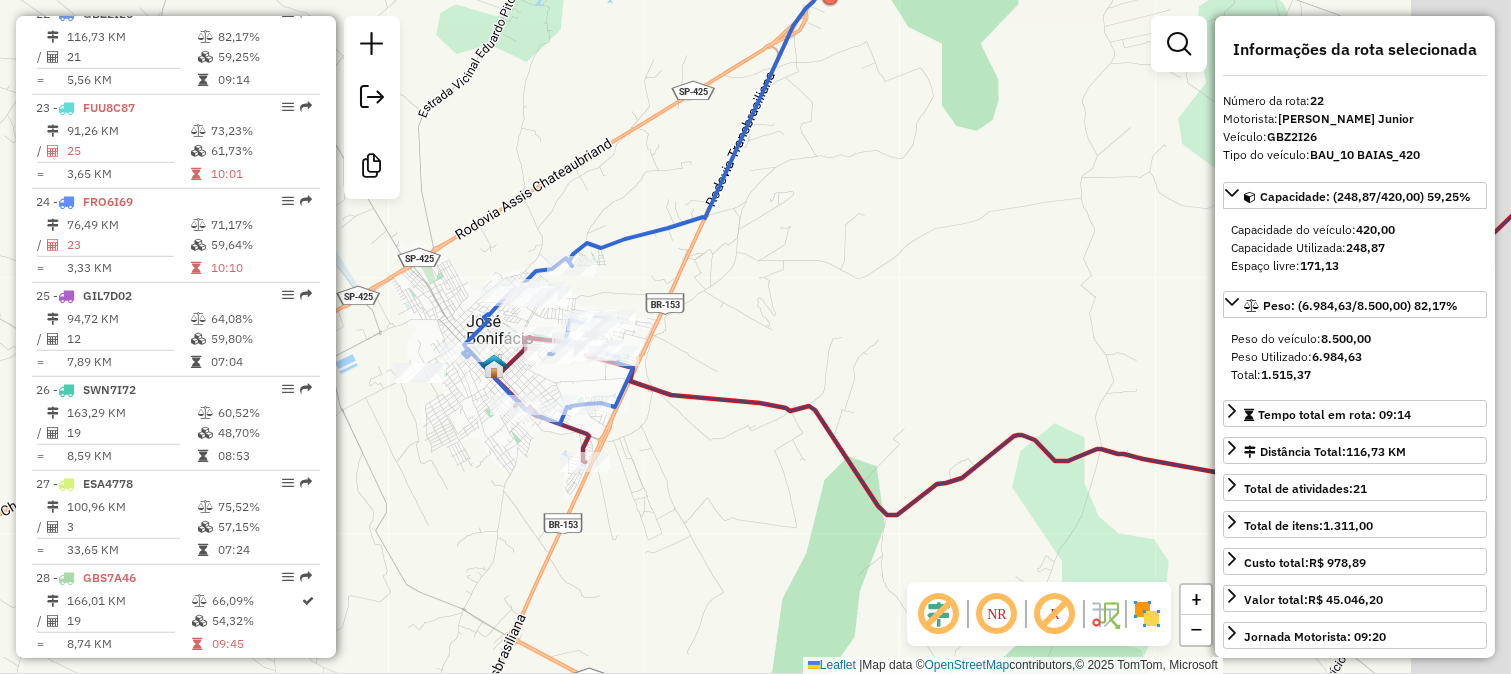 drag, startPoint x: 973, startPoint y: 374, endPoint x: 818, endPoint y: 315, distance: 165.84933 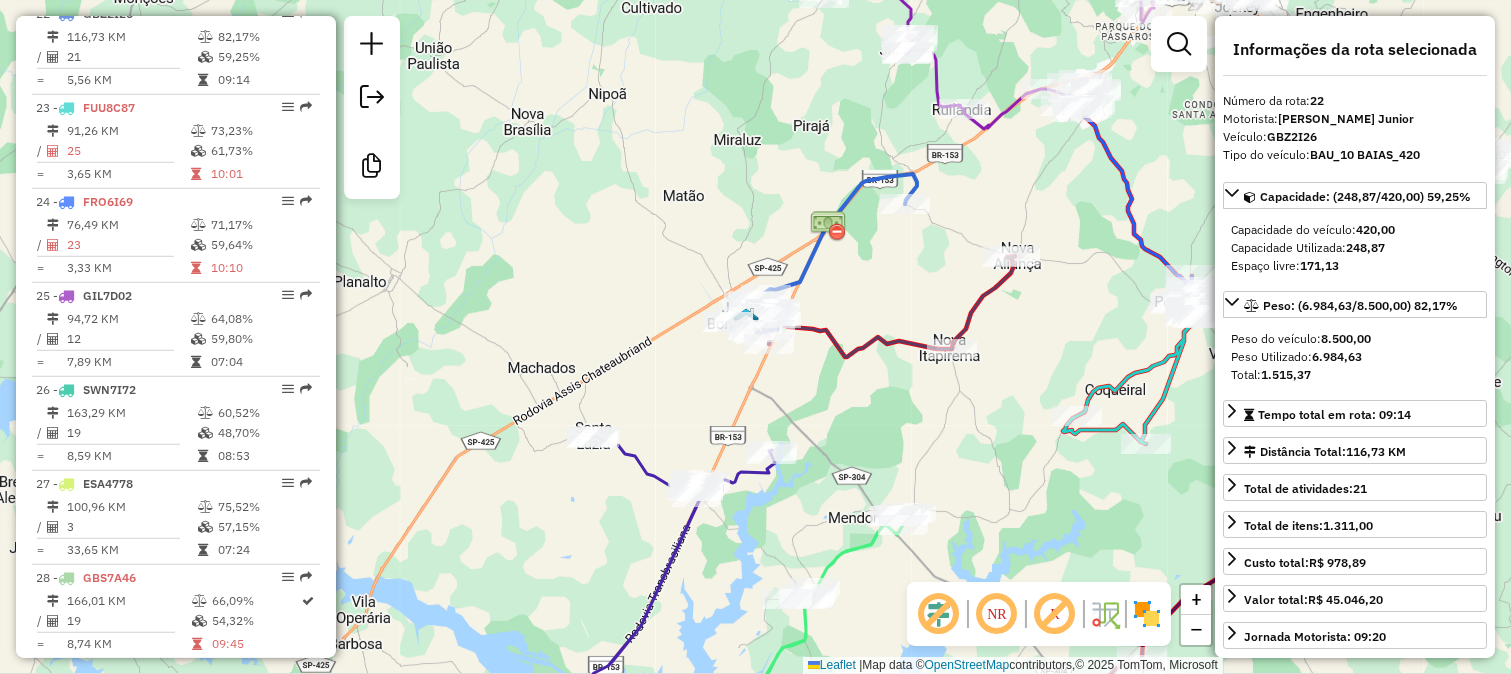 drag, startPoint x: 1016, startPoint y: 295, endPoint x: 951, endPoint y: 303, distance: 65.490456 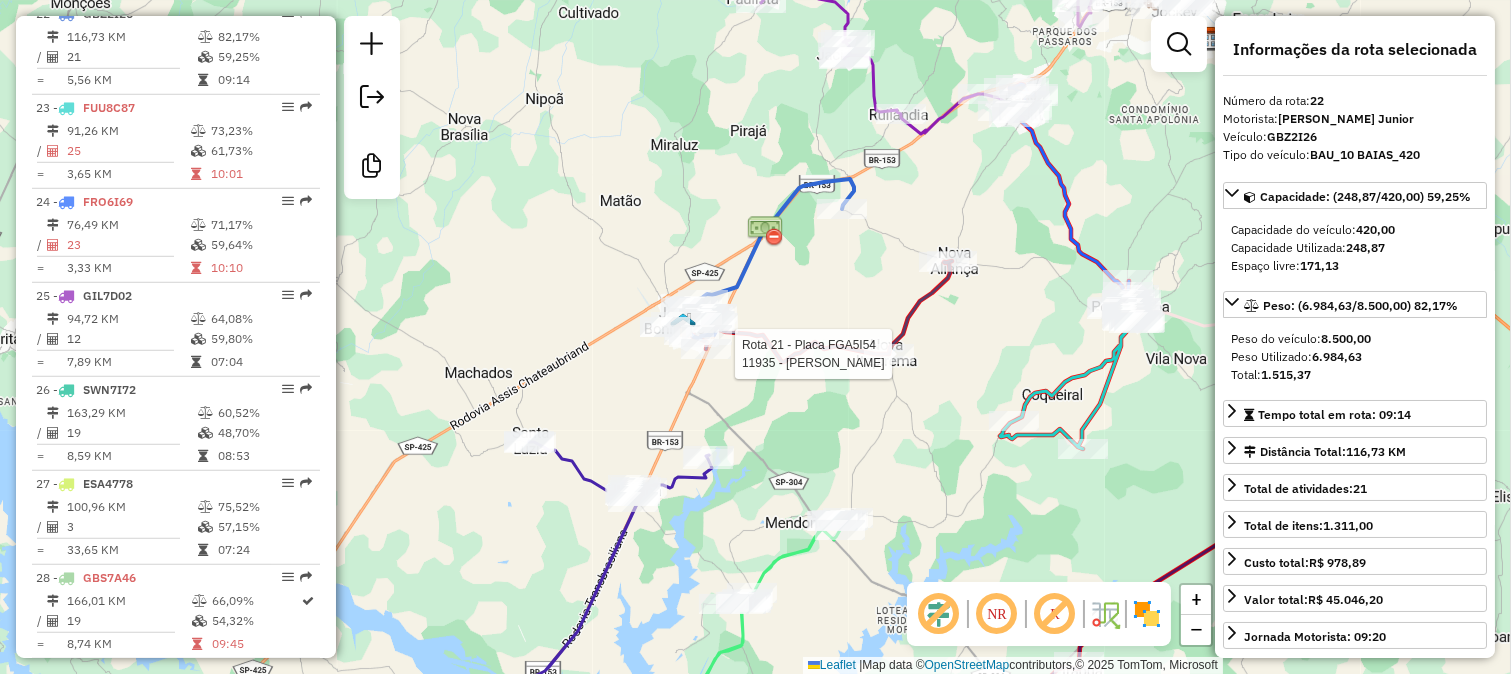 click 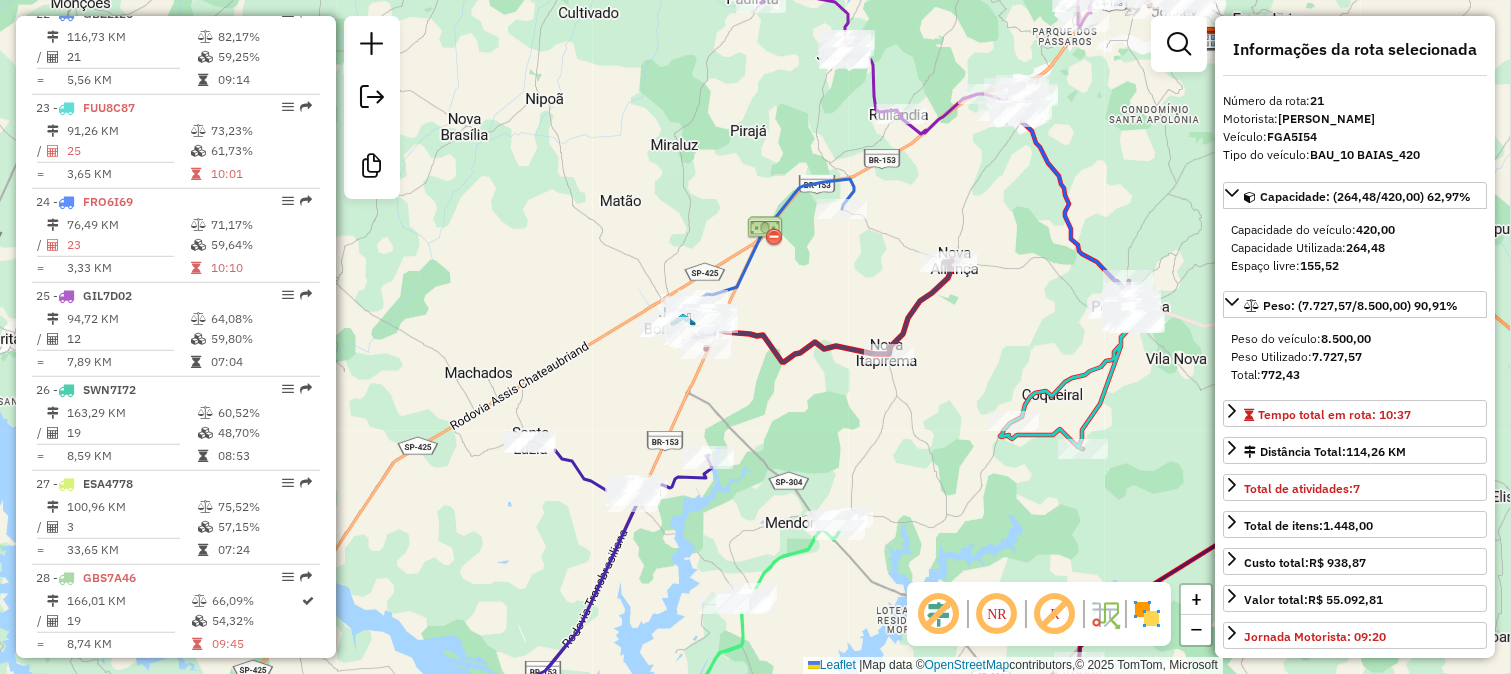 scroll, scrollTop: 2684, scrollLeft: 0, axis: vertical 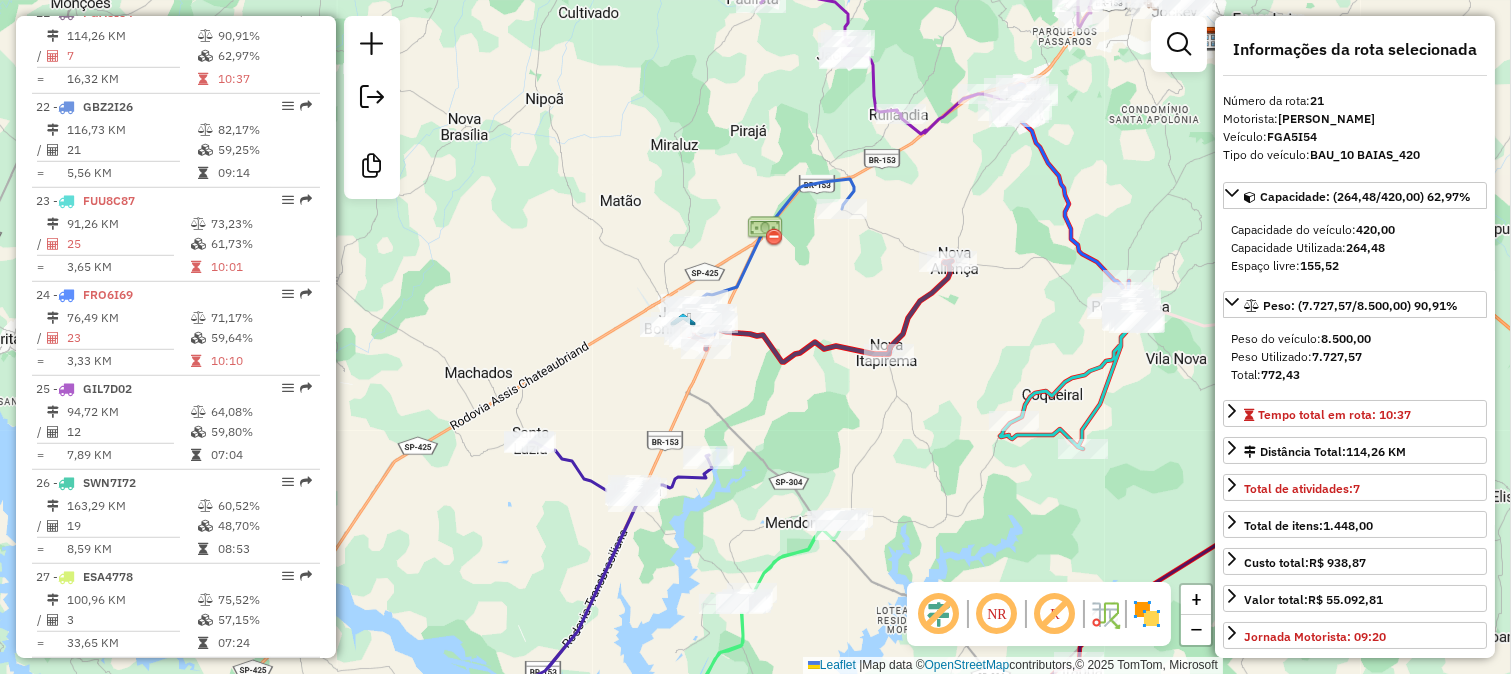 drag, startPoint x: 694, startPoint y: 202, endPoint x: 665, endPoint y: 438, distance: 237.7751 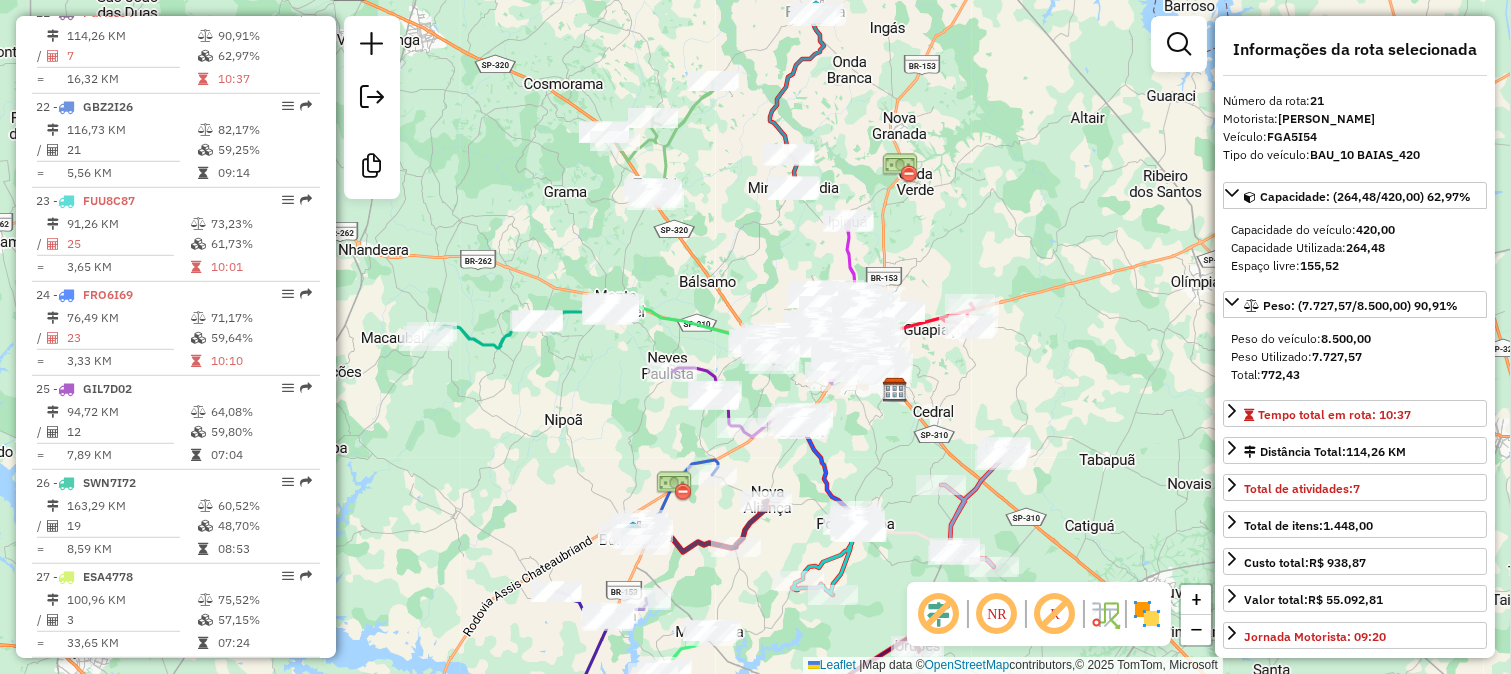 drag, startPoint x: 903, startPoint y: 147, endPoint x: 866, endPoint y: 311, distance: 168.12198 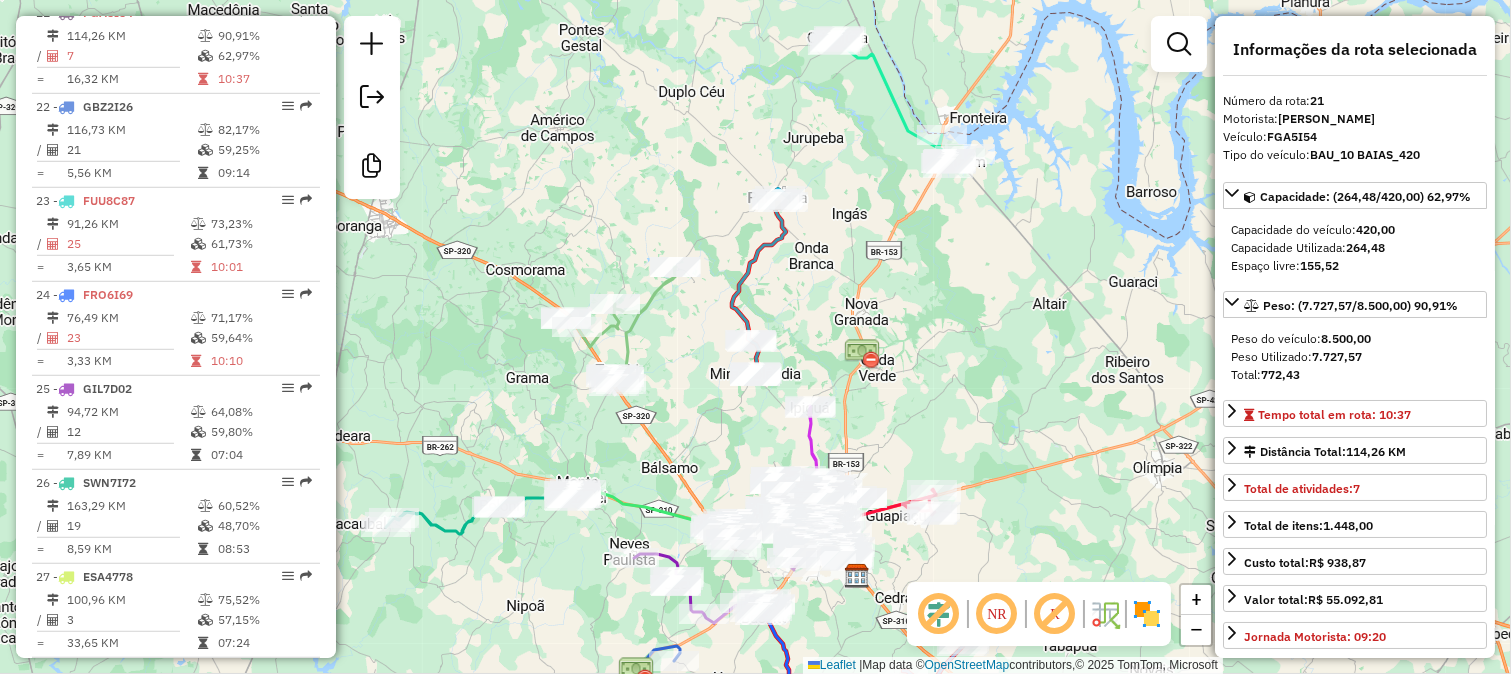 click 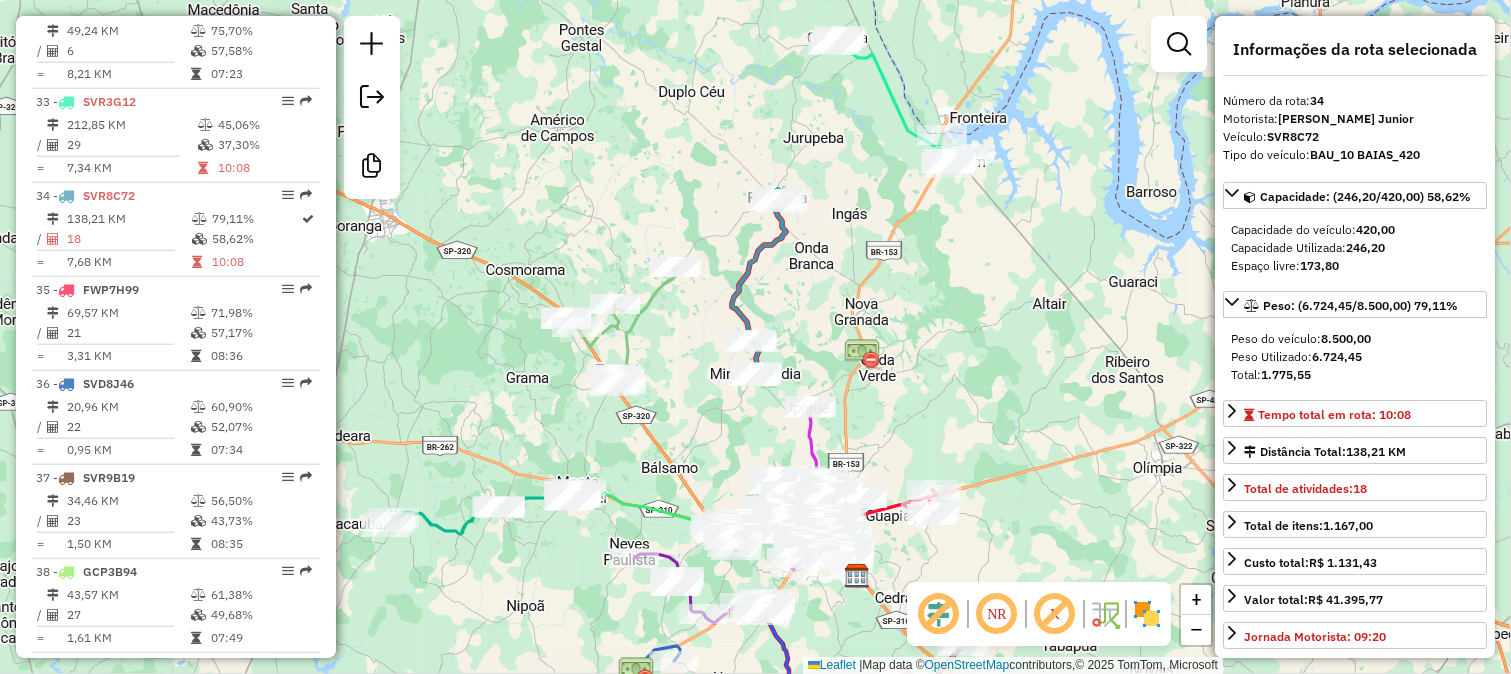 scroll, scrollTop: 3905, scrollLeft: 0, axis: vertical 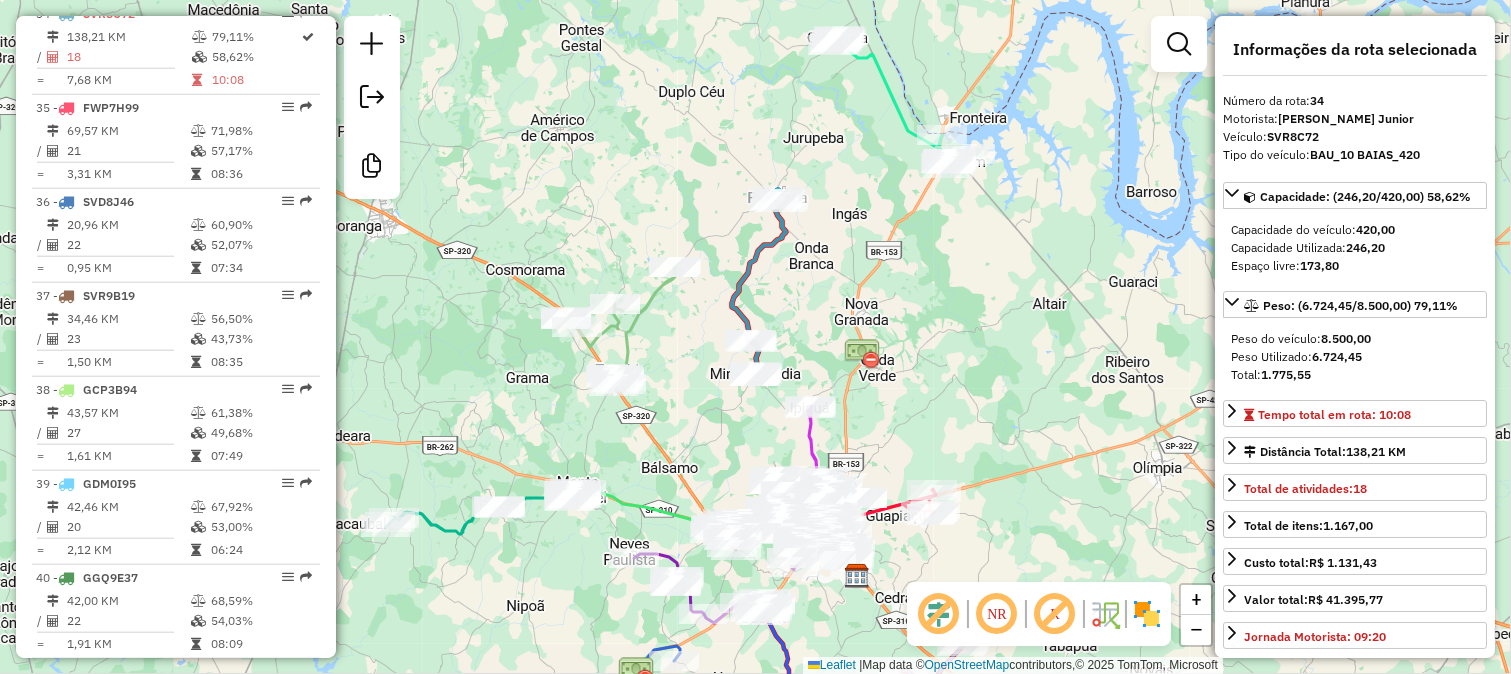 drag, startPoint x: 740, startPoint y: 458, endPoint x: 657, endPoint y: 250, distance: 223.94865 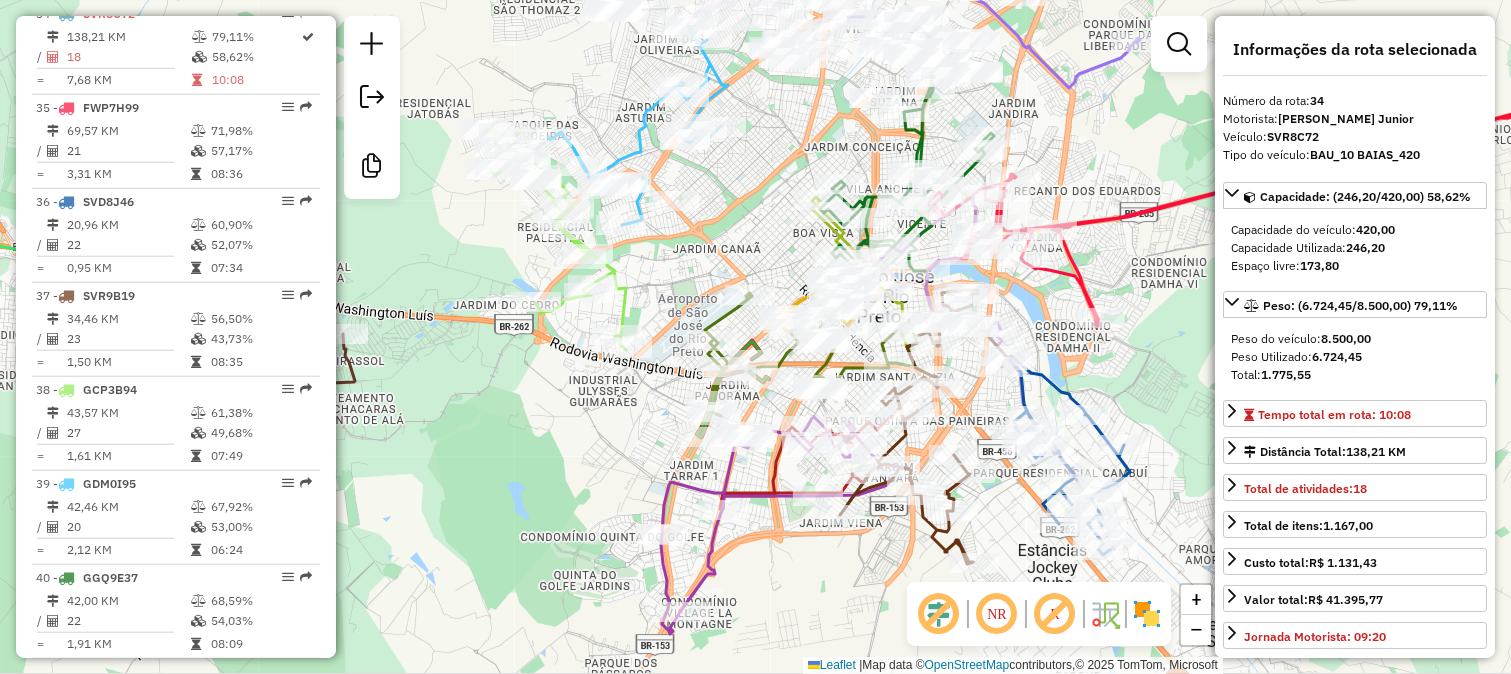drag, startPoint x: 678, startPoint y: 300, endPoint x: 765, endPoint y: 207, distance: 127.349915 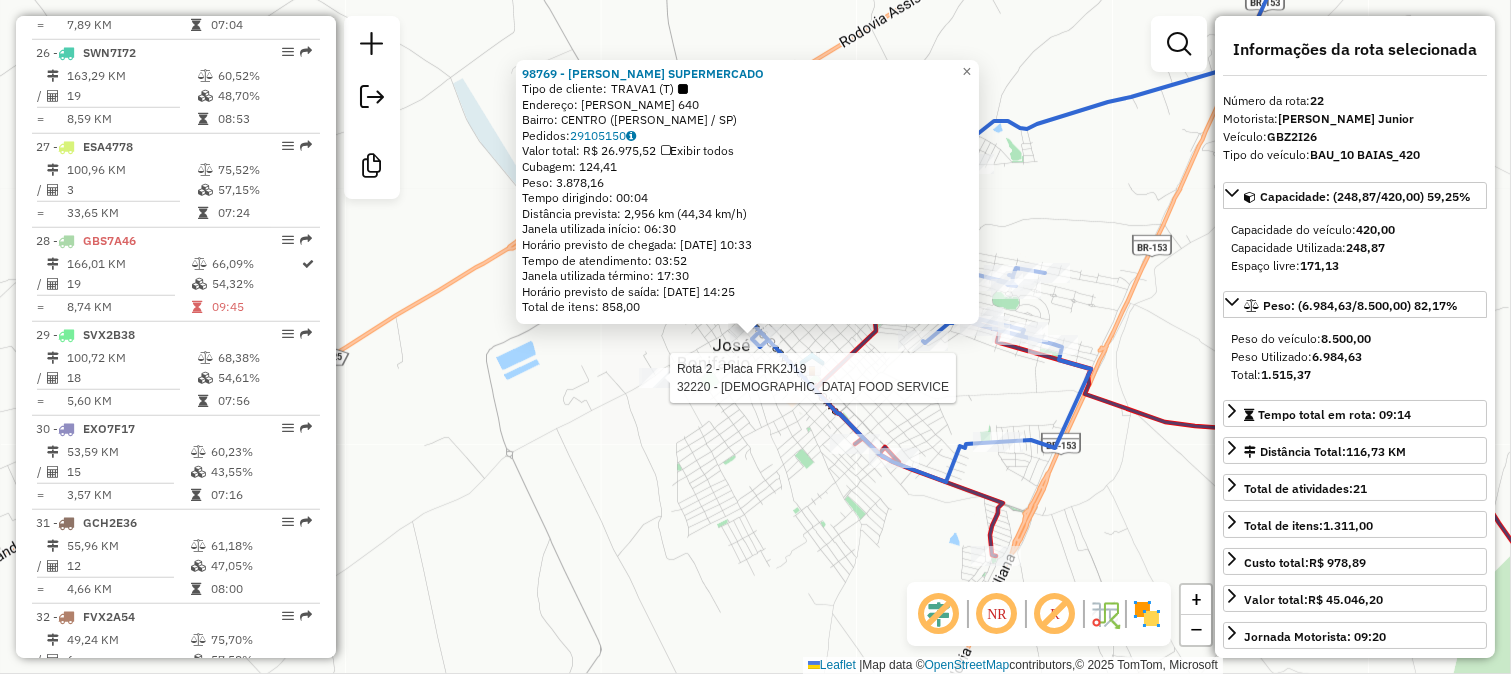 scroll, scrollTop: 2777, scrollLeft: 0, axis: vertical 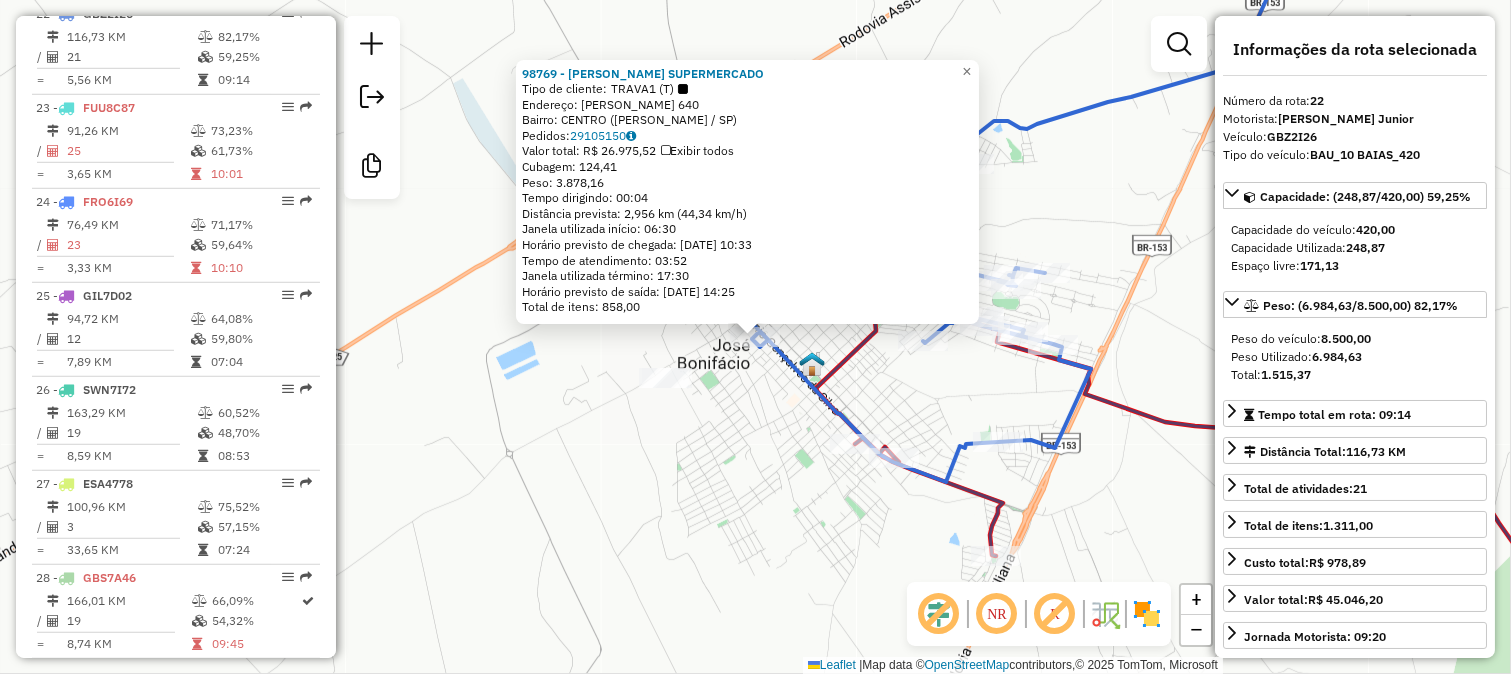 click on "98769 - LUCAS SUPERMERCADO  Tipo de cliente:   TRAVA1 (T)   Endereço:  ANTONIO G DA SILVA 640   Bairro: CENTRO (JOSE BONIFACIO / SP)   Pedidos:  29105150   Valor total: R$ 26.975,52   Exibir todos   Cubagem: 124,41  Peso: 3.878,16  Tempo dirigindo: 00:04   Distância prevista: 2,956 km (44,34 km/h)   Janela utilizada início: 06:30   Horário previsto de chegada: 30/07/2025 10:33   Tempo de atendimento: 03:52   Janela utilizada término: 17:30   Horário previsto de saída: 30/07/2025 14:25   Total de itens: 858,00  × Janela de atendimento Grade de atendimento Capacidade Transportadoras Veículos Cliente Pedidos  Rotas Selecione os dias de semana para filtrar as janelas de atendimento  Seg   Ter   Qua   Qui   Sex   Sáb   Dom  Informe o período da janela de atendimento: De: Até:  Filtrar exatamente a janela do cliente  Considerar janela de atendimento padrão  Selecione os dias de semana para filtrar as grades de atendimento  Seg   Ter   Qua   Qui   Sex   Sáb   Dom   Peso mínimo:   Peso máximo:   De:" 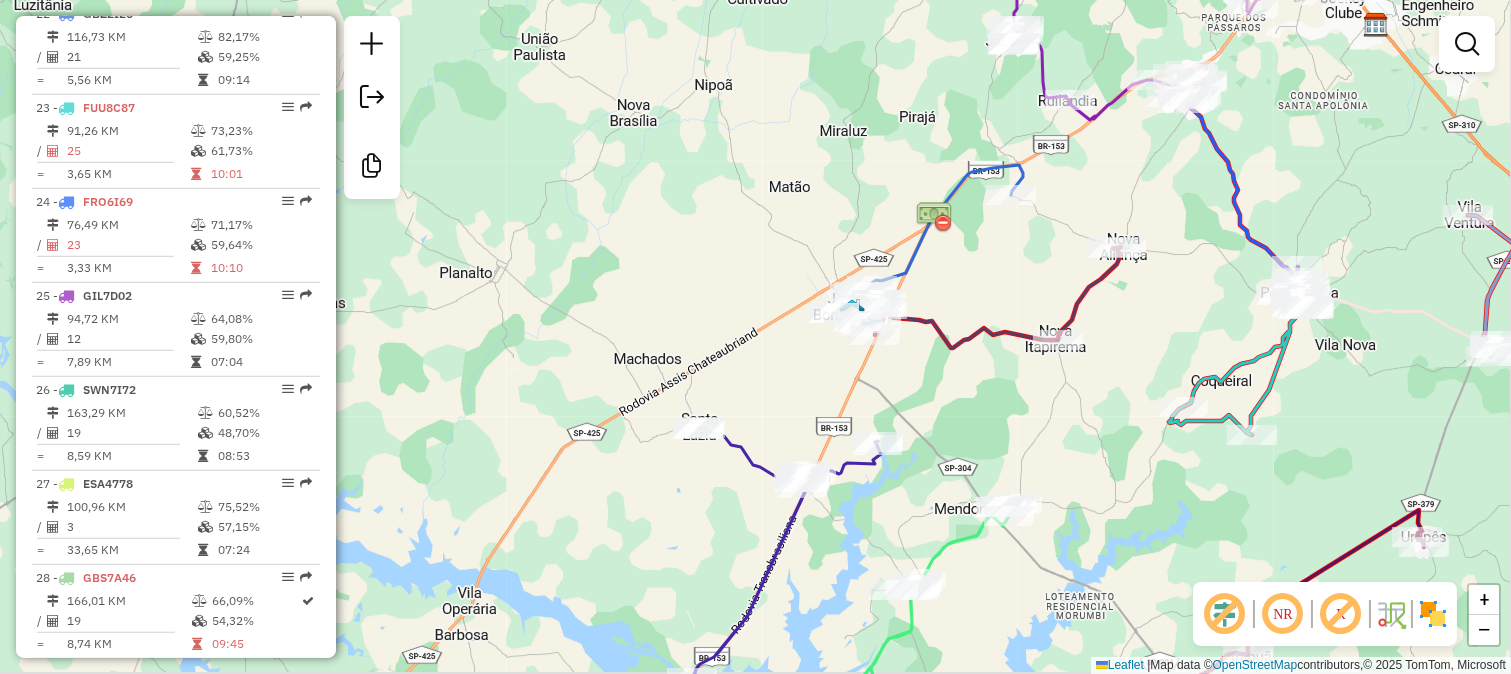 click on "Janela de atendimento Grade de atendimento Capacidade Transportadoras Veículos Cliente Pedidos  Rotas Selecione os dias de semana para filtrar as janelas de atendimento  Seg   Ter   Qua   Qui   Sex   Sáb   Dom  Informe o período da janela de atendimento: De: Até:  Filtrar exatamente a janela do cliente  Considerar janela de atendimento padrão  Selecione os dias de semana para filtrar as grades de atendimento  Seg   Ter   Qua   Qui   Sex   Sáb   Dom   Considerar clientes sem dia de atendimento cadastrado  Clientes fora do dia de atendimento selecionado Filtrar as atividades entre os valores definidos abaixo:  Peso mínimo:   Peso máximo:   Cubagem mínima:   Cubagem máxima:   De:   Até:  Filtrar as atividades entre o tempo de atendimento definido abaixo:  De:   Até:   Considerar capacidade total dos clientes não roteirizados Transportadora: Selecione um ou mais itens Tipo de veículo: Selecione um ou mais itens Veículo: Selecione um ou mais itens Motorista: Selecione um ou mais itens Nome: Rótulo:" 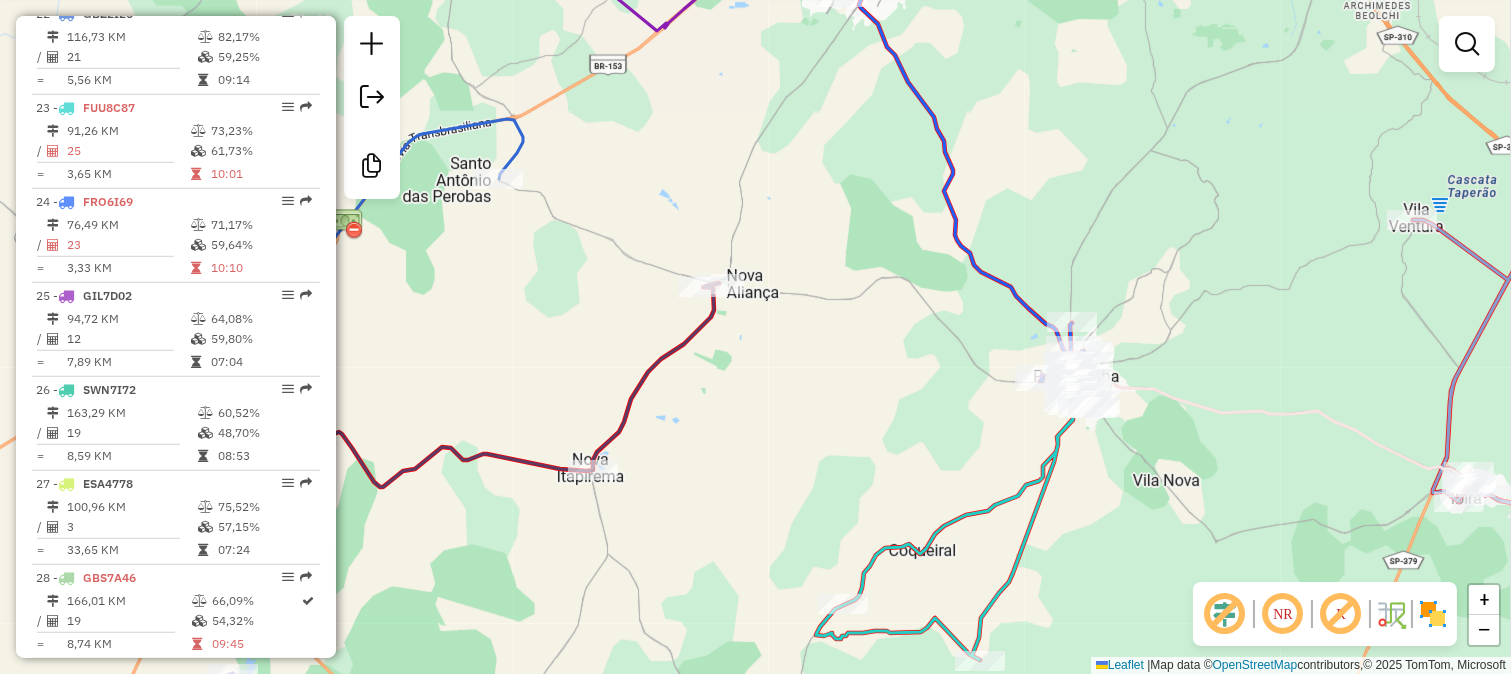 drag, startPoint x: 1130, startPoint y: 164, endPoint x: 1046, endPoint y: 557, distance: 401.87686 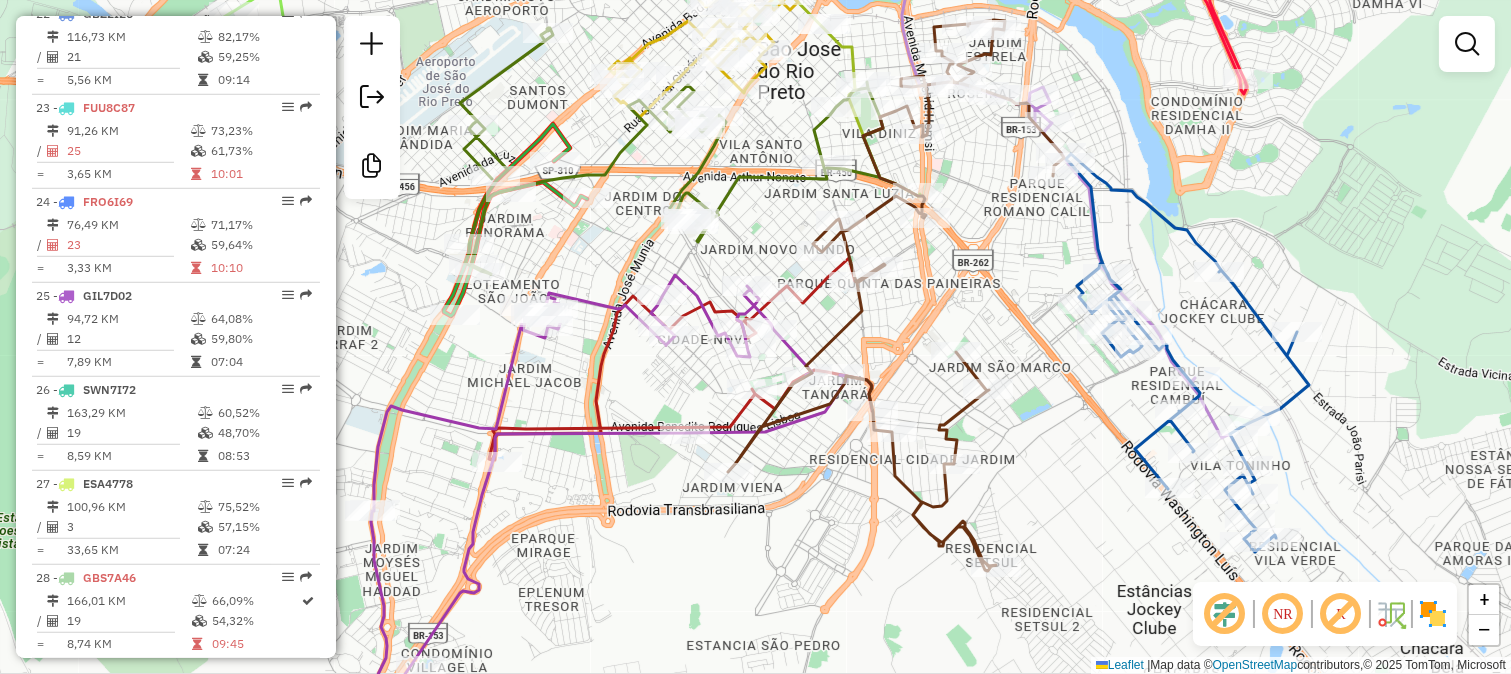 click 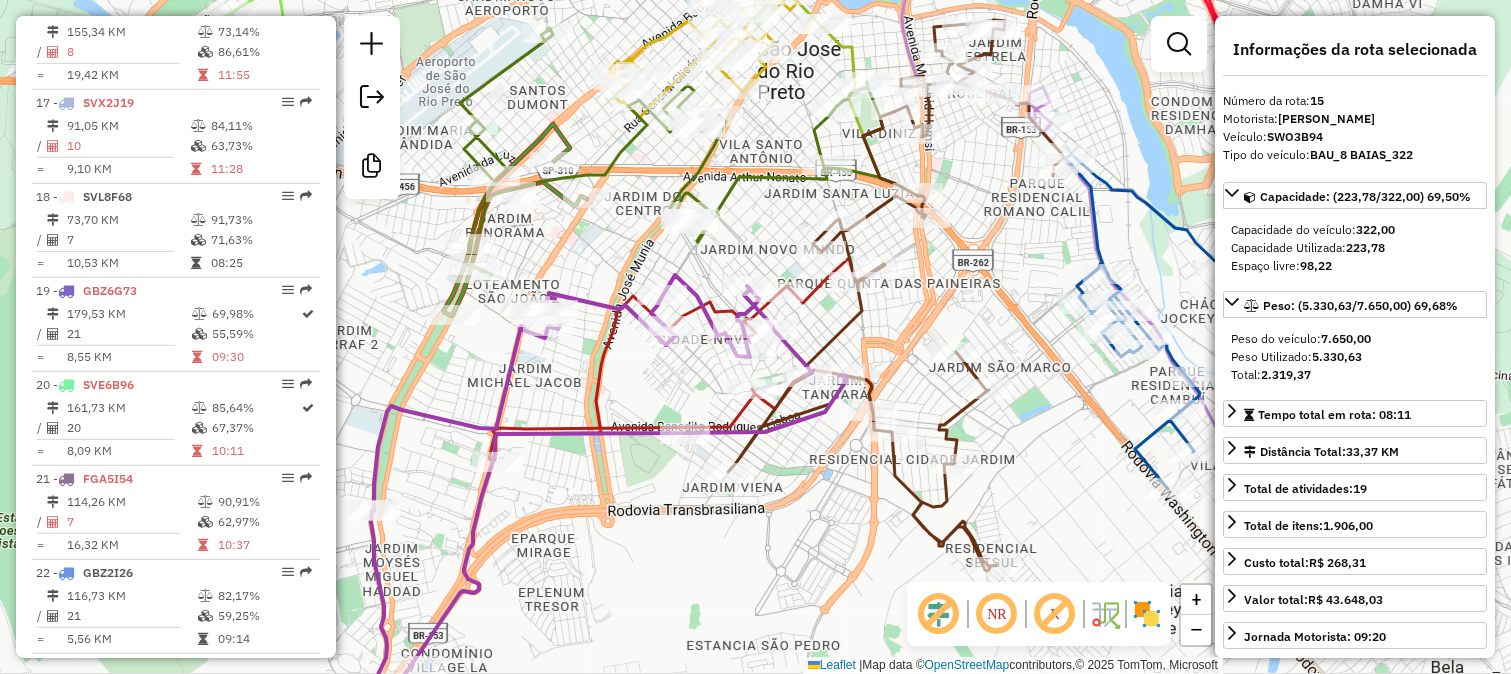 scroll, scrollTop: 2121, scrollLeft: 0, axis: vertical 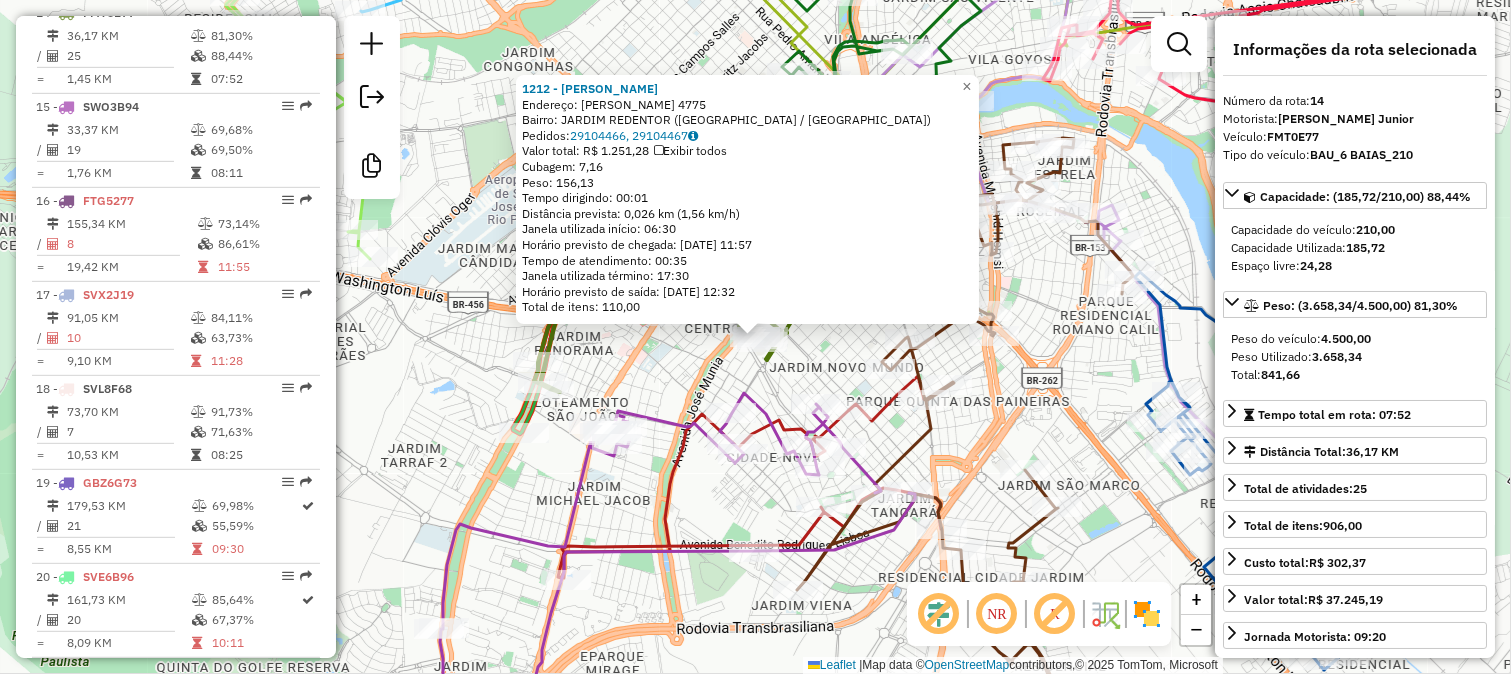 click on "1212 - JIM JIM WOK  Endereço:  JOSE MUNIA 4775   Bairro: JARDIM REDENTOR (SAO JOSE DO RIO PRETO / SP)   Pedidos:  29104466, 29104467   Valor total: R$ 1.251,28   Exibir todos   Cubagem: 7,16  Peso: 156,13  Tempo dirigindo: 00:01   Distância prevista: 0,026 km (1,56 km/h)   Janela utilizada início: 06:30   Horário previsto de chegada: 30/07/2025 11:57   Tempo de atendimento: 00:35   Janela utilizada término: 17:30   Horário previsto de saída: 30/07/2025 12:32   Total de itens: 110,00  × Janela de atendimento Grade de atendimento Capacidade Transportadoras Veículos Cliente Pedidos  Rotas Selecione os dias de semana para filtrar as janelas de atendimento  Seg   Ter   Qua   Qui   Sex   Sáb   Dom  Informe o período da janela de atendimento: De: Até:  Filtrar exatamente a janela do cliente  Considerar janela de atendimento padrão  Selecione os dias de semana para filtrar as grades de atendimento  Seg   Ter   Qua   Qui   Sex   Sáb   Dom   Considerar clientes sem dia de atendimento cadastrado  De:  De:" 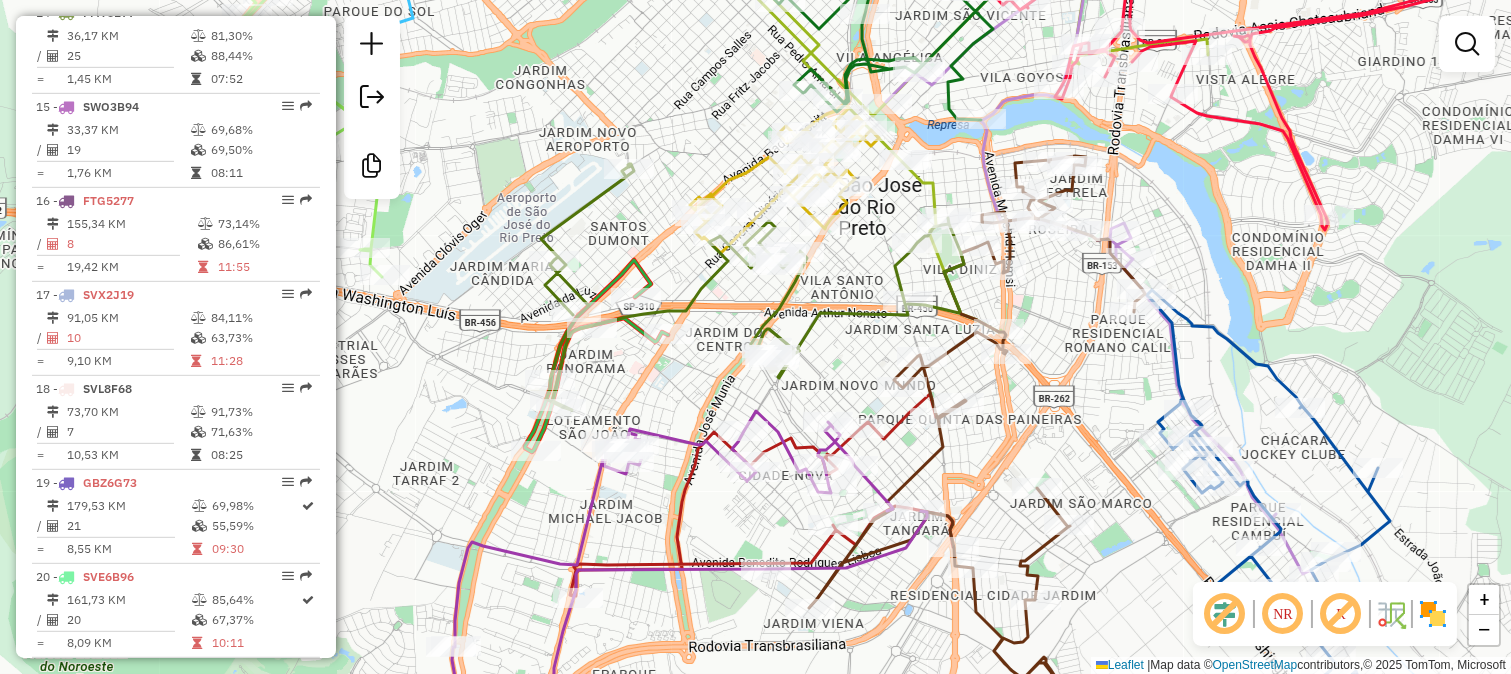 drag, startPoint x: 683, startPoint y: 357, endPoint x: 701, endPoint y: 384, distance: 32.449963 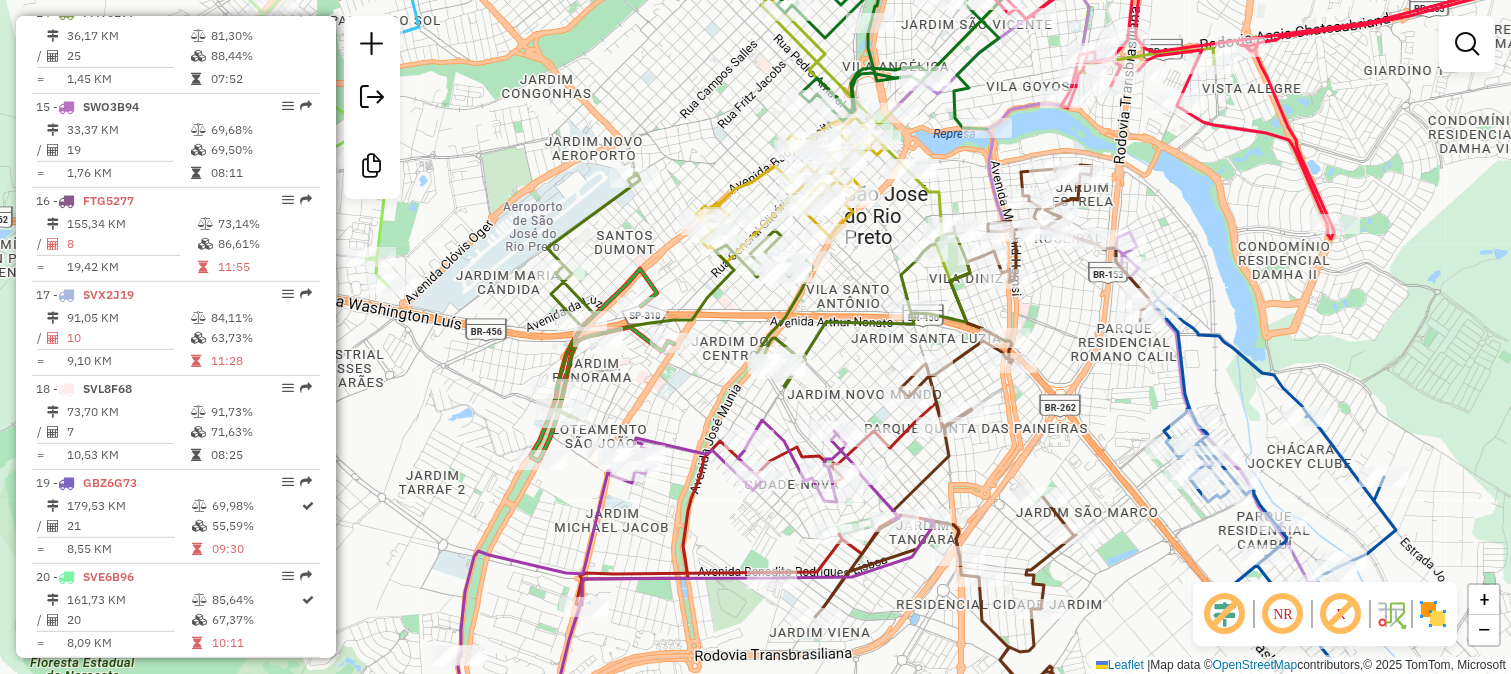 drag, startPoint x: 846, startPoint y: 256, endPoint x: 827, endPoint y: 336, distance: 82.2253 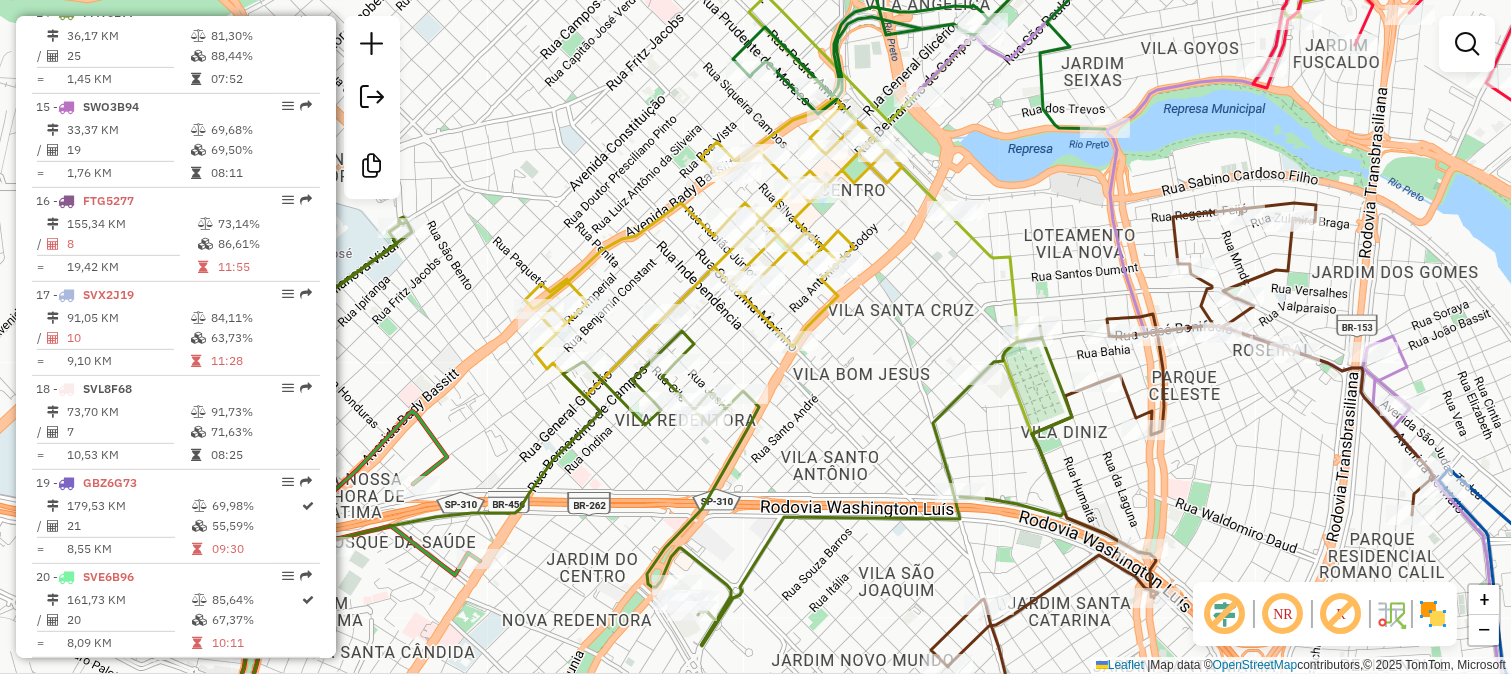 drag, startPoint x: 914, startPoint y: 323, endPoint x: 772, endPoint y: 335, distance: 142.50613 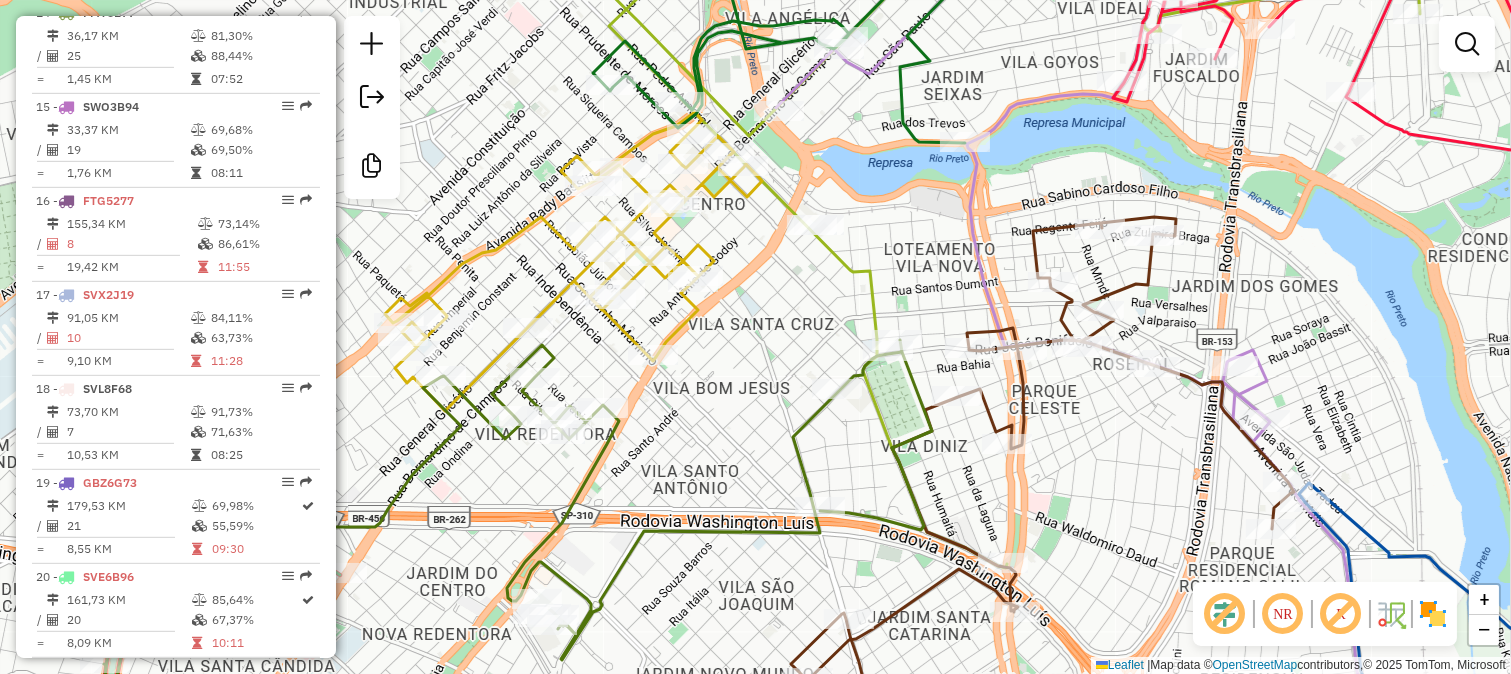 drag, startPoint x: 782, startPoint y: 271, endPoint x: 818, endPoint y: 370, distance: 105.3423 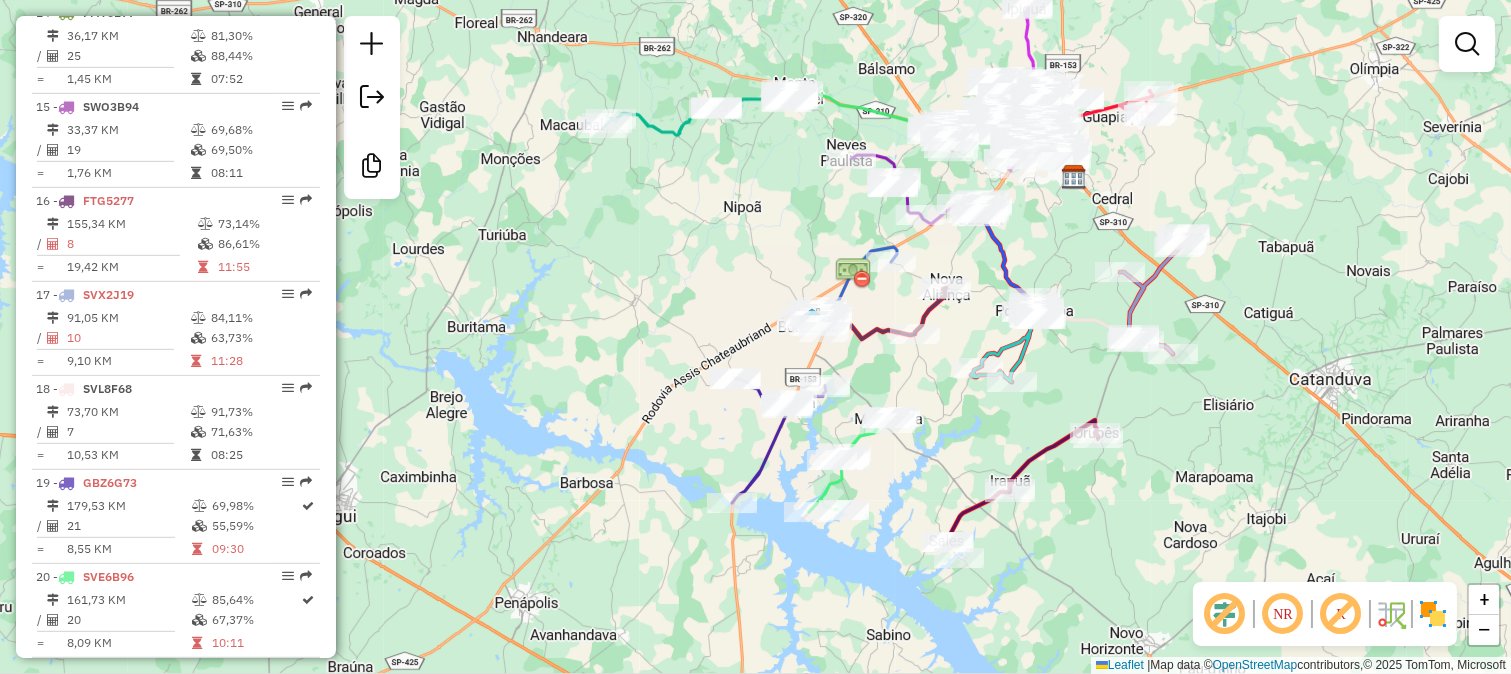 drag, startPoint x: 558, startPoint y: 465, endPoint x: 815, endPoint y: 256, distance: 331.2552 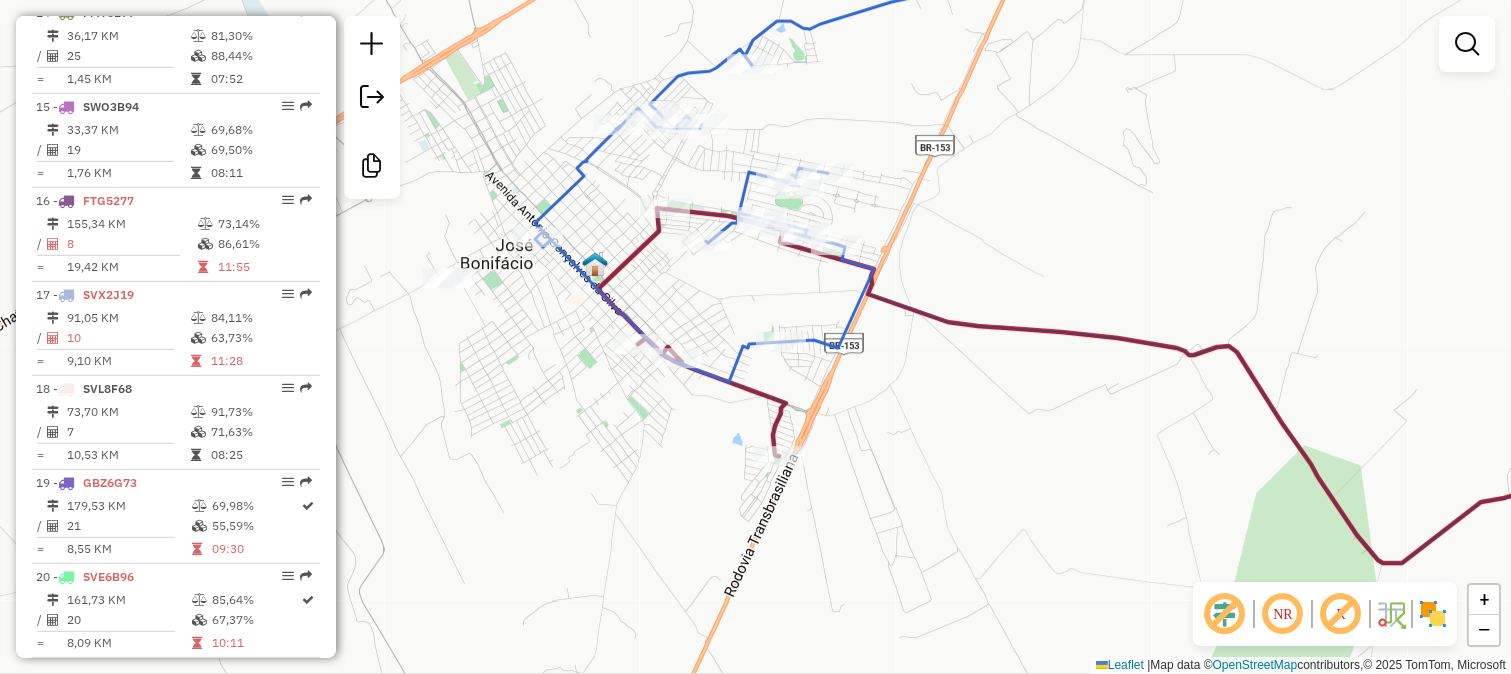 click 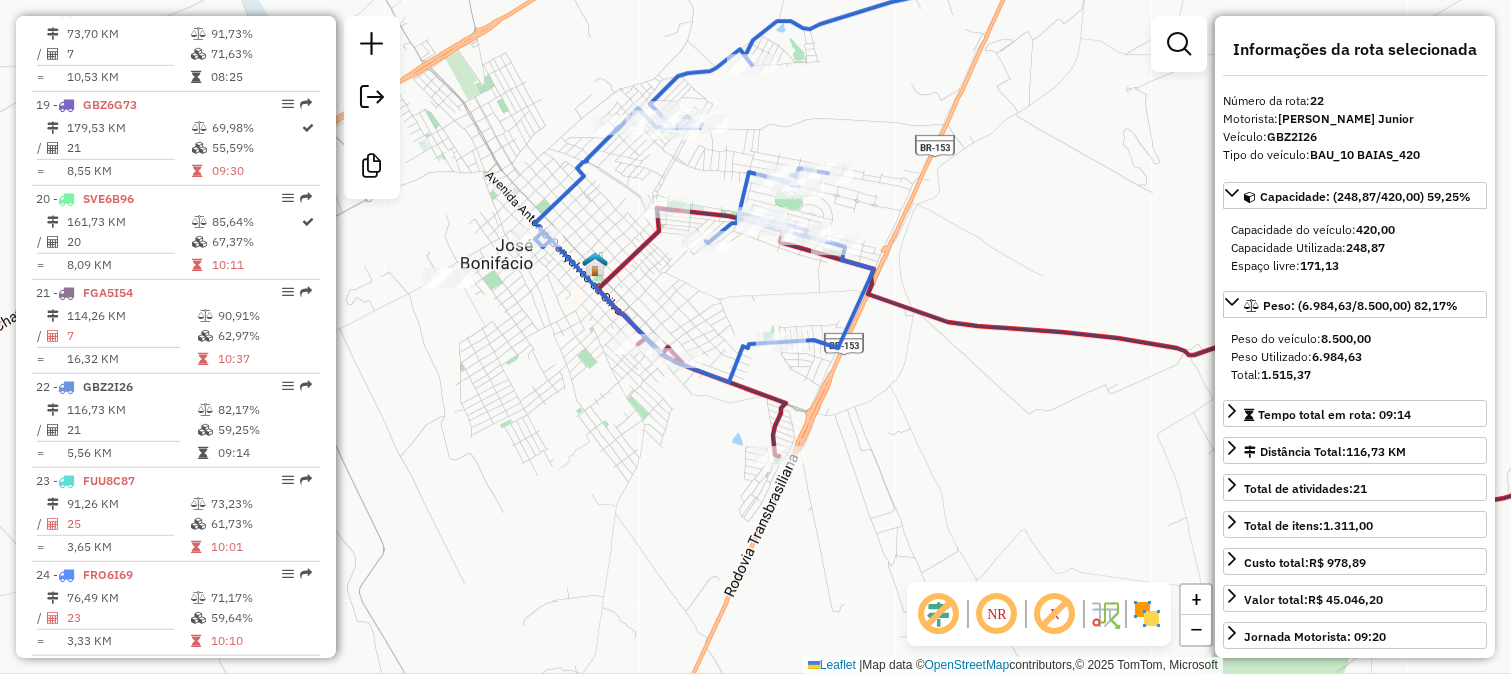 scroll, scrollTop: 2777, scrollLeft: 0, axis: vertical 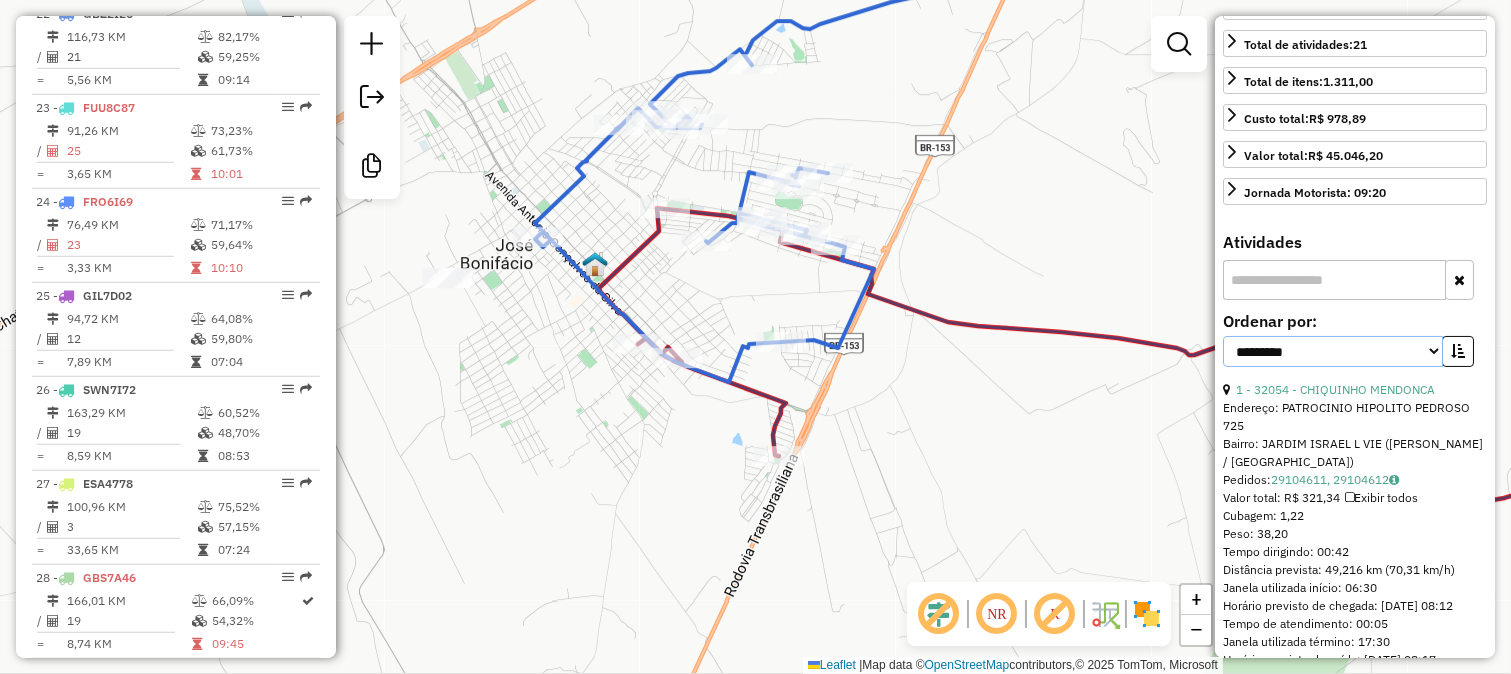drag, startPoint x: 1366, startPoint y: 342, endPoint x: 1362, endPoint y: 362, distance: 20.396078 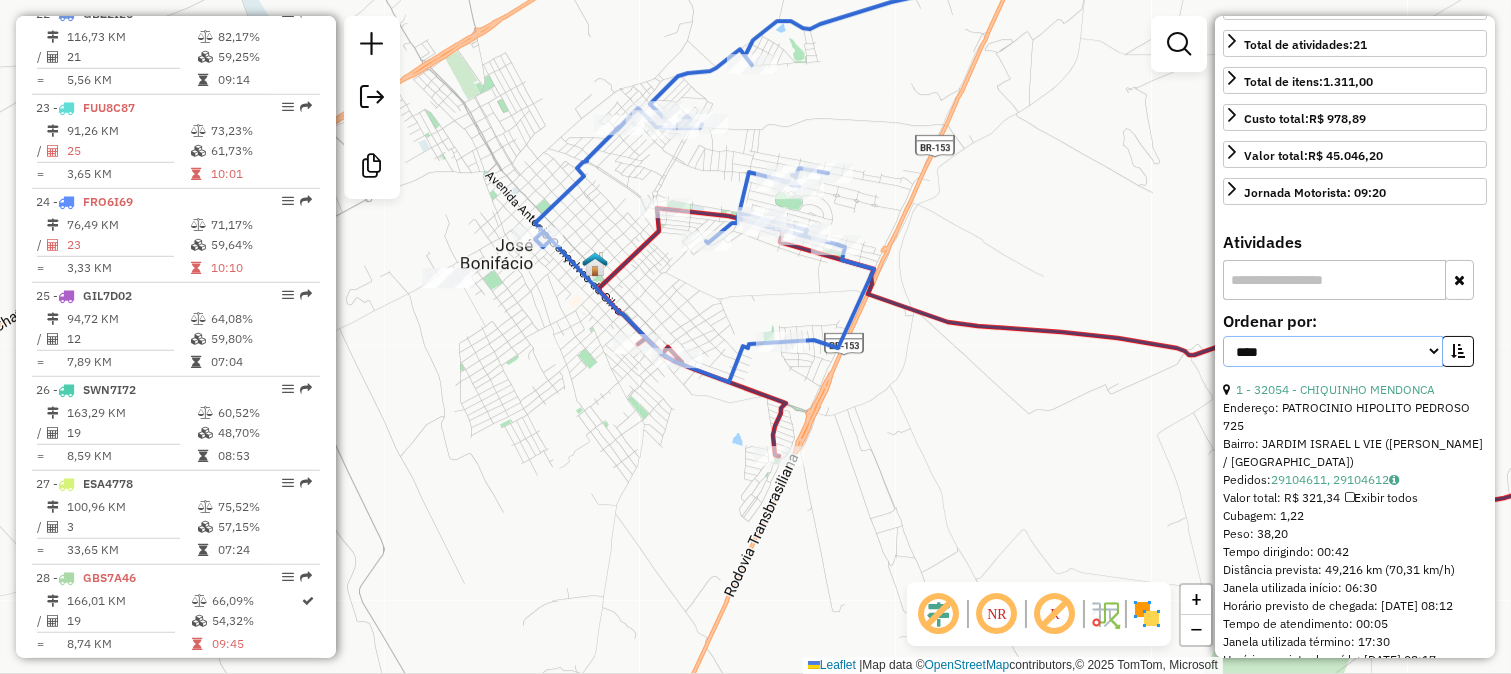 click on "**********" at bounding box center (1333, 351) 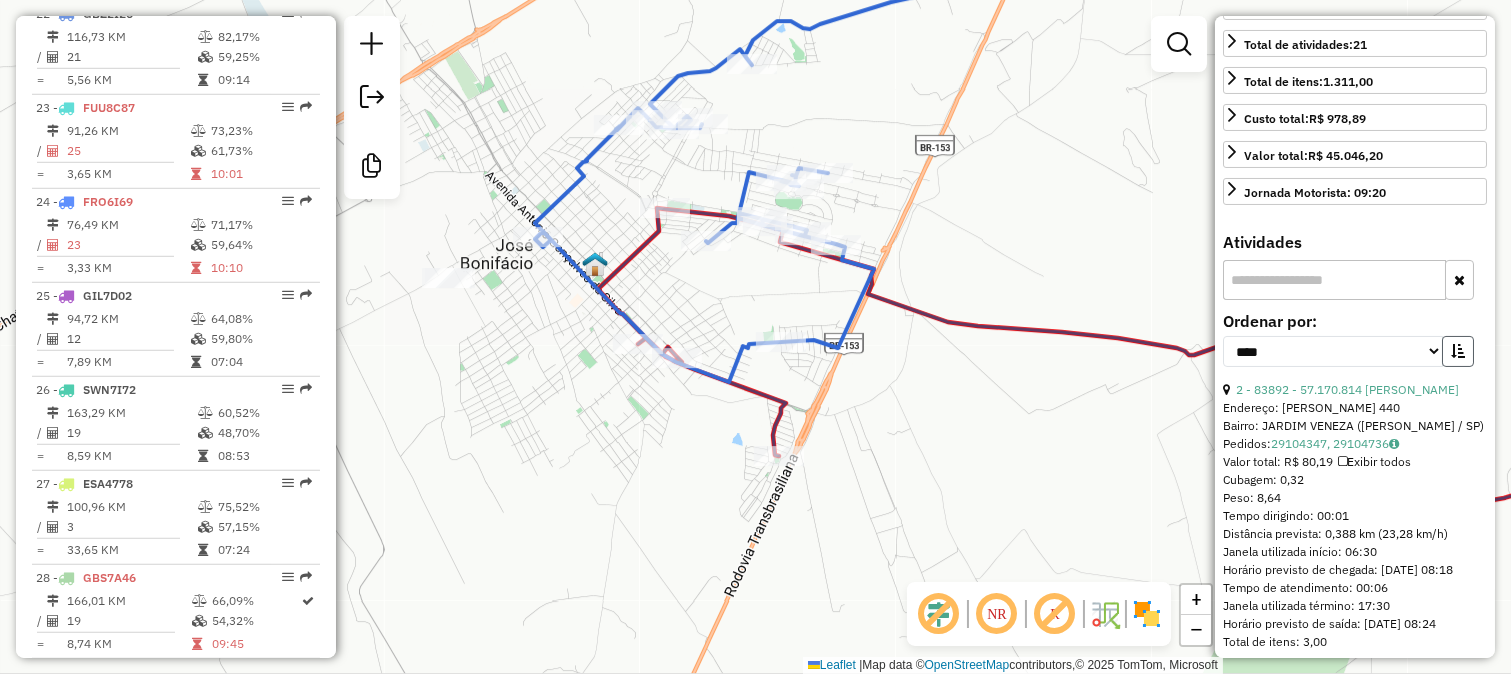 click at bounding box center [1458, 351] 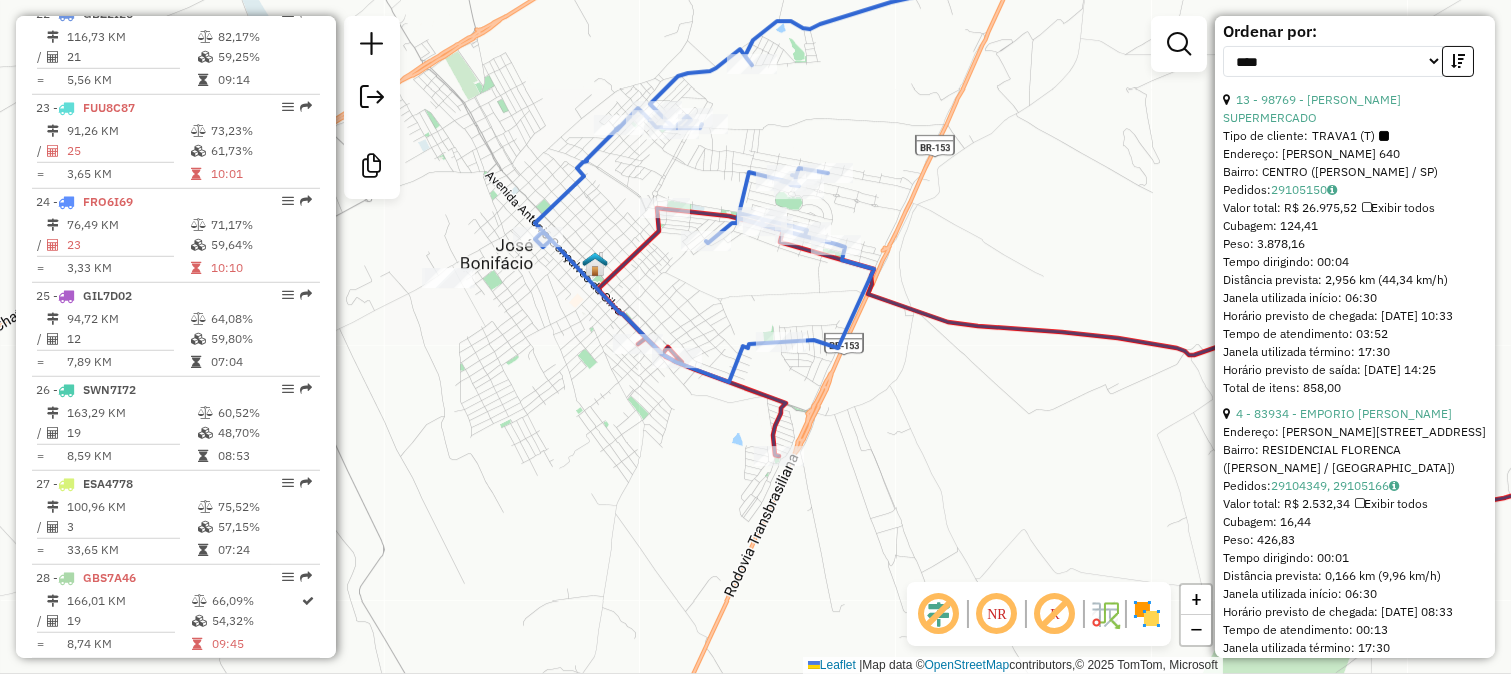 scroll, scrollTop: 777, scrollLeft: 0, axis: vertical 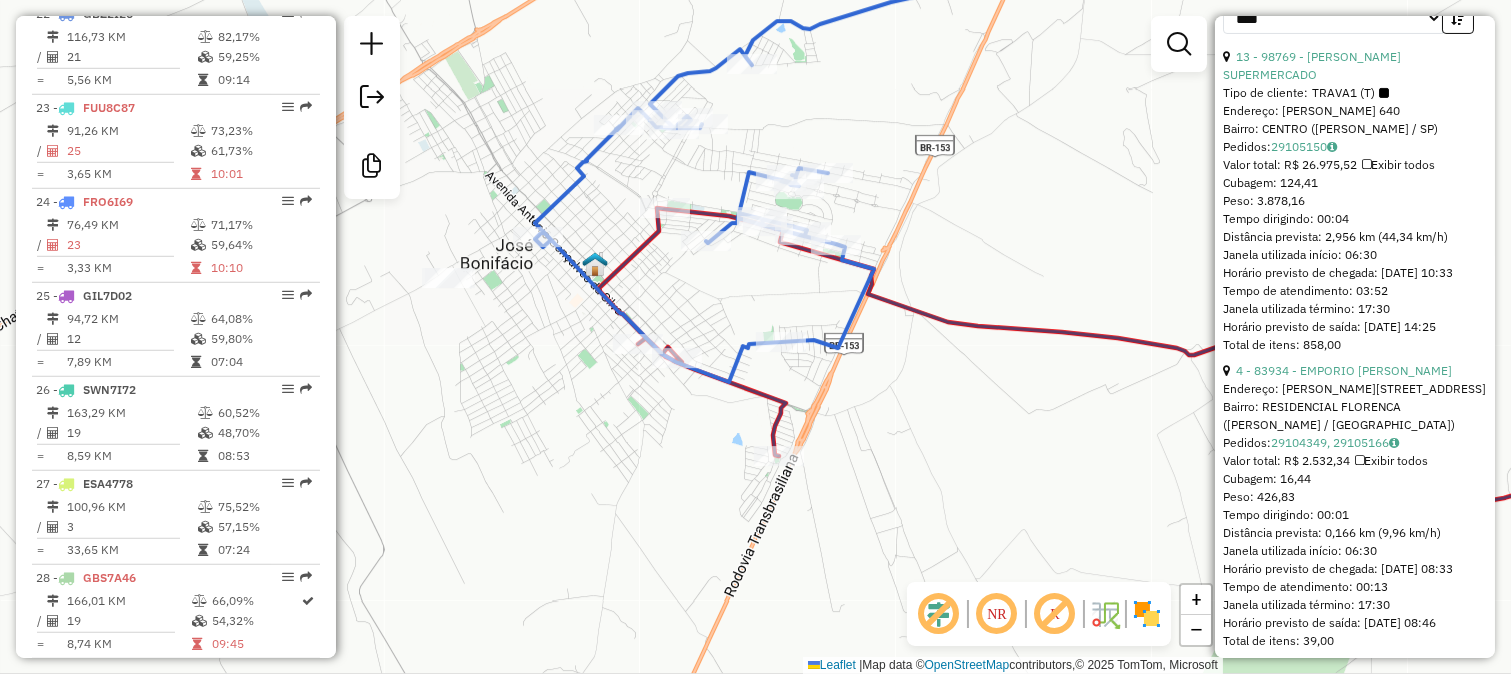 click on "Janela de atendimento Grade de atendimento Capacidade Transportadoras Veículos Cliente Pedidos  Rotas Selecione os dias de semana para filtrar as janelas de atendimento  Seg   Ter   Qua   Qui   Sex   Sáb   Dom  Informe o período da janela de atendimento: De: Até:  Filtrar exatamente a janela do cliente  Considerar janela de atendimento padrão  Selecione os dias de semana para filtrar as grades de atendimento  Seg   Ter   Qua   Qui   Sex   Sáb   Dom   Considerar clientes sem dia de atendimento cadastrado  Clientes fora do dia de atendimento selecionado Filtrar as atividades entre os valores definidos abaixo:  Peso mínimo:   Peso máximo:   Cubagem mínima:   Cubagem máxima:   De:   Até:  Filtrar as atividades entre o tempo de atendimento definido abaixo:  De:   Até:   Considerar capacidade total dos clientes não roteirizados Transportadora: Selecione um ou mais itens Tipo de veículo: Selecione um ou mais itens Veículo: Selecione um ou mais itens Motorista: Selecione um ou mais itens Nome: Rótulo:" 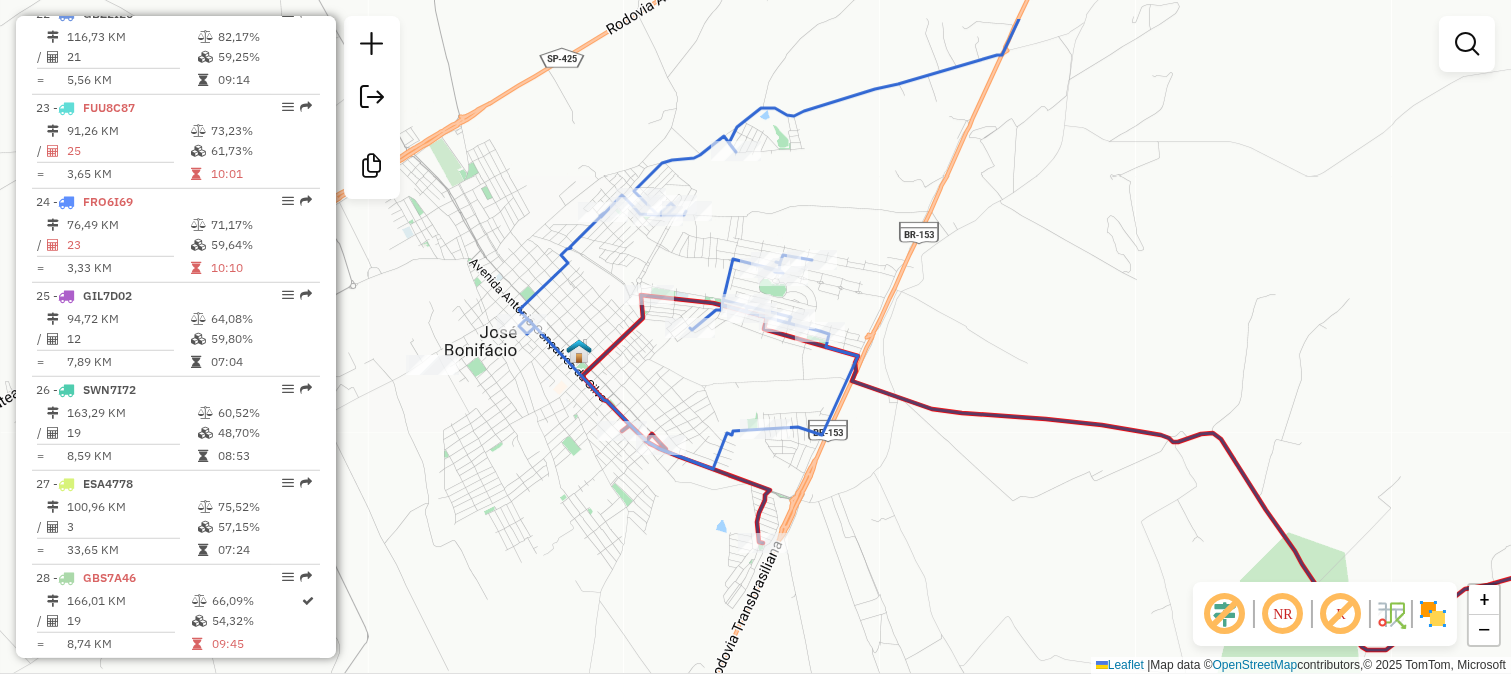 drag, startPoint x: 921, startPoint y: 215, endPoint x: 875, endPoint y: 361, distance: 153.07515 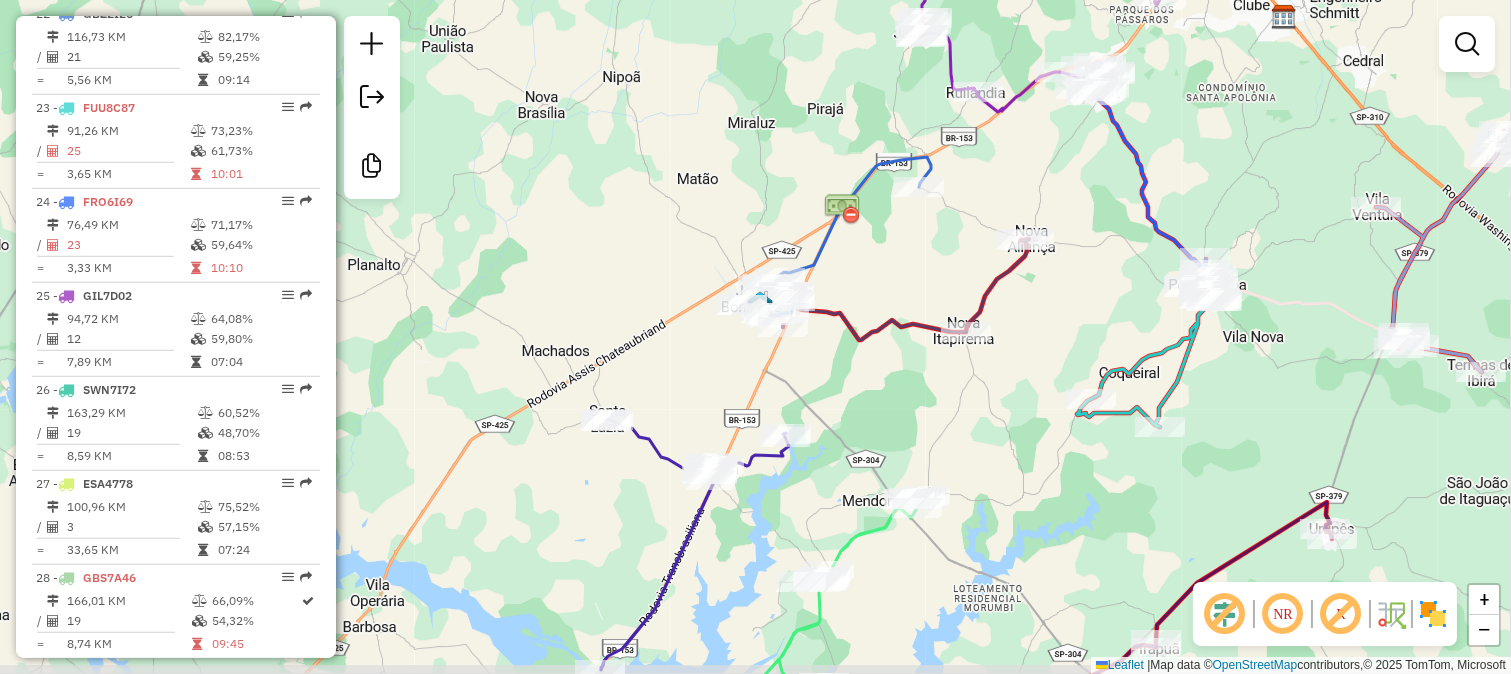 drag, startPoint x: 991, startPoint y: 334, endPoint x: 925, endPoint y: 268, distance: 93.3381 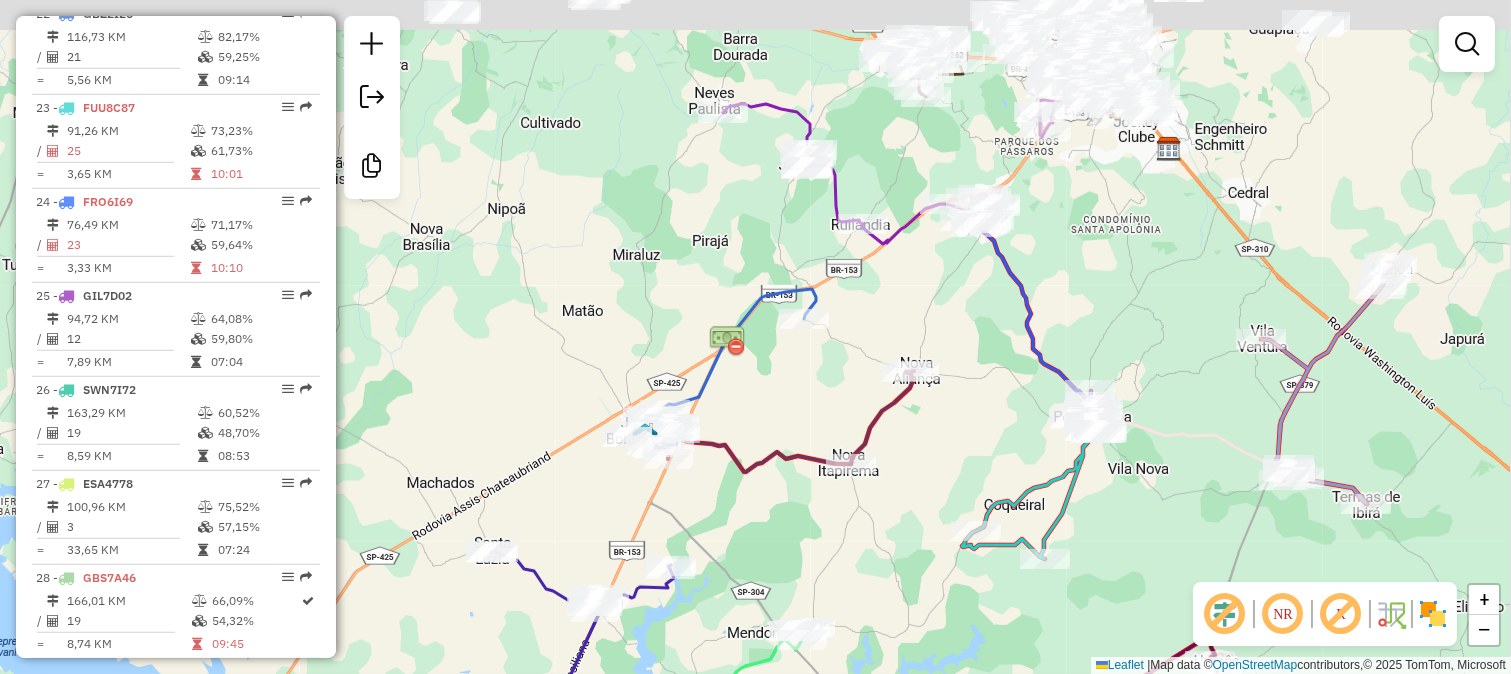 drag, startPoint x: 1122, startPoint y: 302, endPoint x: 1028, endPoint y: 392, distance: 130.13838 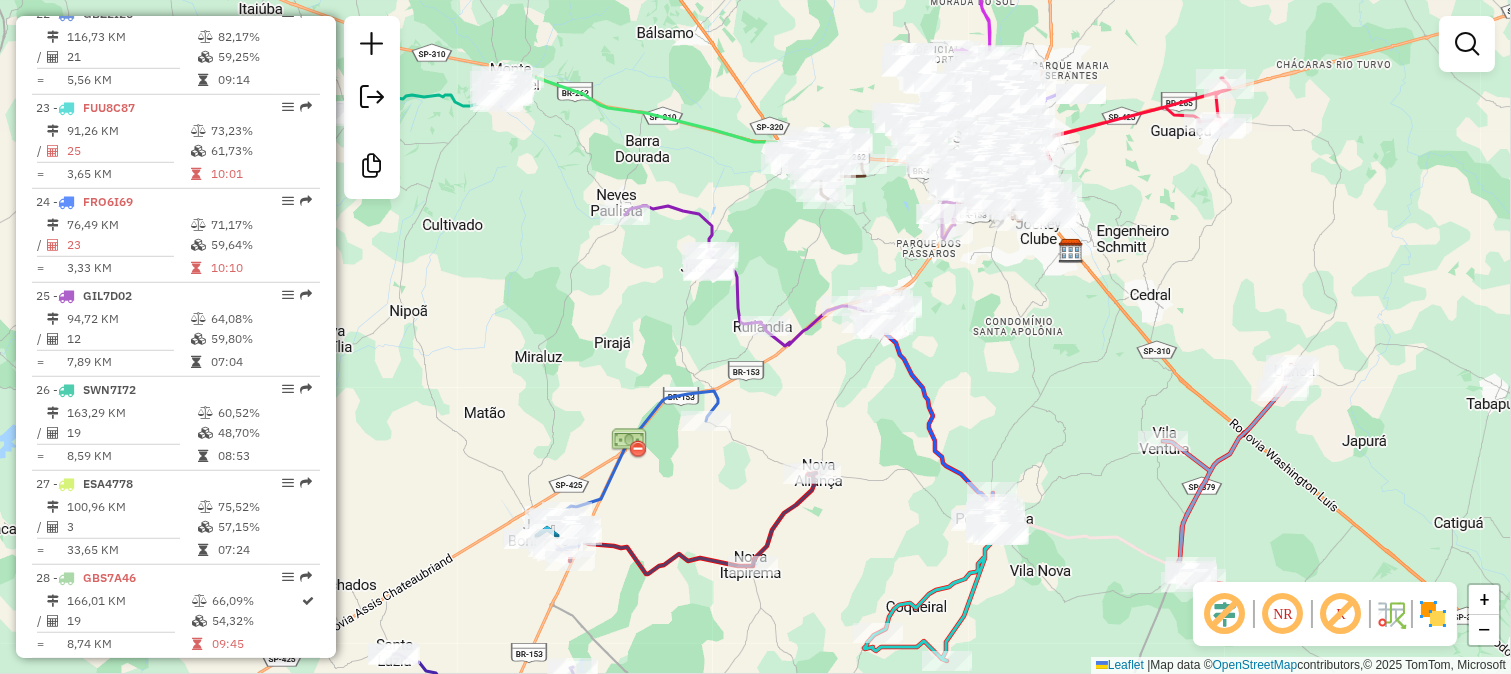 click 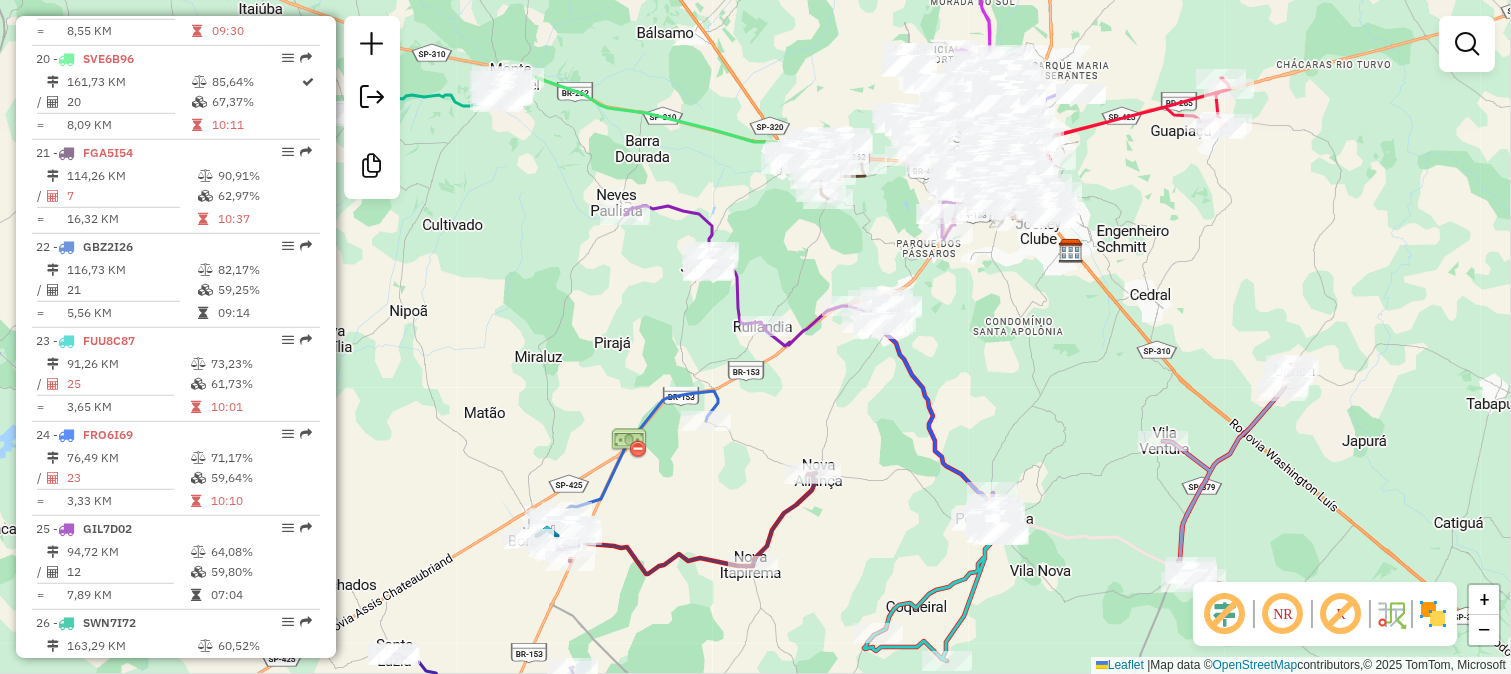 select on "*********" 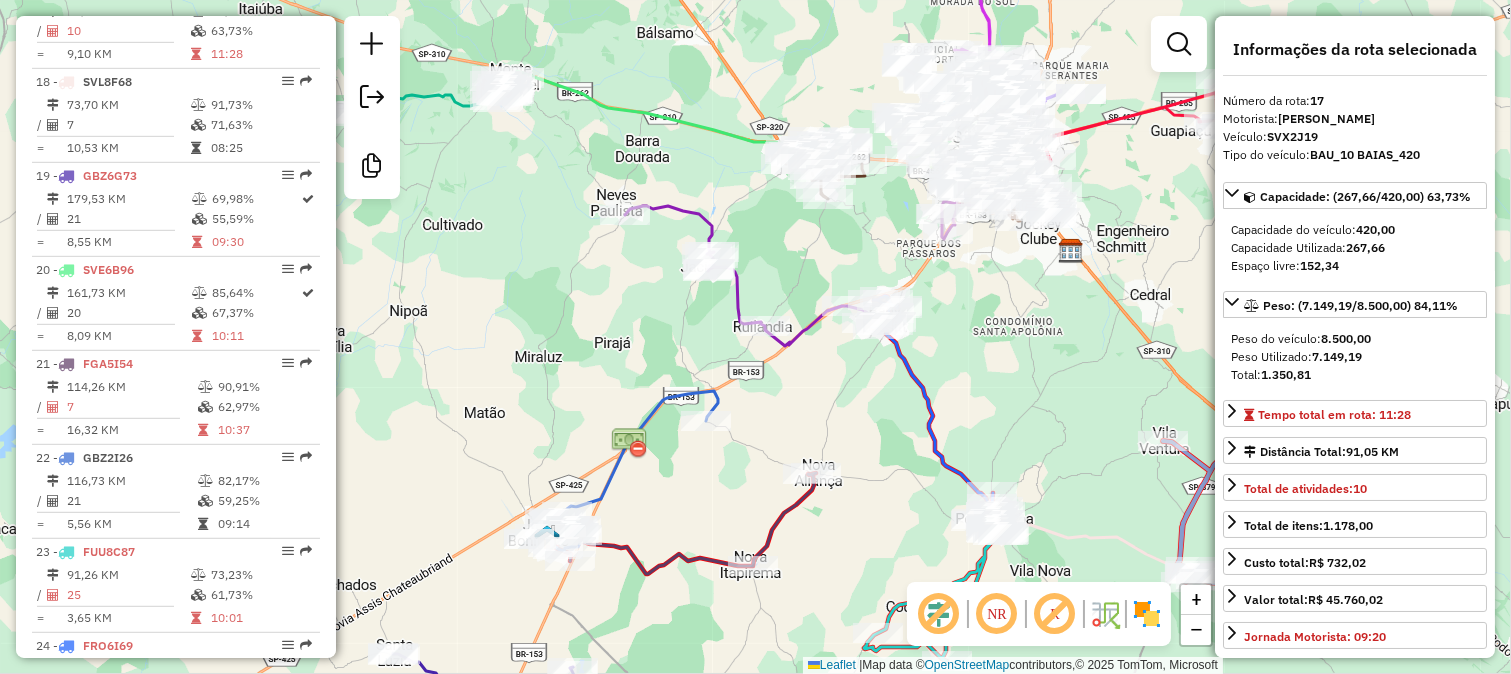 scroll, scrollTop: 2308, scrollLeft: 0, axis: vertical 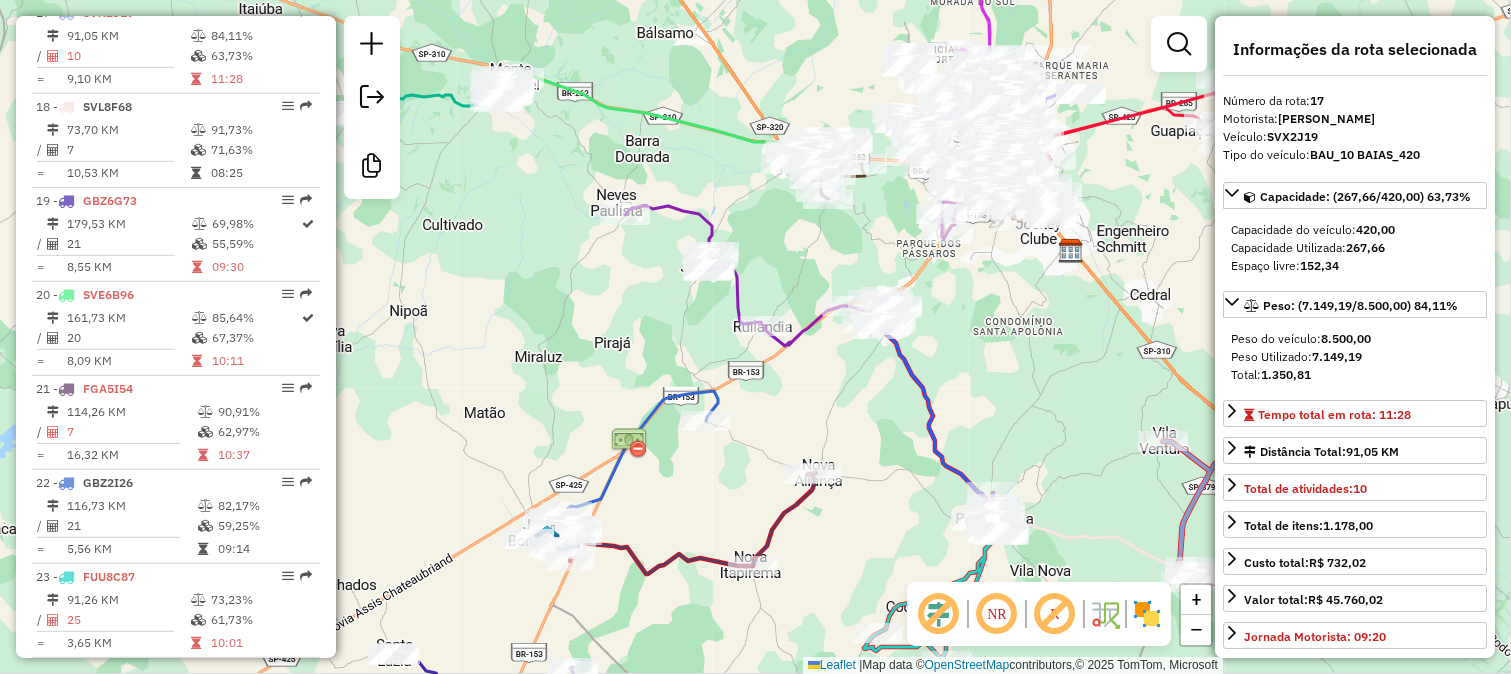 drag, startPoint x: 1106, startPoint y: 350, endPoint x: 922, endPoint y: 196, distance: 239.94167 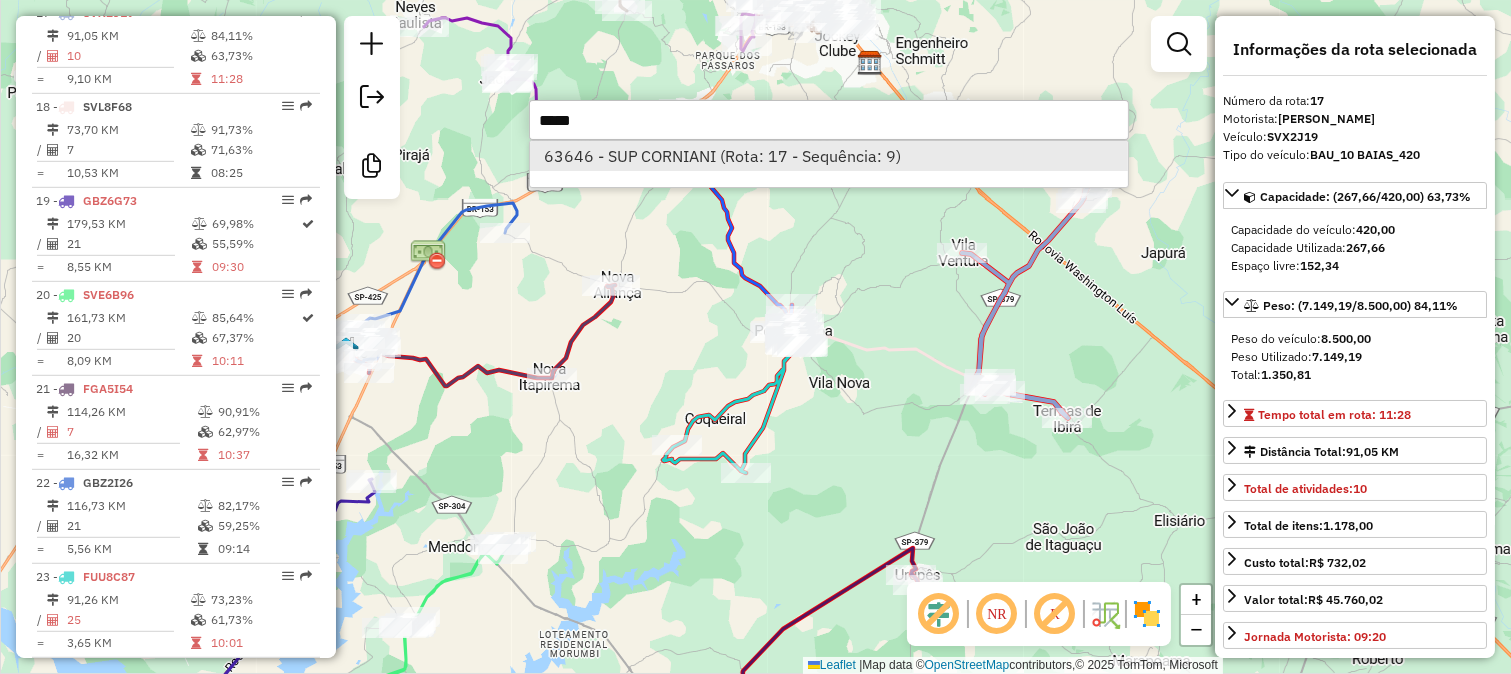 type on "*****" 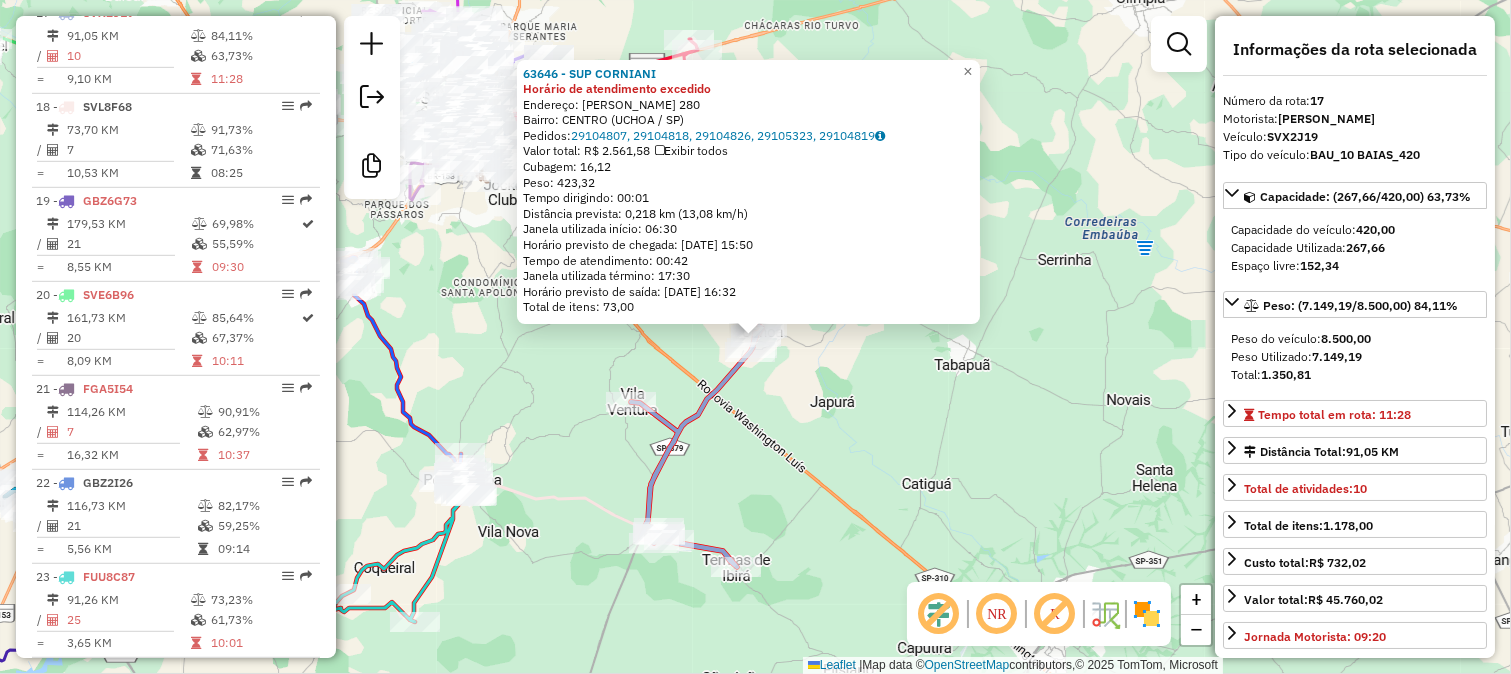 click on "63646 - SUP CORNIANI Horário de atendimento excedido  Endereço:  PEDRO DE TOLEDO 280   Bairro: CENTRO (UCHOA / SP)   Pedidos:  29104807, 29104818, 29104826, 29105323, 29104819   Valor total: R$ 2.561,58   Exibir todos   Cubagem: 16,12  Peso: 423,32  Tempo dirigindo: 00:01   Distância prevista: 0,218 km (13,08 km/h)   Janela utilizada início: 06:30   Horário previsto de chegada: 30/07/2025 15:50   Tempo de atendimento: 00:42   Janela utilizada término: 17:30   Horário previsto de saída: 30/07/2025 16:32   Total de itens: 73,00  × Janela de atendimento Grade de atendimento Capacidade Transportadoras Veículos Cliente Pedidos  Rotas Selecione os dias de semana para filtrar as janelas de atendimento  Seg   Ter   Qua   Qui   Sex   Sáb   Dom  Informe o período da janela de atendimento: De: Até:  Filtrar exatamente a janela do cliente  Considerar janela de atendimento padrão  Selecione os dias de semana para filtrar as grades de atendimento  Seg   Ter   Qua   Qui   Sex   Sáb   Dom   Peso mínimo:  De:" 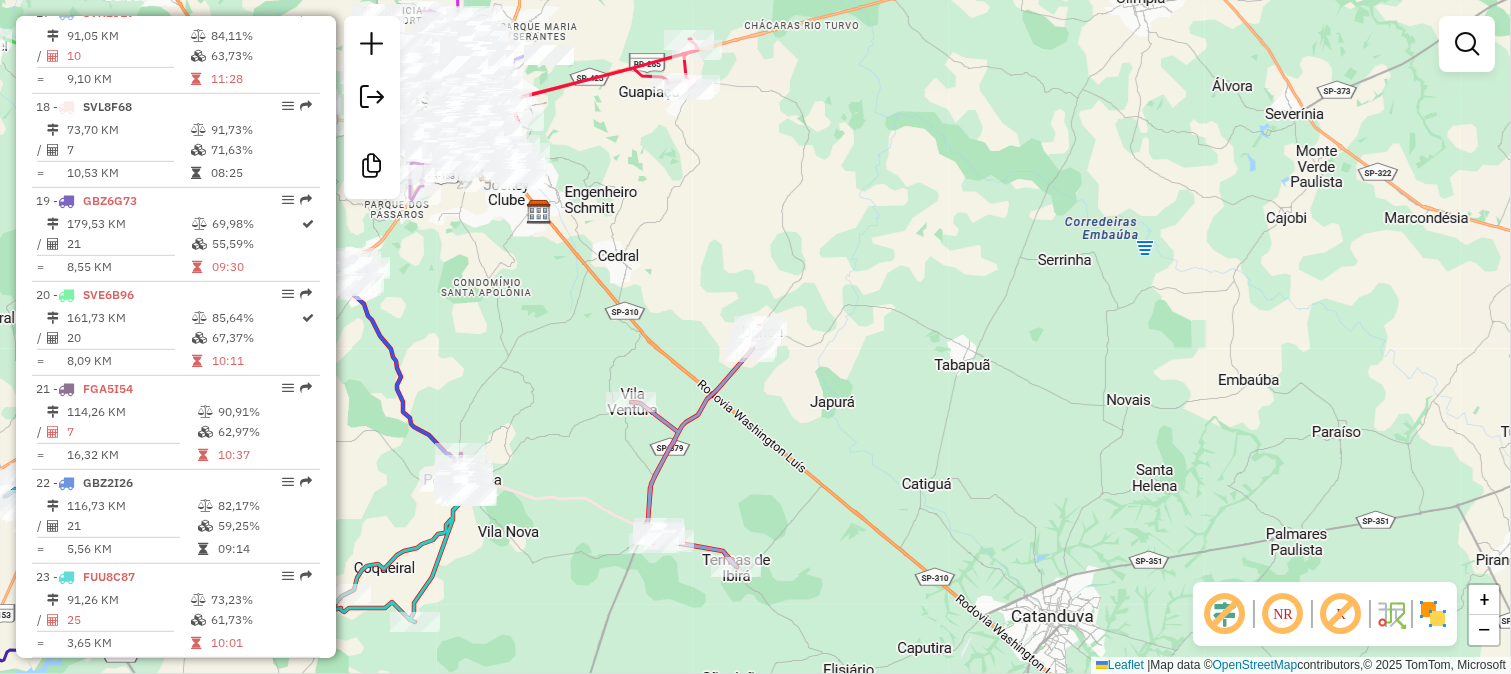 drag, startPoint x: 788, startPoint y: 422, endPoint x: 914, endPoint y: 243, distance: 218.89952 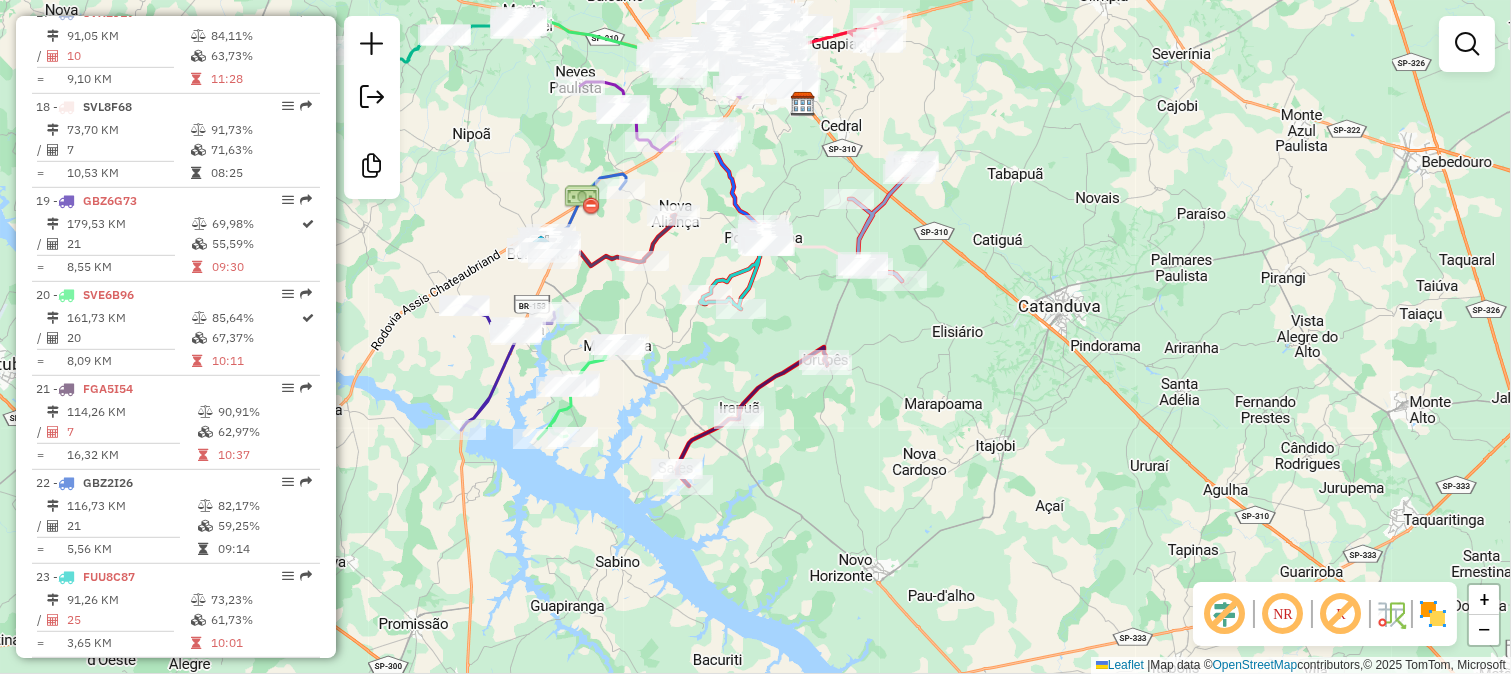 click 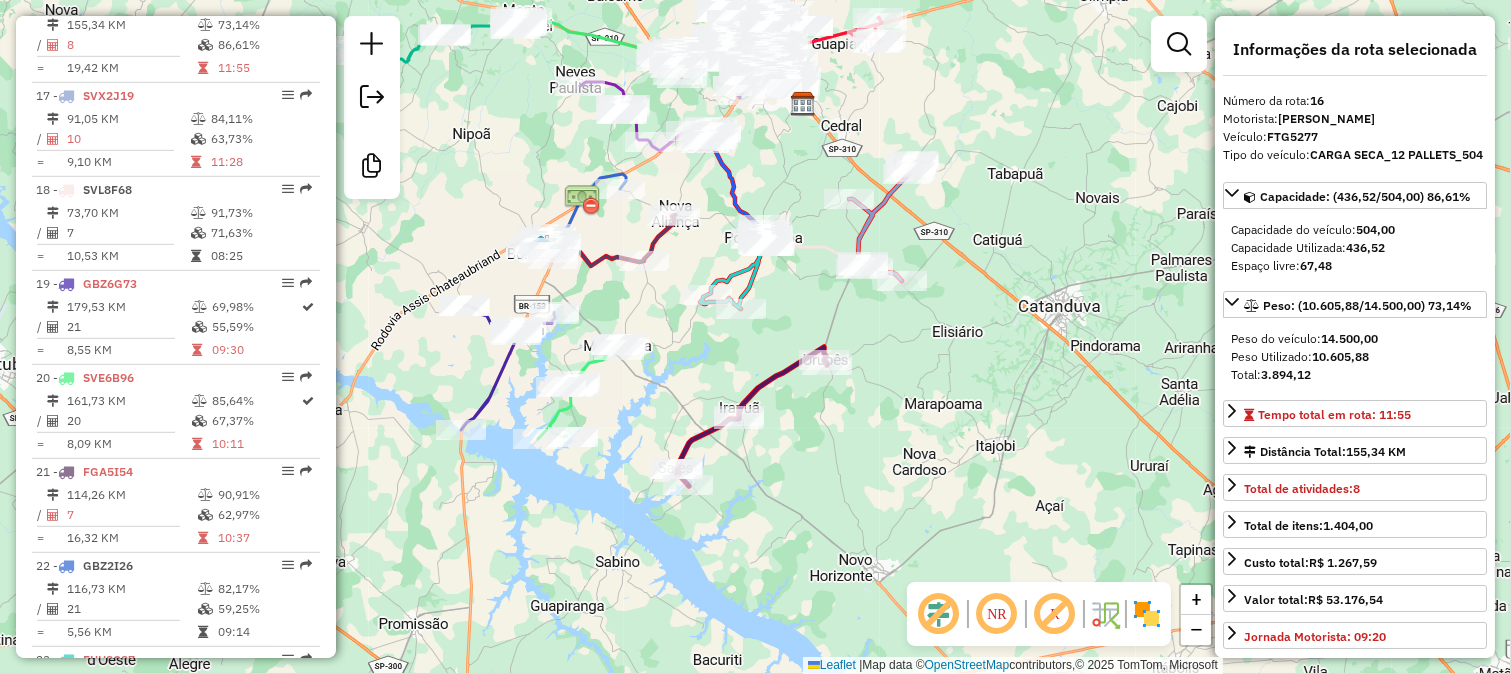 scroll, scrollTop: 2215, scrollLeft: 0, axis: vertical 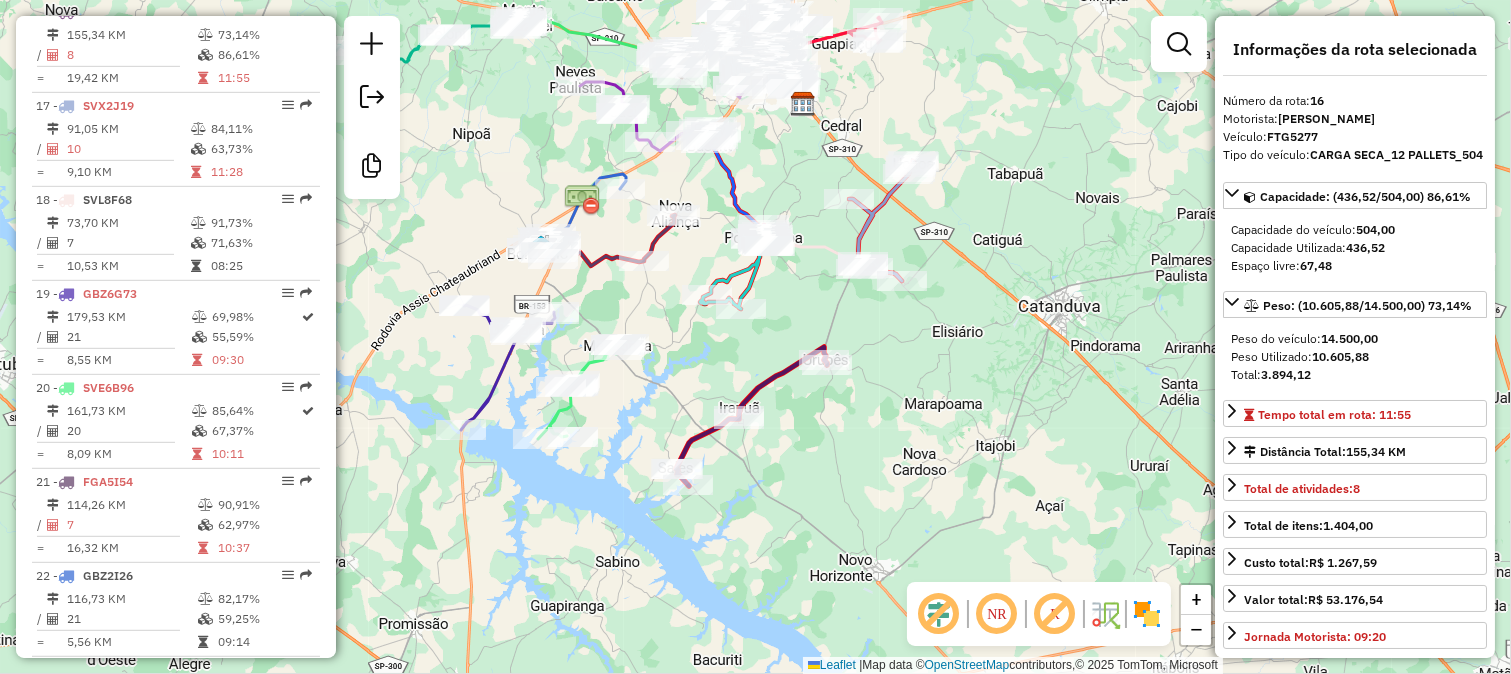 drag, startPoint x: 680, startPoint y: 395, endPoint x: 758, endPoint y: 454, distance: 97.80082 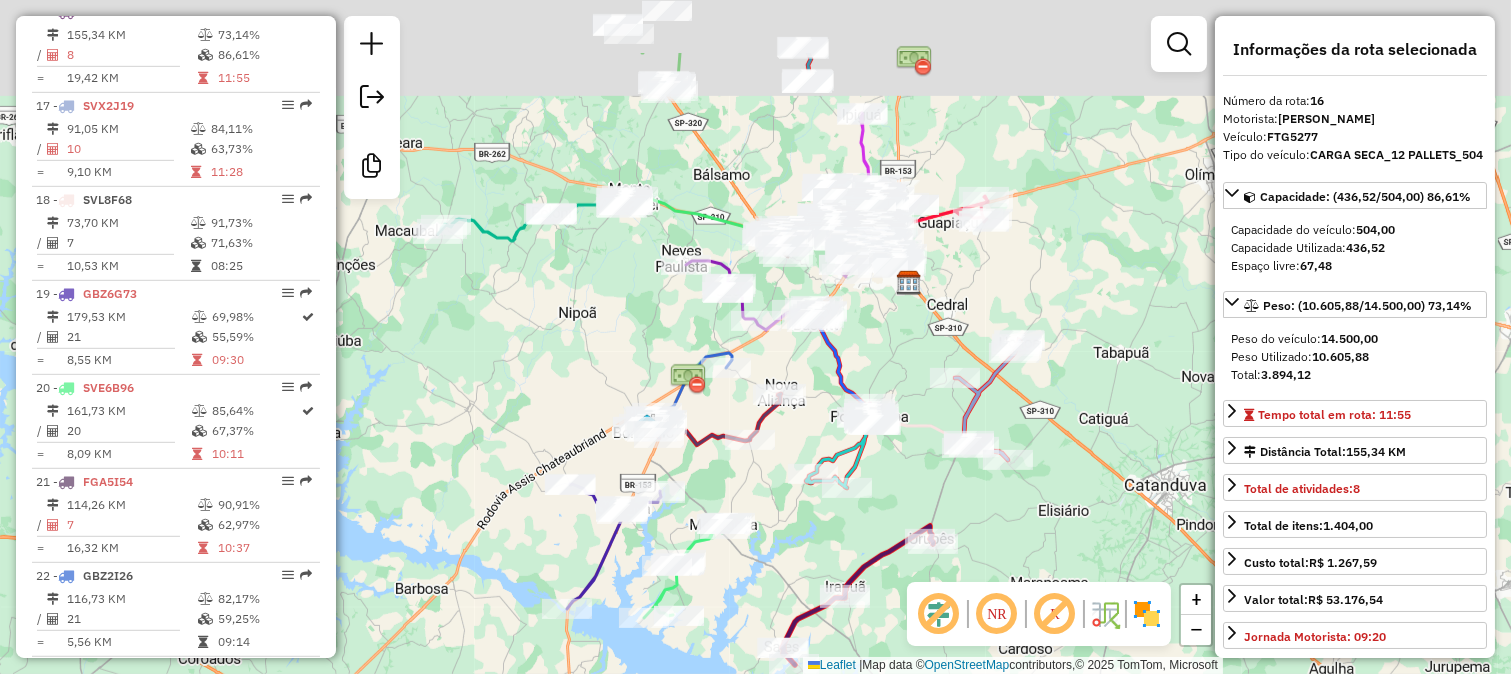 drag, startPoint x: 845, startPoint y: 231, endPoint x: 884, endPoint y: 425, distance: 197.88127 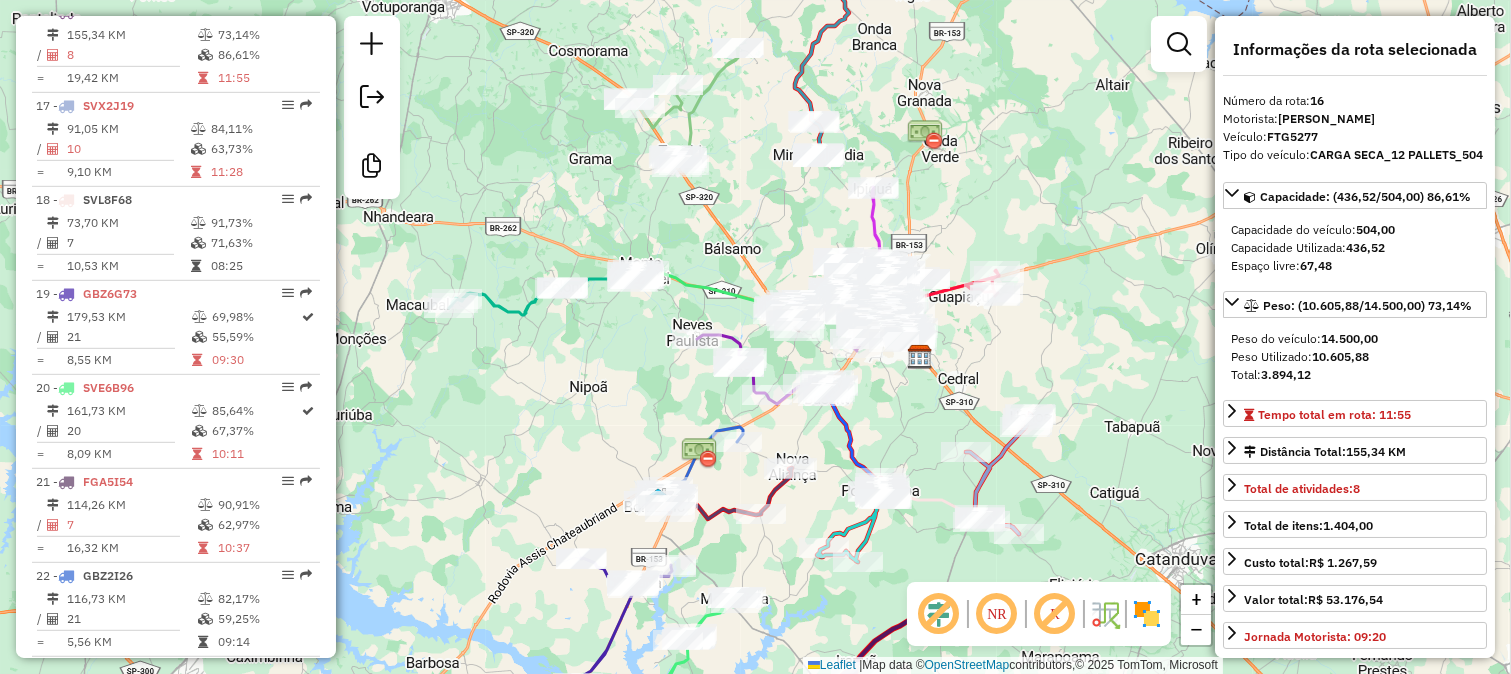 click 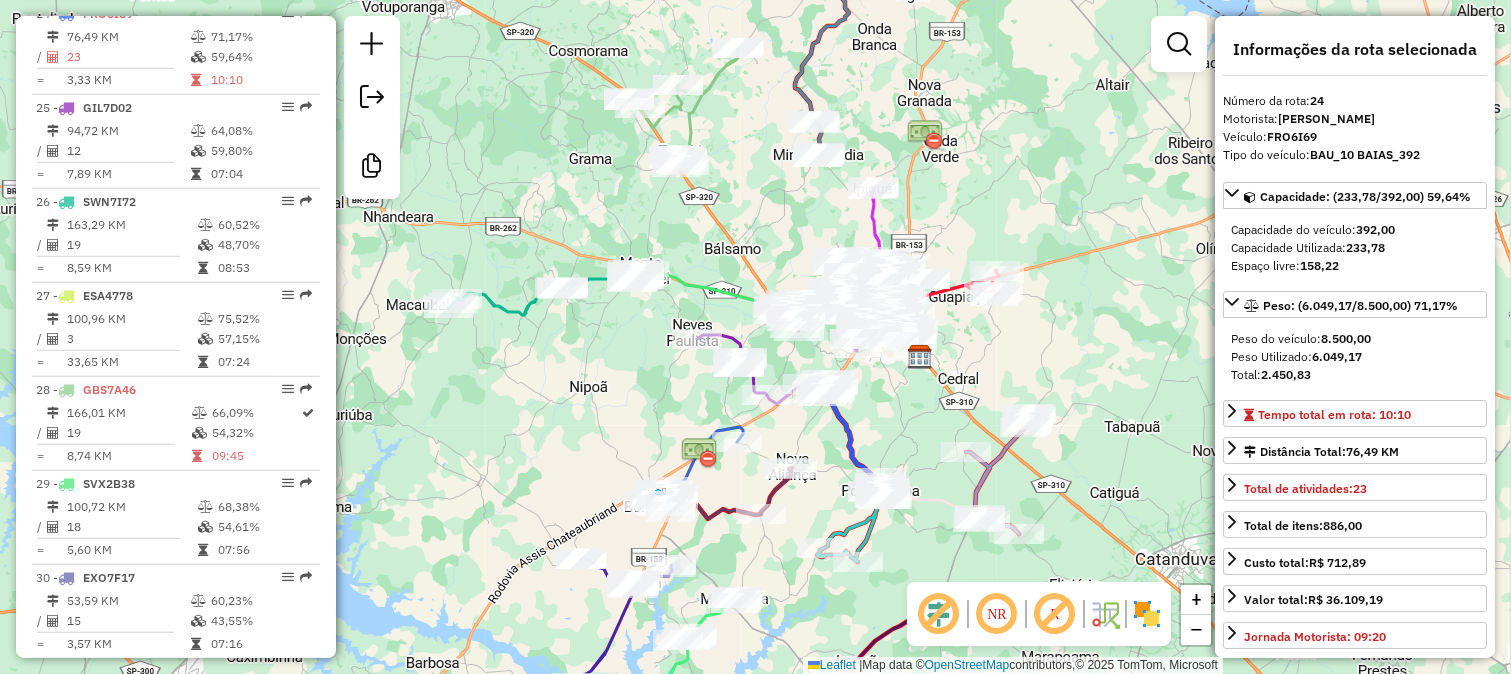 click 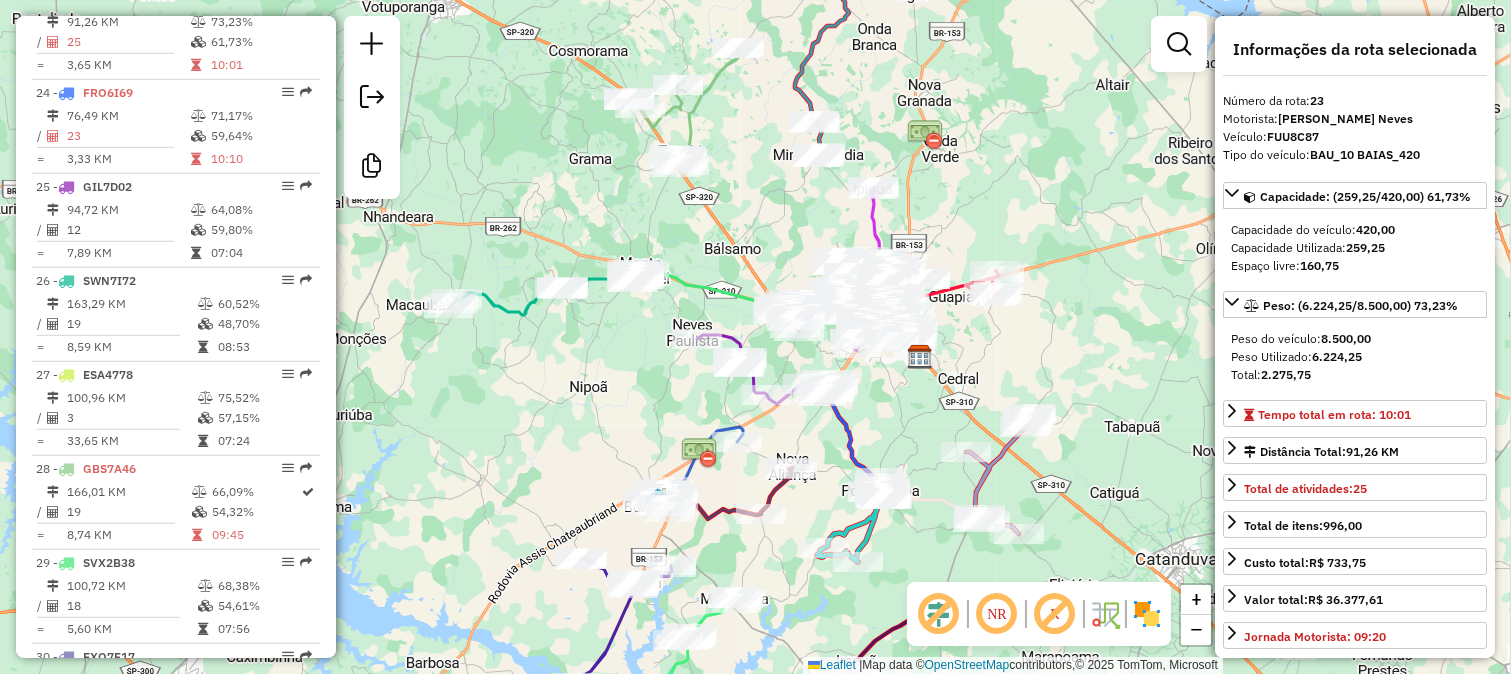 scroll, scrollTop: 2872, scrollLeft: 0, axis: vertical 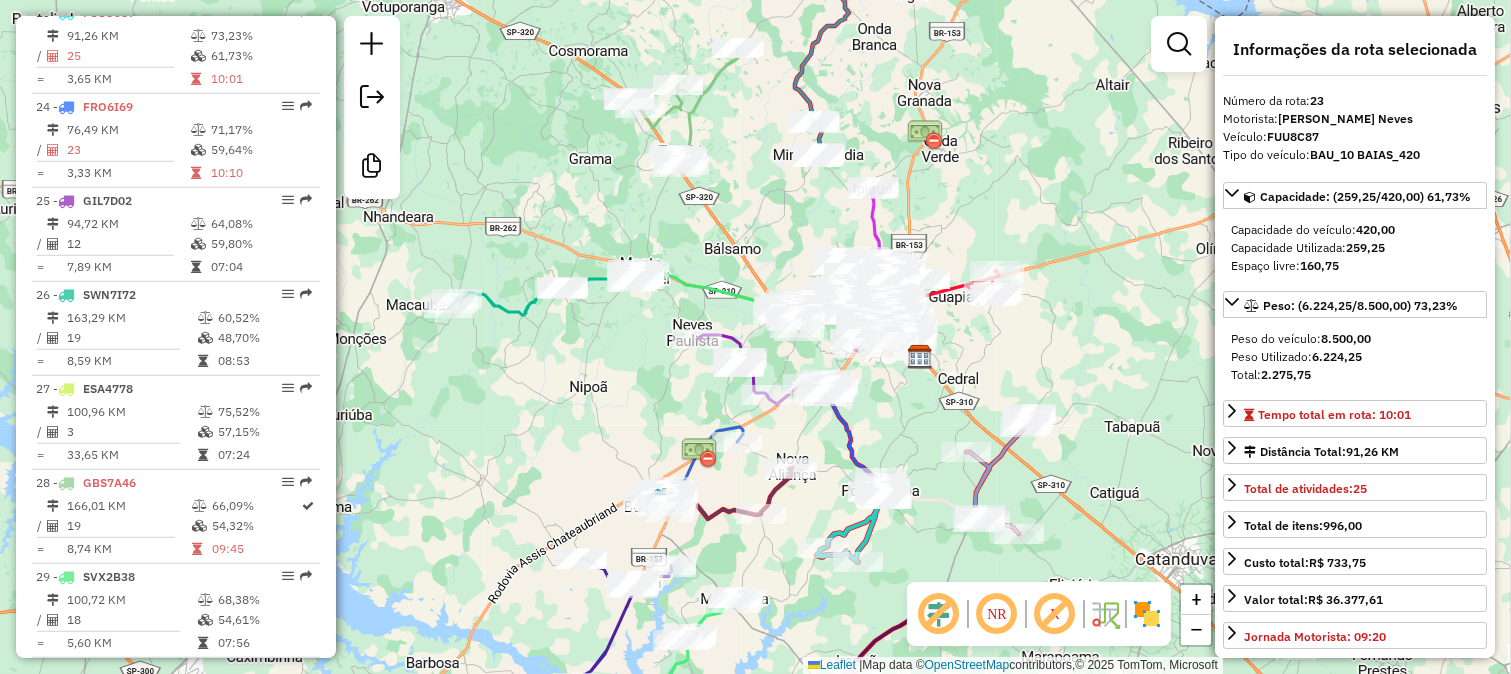 drag, startPoint x: 715, startPoint y: 208, endPoint x: 718, endPoint y: 331, distance: 123.03658 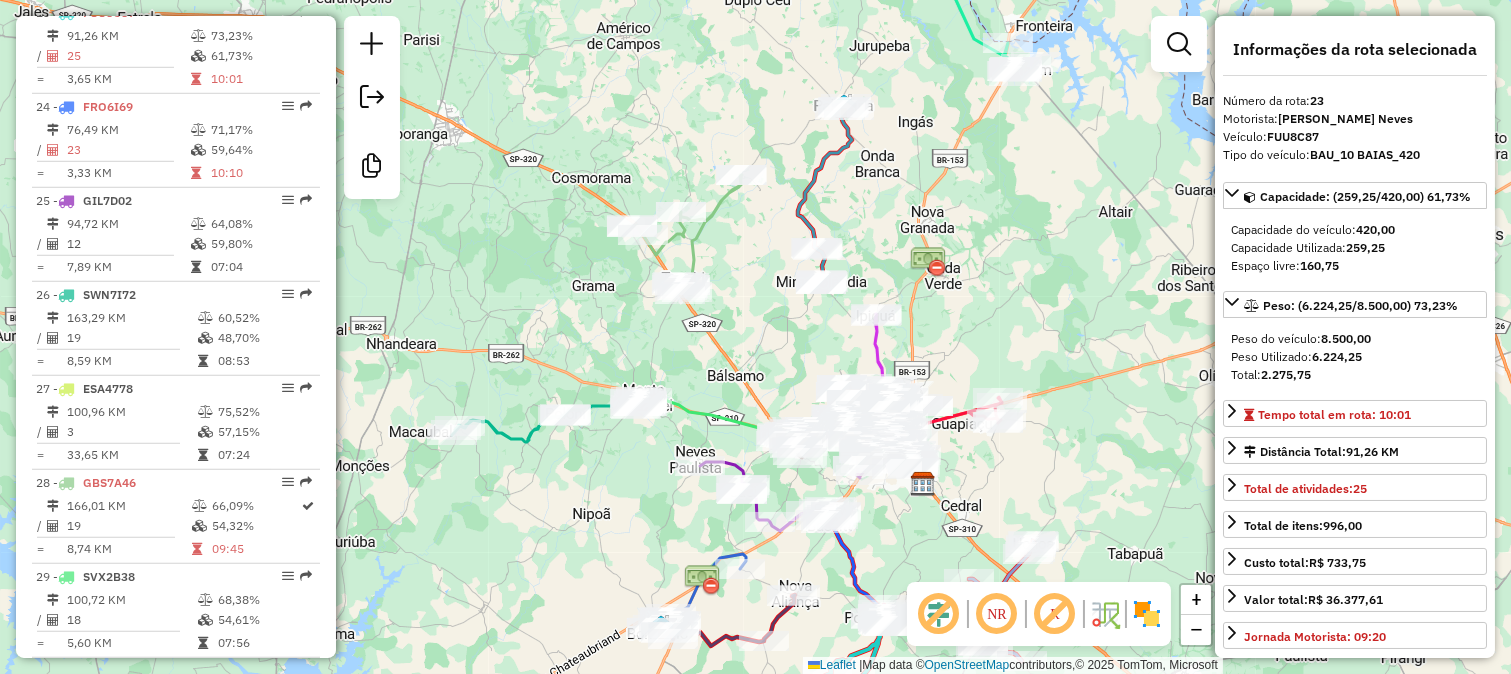 click 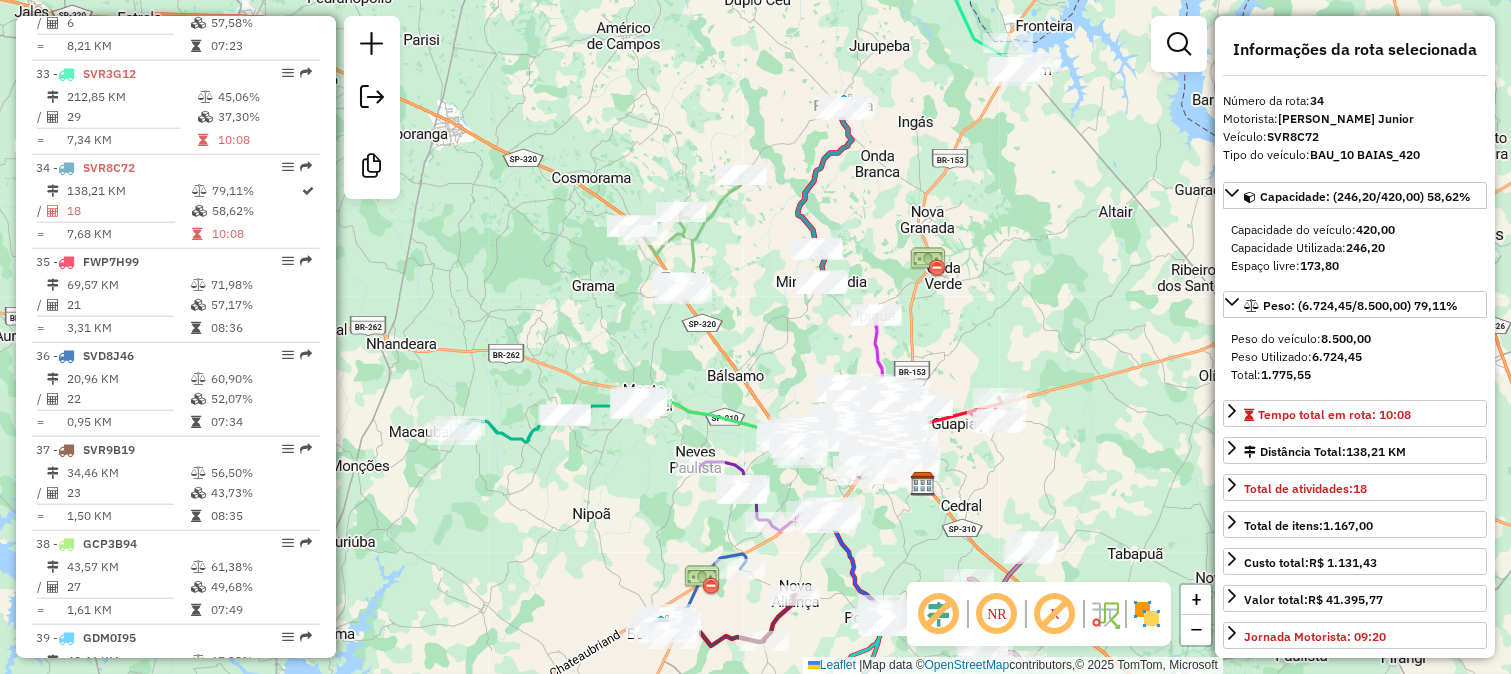 scroll, scrollTop: 3905, scrollLeft: 0, axis: vertical 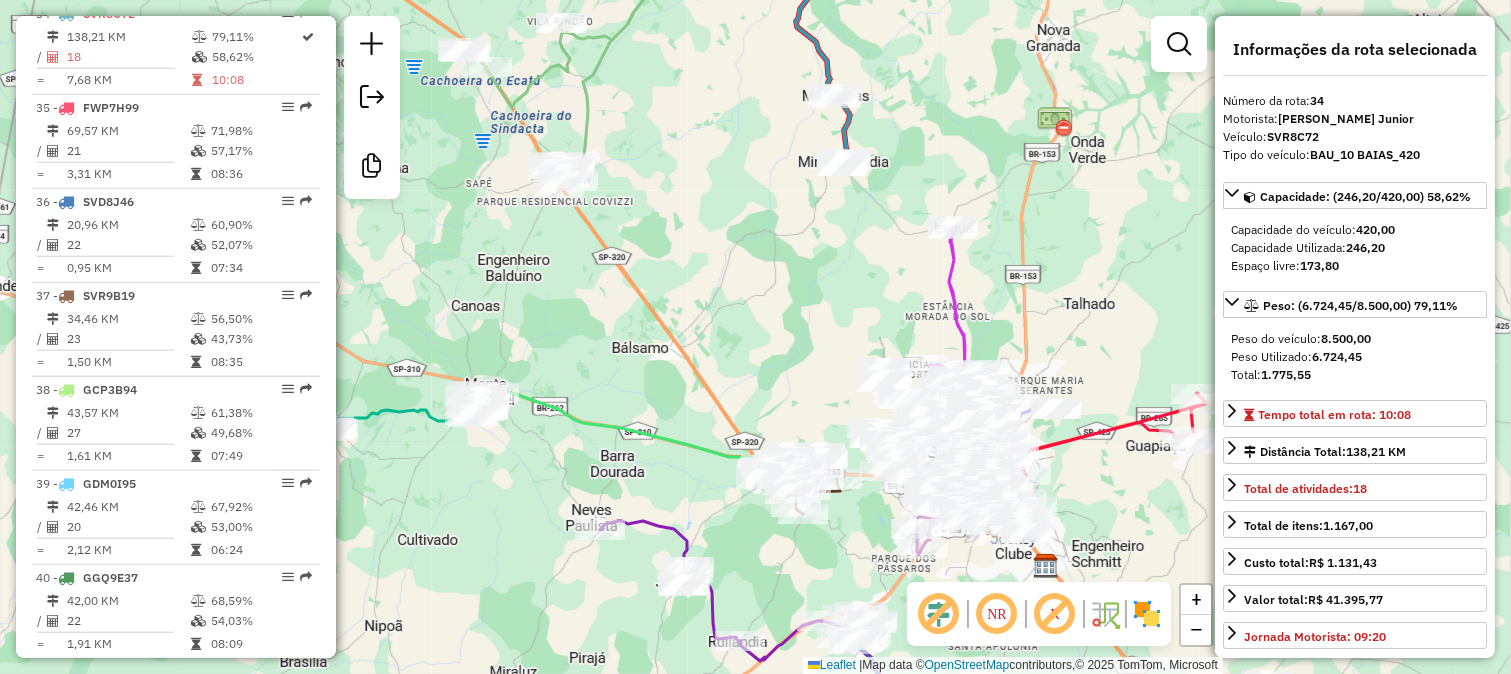 click 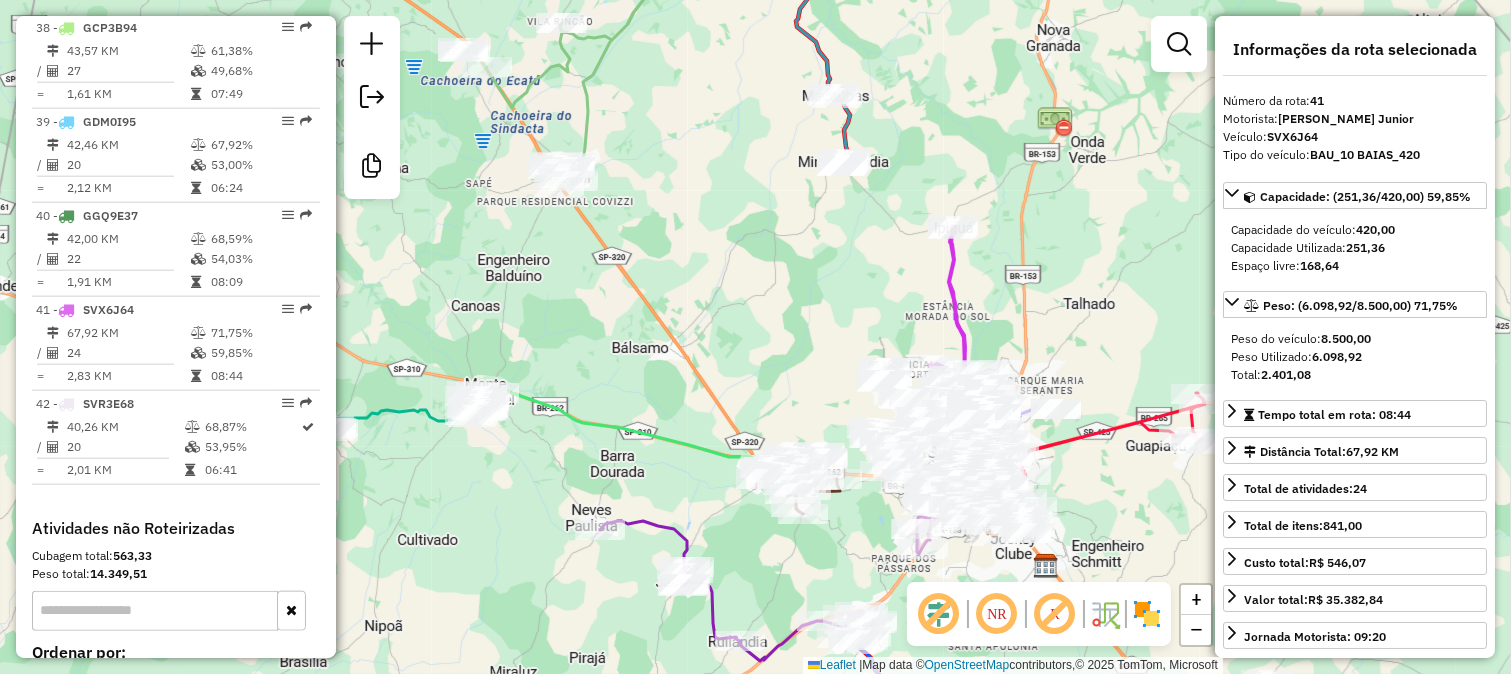 scroll, scrollTop: 4457, scrollLeft: 0, axis: vertical 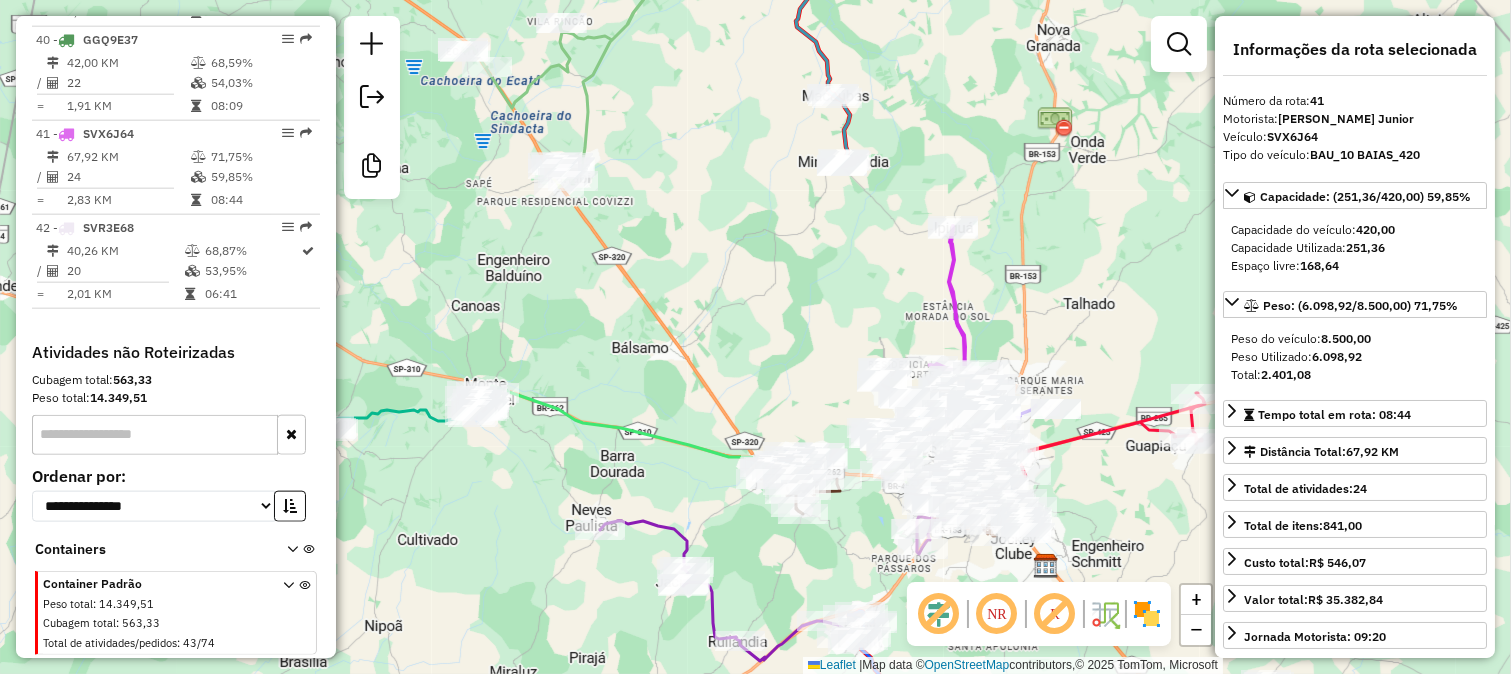 click 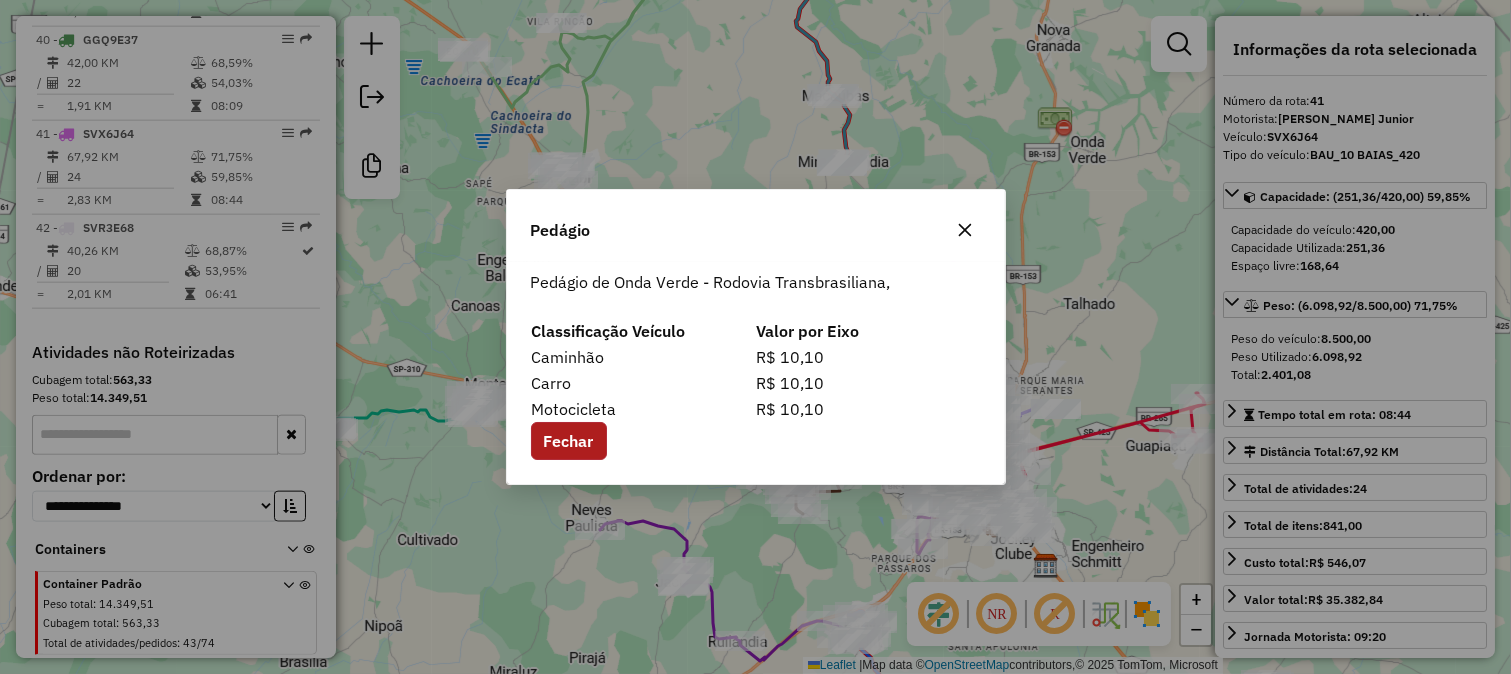 click on "Fechar" 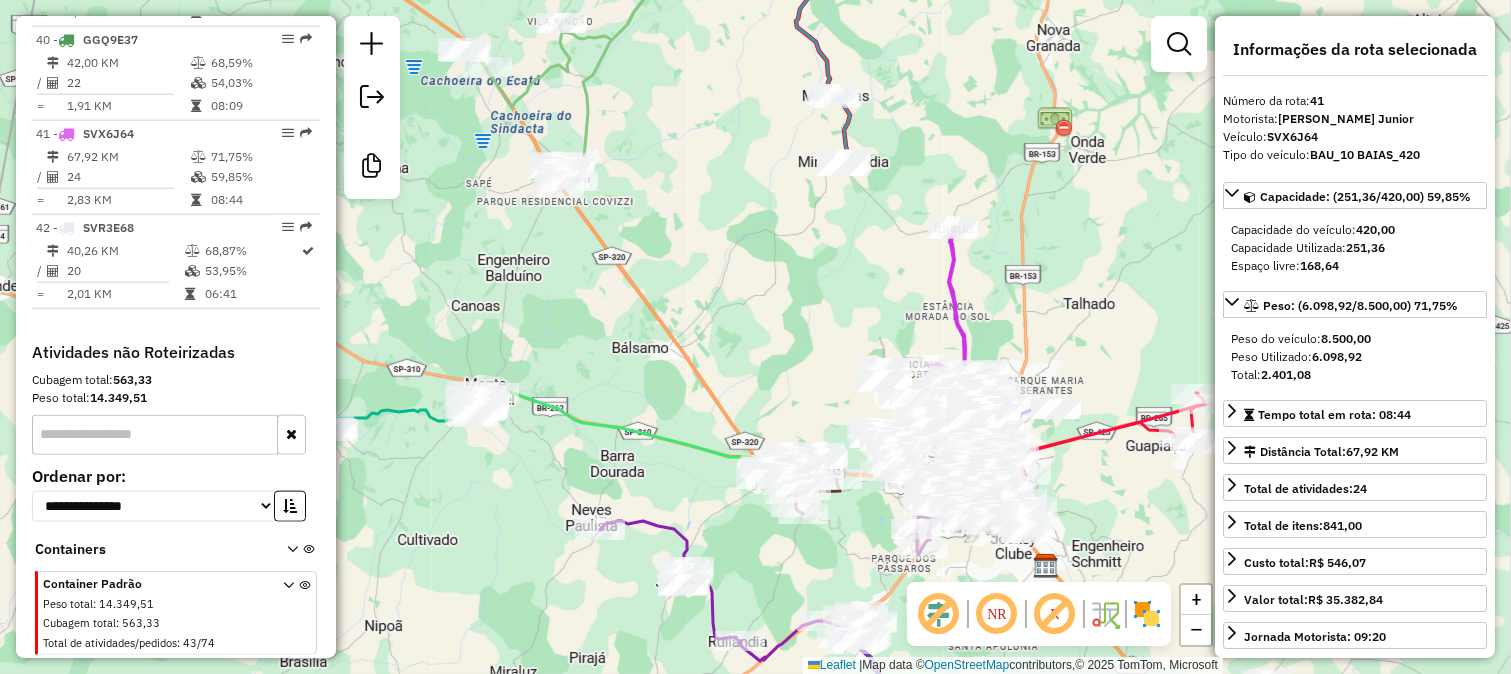drag, startPoint x: 947, startPoint y: 132, endPoint x: 751, endPoint y: 431, distance: 357.51505 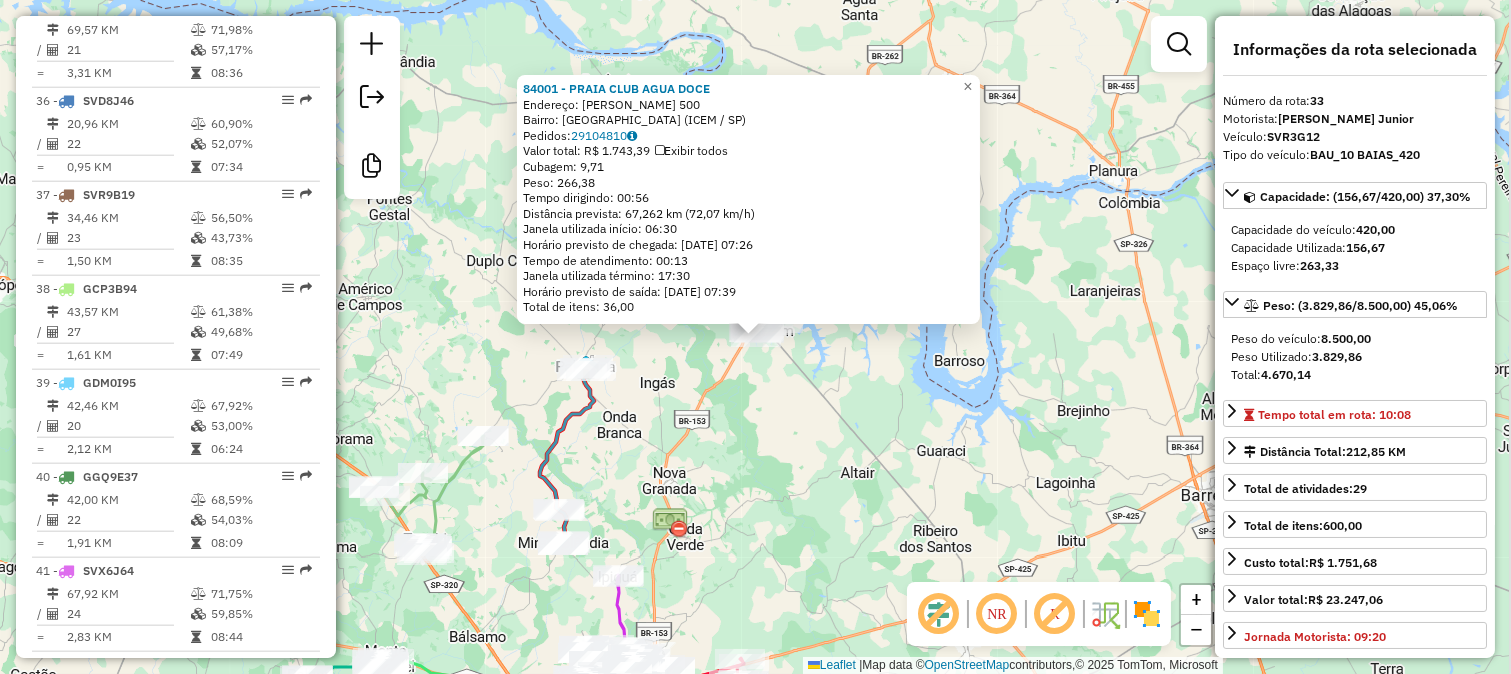 scroll, scrollTop: 3812, scrollLeft: 0, axis: vertical 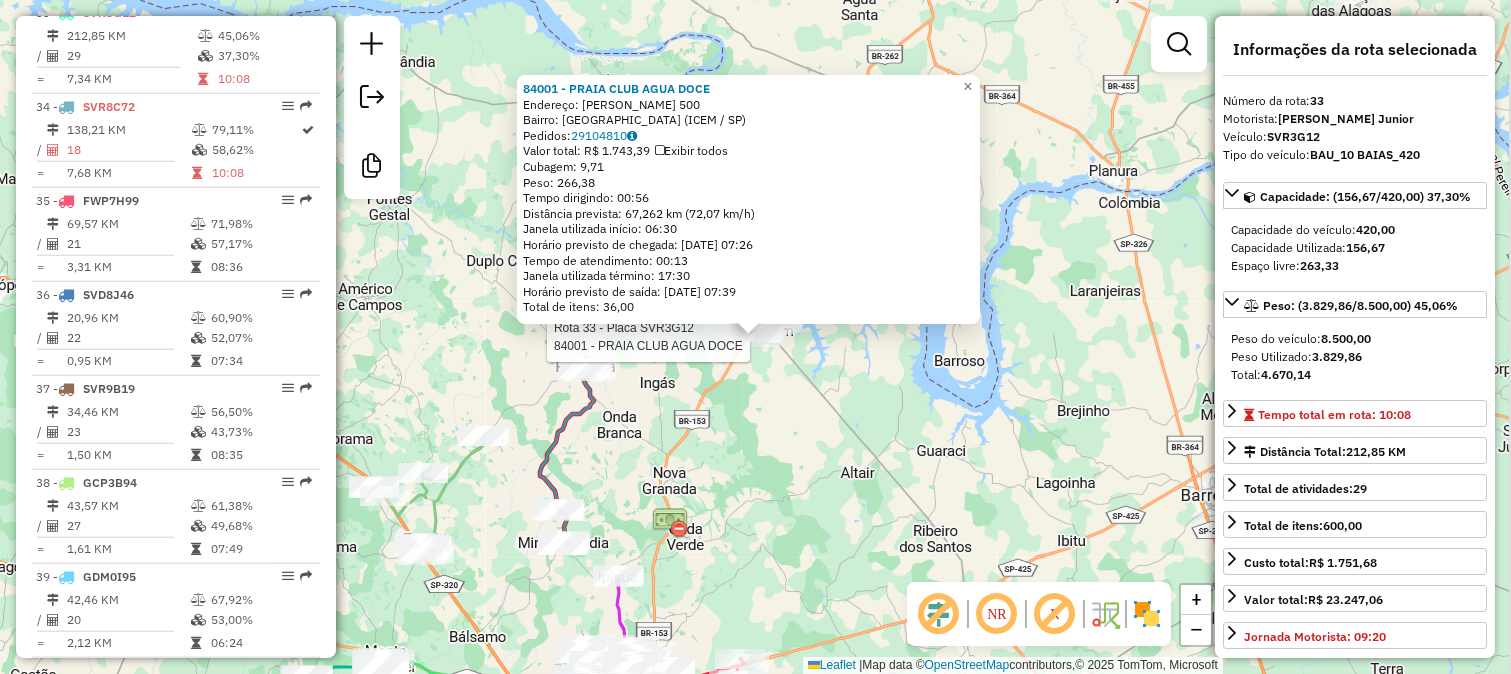 click on "Rota 33 - Placa SVR3G12  84001 - PRAIA CLUB AGUA DOCE 84001 - PRAIA CLUB AGUA DOCE  Endereço:  JOSIAS GOMES PEDROSA 500   Bairro: VILA DE FURNAS (ICEM / SP)   Pedidos:  29104810   Valor total: R$ 1.743,39   Exibir todos   Cubagem: 9,71  Peso: 266,38  Tempo dirigindo: 00:56   Distância prevista: 67,262 km (72,07 km/h)   Janela utilizada início: 06:30   Horário previsto de chegada: 30/07/2025 07:26   Tempo de atendimento: 00:13   Janela utilizada término: 17:30   Horário previsto de saída: 30/07/2025 07:39   Total de itens: 36,00  × Janela de atendimento Grade de atendimento Capacidade Transportadoras Veículos Cliente Pedidos  Rotas Selecione os dias de semana para filtrar as janelas de atendimento  Seg   Ter   Qua   Qui   Sex   Sáb   Dom  Informe o período da janela de atendimento: De: Até:  Filtrar exatamente a janela do cliente  Considerar janela de atendimento padrão  Selecione os dias de semana para filtrar as grades de atendimento  Seg   Ter   Qua   Qui   Sex   Sáb   Dom   Peso mínimo:  De:" 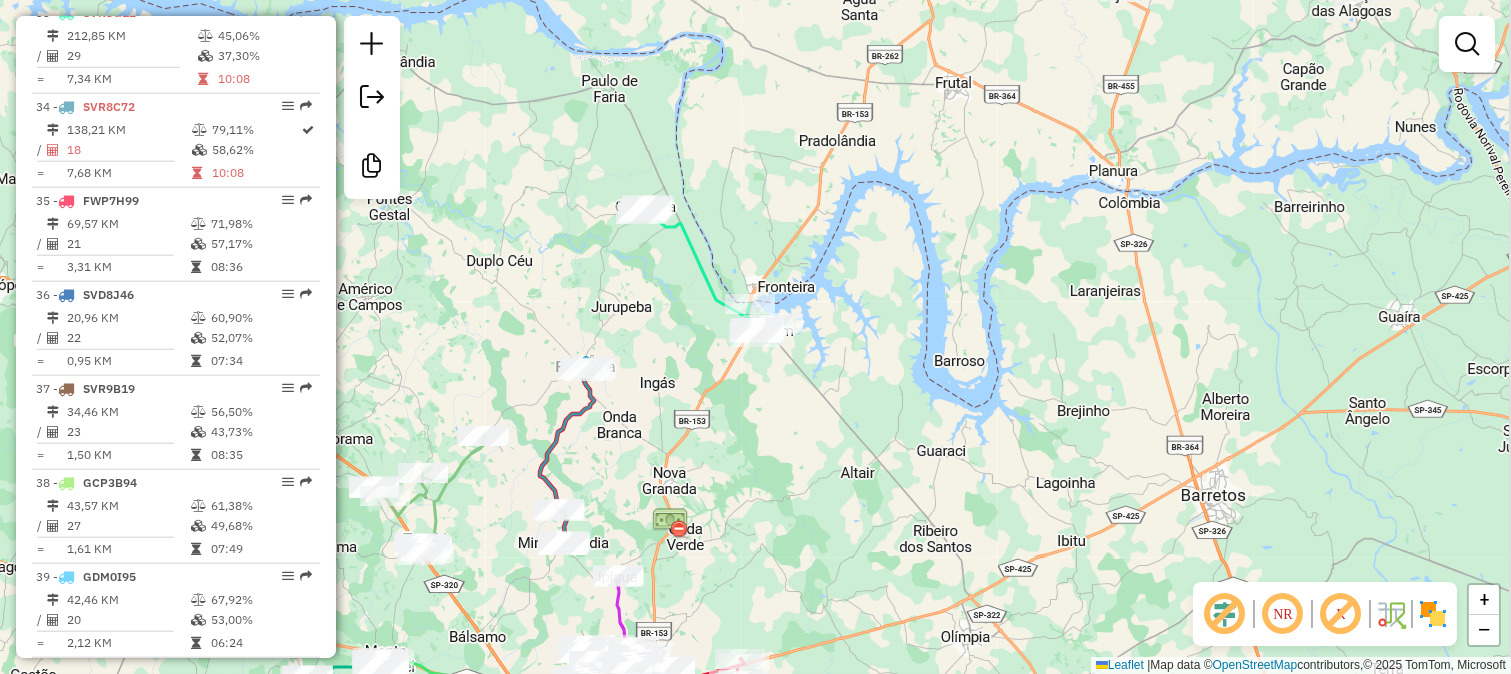 drag, startPoint x: 625, startPoint y: 342, endPoint x: 805, endPoint y: -31, distance: 414.16058 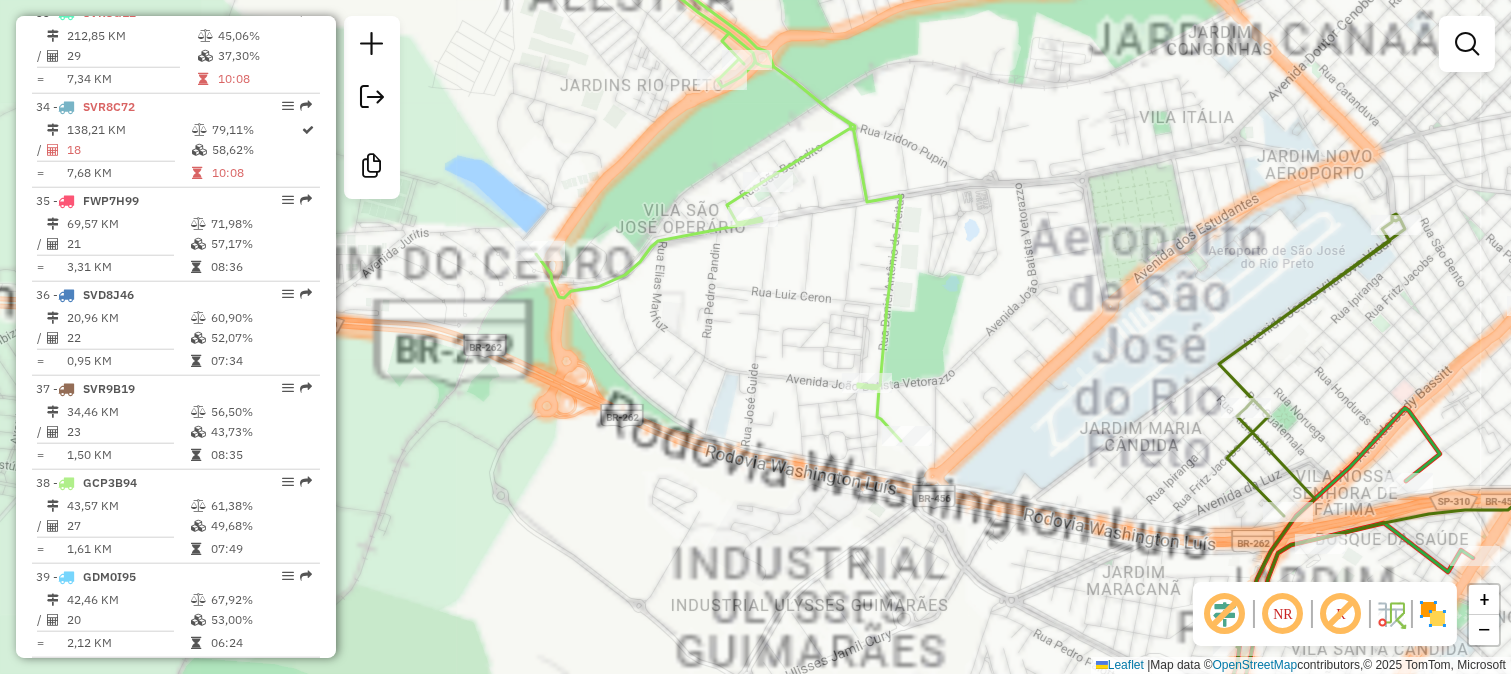 click on "Janela de atendimento Grade de atendimento Capacidade Transportadoras Veículos Cliente Pedidos  Rotas Selecione os dias de semana para filtrar as janelas de atendimento  Seg   Ter   Qua   Qui   Sex   Sáb   Dom  Informe o período da janela de atendimento: De: Até:  Filtrar exatamente a janela do cliente  Considerar janela de atendimento padrão  Selecione os dias de semana para filtrar as grades de atendimento  Seg   Ter   Qua   Qui   Sex   Sáb   Dom   Considerar clientes sem dia de atendimento cadastrado  Clientes fora do dia de atendimento selecionado Filtrar as atividades entre os valores definidos abaixo:  Peso mínimo:   Peso máximo:   Cubagem mínima:   Cubagem máxima:   De:   Até:  Filtrar as atividades entre o tempo de atendimento definido abaixo:  De:   Até:   Considerar capacidade total dos clientes não roteirizados Transportadora: Selecione um ou mais itens Tipo de veículo: Selecione um ou mais itens Veículo: Selecione um ou mais itens Motorista: Selecione um ou mais itens Nome: Rótulo:" 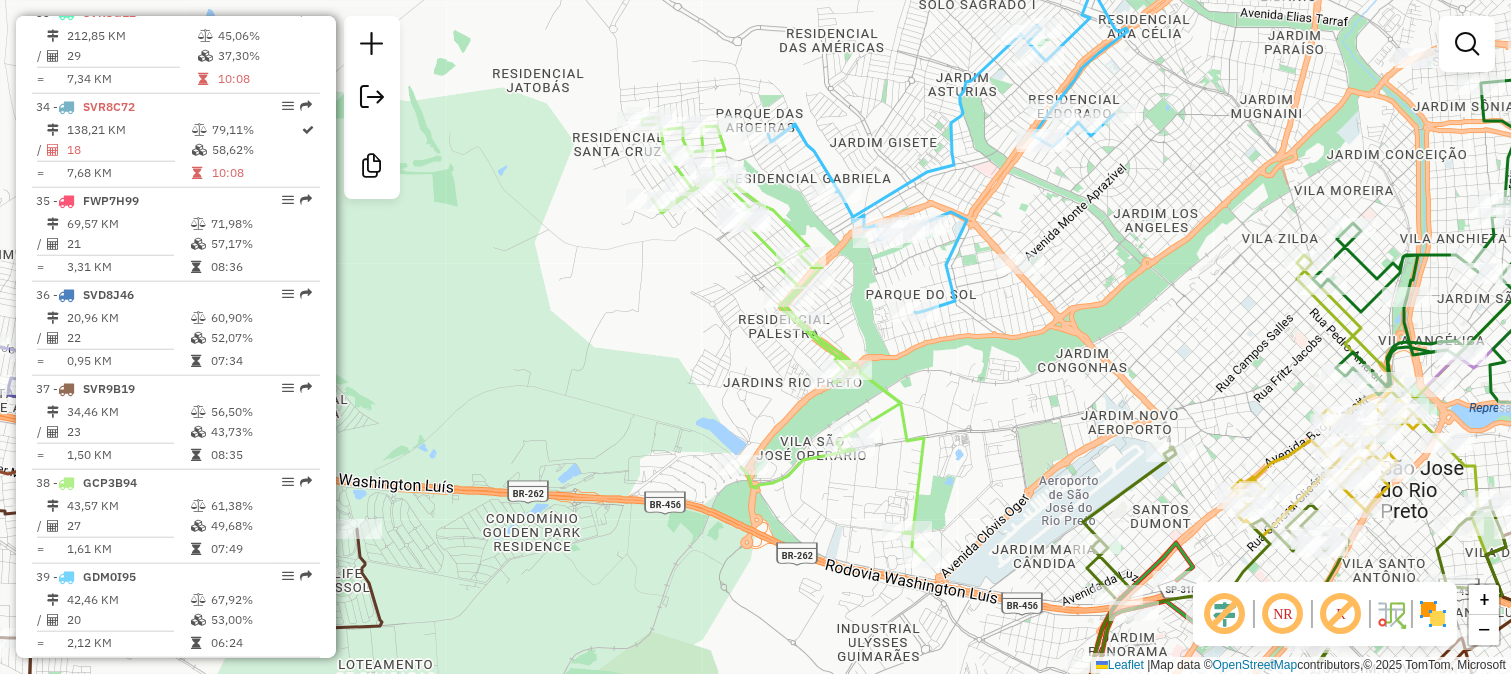 click 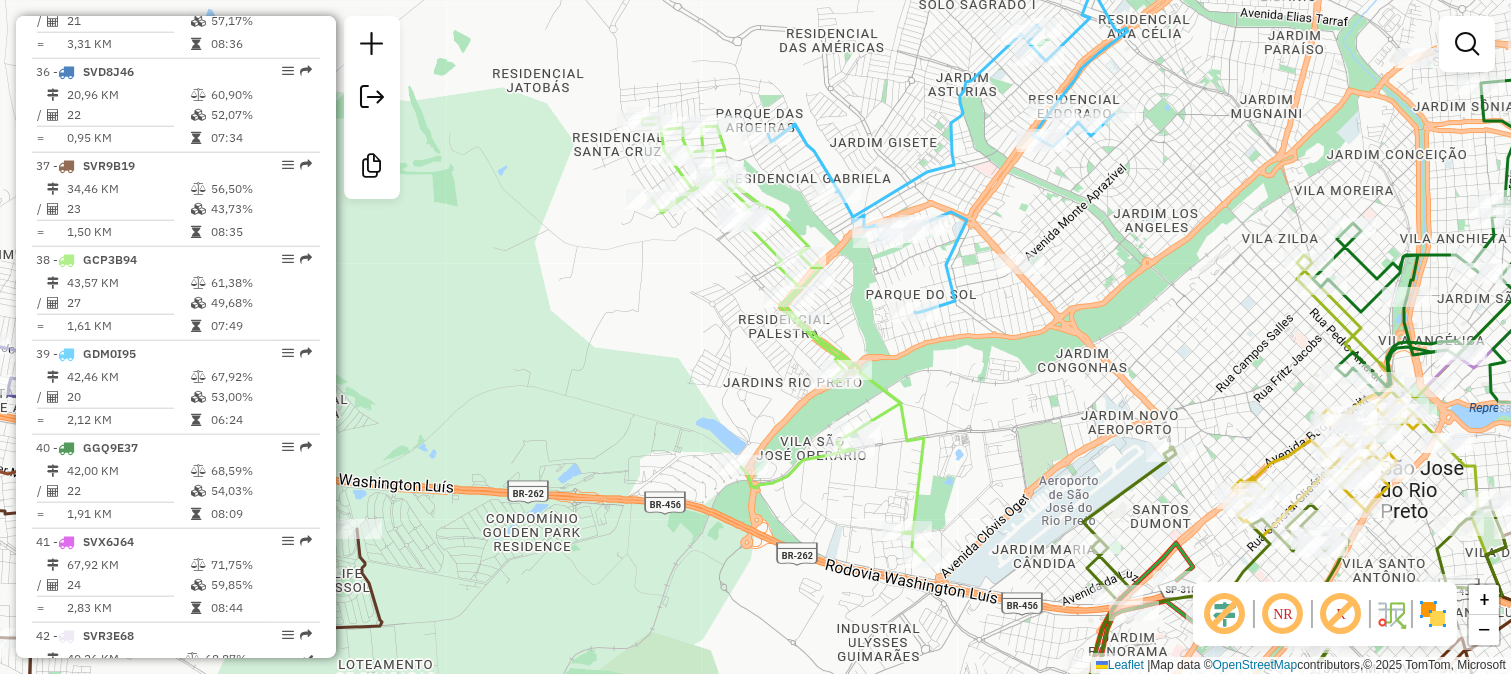 select on "*********" 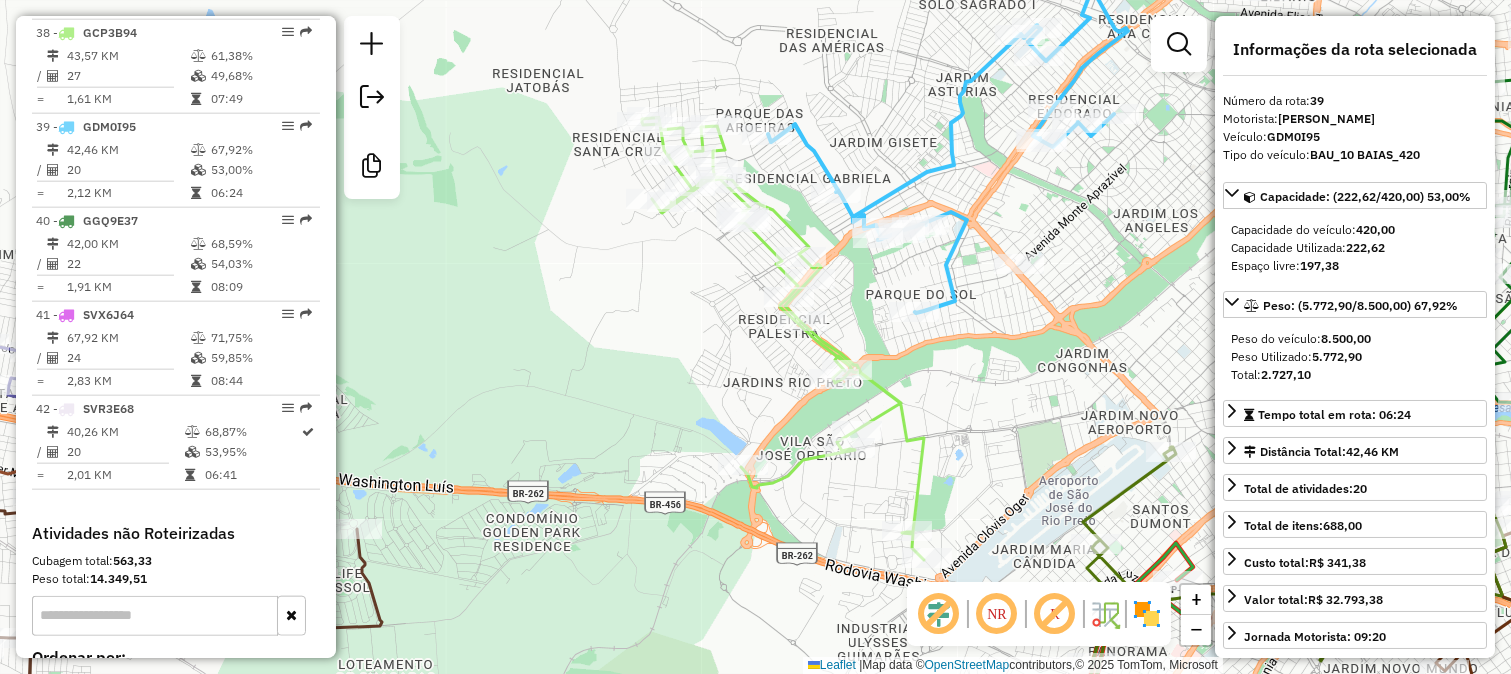 scroll, scrollTop: 4375, scrollLeft: 0, axis: vertical 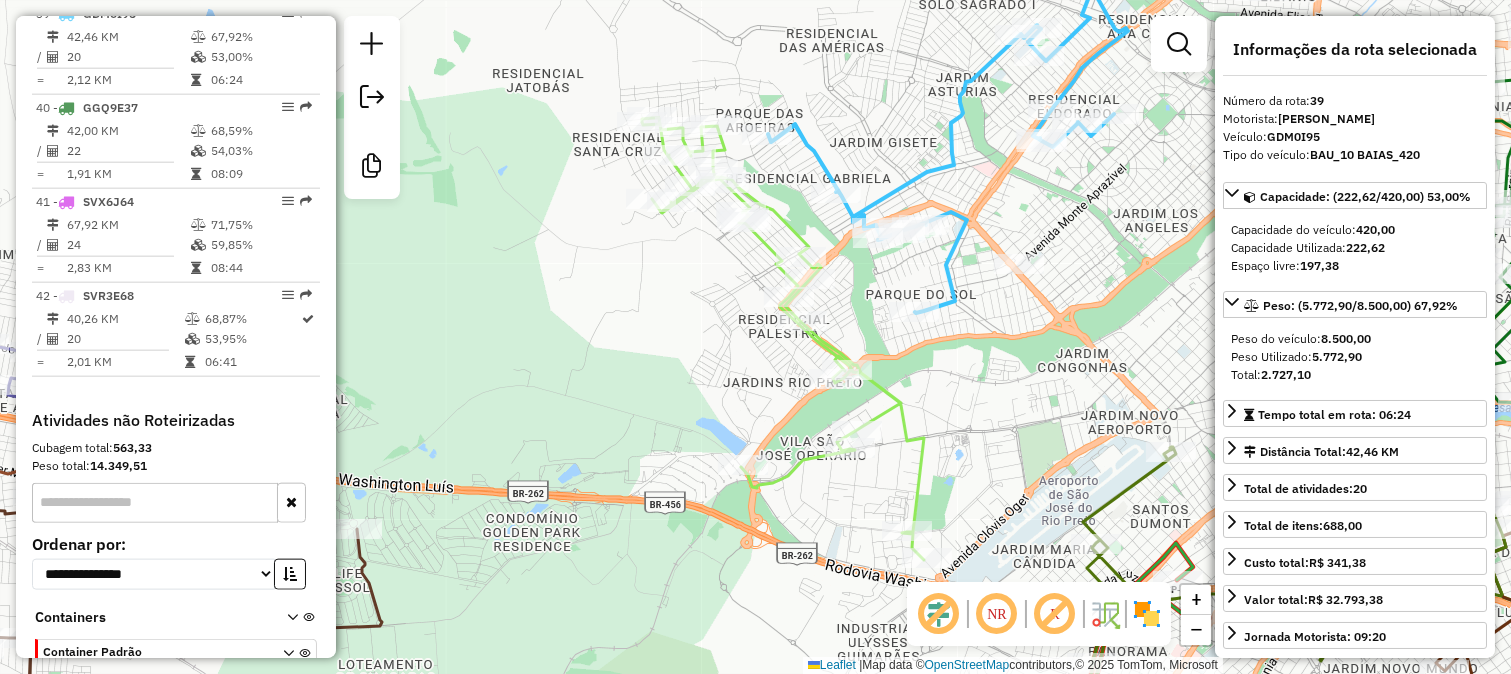 drag, startPoint x: 935, startPoint y: 372, endPoint x: 841, endPoint y: 433, distance: 112.05802 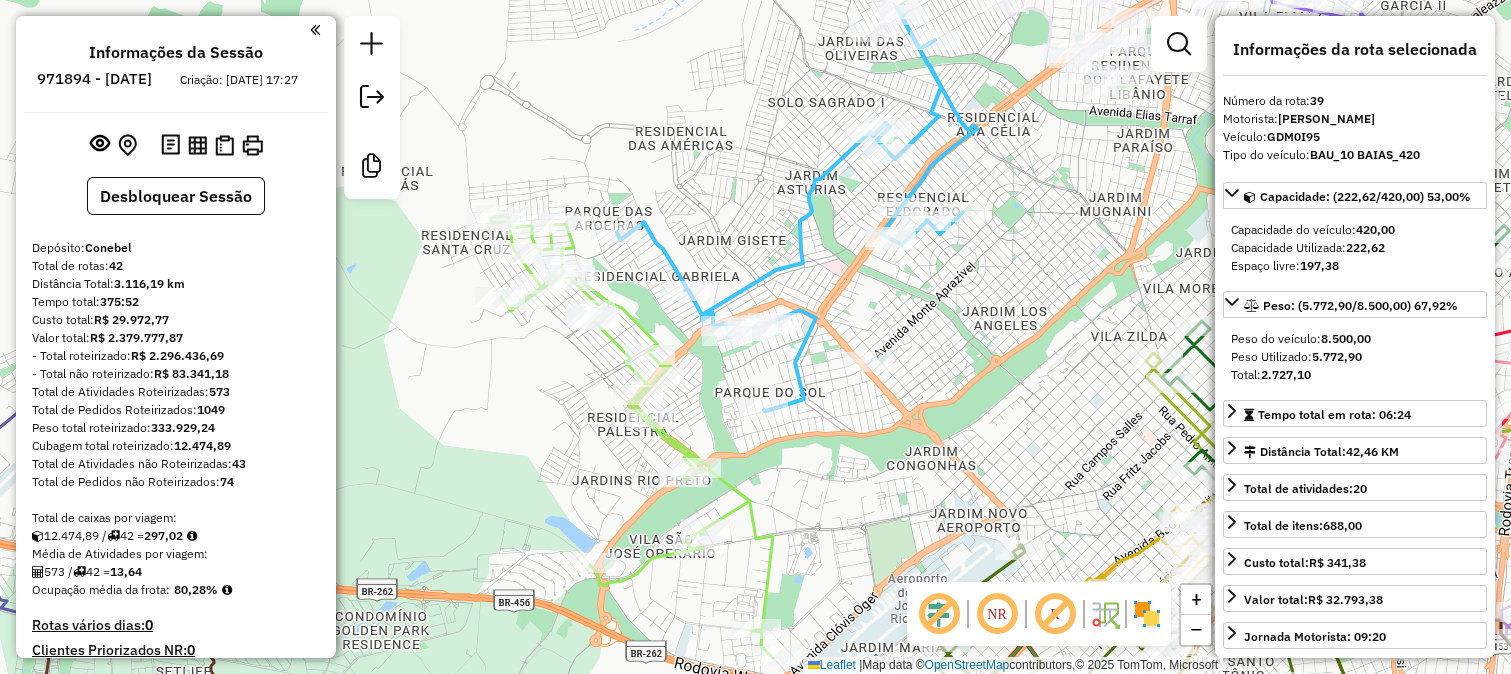 select on "*********" 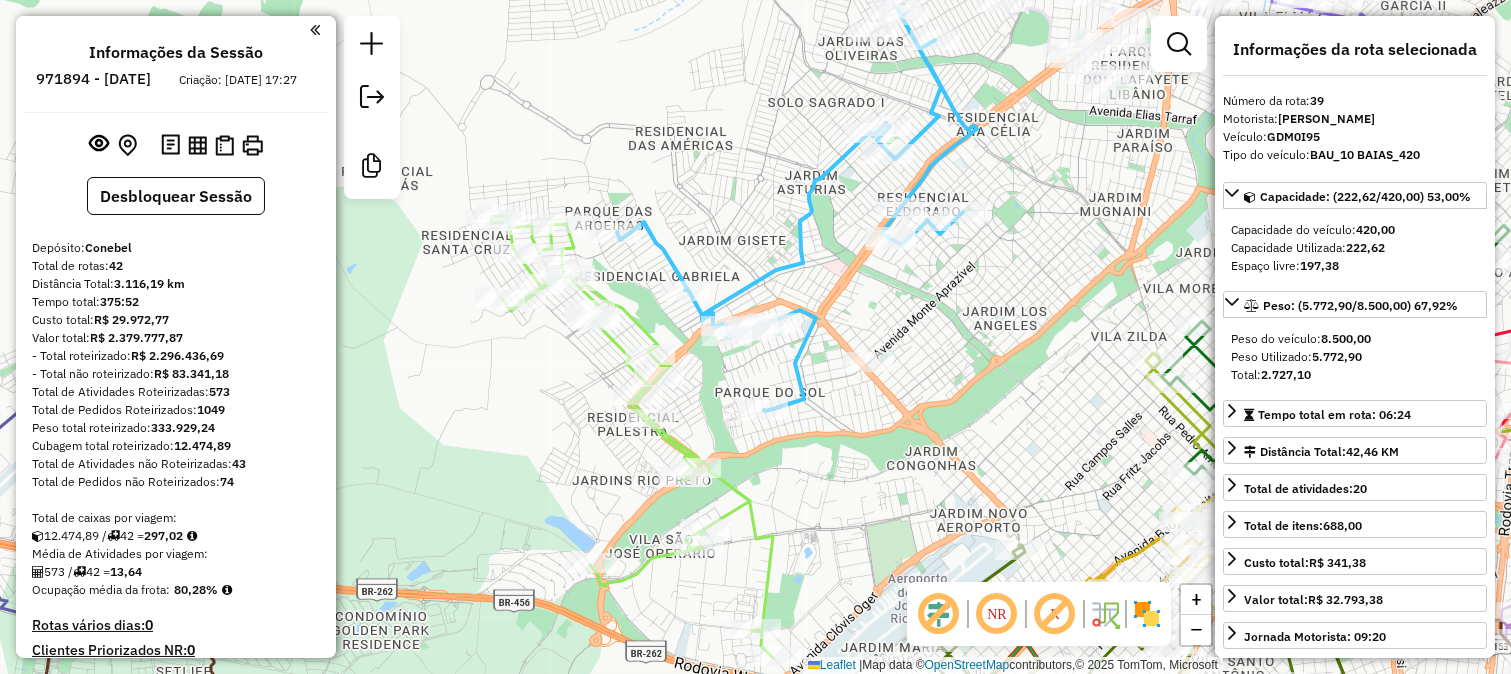 scroll, scrollTop: 4375, scrollLeft: 0, axis: vertical 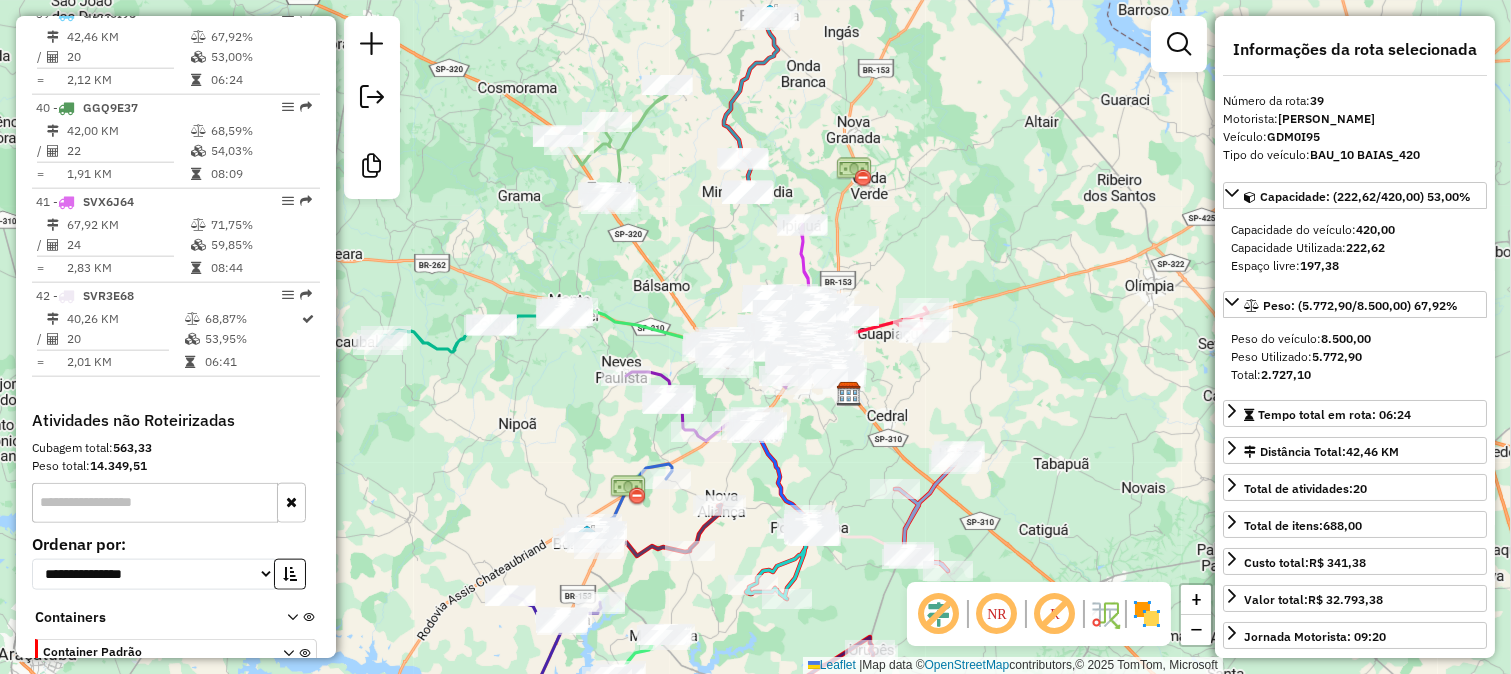 click on "Rota 38 - Placa GCP3B94  98071 - BUTECO DO JeF Janela de atendimento Grade de atendimento Capacidade Transportadoras Veículos Cliente Pedidos  Rotas Selecione os dias de semana para filtrar as janelas de atendimento  Seg   Ter   Qua   Qui   Sex   Sáb   Dom  Informe o período da janela de atendimento: De: Até:  Filtrar exatamente a janela do cliente  Considerar janela de atendimento padrão  Selecione os dias de semana para filtrar as grades de atendimento  Seg   Ter   Qua   Qui   Sex   Sáb   Dom   Considerar clientes sem dia de atendimento cadastrado  Clientes fora do dia de atendimento selecionado Filtrar as atividades entre os valores definidos abaixo:  Peso mínimo:   Peso máximo:   Cubagem mínima:   Cubagem máxima:   De:   Até:  Filtrar as atividades entre o tempo de atendimento definido abaixo:  De:   Até:   Considerar capacidade total dos clientes não roteirizados Transportadora: Selecione um ou mais itens Tipo de veículo: Selecione um ou mais itens Veículo: Selecione um ou mais itens Nome:" 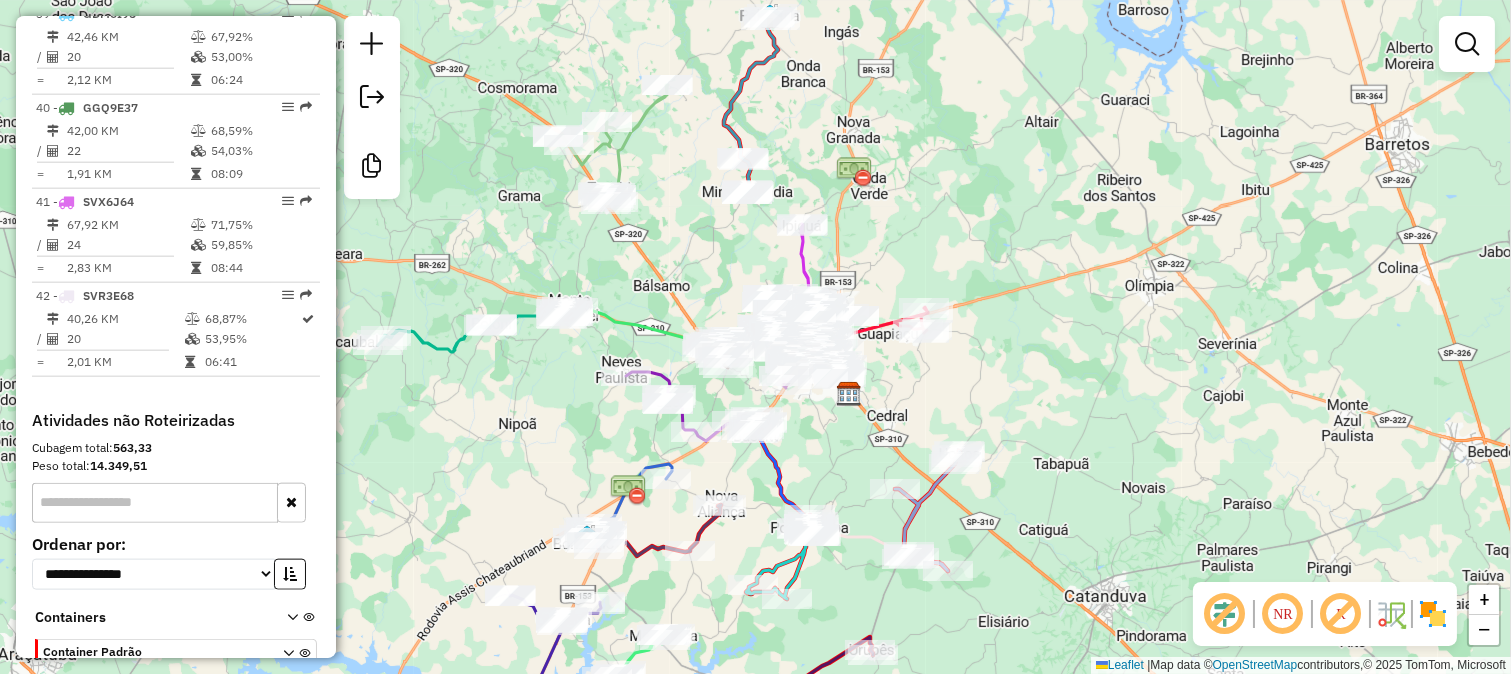 drag, startPoint x: 631, startPoint y: 262, endPoint x: 642, endPoint y: 414, distance: 152.3975 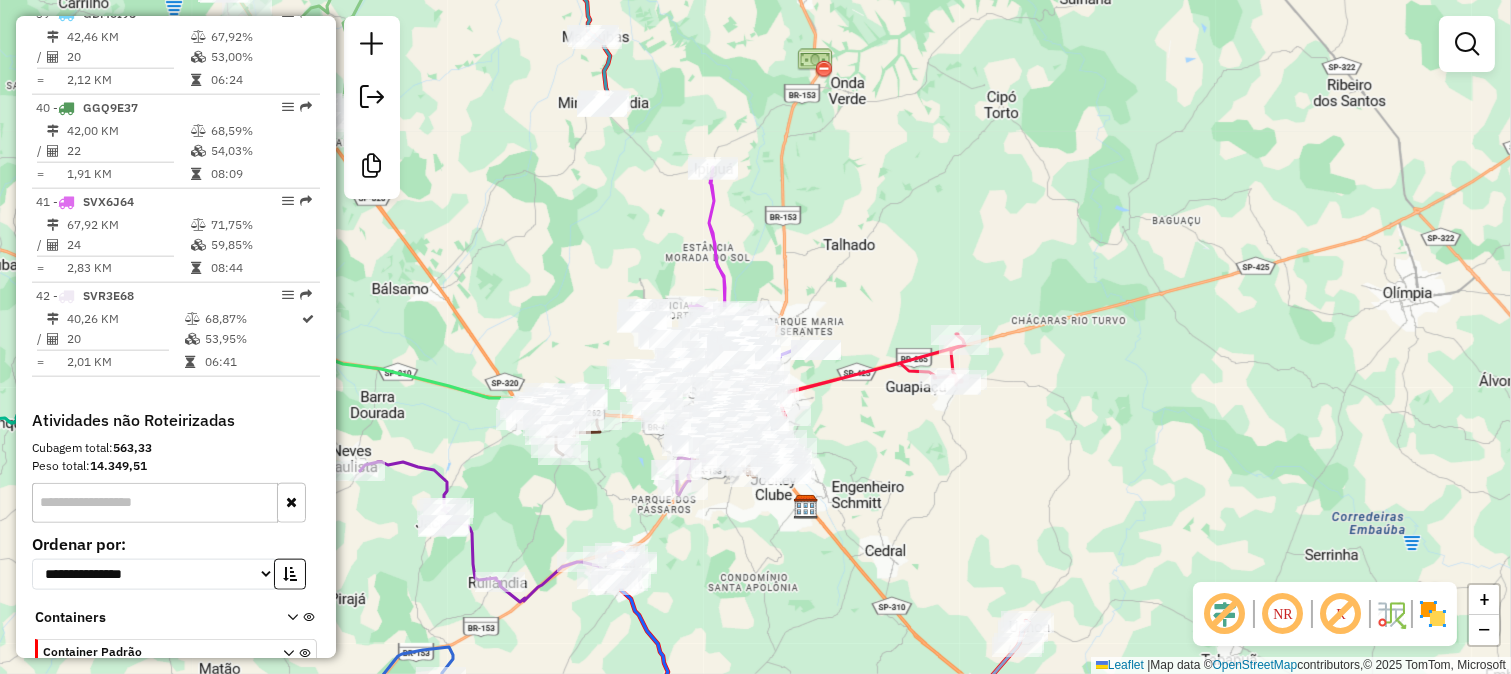 drag, startPoint x: 910, startPoint y: 570, endPoint x: 891, endPoint y: 262, distance: 308.58548 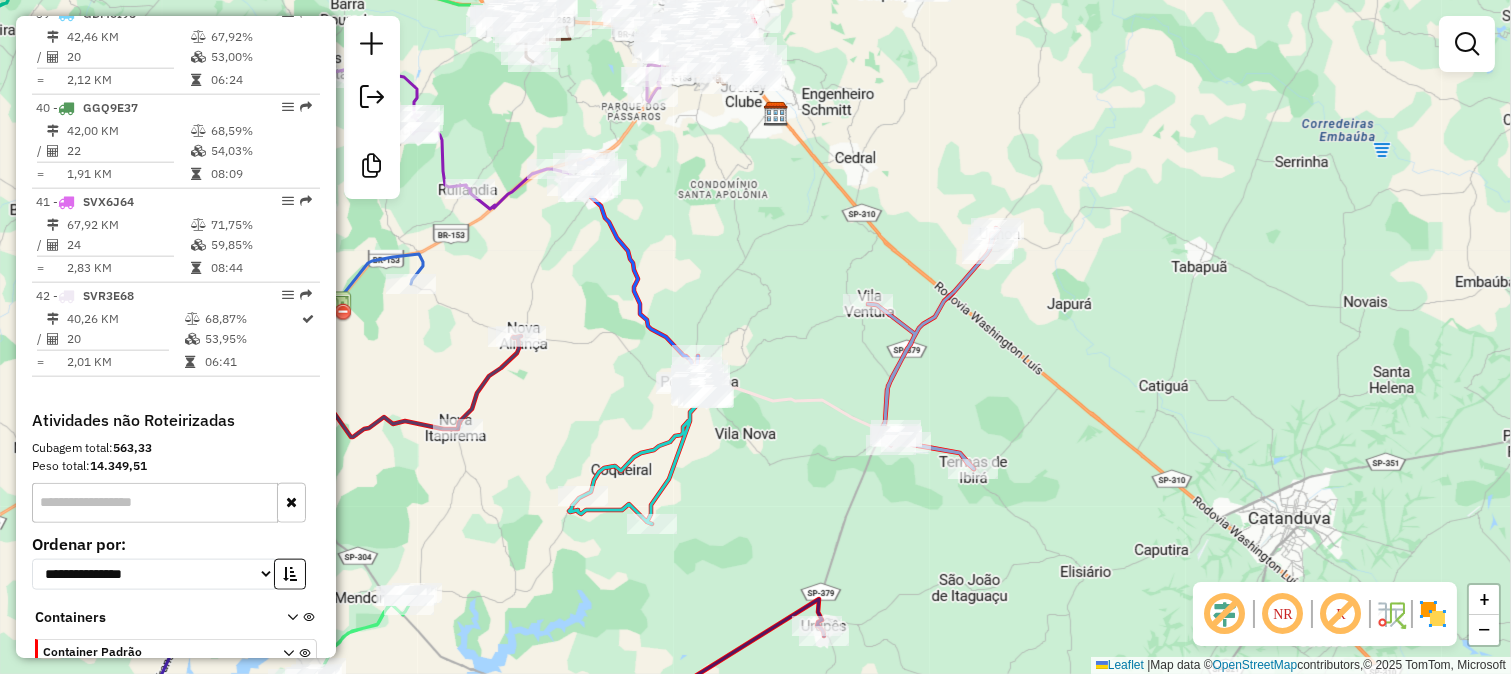 drag, startPoint x: 733, startPoint y: 263, endPoint x: 832, endPoint y: 454, distance: 215.13252 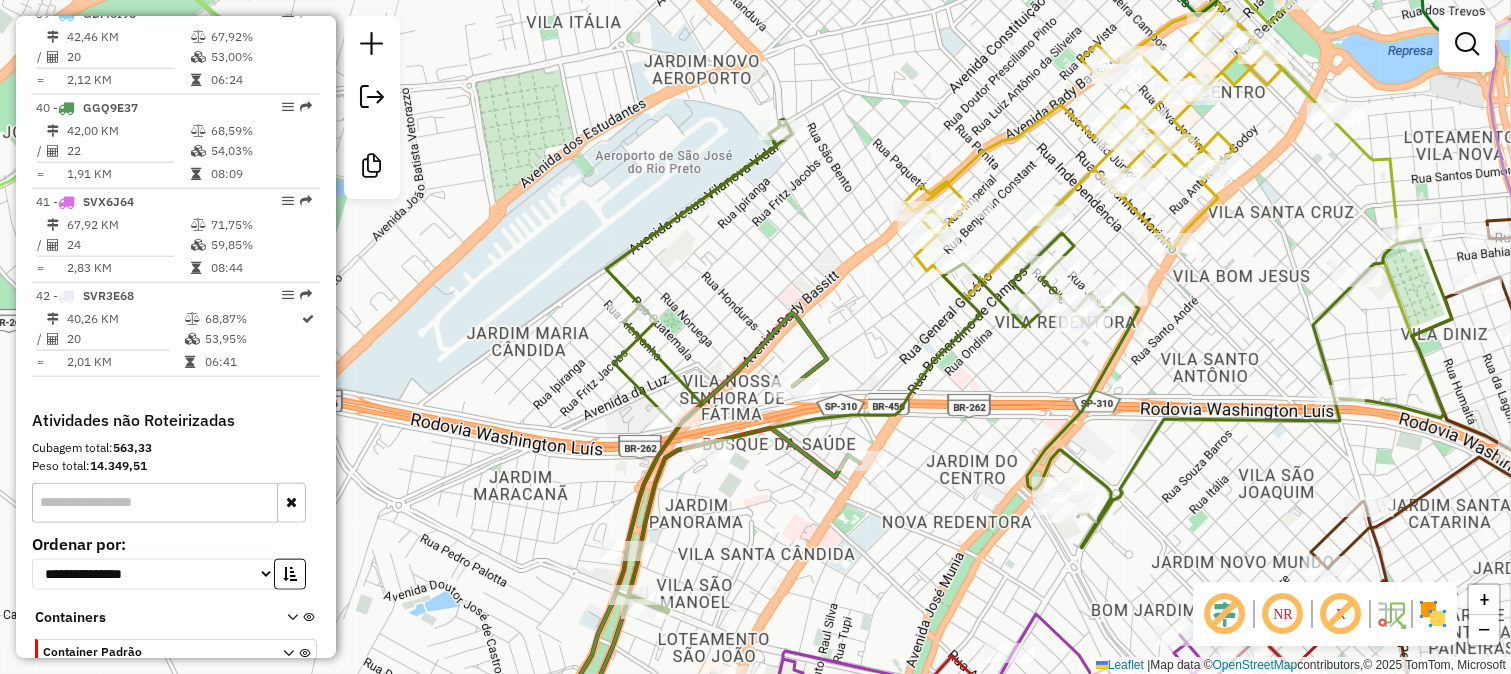 click 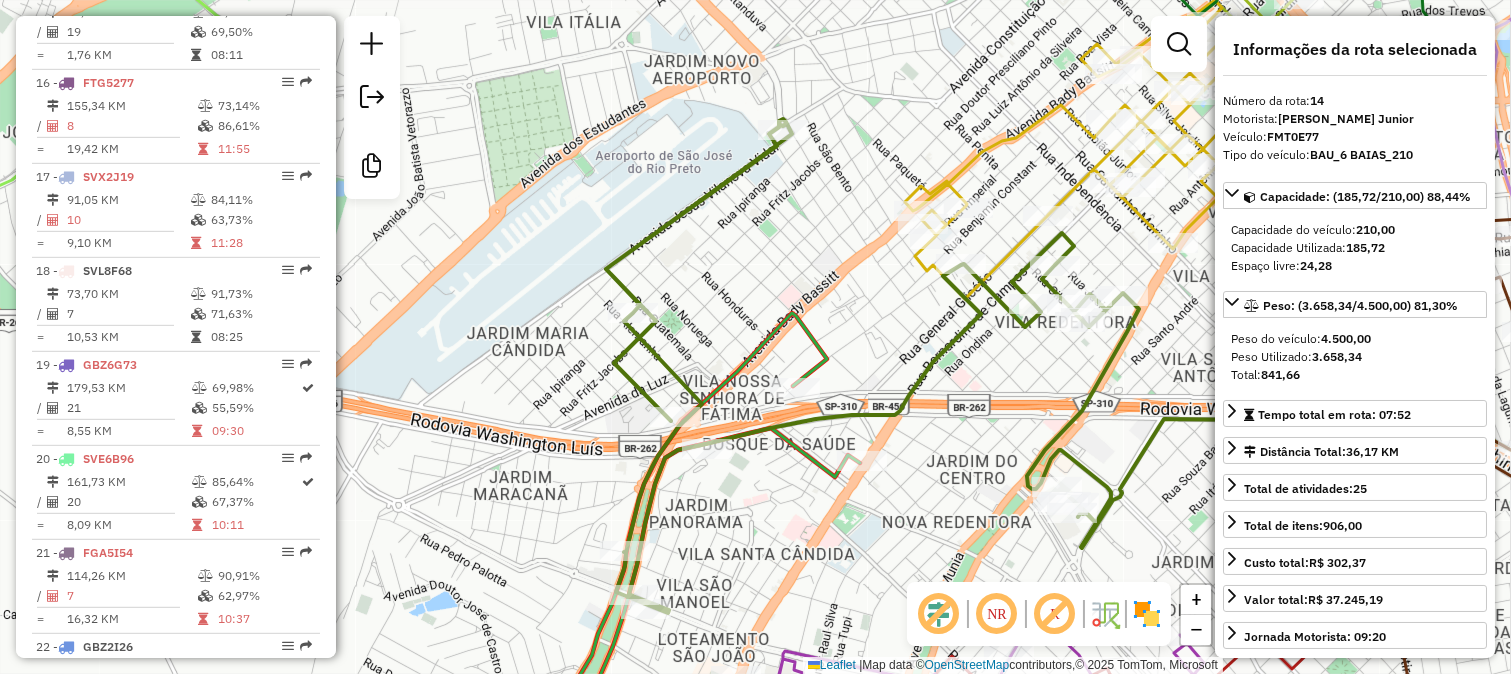 scroll, scrollTop: 2026, scrollLeft: 0, axis: vertical 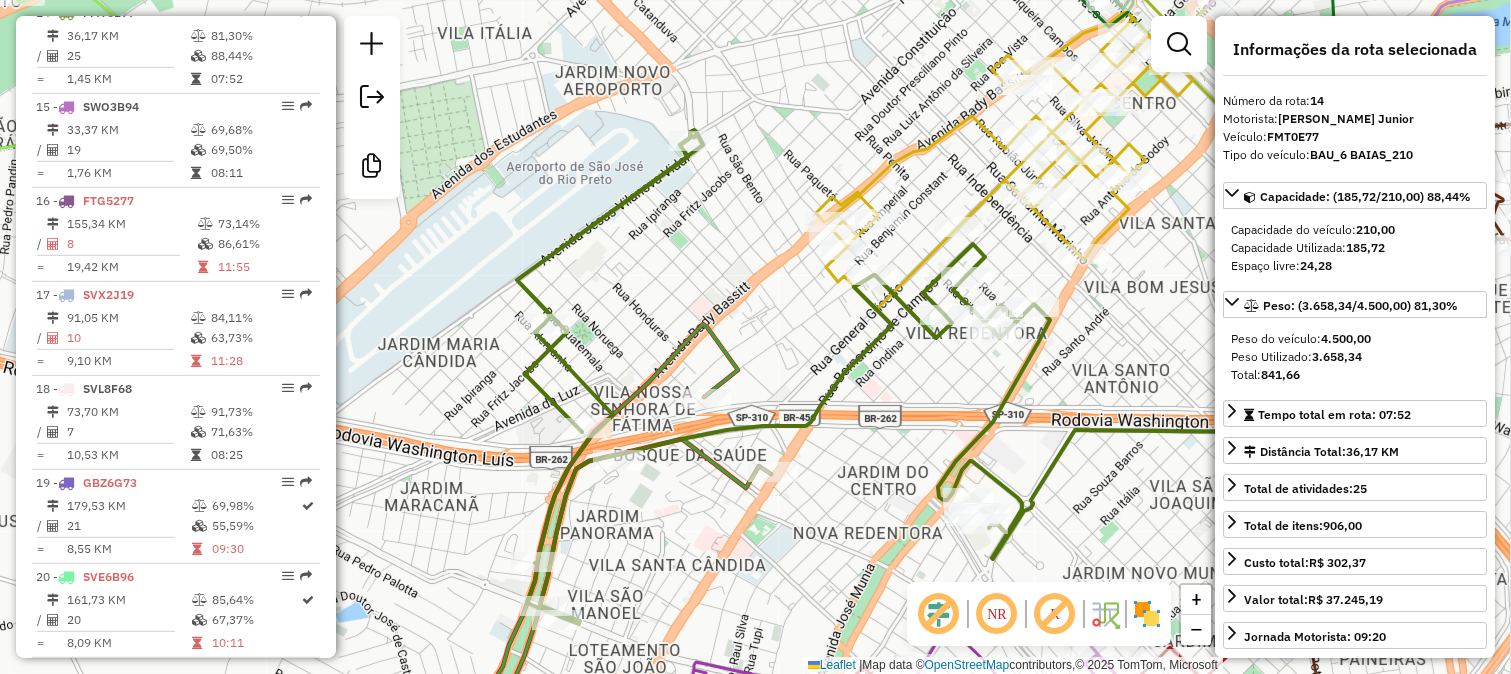 drag, startPoint x: 1017, startPoint y: 390, endPoint x: 922, endPoint y: 386, distance: 95.084175 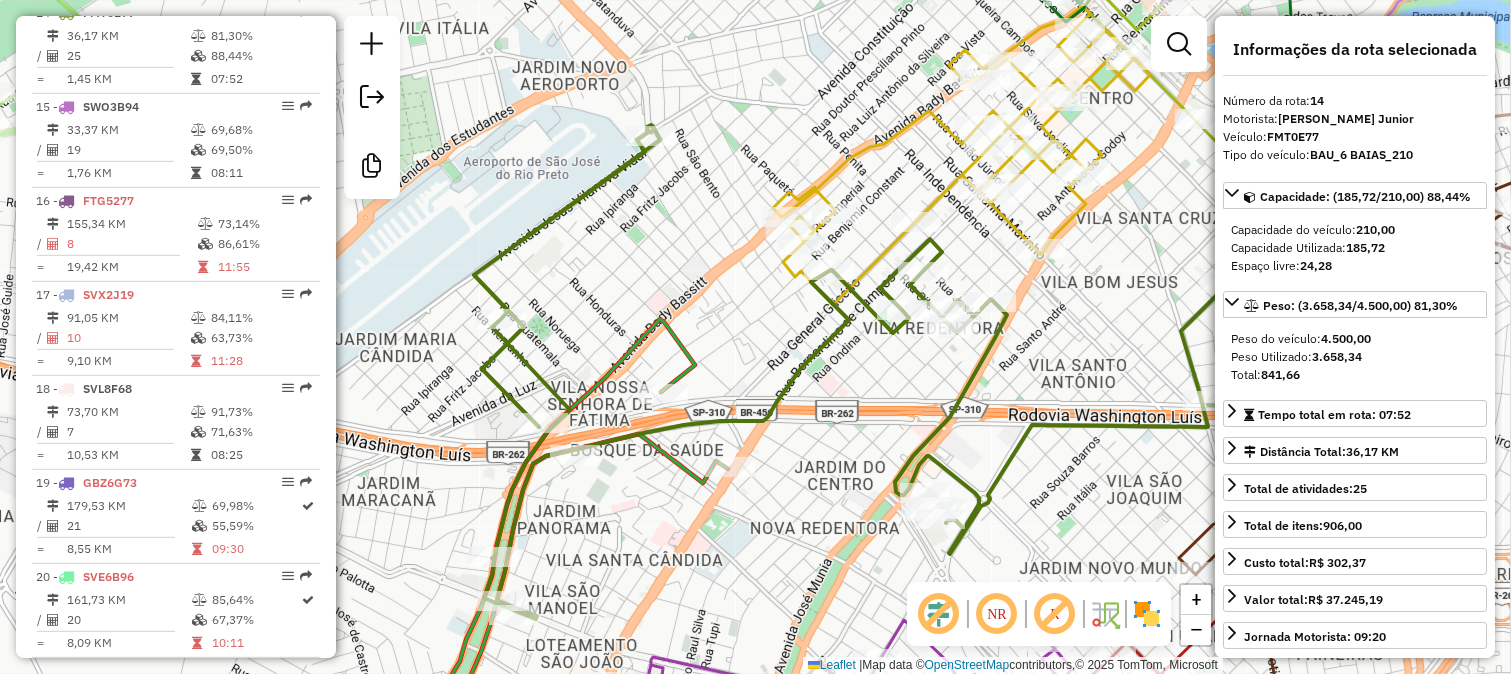 drag, startPoint x: 728, startPoint y: 294, endPoint x: 725, endPoint y: 237, distance: 57.07889 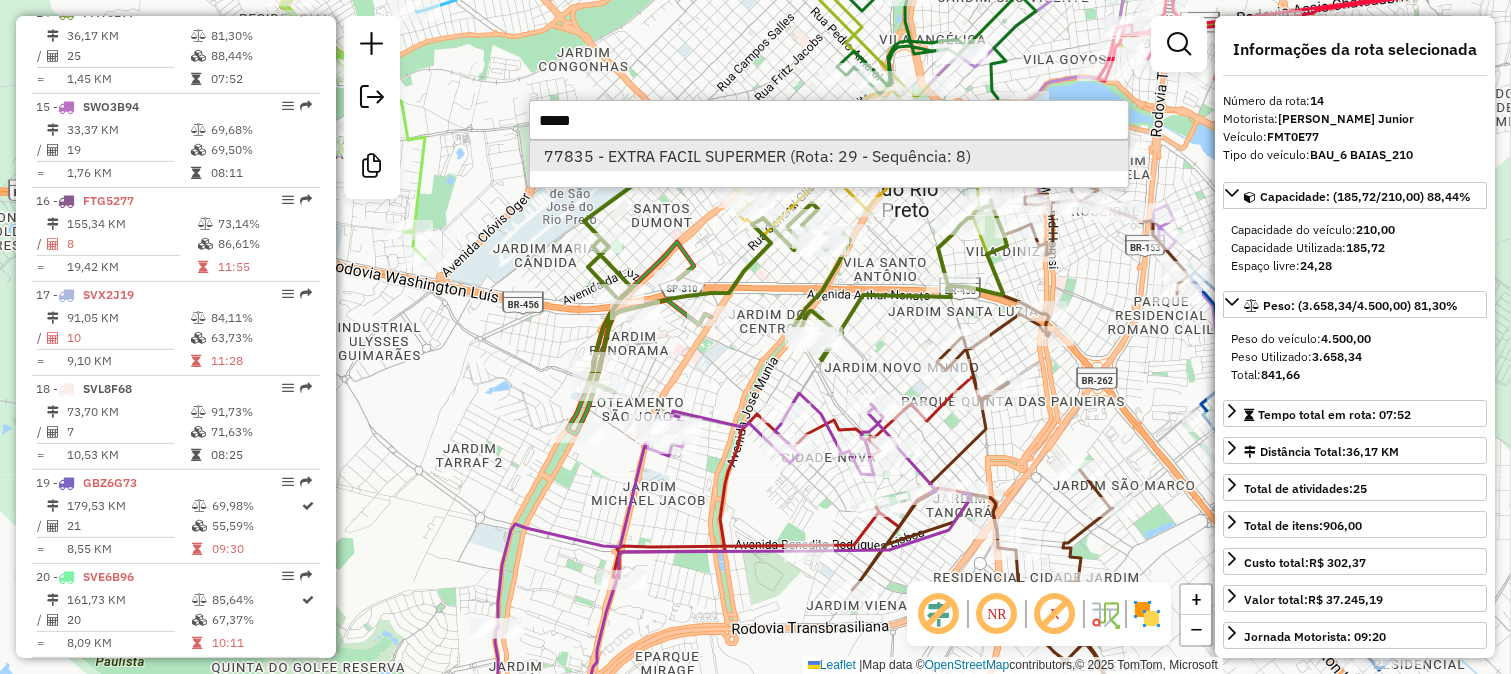 type on "*****" 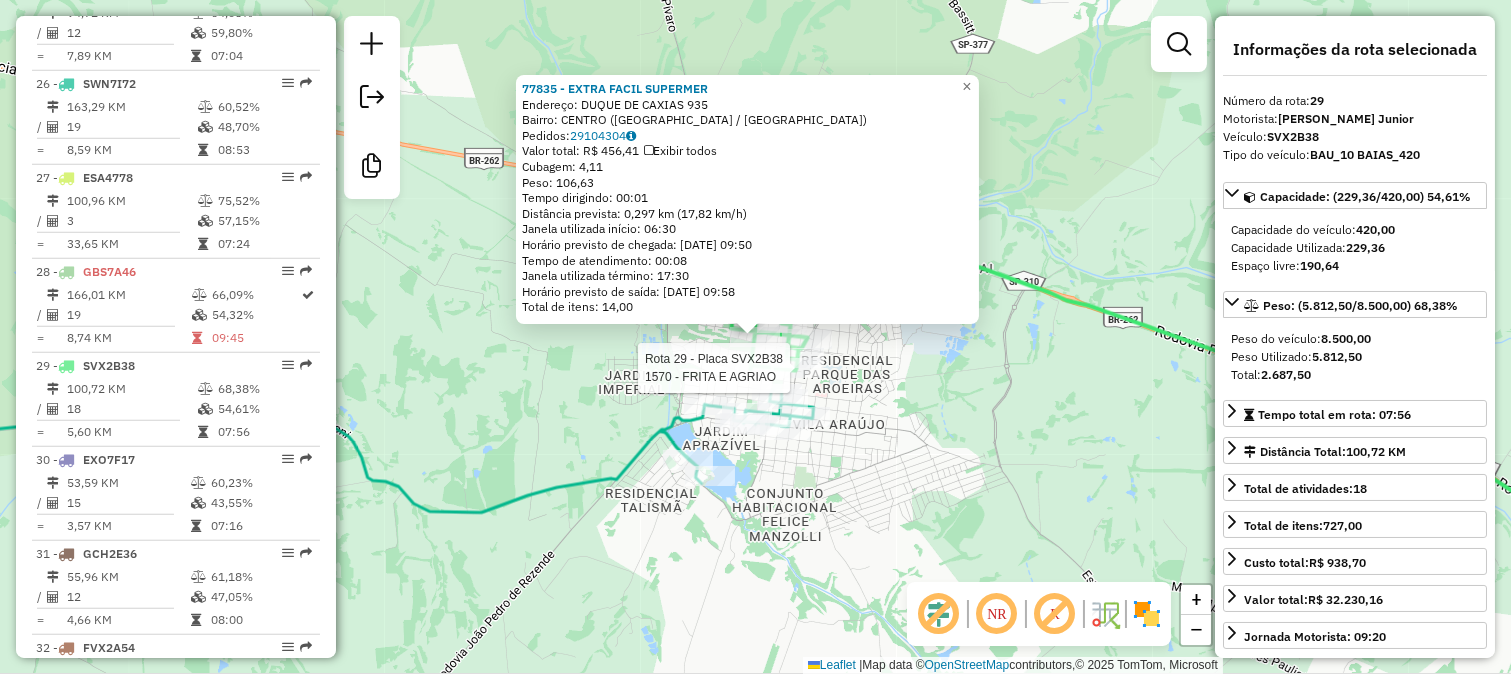 scroll, scrollTop: 3435, scrollLeft: 0, axis: vertical 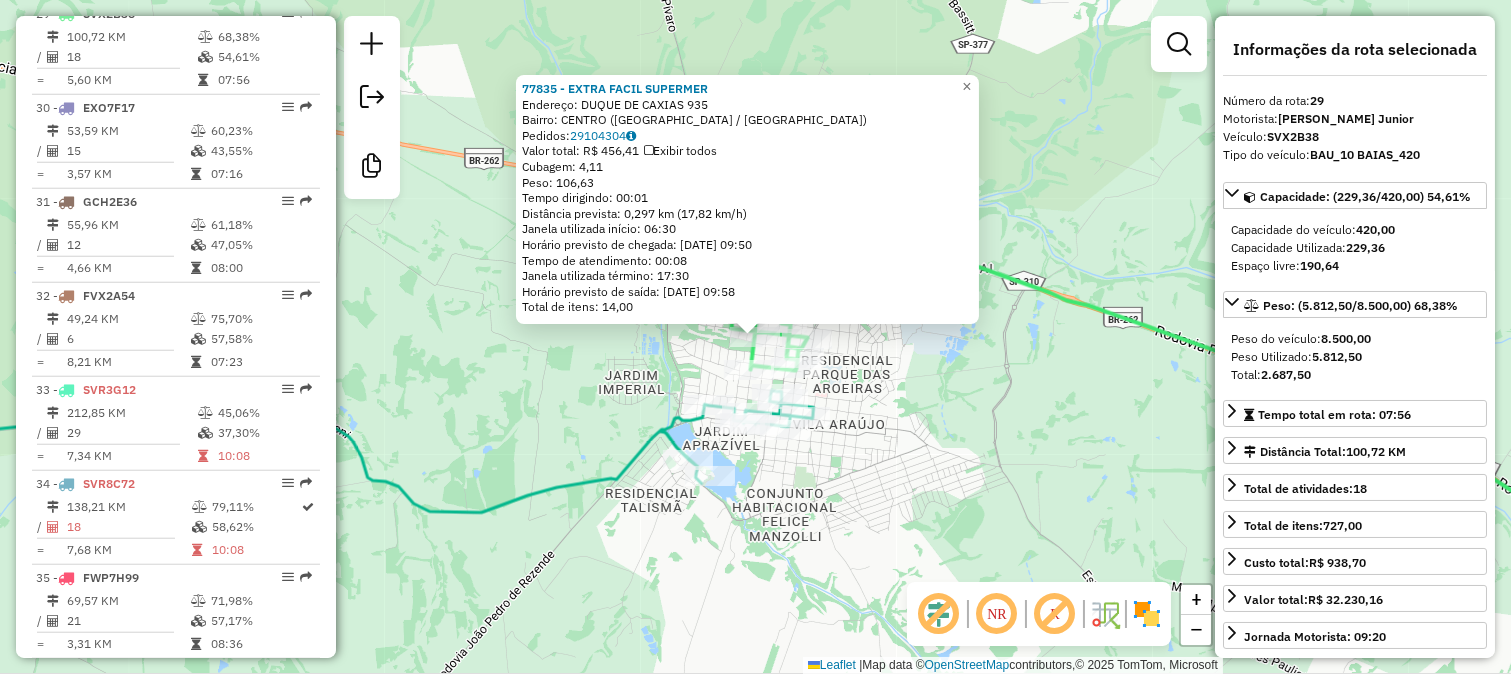click on "77835 - EXTRA FACIL SUPERMER  Endereço:  DUQUE DE CAXIAS 935   Bairro: CENTRO (MONTE APRAZIVEL / SP)   Pedidos:  29104304   Valor total: R$ 456,41   Exibir todos   Cubagem: 4,11  Peso: 106,63  Tempo dirigindo: 00:01   Distância prevista: 0,297 km (17,82 km/h)   Janela utilizada início: 06:30   Horário previsto de chegada: 30/07/2025 09:50   Tempo de atendimento: 00:08   Janela utilizada término: 17:30   Horário previsto de saída: 30/07/2025 09:58   Total de itens: 14,00  × Janela de atendimento Grade de atendimento Capacidade Transportadoras Veículos Cliente Pedidos  Rotas Selecione os dias de semana para filtrar as janelas de atendimento  Seg   Ter   Qua   Qui   Sex   Sáb   Dom  Informe o período da janela de atendimento: De: Até:  Filtrar exatamente a janela do cliente  Considerar janela de atendimento padrão  Selecione os dias de semana para filtrar as grades de atendimento  Seg   Ter   Qua   Qui   Sex   Sáb   Dom   Considerar clientes sem dia de atendimento cadastrado  Peso mínimo:   De:  +" 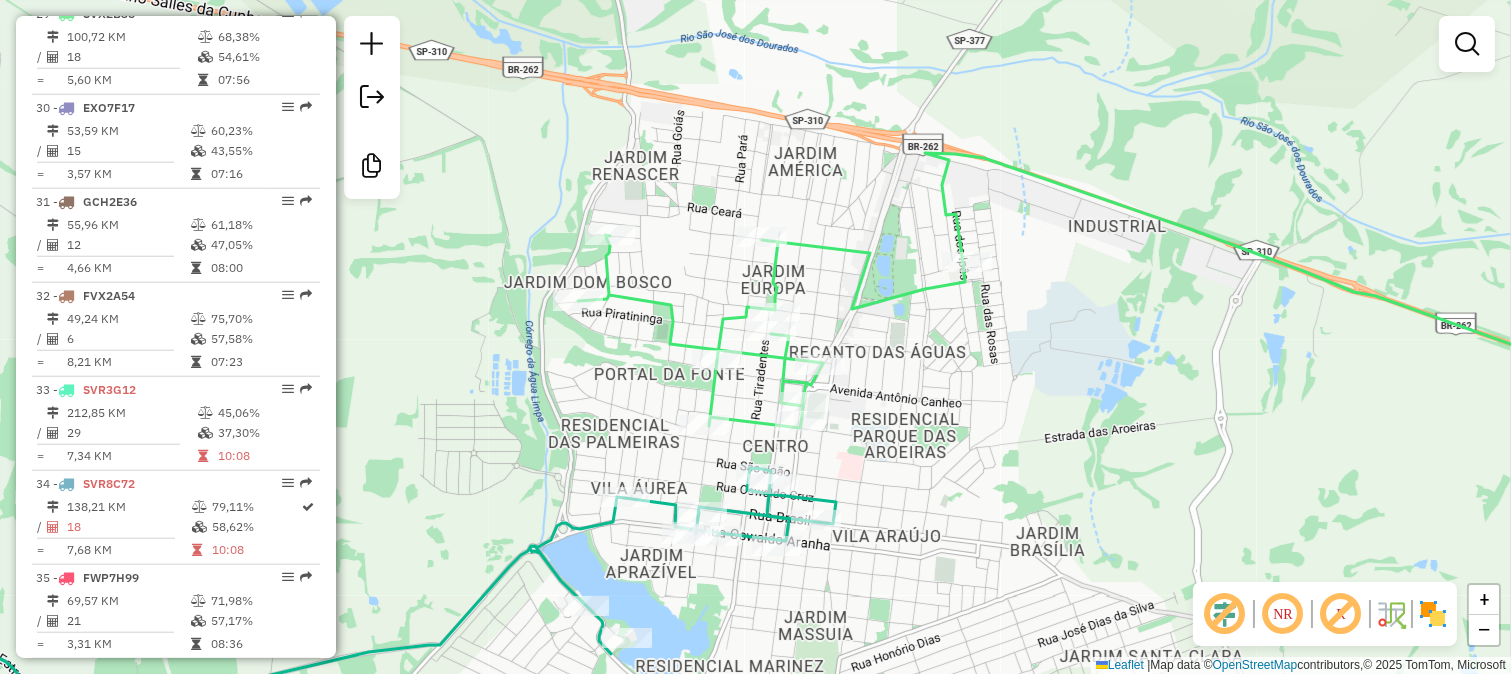 click 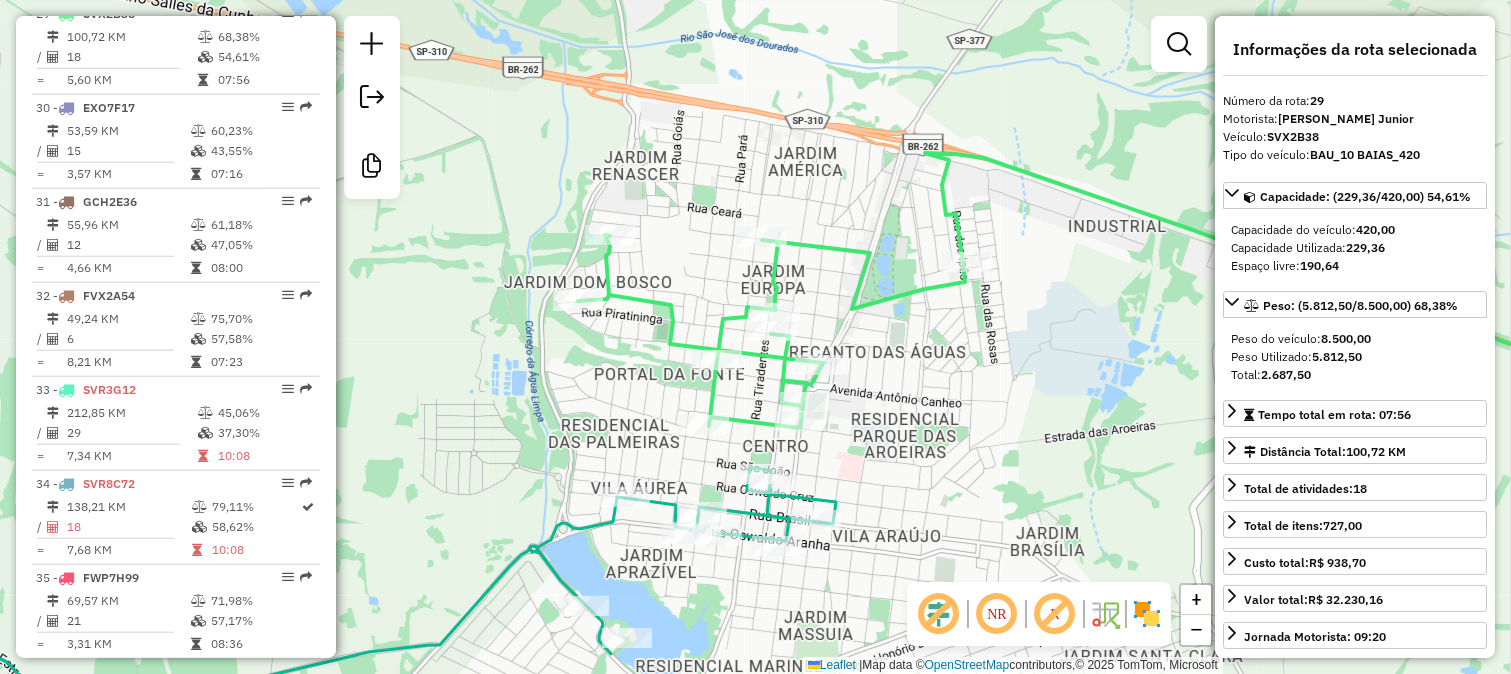 drag, startPoint x: 984, startPoint y: 394, endPoint x: 462, endPoint y: 333, distance: 525.55206 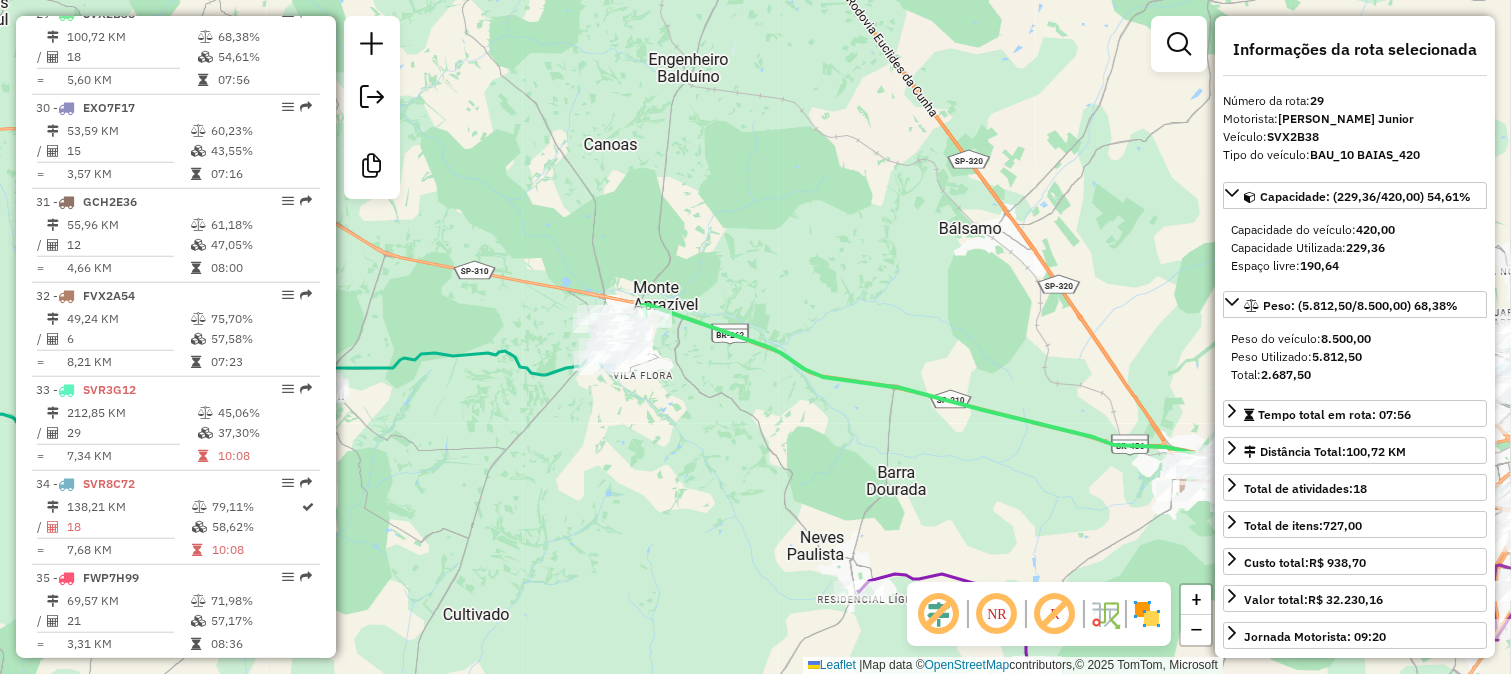 drag, startPoint x: 1051, startPoint y: 476, endPoint x: 796, endPoint y: 477, distance: 255.00197 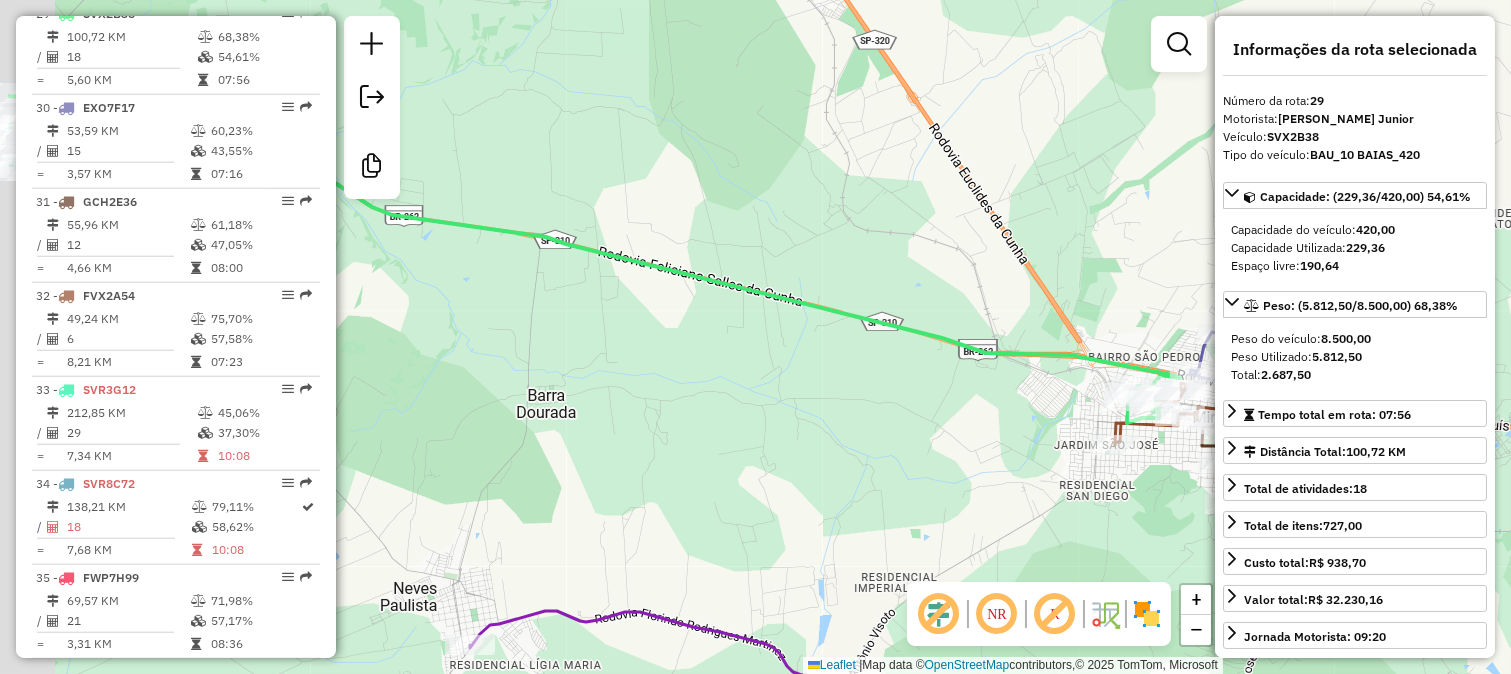 drag, startPoint x: 777, startPoint y: 380, endPoint x: 877, endPoint y: 350, distance: 104.40307 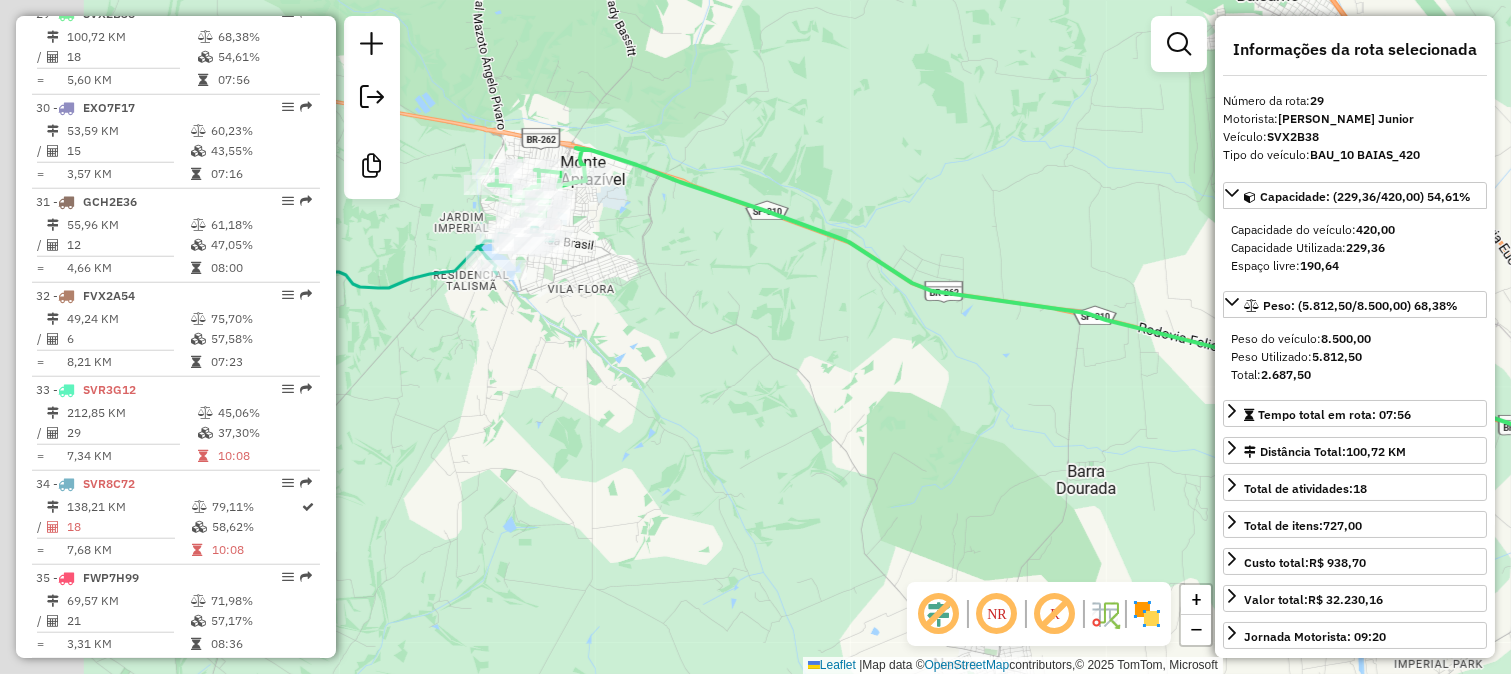 drag, startPoint x: 750, startPoint y: 345, endPoint x: 1095, endPoint y: 415, distance: 352.02982 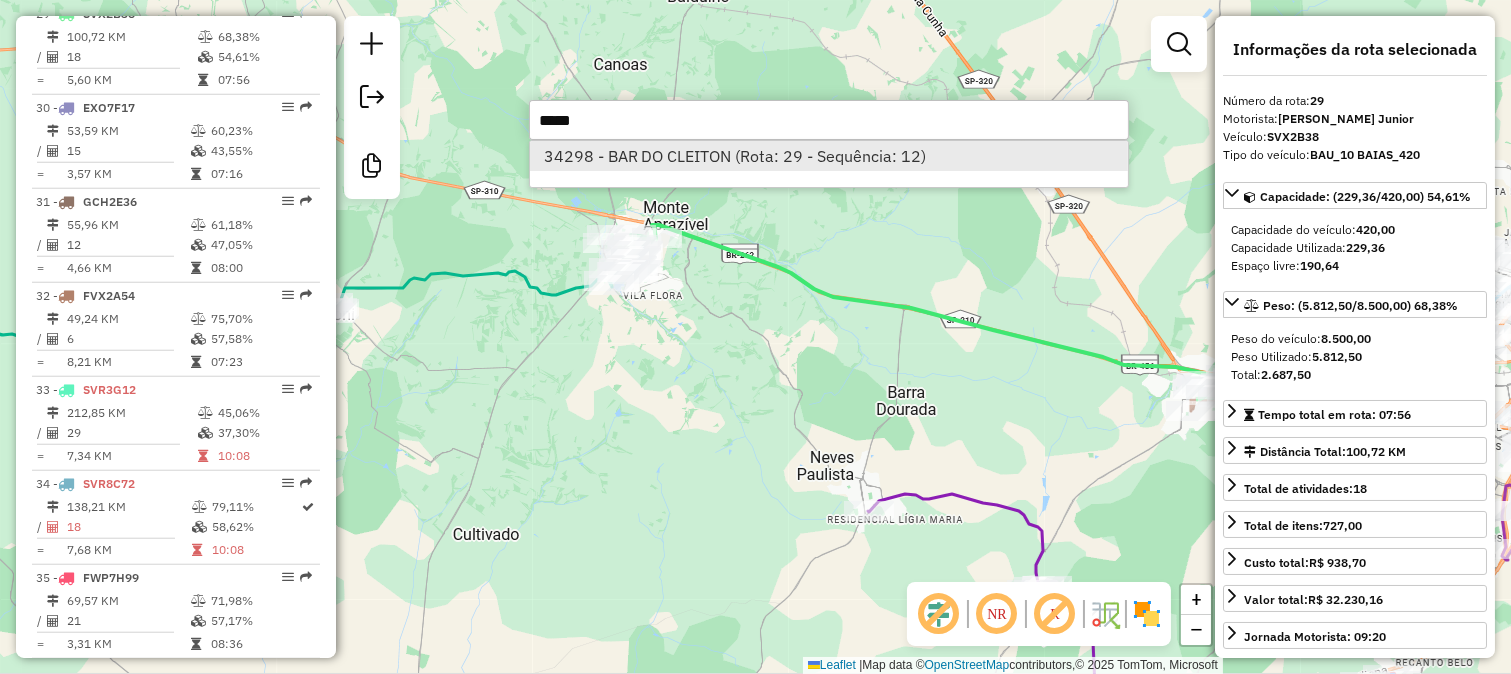 type on "*****" 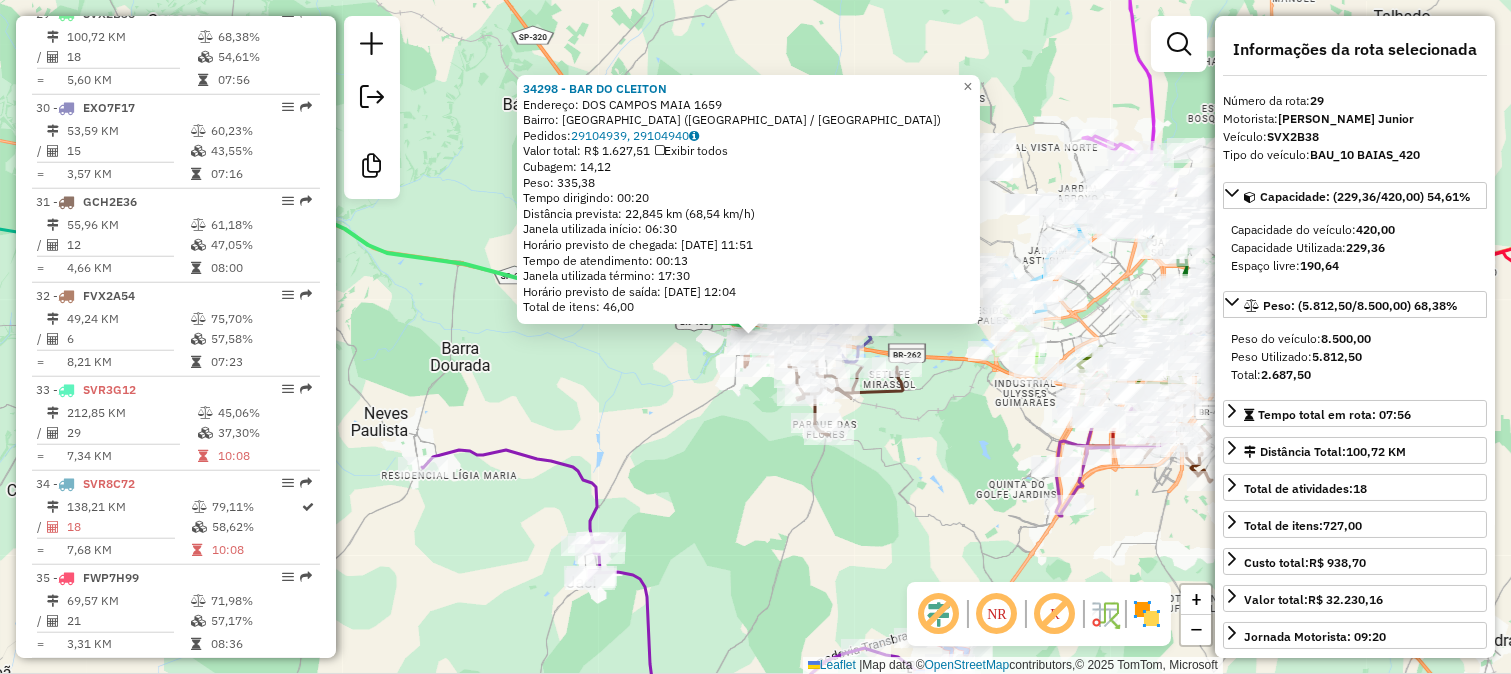 click on "Rota 32 - Placa FVX2A54  1252 - SUP ANTUNES III 34298 - BAR DO CLEITON  Endereço:  DOS CAMPOS MAIA 1659   Bairro: JARDIM SAO BERNARDO (MIRASSOL / SP)   Pedidos:  29104939, 29104940   Valor total: R$ 1.627,51   Exibir todos   Cubagem: 14,12  Peso: 335,38  Tempo dirigindo: 00:20   Distância prevista: 22,845 km (68,54 km/h)   Janela utilizada início: 06:30   Horário previsto de chegada: 30/07/2025 11:51   Tempo de atendimento: 00:13   Janela utilizada término: 17:30   Horário previsto de saída: 30/07/2025 12:04   Total de itens: 46,00  × Janela de atendimento Grade de atendimento Capacidade Transportadoras Veículos Cliente Pedidos  Rotas Selecione os dias de semana para filtrar as janelas de atendimento  Seg   Ter   Qua   Qui   Sex   Sáb   Dom  Informe o período da janela de atendimento: De: Até:  Filtrar exatamente a janela do cliente  Considerar janela de atendimento padrão  Selecione os dias de semana para filtrar as grades de atendimento  Seg   Ter   Qua   Qui   Sex   Sáb   Dom   Peso mínimo:" 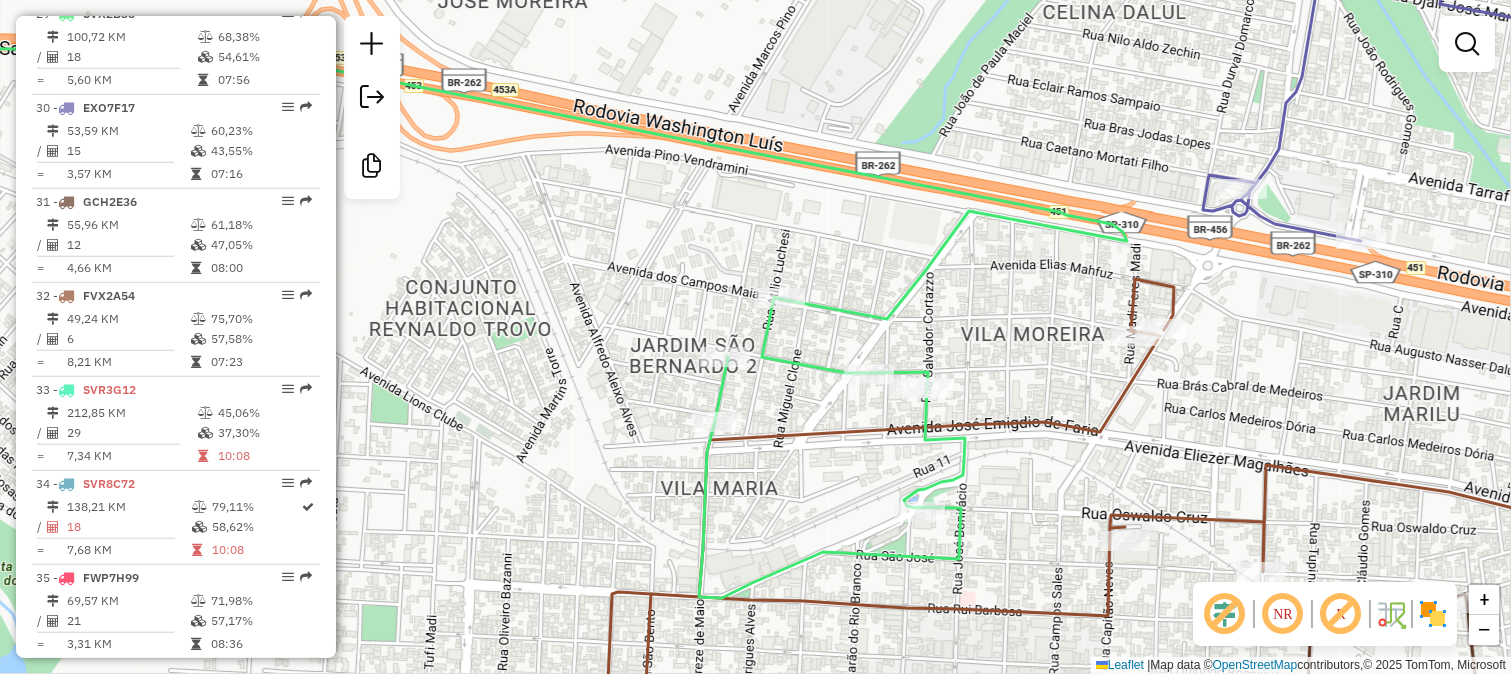 drag, startPoint x: 868, startPoint y: 473, endPoint x: 900, endPoint y: 418, distance: 63.631752 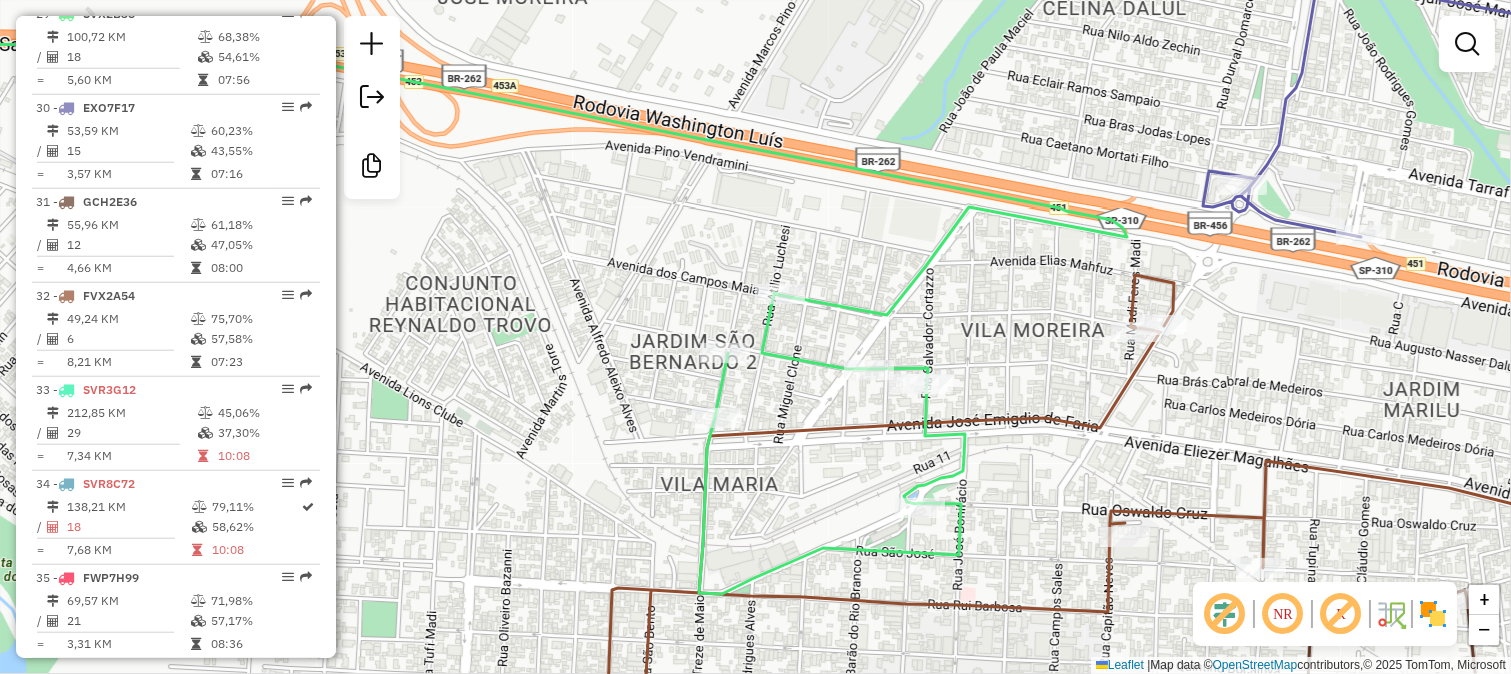 click on "Janela de atendimento Grade de atendimento Capacidade Transportadoras Veículos Cliente Pedidos  Rotas Selecione os dias de semana para filtrar as janelas de atendimento  Seg   Ter   Qua   Qui   Sex   Sáb   Dom  Informe o período da janela de atendimento: De: Até:  Filtrar exatamente a janela do cliente  Considerar janela de atendimento padrão  Selecione os dias de semana para filtrar as grades de atendimento  Seg   Ter   Qua   Qui   Sex   Sáb   Dom   Considerar clientes sem dia de atendimento cadastrado  Clientes fora do dia de atendimento selecionado Filtrar as atividades entre os valores definidos abaixo:  Peso mínimo:   Peso máximo:   Cubagem mínima:   Cubagem máxima:   De:   Até:  Filtrar as atividades entre o tempo de atendimento definido abaixo:  De:   Até:   Considerar capacidade total dos clientes não roteirizados Transportadora: Selecione um ou mais itens Tipo de veículo: Selecione um ou mais itens Veículo: Selecione um ou mais itens Motorista: Selecione um ou mais itens Nome: Rótulo:" 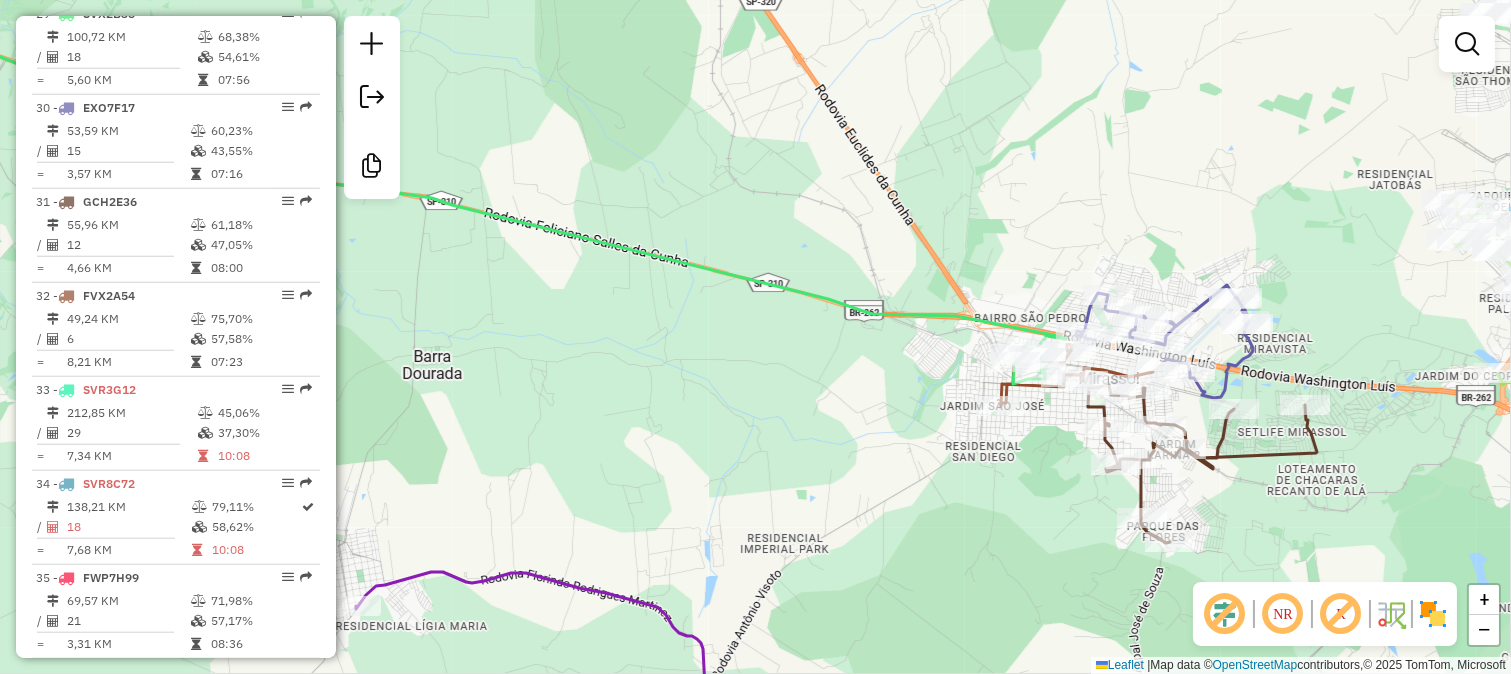 click on "Janela de atendimento Grade de atendimento Capacidade Transportadoras Veículos Cliente Pedidos  Rotas Selecione os dias de semana para filtrar as janelas de atendimento  Seg   Ter   Qua   Qui   Sex   Sáb   Dom  Informe o período da janela de atendimento: De: Até:  Filtrar exatamente a janela do cliente  Considerar janela de atendimento padrão  Selecione os dias de semana para filtrar as grades de atendimento  Seg   Ter   Qua   Qui   Sex   Sáb   Dom   Considerar clientes sem dia de atendimento cadastrado  Clientes fora do dia de atendimento selecionado Filtrar as atividades entre os valores definidos abaixo:  Peso mínimo:   Peso máximo:   Cubagem mínima:   Cubagem máxima:   De:   Até:  Filtrar as atividades entre o tempo de atendimento definido abaixo:  De:   Até:   Considerar capacidade total dos clientes não roteirizados Transportadora: Selecione um ou mais itens Tipo de veículo: Selecione um ou mais itens Veículo: Selecione um ou mais itens Motorista: Selecione um ou mais itens Nome: Rótulo:" 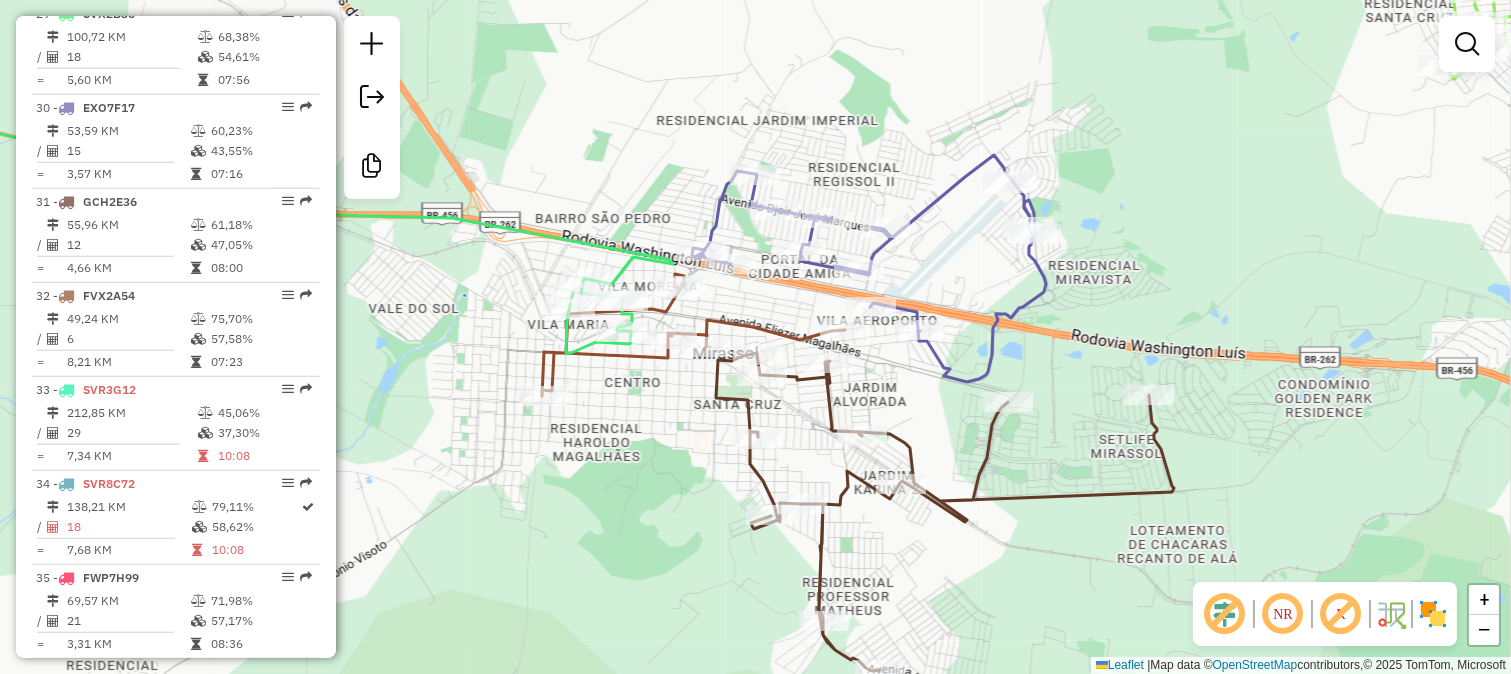 drag, startPoint x: 890, startPoint y: 388, endPoint x: 890, endPoint y: 401, distance: 13 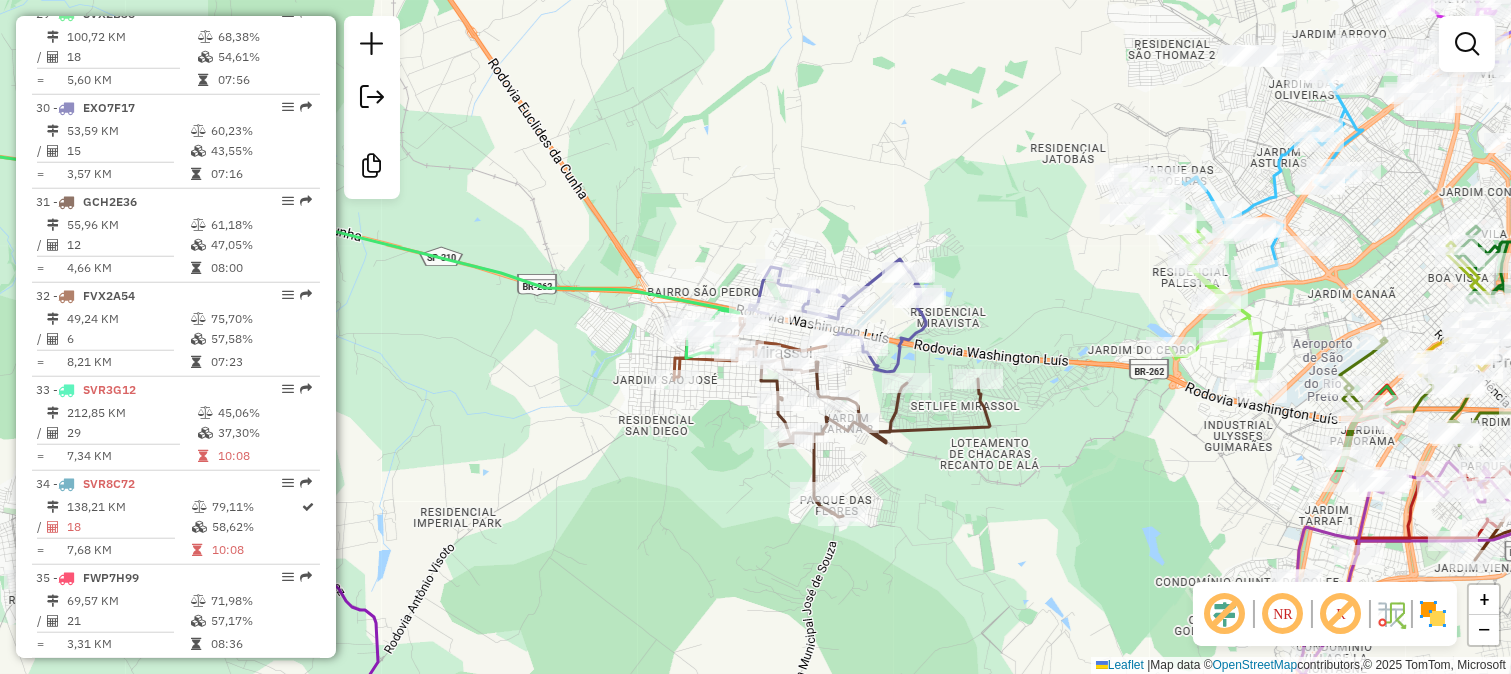 click on "Janela de atendimento Grade de atendimento Capacidade Transportadoras Veículos Cliente Pedidos  Rotas Selecione os dias de semana para filtrar as janelas de atendimento  Seg   Ter   Qua   Qui   Sex   Sáb   Dom  Informe o período da janela de atendimento: De: Até:  Filtrar exatamente a janela do cliente  Considerar janela de atendimento padrão  Selecione os dias de semana para filtrar as grades de atendimento  Seg   Ter   Qua   Qui   Sex   Sáb   Dom   Considerar clientes sem dia de atendimento cadastrado  Clientes fora do dia de atendimento selecionado Filtrar as atividades entre os valores definidos abaixo:  Peso mínimo:   Peso máximo:   Cubagem mínima:   Cubagem máxima:   De:   Até:  Filtrar as atividades entre o tempo de atendimento definido abaixo:  De:   Até:   Considerar capacidade total dos clientes não roteirizados Transportadora: Selecione um ou mais itens Tipo de veículo: Selecione um ou mais itens Veículo: Selecione um ou mais itens Motorista: Selecione um ou mais itens Nome: Rótulo:" 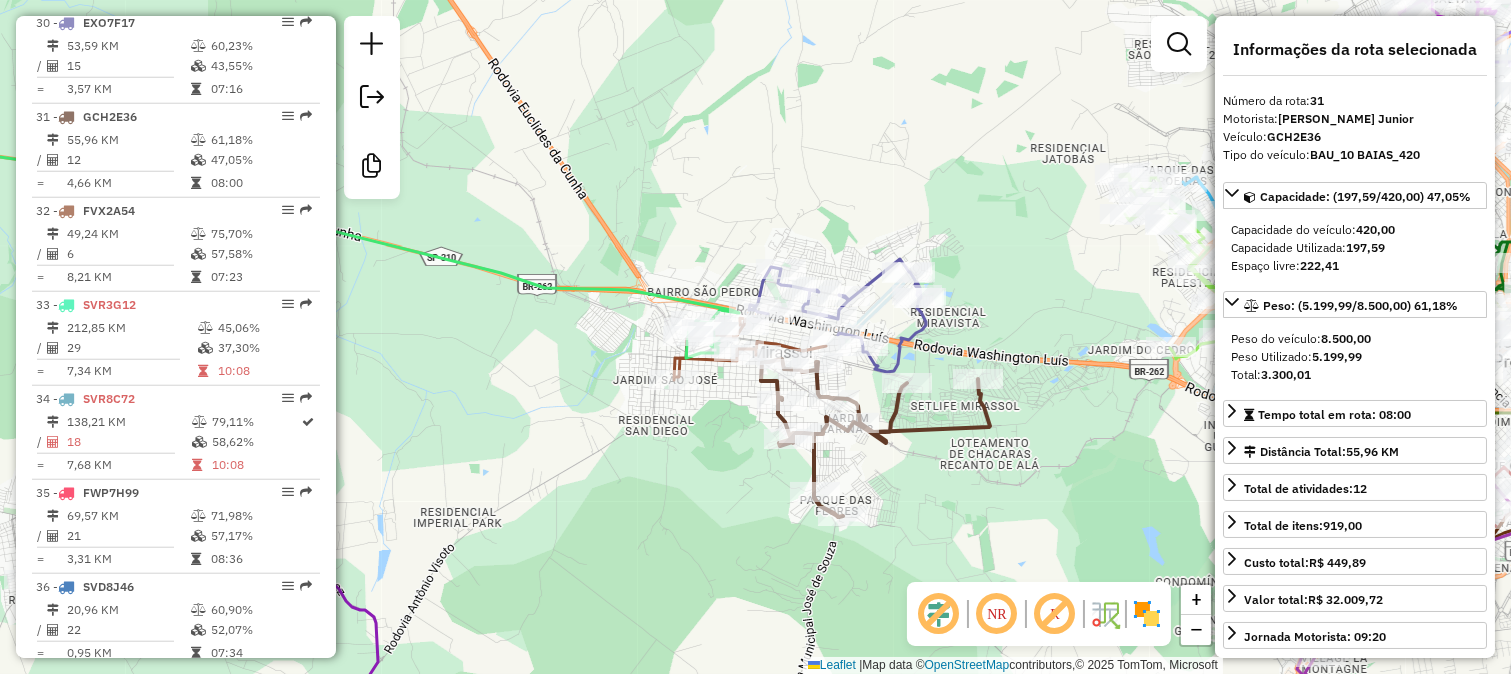 scroll, scrollTop: 3624, scrollLeft: 0, axis: vertical 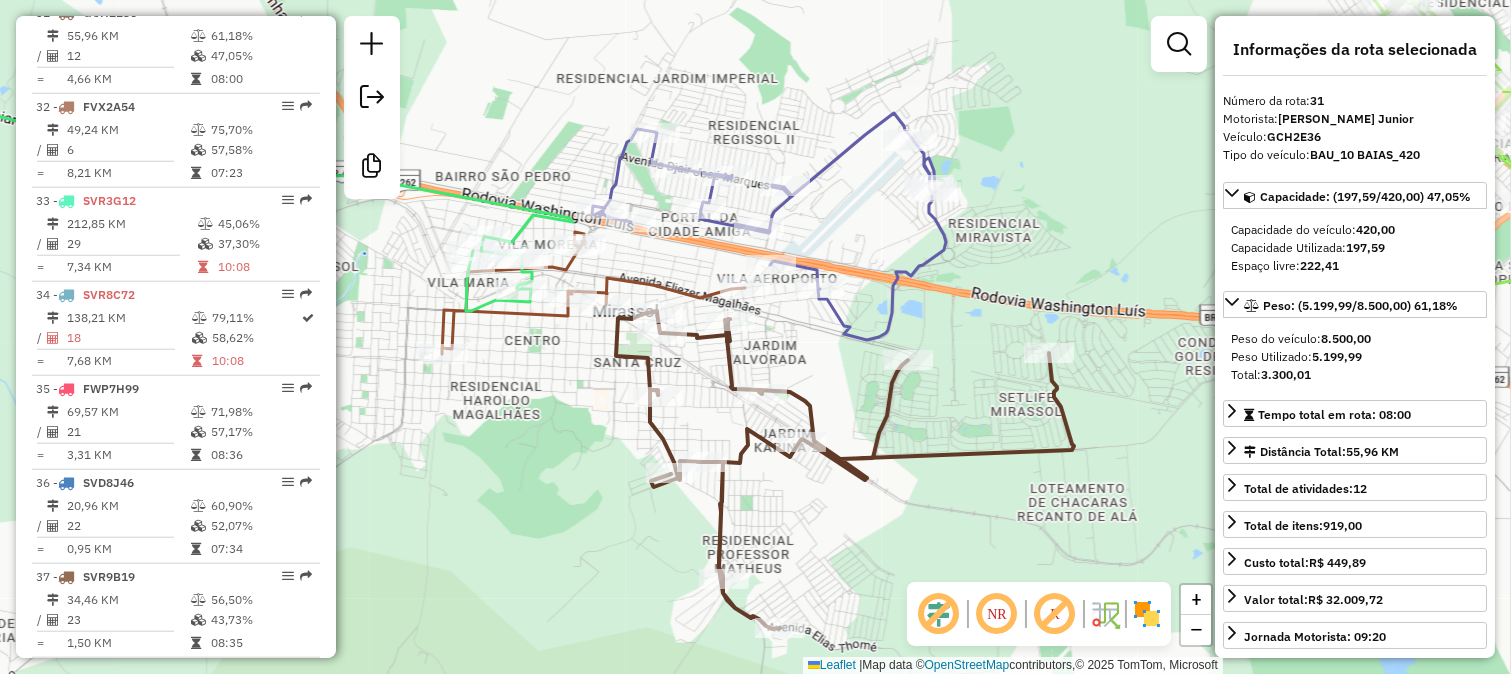 click 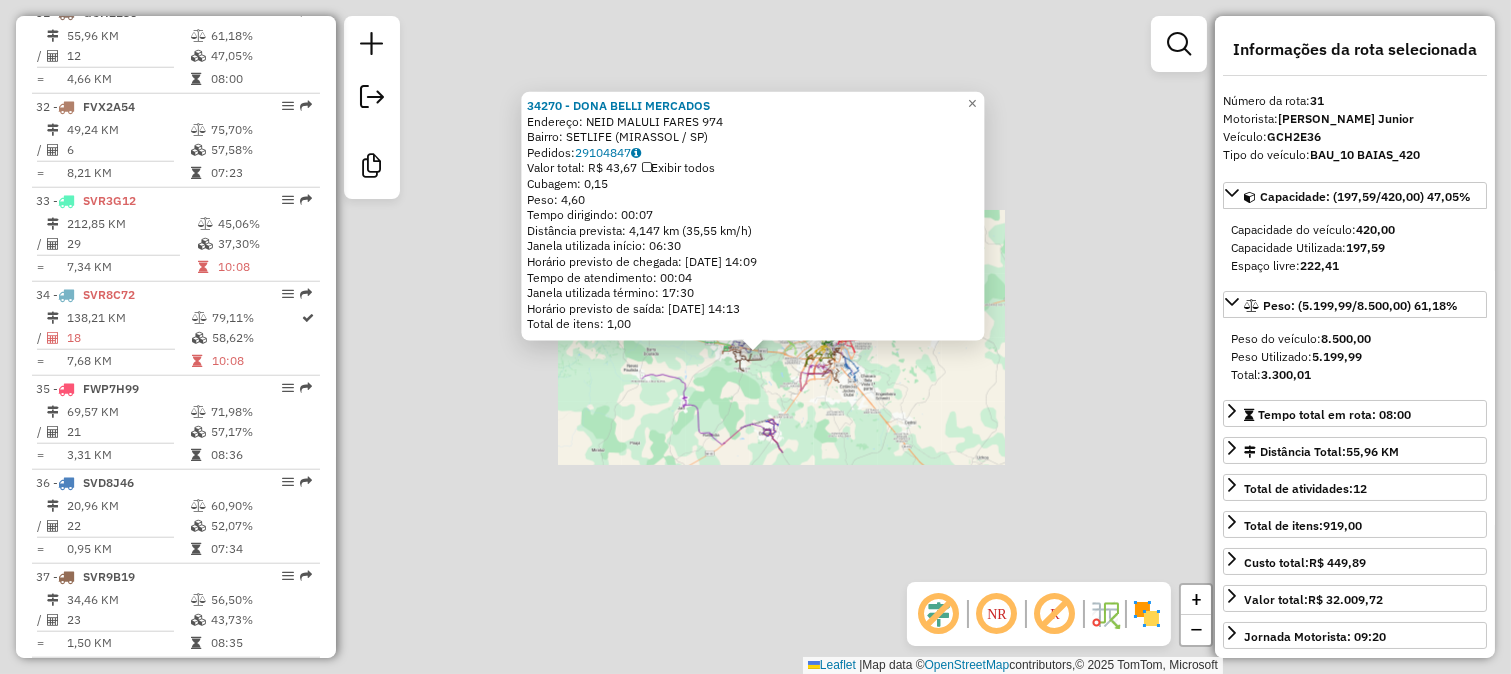 click on "Rota 31 - Placa GCH2E36  34270 - DONA BELLI MERCADOS 34270 - DONA BELLI MERCADOS  Endereço:  NEID MALULI FARES 974   Bairro: SETLIFE (MIRASSOL / SP)   Pedidos:  29104847   Valor total: R$ 43,67   Exibir todos   Cubagem: 0,15  Peso: 4,60  Tempo dirigindo: 00:07   Distância prevista: 4,147 km (35,55 km/h)   Janela utilizada início: 06:30   Horário previsto de chegada: 30/07/2025 14:09   Tempo de atendimento: 00:04   Janela utilizada término: 17:30   Horário previsto de saída: 30/07/2025 14:13   Total de itens: 1,00  × Janela de atendimento Grade de atendimento Capacidade Transportadoras Veículos Cliente Pedidos  Rotas Selecione os dias de semana para filtrar as janelas de atendimento  Seg   Ter   Qua   Qui   Sex   Sáb   Dom  Informe o período da janela de atendimento: De: Até:  Filtrar exatamente a janela do cliente  Considerar janela de atendimento padrão  Selecione os dias de semana para filtrar as grades de atendimento  Seg   Ter   Qua   Qui   Sex   Sáb   Dom   Peso mínimo:   Peso máximo:  +" 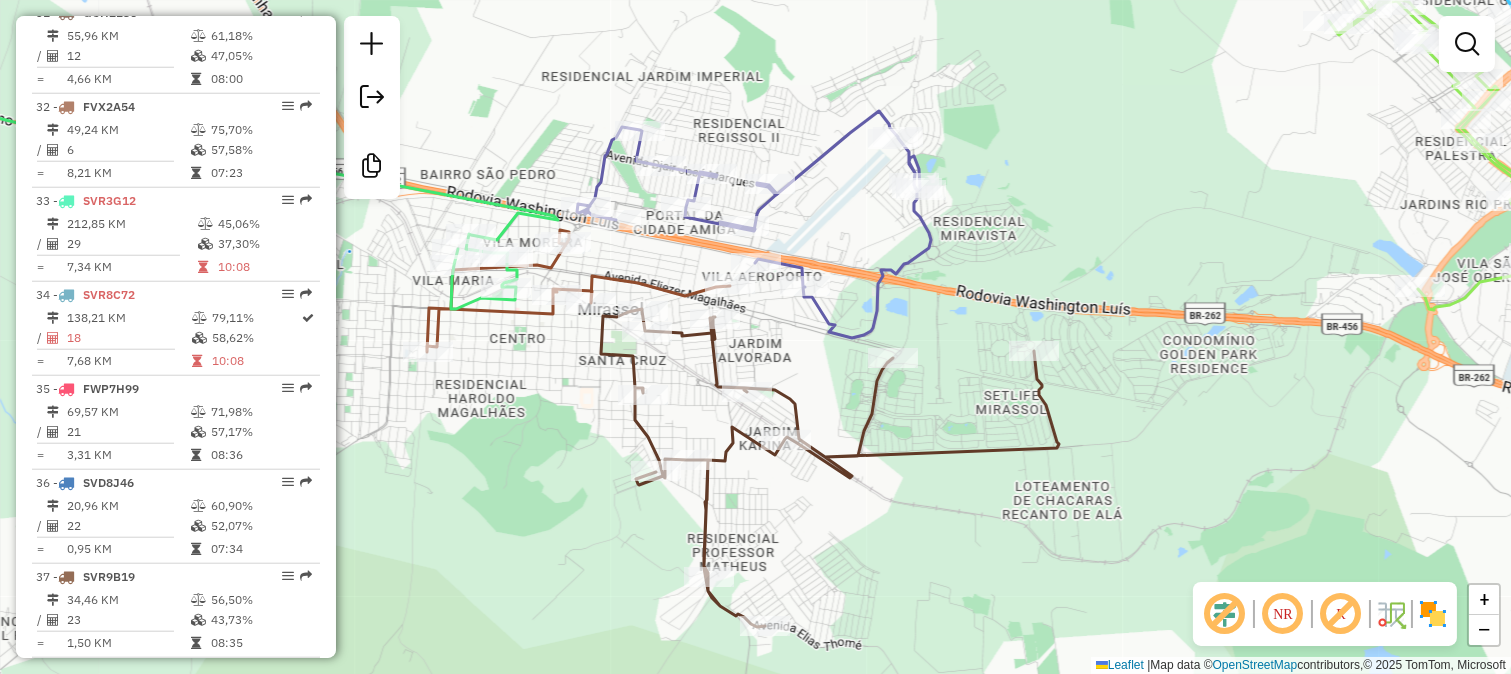 click 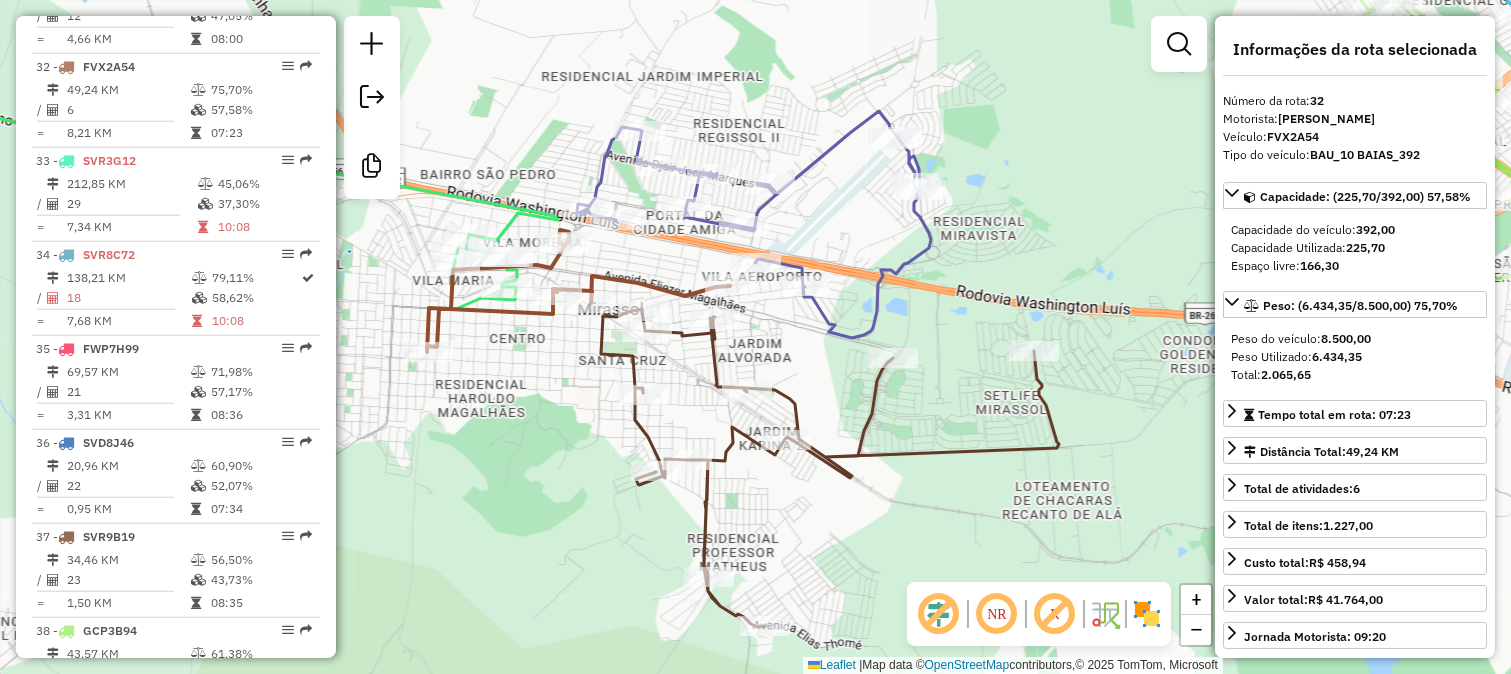 scroll, scrollTop: 3717, scrollLeft: 0, axis: vertical 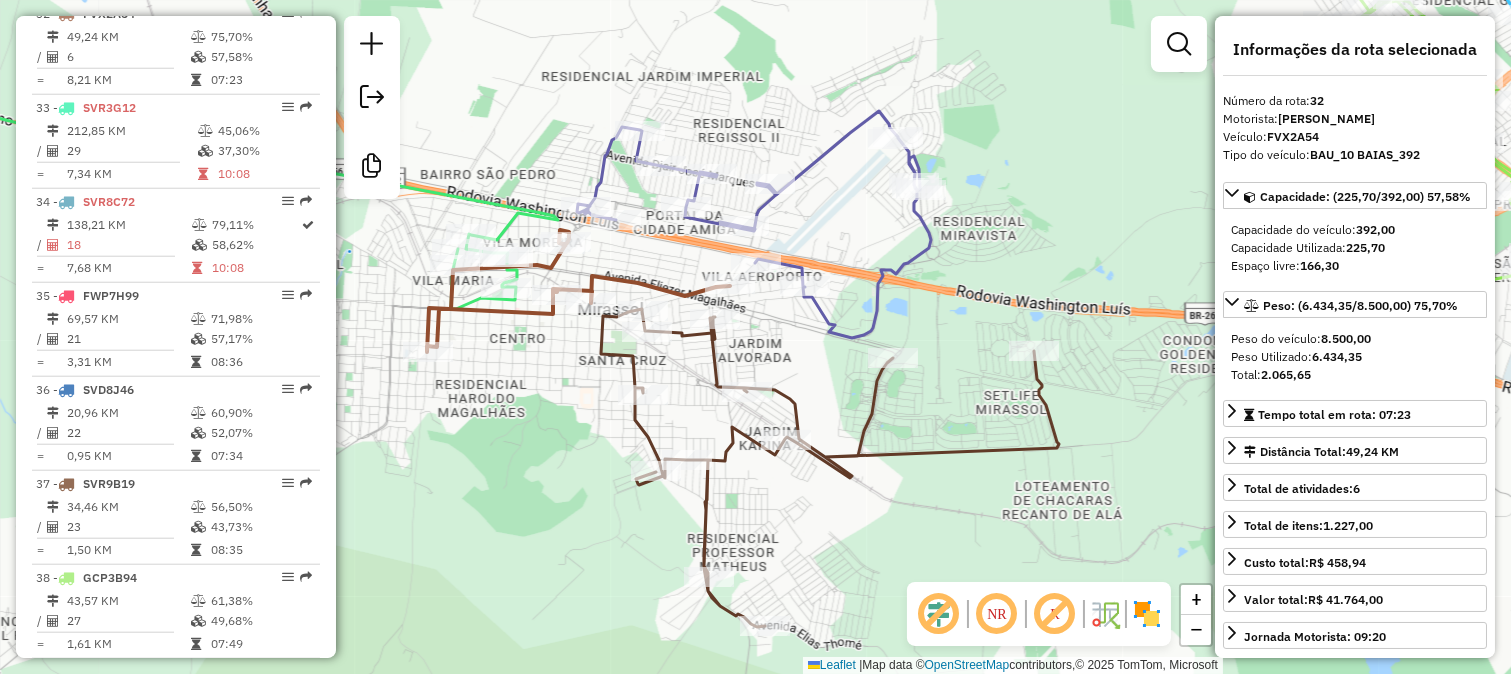 click 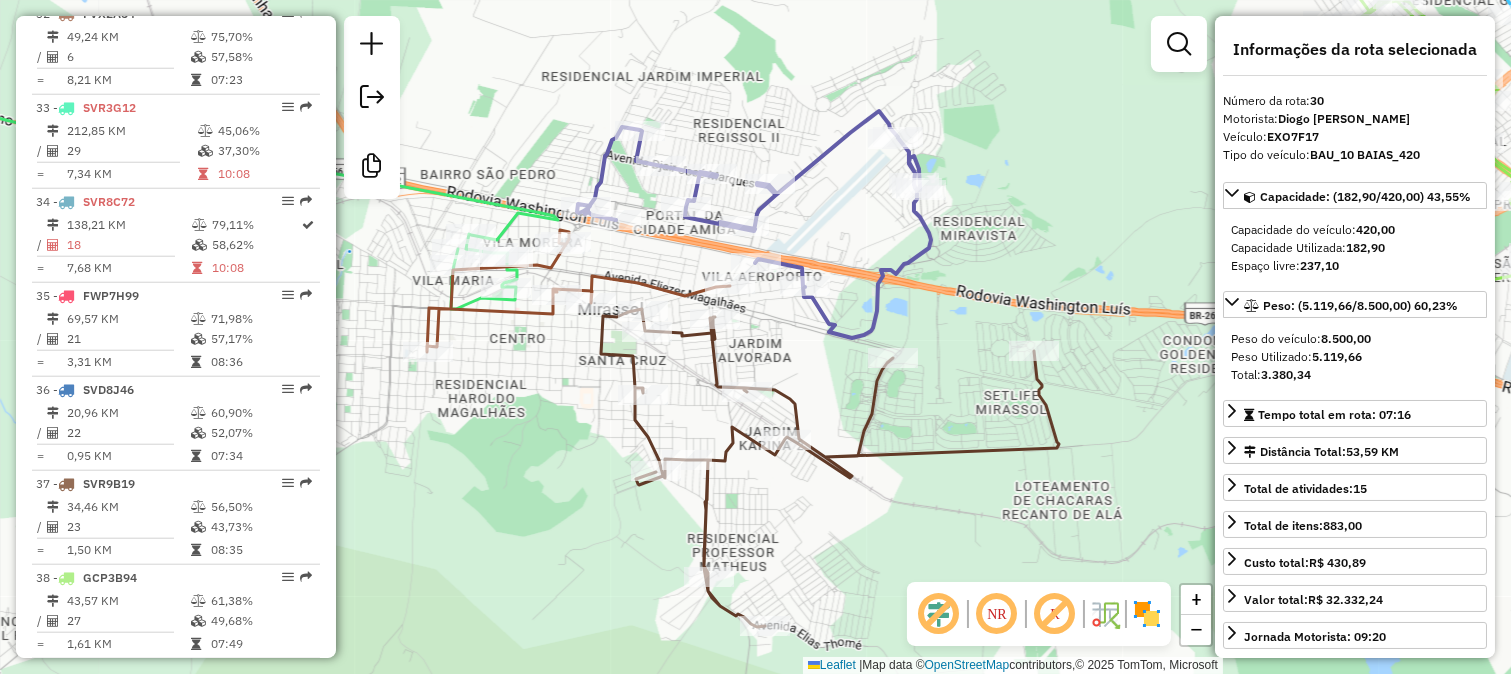 scroll, scrollTop: 3530, scrollLeft: 0, axis: vertical 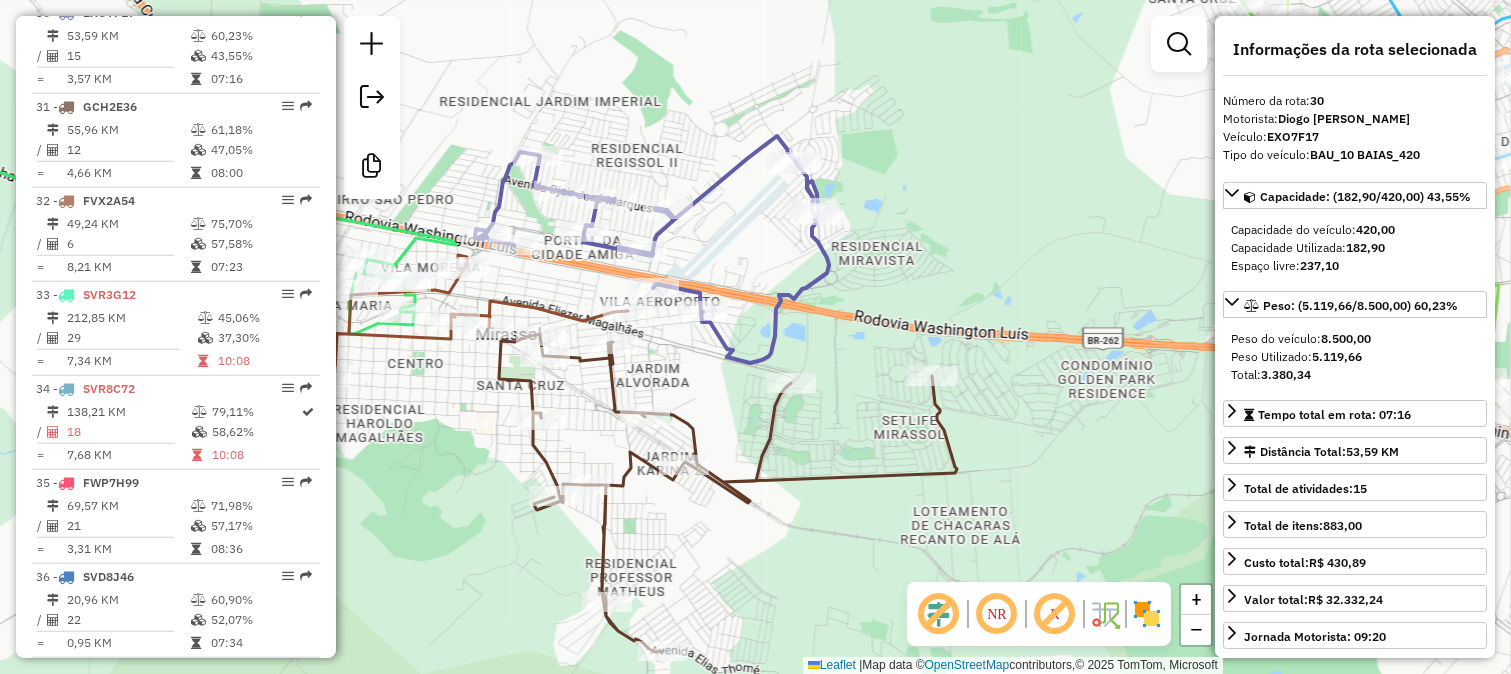 drag, startPoint x: 906, startPoint y: 298, endPoint x: 757, endPoint y: 332, distance: 152.82997 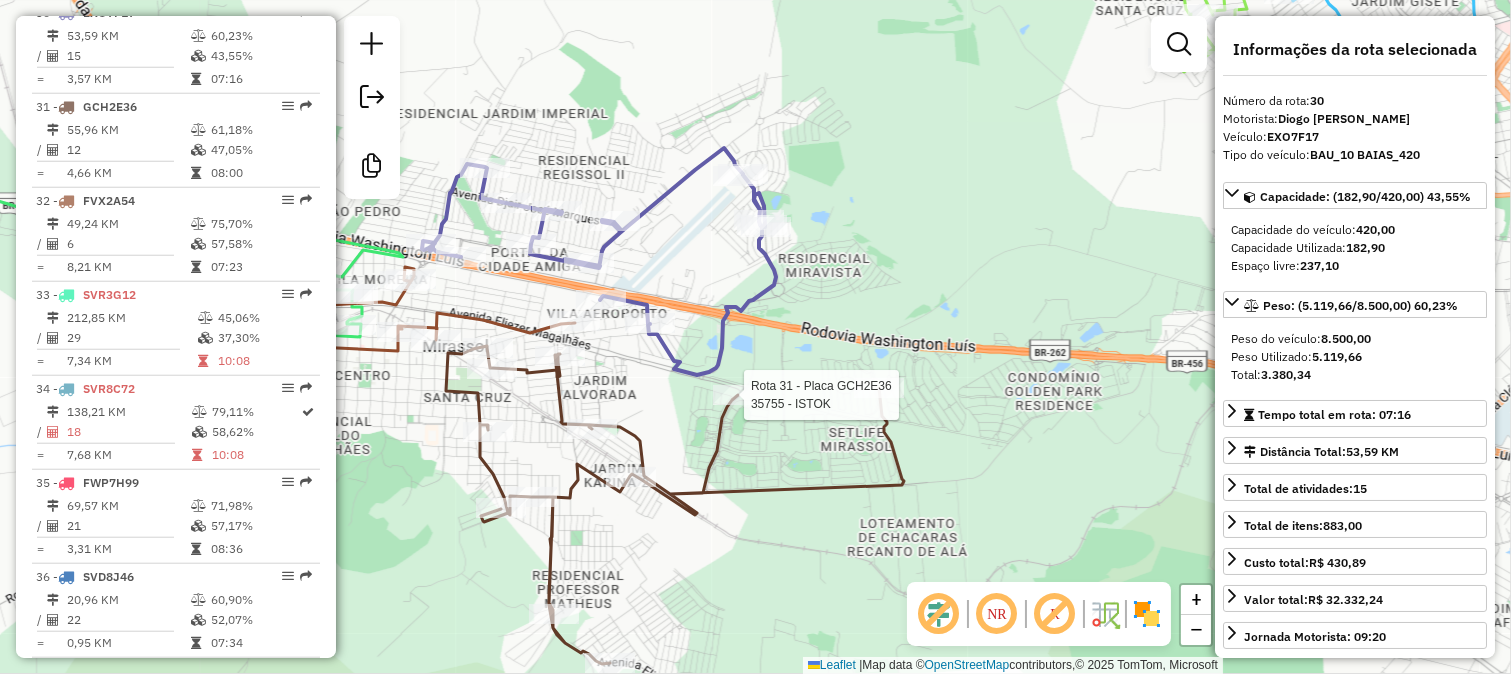 click 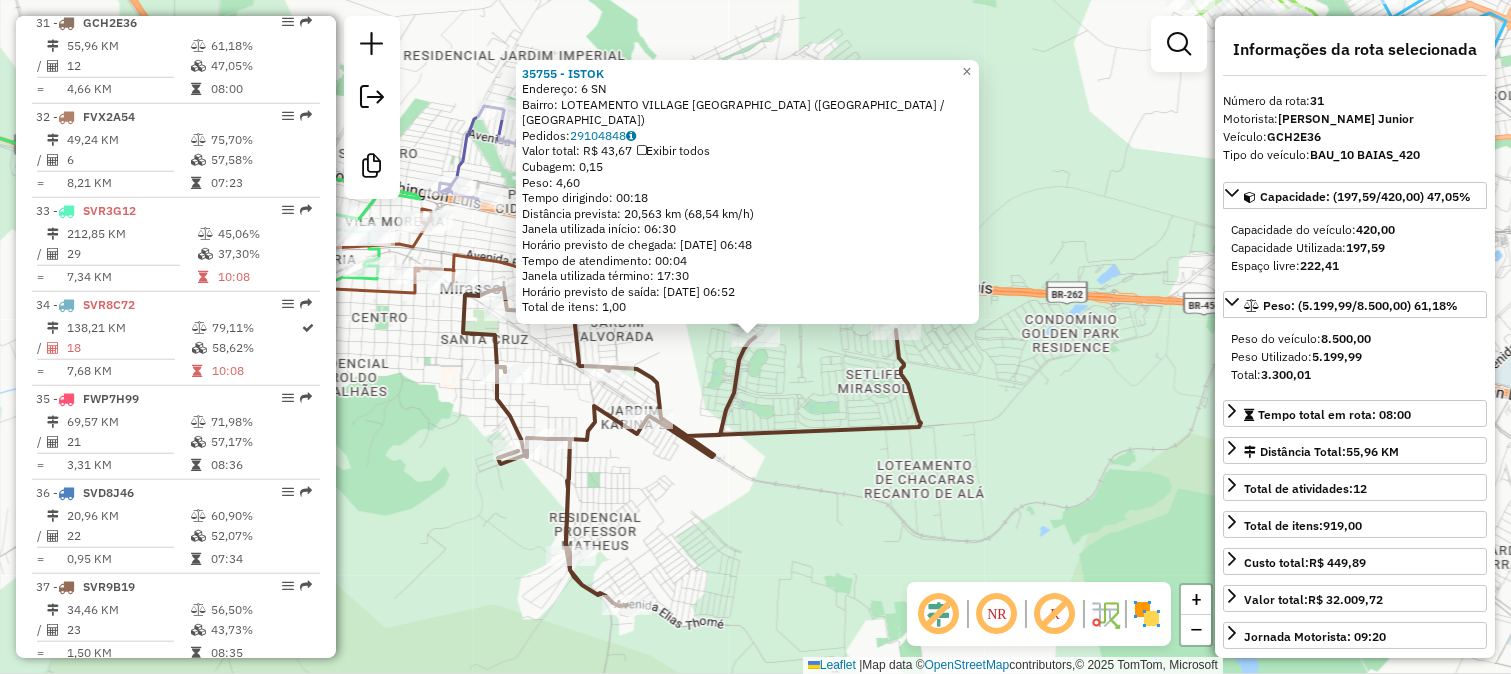 scroll, scrollTop: 3624, scrollLeft: 0, axis: vertical 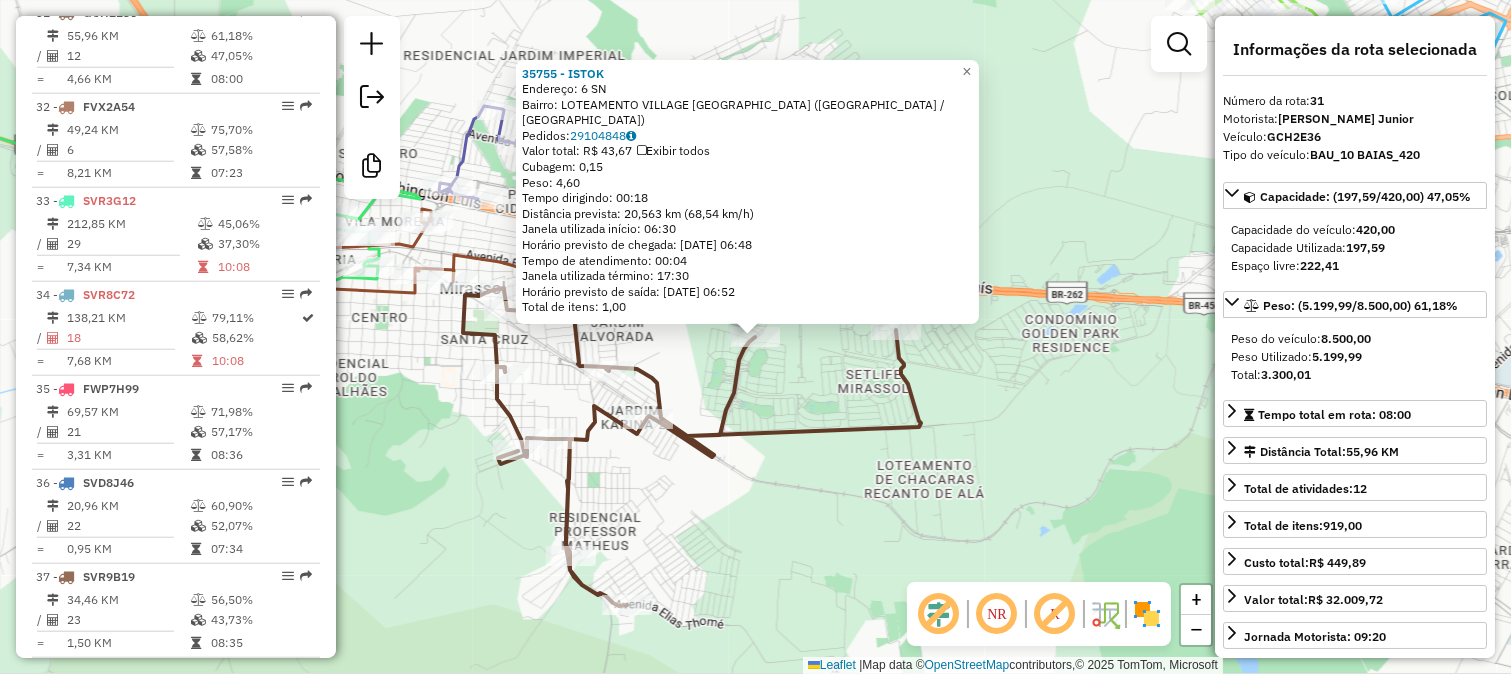 click 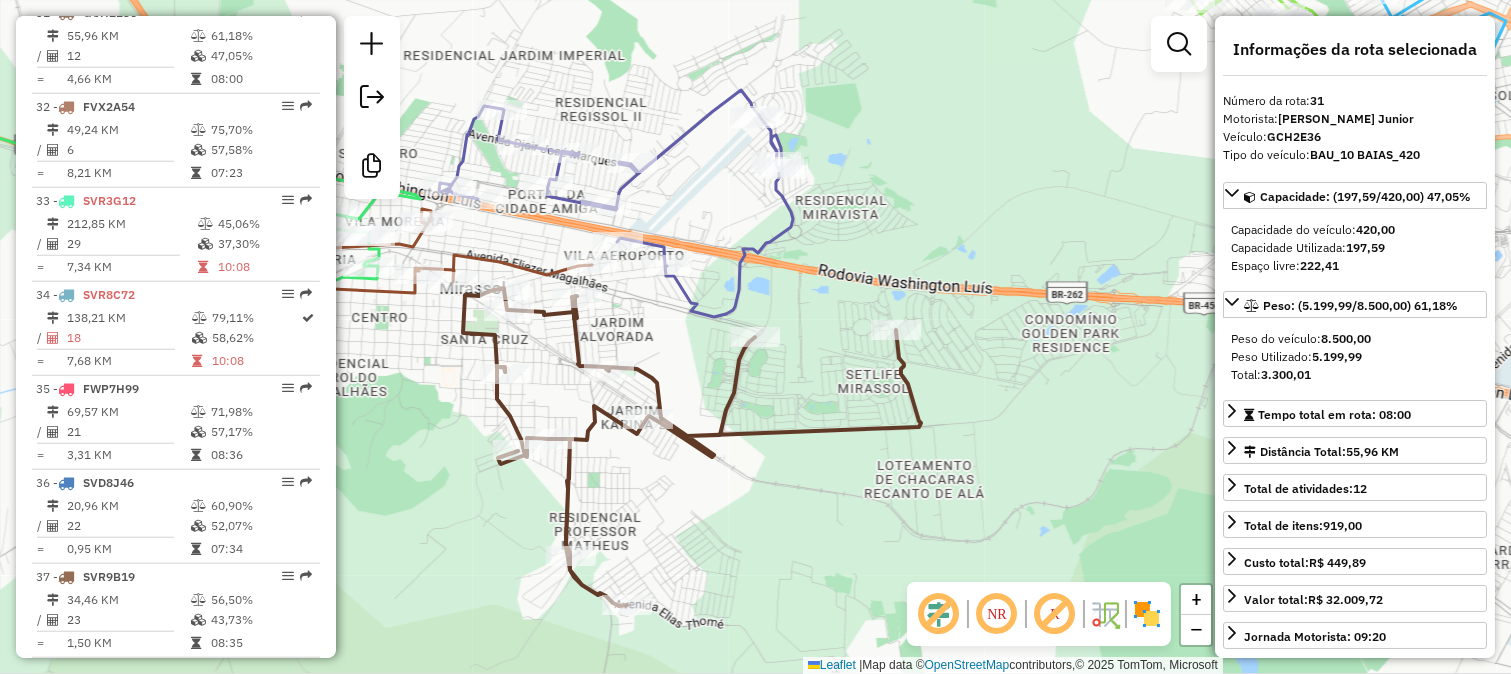 drag, startPoint x: 783, startPoint y: 390, endPoint x: 551, endPoint y: 295, distance: 250.69702 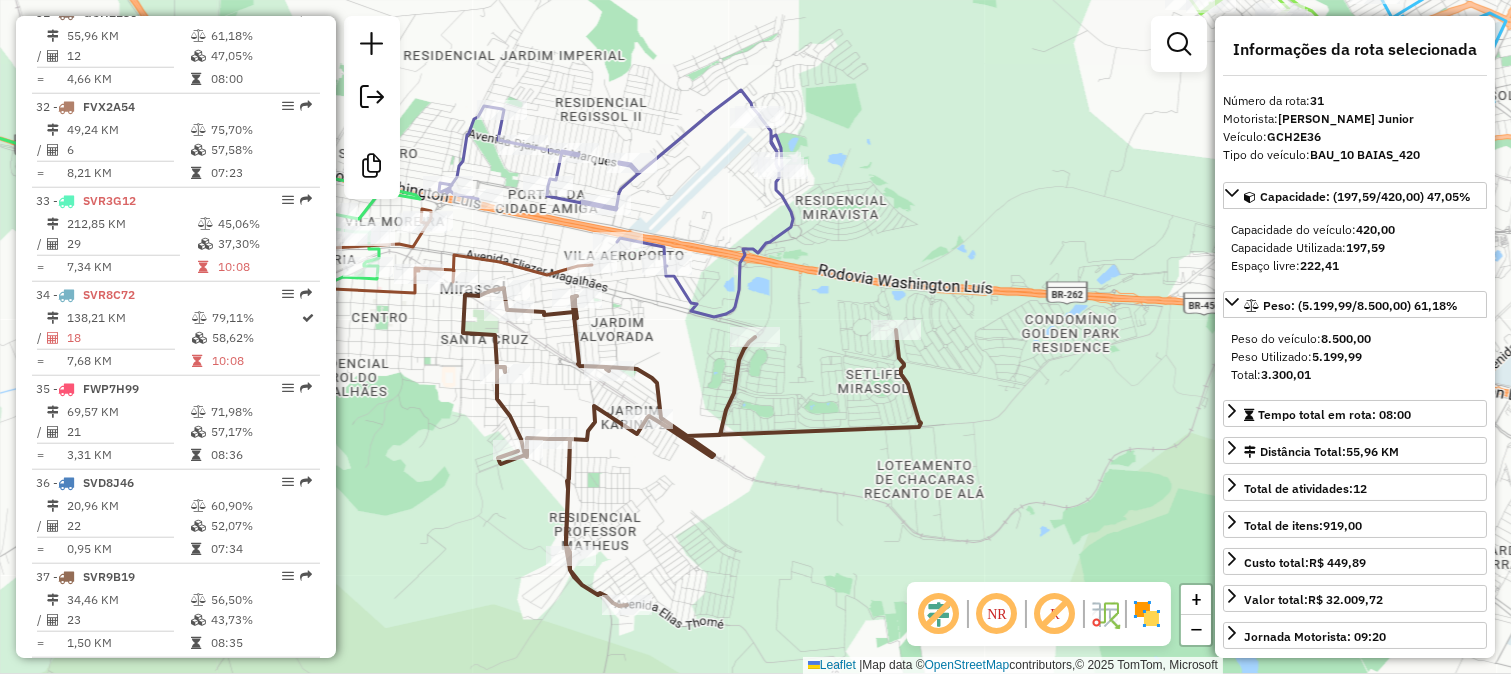 click 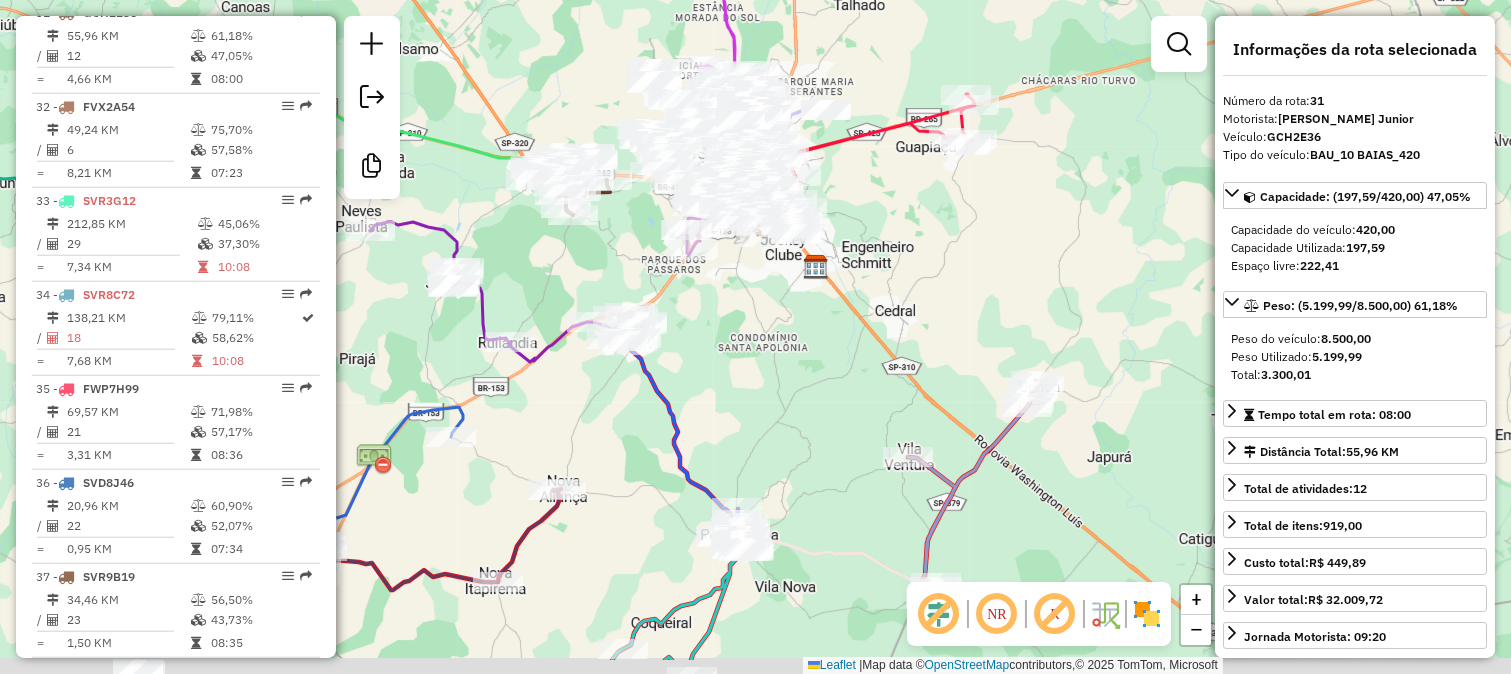 drag, startPoint x: 631, startPoint y: 496, endPoint x: 790, endPoint y: 351, distance: 215.1883 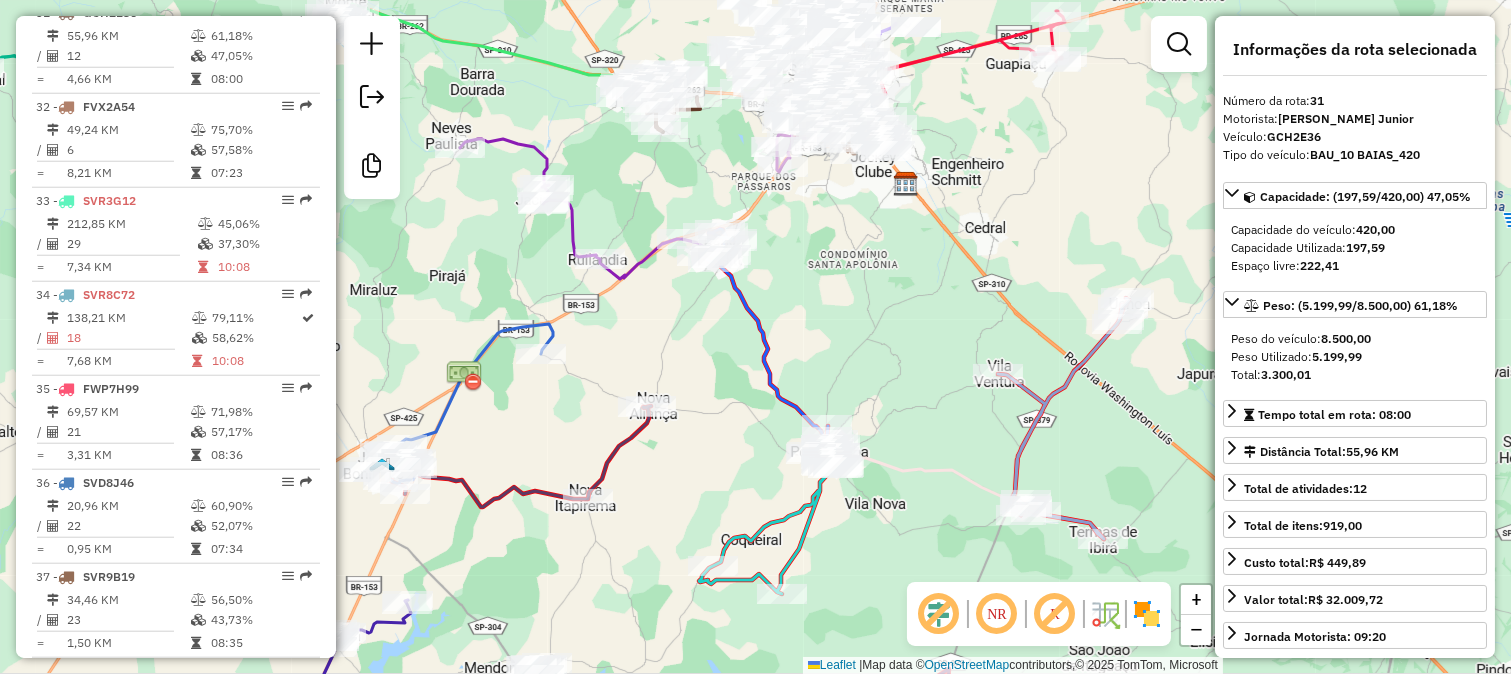 click 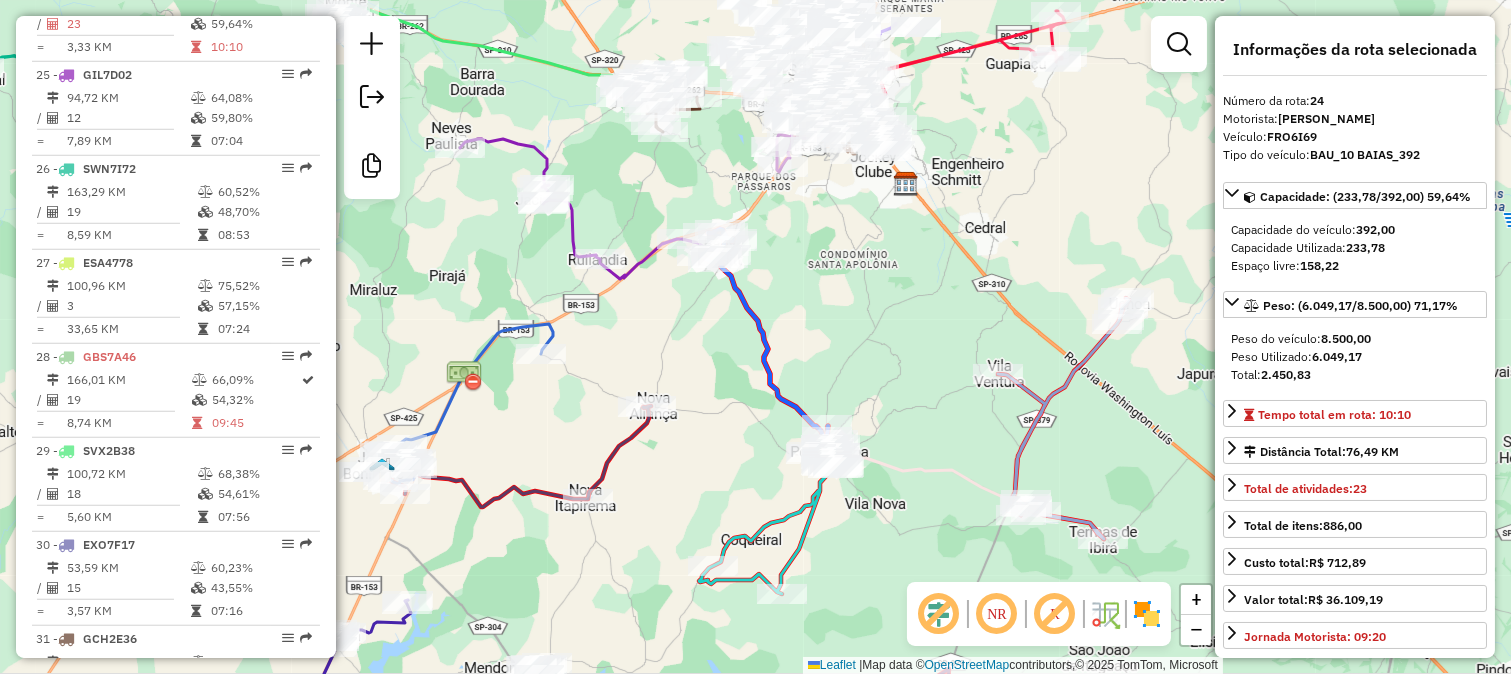 scroll, scrollTop: 2965, scrollLeft: 0, axis: vertical 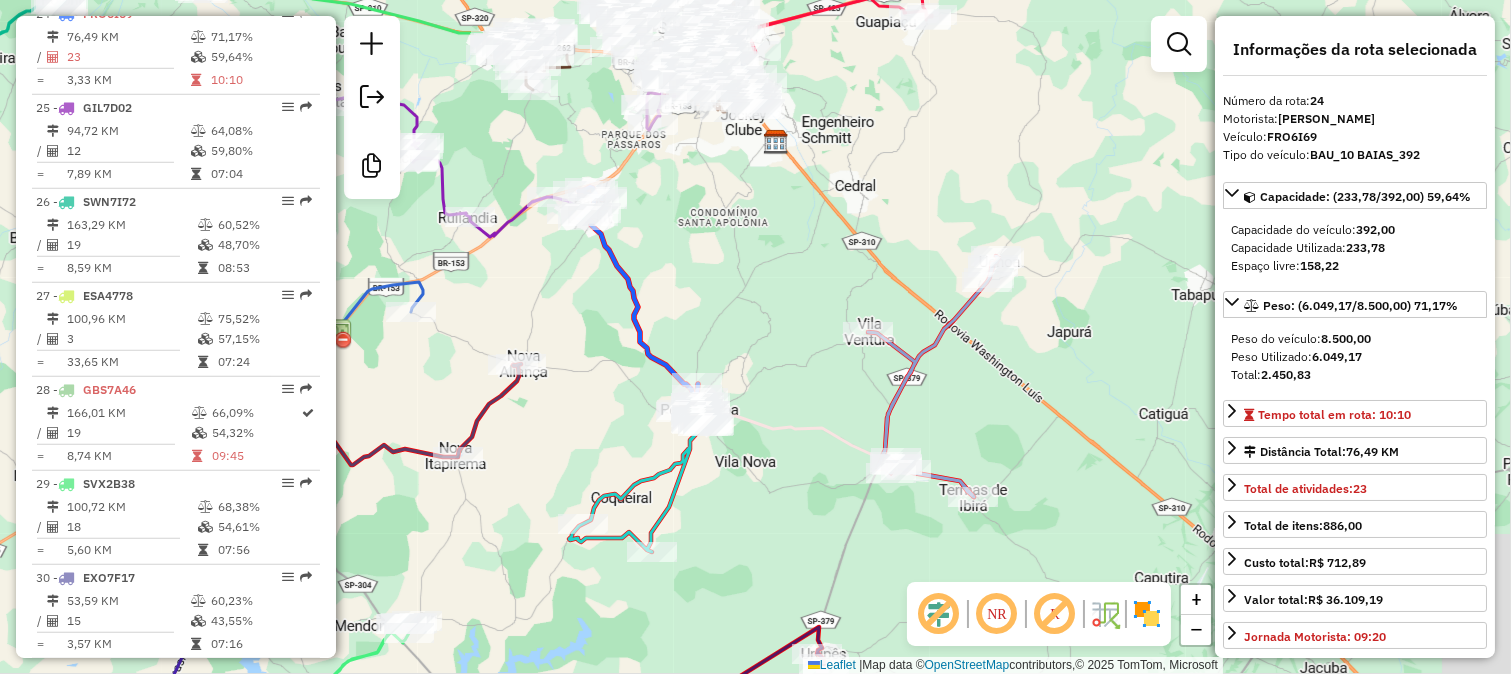 drag, startPoint x: 776, startPoint y: 416, endPoint x: 646, endPoint y: 374, distance: 136.61626 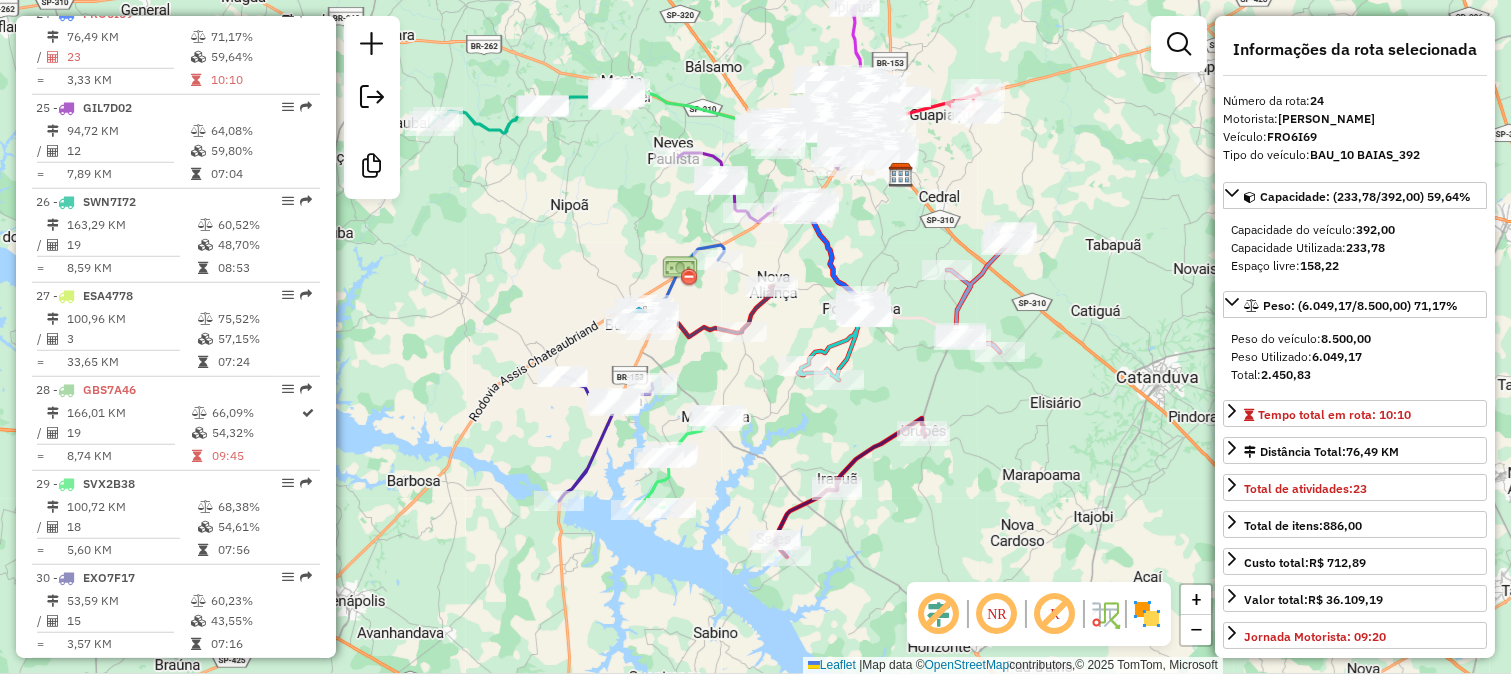 drag, startPoint x: 748, startPoint y: 451, endPoint x: 752, endPoint y: 420, distance: 31.257 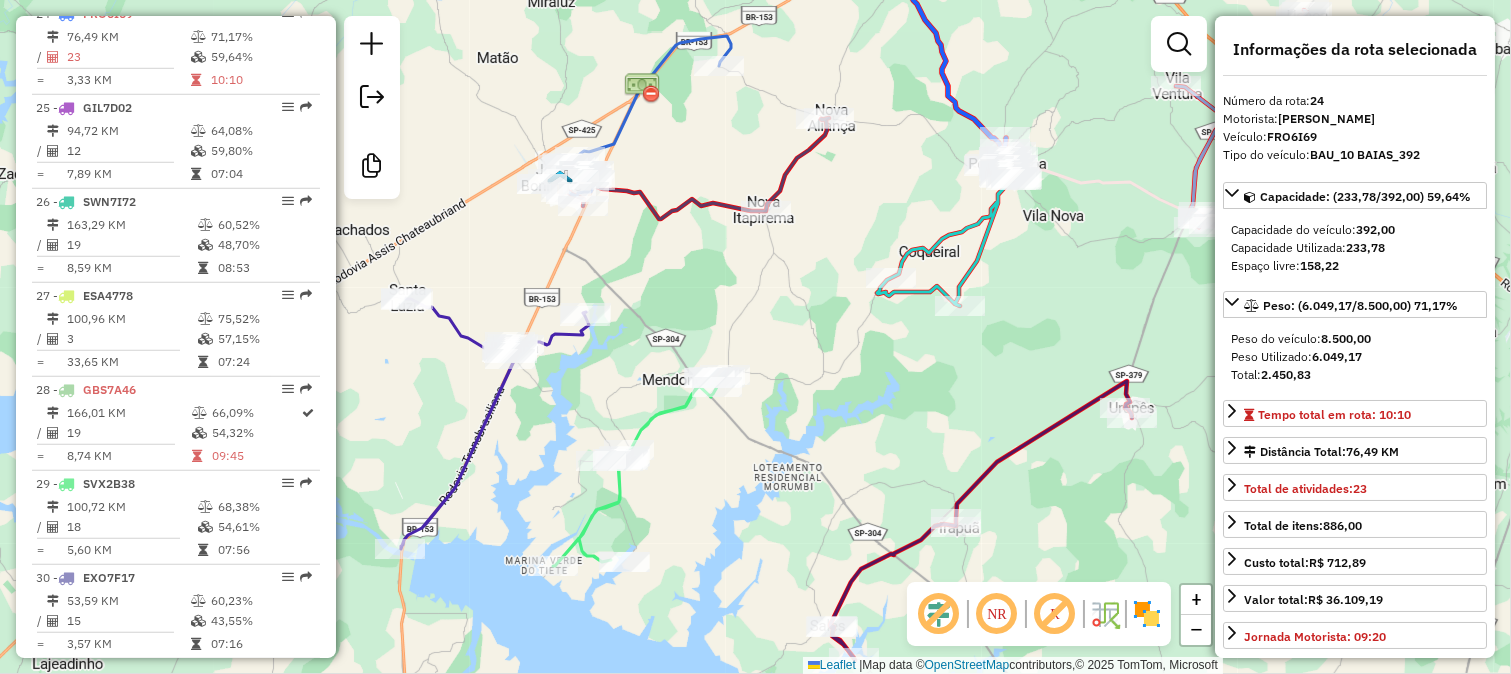 click 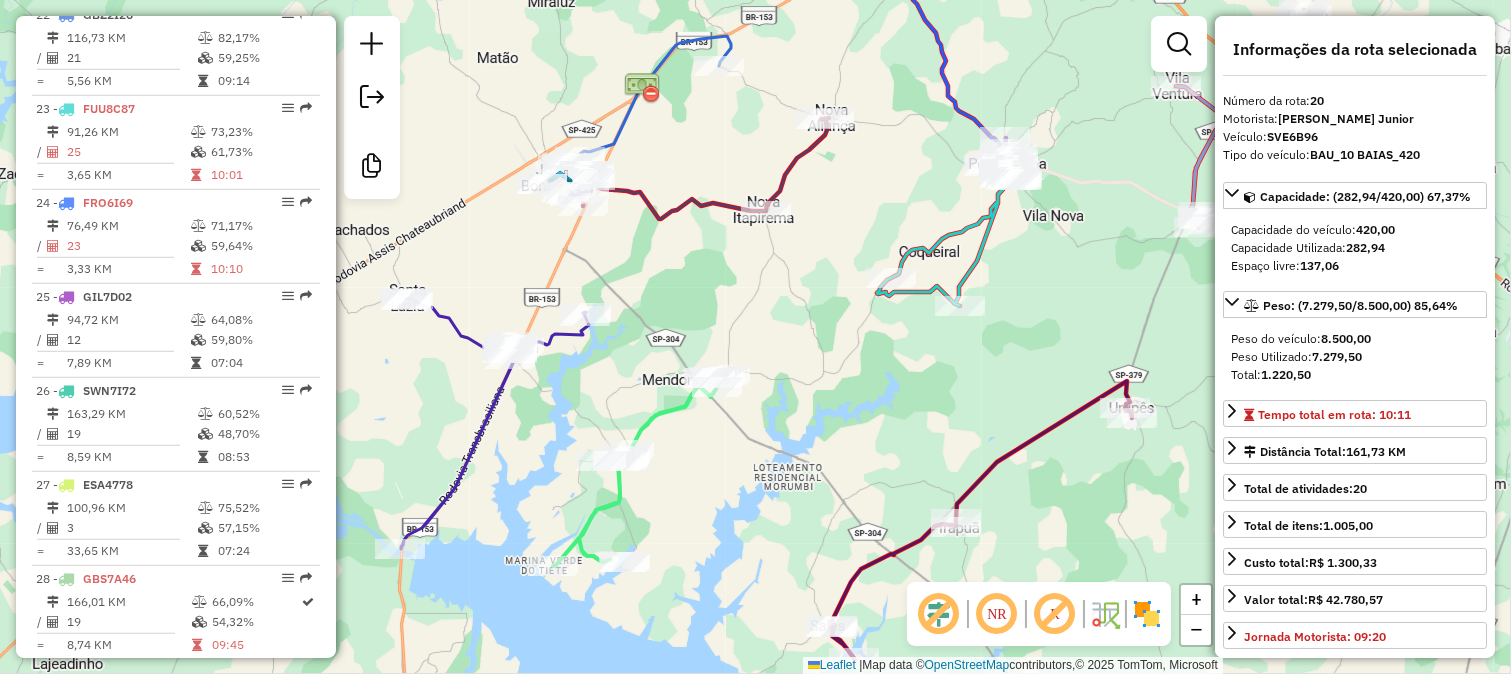 scroll, scrollTop: 2590, scrollLeft: 0, axis: vertical 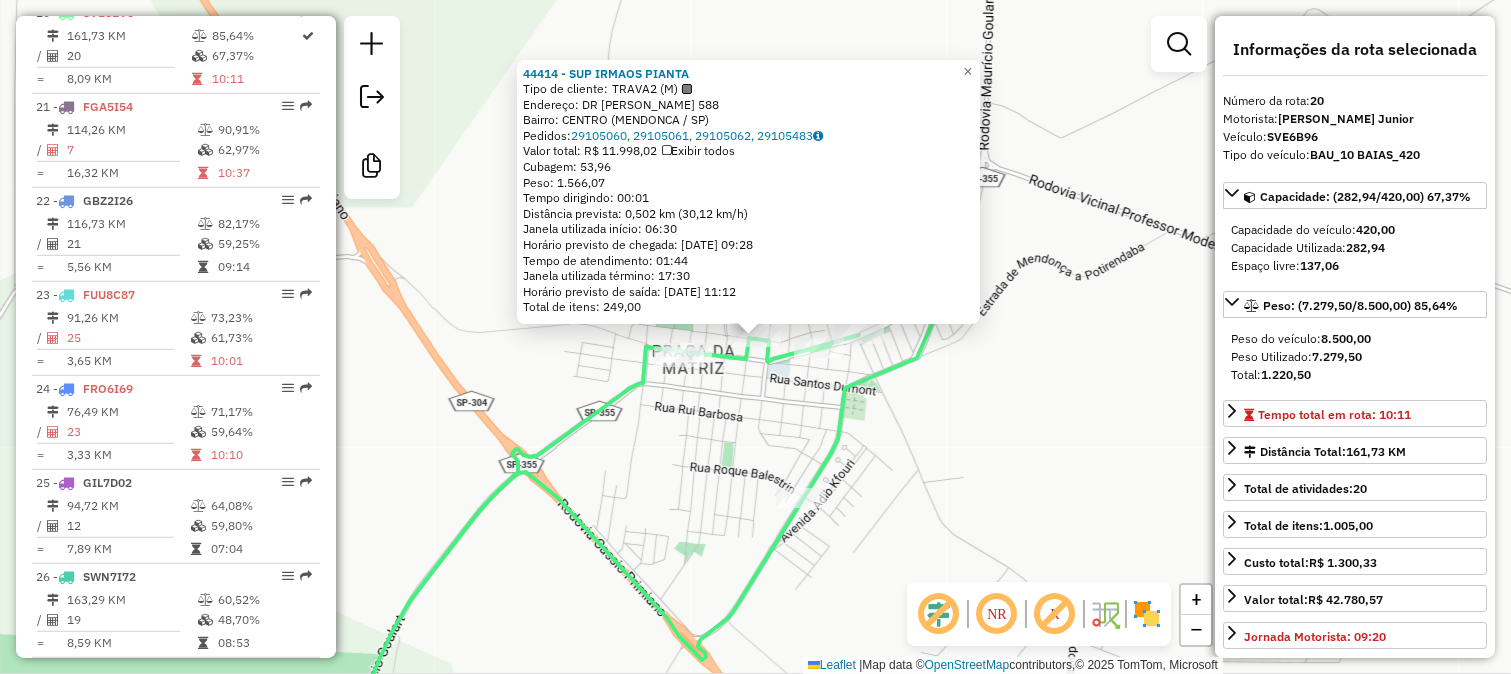 click on "44414 - SUP IRMAOS PIANTA  Tipo de cliente:   TRAVA2 (M)   Endereço:  DR JACINTO DE SOUZA 588   Bairro: CENTRO (MENDONCA / SP)   Pedidos:  29105060, 29105061, 29105062, 29105483   Valor total: R$ 11.998,02   Exibir todos   Cubagem: 53,96  Peso: 1.566,07  Tempo dirigindo: 00:01   Distância prevista: 0,502 km (30,12 km/h)   Janela utilizada início: 06:30   Horário previsto de chegada: 30/07/2025 09:28   Tempo de atendimento: 01:44   Janela utilizada término: 17:30   Horário previsto de saída: 30/07/2025 11:12   Total de itens: 249,00  × Janela de atendimento Grade de atendimento Capacidade Transportadoras Veículos Cliente Pedidos  Rotas Selecione os dias de semana para filtrar as janelas de atendimento  Seg   Ter   Qua   Qui   Sex   Sáb   Dom  Informe o período da janela de atendimento: De: Até:  Filtrar exatamente a janela do cliente  Considerar janela de atendimento padrão  Selecione os dias de semana para filtrar as grades de atendimento  Seg   Ter   Qua   Qui   Sex   Sáb   Dom   Peso mínimo:" 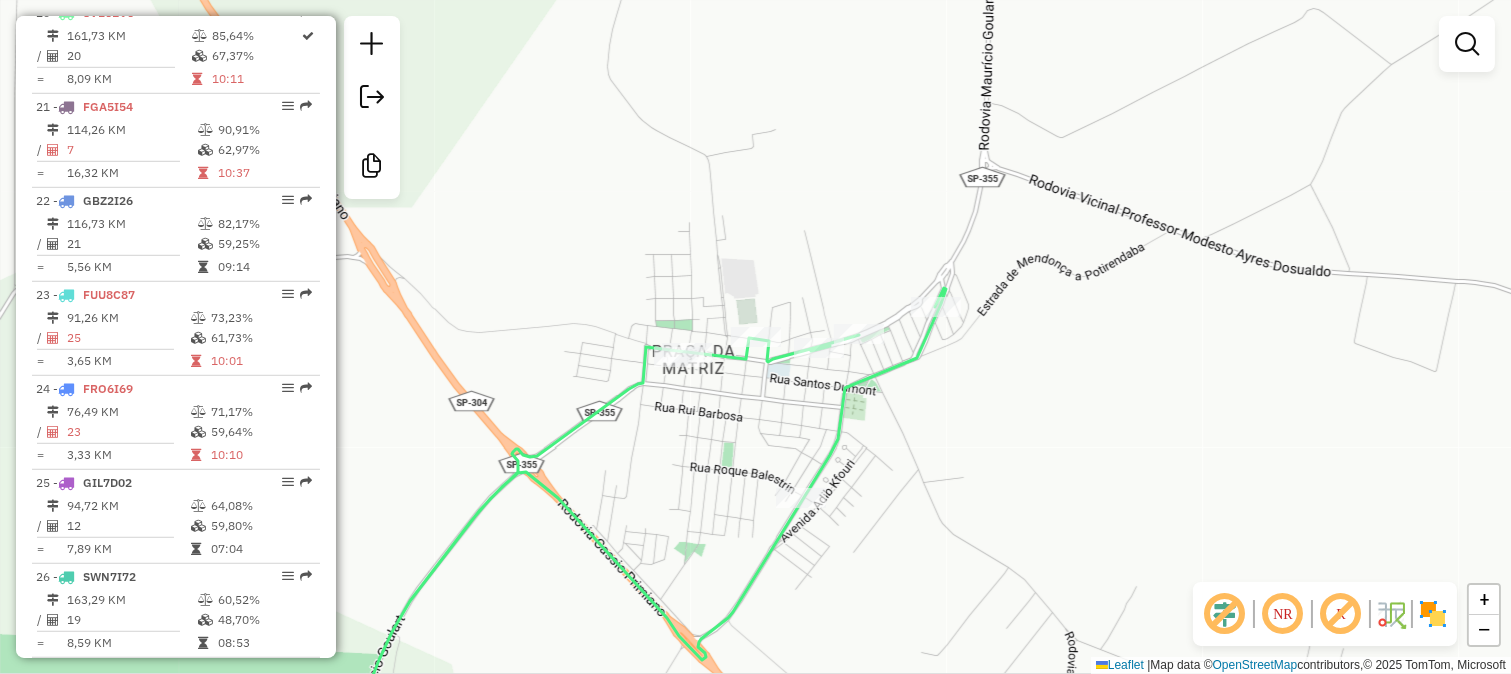 click on "Janela de atendimento Grade de atendimento Capacidade Transportadoras Veículos Cliente Pedidos  Rotas Selecione os dias de semana para filtrar as janelas de atendimento  Seg   Ter   Qua   Qui   Sex   Sáb   Dom  Informe o período da janela de atendimento: De: Até:  Filtrar exatamente a janela do cliente  Considerar janela de atendimento padrão  Selecione os dias de semana para filtrar as grades de atendimento  Seg   Ter   Qua   Qui   Sex   Sáb   Dom   Considerar clientes sem dia de atendimento cadastrado  Clientes fora do dia de atendimento selecionado Filtrar as atividades entre os valores definidos abaixo:  Peso mínimo:   Peso máximo:   Cubagem mínima:   Cubagem máxima:   De:   Até:  Filtrar as atividades entre o tempo de atendimento definido abaixo:  De:   Até:   Considerar capacidade total dos clientes não roteirizados Transportadora: Selecione um ou mais itens Tipo de veículo: Selecione um ou mais itens Veículo: Selecione um ou mais itens Motorista: Selecione um ou mais itens Nome: Rótulo:" 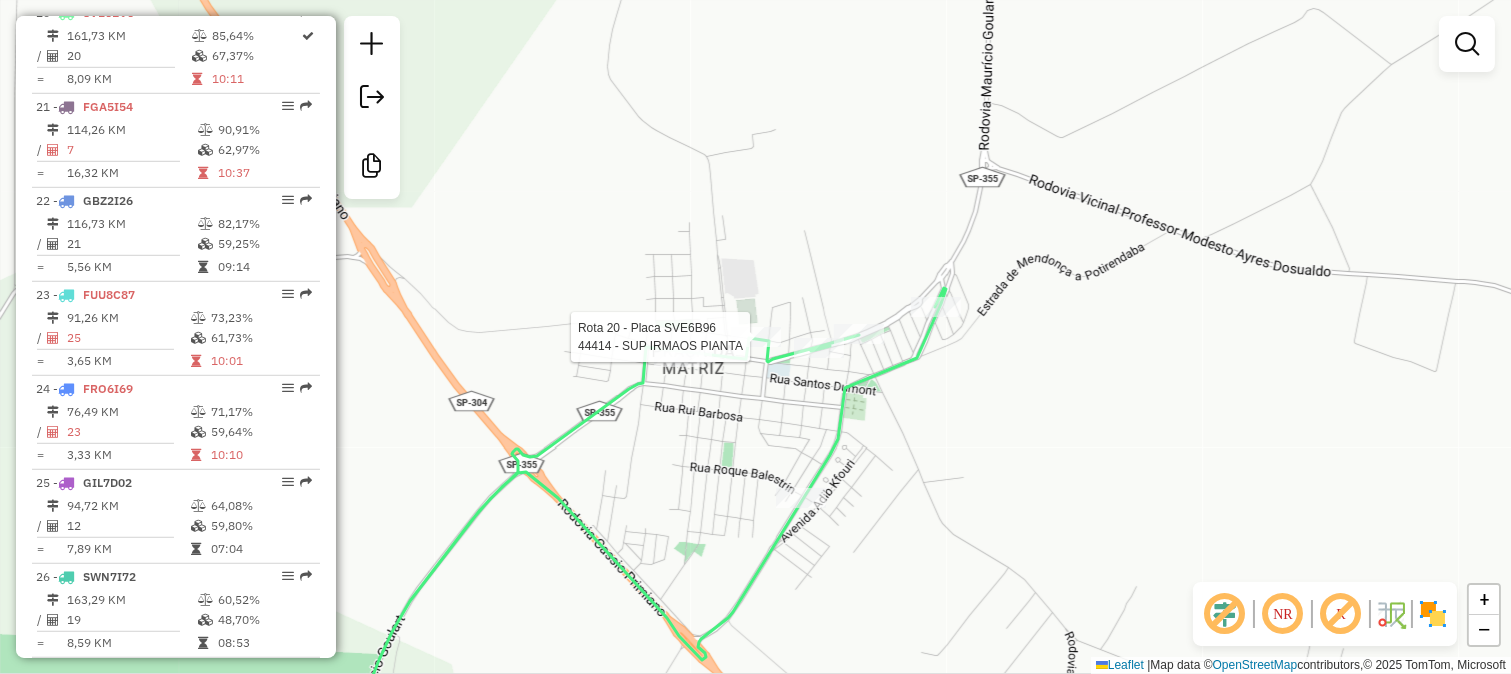 select on "*********" 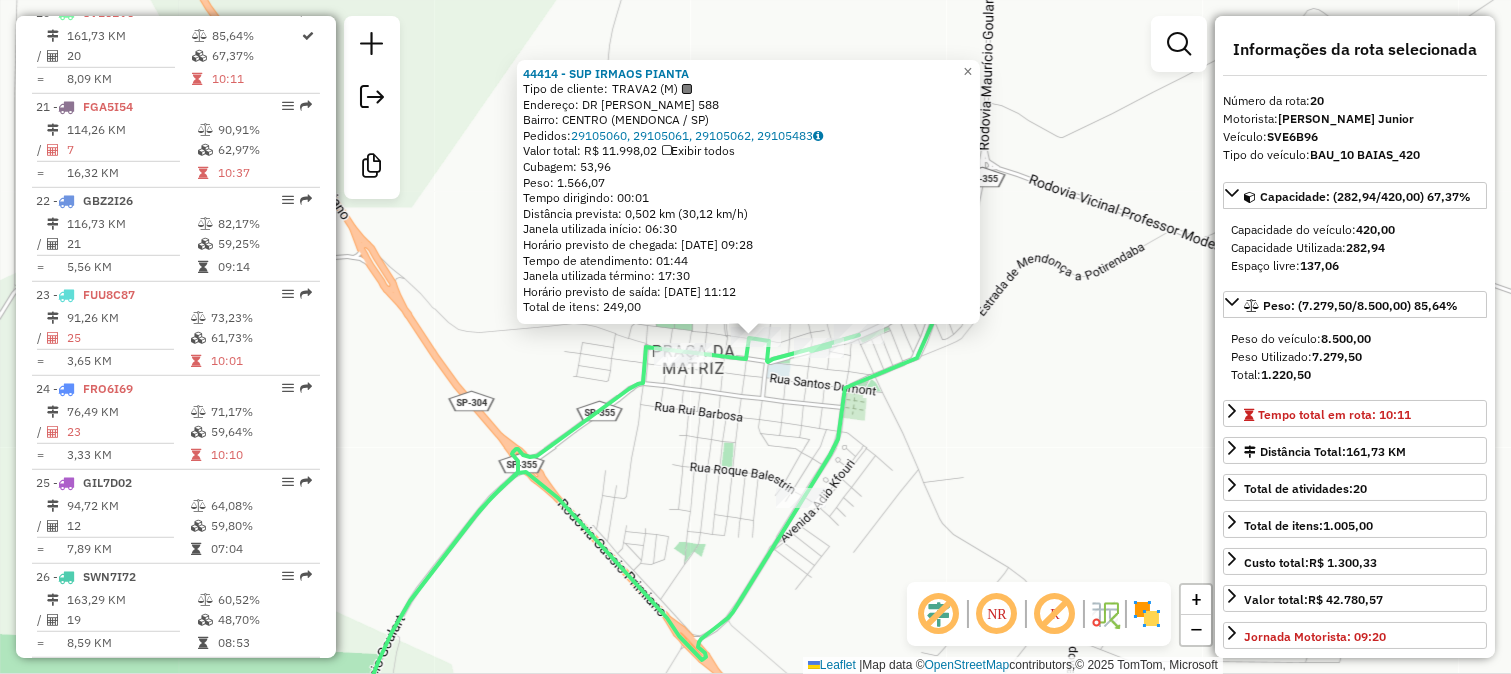 click on "44414 - SUP IRMAOS PIANTA  Tipo de cliente:   TRAVA2 (M)   Endereço:  DR JACINTO DE SOUZA 588   Bairro: CENTRO (MENDONCA / SP)   Pedidos:  29105060, 29105061, 29105062, 29105483   Valor total: R$ 11.998,02   Exibir todos   Cubagem: 53,96  Peso: 1.566,07  Tempo dirigindo: 00:01   Distância prevista: 0,502 km (30,12 km/h)   Janela utilizada início: 06:30   Horário previsto de chegada: 30/07/2025 09:28   Tempo de atendimento: 01:44   Janela utilizada término: 17:30   Horário previsto de saída: 30/07/2025 11:12   Total de itens: 249,00  × Janela de atendimento Grade de atendimento Capacidade Transportadoras Veículos Cliente Pedidos  Rotas Selecione os dias de semana para filtrar as janelas de atendimento  Seg   Ter   Qua   Qui   Sex   Sáb   Dom  Informe o período da janela de atendimento: De: Até:  Filtrar exatamente a janela do cliente  Considerar janela de atendimento padrão  Selecione os dias de semana para filtrar as grades de atendimento  Seg   Ter   Qua   Qui   Sex   Sáb   Dom   Peso mínimo:" 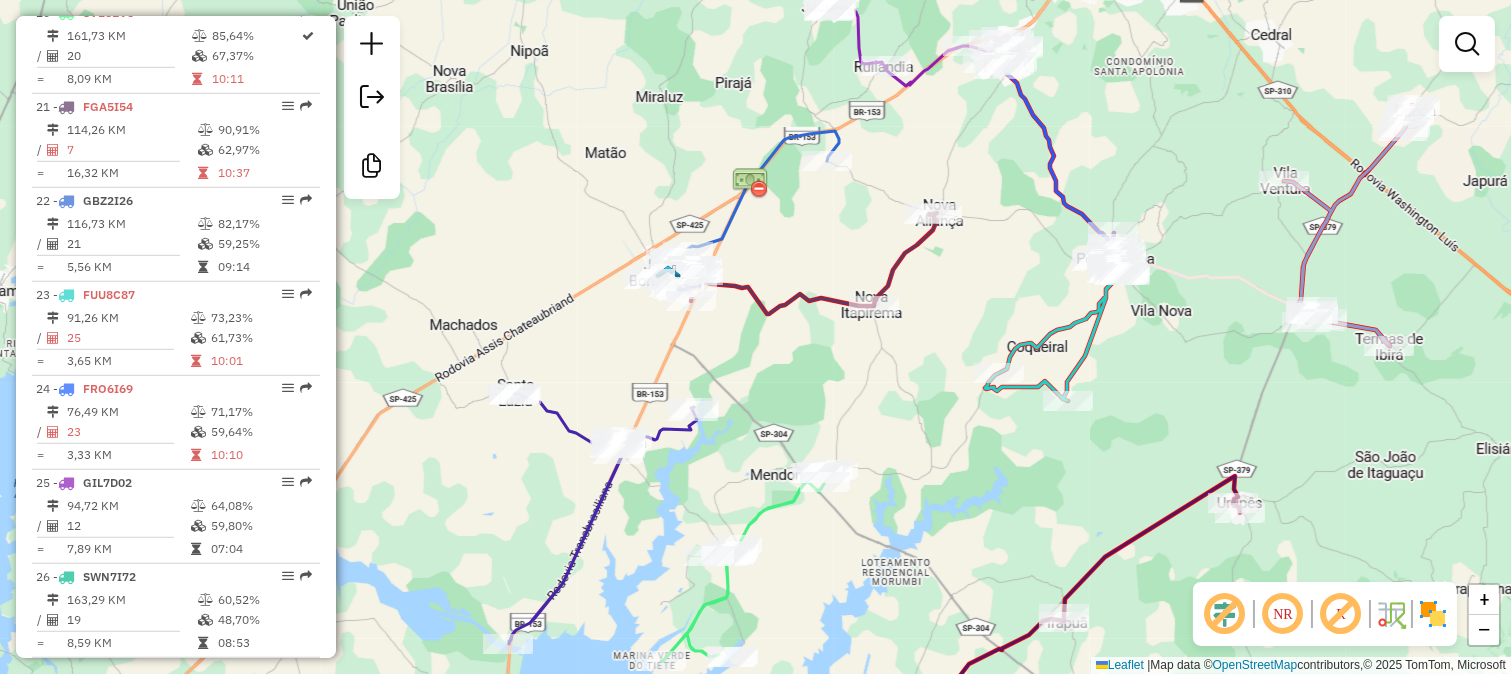click on "Janela de atendimento Grade de atendimento Capacidade Transportadoras Veículos Cliente Pedidos  Rotas Selecione os dias de semana para filtrar as janelas de atendimento  Seg   Ter   Qua   Qui   Sex   Sáb   Dom  Informe o período da janela de atendimento: De: Até:  Filtrar exatamente a janela do cliente  Considerar janela de atendimento padrão  Selecione os dias de semana para filtrar as grades de atendimento  Seg   Ter   Qua   Qui   Sex   Sáb   Dom   Considerar clientes sem dia de atendimento cadastrado  Clientes fora do dia de atendimento selecionado Filtrar as atividades entre os valores definidos abaixo:  Peso mínimo:   Peso máximo:   Cubagem mínima:   Cubagem máxima:   De:   Até:  Filtrar as atividades entre o tempo de atendimento definido abaixo:  De:   Até:   Considerar capacidade total dos clientes não roteirizados Transportadora: Selecione um ou mais itens Tipo de veículo: Selecione um ou mais itens Veículo: Selecione um ou mais itens Motorista: Selecione um ou mais itens Nome: Rótulo:" 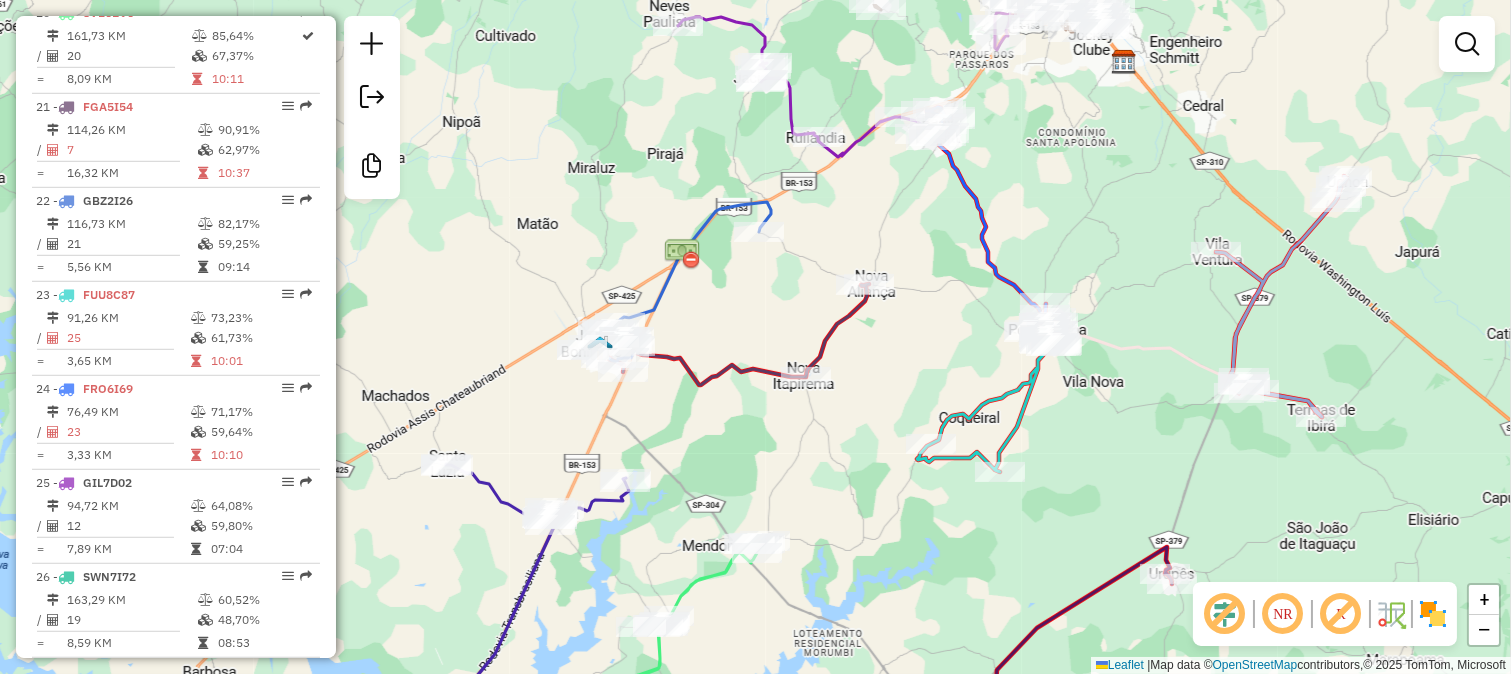 drag, startPoint x: 882, startPoint y: 381, endPoint x: 770, endPoint y: 502, distance: 164.87874 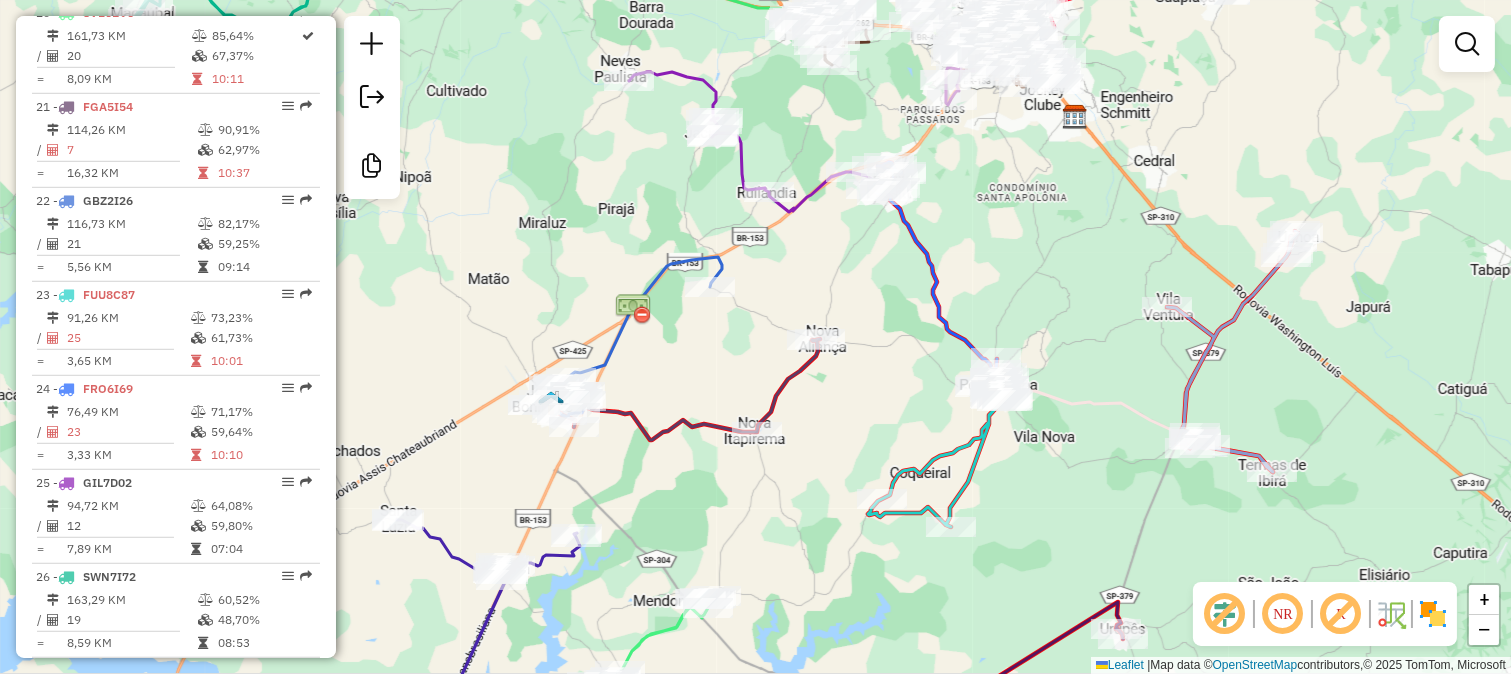 drag, startPoint x: 825, startPoint y: 395, endPoint x: 883, endPoint y: 522, distance: 139.61734 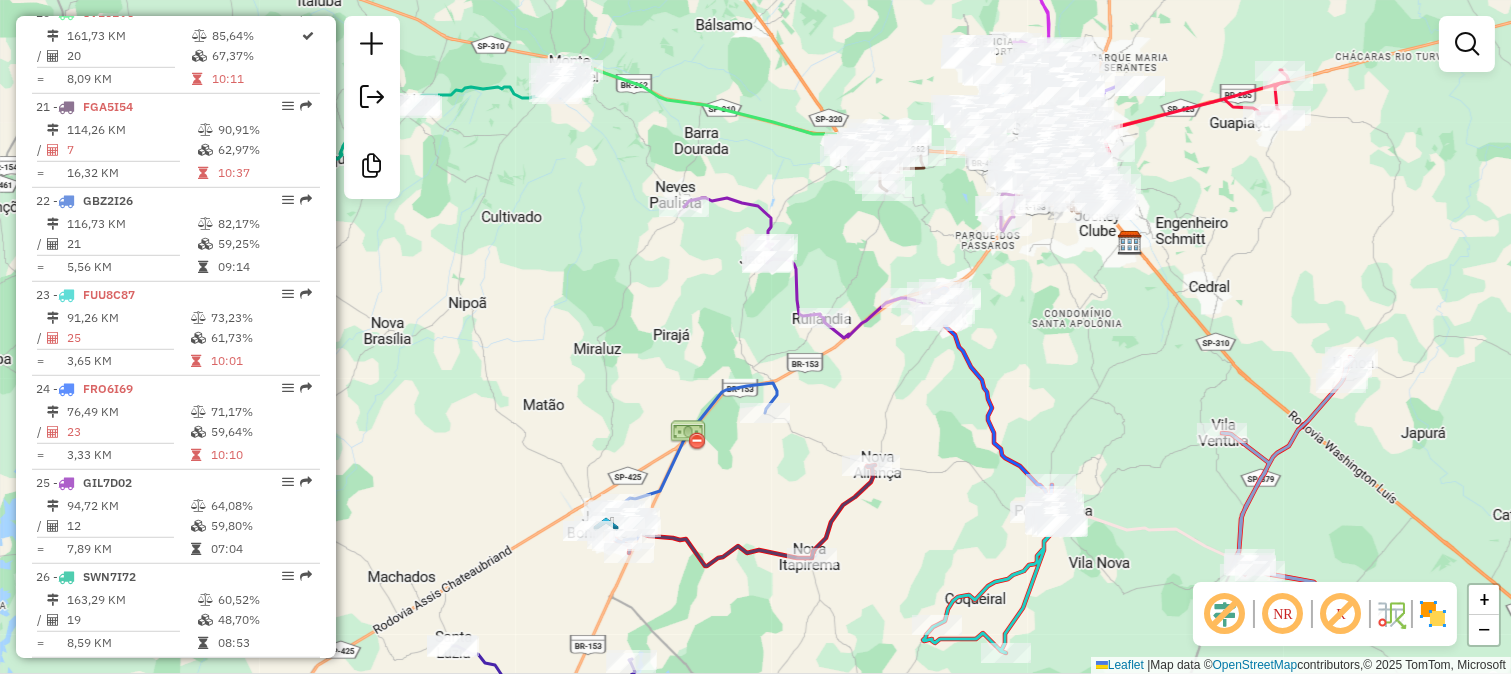 click 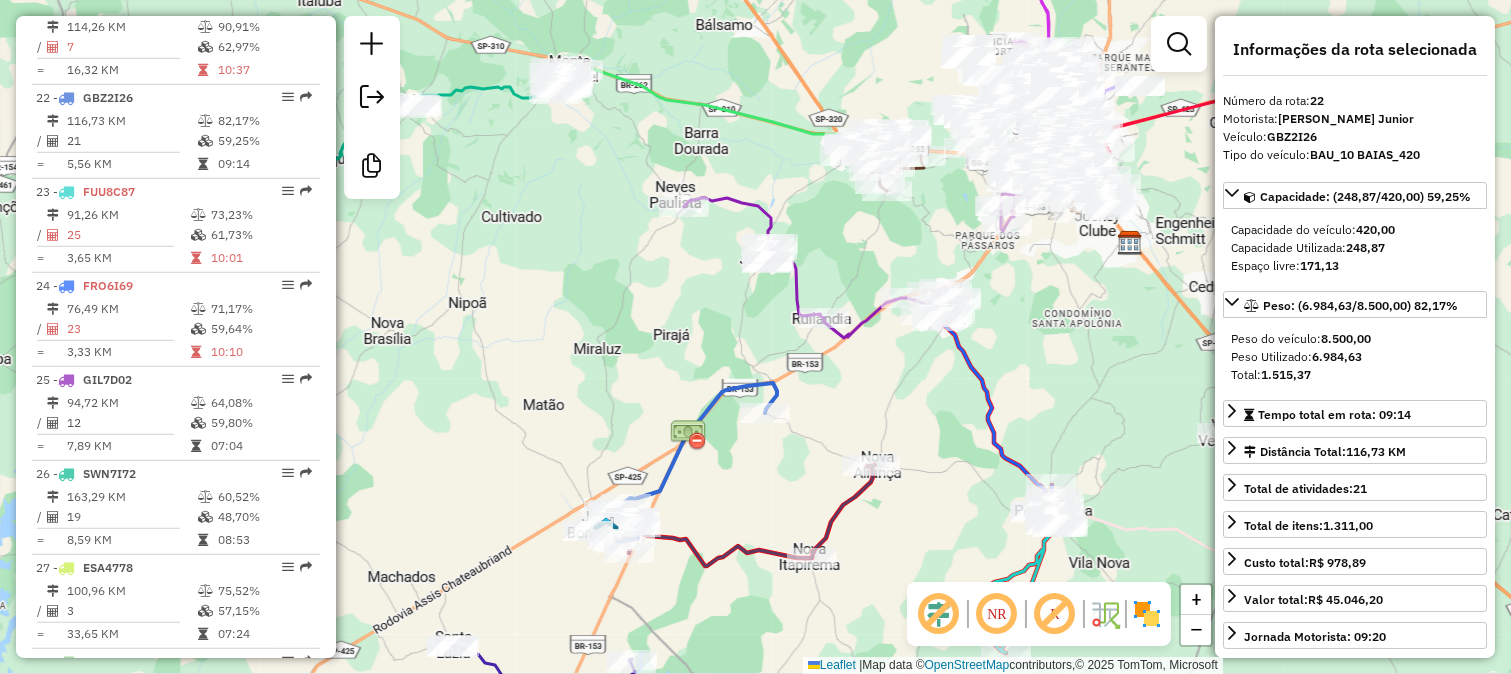 scroll, scrollTop: 2777, scrollLeft: 0, axis: vertical 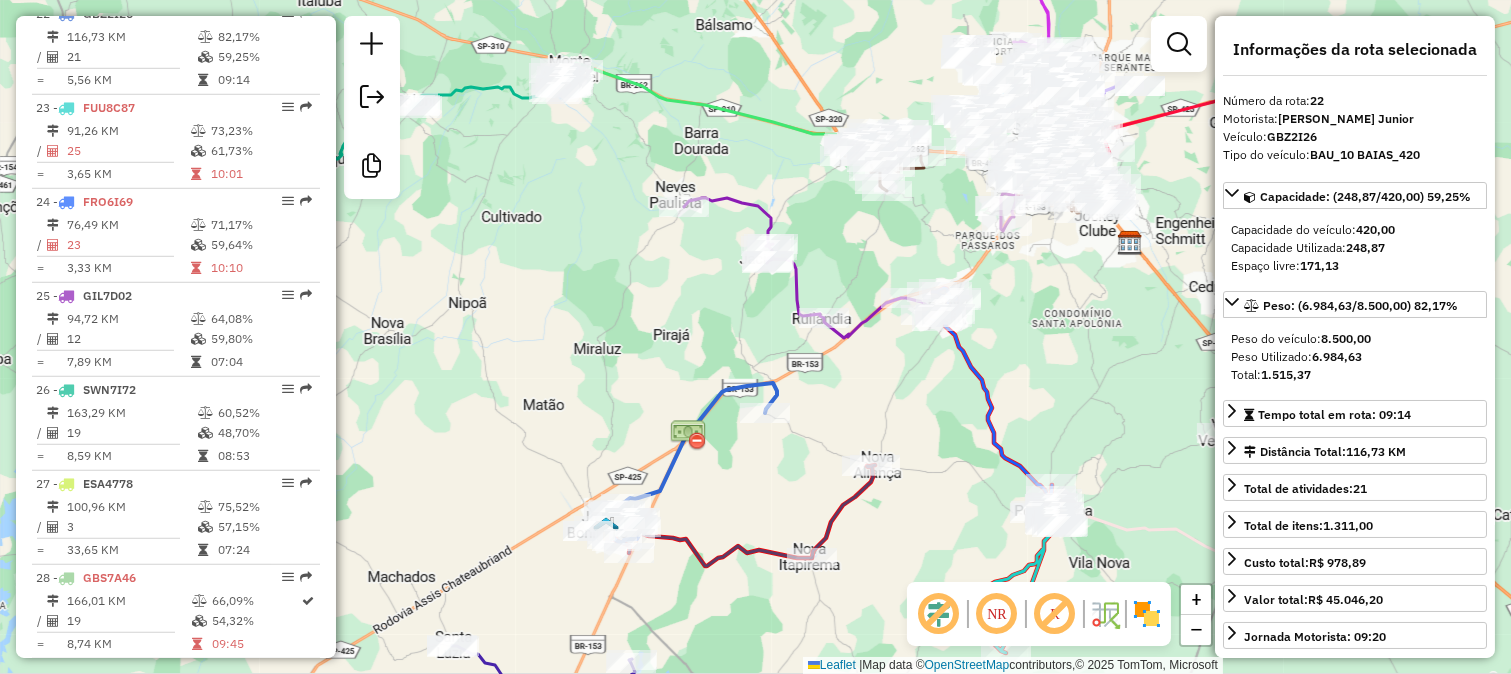click on "Janela de atendimento Grade de atendimento Capacidade Transportadoras Veículos Cliente Pedidos  Rotas Selecione os dias de semana para filtrar as janelas de atendimento  Seg   Ter   Qua   Qui   Sex   Sáb   Dom  Informe o período da janela de atendimento: De: Até:  Filtrar exatamente a janela do cliente  Considerar janela de atendimento padrão  Selecione os dias de semana para filtrar as grades de atendimento  Seg   Ter   Qua   Qui   Sex   Sáb   Dom   Considerar clientes sem dia de atendimento cadastrado  Clientes fora do dia de atendimento selecionado Filtrar as atividades entre os valores definidos abaixo:  Peso mínimo:   Peso máximo:   Cubagem mínima:   Cubagem máxima:   De:   Até:  Filtrar as atividades entre o tempo de atendimento definido abaixo:  De:   Até:   Considerar capacidade total dos clientes não roteirizados Transportadora: Selecione um ou mais itens Tipo de veículo: Selecione um ou mais itens Veículo: Selecione um ou mais itens Motorista: Selecione um ou mais itens Nome: Rótulo:" 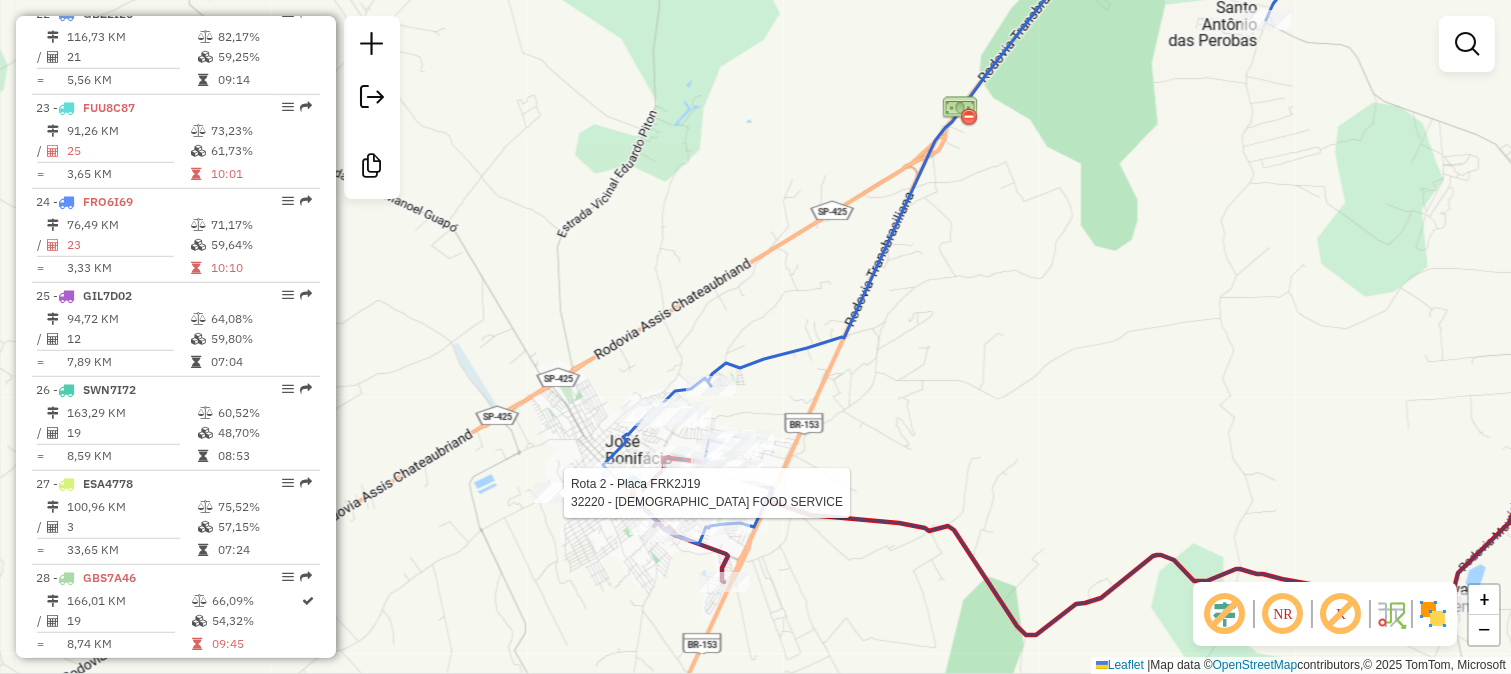 click 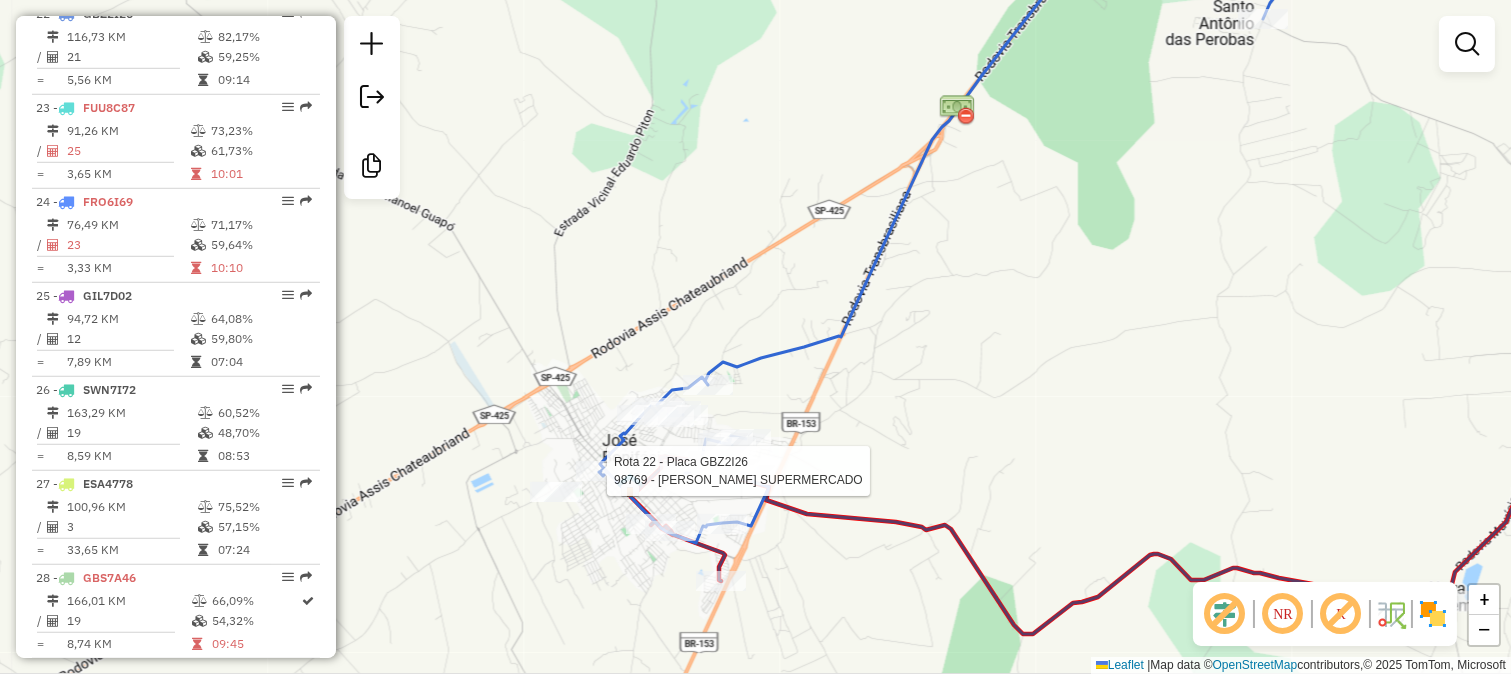 select on "*********" 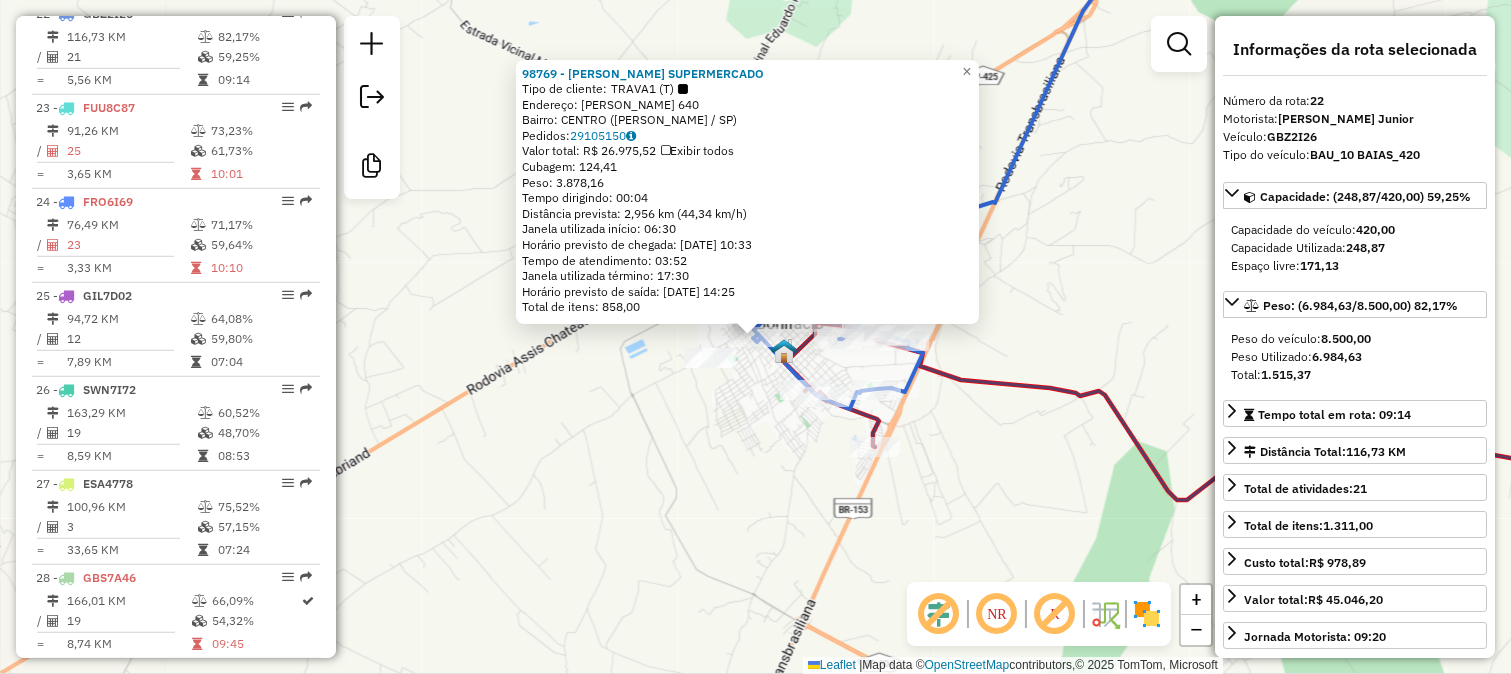 click on "98769 - LUCAS SUPERMERCADO  Tipo de cliente:   TRAVA1 (T)   Endereço:  ANTONIO G DA SILVA 640   Bairro: CENTRO (JOSE BONIFACIO / SP)   Pedidos:  29105150   Valor total: R$ 26.975,52   Exibir todos   Cubagem: 124,41  Peso: 3.878,16  Tempo dirigindo: 00:04   Distância prevista: 2,956 km (44,34 km/h)   Janela utilizada início: 06:30   Horário previsto de chegada: 30/07/2025 10:33   Tempo de atendimento: 03:52   Janela utilizada término: 17:30   Horário previsto de saída: 30/07/2025 14:25   Total de itens: 858,00  × Janela de atendimento Grade de atendimento Capacidade Transportadoras Veículos Cliente Pedidos  Rotas Selecione os dias de semana para filtrar as janelas de atendimento  Seg   Ter   Qua   Qui   Sex   Sáb   Dom  Informe o período da janela de atendimento: De: Até:  Filtrar exatamente a janela do cliente  Considerar janela de atendimento padrão  Selecione os dias de semana para filtrar as grades de atendimento  Seg   Ter   Qua   Qui   Sex   Sáb   Dom   Peso mínimo:   Peso máximo:   De:" 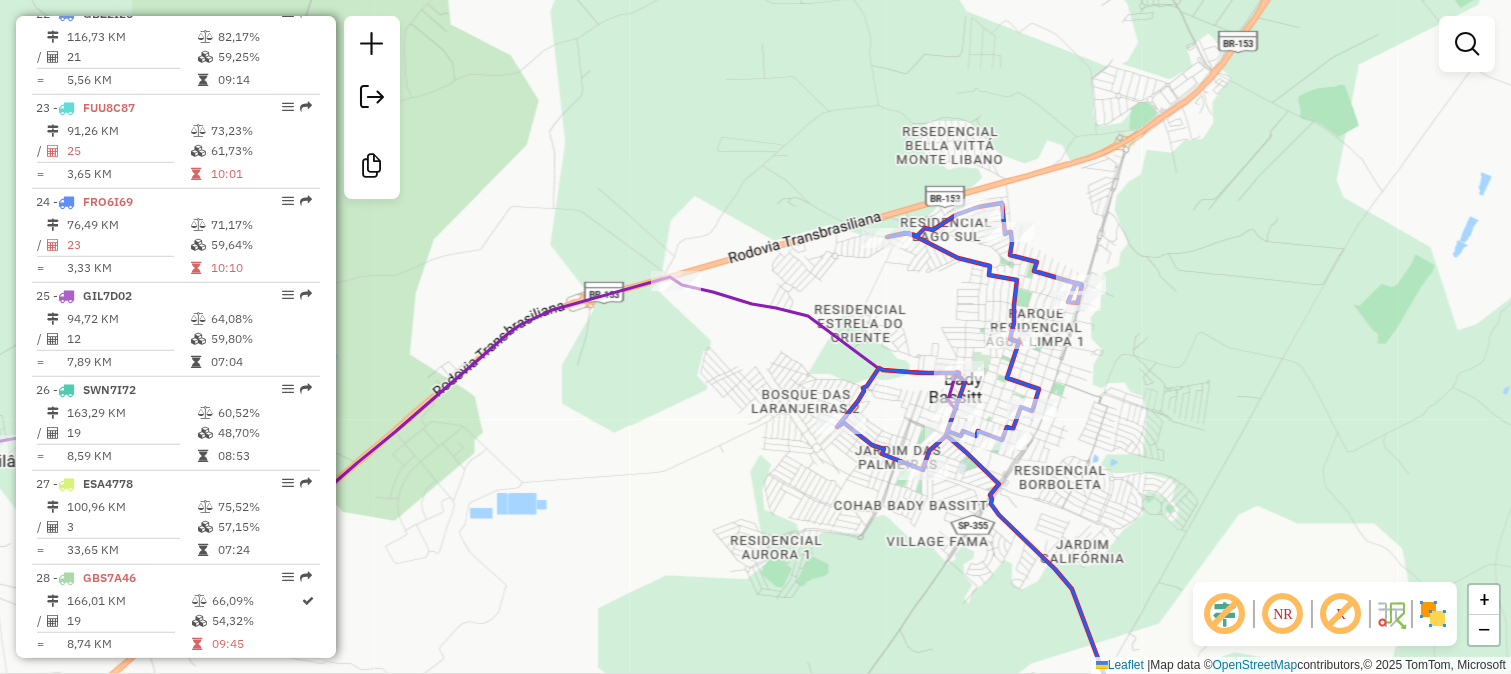 click 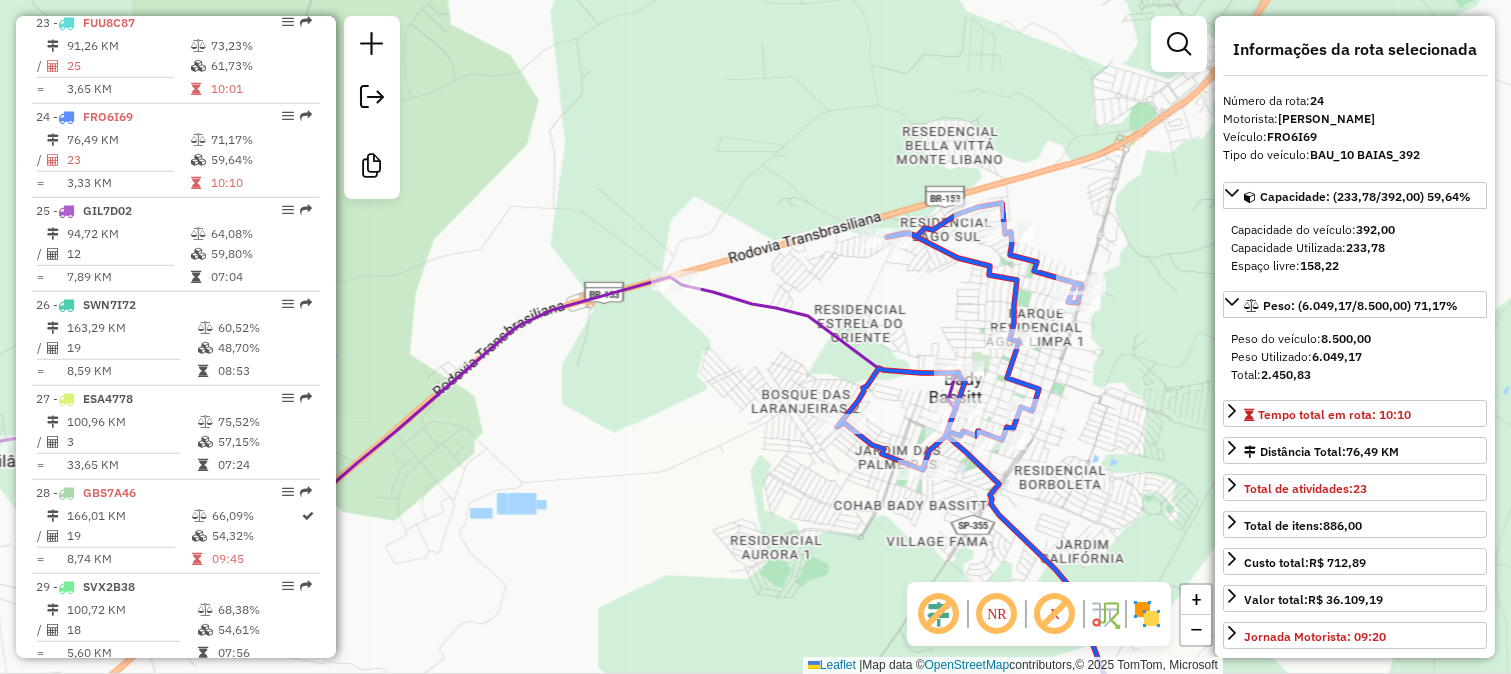 scroll, scrollTop: 2965, scrollLeft: 0, axis: vertical 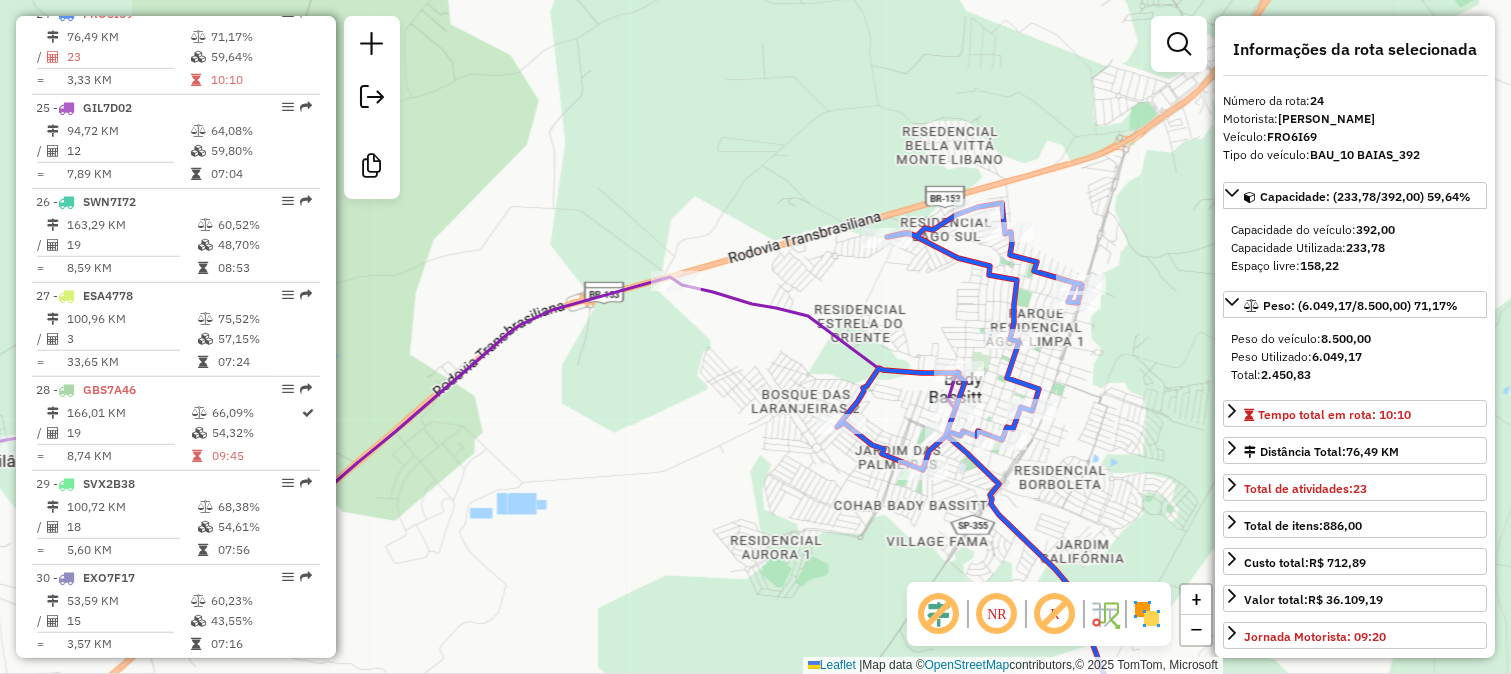 drag, startPoint x: 892, startPoint y: 317, endPoint x: 722, endPoint y: 226, distance: 192.82376 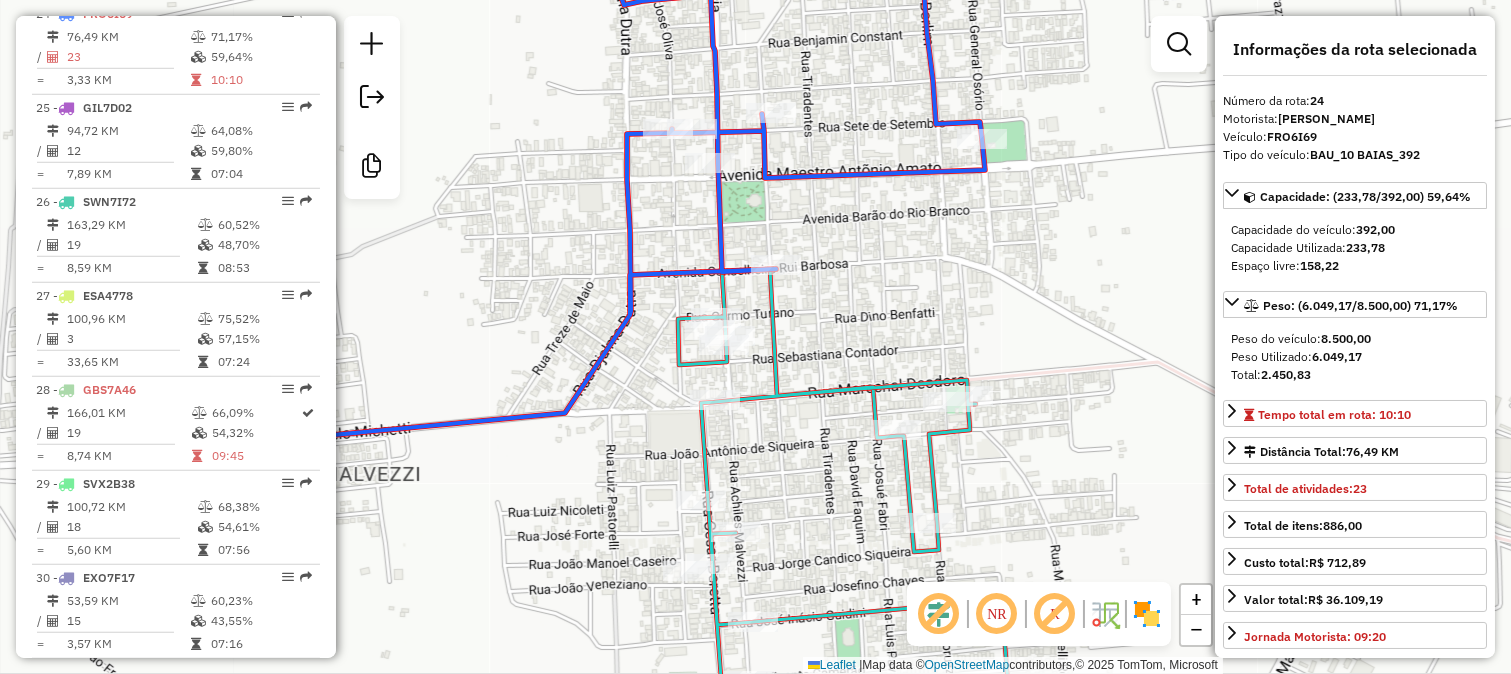 click 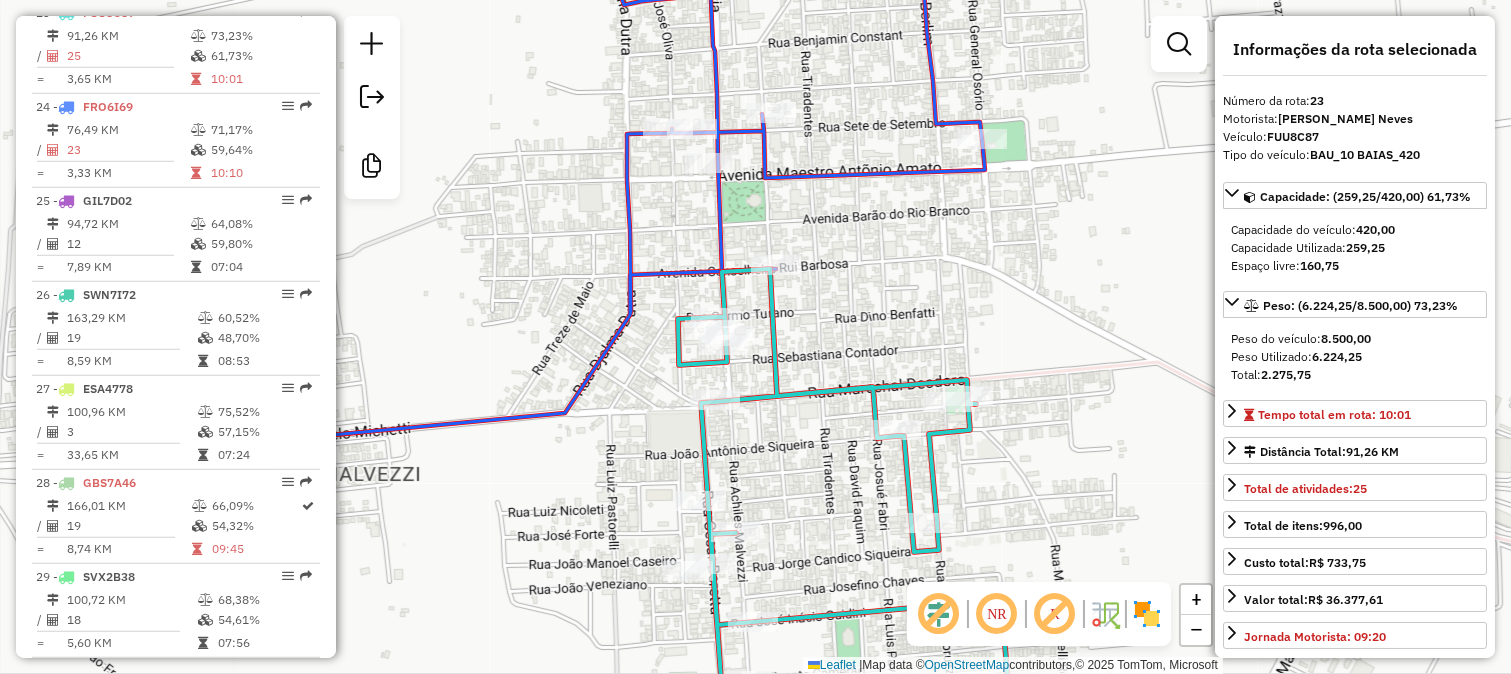click 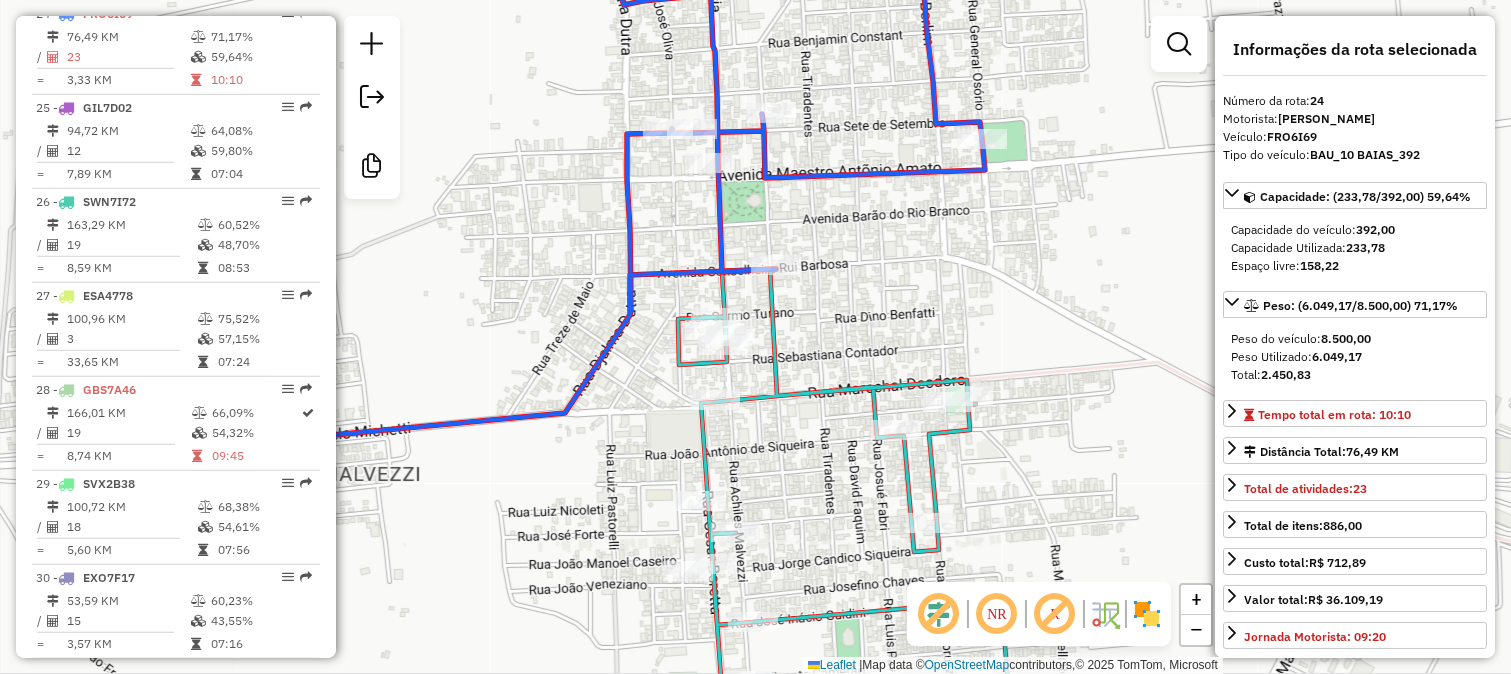 click 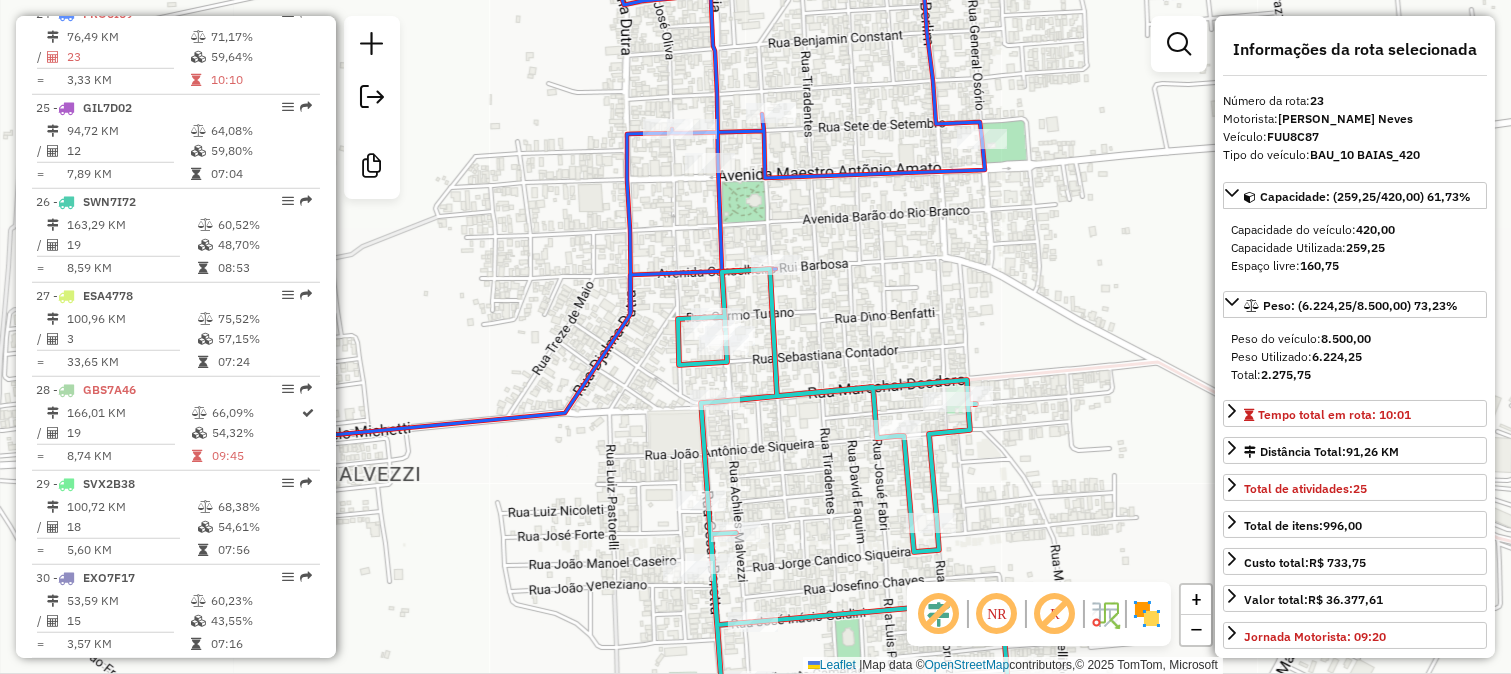 scroll, scrollTop: 2872, scrollLeft: 0, axis: vertical 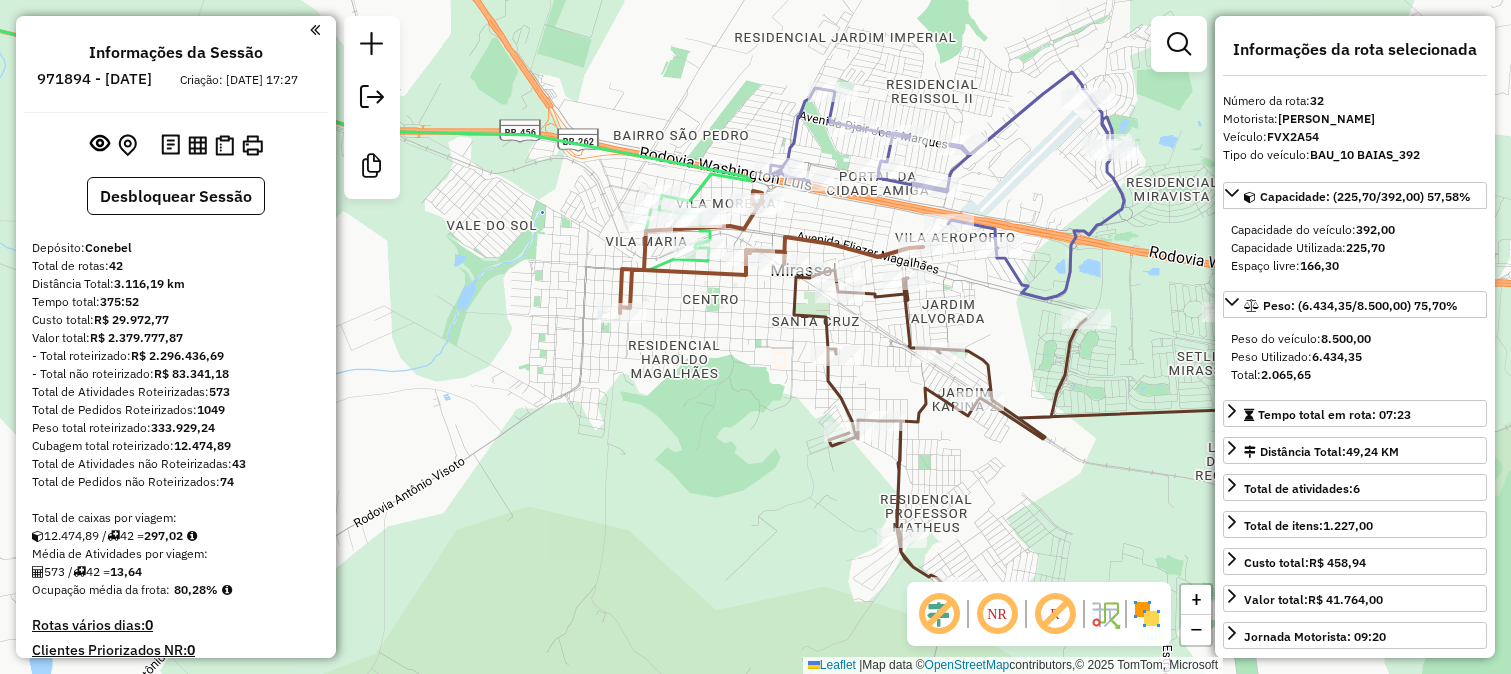 select on "*********" 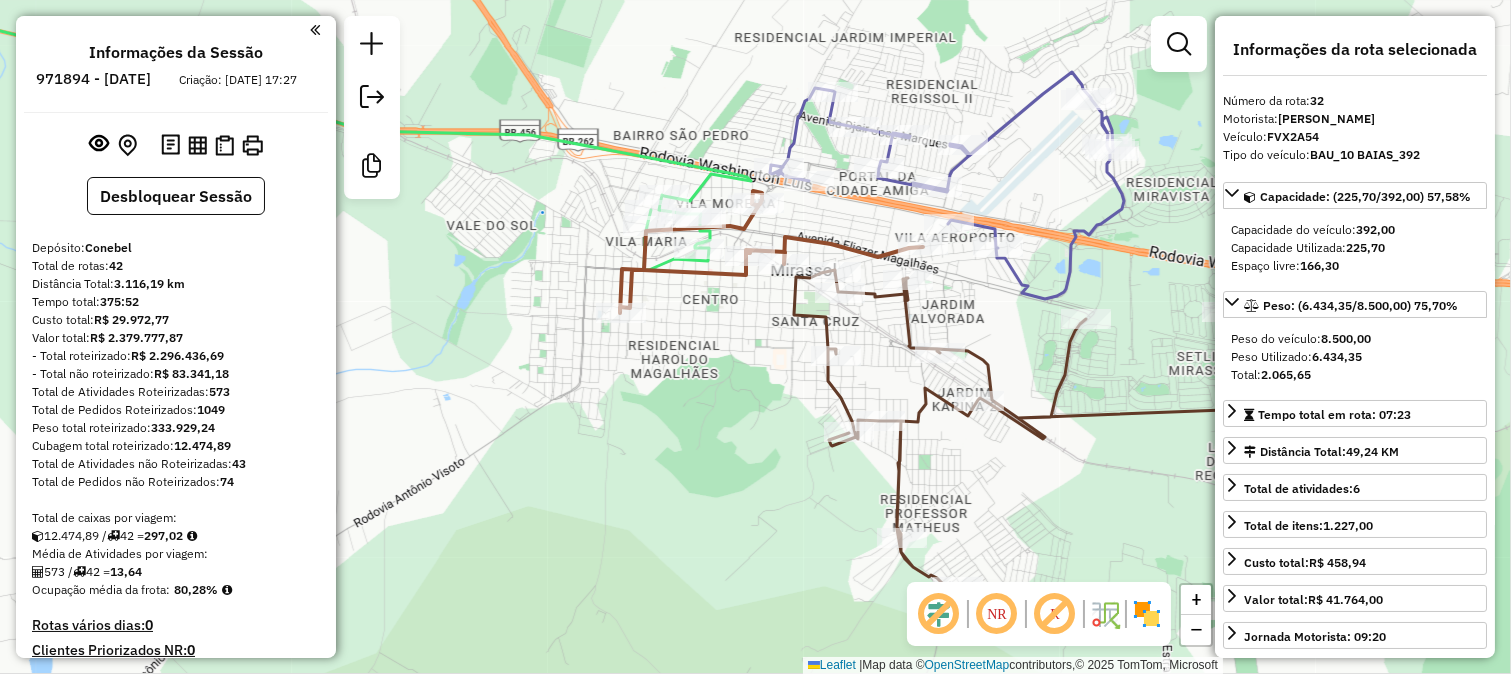 scroll, scrollTop: 3717, scrollLeft: 0, axis: vertical 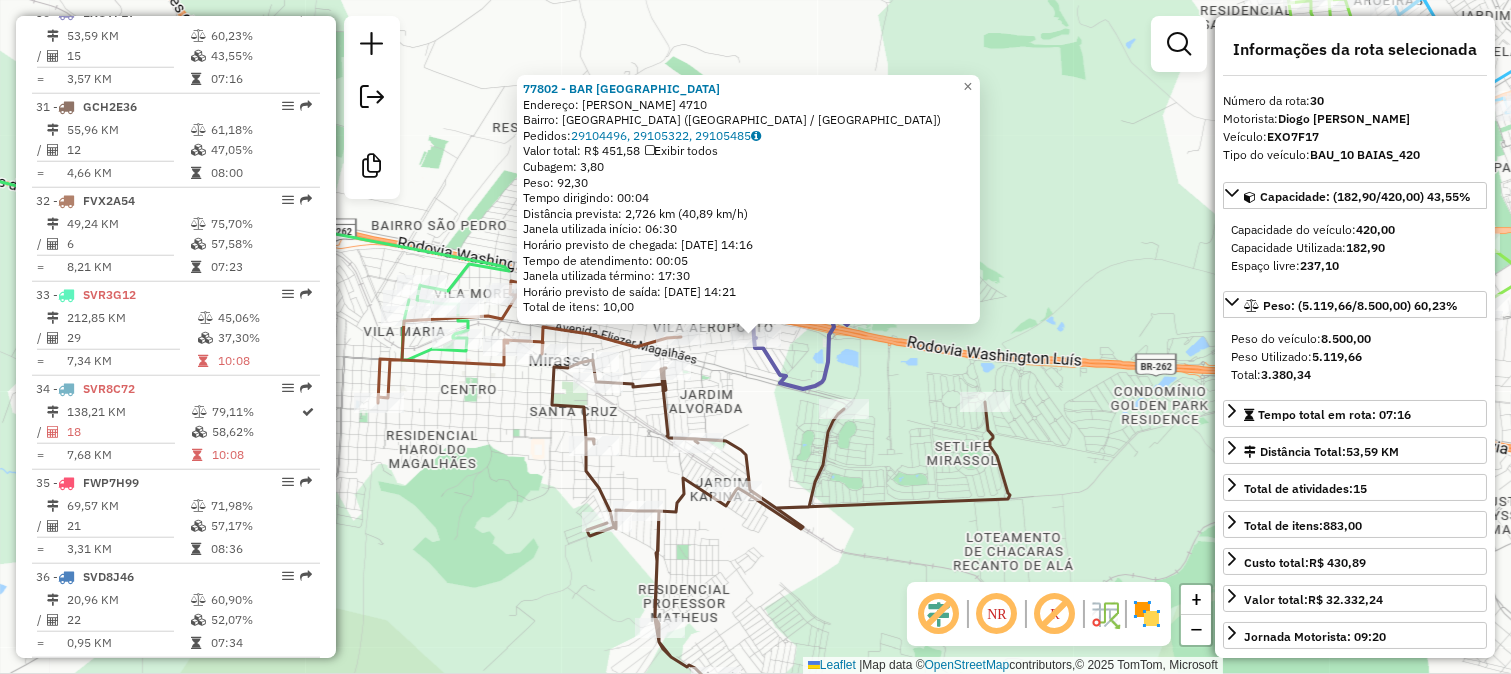 click on "77802 - BAR [GEOGRAPHIC_DATA]  Endereço:  [PERSON_NAME] 4710   Bairro: [GEOGRAPHIC_DATA] ([GEOGRAPHIC_DATA] / [GEOGRAPHIC_DATA])   Pedidos:  29104496, 29105322, 29105485   Valor total: R$ 451,58   Exibir todos   Cubagem: 3,80  Peso: 92,30  Tempo dirigindo: 00:04   Distância prevista: 2,726 km (40,89 km/h)   [GEOGRAPHIC_DATA] utilizada início: 06:30   Horário previsto de chegada: [DATE] 14:16   Tempo de atendimento: 00:05   Janela utilizada término: 17:30   Horário previsto de saída: [DATE] 14:21   Total de itens: 10,00" 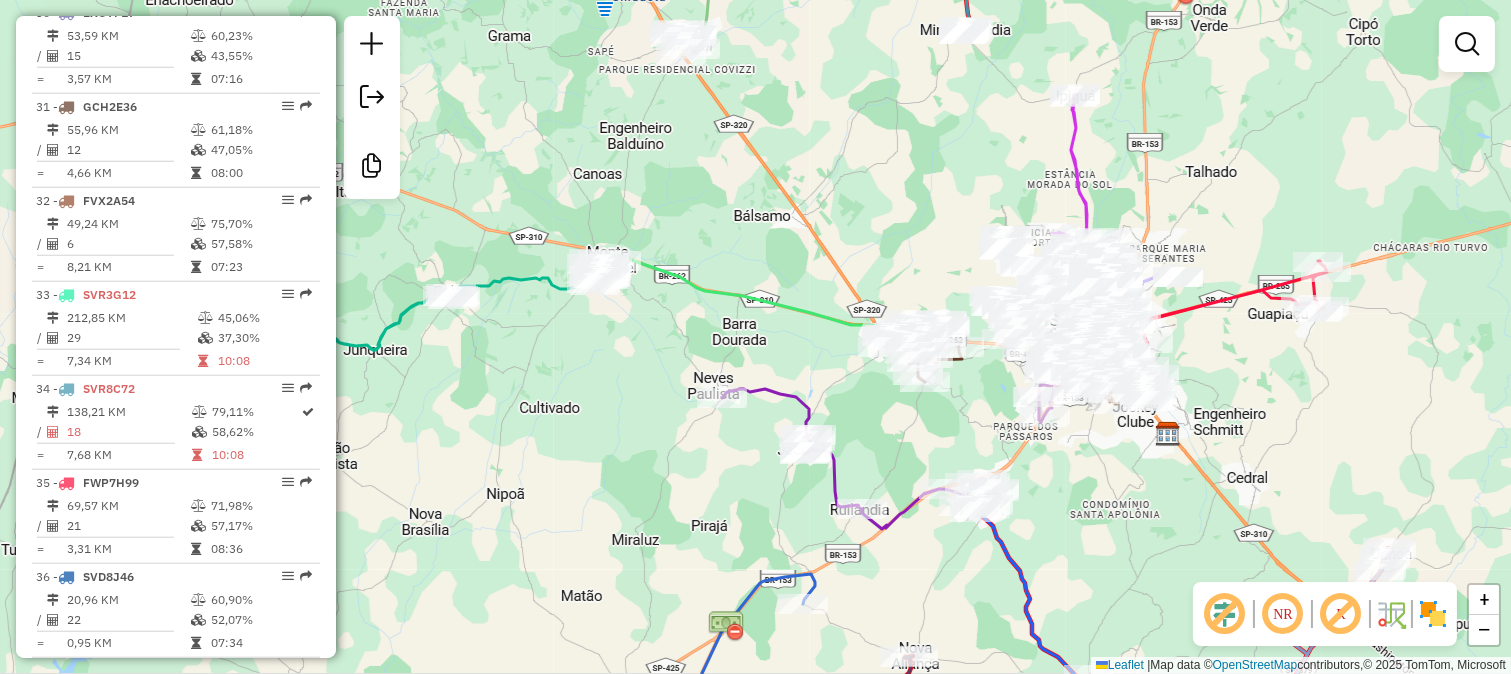 click 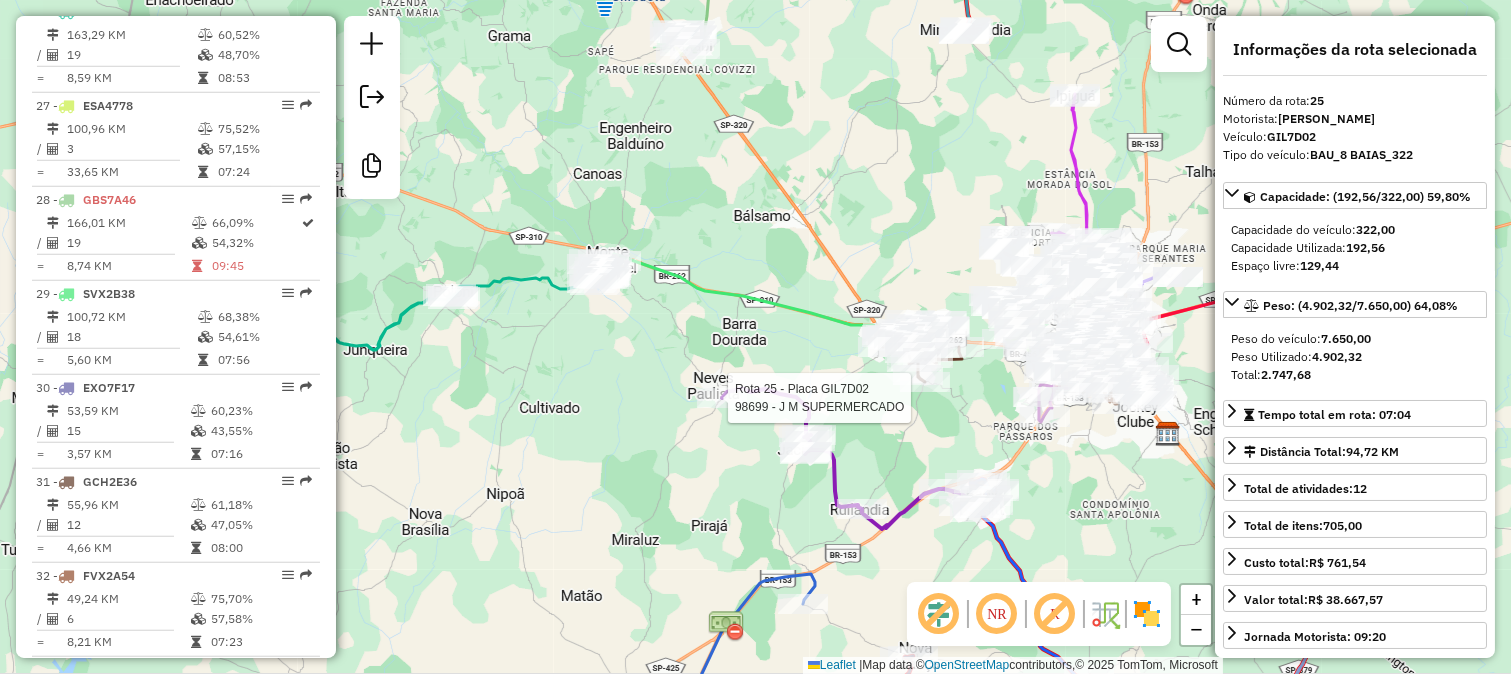 scroll, scrollTop: 3060, scrollLeft: 0, axis: vertical 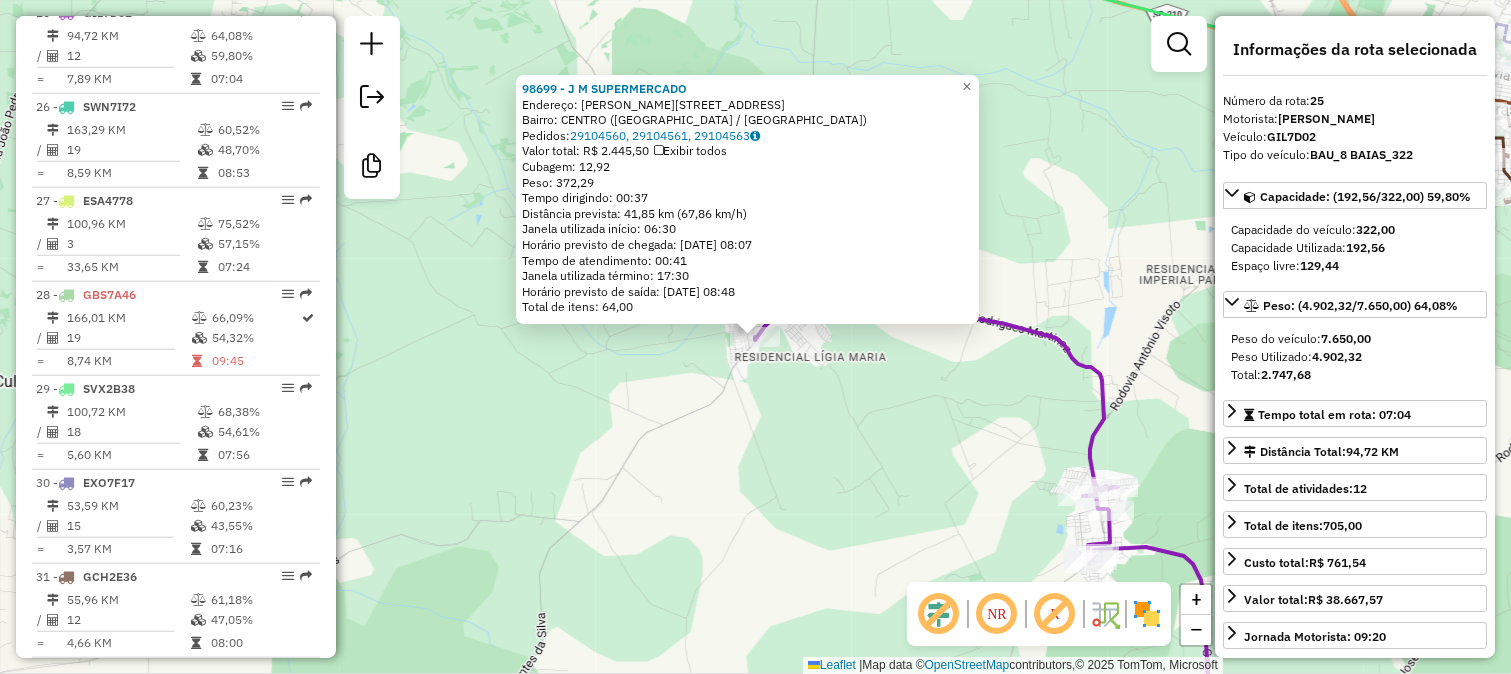 click on "98699 - J  M SUPERMERCADO  Endereço: [PERSON_NAME] 43, 43   Bairro: CENTRO ([GEOGRAPHIC_DATA] / [GEOGRAPHIC_DATA])   Pedidos:  29104560, 29104561, 29104563   Valor total: R$ 2.445,50   Exibir todos   Cubagem: 12,92  Peso: 372,29  Tempo dirigindo: 00:37   Distância prevista: 41,85 km (67,86 km/h)   [GEOGRAPHIC_DATA] utilizada início: 06:30   Horário previsto de chegada: [DATE] 08:07   Tempo de atendimento: 00:41   Janela utilizada término: 17:30   Horário previsto de saída: [DATE] 08:48   Total de itens: 64,00  × Janela de atendimento Grade de atendimento Capacidade Transportadoras Veículos Cliente Pedidos  Rotas Selecione os dias de semana para filtrar as janelas de atendimento  Seg   Ter   Qua   Qui   Sex   Sáb   Dom  Informe o período da janela de atendimento: De: Até:  Filtrar exatamente a janela do cliente  Considerar janela de atendimento padrão  Selecione os dias de semana para filtrar as grades de atendimento  Seg   Ter   Qua   Qui   Sex   Sáb   Dom   Considerar clientes sem dia de atendimento cadastrado +" 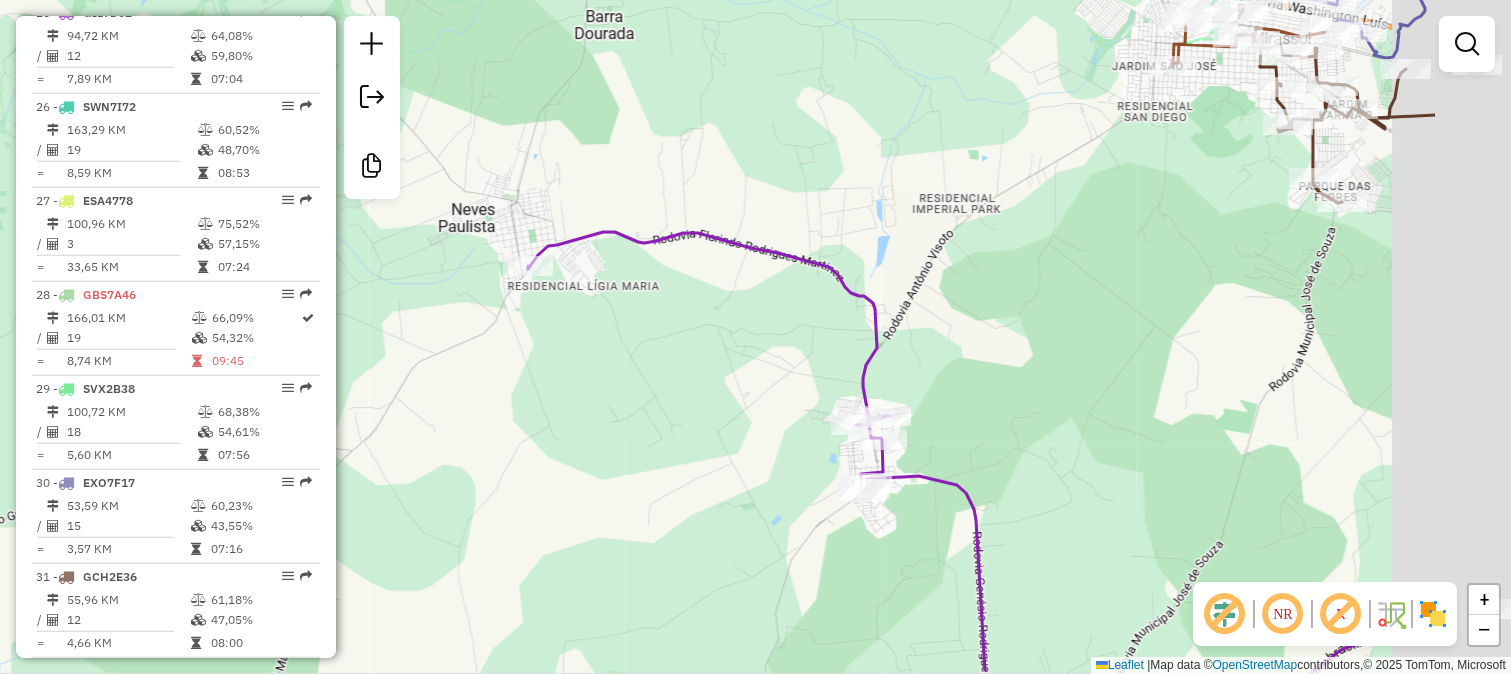 drag, startPoint x: 888, startPoint y: 494, endPoint x: 661, endPoint y: 423, distance: 237.84448 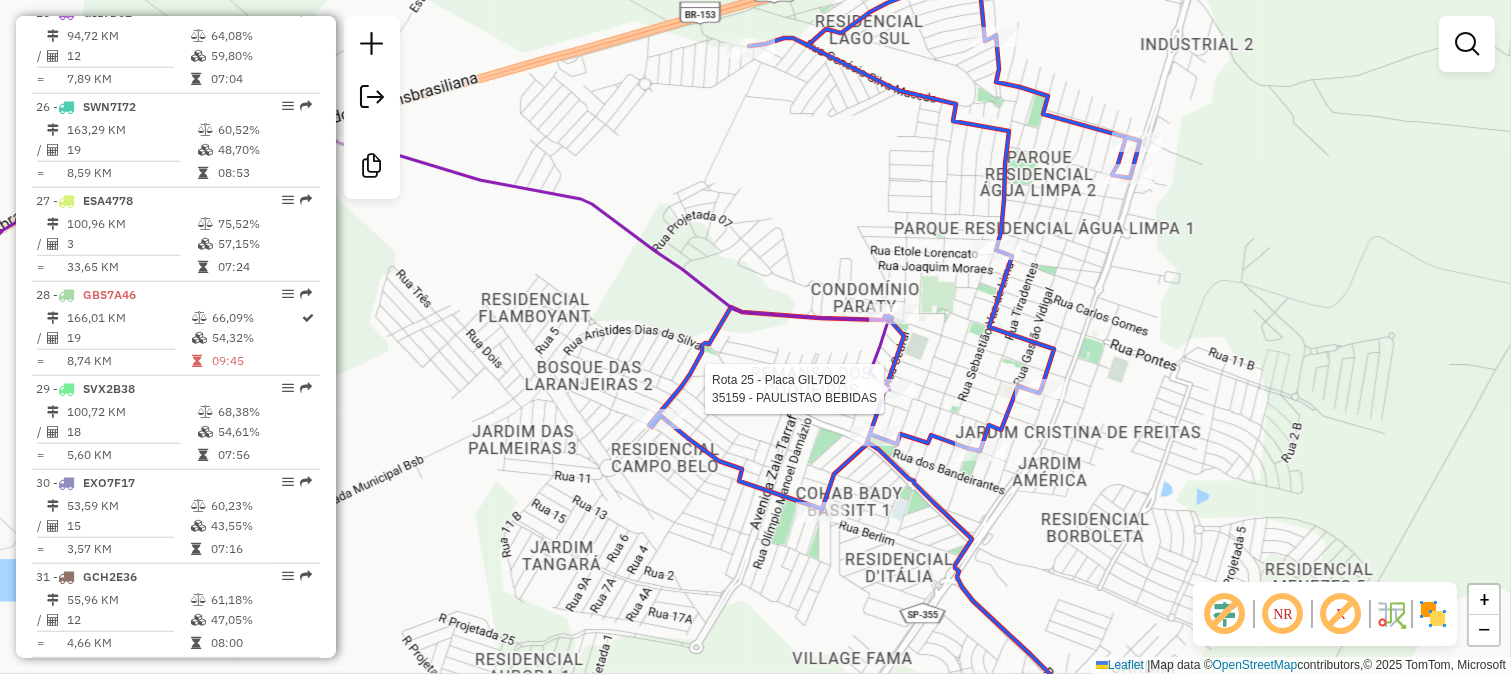 select on "*********" 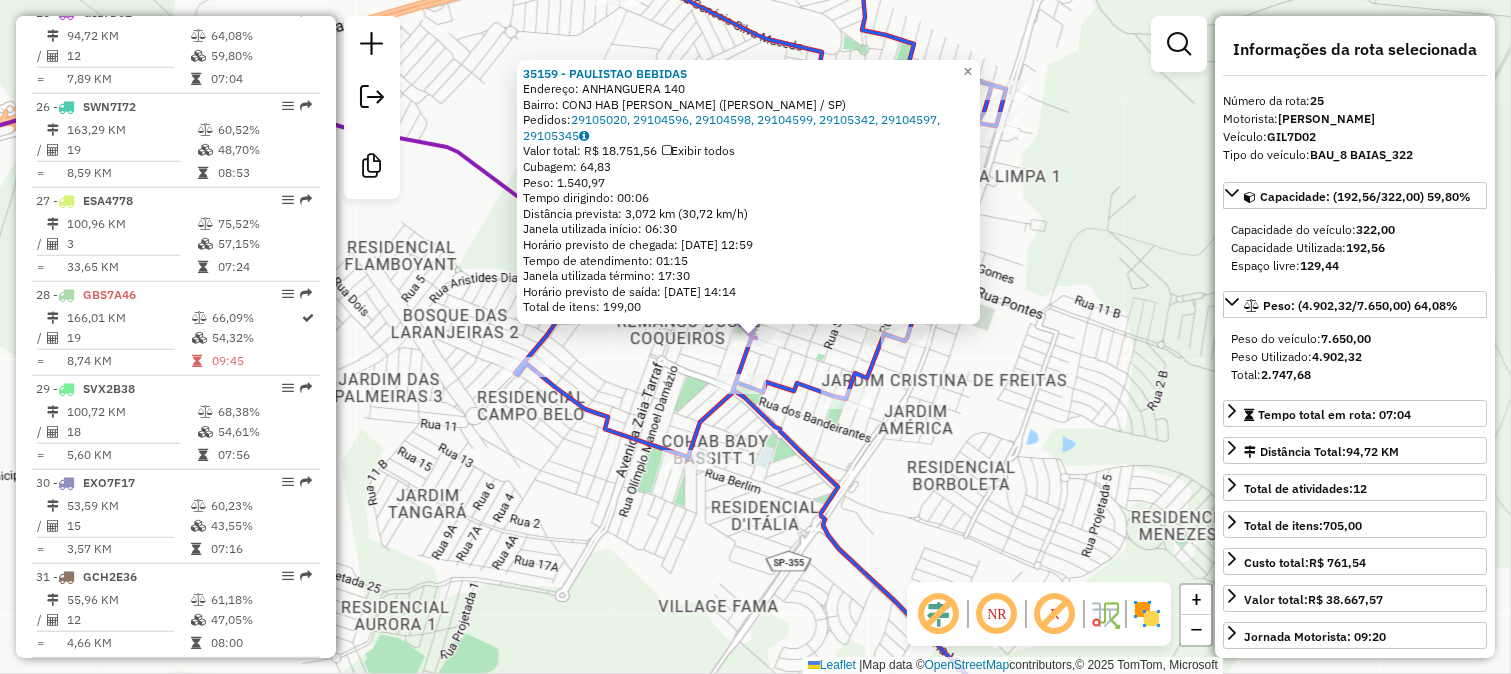 click on "35159 - PAULISTAO BEBIDAS  Endereço:  ANHANGUERA 140   Bairro: CONJ HAB [PERSON_NAME] ([GEOGRAPHIC_DATA] / SP)   Pedidos:  29105020, 29104596, 29104598, 29104599, 29105342, 29104597, 29105345   Valor total: R$ 18.751,56   Exibir todos   Cubagem: 64,83  Peso: 1.540,97  Tempo dirigindo: 00:06   Distância prevista: 3,072 km (30,72 km/h)   [GEOGRAPHIC_DATA] utilizada início: 06:30   Horário previsto de chegada: [DATE] 12:59   Tempo de atendimento: 01:15   Janela utilizada término: 17:30   Horário previsto de saída: [DATE] 14:14   Total de itens: 199,00  × Janela de atendimento Grade de atendimento Capacidade Transportadoras Veículos Cliente Pedidos  Rotas Selecione os dias de semana para filtrar as janelas de atendimento  Seg   Ter   Qua   Qui   Sex   Sáb   Dom  Informe o período da janela de atendimento: De: Até:  Filtrar exatamente a janela do cliente  Considerar janela de atendimento padrão  Selecione os dias de semana para filtrar as grades de atendimento  Seg   Ter   Qua   Qui   Sex   Sáb   Dom  De:" 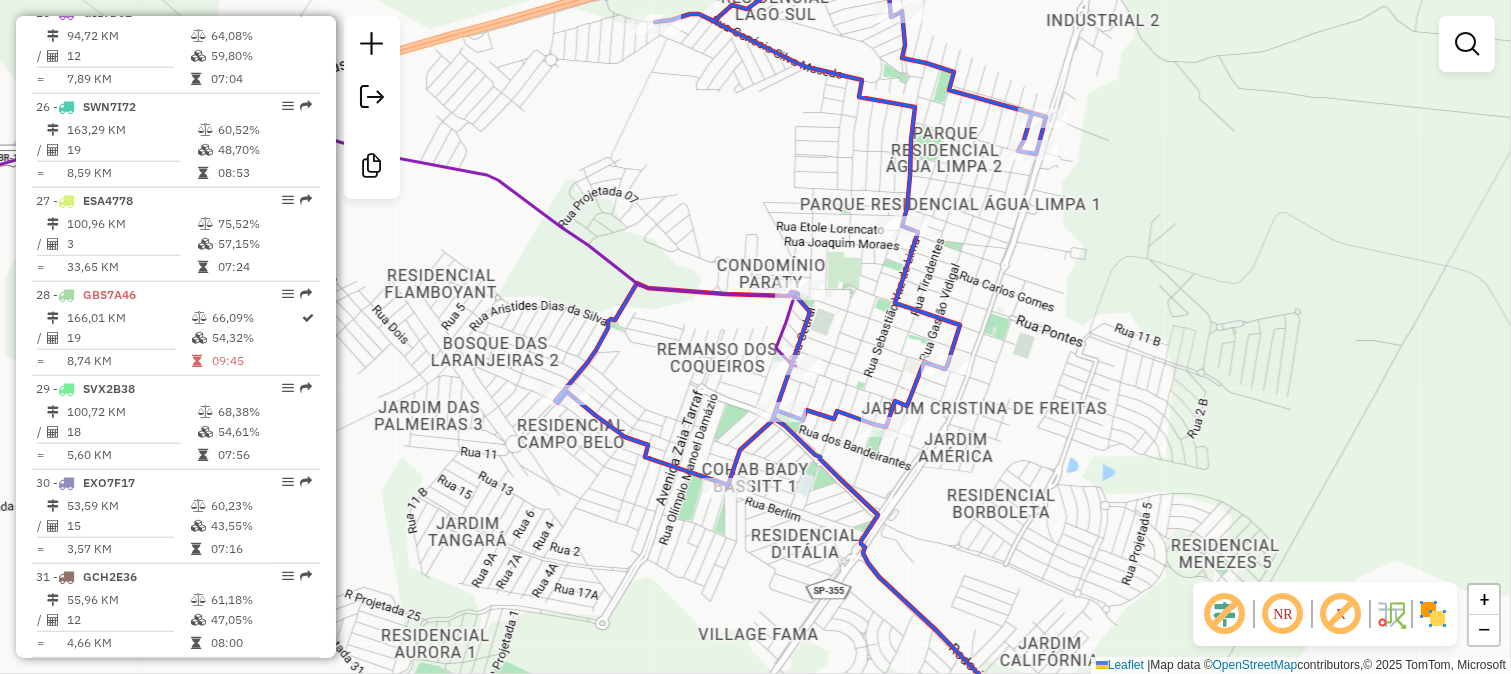 click on "Janela de atendimento Grade de atendimento Capacidade Transportadoras Veículos Cliente Pedidos  Rotas Selecione os dias de semana para filtrar as janelas de atendimento  Seg   Ter   Qua   Qui   Sex   Sáb   Dom  Informe o período da janela de atendimento: De: Até:  Filtrar exatamente a janela do cliente  Considerar janela de atendimento padrão  Selecione os dias de semana para filtrar as grades de atendimento  Seg   Ter   Qua   Qui   Sex   Sáb   Dom   Considerar clientes sem dia de atendimento cadastrado  Clientes fora do dia de atendimento selecionado Filtrar as atividades entre os valores definidos abaixo:  Peso mínimo:   Peso máximo:   Cubagem mínima:   Cubagem máxima:   De:   Até:  Filtrar as atividades entre o tempo de atendimento definido abaixo:  De:   Até:   Considerar capacidade total dos clientes não roteirizados Transportadora: Selecione um ou mais itens Tipo de veículo: Selecione um ou mais itens Veículo: Selecione um ou mais itens Motorista: Selecione um ou mais itens Nome: Rótulo:" 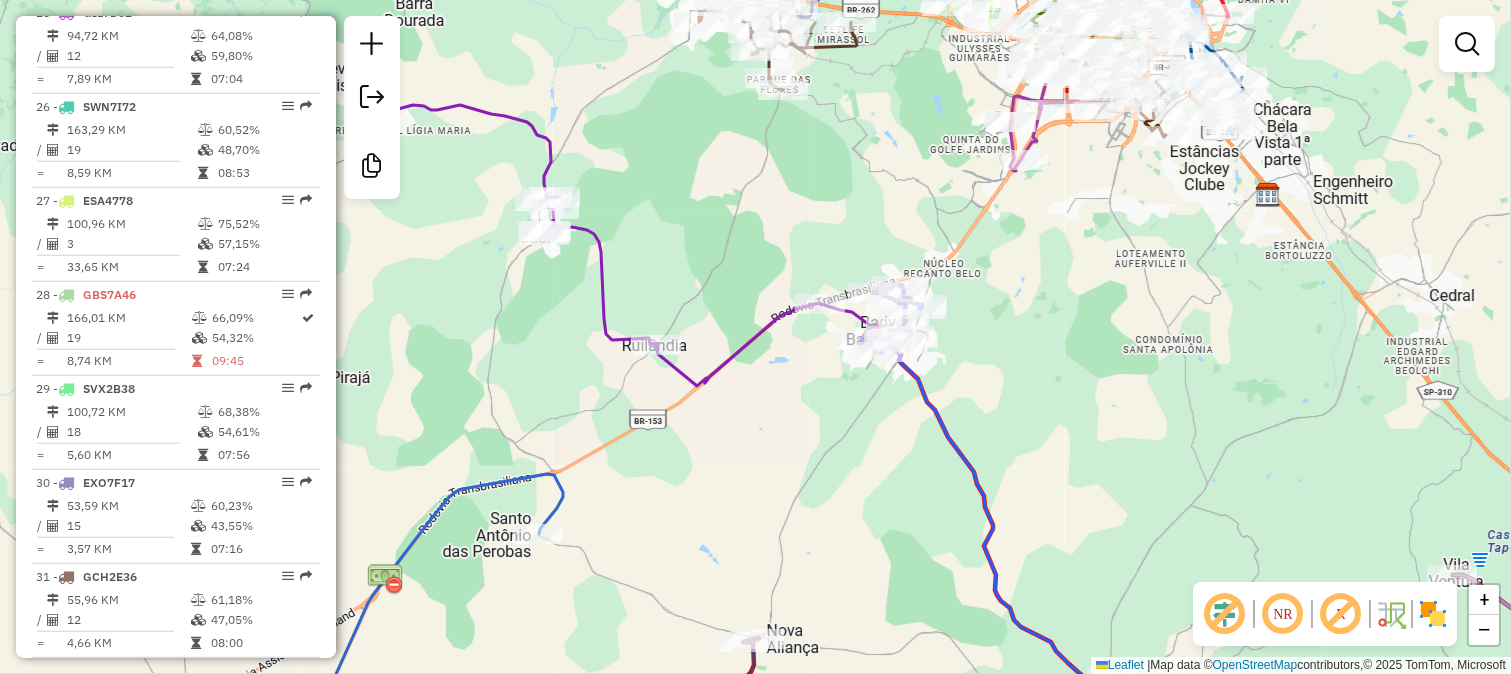 click 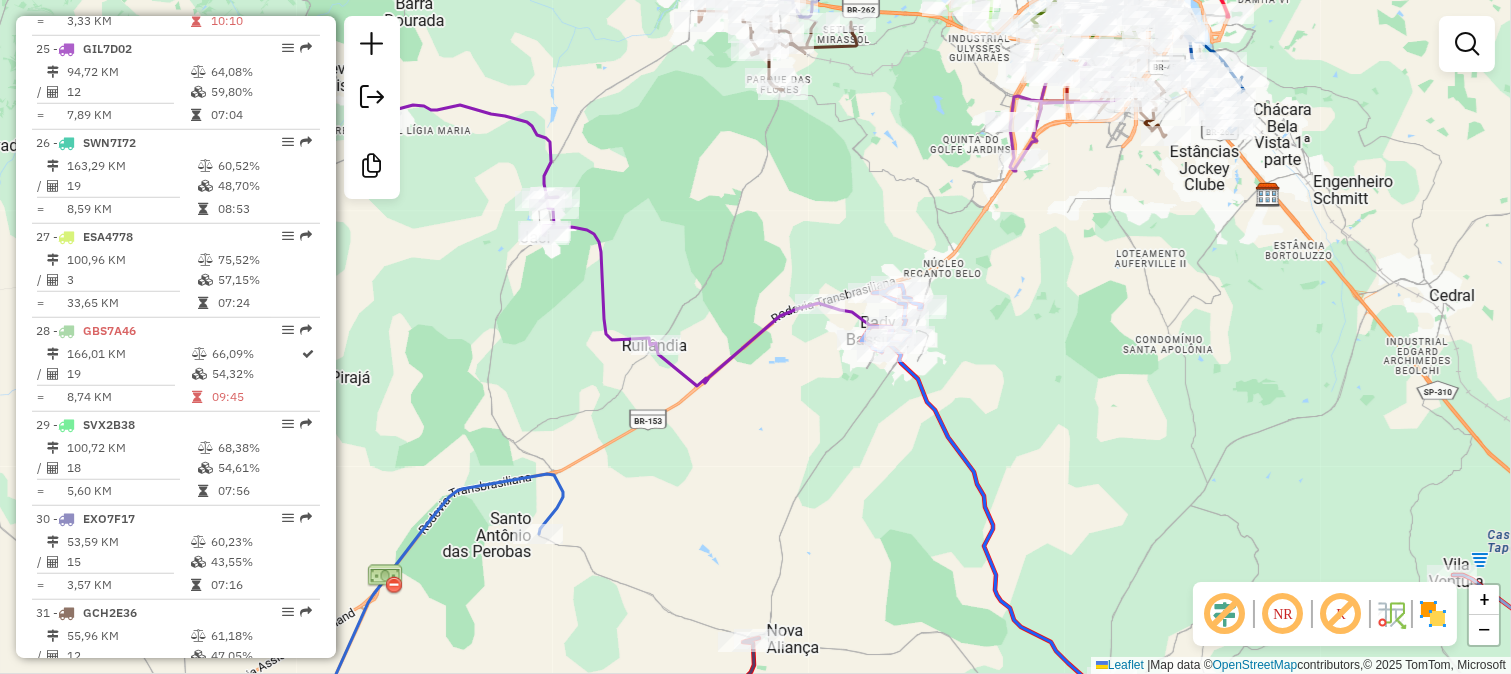 select on "*********" 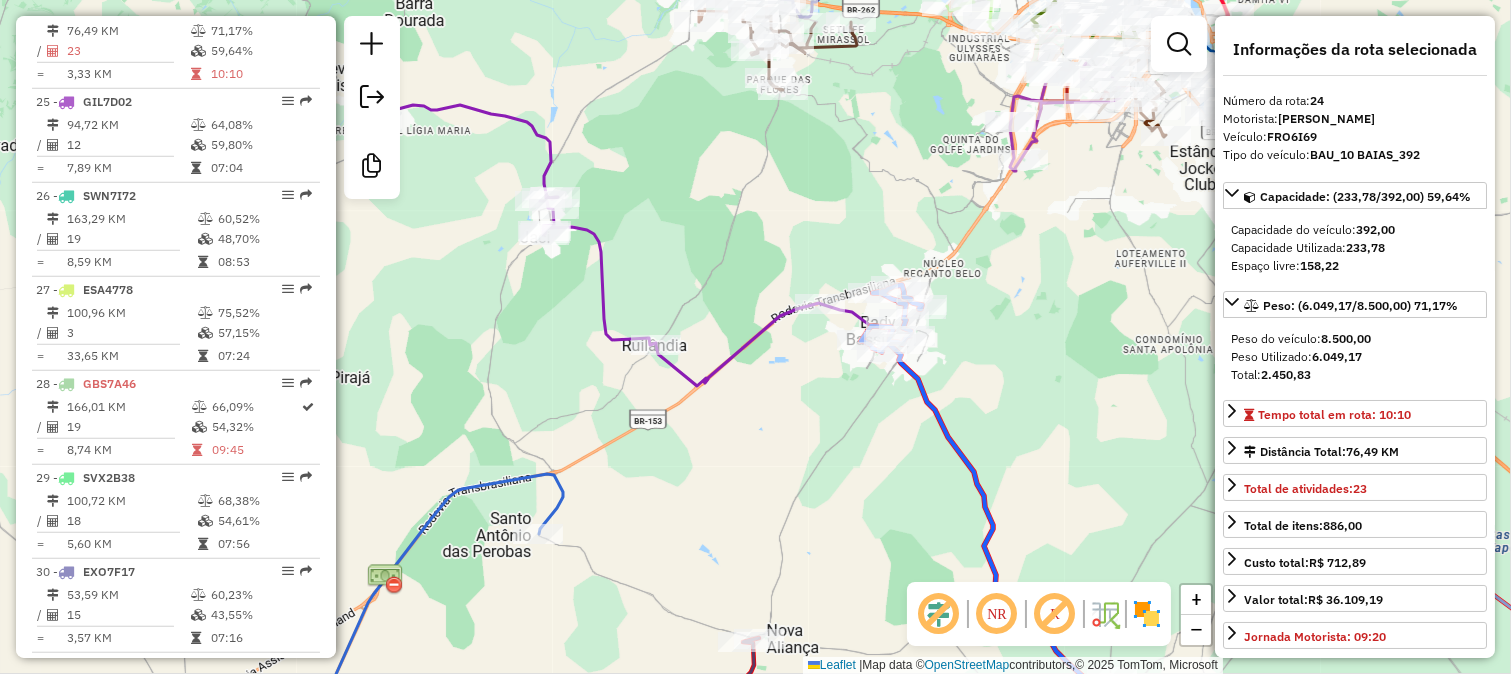 drag, startPoint x: 1053, startPoint y: 477, endPoint x: 938, endPoint y: 271, distance: 235.92584 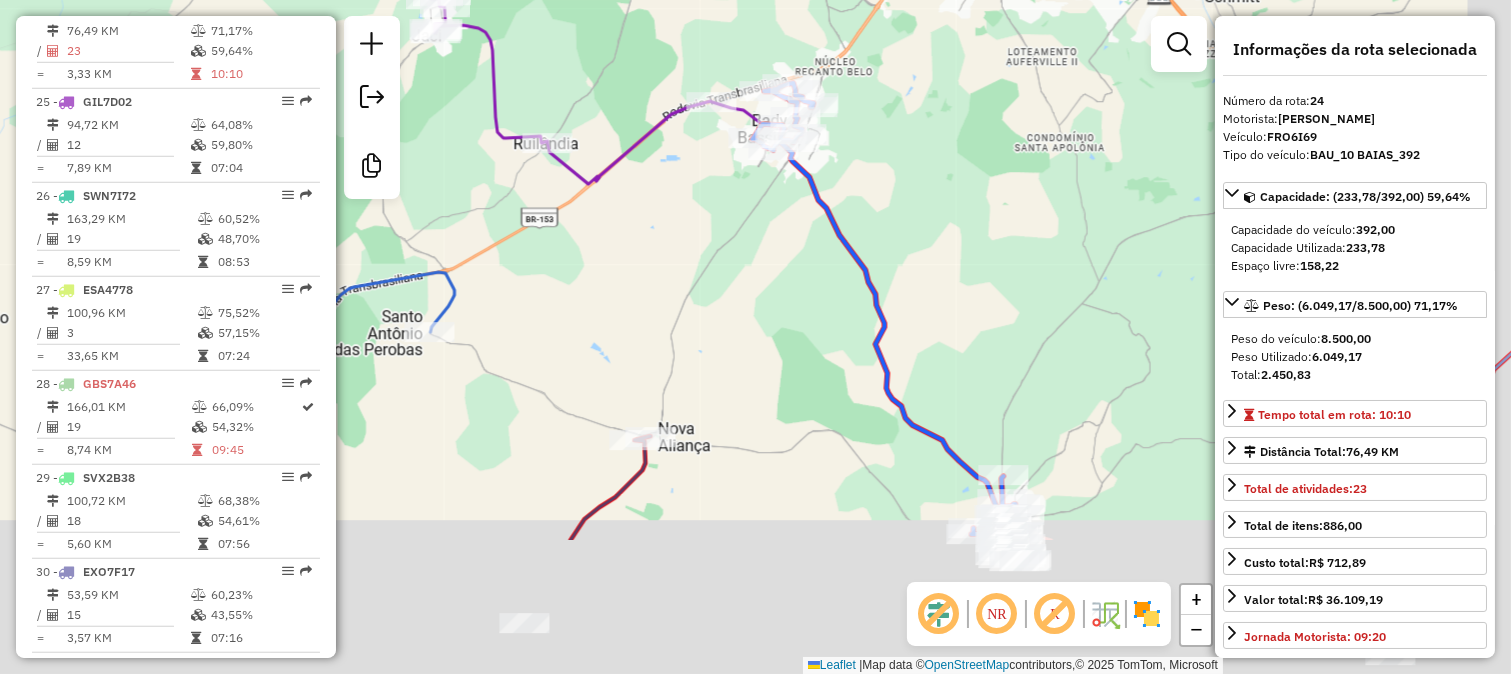scroll, scrollTop: 2965, scrollLeft: 0, axis: vertical 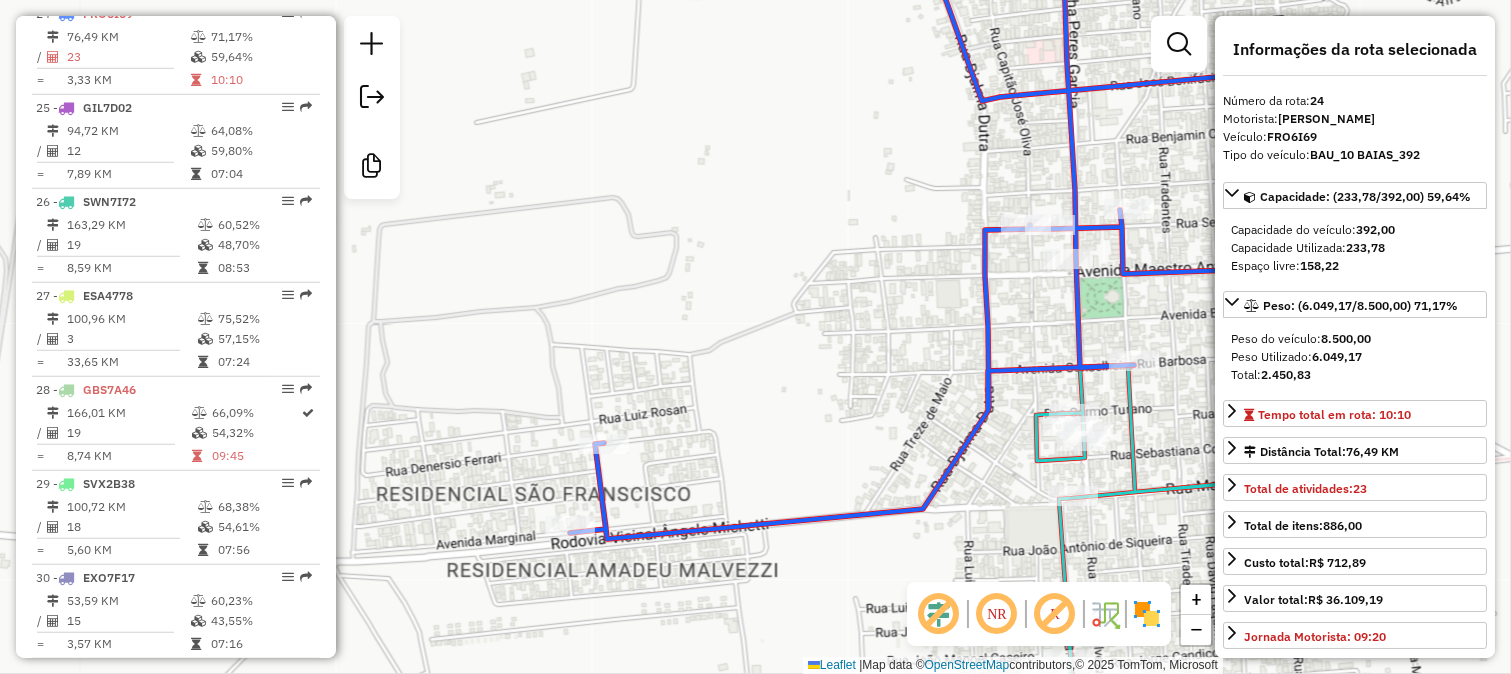 click 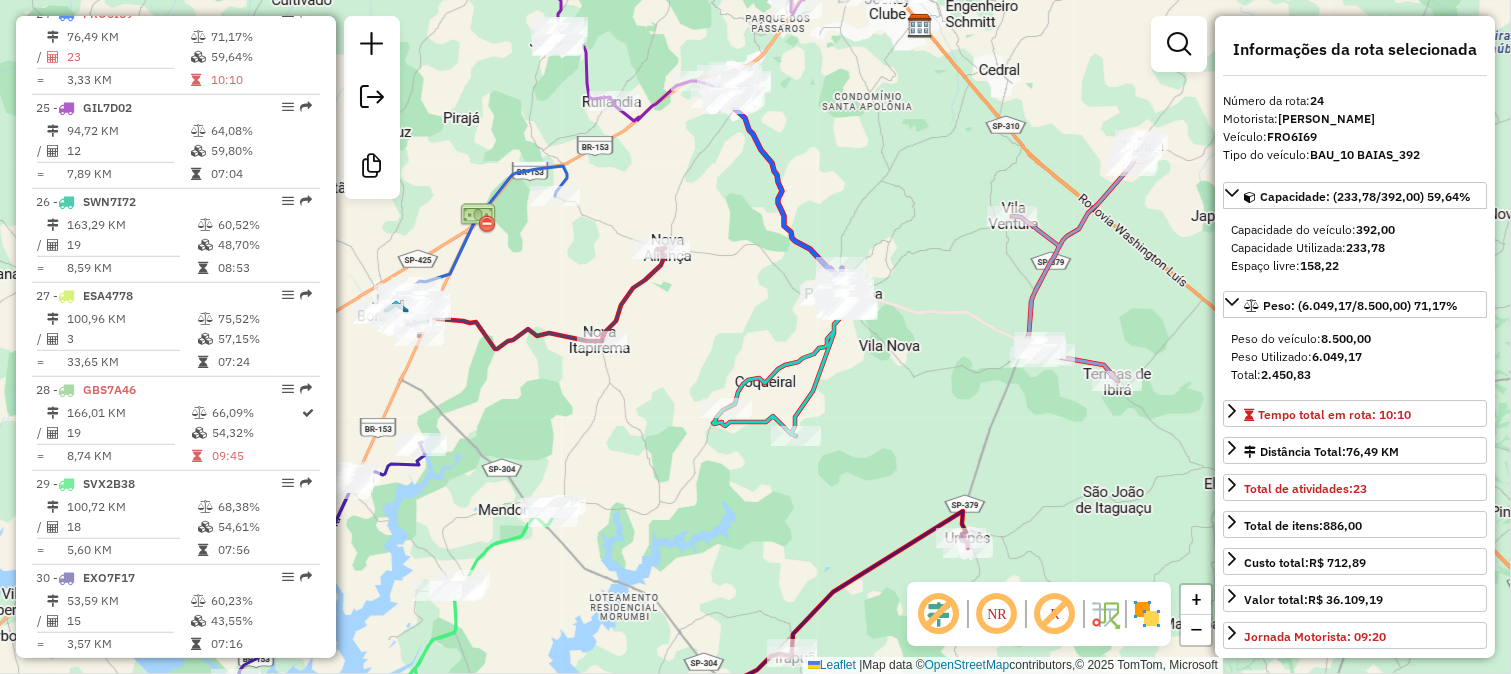 click 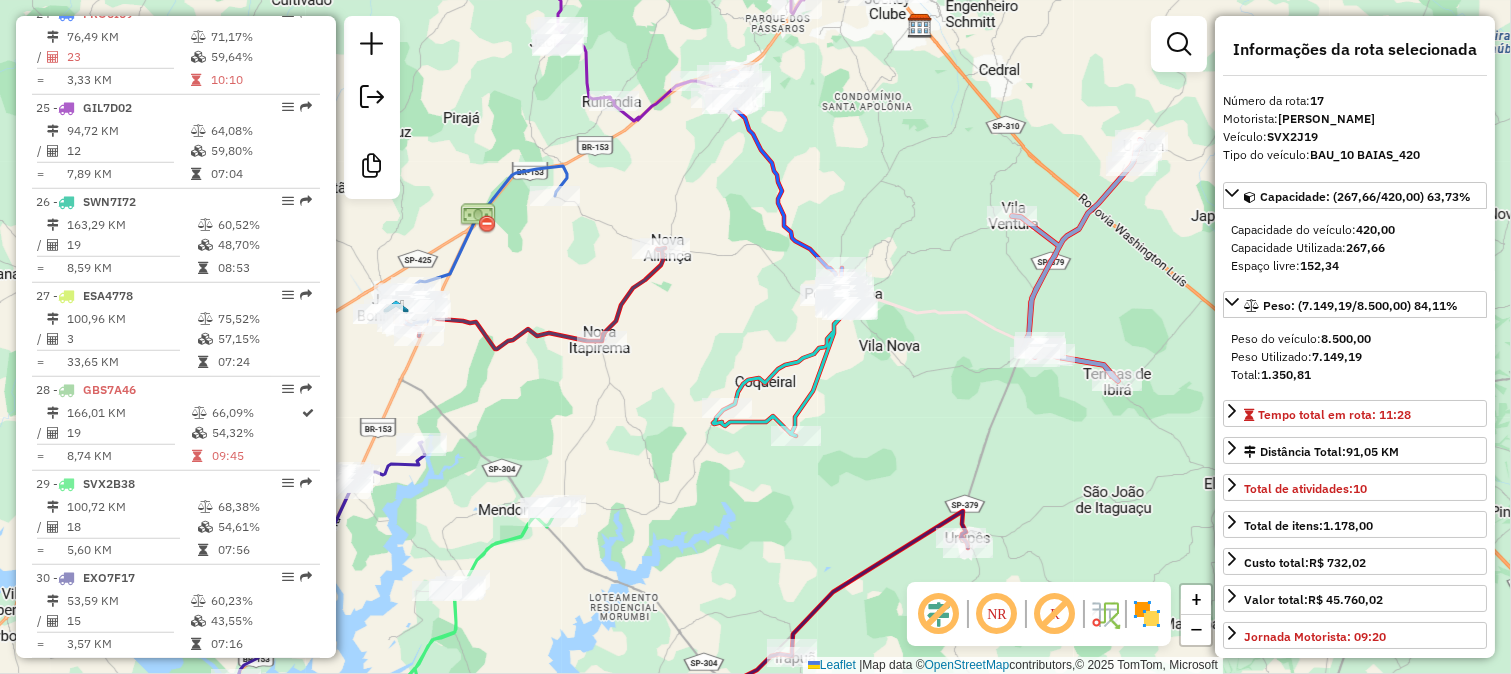 scroll, scrollTop: 2308, scrollLeft: 0, axis: vertical 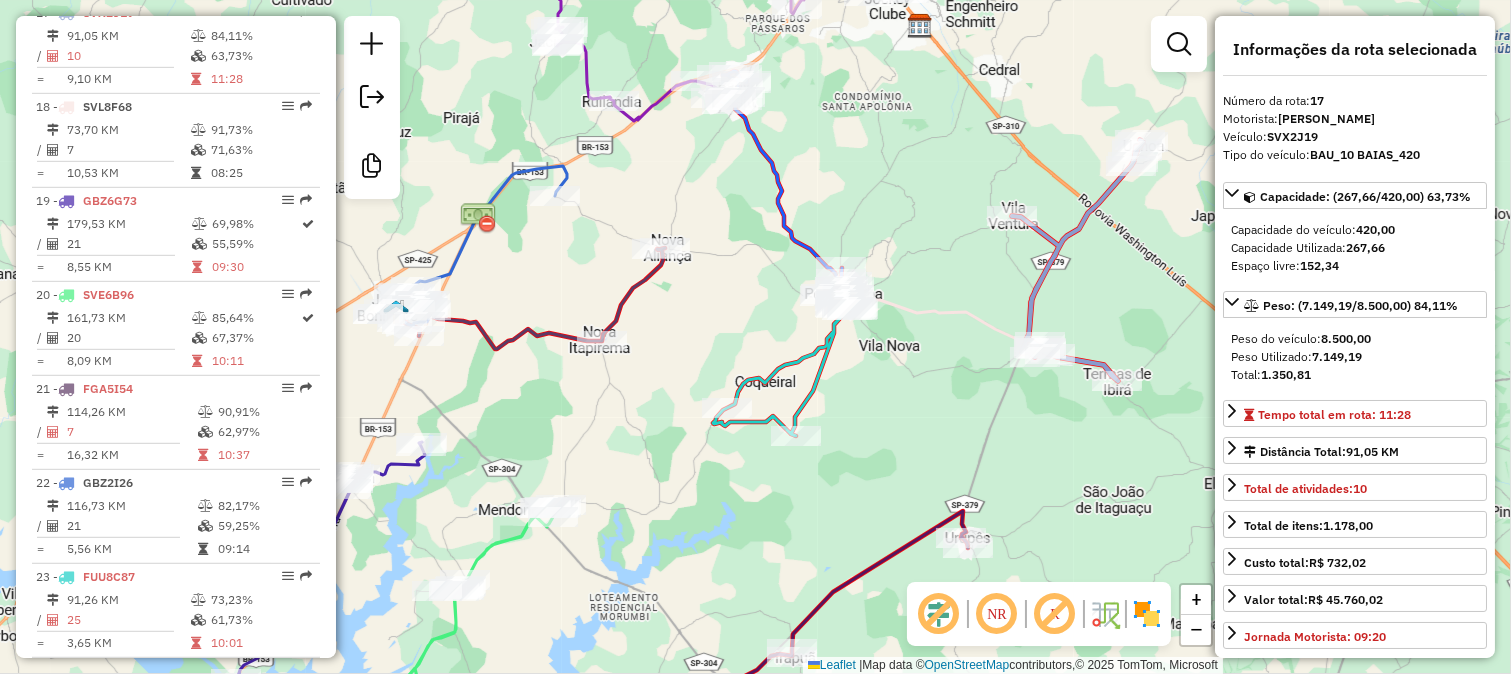 click on "Janela de atendimento Grade de atendimento Capacidade Transportadoras Veículos Cliente Pedidos  Rotas Selecione os dias de semana para filtrar as janelas de atendimento  Seg   Ter   Qua   Qui   Sex   Sáb   Dom  Informe o período da janela de atendimento: De: Até:  Filtrar exatamente a janela do cliente  Considerar janela de atendimento padrão  Selecione os dias de semana para filtrar as grades de atendimento  Seg   Ter   Qua   Qui   Sex   Sáb   Dom   Considerar clientes sem dia de atendimento cadastrado  Clientes fora do dia de atendimento selecionado Filtrar as atividades entre os valores definidos abaixo:  Peso mínimo:   Peso máximo:   Cubagem mínima:   Cubagem máxima:   De:   Até:  Filtrar as atividades entre o tempo de atendimento definido abaixo:  De:   Até:   Considerar capacidade total dos clientes não roteirizados Transportadora: Selecione um ou mais itens Tipo de veículo: Selecione um ou mais itens Veículo: Selecione um ou mais itens Motorista: Selecione um ou mais itens Nome: Rótulo:" 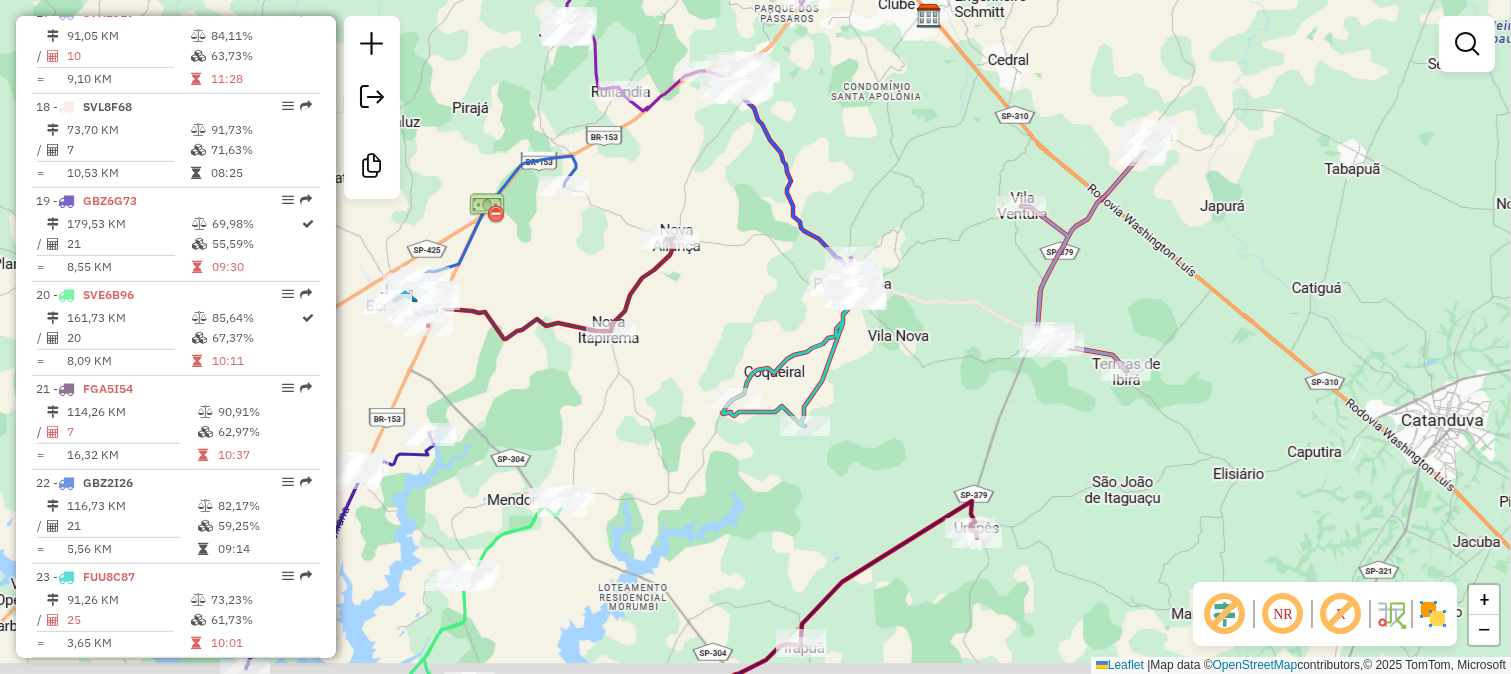 drag, startPoint x: 821, startPoint y: 471, endPoint x: 928, endPoint y: 245, distance: 250.04999 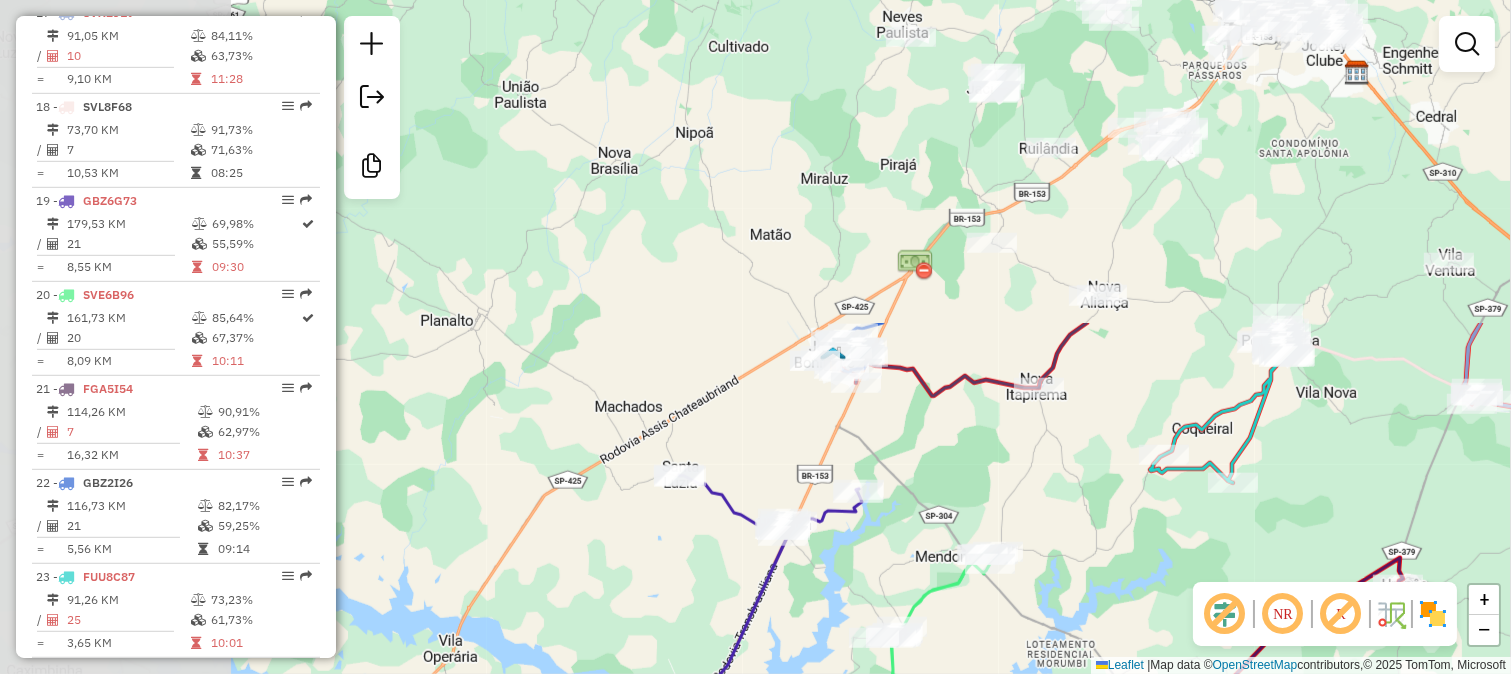 drag, startPoint x: 617, startPoint y: 144, endPoint x: 866, endPoint y: 534, distance: 462.71048 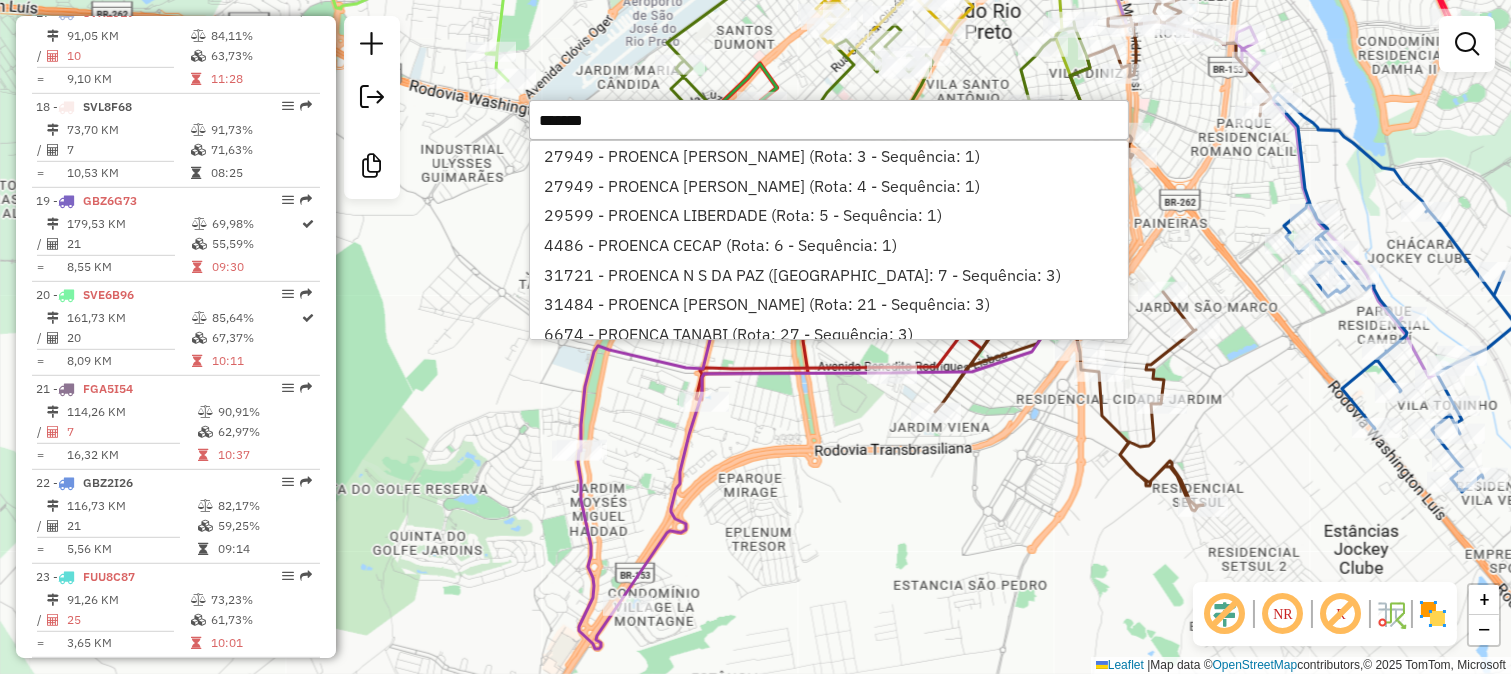 type on "*******" 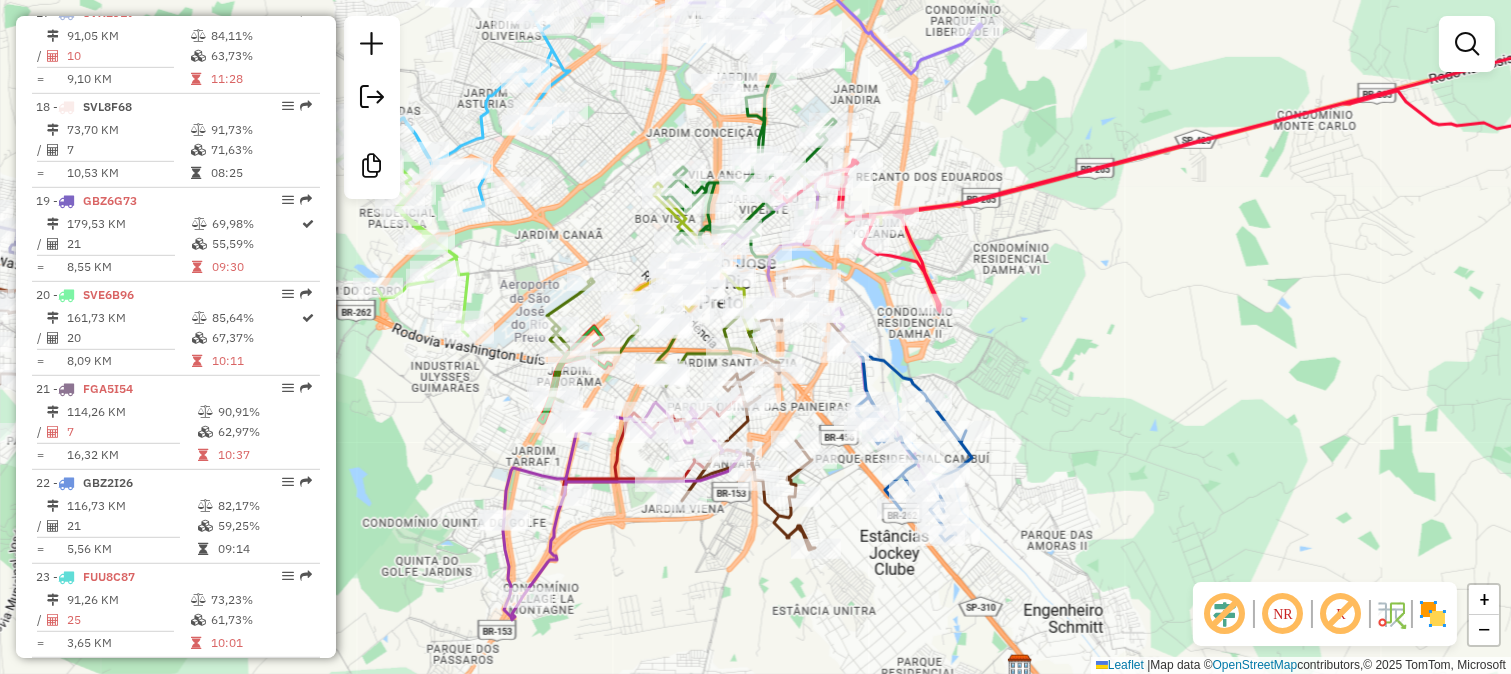 drag, startPoint x: 1000, startPoint y: 302, endPoint x: 1125, endPoint y: 327, distance: 127.47549 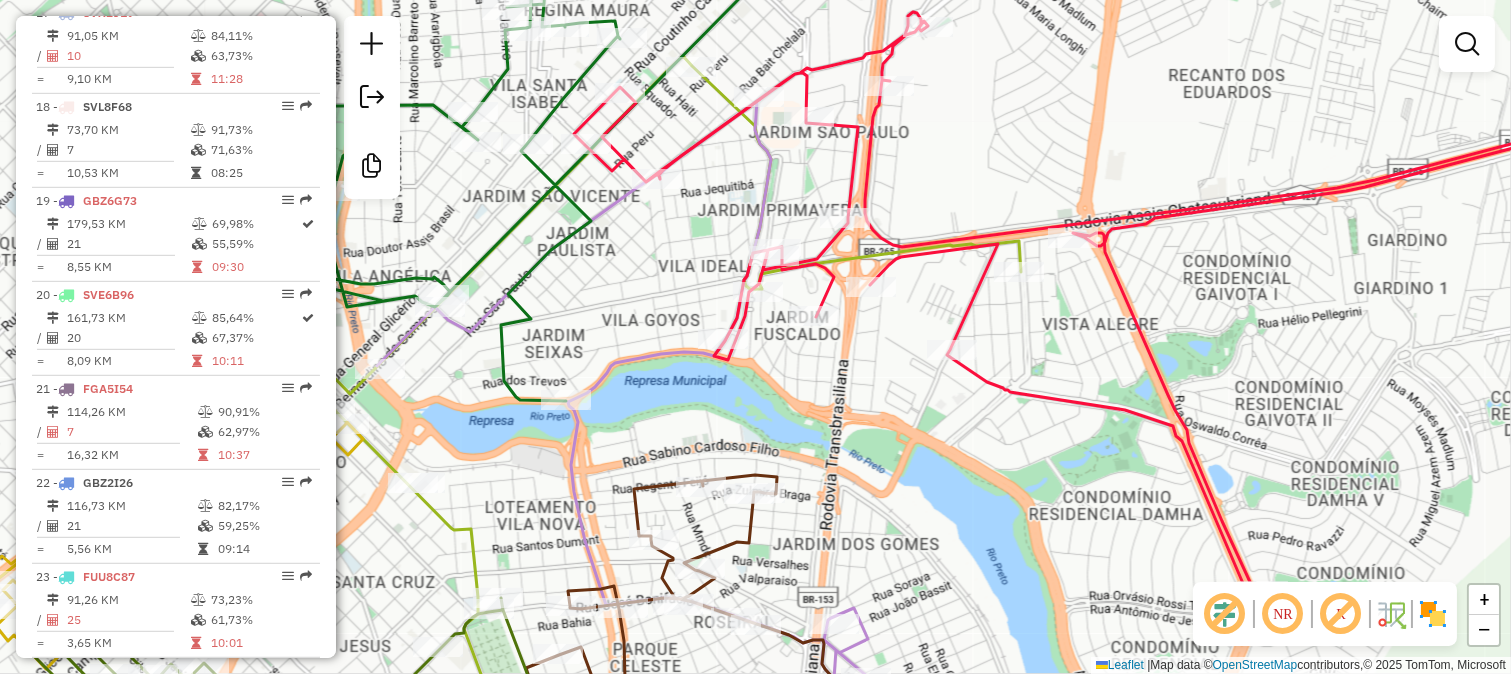 click 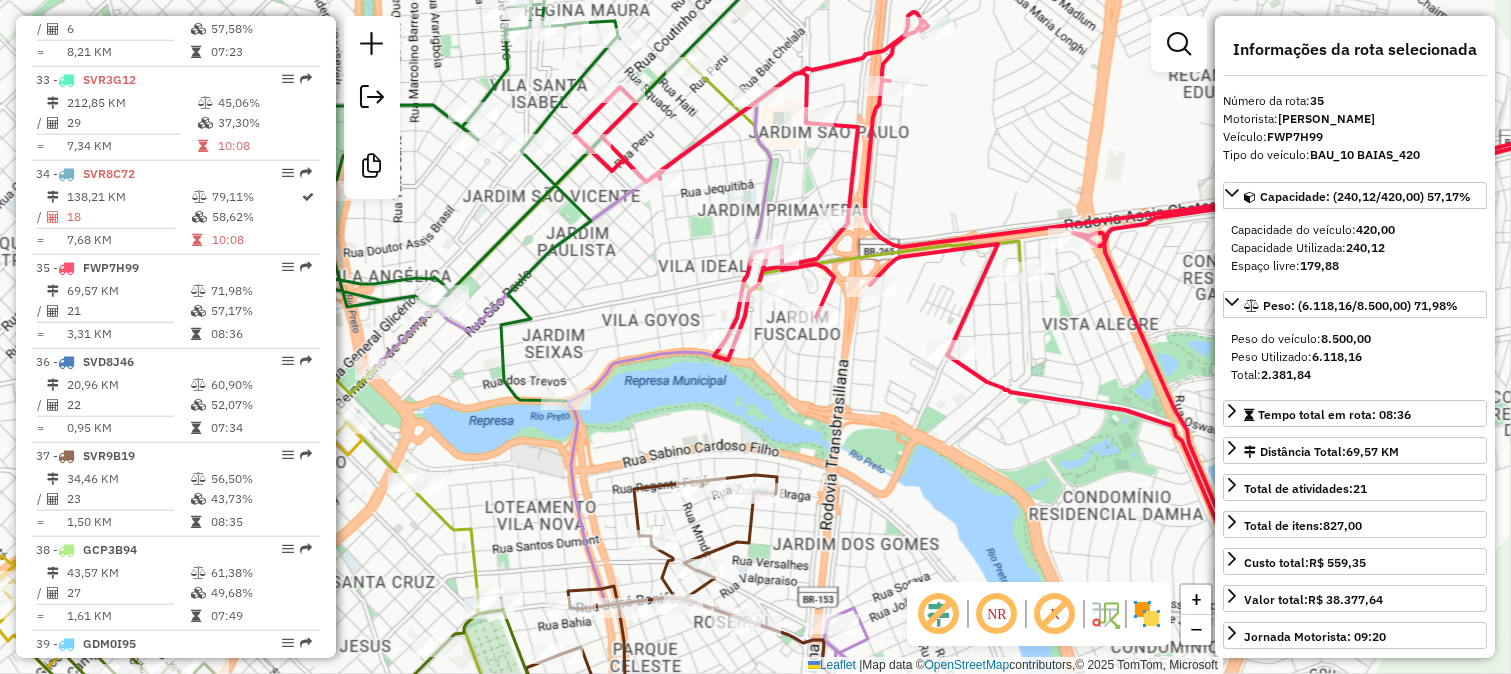 scroll, scrollTop: 4000, scrollLeft: 0, axis: vertical 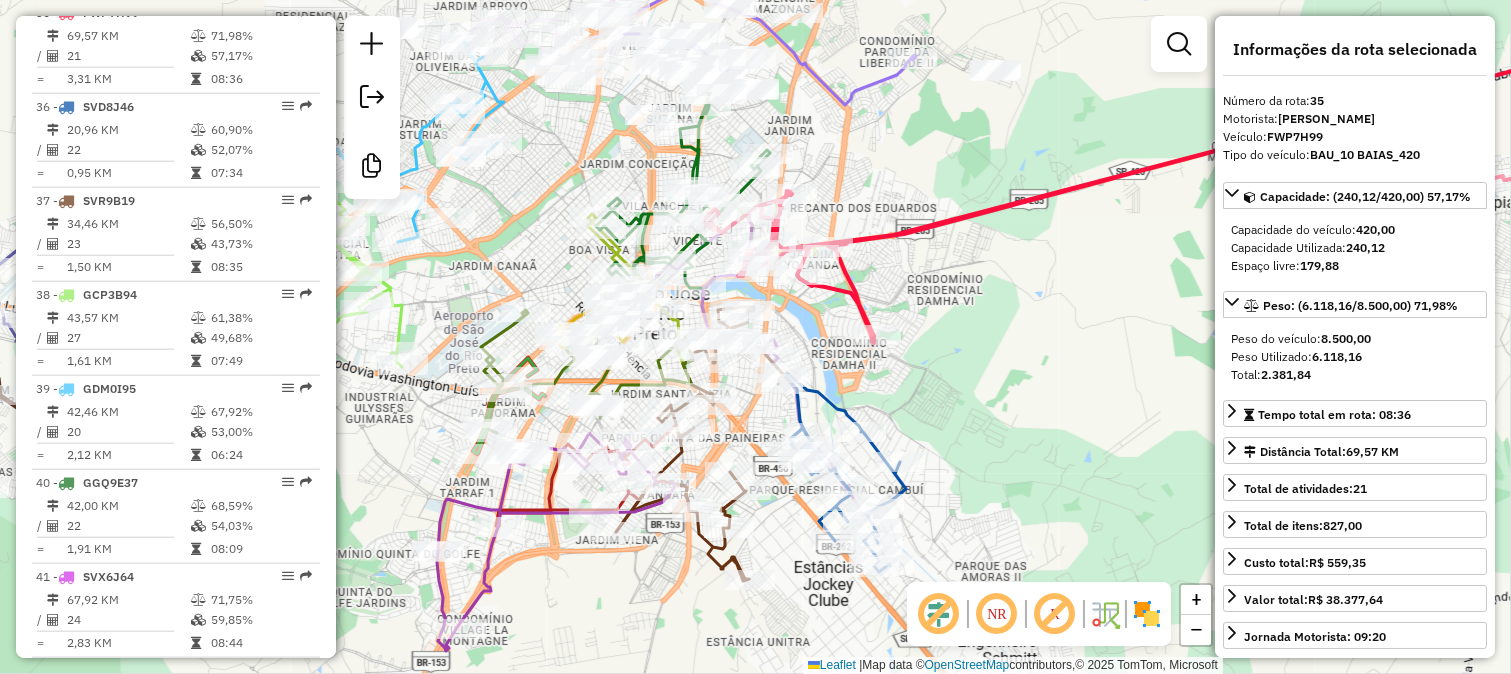 click 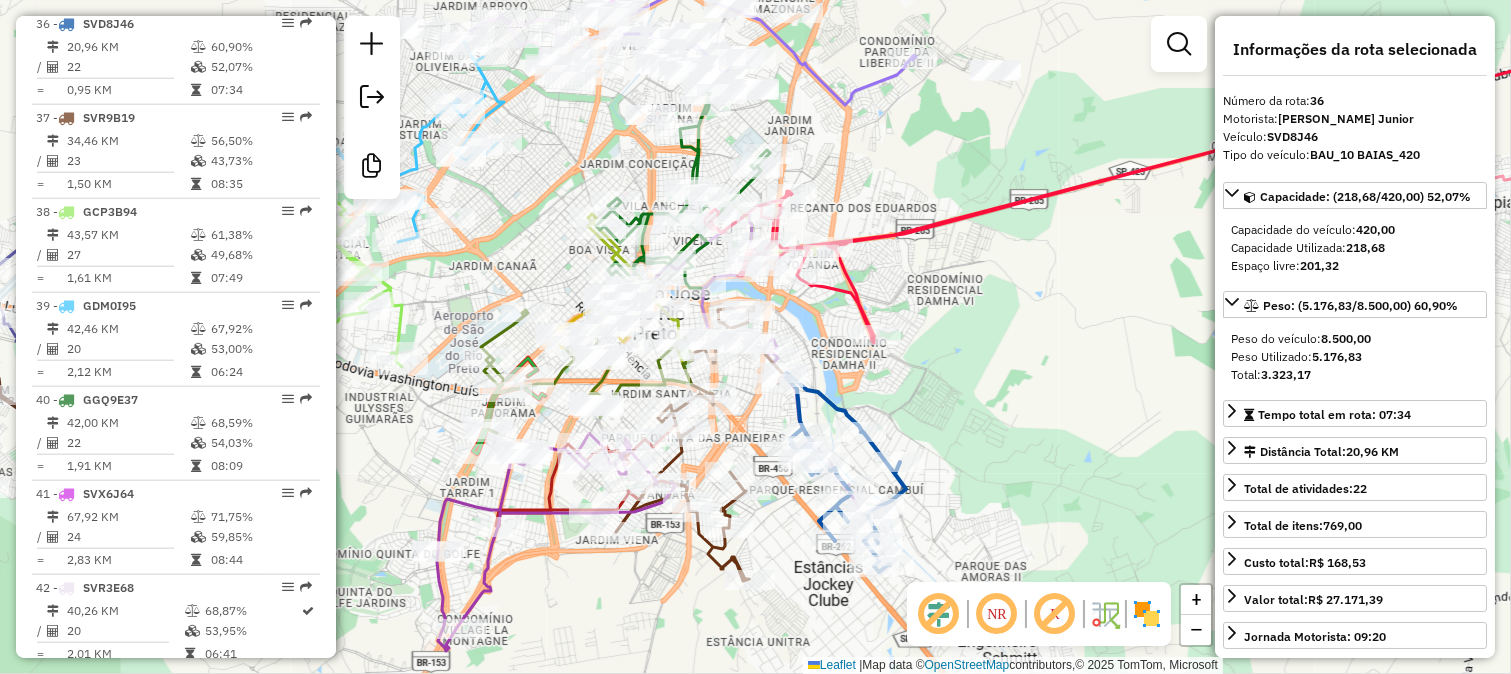 scroll, scrollTop: 4093, scrollLeft: 0, axis: vertical 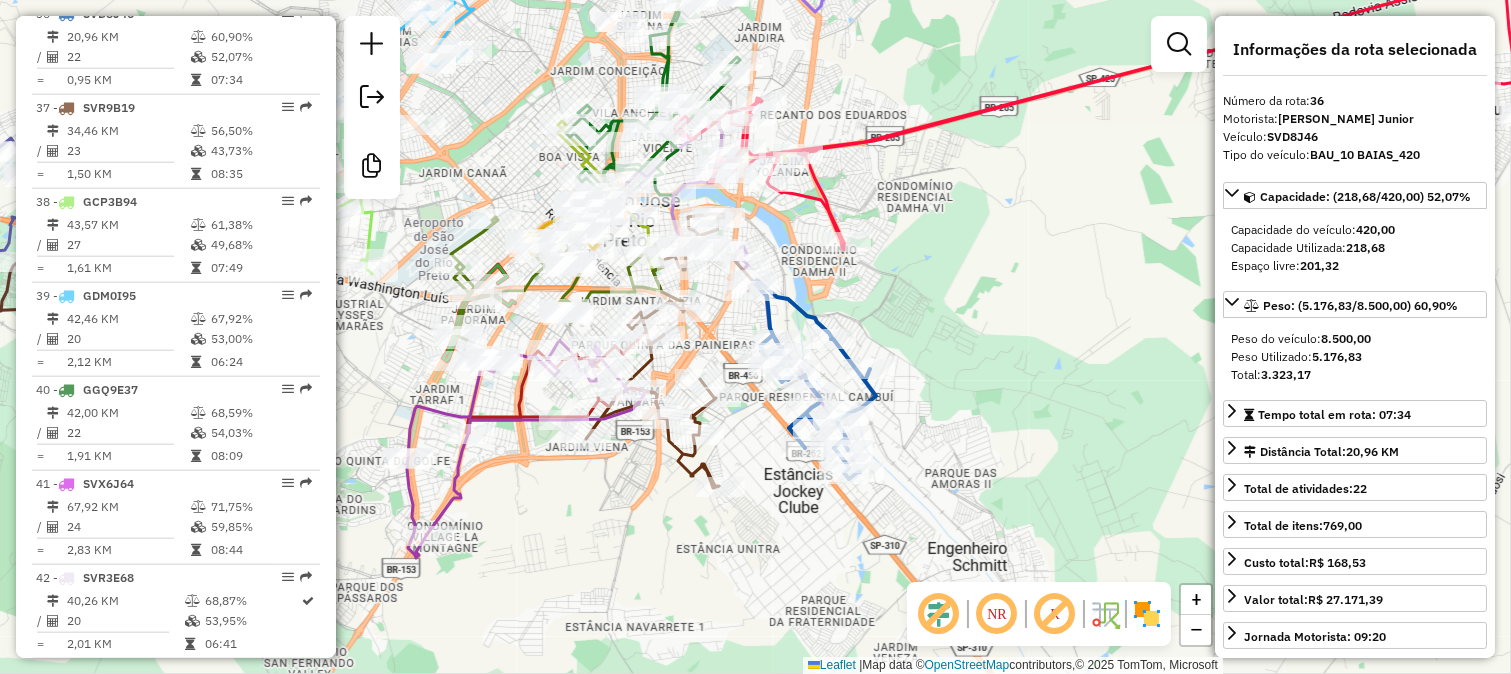 drag, startPoint x: 734, startPoint y: 436, endPoint x: 884, endPoint y: 416, distance: 151.32745 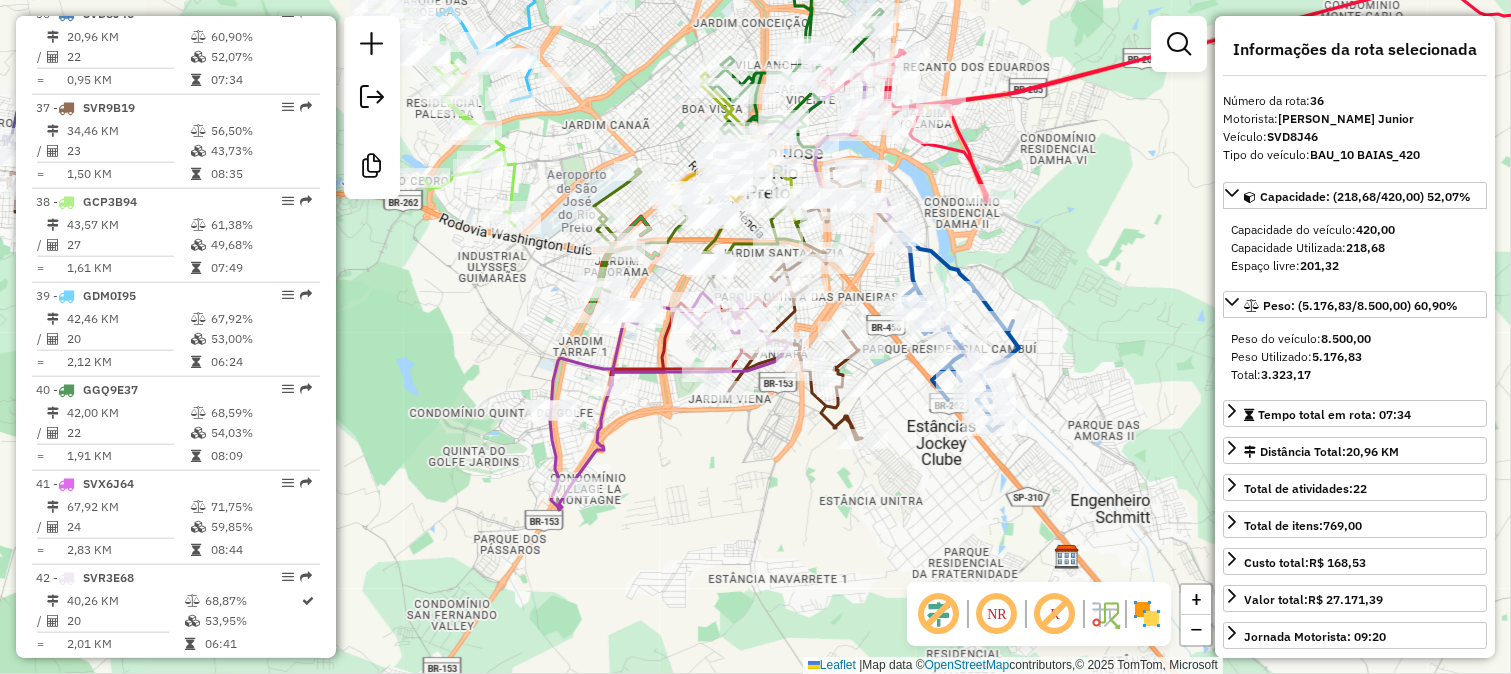 drag, startPoint x: 626, startPoint y: 133, endPoint x: 813, endPoint y: 404, distance: 329.25674 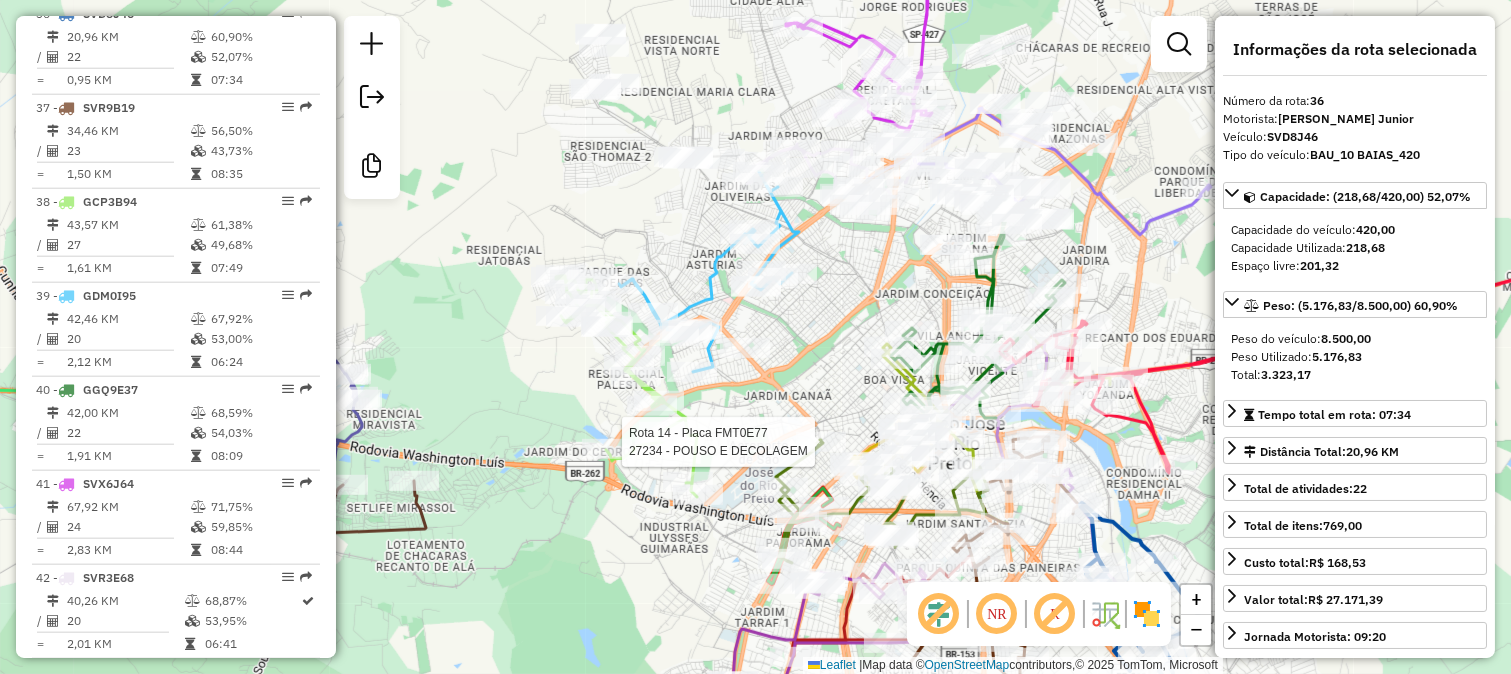 click on "Rota 14 - Placa FMT0E77  27234 - POUSO E DECOLAGEM Rota 39 - Placa GDM0I95  30760 - BAR E MERCEARIA SENO Rota 39 - Placa GDM0I95  32017 - S FESTA NOVA OPCAO Rota 39 - Placa GDM0I95  28114 - SUPERMERCADO ZUCATTO Janela de atendimento Grade de atendimento Capacidade Transportadoras Veículos Cliente Pedidos  Rotas Selecione os dias de semana para filtrar as janelas de atendimento  Seg   Ter   Qua   Qui   Sex   Sáb   Dom  Informe o período da janela de atendimento: De: Até:  Filtrar exatamente a janela do cliente  Considerar janela de atendimento padrão  Selecione os dias de semana para filtrar as grades de atendimento  Seg   Ter   Qua   Qui   Sex   Sáb   Dom   Considerar clientes sem dia de atendimento cadastrado  Clientes fora do dia de atendimento selecionado Filtrar as atividades entre os valores definidos abaixo:  Peso mínimo:   Peso máximo:   Cubagem mínima:   Cubagem máxima:   De:   Até:  Filtrar as atividades entre o tempo de atendimento definido abaixo:  De:   Até:  Transportadora: Veículo:" 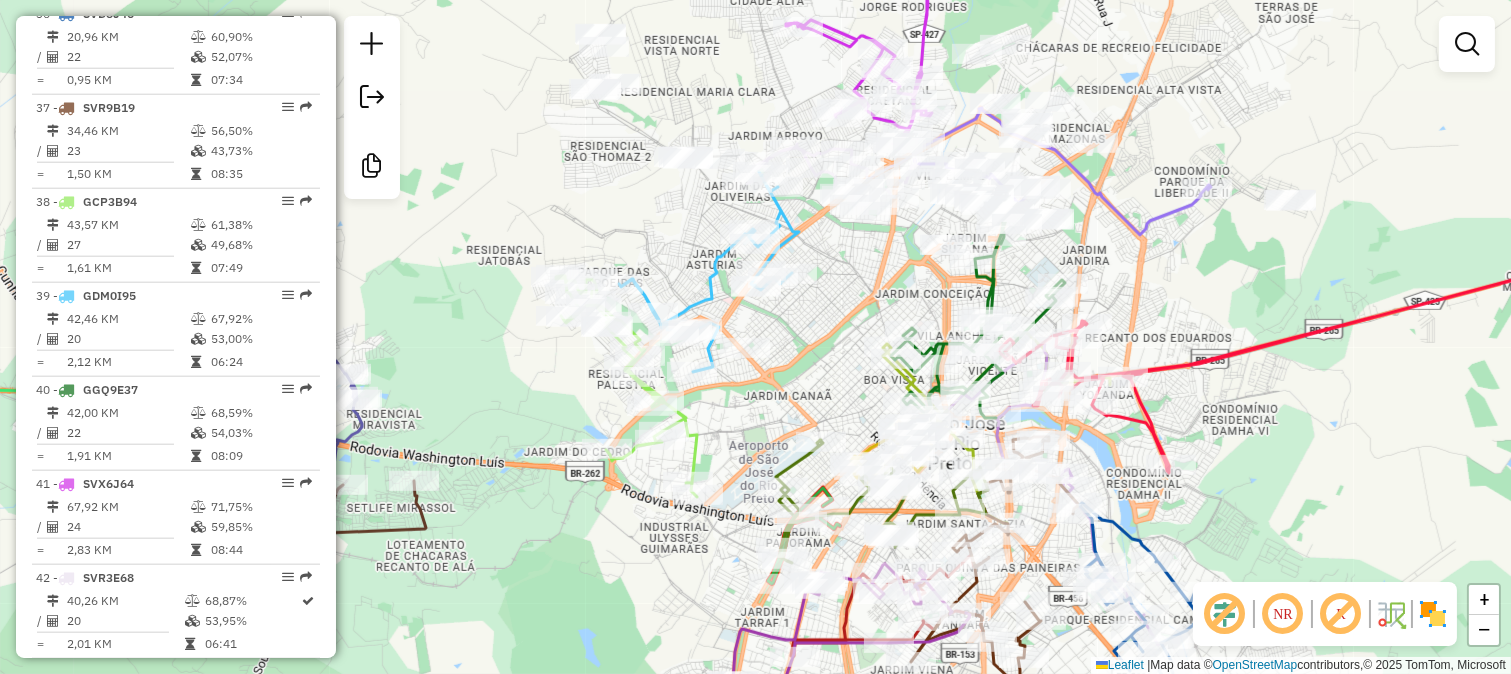 click 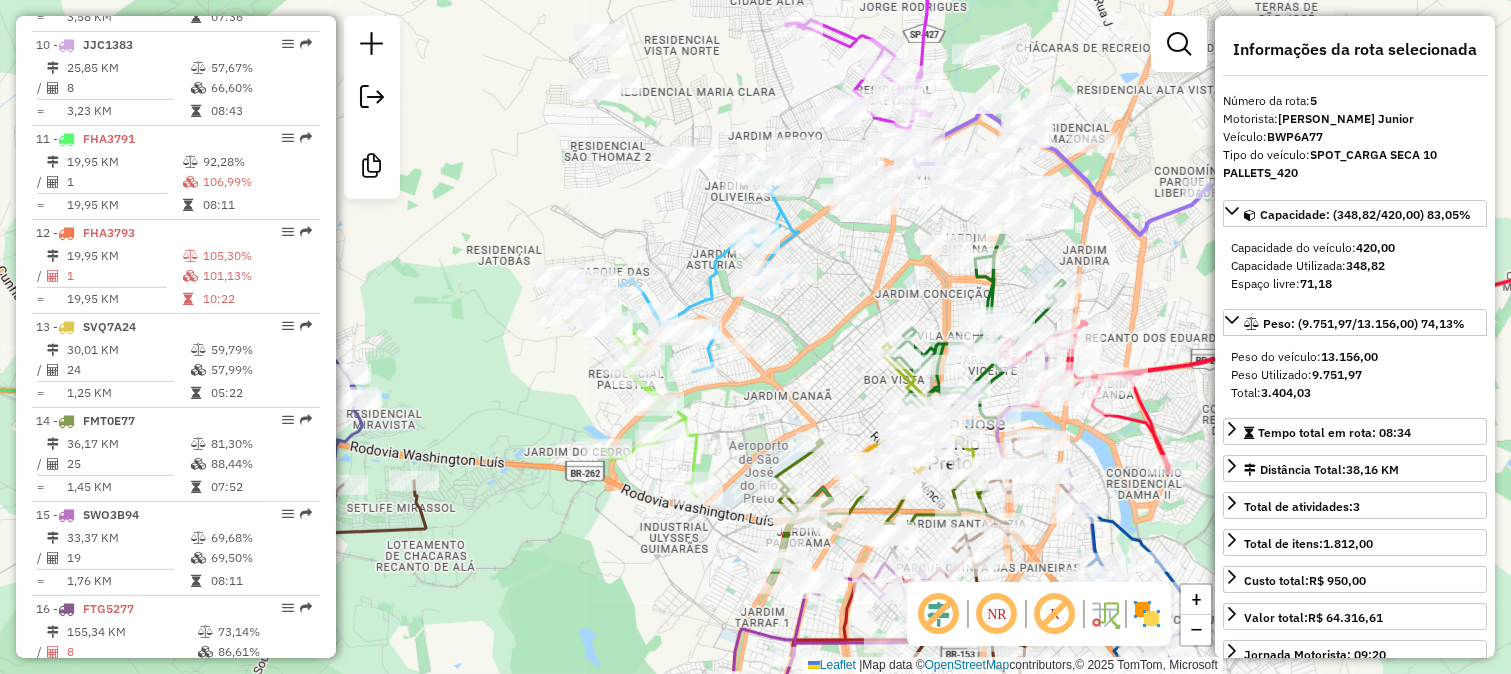 scroll, scrollTop: 1181, scrollLeft: 0, axis: vertical 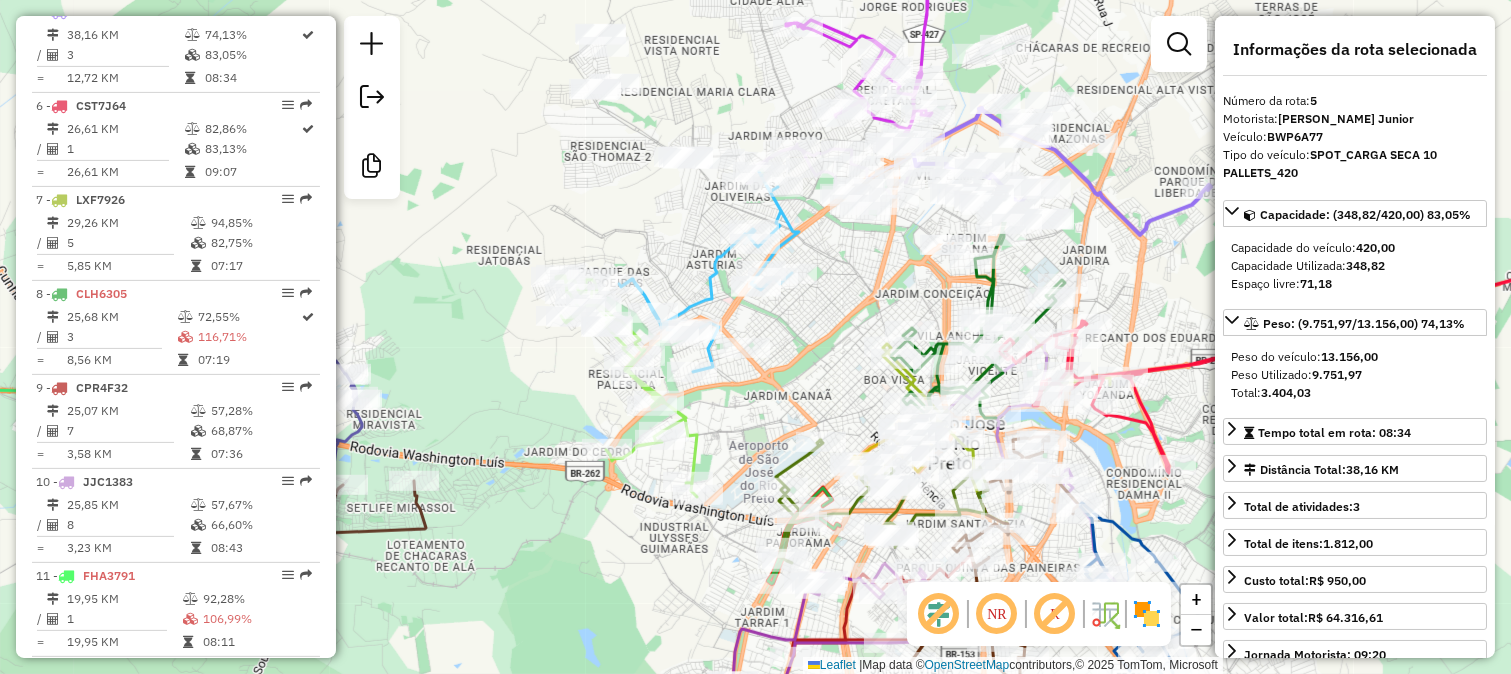 click on "Janela de atendimento Grade de atendimento Capacidade Transportadoras Veículos Cliente Pedidos  Rotas Selecione os dias de semana para filtrar as janelas de atendimento  Seg   Ter   Qua   Qui   Sex   Sáb   Dom  Informe o período da janela de atendimento: De: Até:  Filtrar exatamente a janela do cliente  Considerar janela de atendimento padrão  Selecione os dias de semana para filtrar as grades de atendimento  Seg   Ter   Qua   Qui   Sex   Sáb   Dom   Considerar clientes sem dia de atendimento cadastrado  Clientes fora do dia de atendimento selecionado Filtrar as atividades entre os valores definidos abaixo:  Peso mínimo:   Peso máximo:   Cubagem mínima:   Cubagem máxima:   De:   Até:  Filtrar as atividades entre o tempo de atendimento definido abaixo:  De:   Até:   Considerar capacidade total dos clientes não roteirizados Transportadora: Selecione um ou mais itens Tipo de veículo: Selecione um ou mais itens Veículo: Selecione um ou mais itens Motorista: Selecione um ou mais itens Nome: Rótulo:" 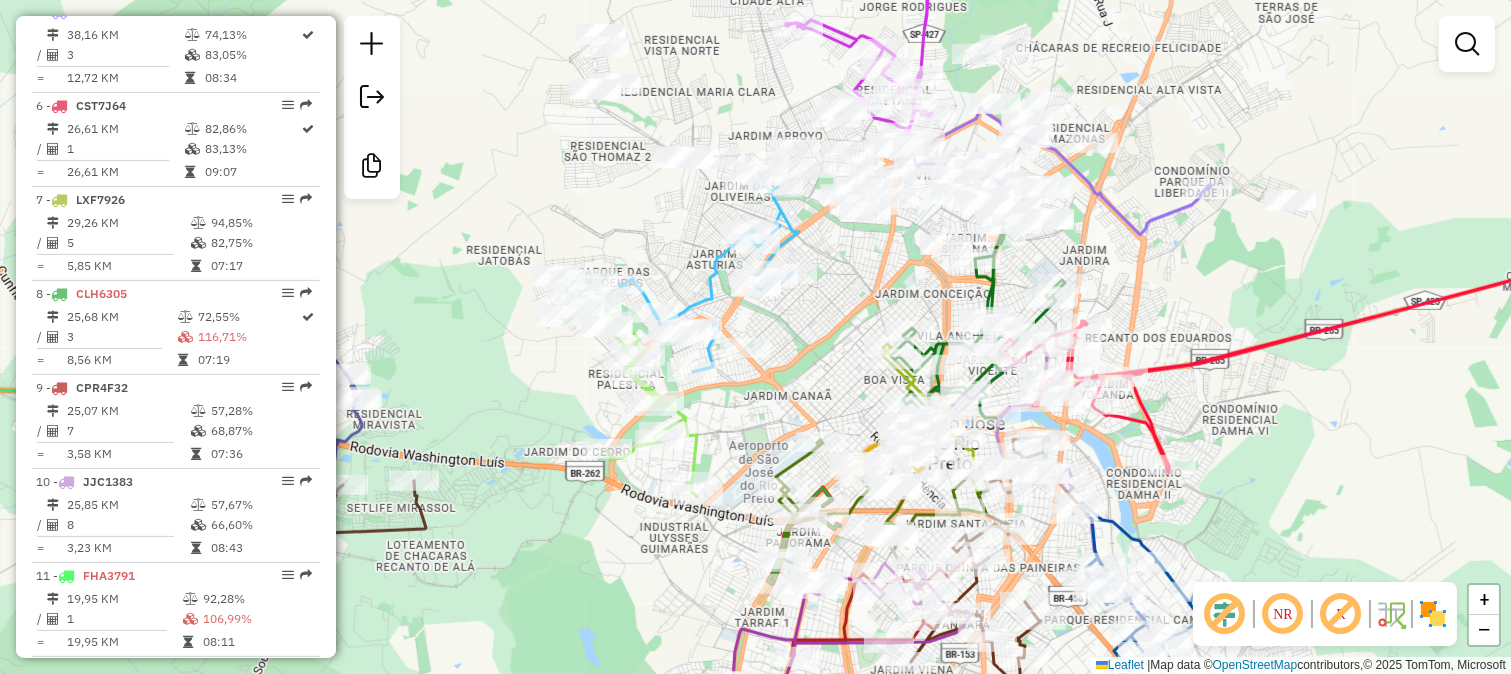 drag, startPoint x: 1145, startPoint y: 323, endPoint x: 888, endPoint y: 85, distance: 350.2756 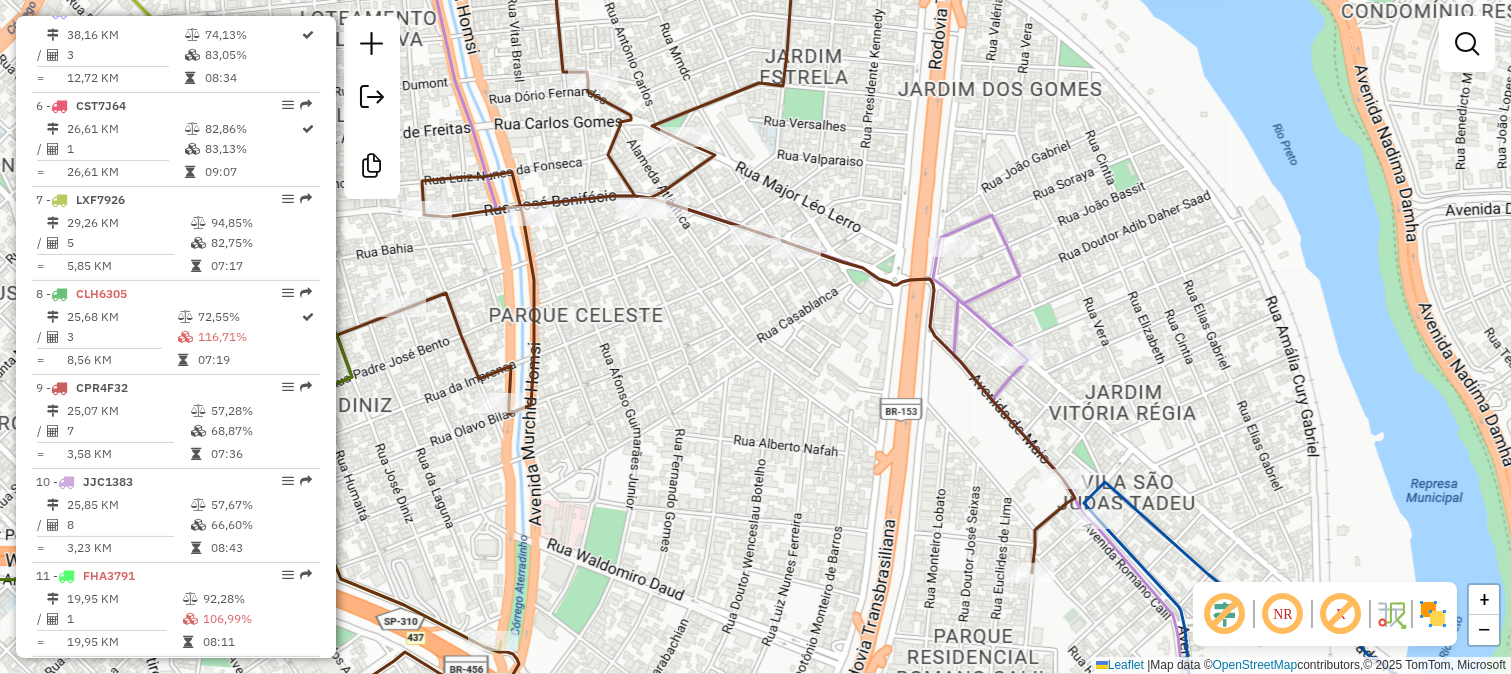 click 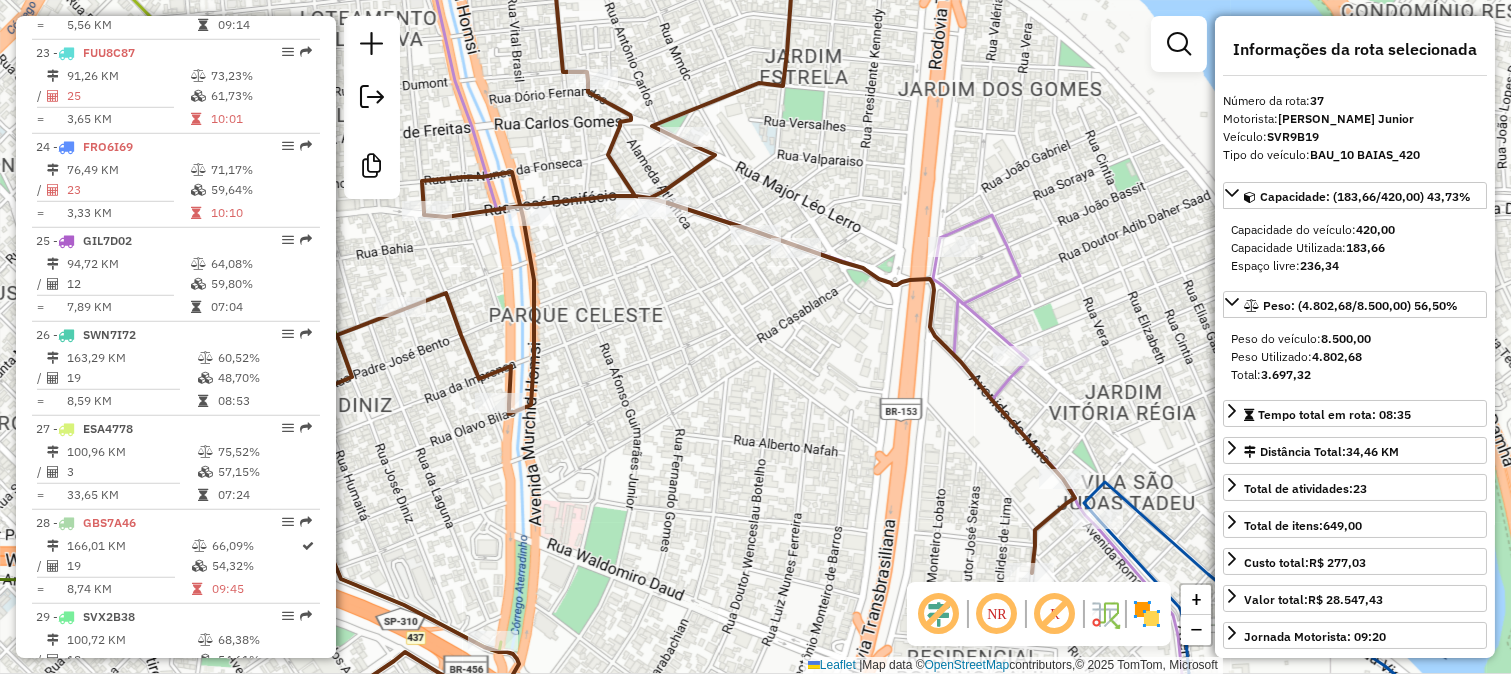 scroll, scrollTop: 4186, scrollLeft: 0, axis: vertical 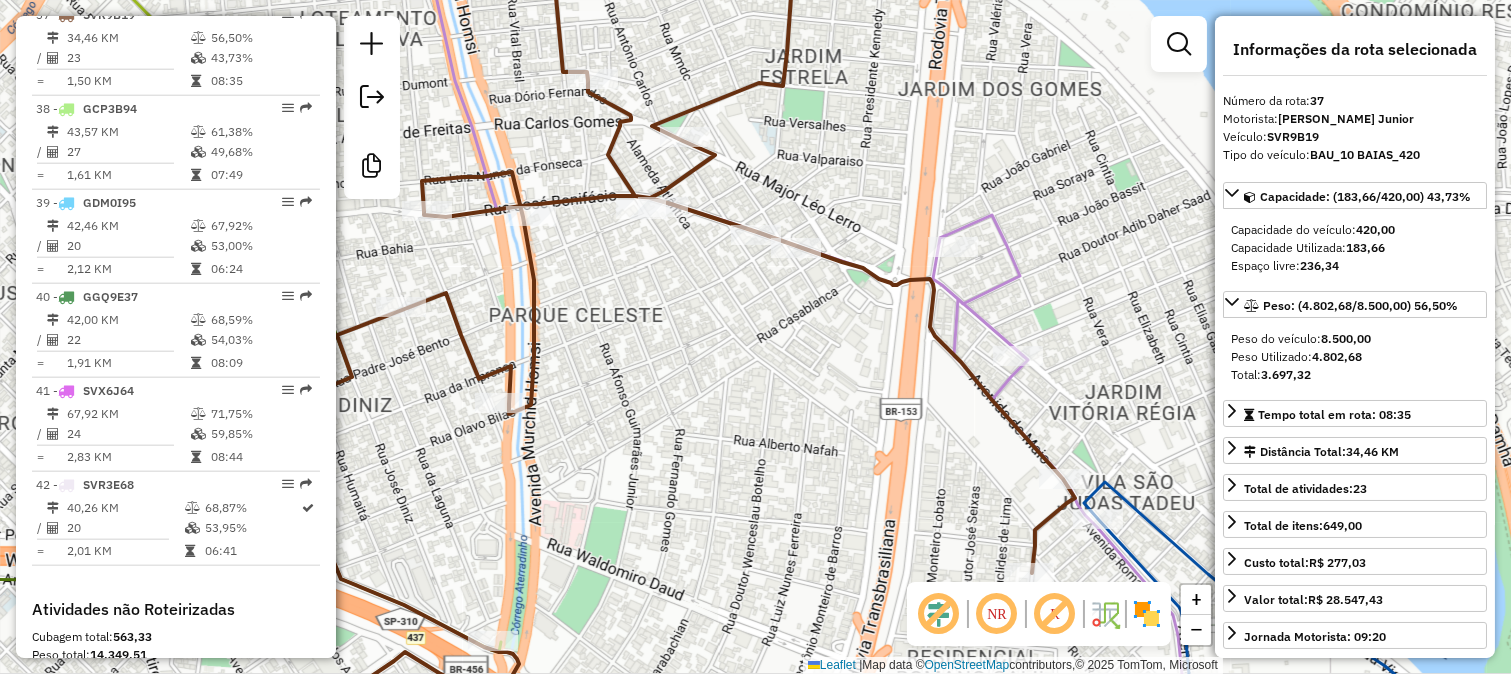 drag, startPoint x: 844, startPoint y: 347, endPoint x: 805, endPoint y: 238, distance: 115.767006 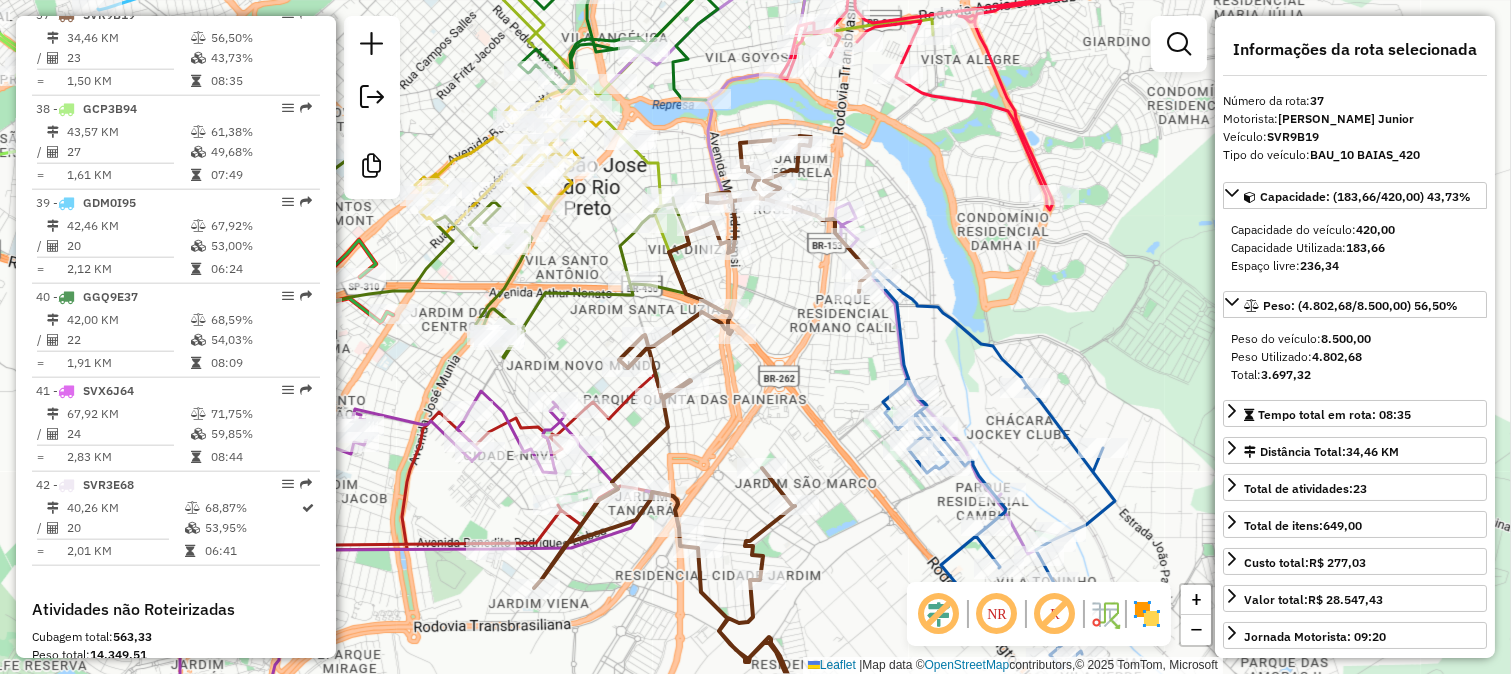 click 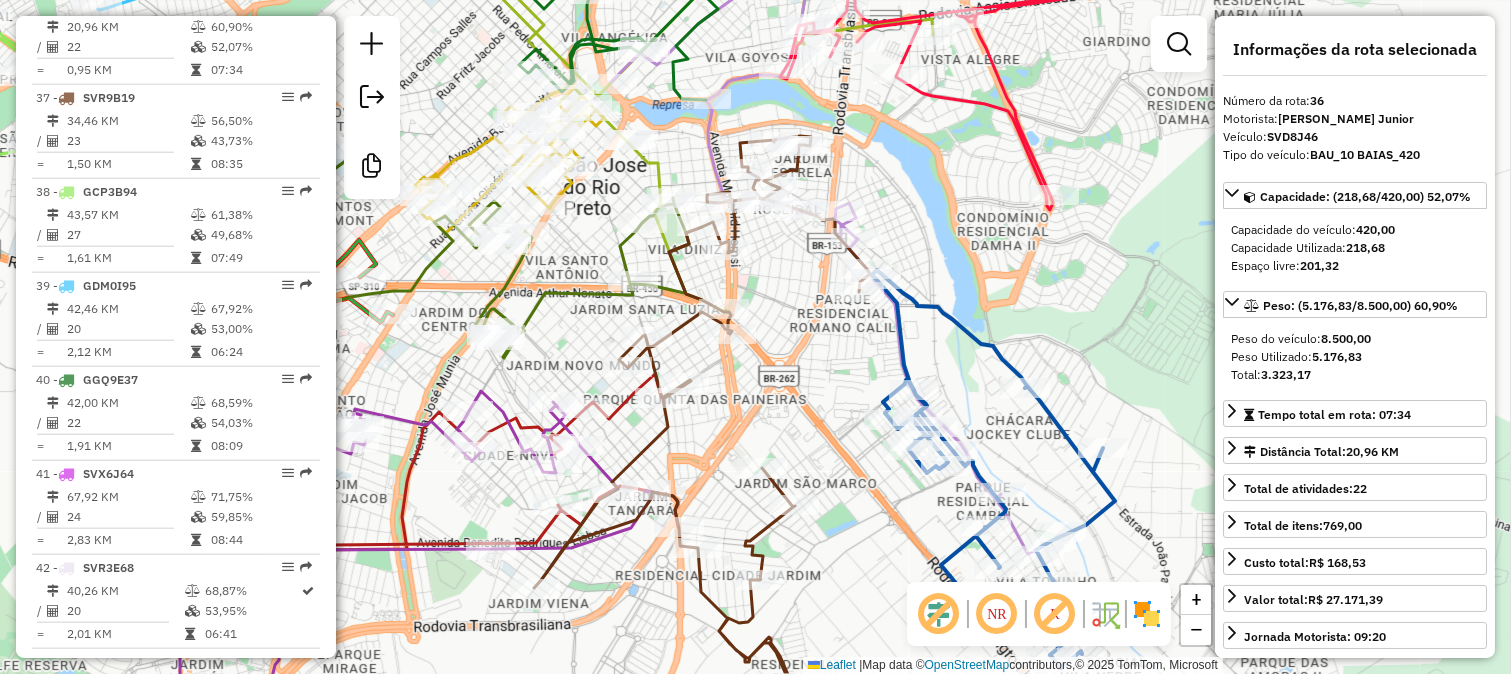 scroll, scrollTop: 4093, scrollLeft: 0, axis: vertical 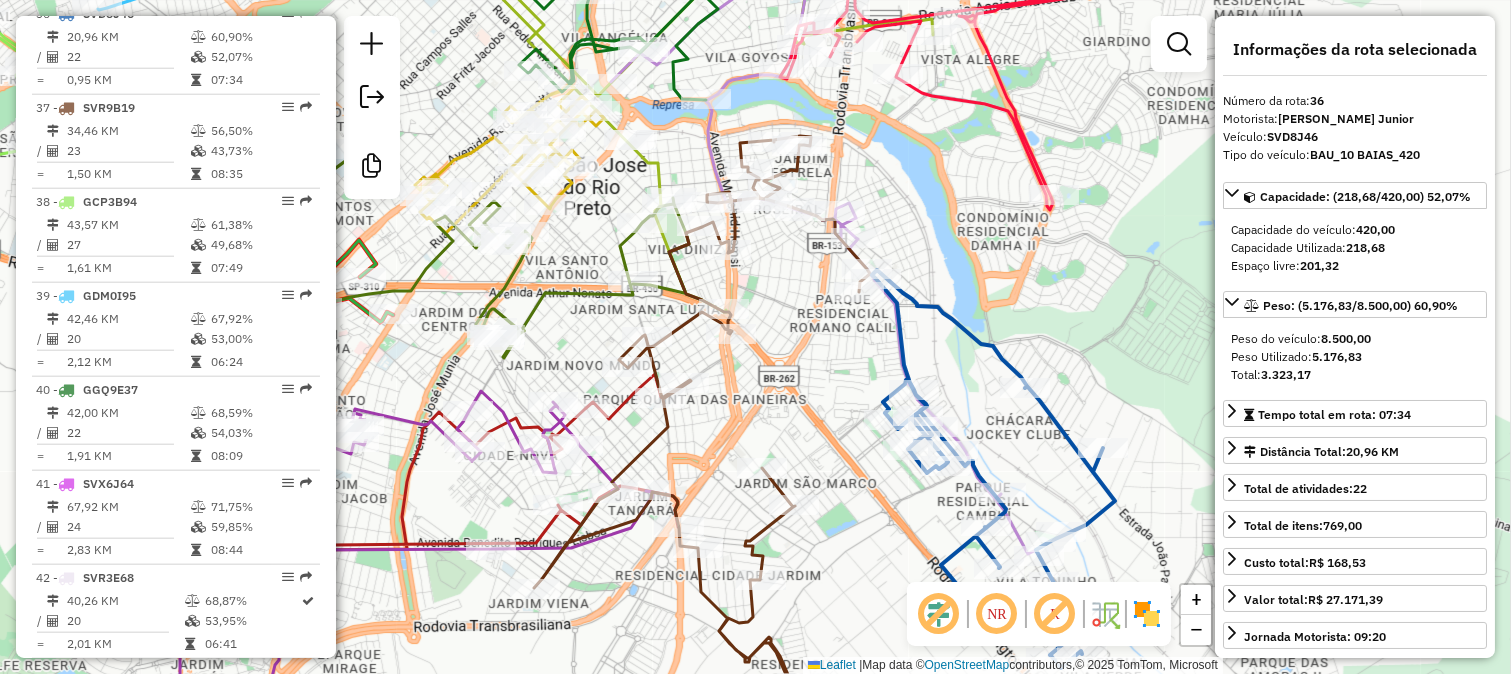 drag, startPoint x: 843, startPoint y: 351, endPoint x: 922, endPoint y: 255, distance: 124.32619 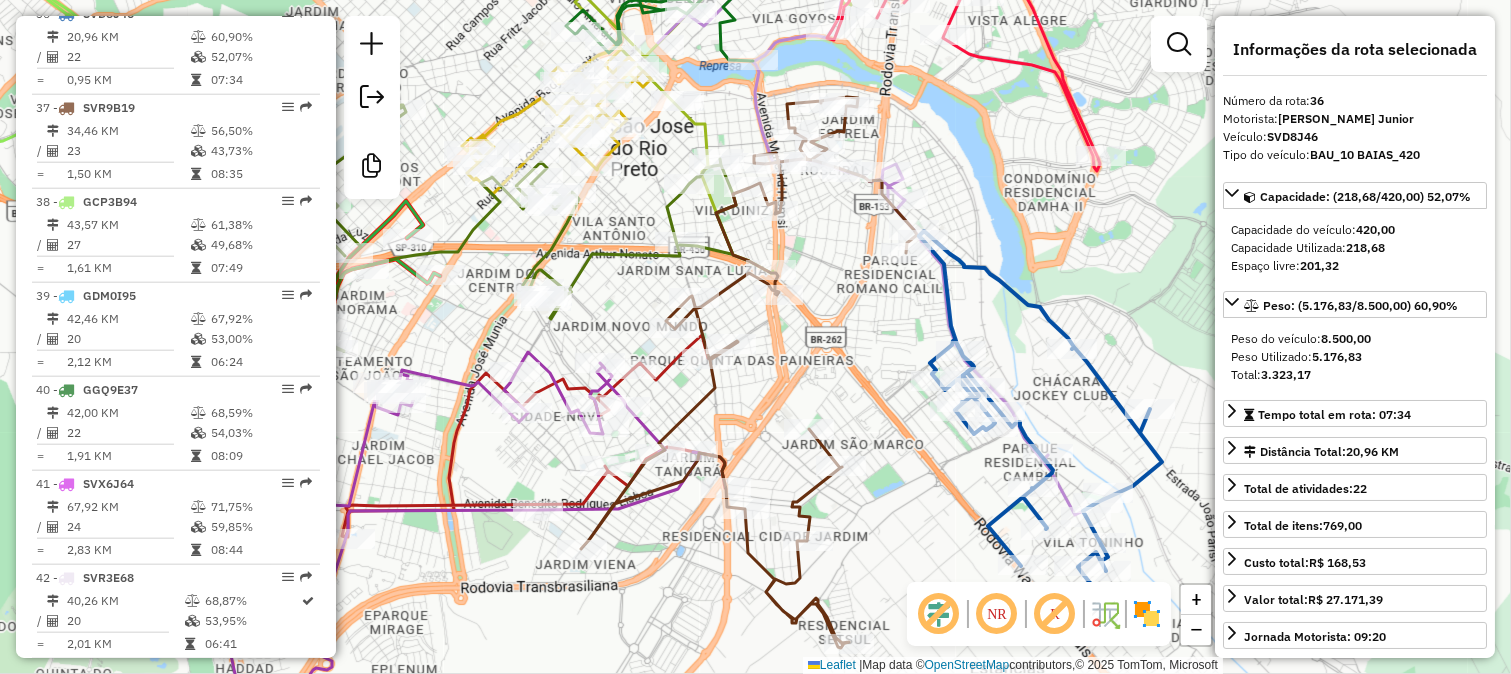 click 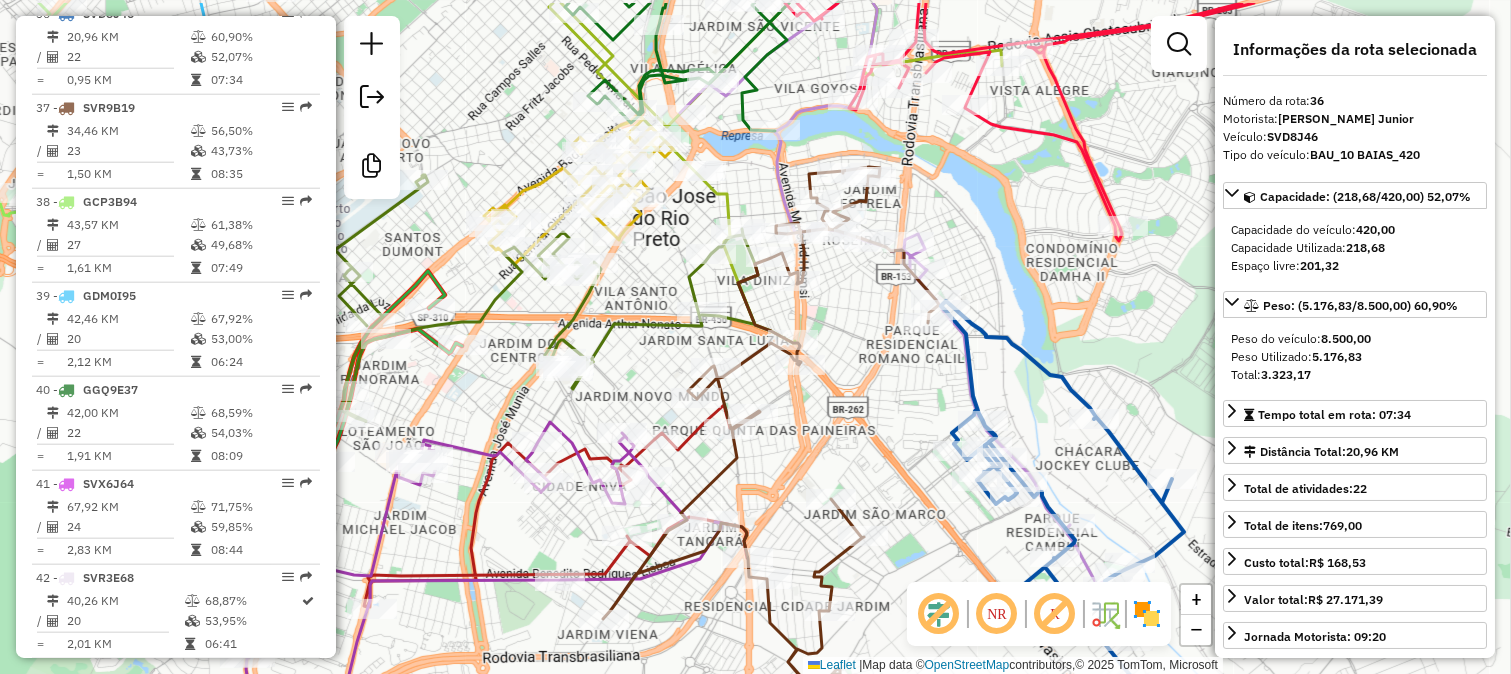 drag, startPoint x: 987, startPoint y: 250, endPoint x: 1000, endPoint y: 347, distance: 97.867256 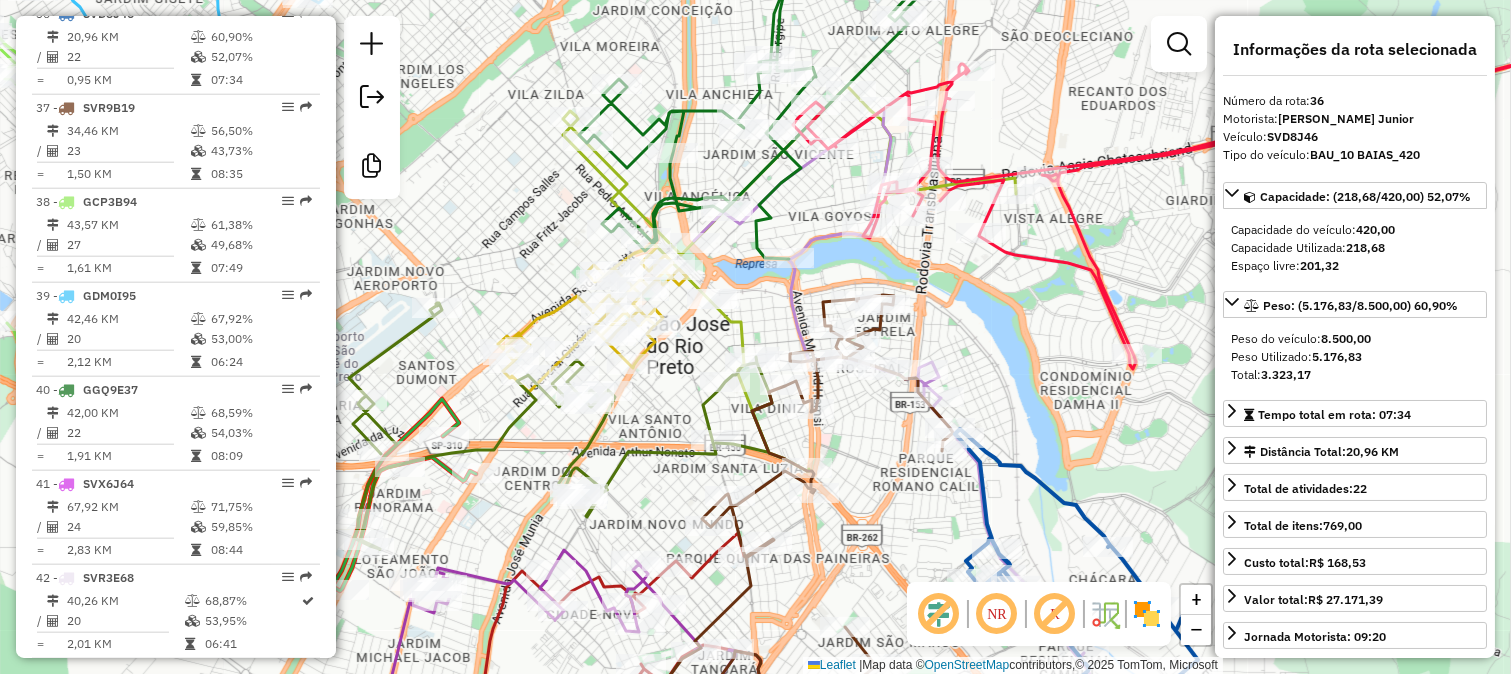drag, startPoint x: 991, startPoint y: 277, endPoint x: 992, endPoint y: 333, distance: 56.008926 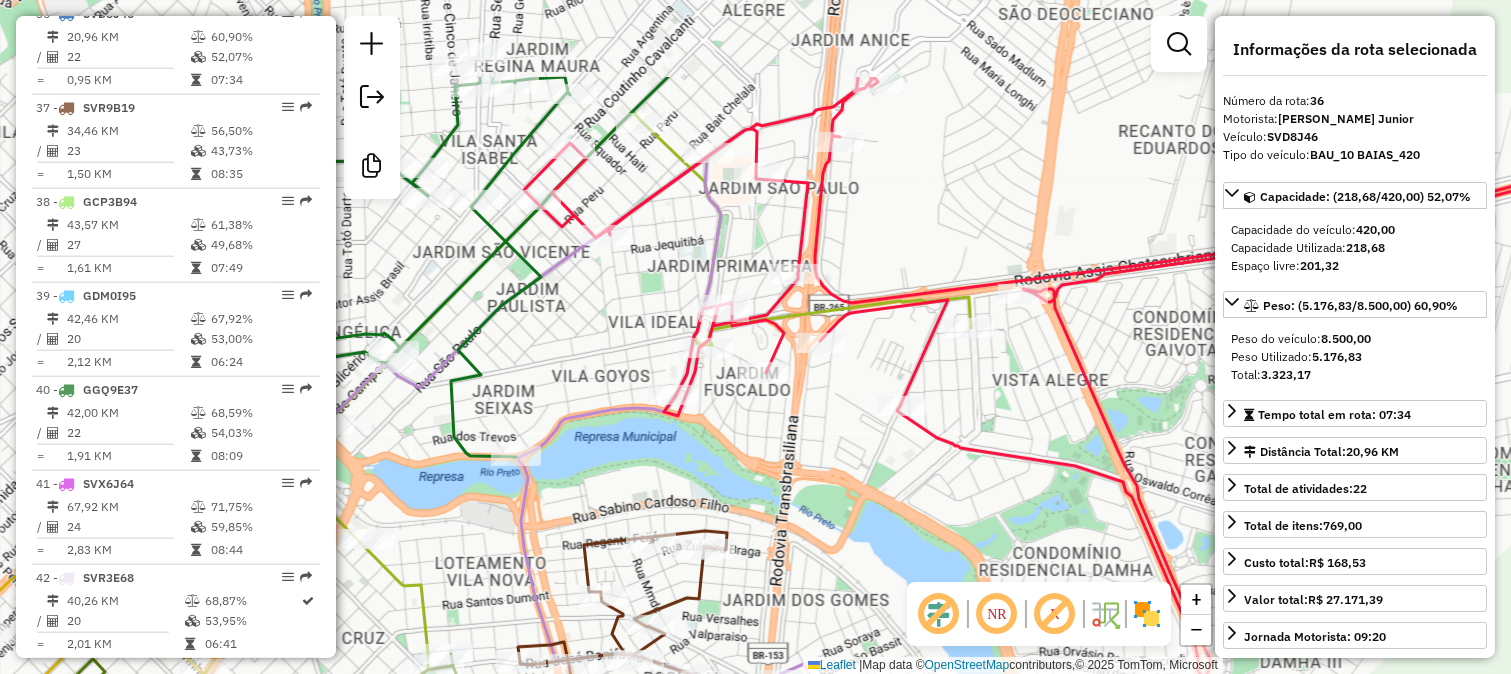 drag, startPoint x: 983, startPoint y: 310, endPoint x: 966, endPoint y: 424, distance: 115.260574 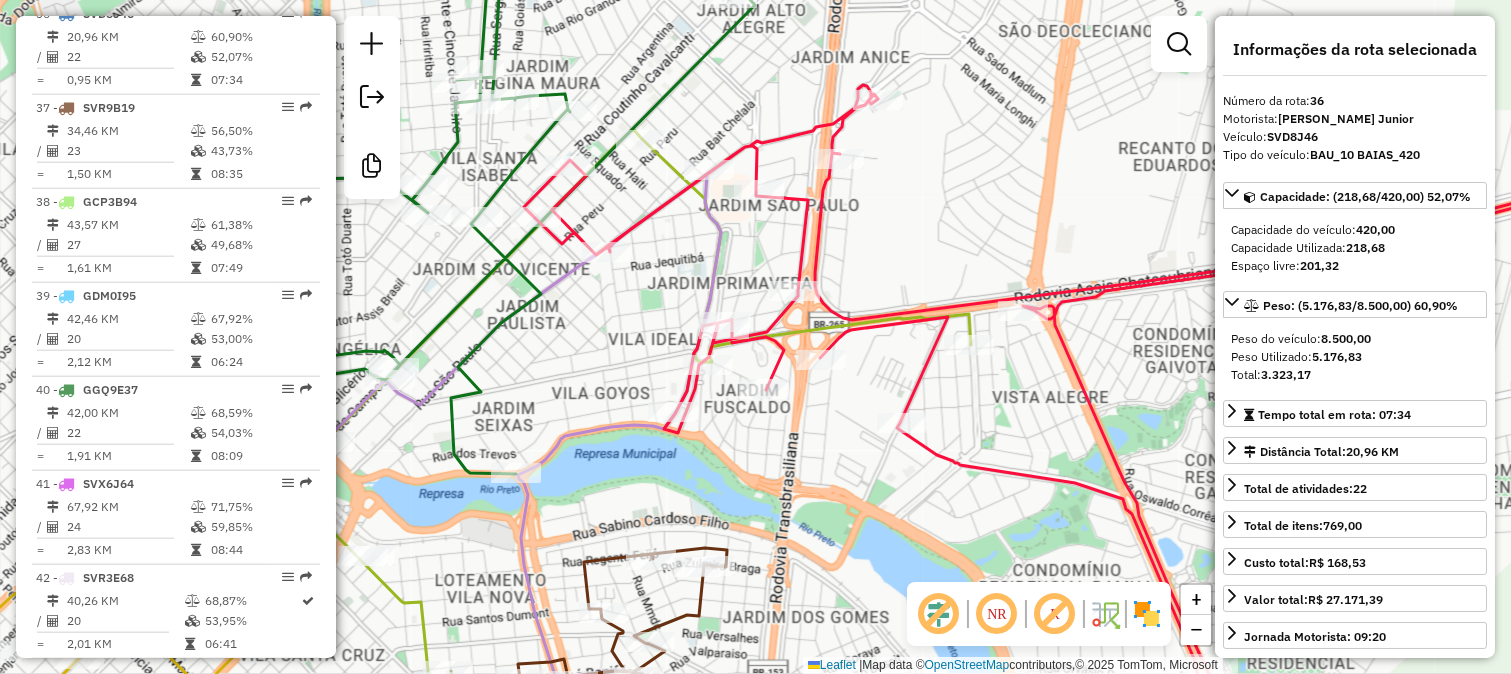 click 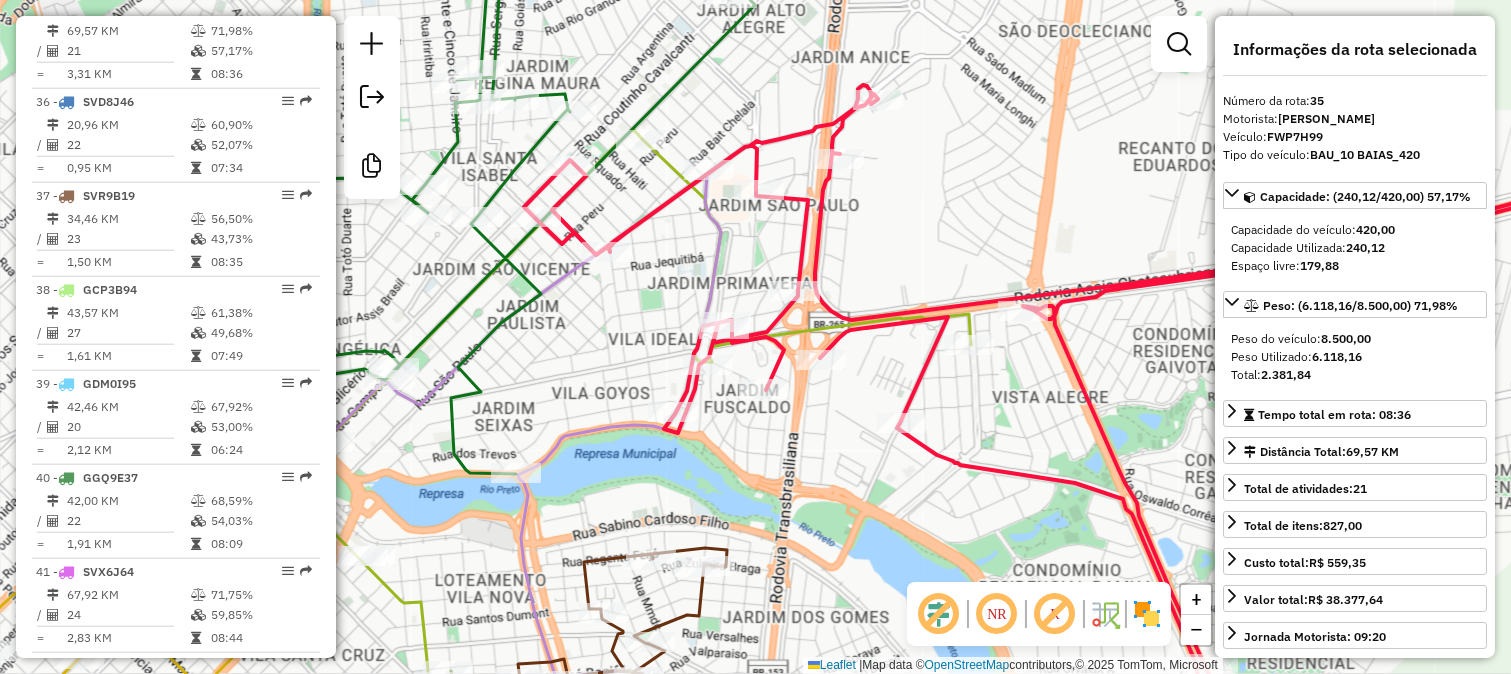 scroll, scrollTop: 4000, scrollLeft: 0, axis: vertical 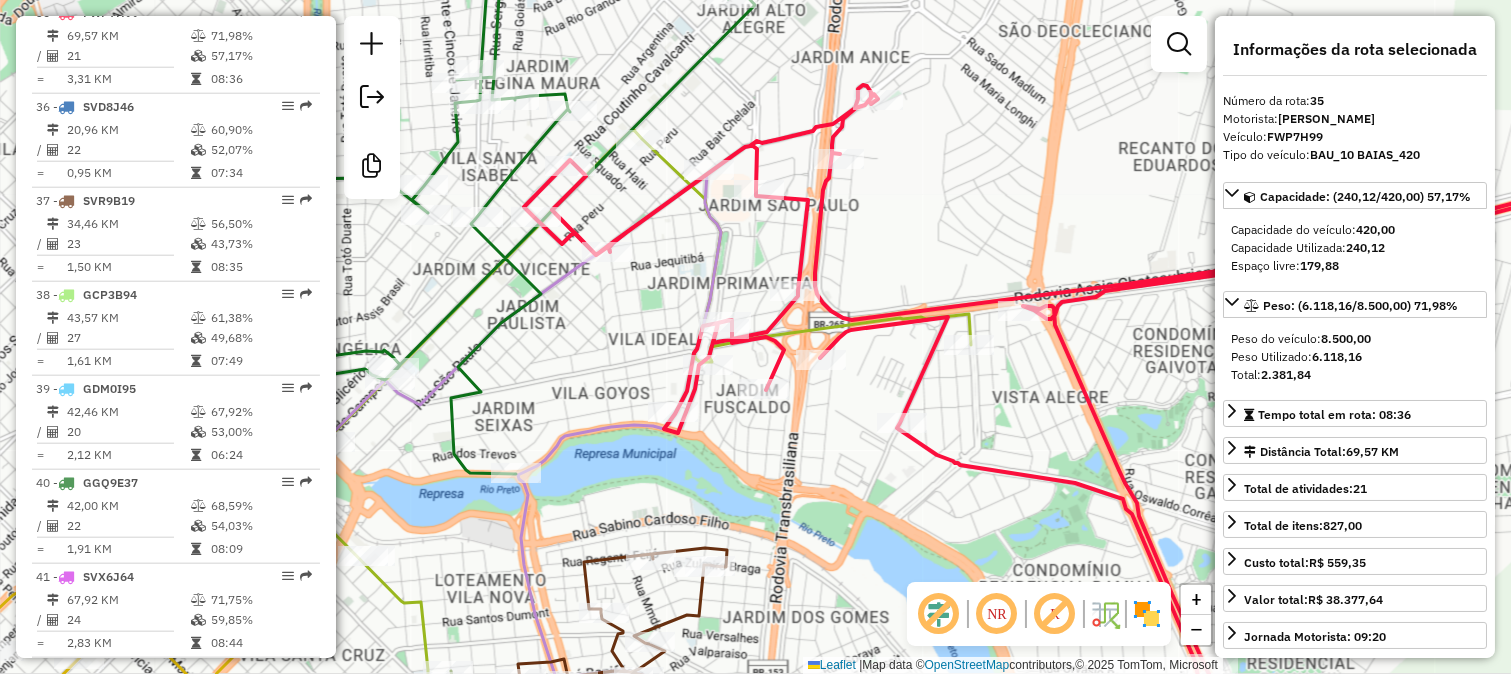 click on "Janela de atendimento Grade de atendimento Capacidade Transportadoras Veículos Cliente Pedidos  Rotas Selecione os dias de semana para filtrar as janelas de atendimento  Seg   Ter   Qua   Qui   Sex   Sáb   Dom  Informe o período da janela de atendimento: De: Até:  Filtrar exatamente a janela do cliente  Considerar janela de atendimento padrão  Selecione os dias de semana para filtrar as grades de atendimento  Seg   Ter   Qua   Qui   Sex   Sáb   Dom   Considerar clientes sem dia de atendimento cadastrado  Clientes fora do dia de atendimento selecionado Filtrar as atividades entre os valores definidos abaixo:  Peso mínimo:   Peso máximo:   Cubagem mínima:   Cubagem máxima:   De:   Até:  Filtrar as atividades entre o tempo de atendimento definido abaixo:  De:   Até:   Considerar capacidade total dos clientes não roteirizados Transportadora: Selecione um ou mais itens Tipo de veículo: Selecione um ou mais itens Veículo: Selecione um ou mais itens Motorista: Selecione um ou mais itens Nome: Rótulo:" 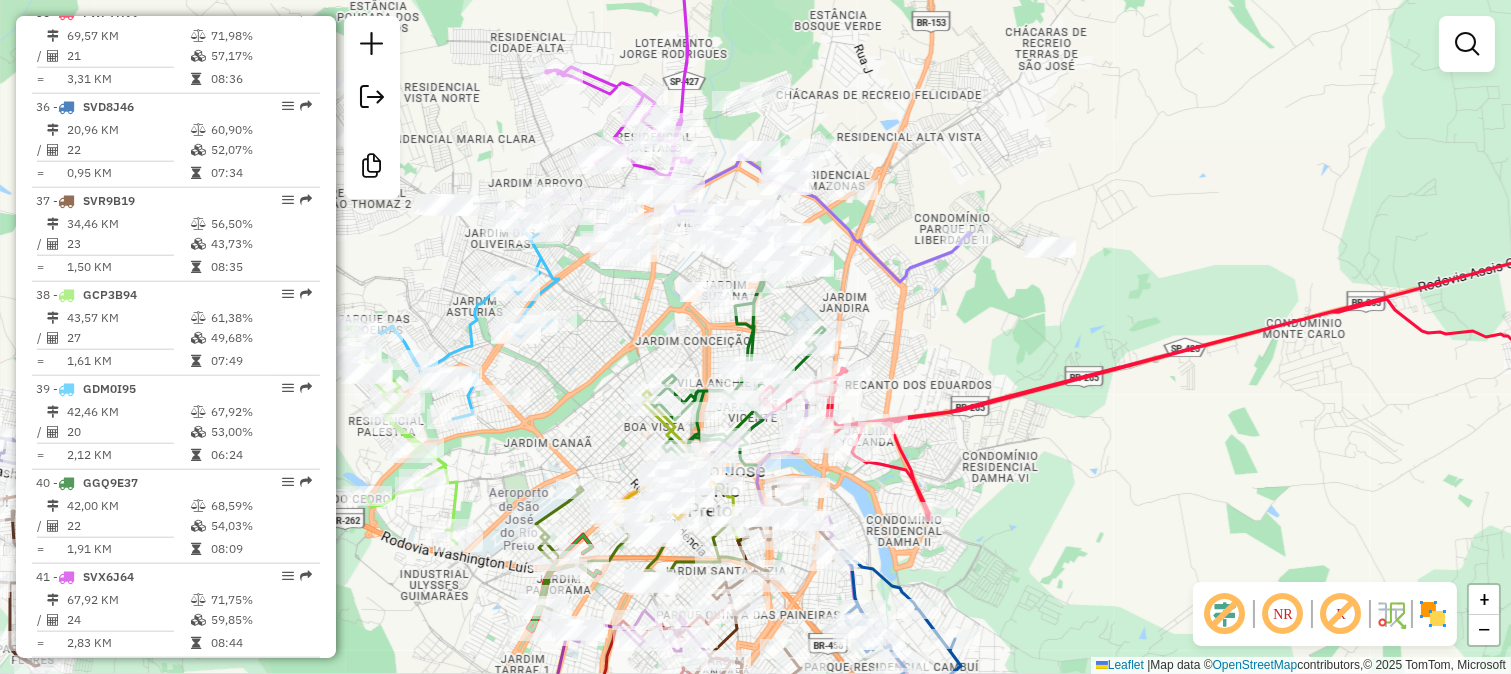 click 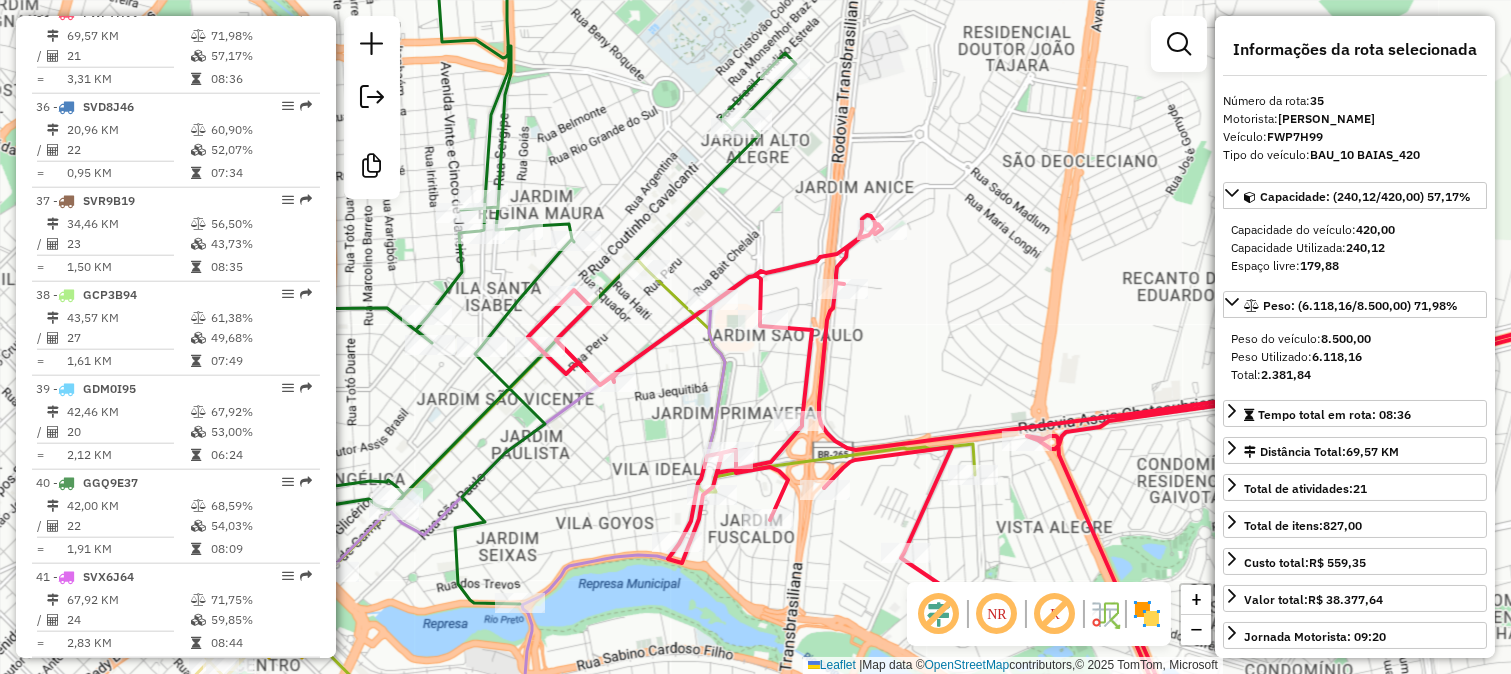drag, startPoint x: 841, startPoint y: 355, endPoint x: 847, endPoint y: 447, distance: 92.19544 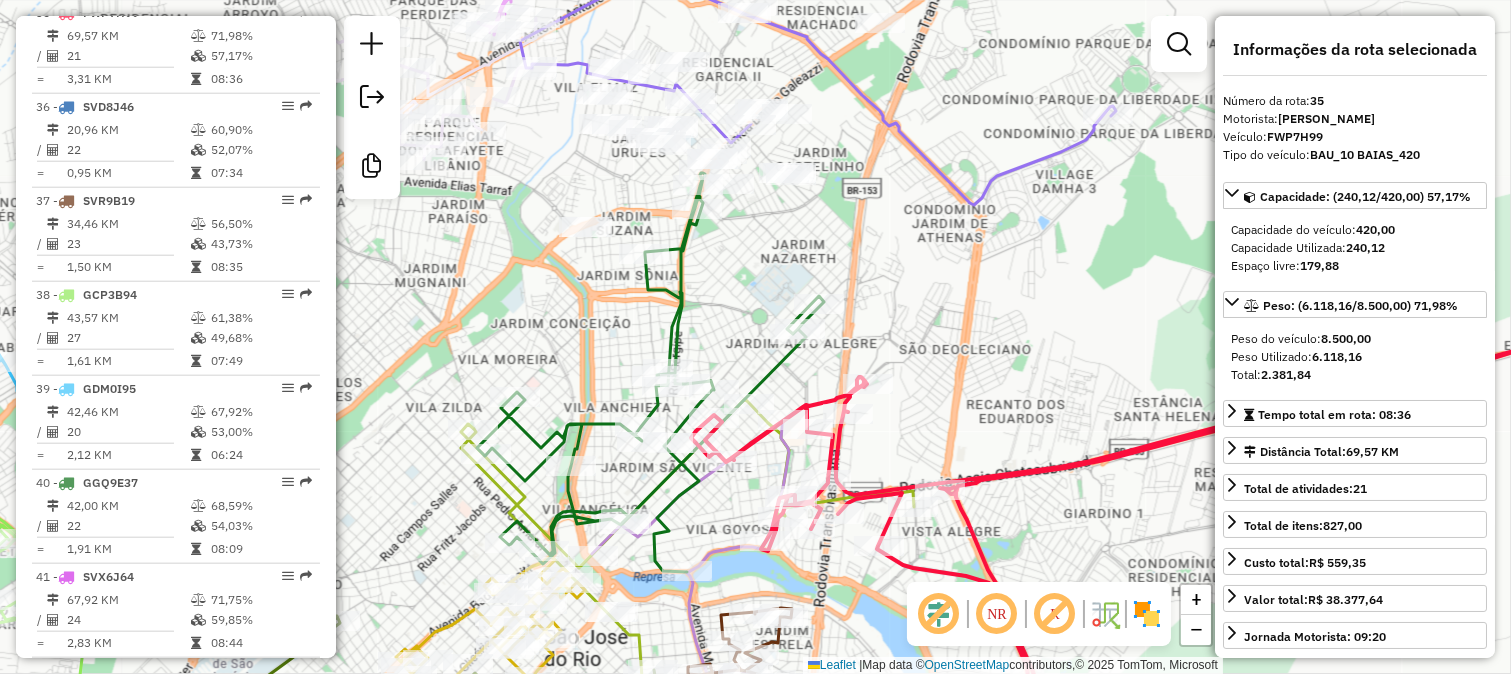 click on "Janela de atendimento Grade de atendimento Capacidade Transportadoras Veículos Cliente Pedidos  Rotas Selecione os dias de semana para filtrar as janelas de atendimento  Seg   Ter   Qua   Qui   Sex   Sáb   Dom  Informe o período da janela de atendimento: De: Até:  Filtrar exatamente a janela do cliente  Considerar janela de atendimento padrão  Selecione os dias de semana para filtrar as grades de atendimento  Seg   Ter   Qua   Qui   Sex   Sáb   Dom   Considerar clientes sem dia de atendimento cadastrado  Clientes fora do dia de atendimento selecionado Filtrar as atividades entre os valores definidos abaixo:  Peso mínimo:   Peso máximo:   Cubagem mínima:   Cubagem máxima:   De:   Até:  Filtrar as atividades entre o tempo de atendimento definido abaixo:  De:   Até:   Considerar capacidade total dos clientes não roteirizados Transportadora: Selecione um ou mais itens Tipo de veículo: Selecione um ou mais itens Veículo: Selecione um ou mais itens Motorista: Selecione um ou mais itens Nome: Rótulo:" 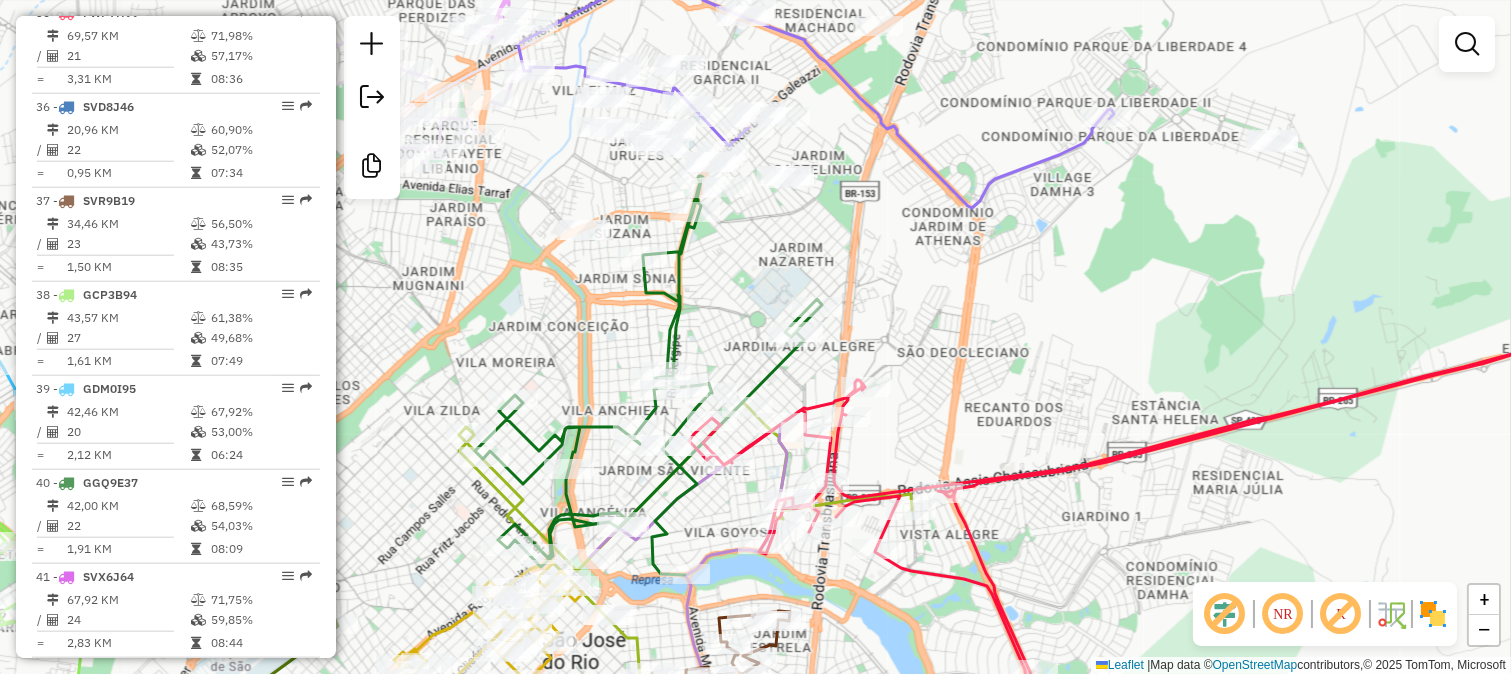 drag, startPoint x: 963, startPoint y: 421, endPoint x: 837, endPoint y: 457, distance: 131.04198 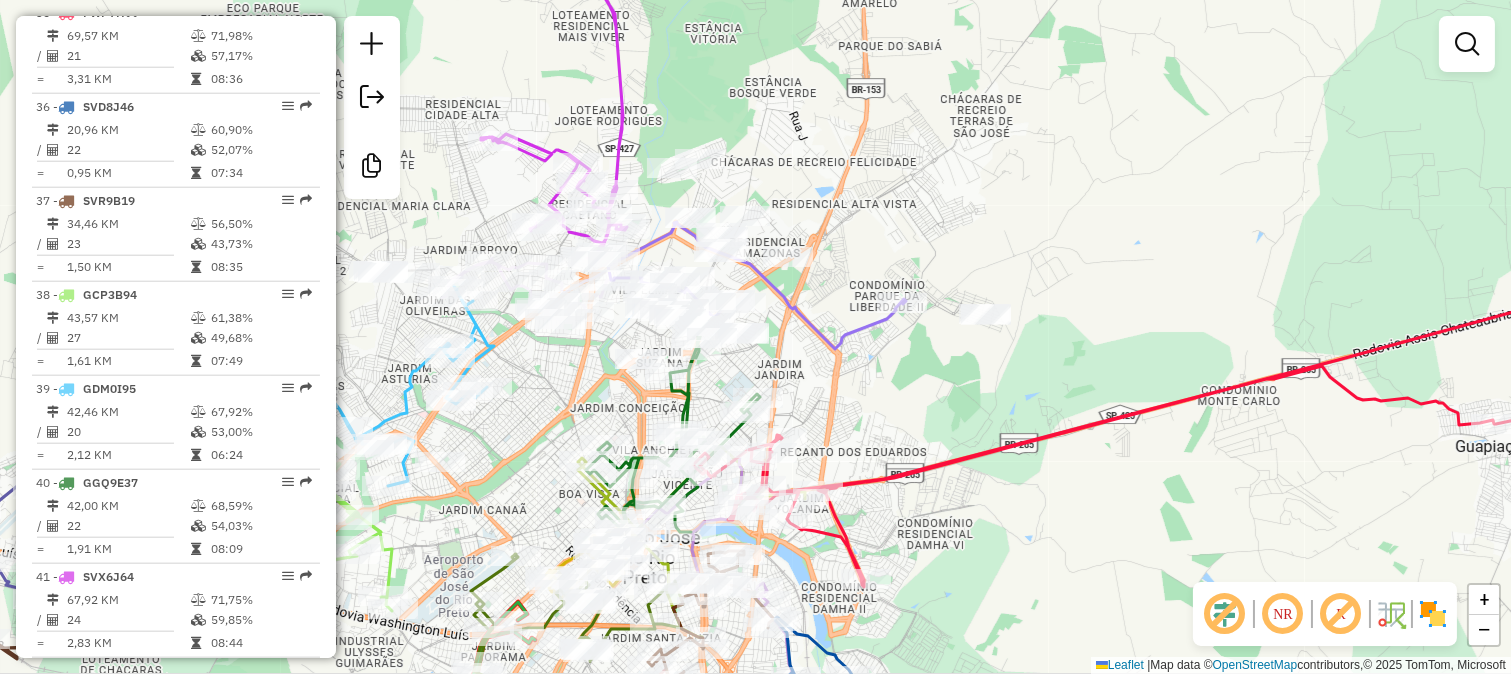 drag, startPoint x: 1117, startPoint y: 456, endPoint x: 808, endPoint y: 381, distance: 317.9717 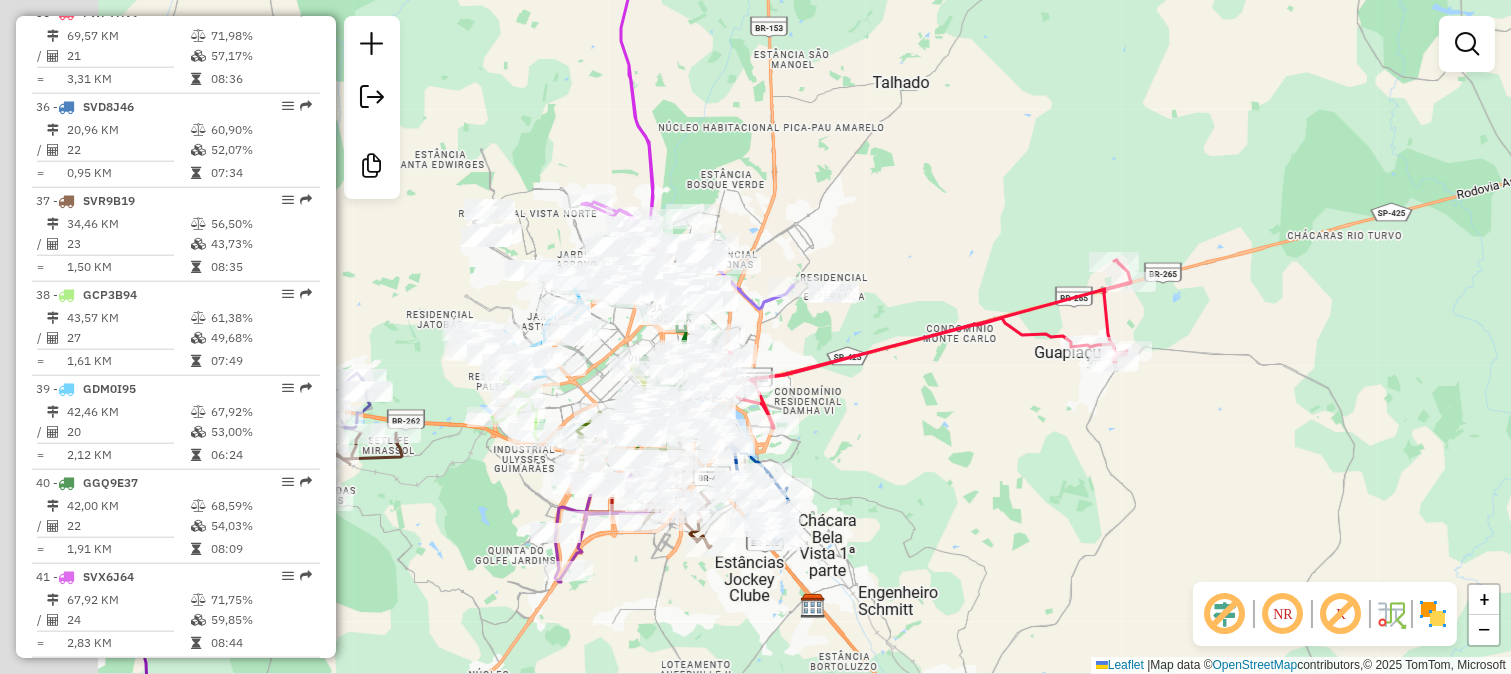 drag, startPoint x: 800, startPoint y: 378, endPoint x: 983, endPoint y: 377, distance: 183.00273 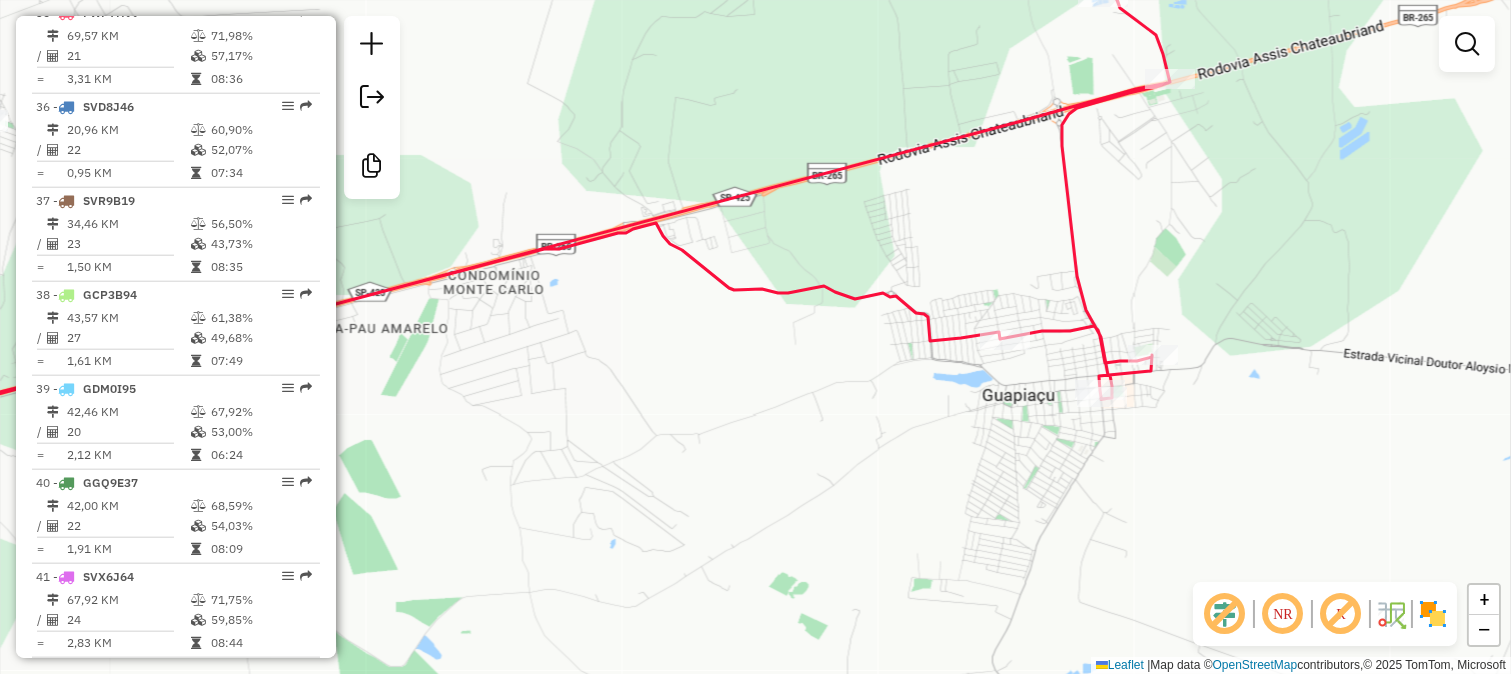 drag, startPoint x: 966, startPoint y: 285, endPoint x: 1061, endPoint y: 326, distance: 103.4698 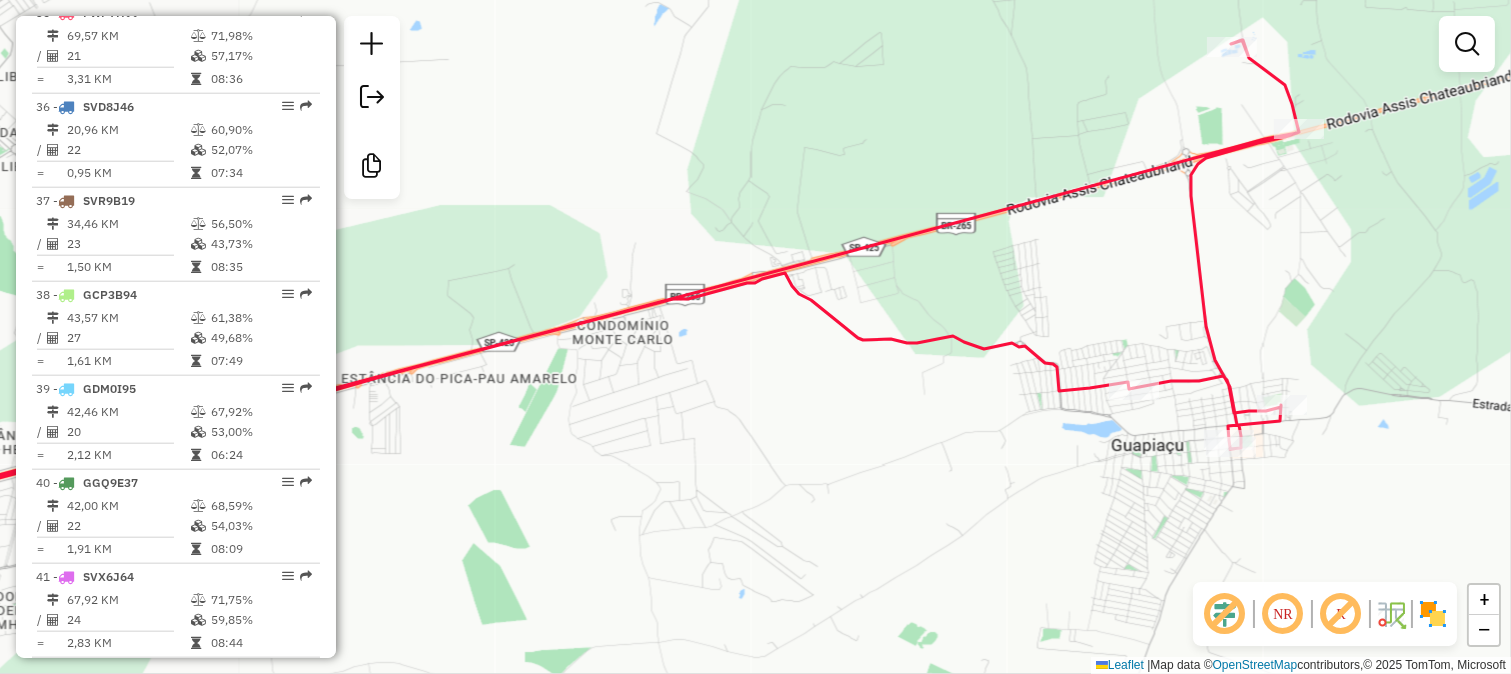 drag, startPoint x: 837, startPoint y: 404, endPoint x: 1067, endPoint y: 390, distance: 230.42569 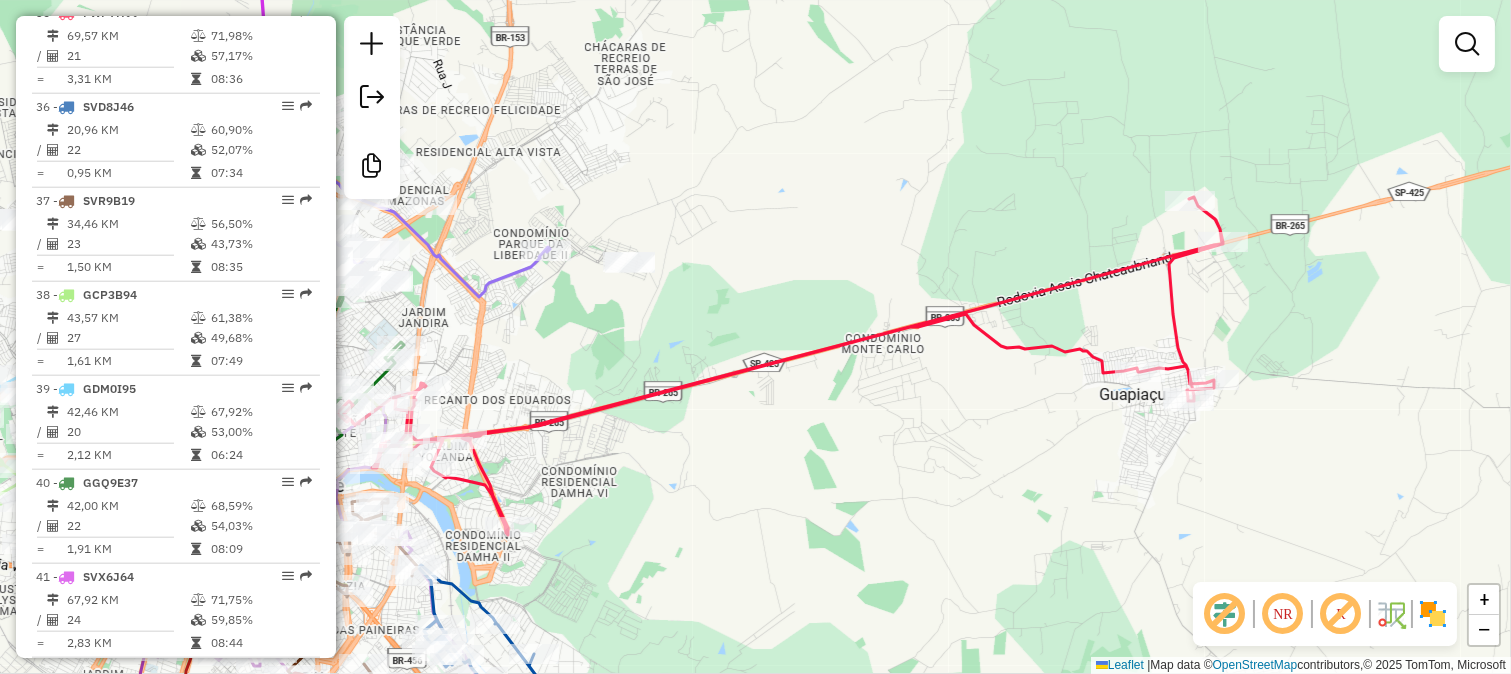 drag, startPoint x: 737, startPoint y: 432, endPoint x: 1108, endPoint y: 385, distance: 373.96524 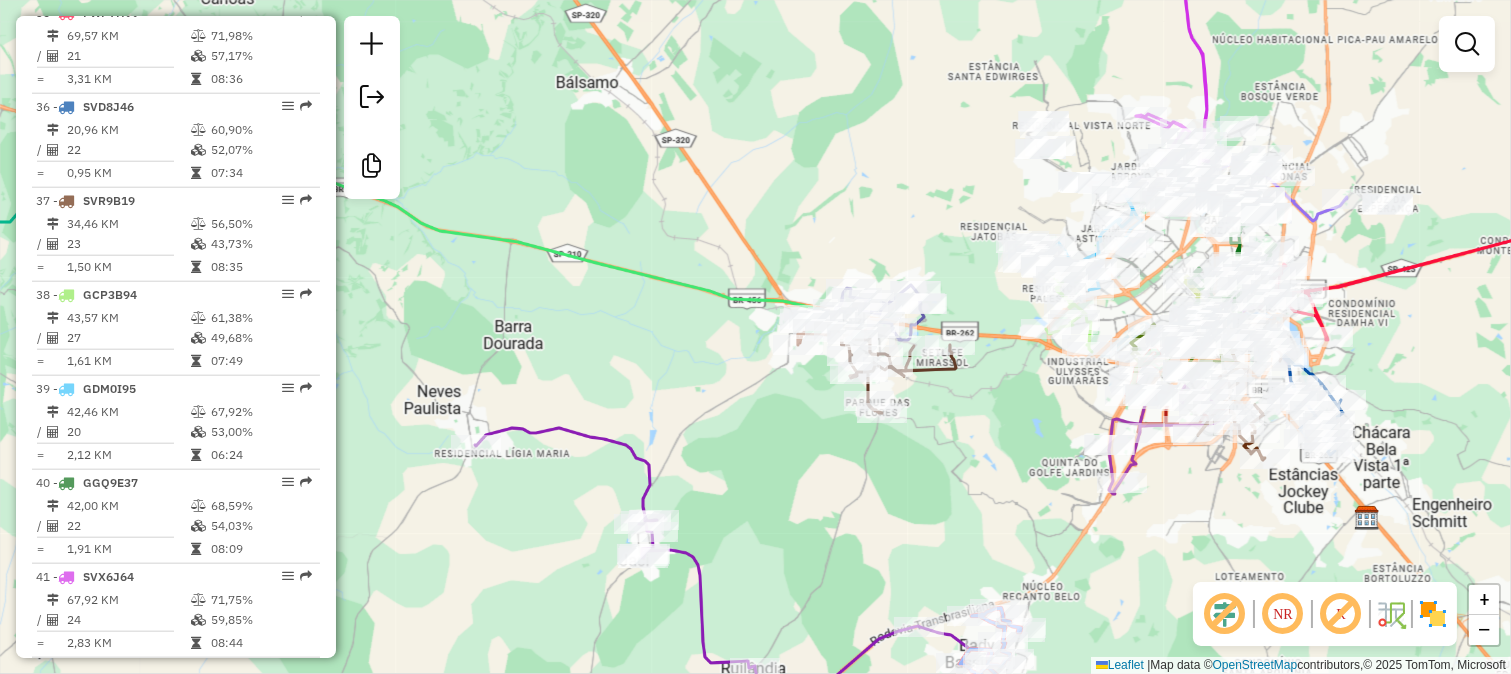 click 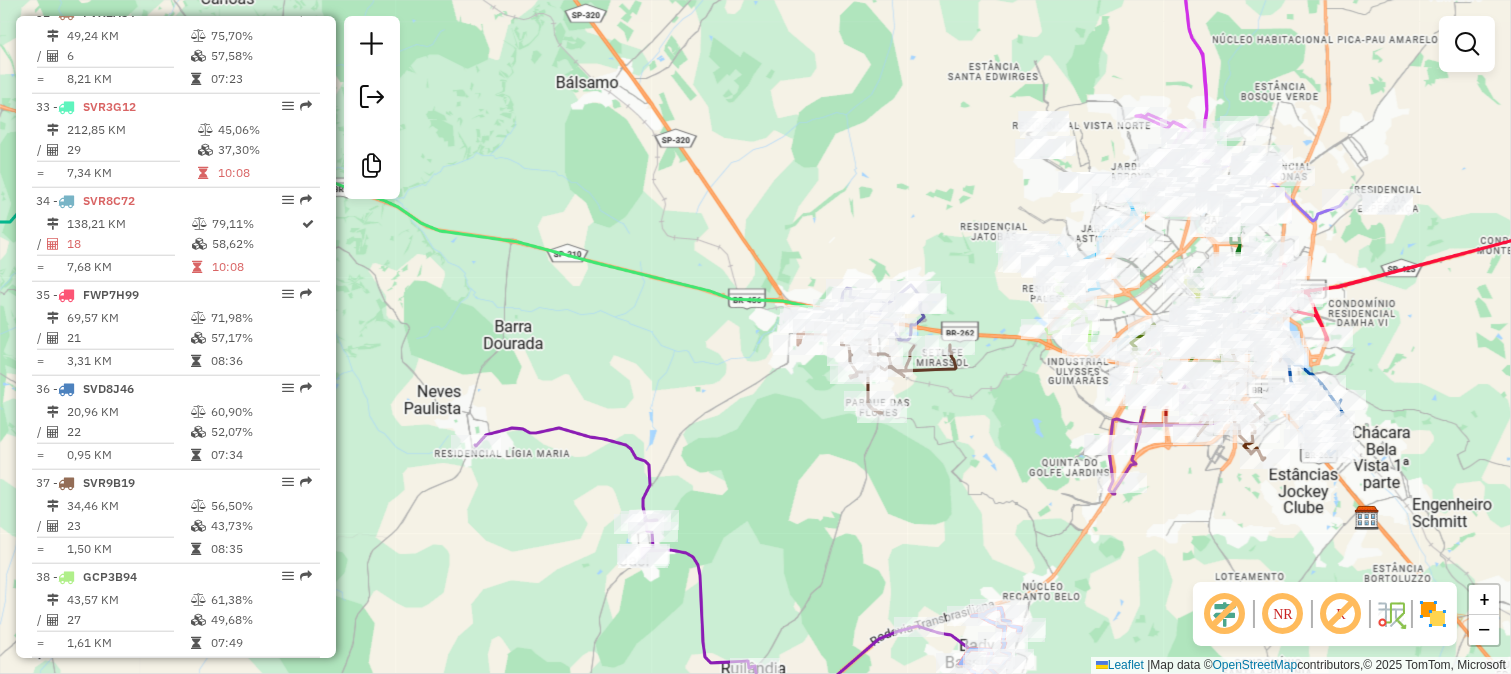 select on "*********" 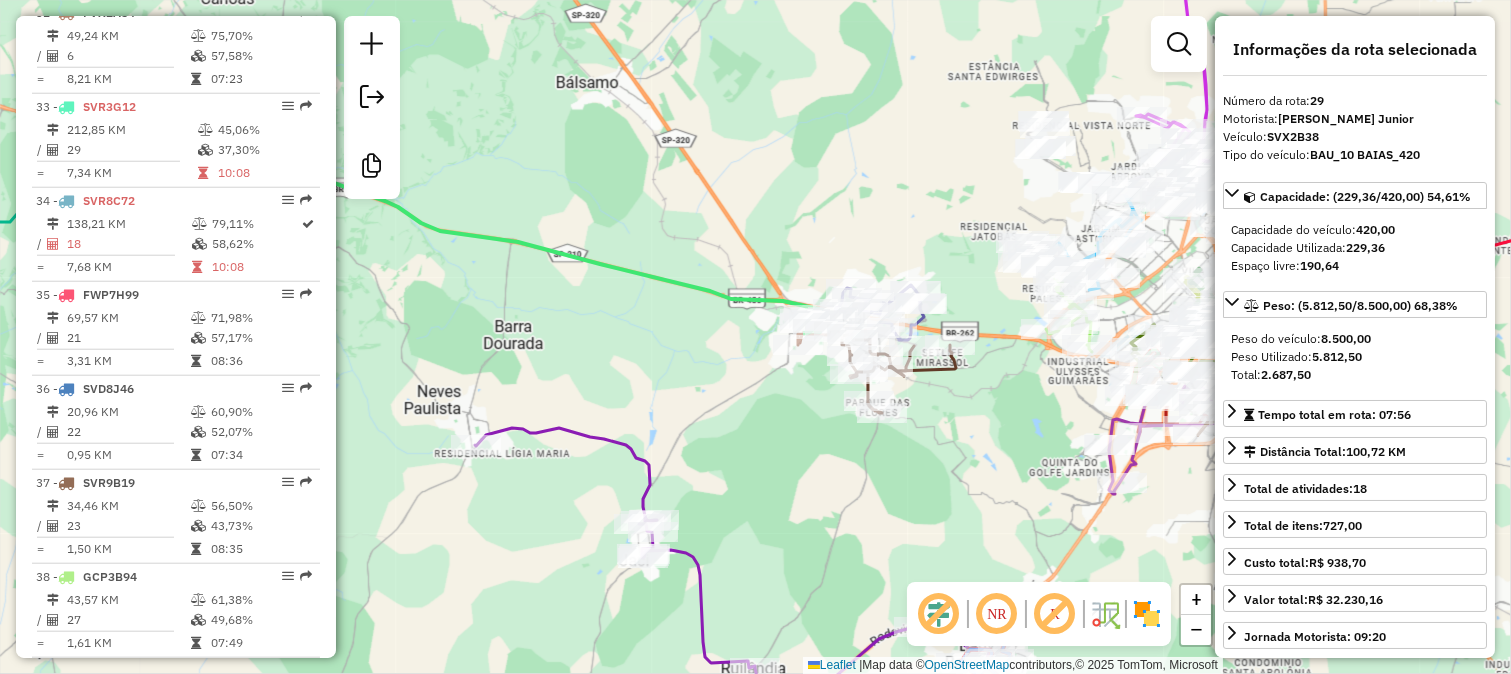 scroll, scrollTop: 3435, scrollLeft: 0, axis: vertical 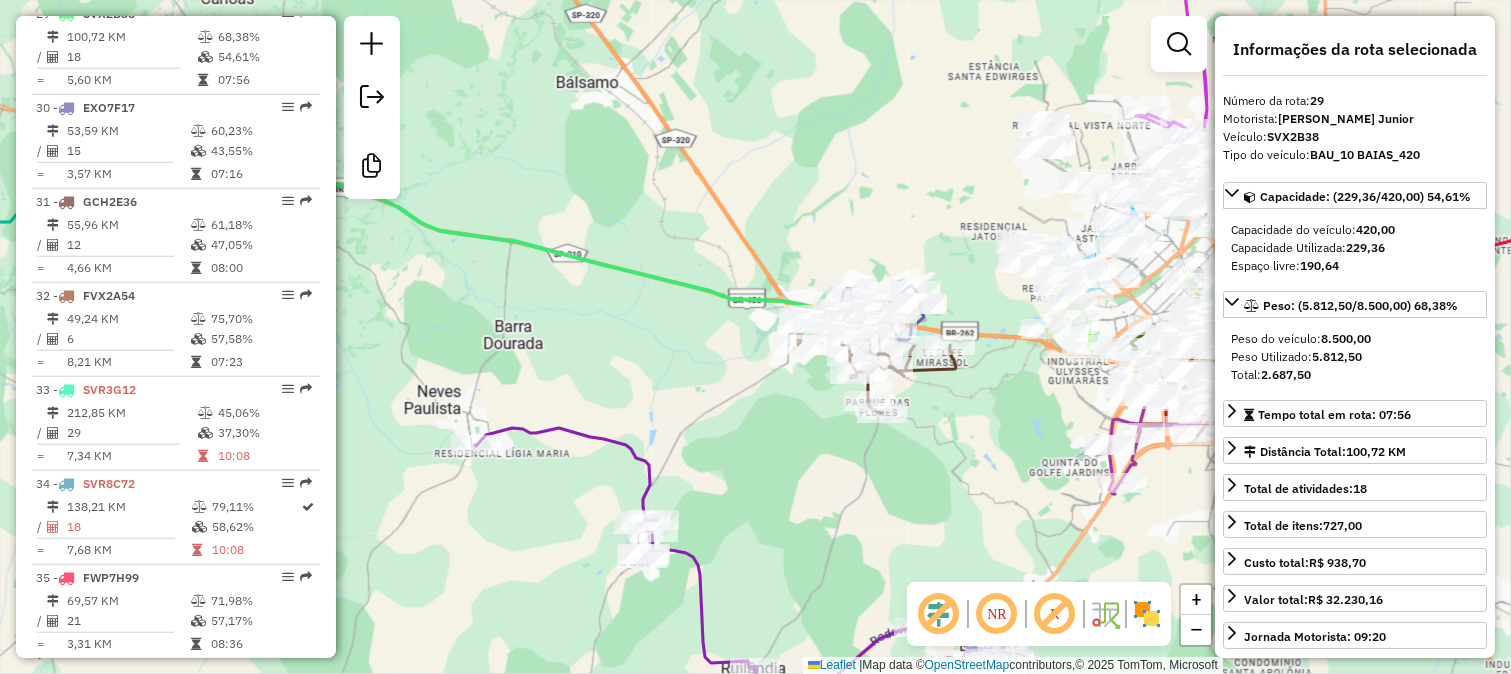 drag, startPoint x: 734, startPoint y: 378, endPoint x: 795, endPoint y: 237, distance: 153.62943 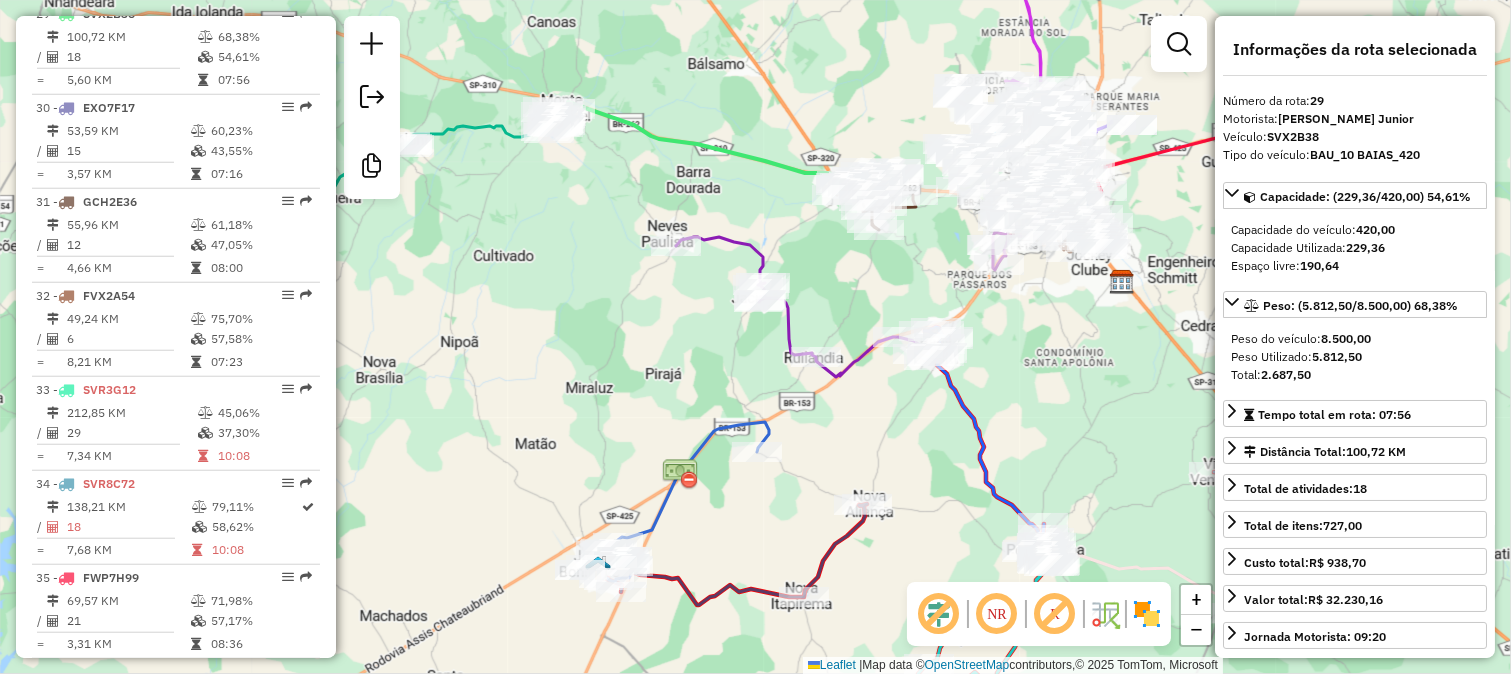 click 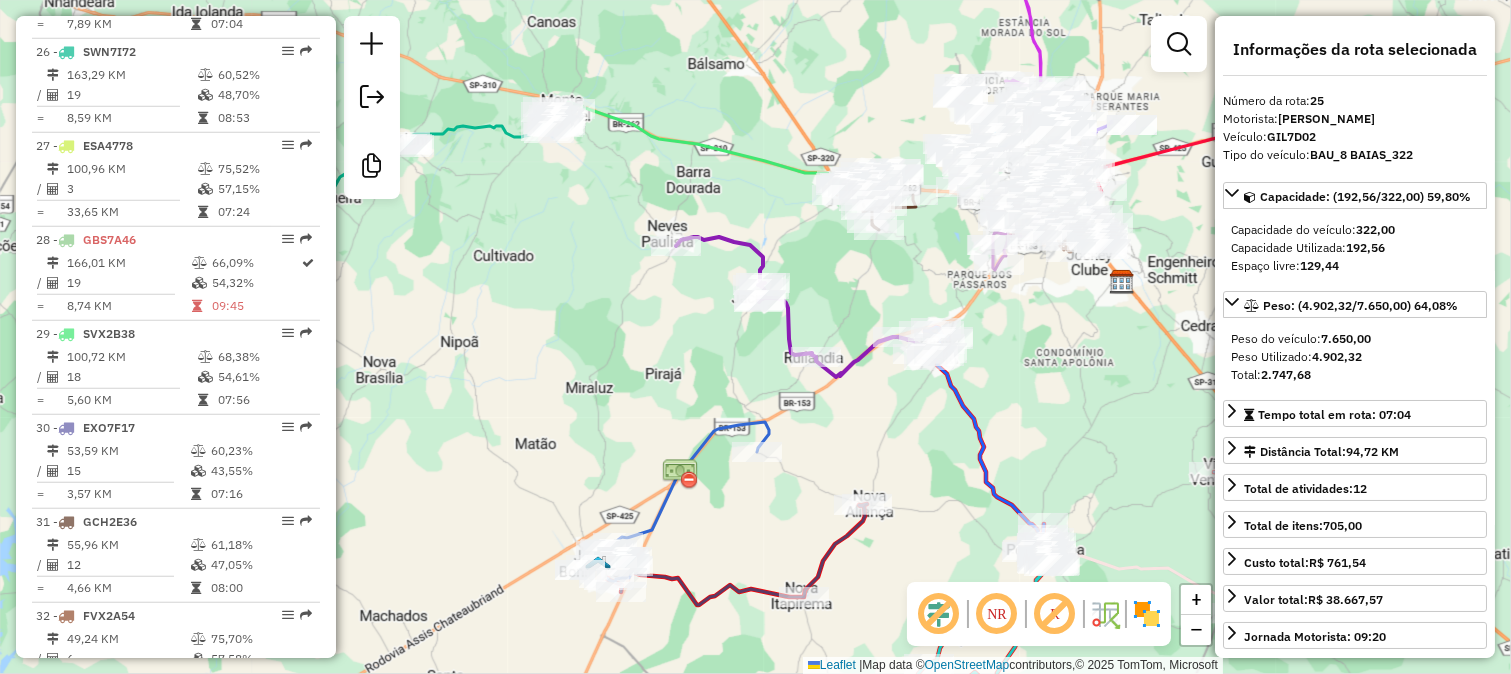 scroll, scrollTop: 3060, scrollLeft: 0, axis: vertical 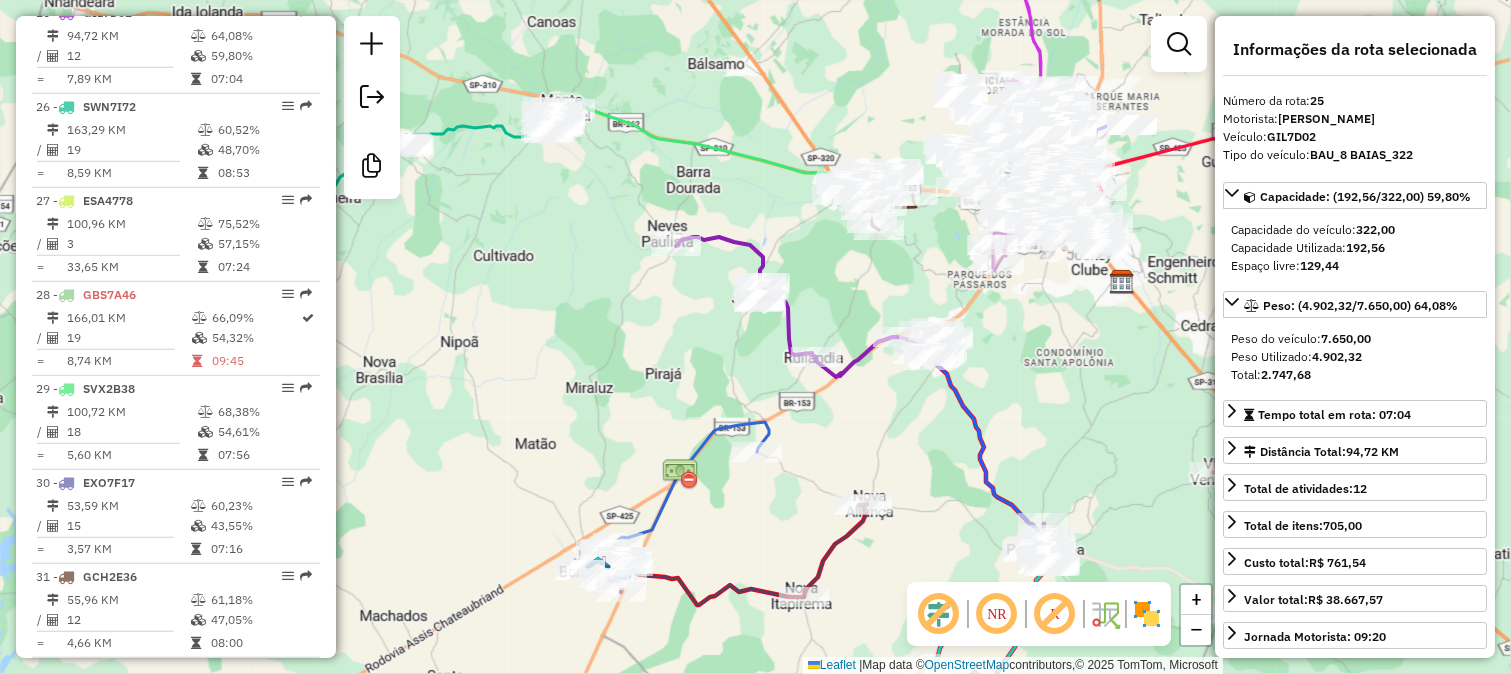 drag, startPoint x: 833, startPoint y: 320, endPoint x: 791, endPoint y: 188, distance: 138.52075 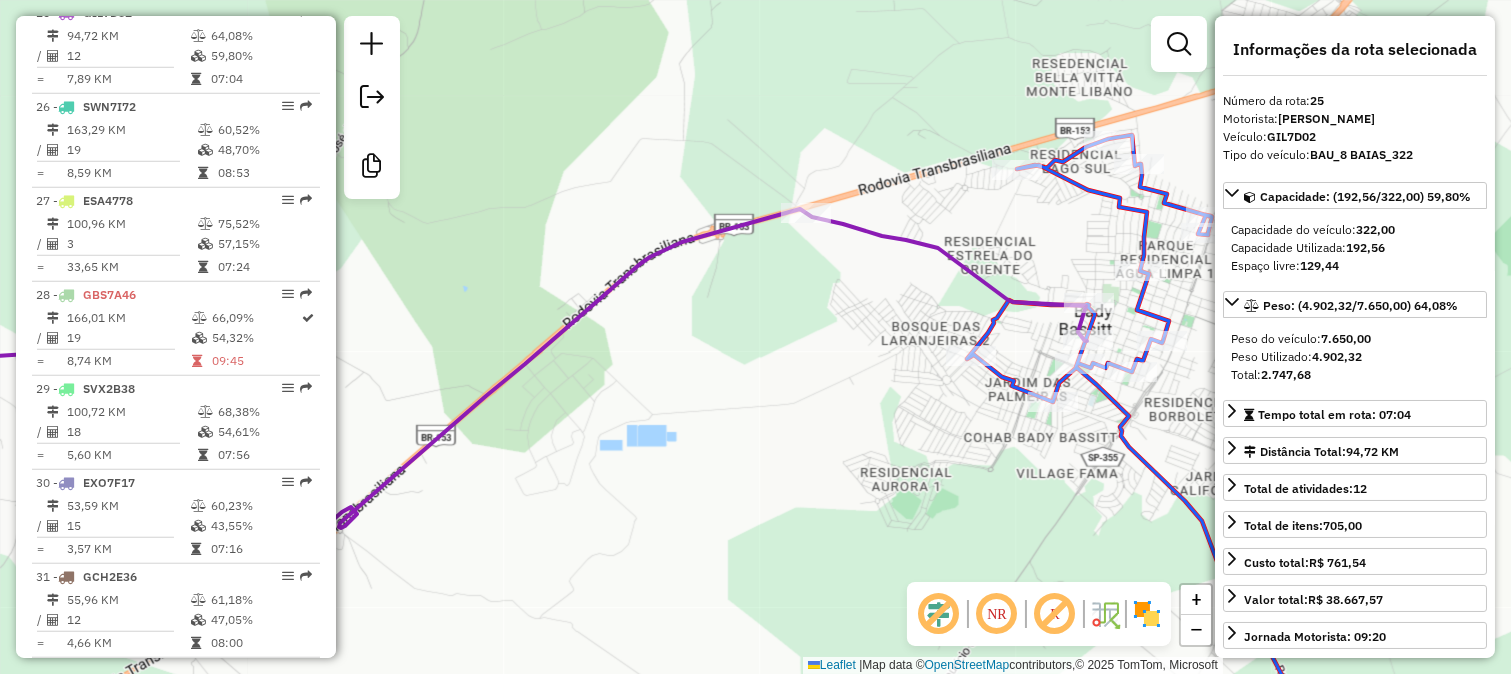 drag, startPoint x: 1011, startPoint y: 285, endPoint x: 914, endPoint y: 214, distance: 120.20815 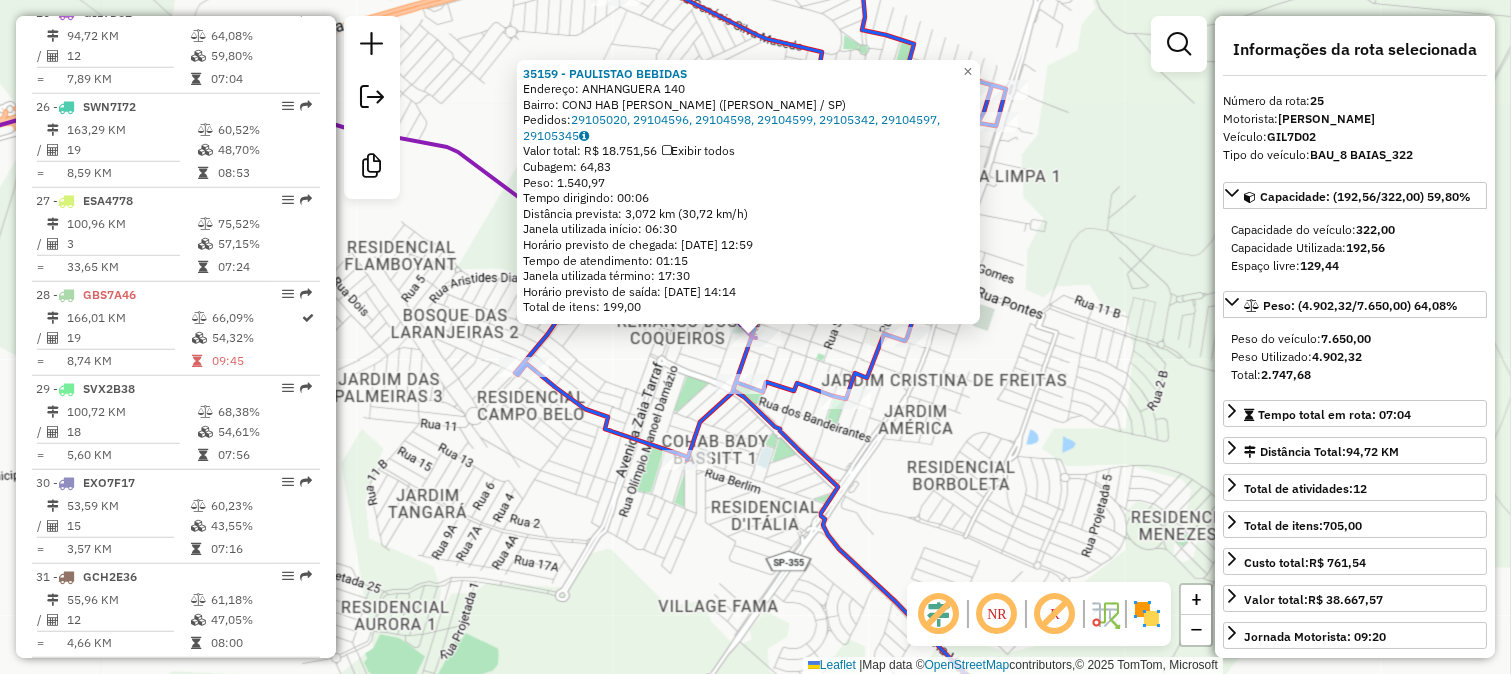 click on "35159 - PAULISTAO BEBIDAS  Endereço:  ANHANGUERA 140   Bairro: CONJ HAB MANUEL DE ABREU (BADY BASSITT / SP)   Pedidos:  29105020, 29104596, 29104598, 29104599, 29105342, 29104597, 29105345   Valor total: R$ 18.751,56   Exibir todos   Cubagem: 64,83  Peso: 1.540,97  Tempo dirigindo: 00:06   Distância prevista: 3,072 km (30,72 km/h)   Janela utilizada início: 06:30   Horário previsto de chegada: 30/07/2025 12:59   Tempo de atendimento: 01:15   Janela utilizada término: 17:30   Horário previsto de saída: 30/07/2025 14:14   Total de itens: 199,00  × Janela de atendimento Grade de atendimento Capacidade Transportadoras Veículos Cliente Pedidos  Rotas Selecione os dias de semana para filtrar as janelas de atendimento  Seg   Ter   Qua   Qui   Sex   Sáb   Dom  Informe o período da janela de atendimento: De: Até:  Filtrar exatamente a janela do cliente  Considerar janela de atendimento padrão  Selecione os dias de semana para filtrar as grades de atendimento  Seg   Ter   Qua   Qui   Sex   Sáb   Dom  De:" 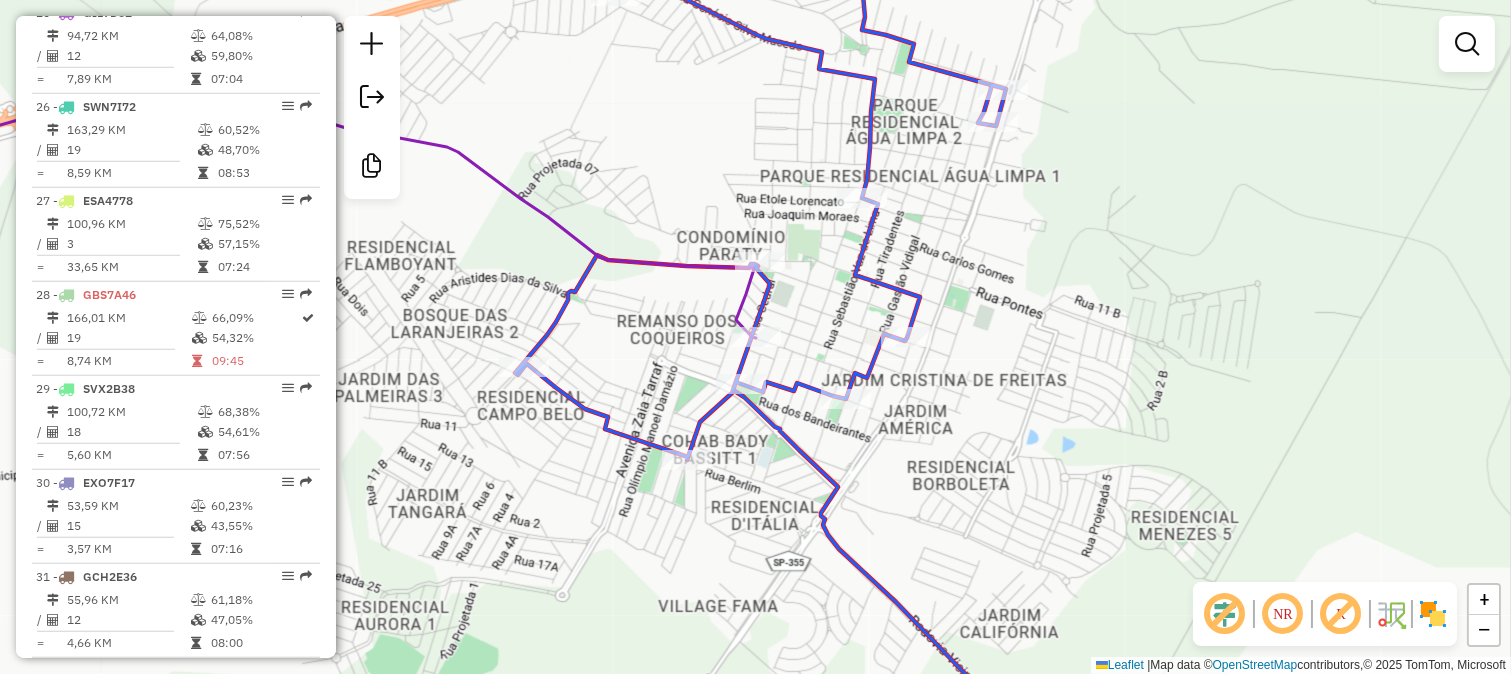 drag, startPoint x: 832, startPoint y: 355, endPoint x: 910, endPoint y: 225, distance: 151.60475 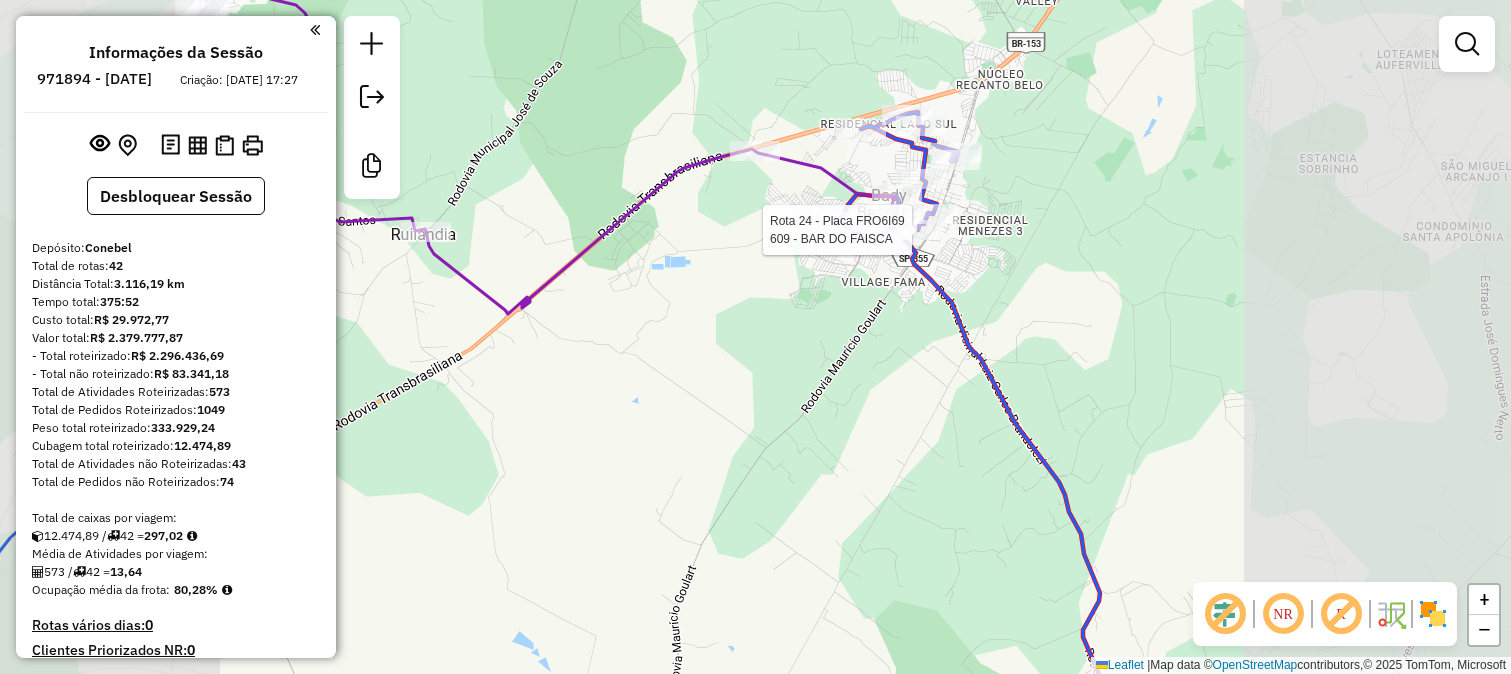 scroll, scrollTop: 0, scrollLeft: 0, axis: both 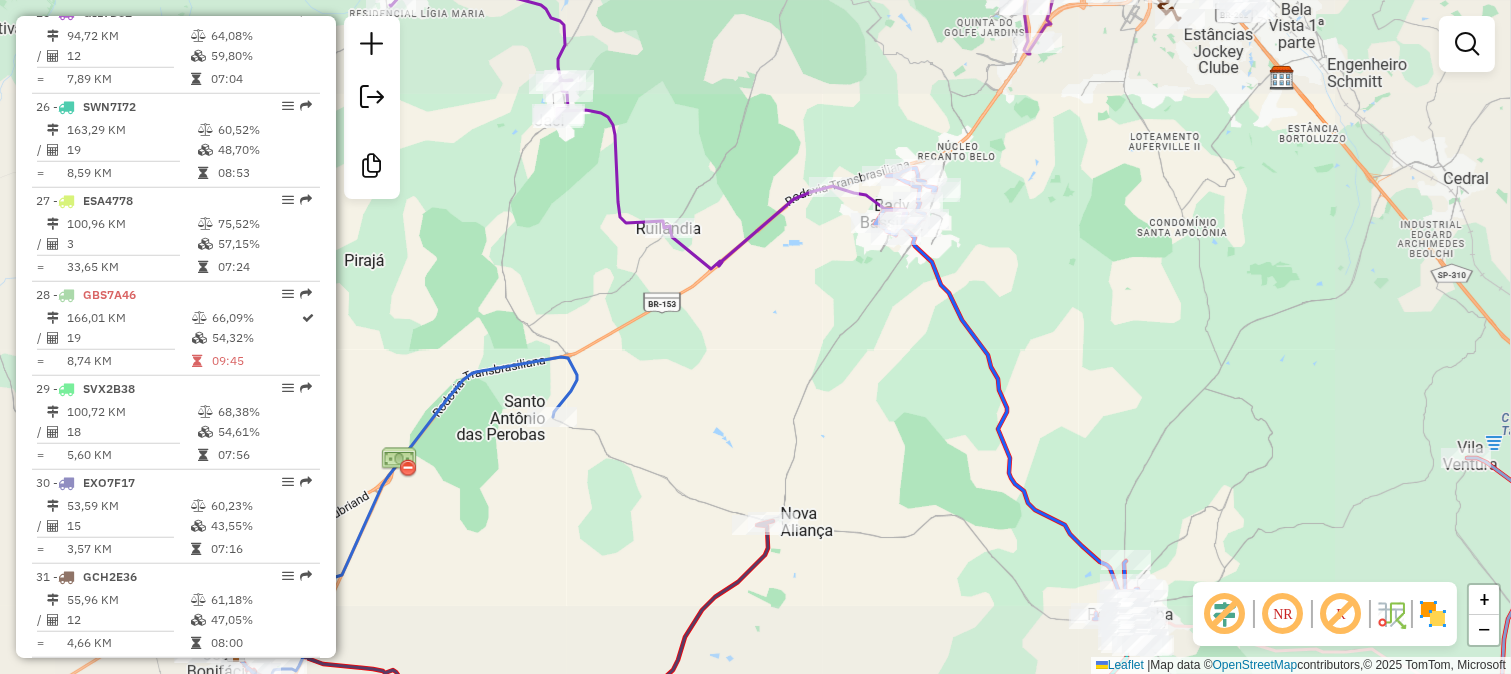 click 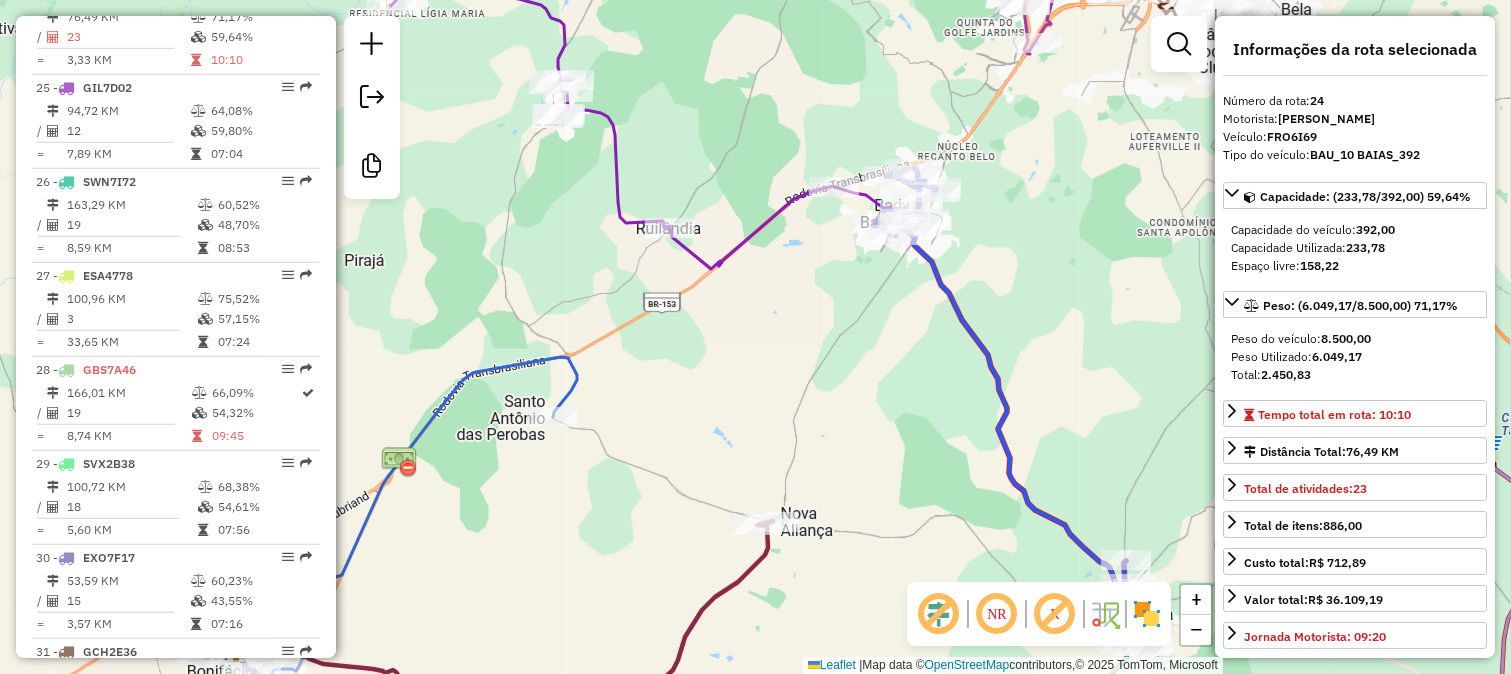 scroll, scrollTop: 2965, scrollLeft: 0, axis: vertical 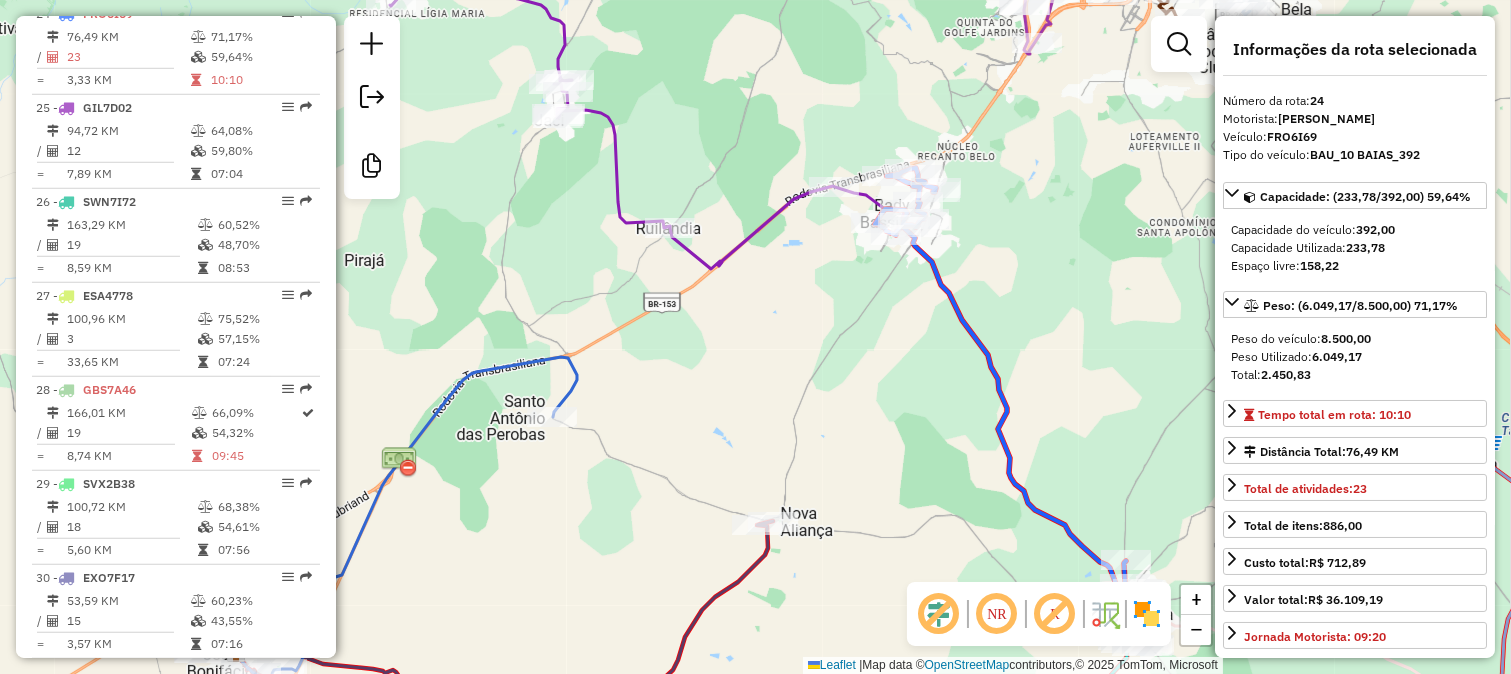 drag, startPoint x: 920, startPoint y: 331, endPoint x: 890, endPoint y: 160, distance: 173.61163 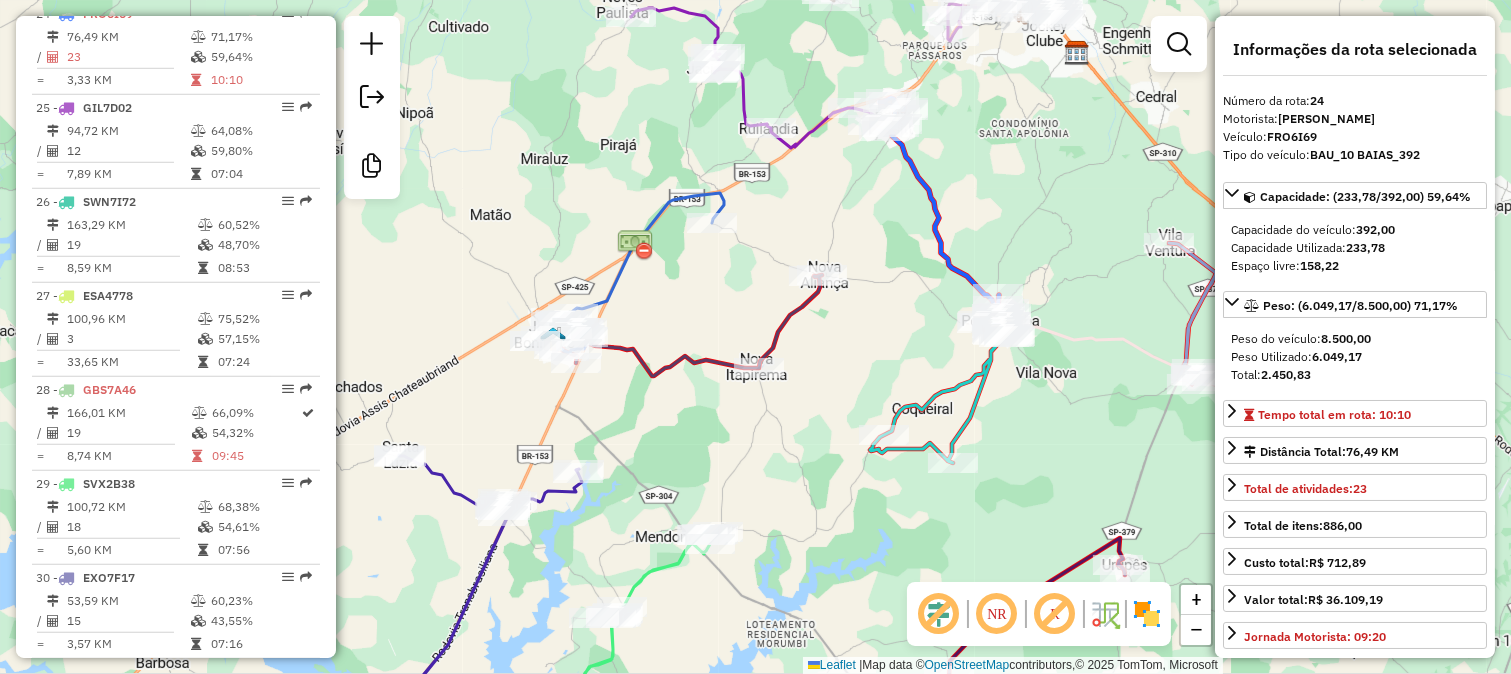 click 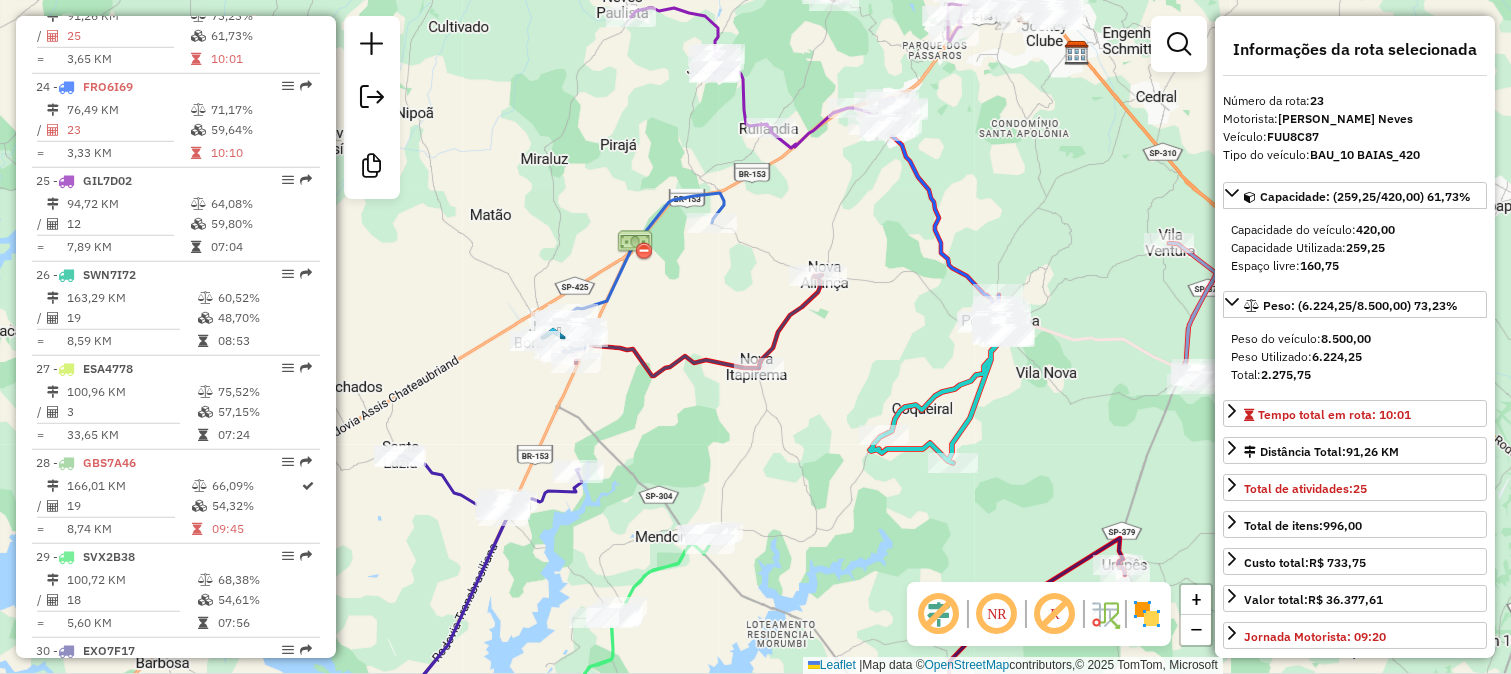 scroll, scrollTop: 2872, scrollLeft: 0, axis: vertical 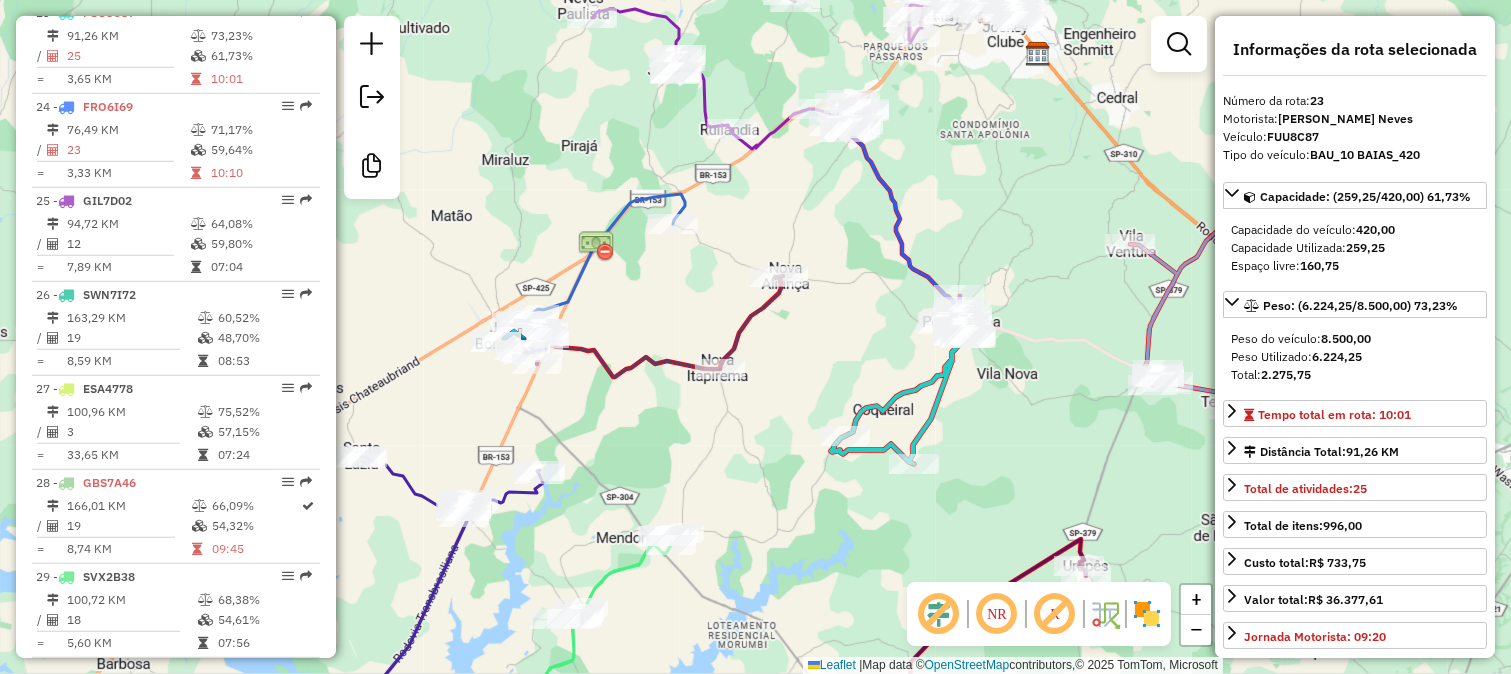 click 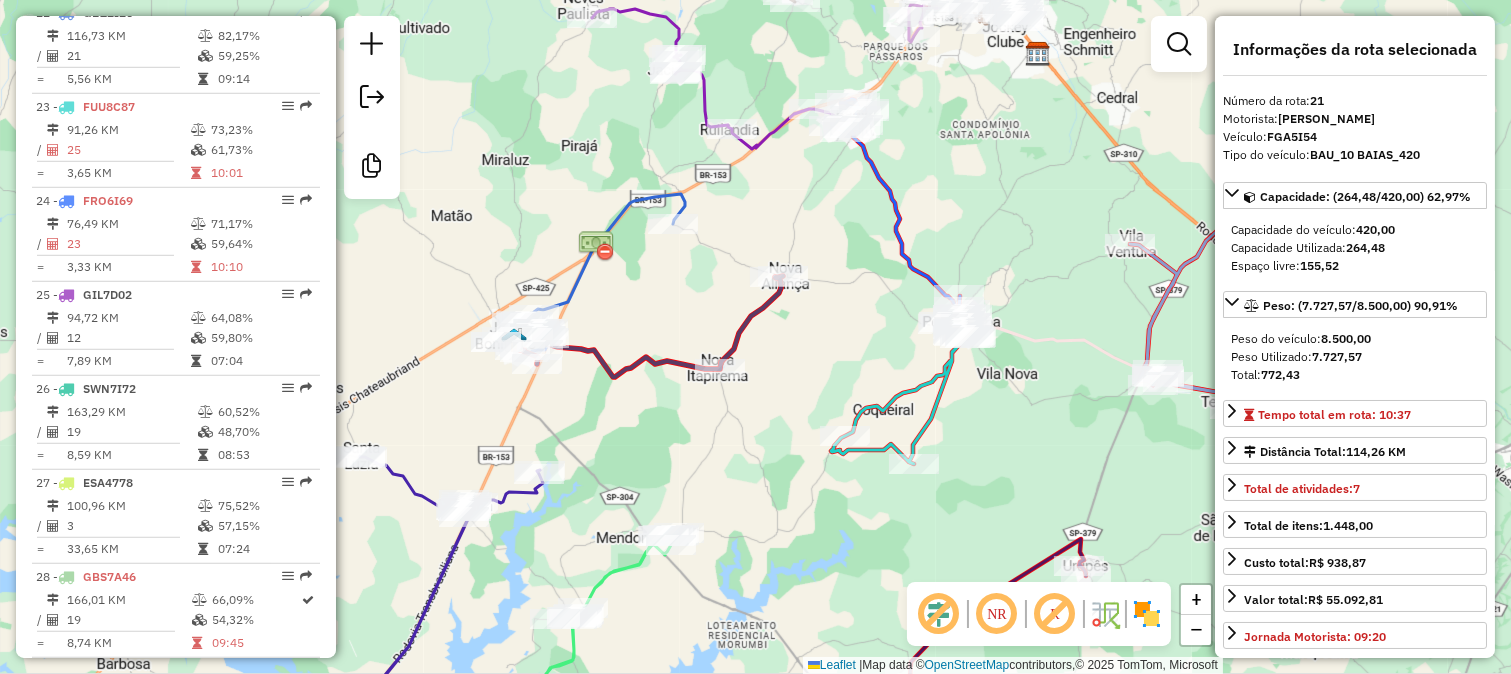 scroll, scrollTop: 2684, scrollLeft: 0, axis: vertical 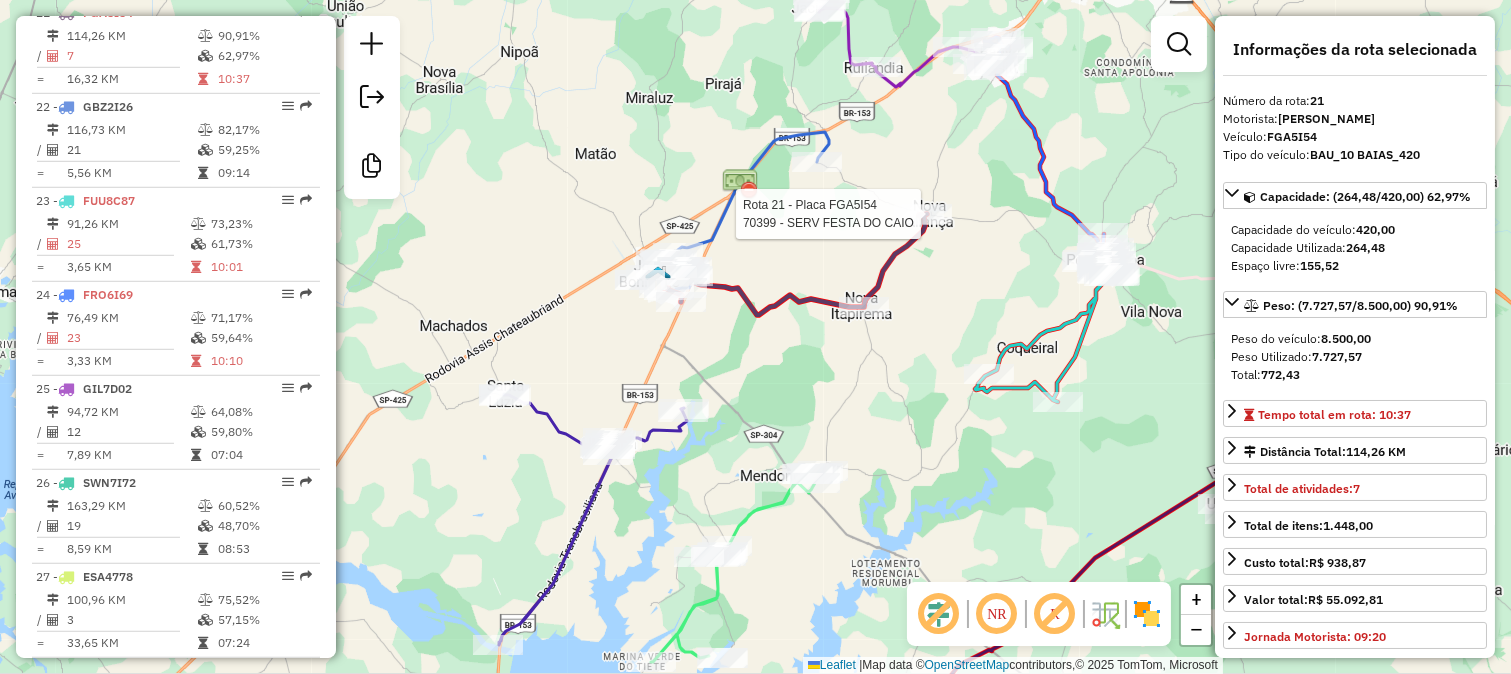 click 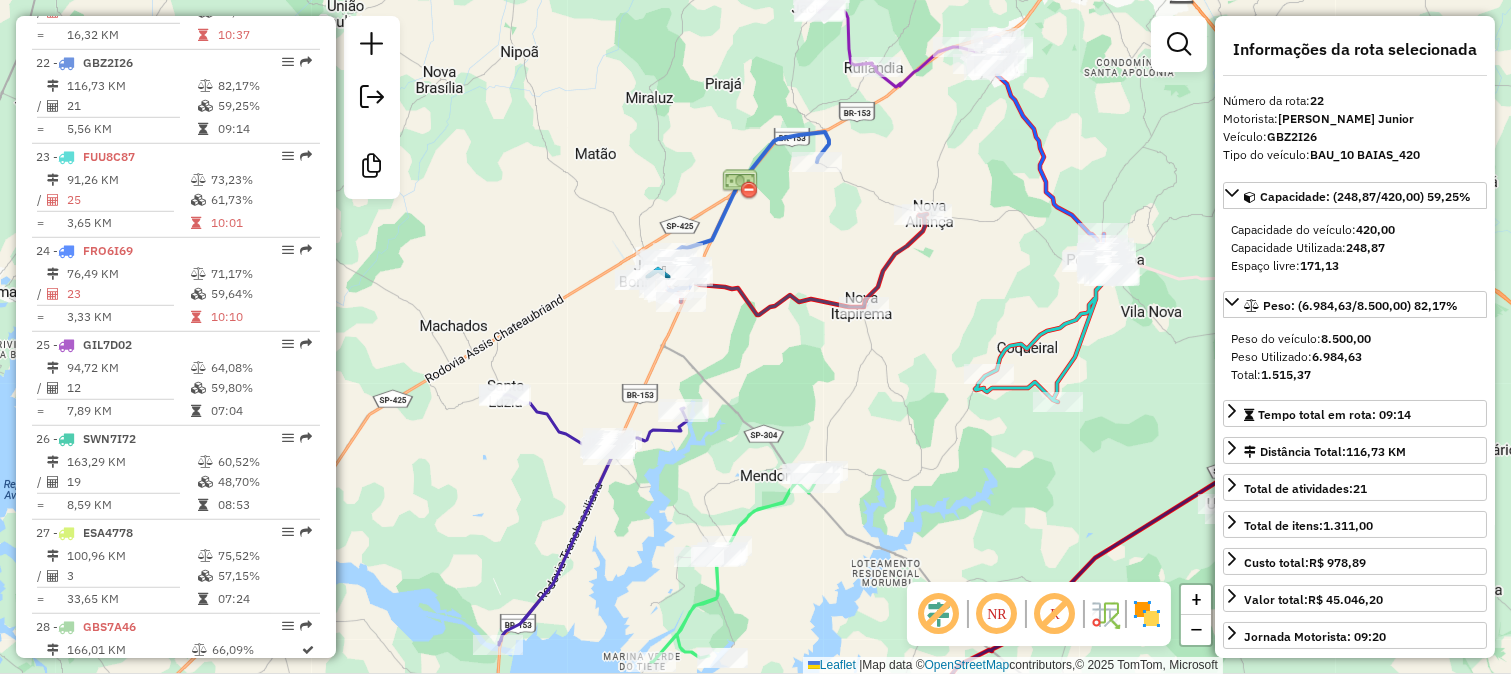 scroll, scrollTop: 2777, scrollLeft: 0, axis: vertical 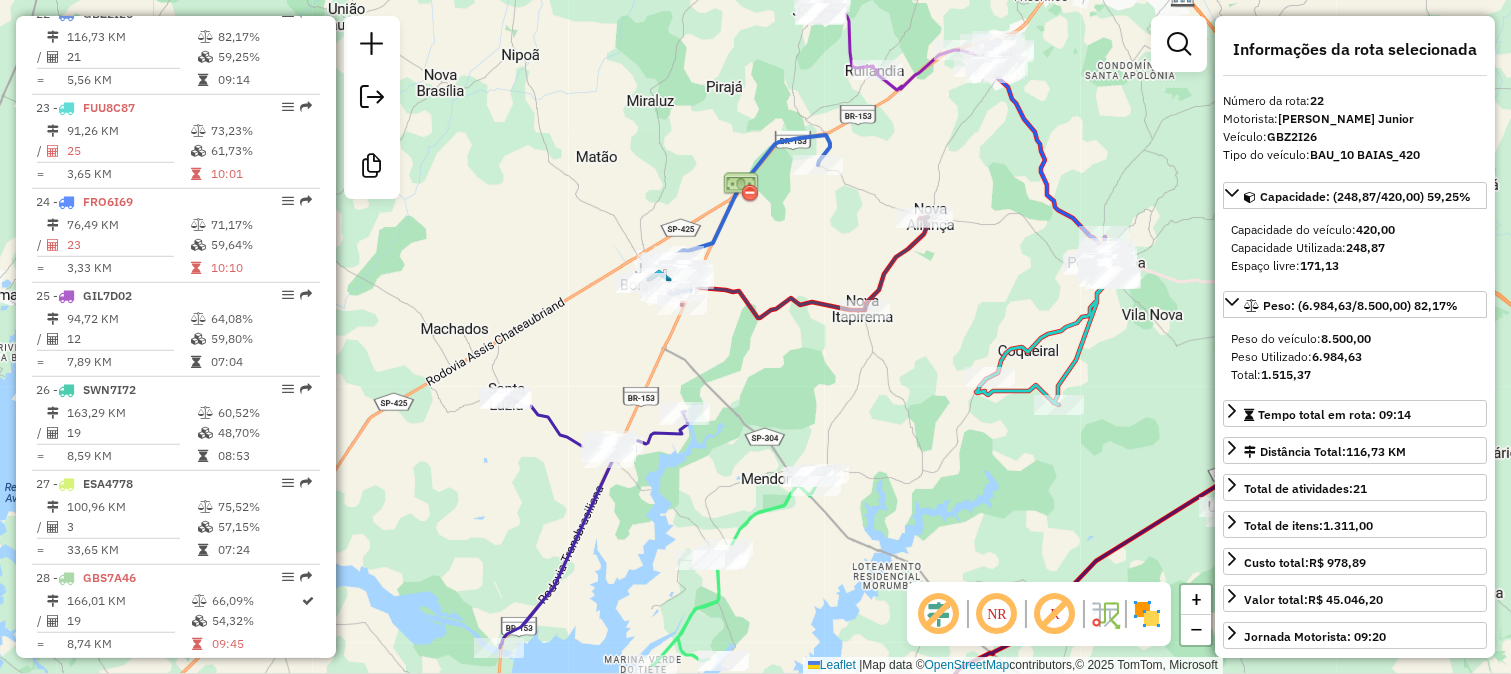 drag, startPoint x: 781, startPoint y: 275, endPoint x: 820, endPoint y: 427, distance: 156.92355 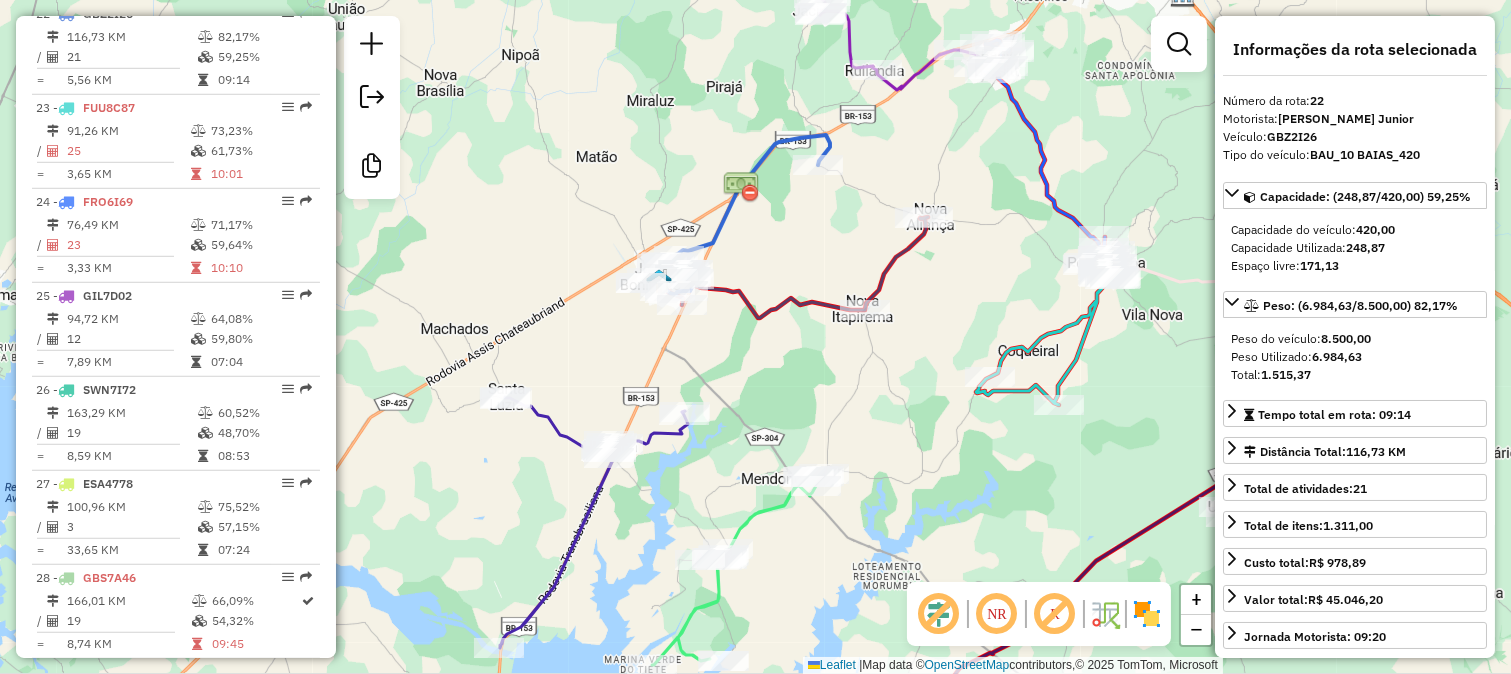 click on "Janela de atendimento Grade de atendimento Capacidade Transportadoras Veículos Cliente Pedidos  Rotas Selecione os dias de semana para filtrar as janelas de atendimento  Seg   Ter   Qua   Qui   Sex   Sáb   Dom  Informe o período da janela de atendimento: De: Até:  Filtrar exatamente a janela do cliente  Considerar janela de atendimento padrão  Selecione os dias de semana para filtrar as grades de atendimento  Seg   Ter   Qua   Qui   Sex   Sáb   Dom   Considerar clientes sem dia de atendimento cadastrado  Clientes fora do dia de atendimento selecionado Filtrar as atividades entre os valores definidos abaixo:  Peso mínimo:   Peso máximo:   Cubagem mínima:   Cubagem máxima:   De:   Até:  Filtrar as atividades entre o tempo de atendimento definido abaixo:  De:   Até:   Considerar capacidade total dos clientes não roteirizados Transportadora: Selecione um ou mais itens Tipo de veículo: Selecione um ou mais itens Veículo: Selecione um ou mais itens Motorista: Selecione um ou mais itens Nome: Rótulo:" 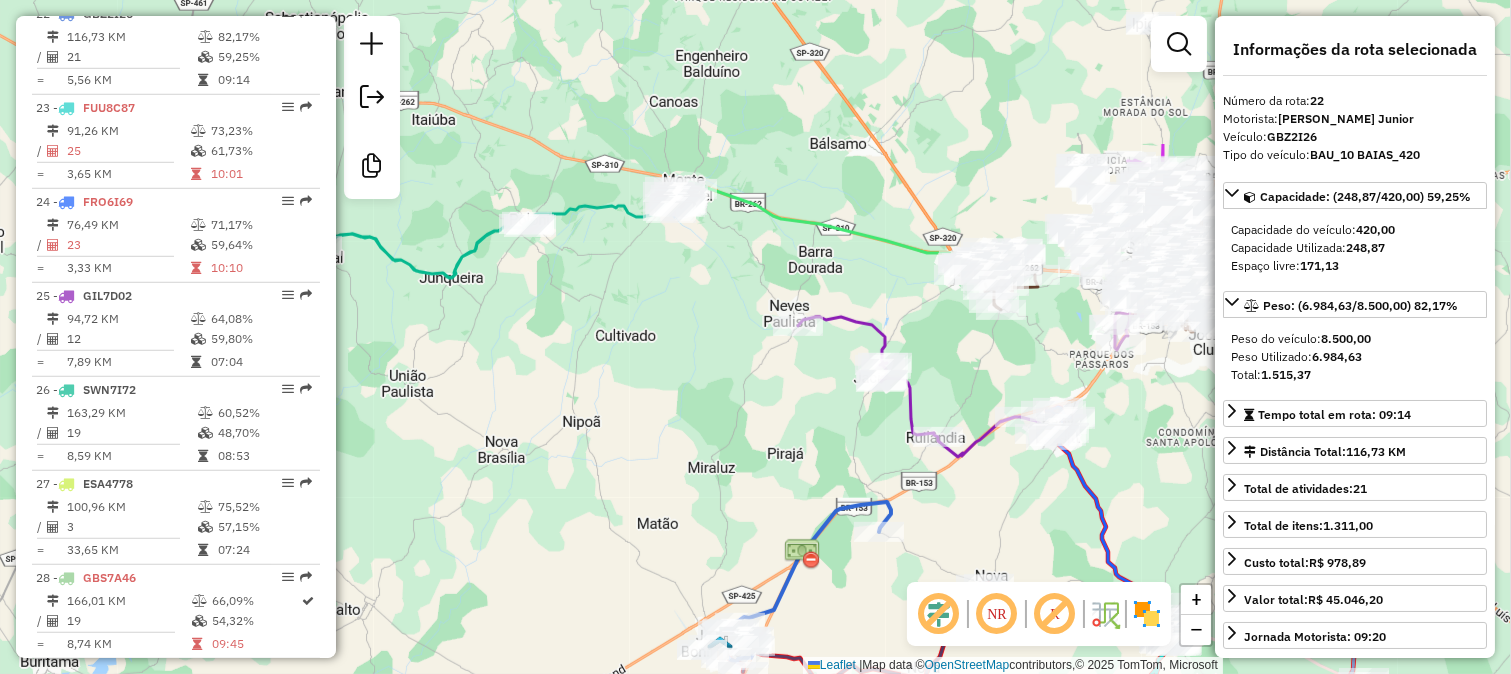 drag, startPoint x: 920, startPoint y: 162, endPoint x: 937, endPoint y: 401, distance: 239.60384 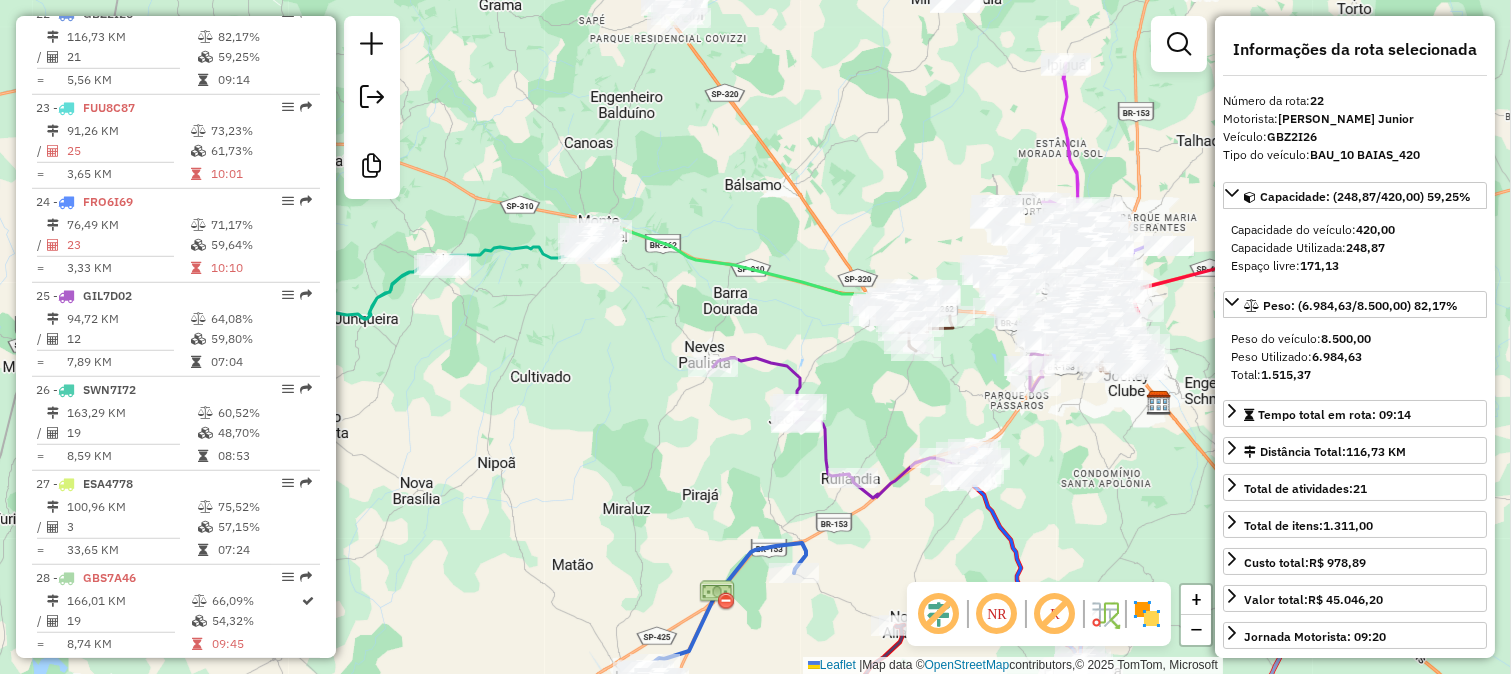 drag, startPoint x: 1044, startPoint y: 374, endPoint x: 721, endPoint y: 341, distance: 324.6814 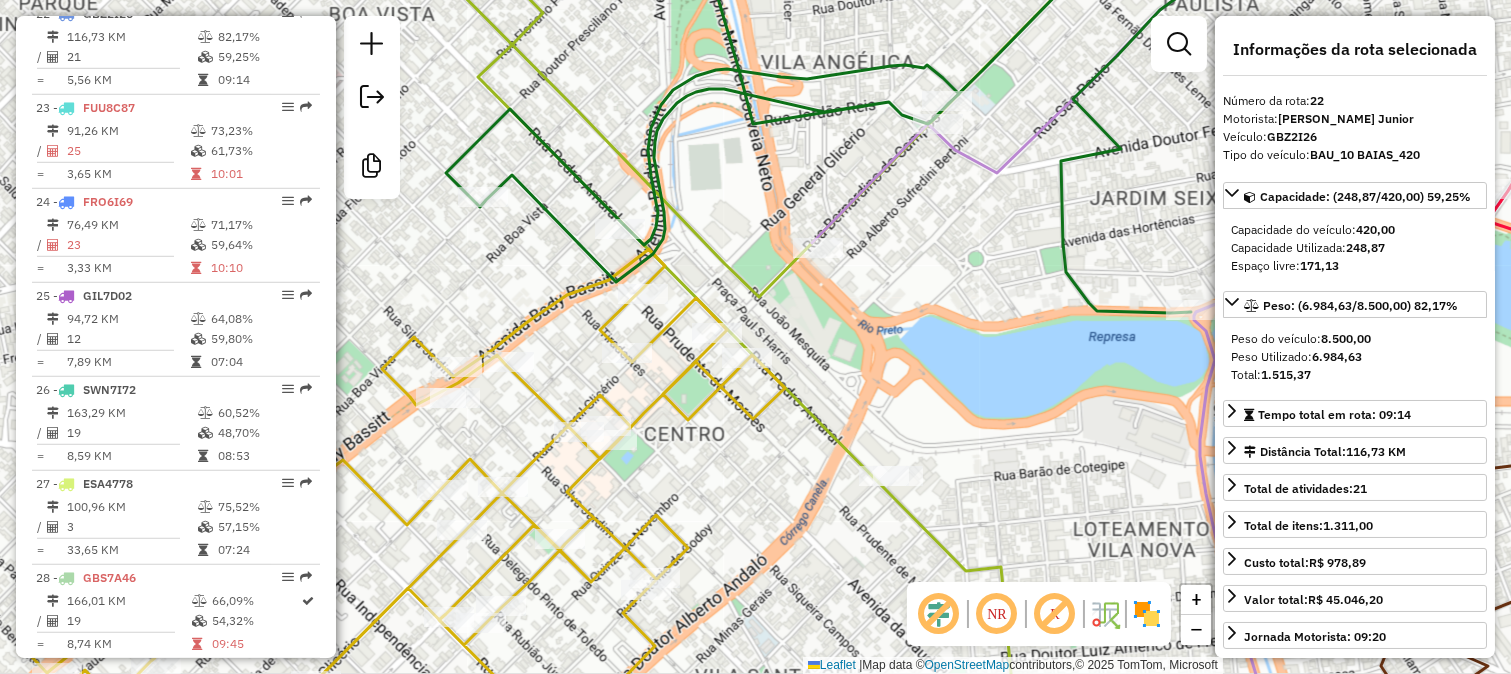 click 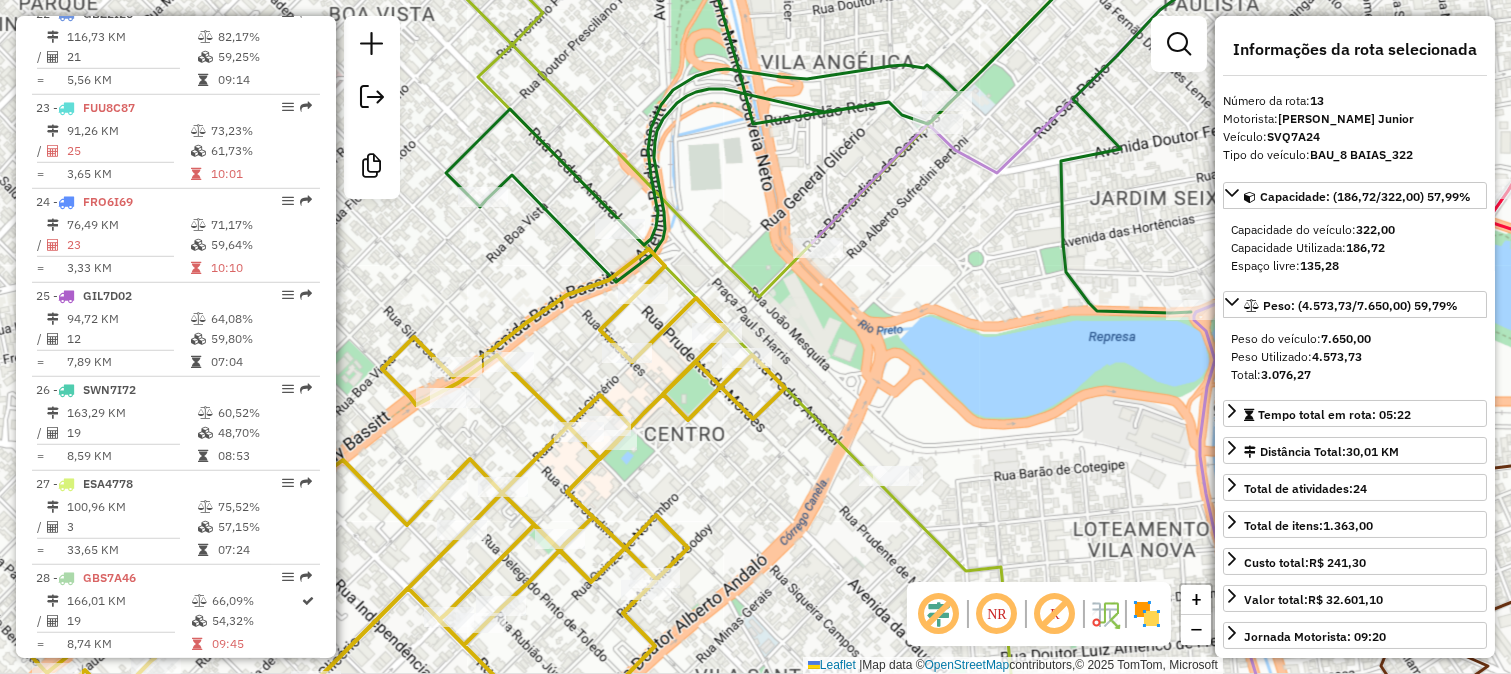 scroll, scrollTop: 1933, scrollLeft: 0, axis: vertical 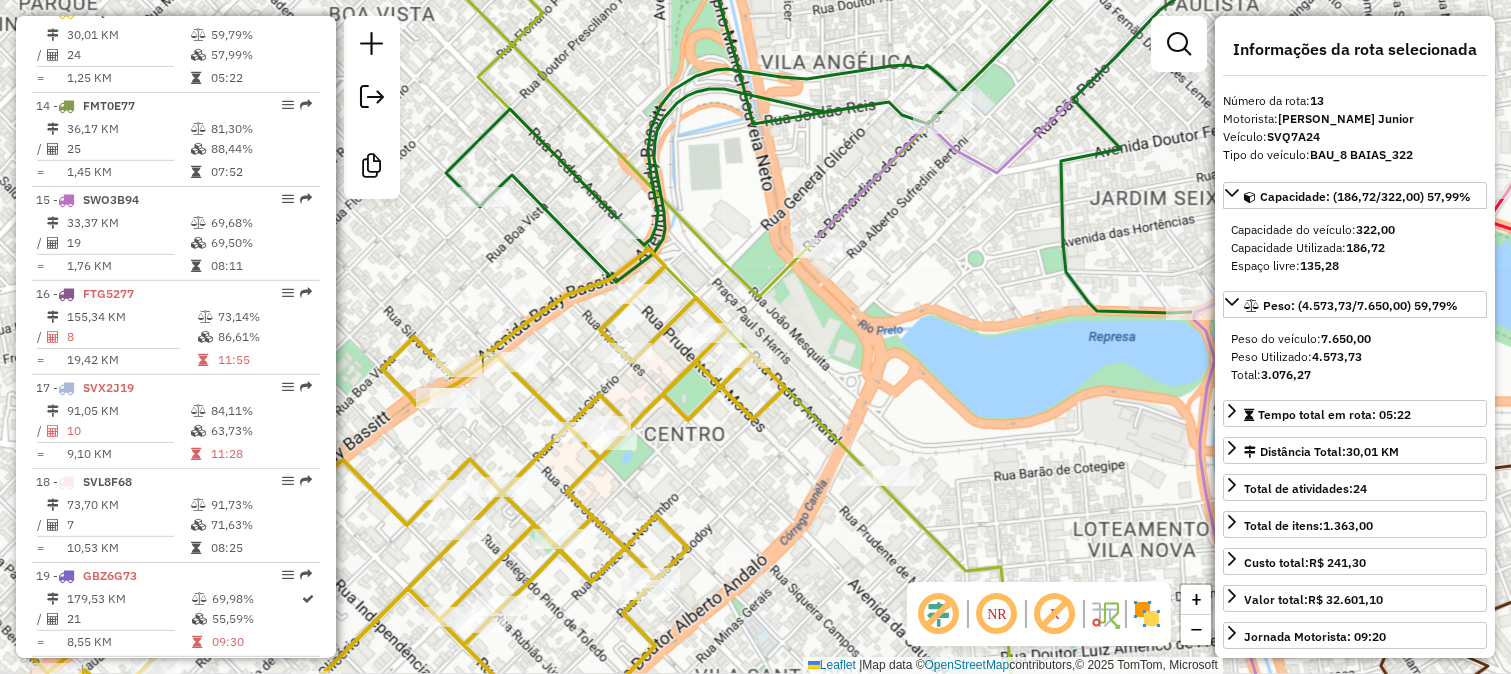 drag, startPoint x: 795, startPoint y: 334, endPoint x: 862, endPoint y: 200, distance: 149.81656 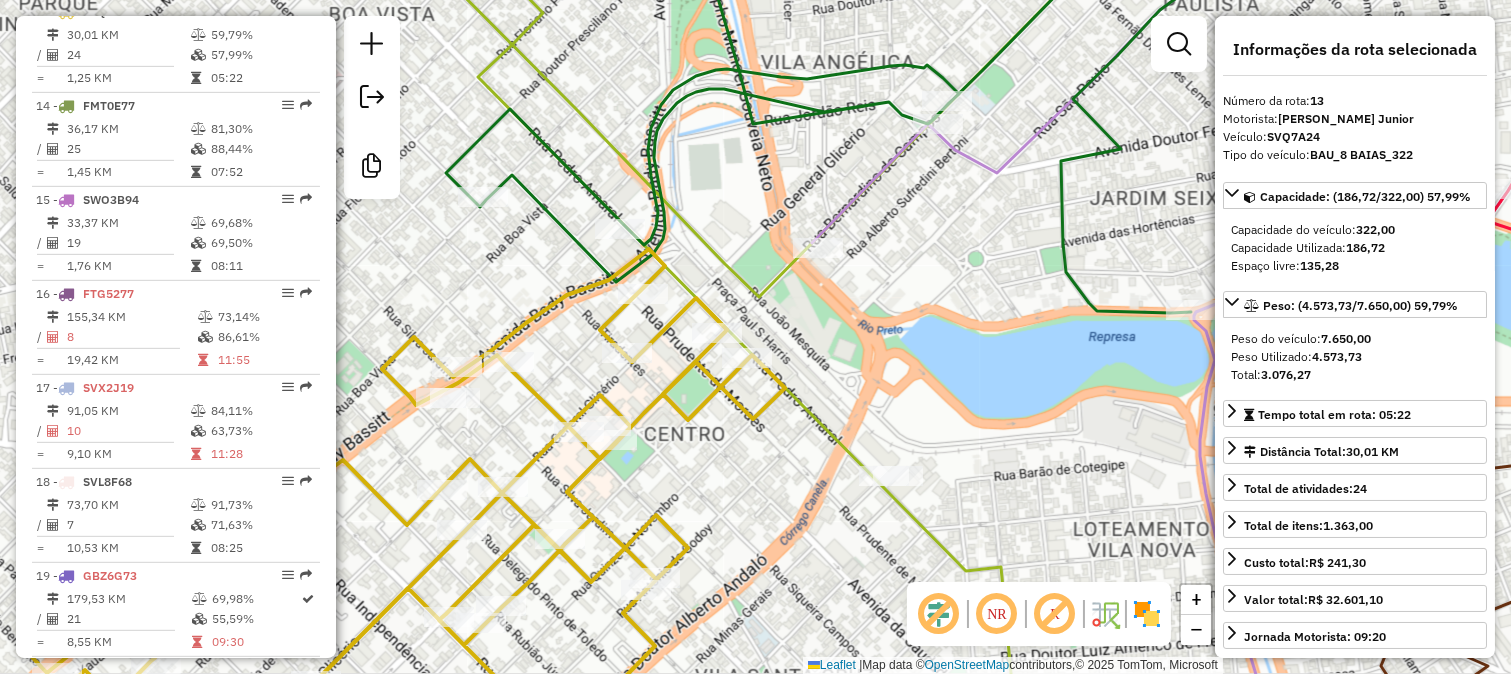 click on "Rota 13 - Placa SVQ7A24  85987 - LANCHONETE DO LEE Janela de atendimento Grade de atendimento Capacidade Transportadoras Veículos Cliente Pedidos  Rotas Selecione os dias de semana para filtrar as janelas de atendimento  Seg   Ter   Qua   Qui   Sex   Sáb   Dom  Informe o período da janela de atendimento: De: Até:  Filtrar exatamente a janela do cliente  Considerar janela de atendimento padrão  Selecione os dias de semana para filtrar as grades de atendimento  Seg   Ter   Qua   Qui   Sex   Sáb   Dom   Considerar clientes sem dia de atendimento cadastrado  Clientes fora do dia de atendimento selecionado Filtrar as atividades entre os valores definidos abaixo:  Peso mínimo:   Peso máximo:   Cubagem mínima:   Cubagem máxima:   De:   Até:  Filtrar as atividades entre o tempo de atendimento definido abaixo:  De:   Até:   Considerar capacidade total dos clientes não roteirizados Transportadora: Selecione um ou mais itens Tipo de veículo: Selecione um ou mais itens Veículo: Selecione um ou mais itens +" 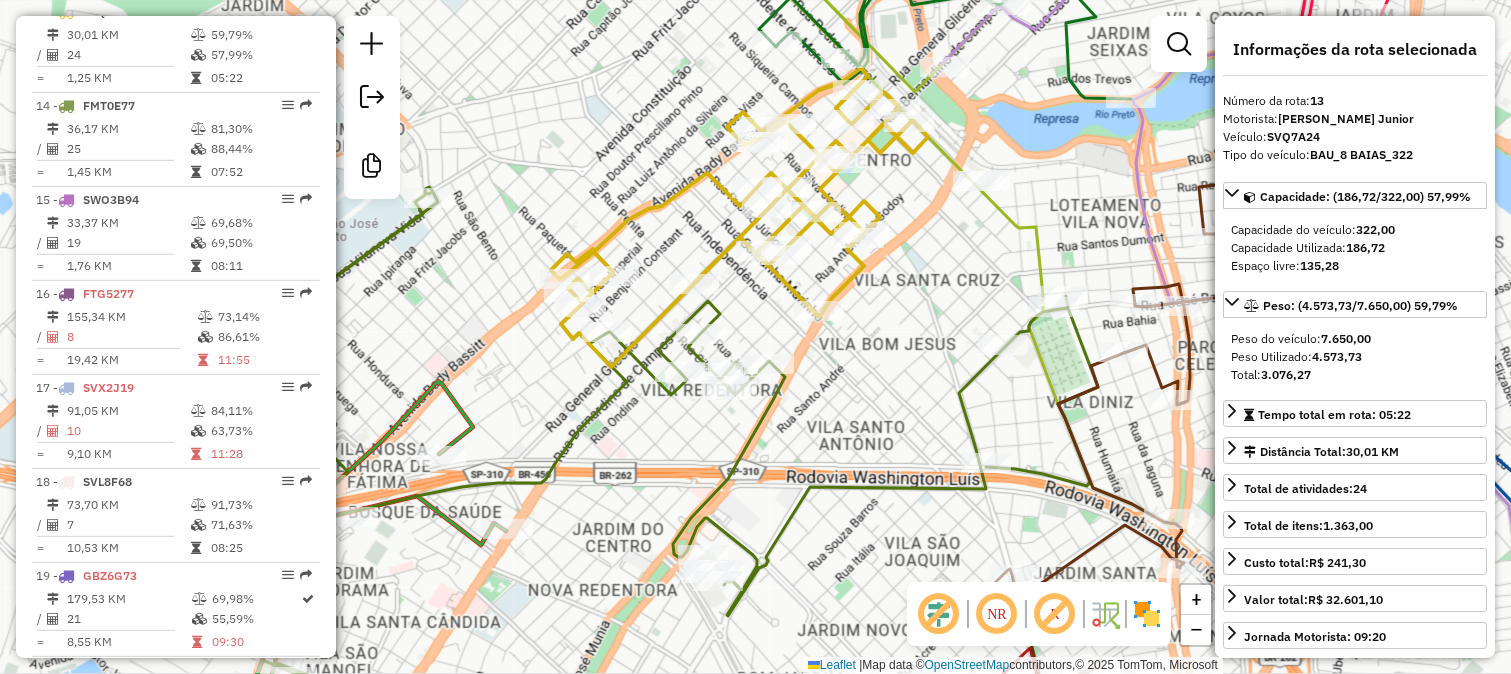 click 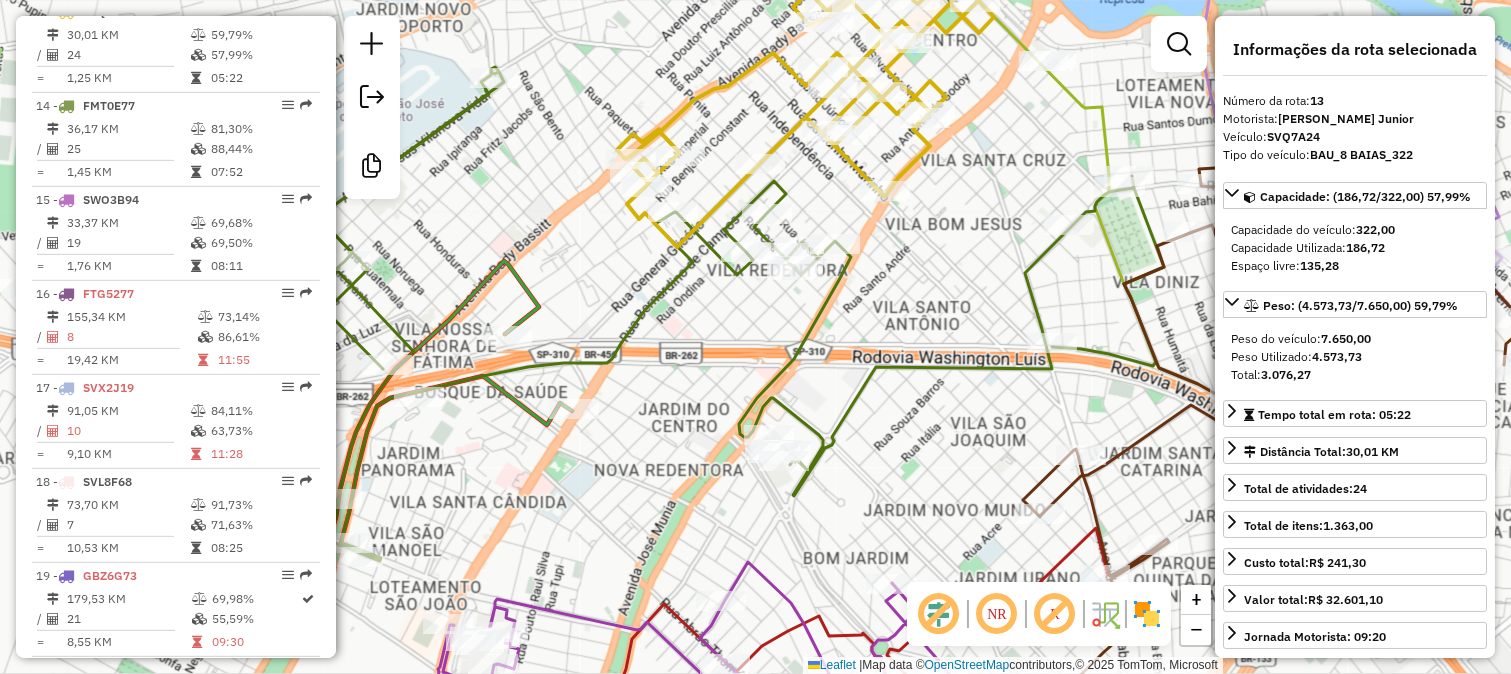 click 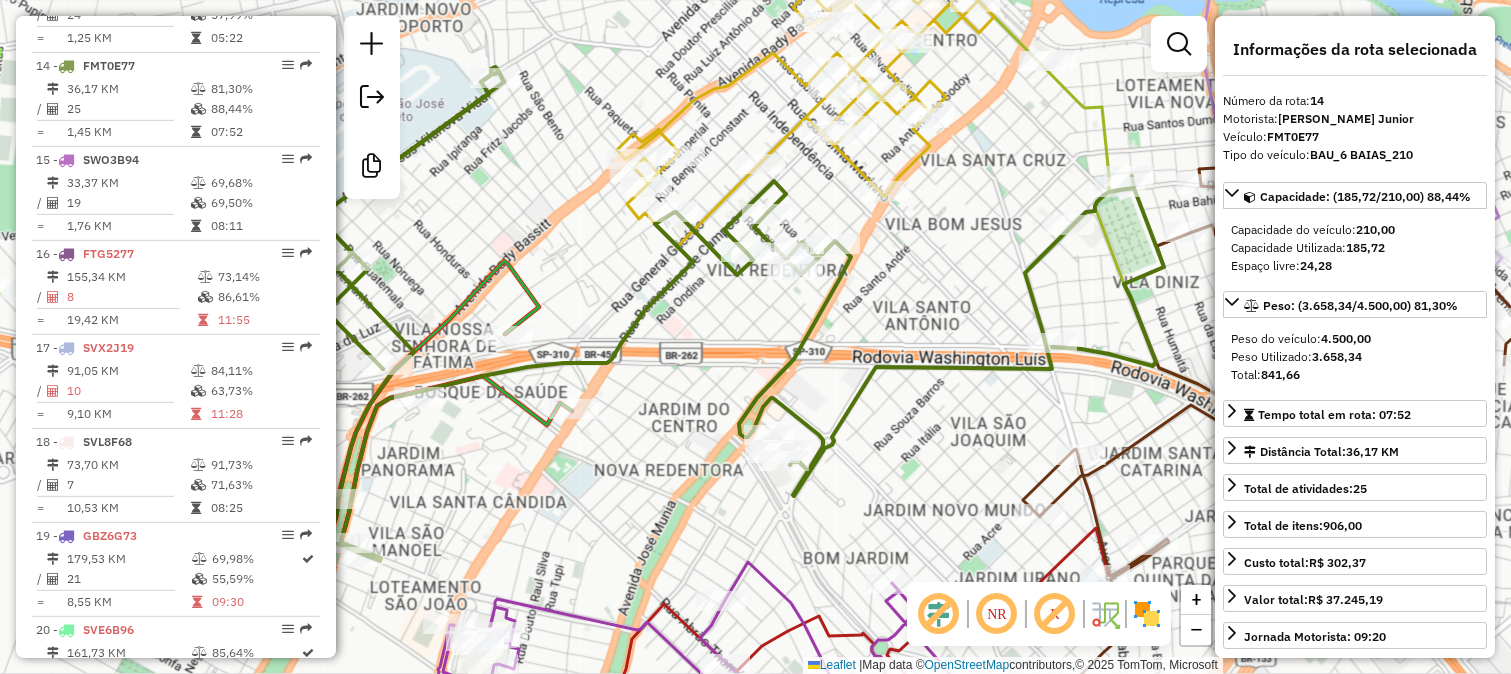scroll, scrollTop: 2026, scrollLeft: 0, axis: vertical 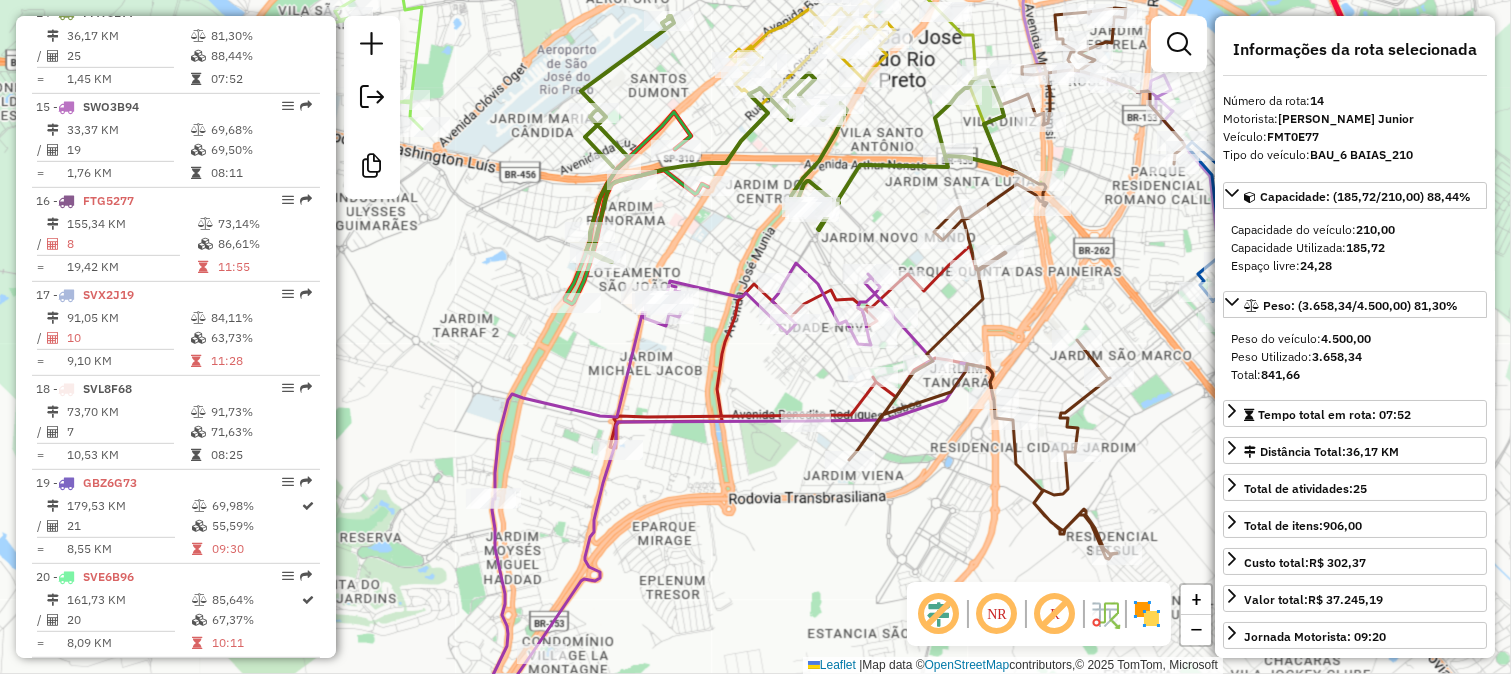 click 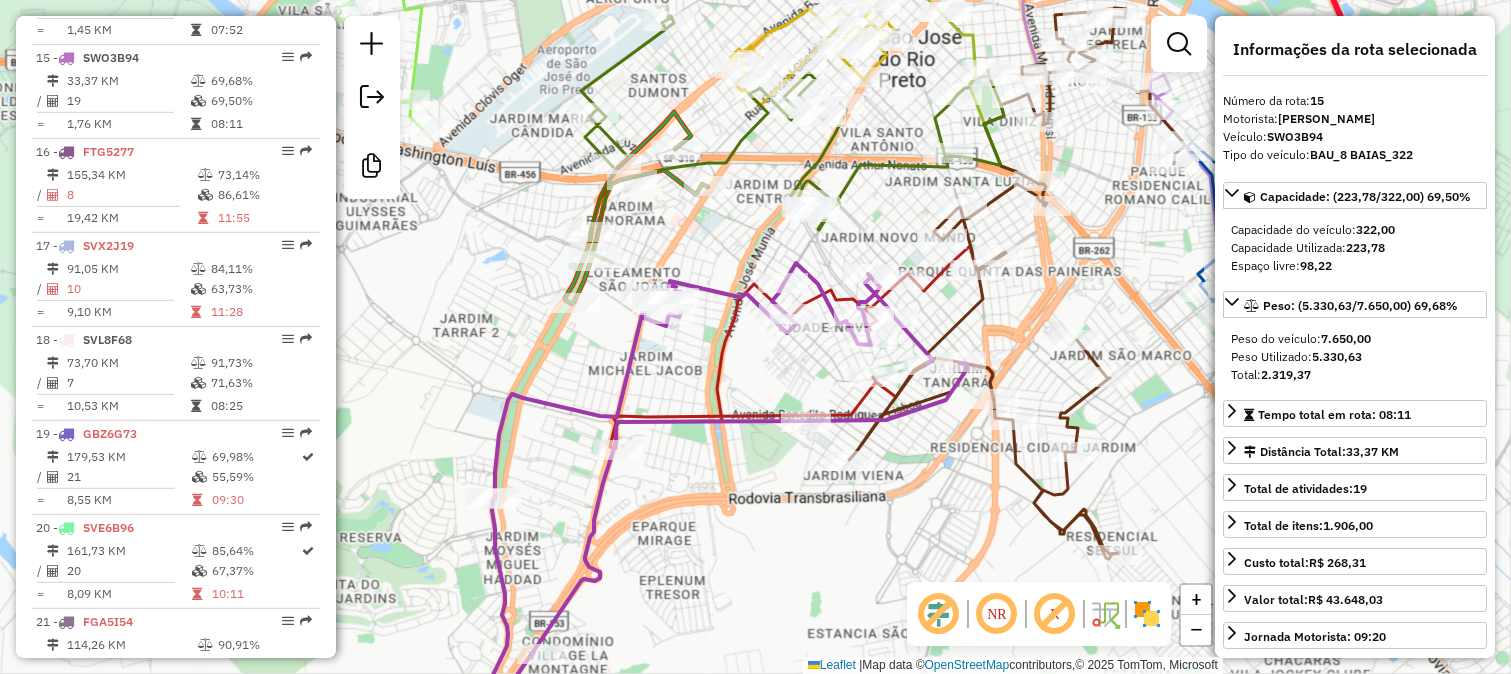 scroll, scrollTop: 2121, scrollLeft: 0, axis: vertical 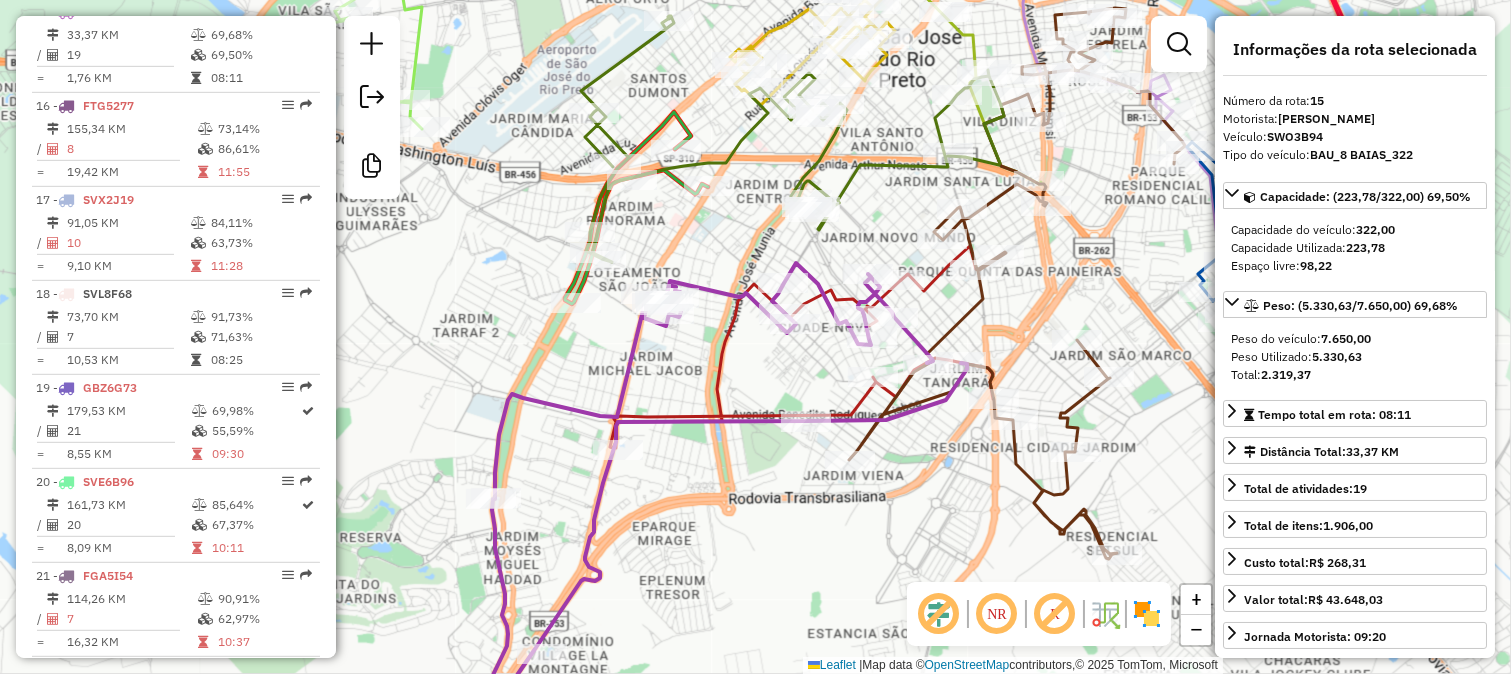 drag, startPoint x: 740, startPoint y: 245, endPoint x: 738, endPoint y: 218, distance: 27.073973 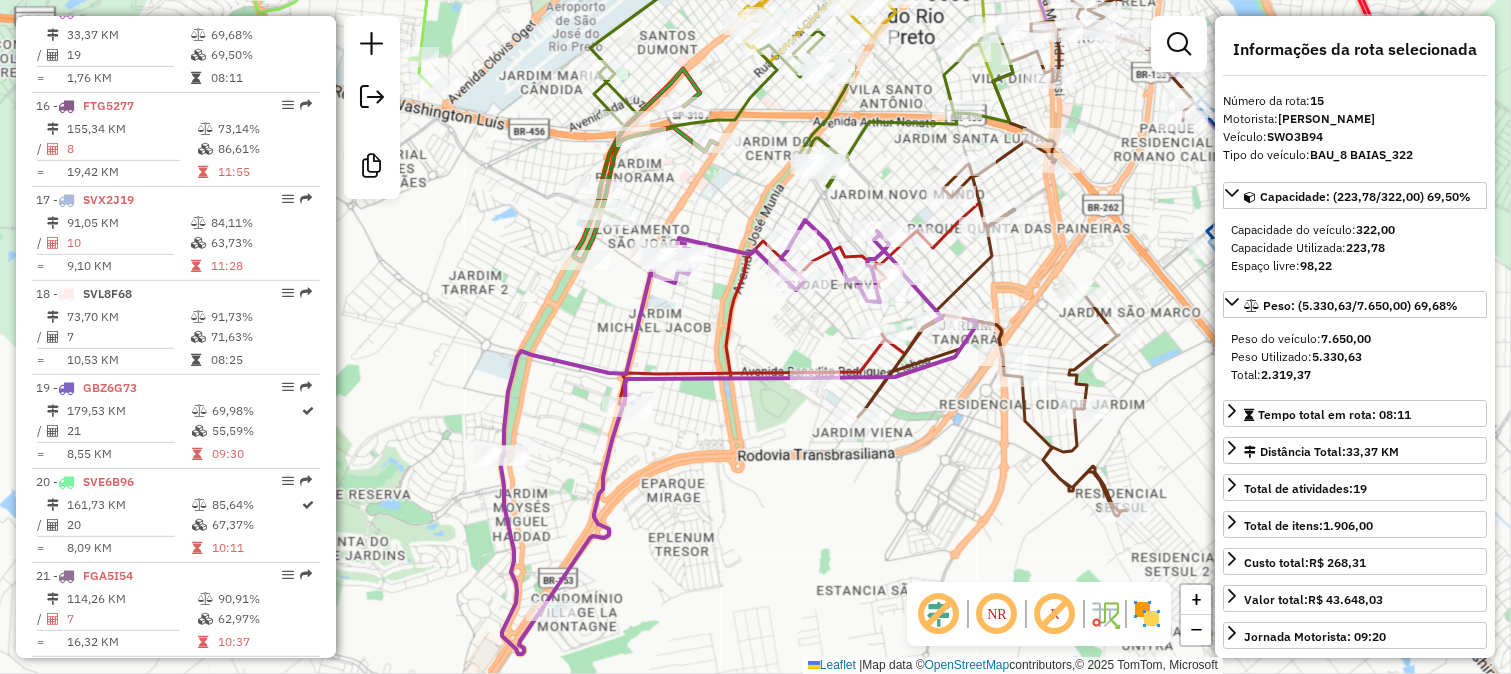 click on "Janela de atendimento Grade de atendimento Capacidade Transportadoras Veículos Cliente Pedidos  Rotas Selecione os dias de semana para filtrar as janelas de atendimento  Seg   Ter   Qua   Qui   Sex   Sáb   Dom  Informe o período da janela de atendimento: De: Até:  Filtrar exatamente a janela do cliente  Considerar janela de atendimento padrão  Selecione os dias de semana para filtrar as grades de atendimento  Seg   Ter   Qua   Qui   Sex   Sáb   Dom   Considerar clientes sem dia de atendimento cadastrado  Clientes fora do dia de atendimento selecionado Filtrar as atividades entre os valores definidos abaixo:  Peso mínimo:   Peso máximo:   Cubagem mínima:   Cubagem máxima:   De:   Até:  Filtrar as atividades entre o tempo de atendimento definido abaixo:  De:   Até:   Considerar capacidade total dos clientes não roteirizados Transportadora: Selecione um ou mais itens Tipo de veículo: Selecione um ou mais itens Veículo: Selecione um ou mais itens Motorista: Selecione um ou mais itens Nome: Rótulo:" 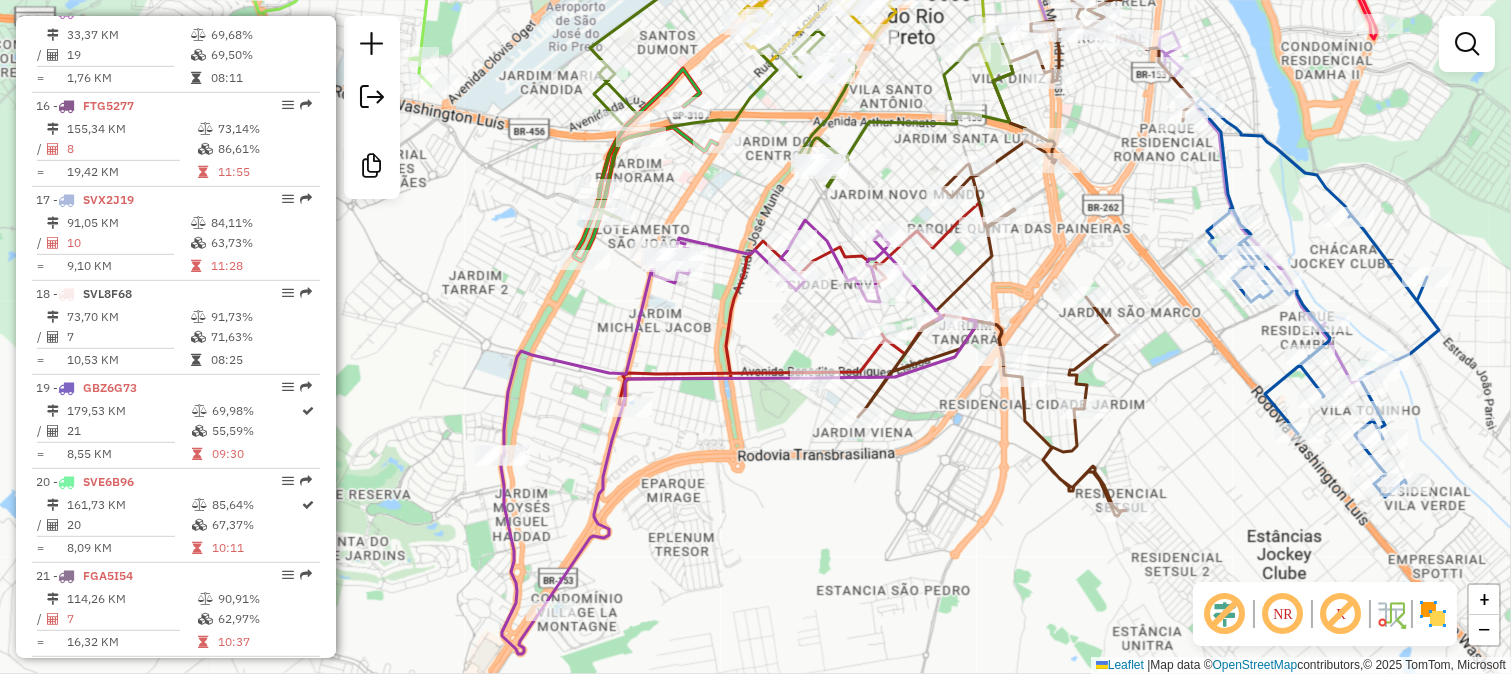 click on "Janela de atendimento Grade de atendimento Capacidade Transportadoras Veículos Cliente Pedidos  Rotas Selecione os dias de semana para filtrar as janelas de atendimento  Seg   Ter   Qua   Qui   Sex   Sáb   Dom  Informe o período da janela de atendimento: De: Até:  Filtrar exatamente a janela do cliente  Considerar janela de atendimento padrão  Selecione os dias de semana para filtrar as grades de atendimento  Seg   Ter   Qua   Qui   Sex   Sáb   Dom   Considerar clientes sem dia de atendimento cadastrado  Clientes fora do dia de atendimento selecionado Filtrar as atividades entre os valores definidos abaixo:  Peso mínimo:   Peso máximo:   Cubagem mínima:   Cubagem máxima:   De:   Até:  Filtrar as atividades entre o tempo de atendimento definido abaixo:  De:   Até:   Considerar capacidade total dos clientes não roteirizados Transportadora: Selecione um ou mais itens Tipo de veículo: Selecione um ou mais itens Veículo: Selecione um ou mais itens Motorista: Selecione um ou mais itens Nome: Rótulo:" 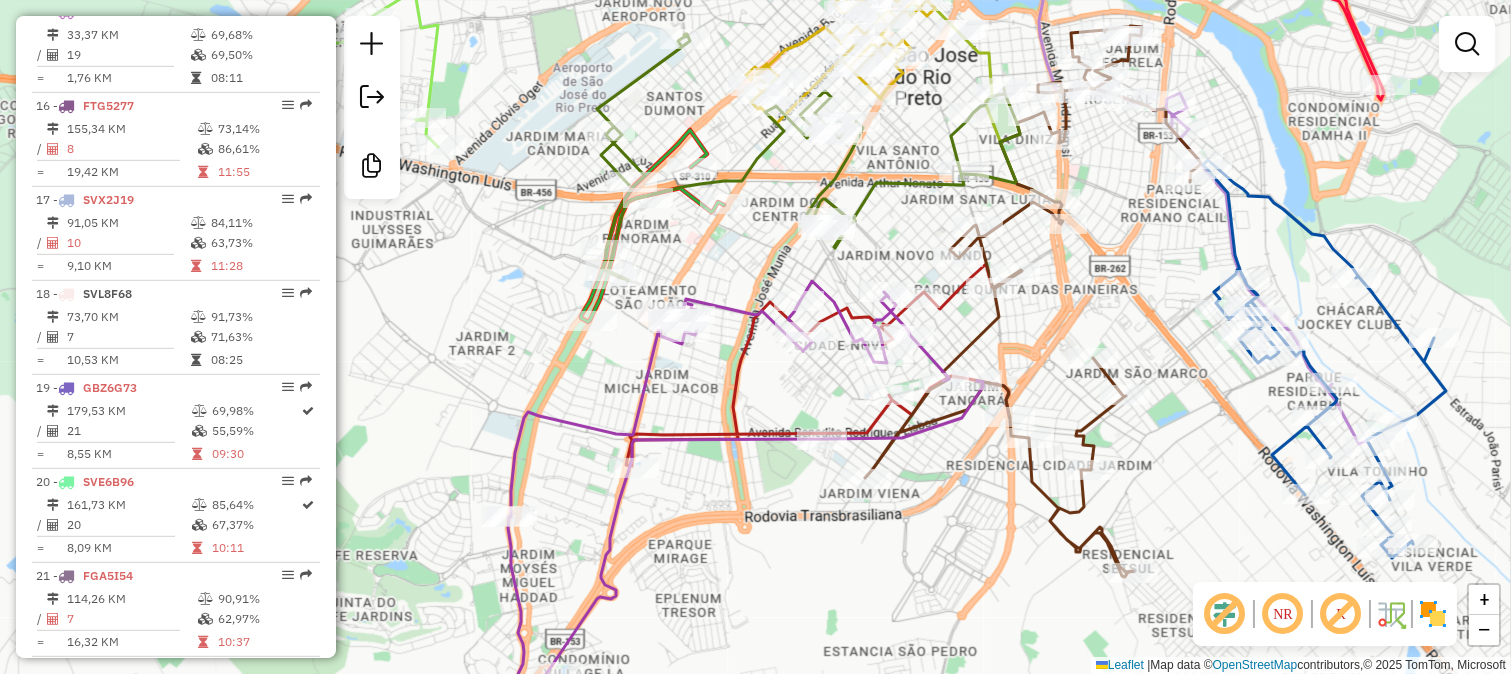 drag, startPoint x: 877, startPoint y: 234, endPoint x: 761, endPoint y: 430, distance: 227.75426 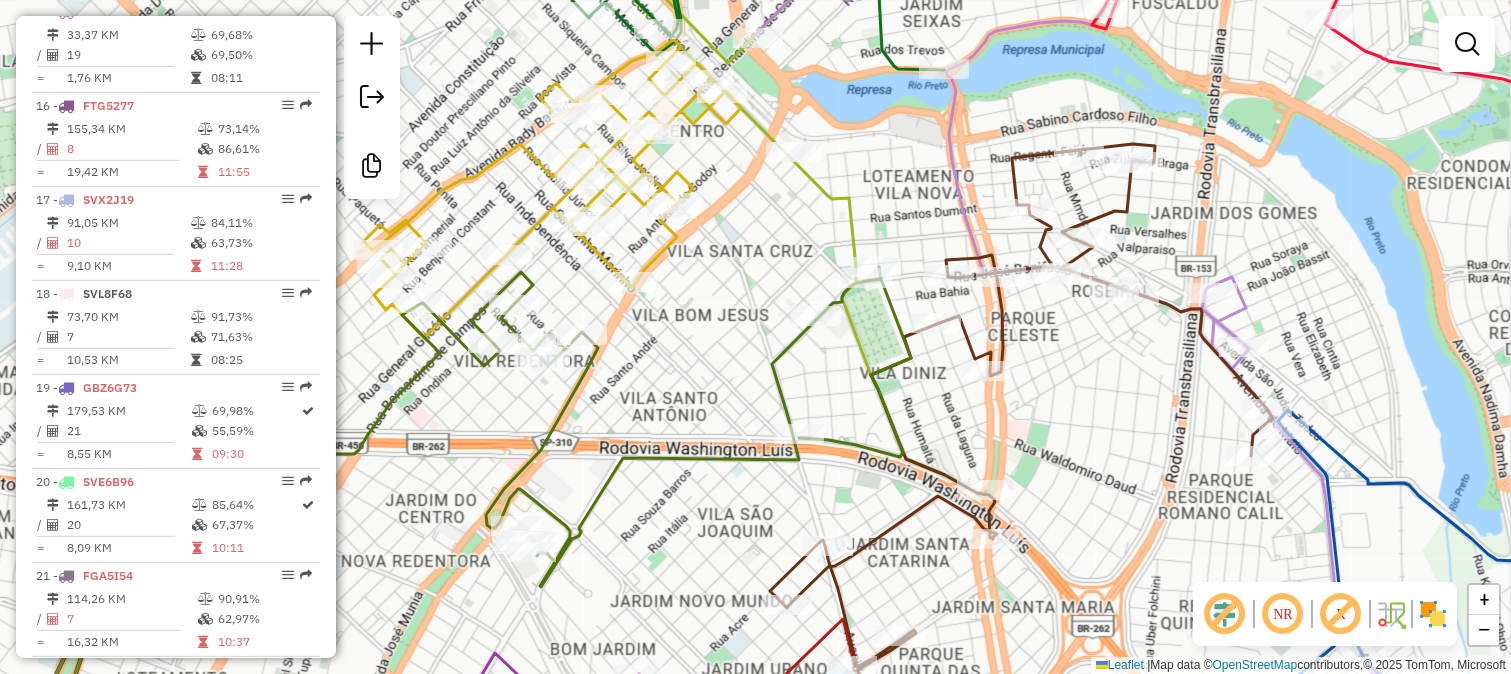 click 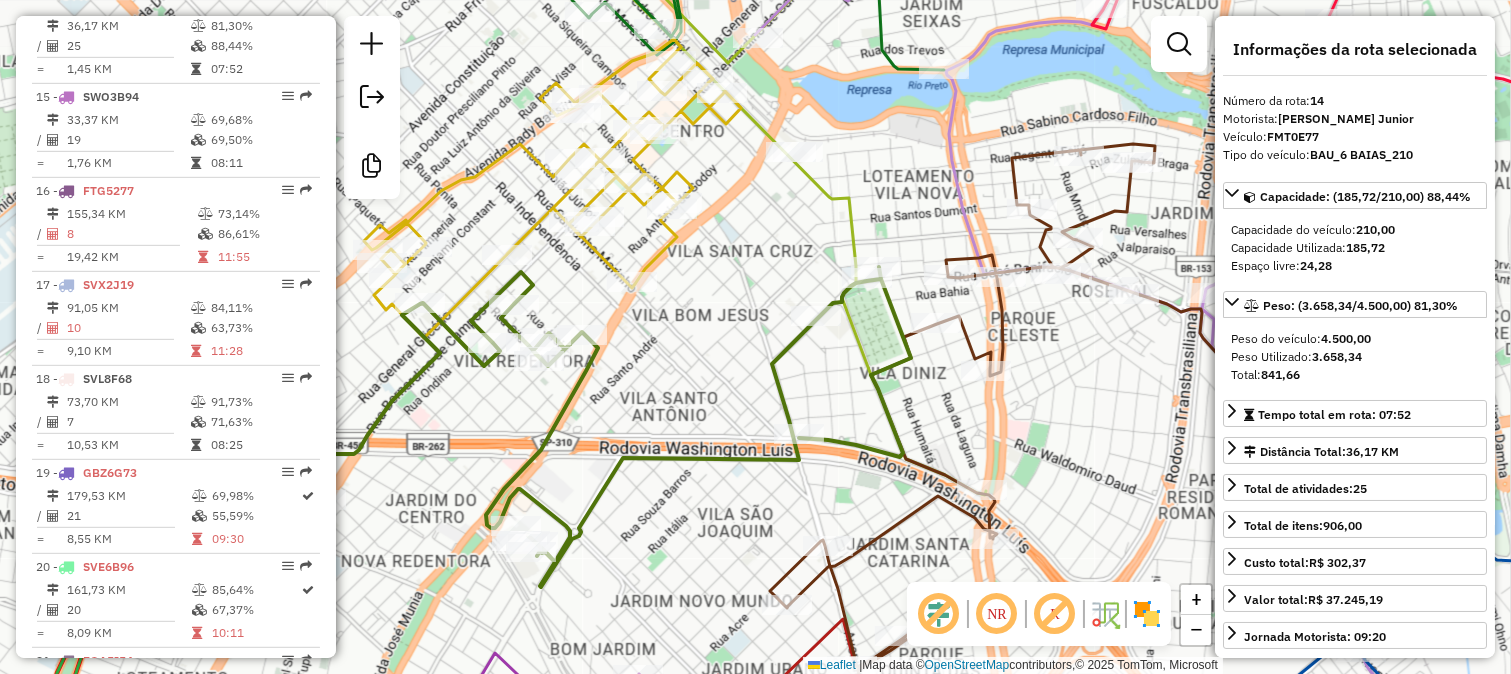 scroll, scrollTop: 2026, scrollLeft: 0, axis: vertical 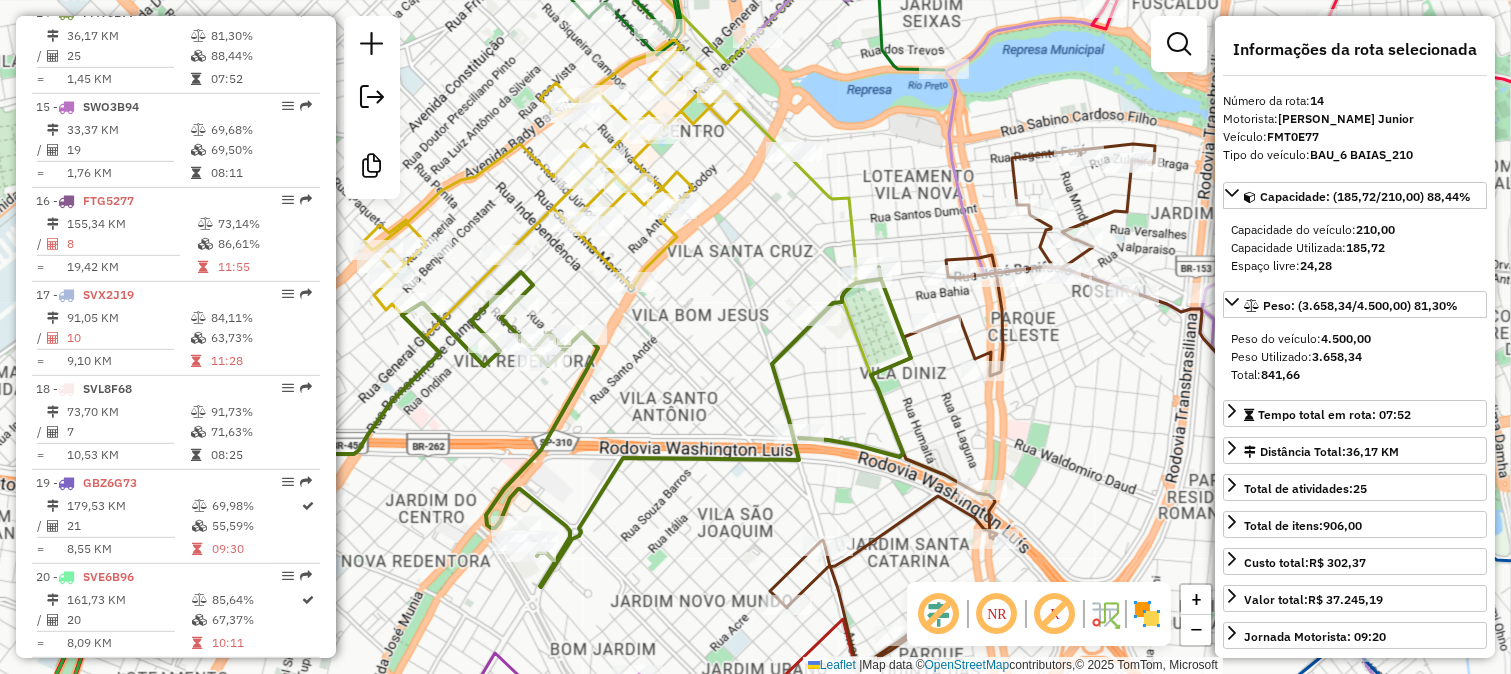 drag, startPoint x: 871, startPoint y: 343, endPoint x: 847, endPoint y: 228, distance: 117.47766 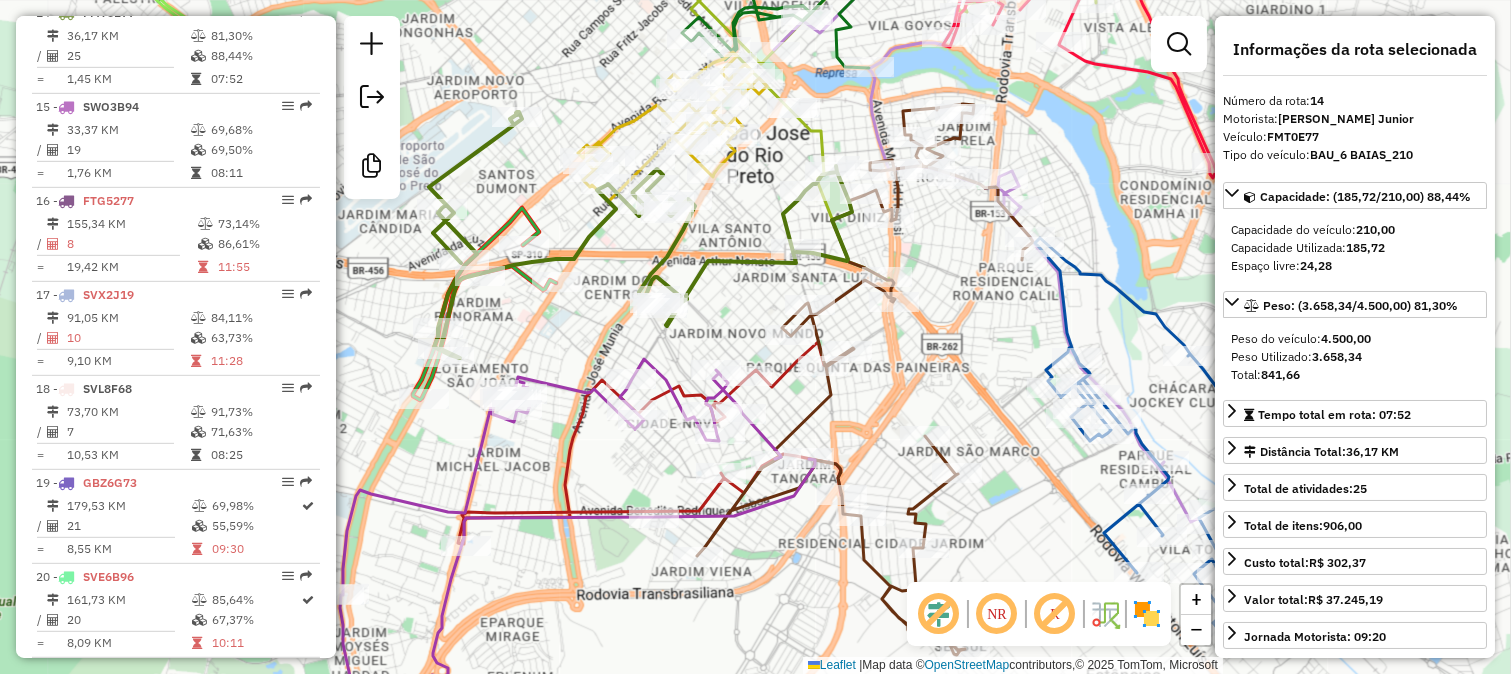 click 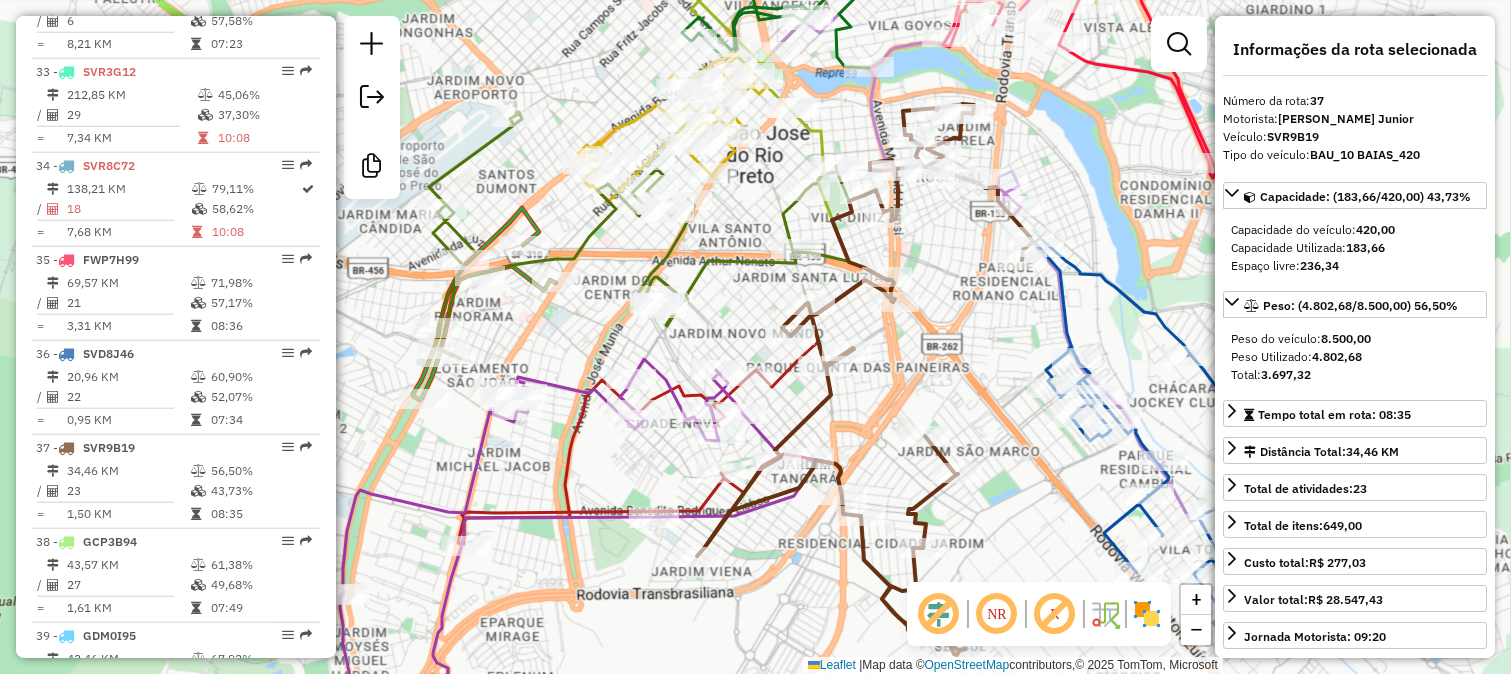 scroll, scrollTop: 4186, scrollLeft: 0, axis: vertical 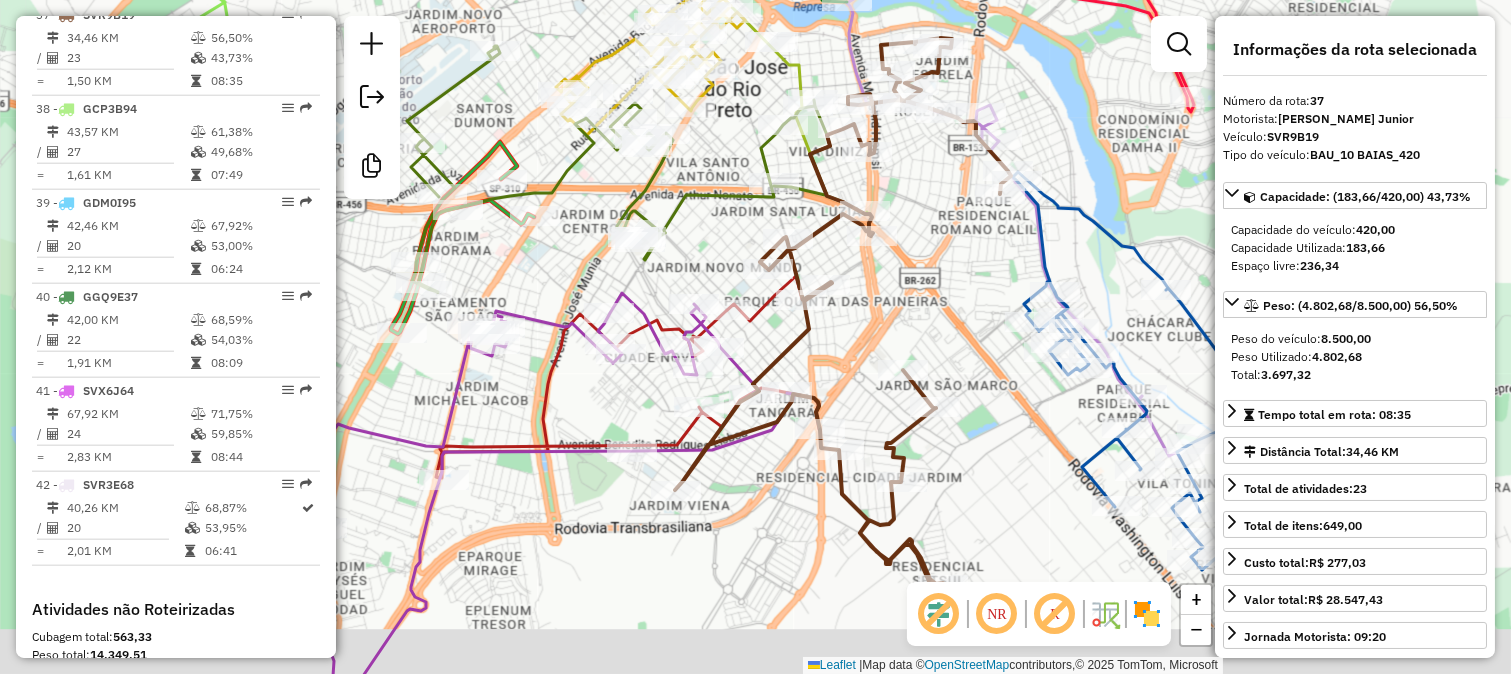 drag, startPoint x: 936, startPoint y: 377, endPoint x: 842, endPoint y: 208, distance: 193.38304 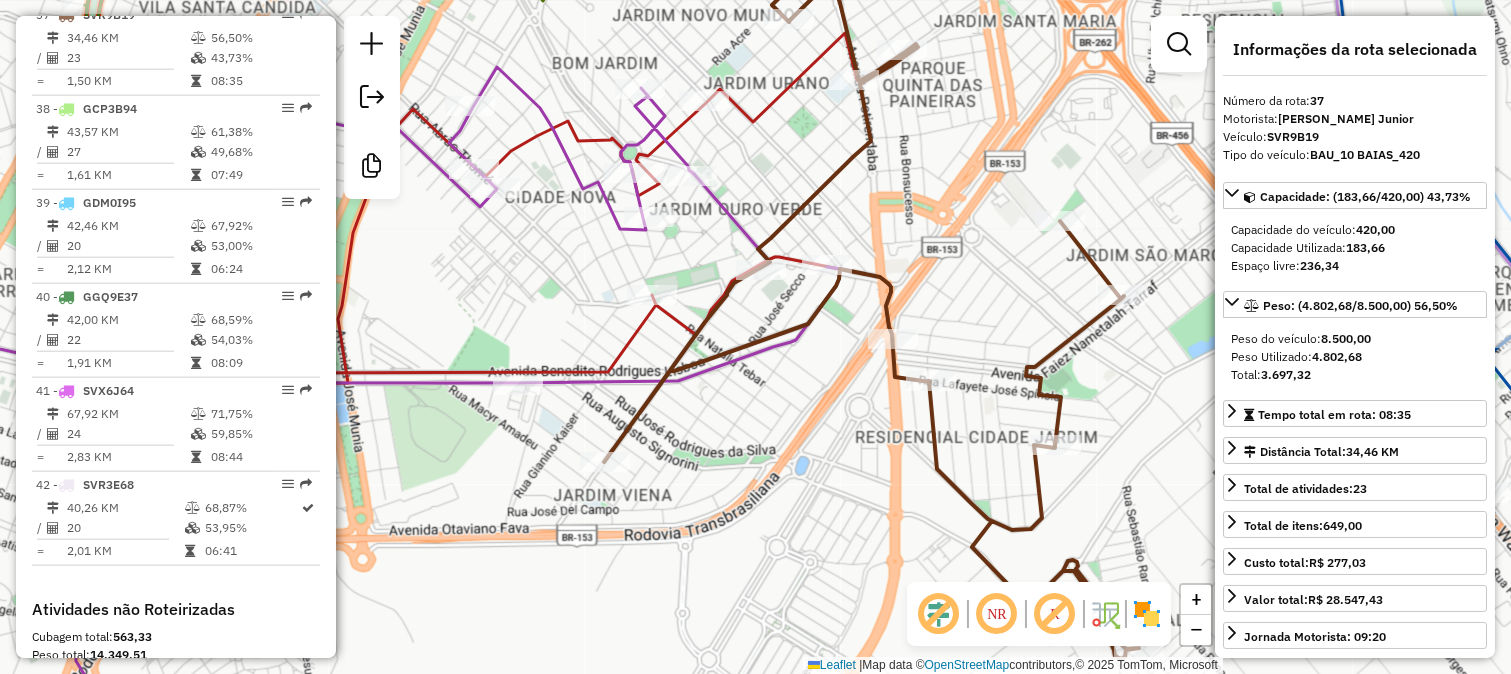click 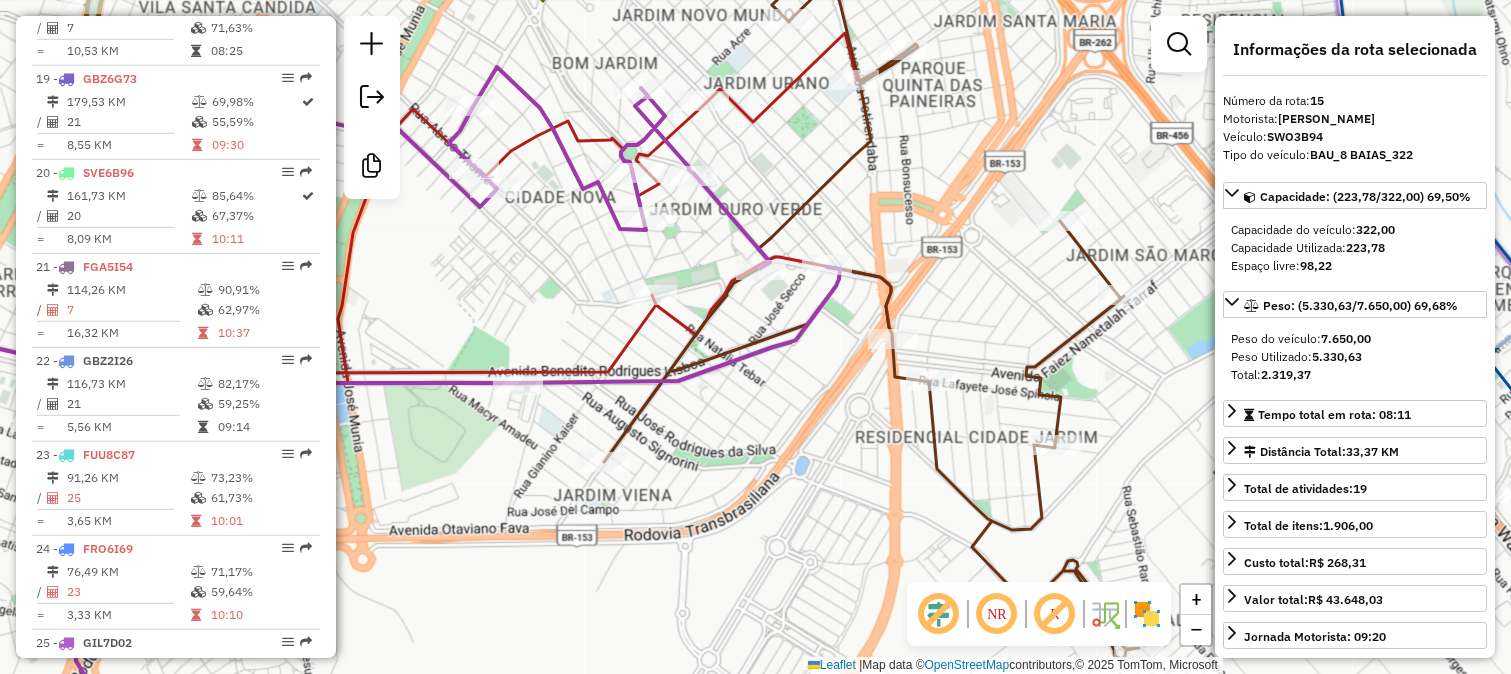 scroll, scrollTop: 2121, scrollLeft: 0, axis: vertical 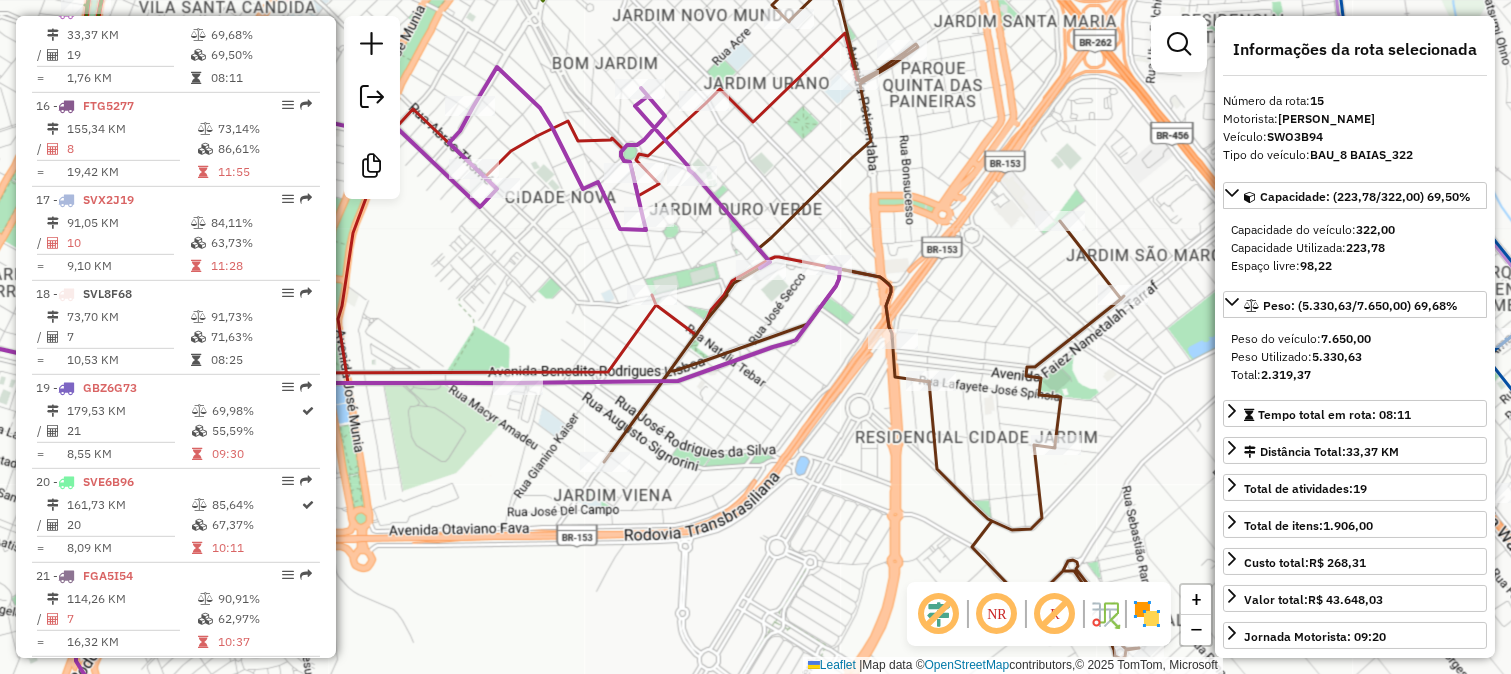 drag, startPoint x: 746, startPoint y: 181, endPoint x: 771, endPoint y: 350, distance: 170.83911 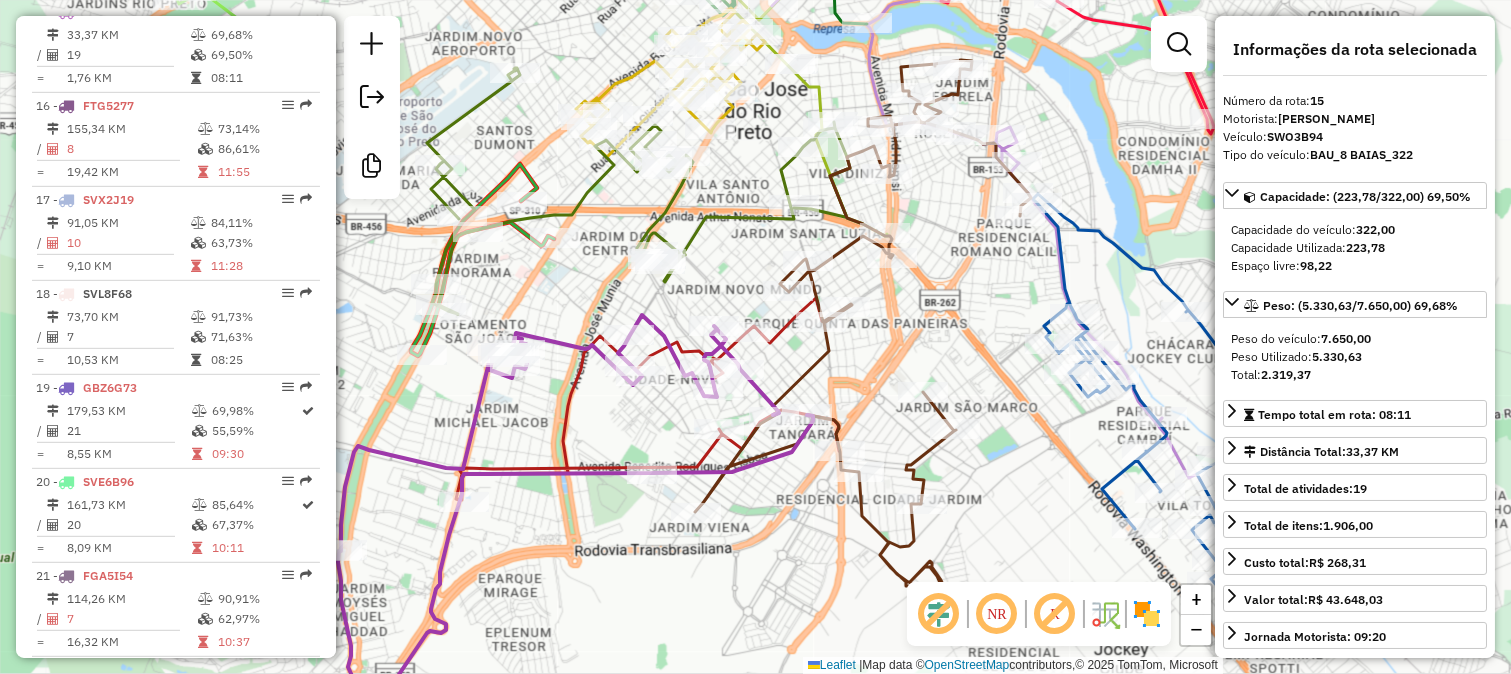 drag, startPoint x: 716, startPoint y: 244, endPoint x: 728, endPoint y: 364, distance: 120.59851 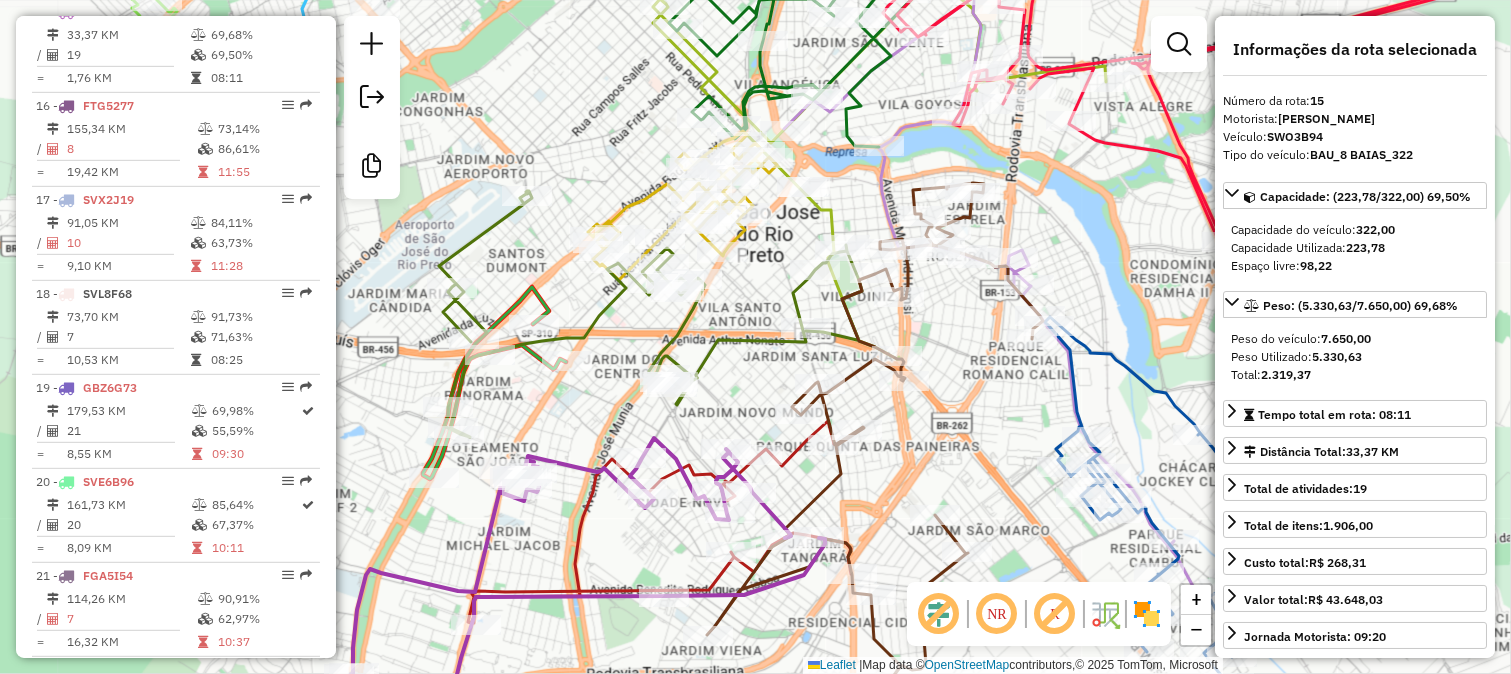 click 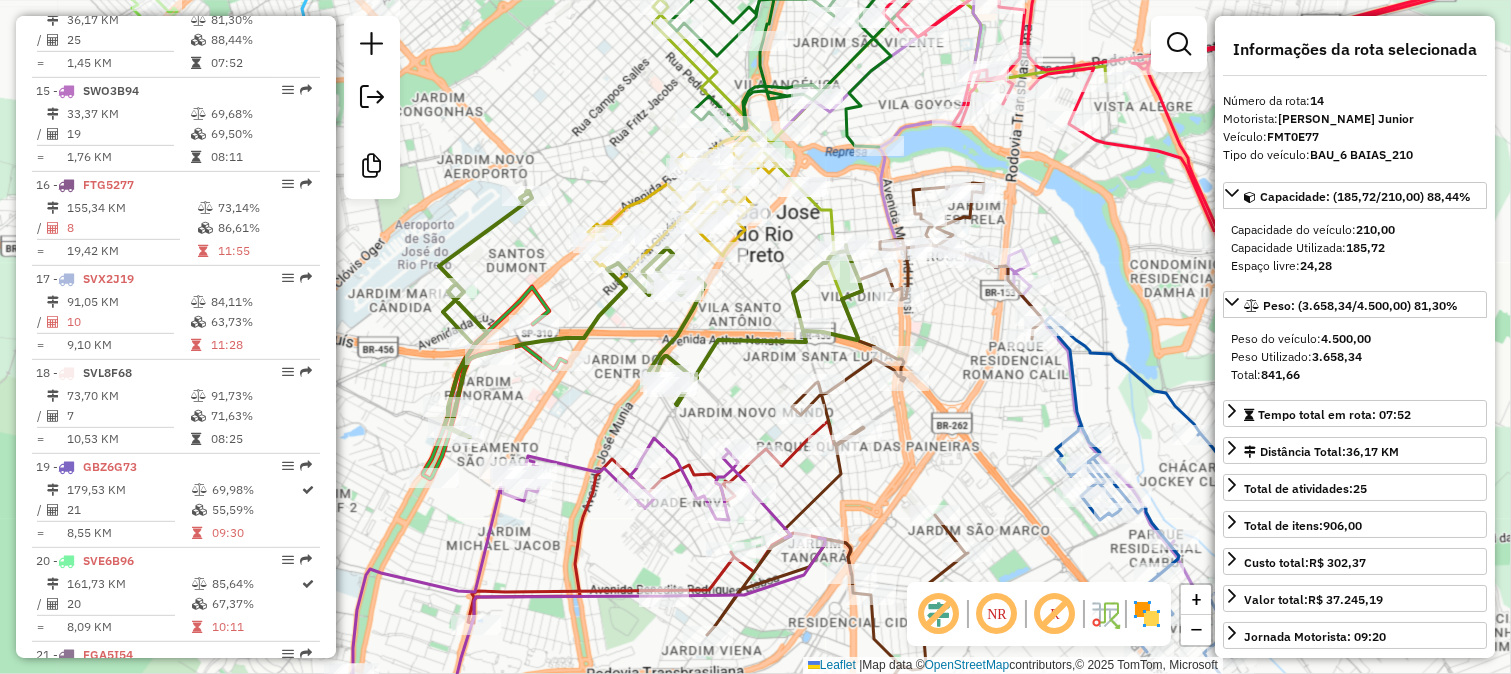 scroll, scrollTop: 2026, scrollLeft: 0, axis: vertical 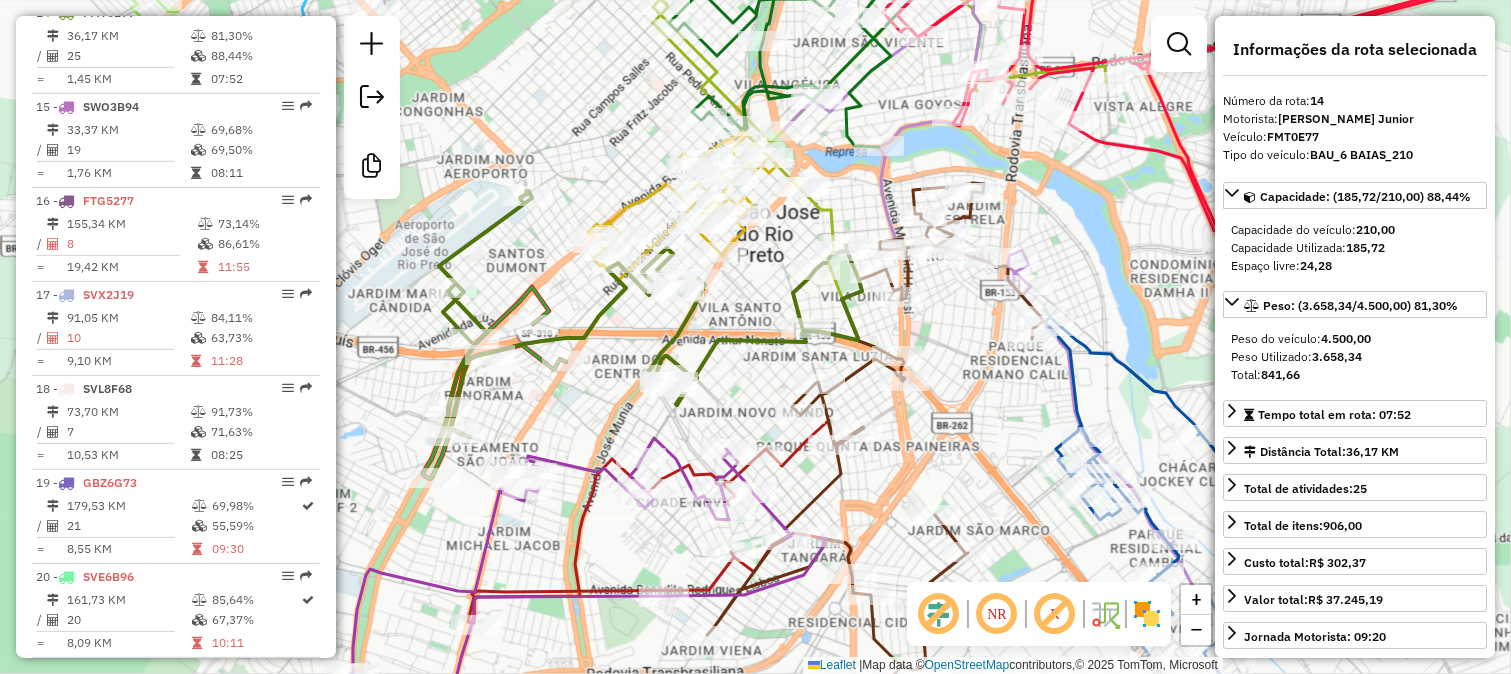 drag, startPoint x: 750, startPoint y: 285, endPoint x: 673, endPoint y: 394, distance: 133.45412 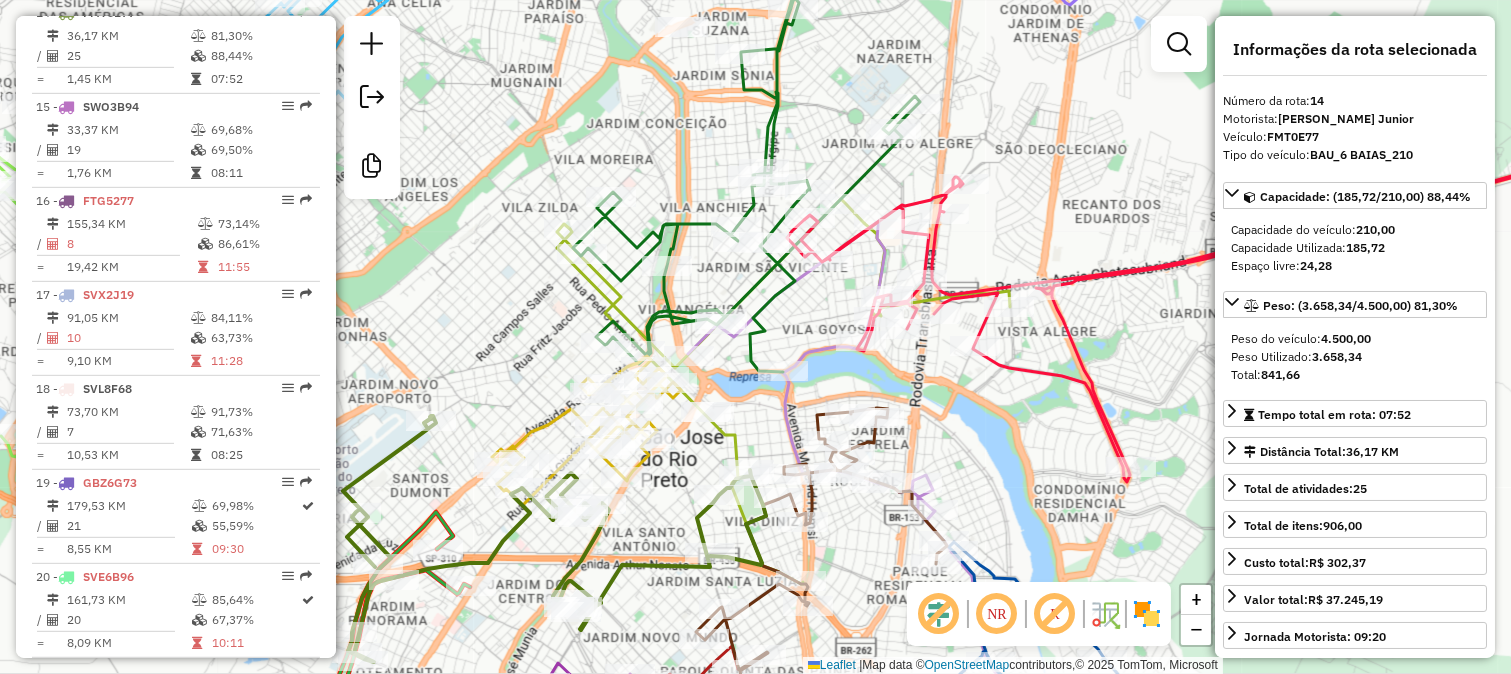 click 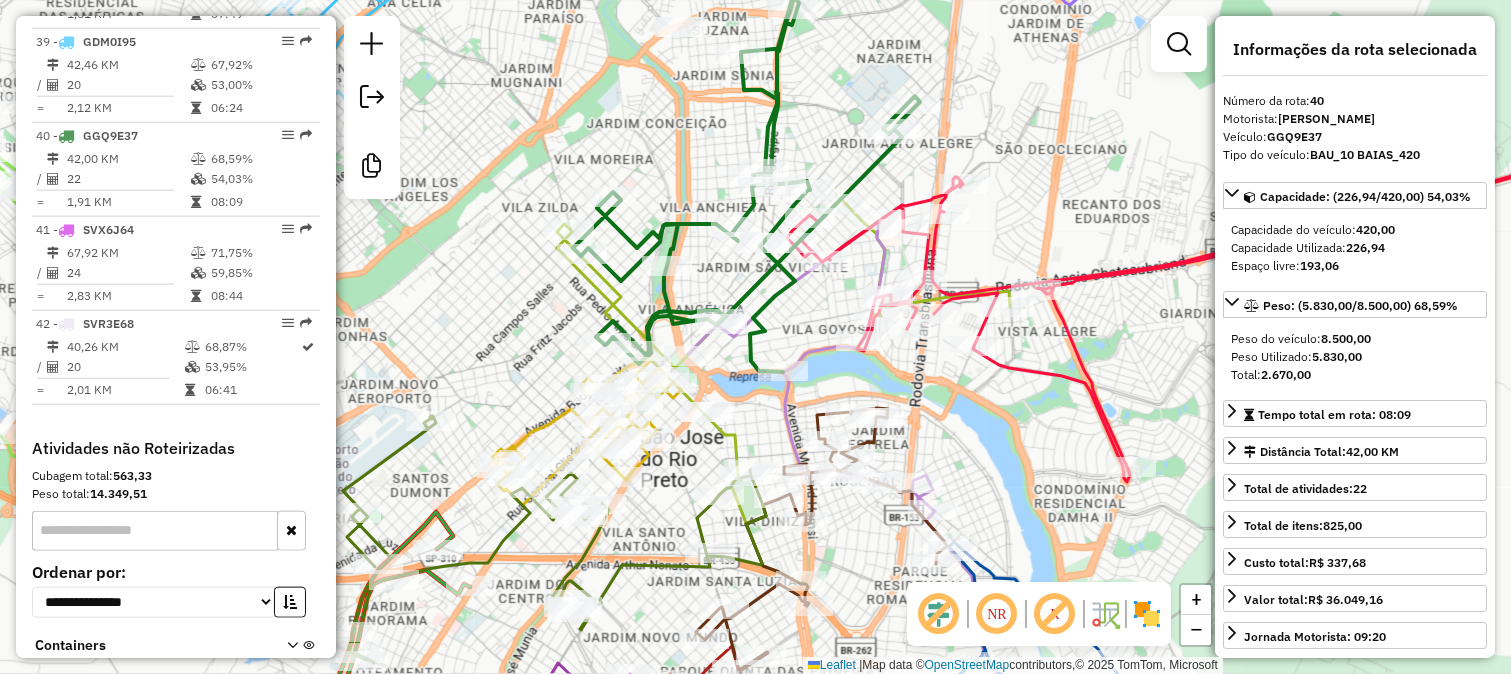 scroll, scrollTop: 4457, scrollLeft: 0, axis: vertical 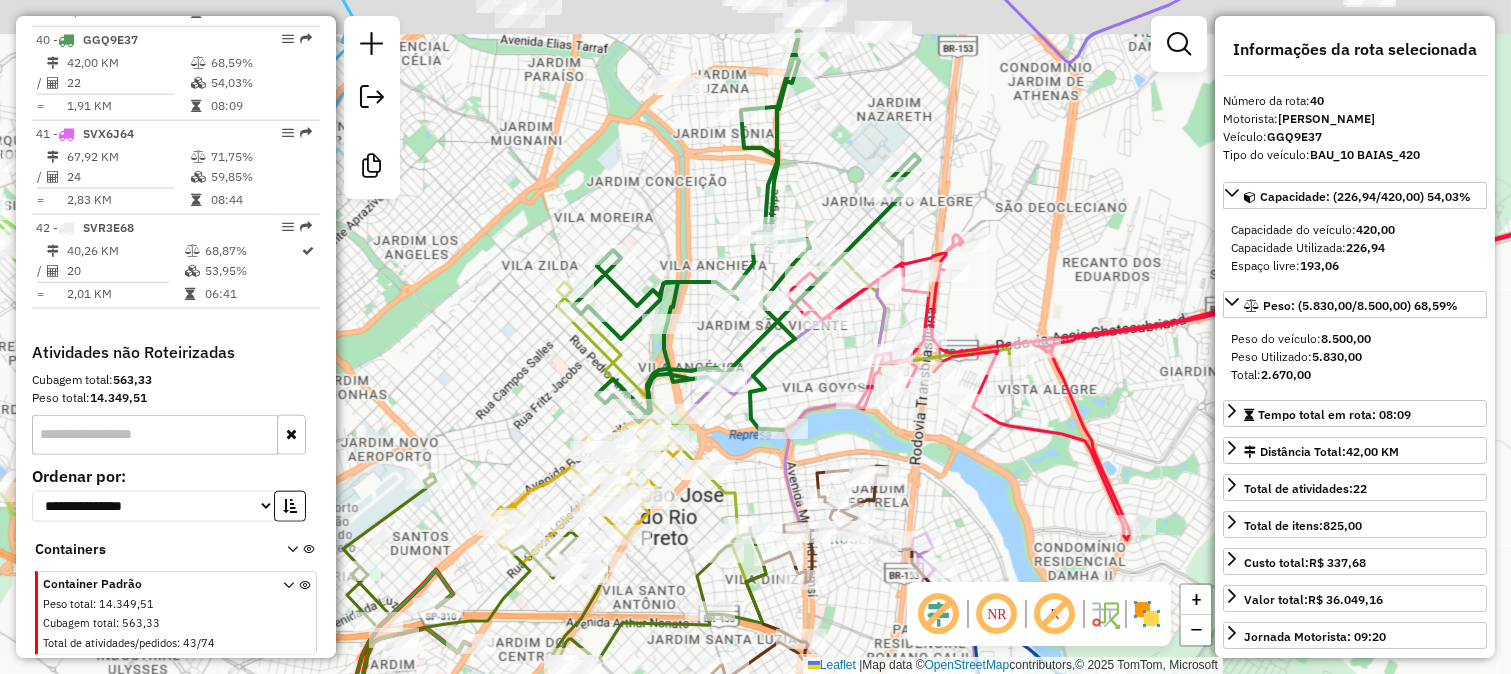 drag, startPoint x: 828, startPoint y: 117, endPoint x: 817, endPoint y: 307, distance: 190.31816 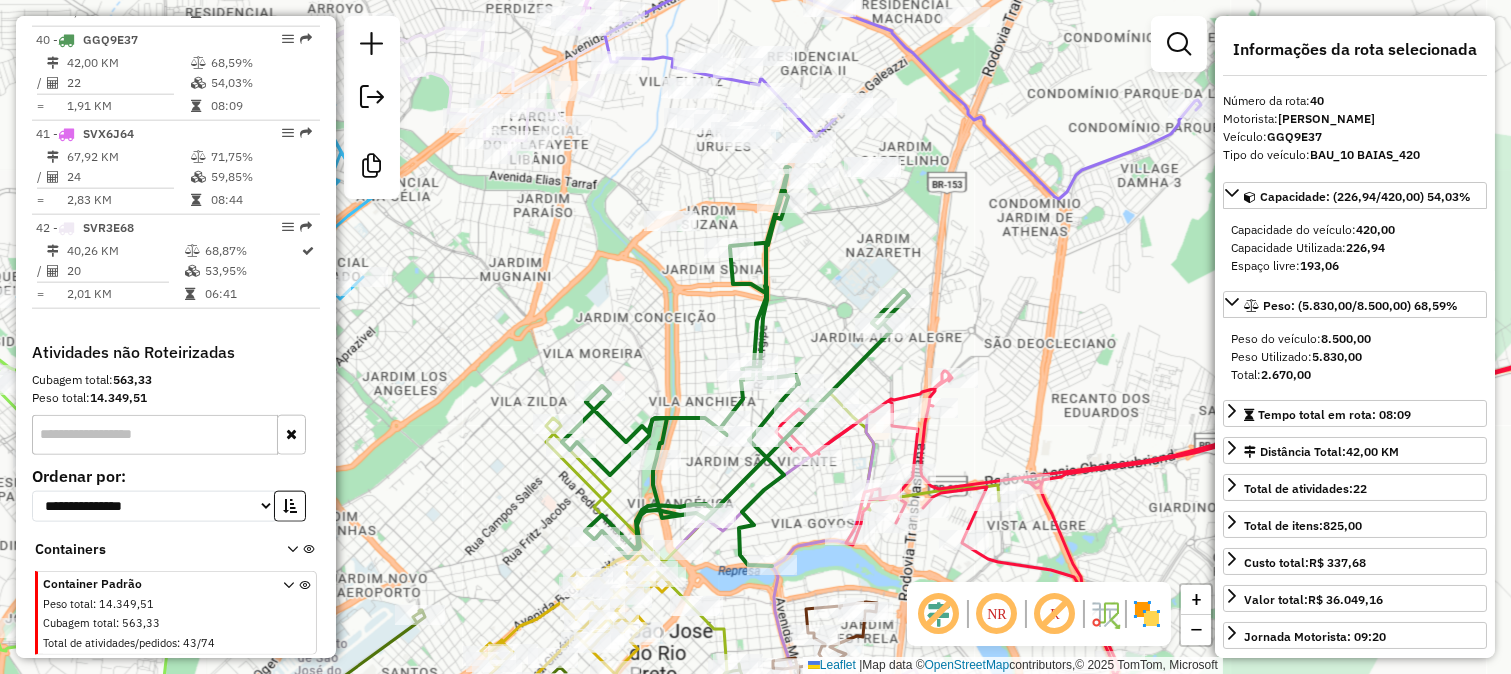 click on "Rota 40 - Placa GGQ9E37  99266 - SUCOS MANFRE Janela de atendimento Grade de atendimento Capacidade Transportadoras Veículos Cliente Pedidos  Rotas Selecione os dias de semana para filtrar as janelas de atendimento  Seg   Ter   Qua   Qui   Sex   Sáb   Dom  Informe o período da janela de atendimento: De: Até:  Filtrar exatamente a janela do cliente  Considerar janela de atendimento padrão  Selecione os dias de semana para filtrar as grades de atendimento  Seg   Ter   Qua   Qui   Sex   Sáb   Dom   Considerar clientes sem dia de atendimento cadastrado  Clientes fora do dia de atendimento selecionado Filtrar as atividades entre os valores definidos abaixo:  Peso mínimo:   Peso máximo:   Cubagem mínima:   Cubagem máxima:   De:   Até:  Filtrar as atividades entre o tempo de atendimento definido abaixo:  De:   Até:   Considerar capacidade total dos clientes não roteirizados Transportadora: Selecione um ou mais itens Tipo de veículo: Selecione um ou mais itens Veículo: Selecione um ou mais itens Nome:" 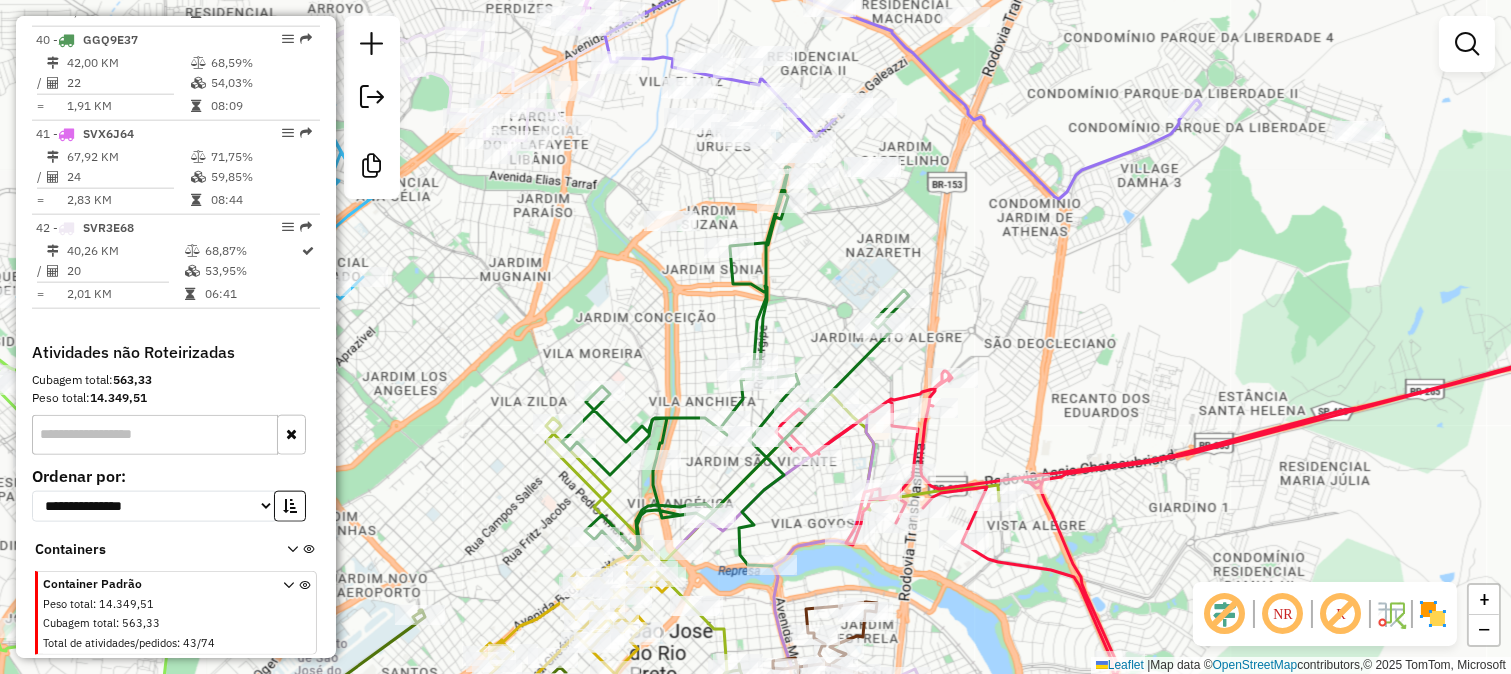 drag, startPoint x: 1011, startPoint y: 356, endPoint x: 943, endPoint y: 146, distance: 220.73514 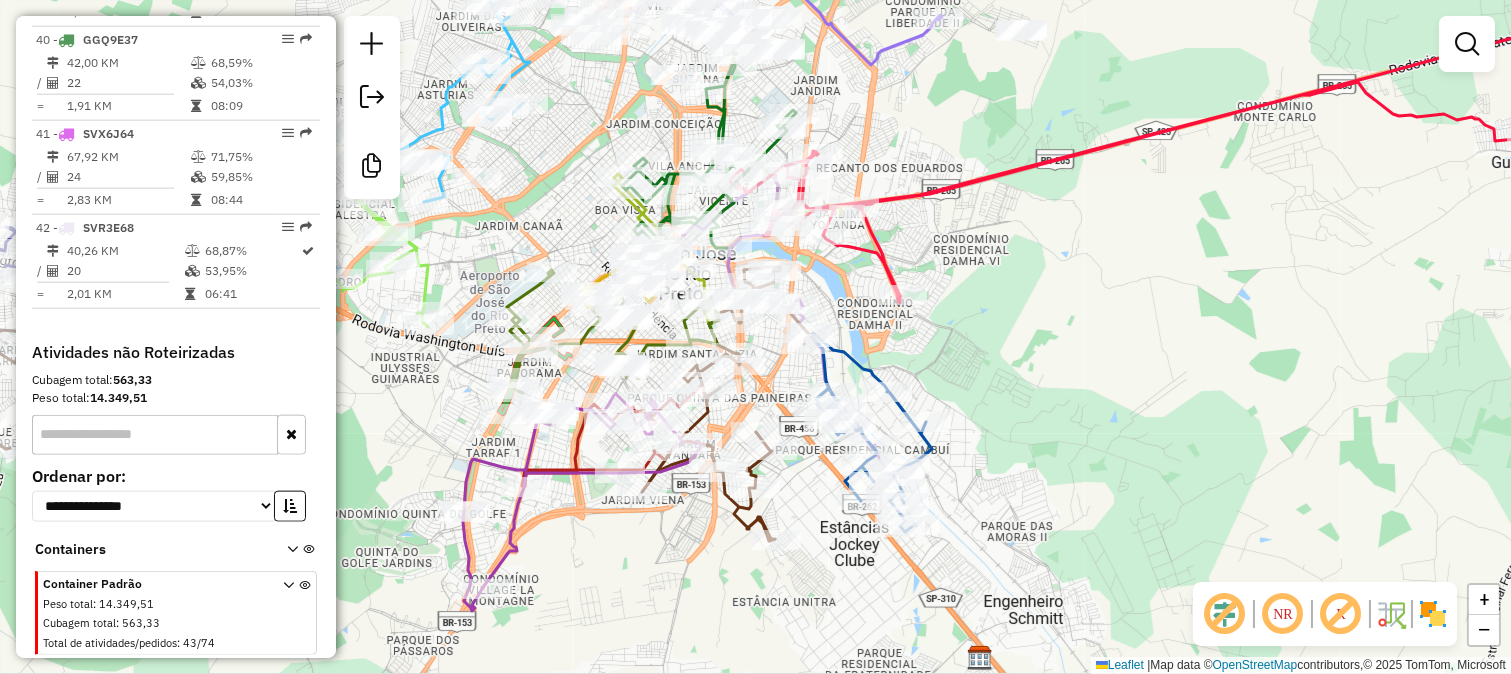 drag, startPoint x: 908, startPoint y: 367, endPoint x: 982, endPoint y: 71, distance: 305.1098 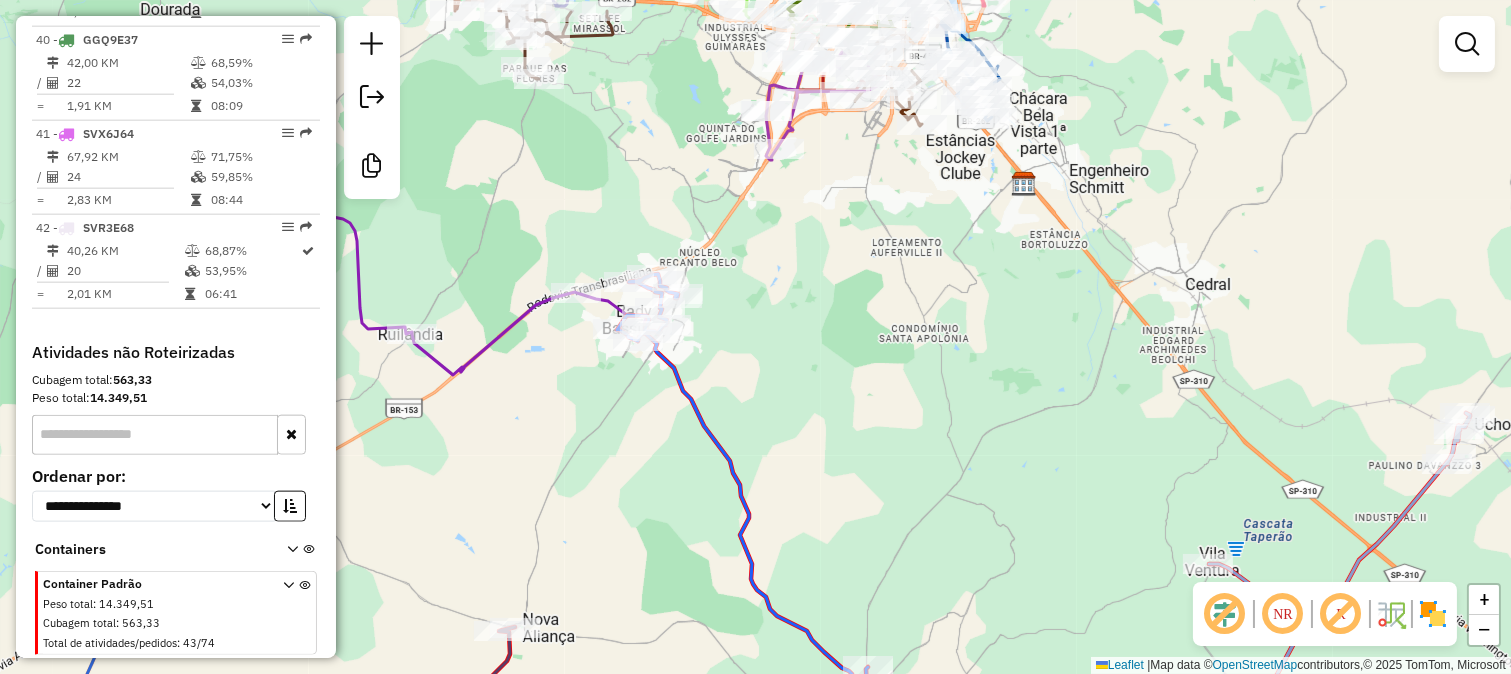 drag, startPoint x: 734, startPoint y: 394, endPoint x: 780, endPoint y: 183, distance: 215.95601 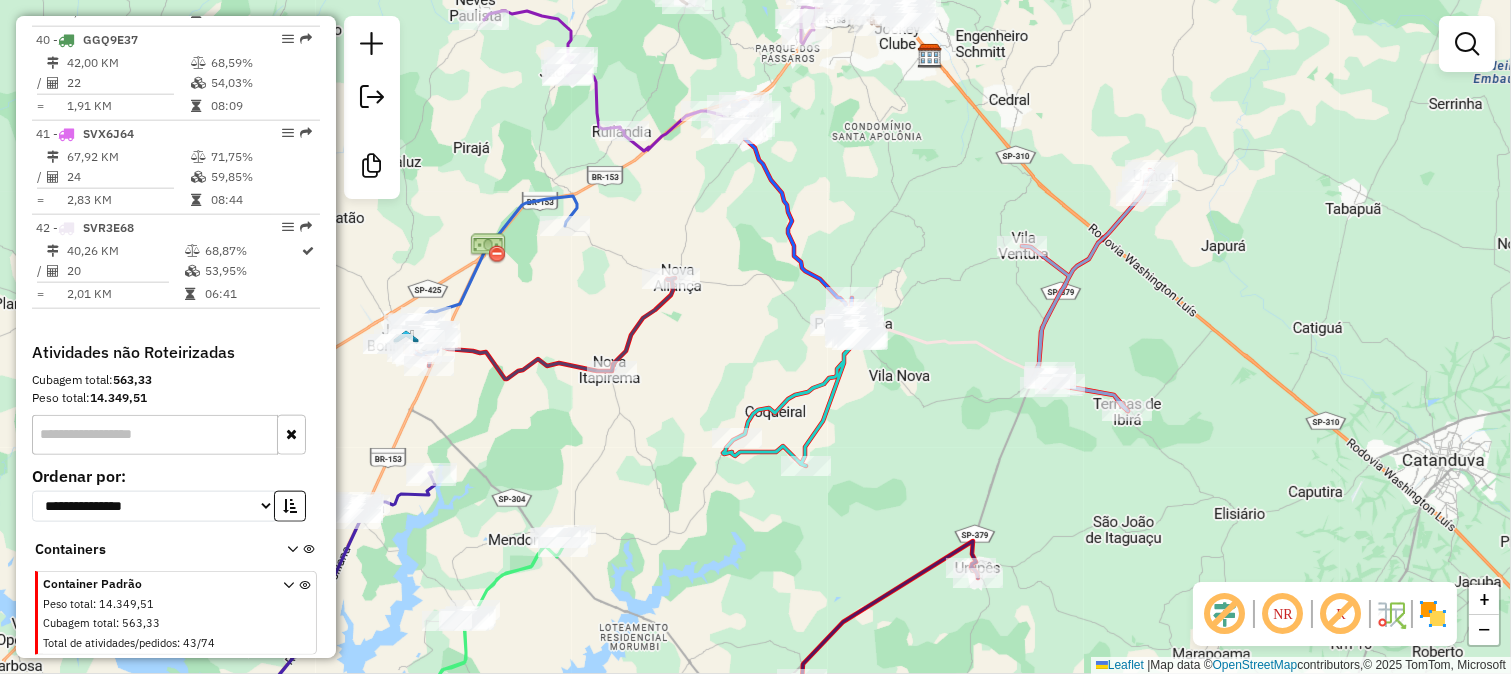 click 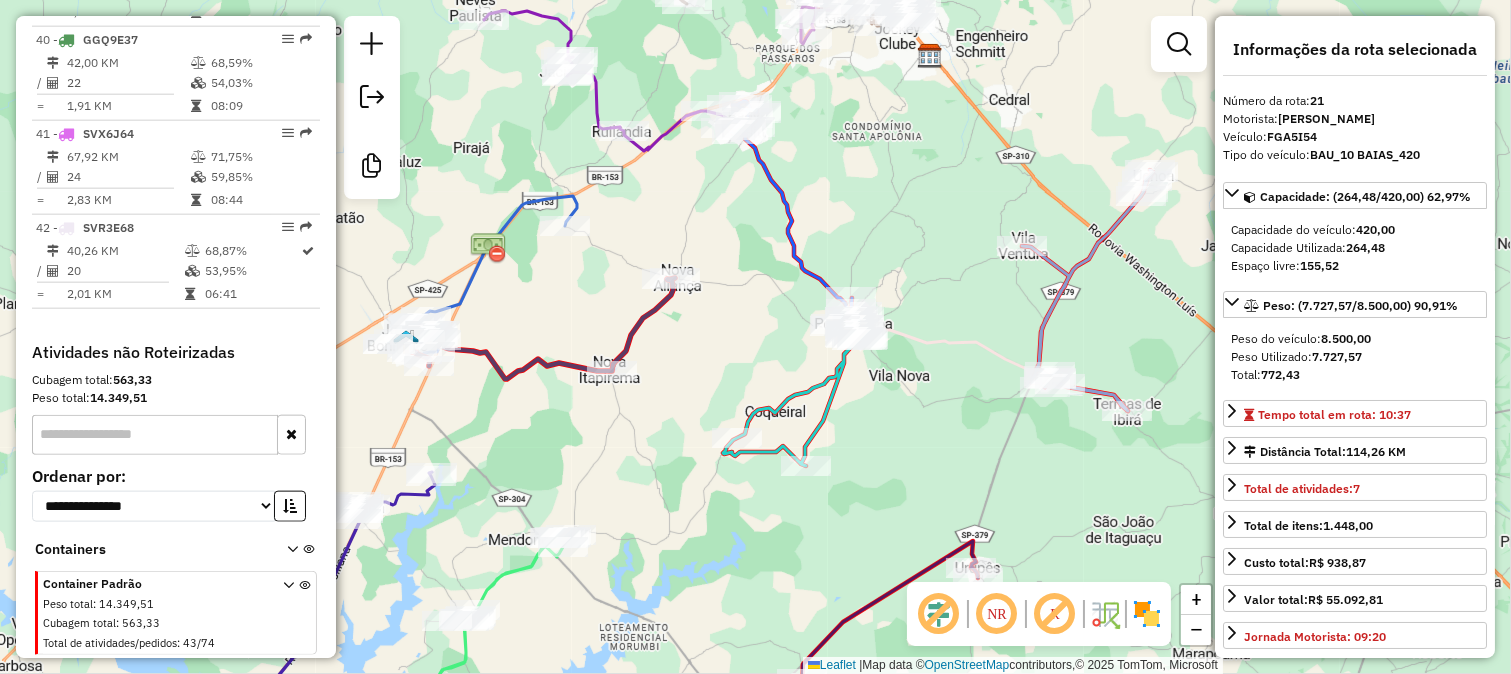scroll, scrollTop: 2684, scrollLeft: 0, axis: vertical 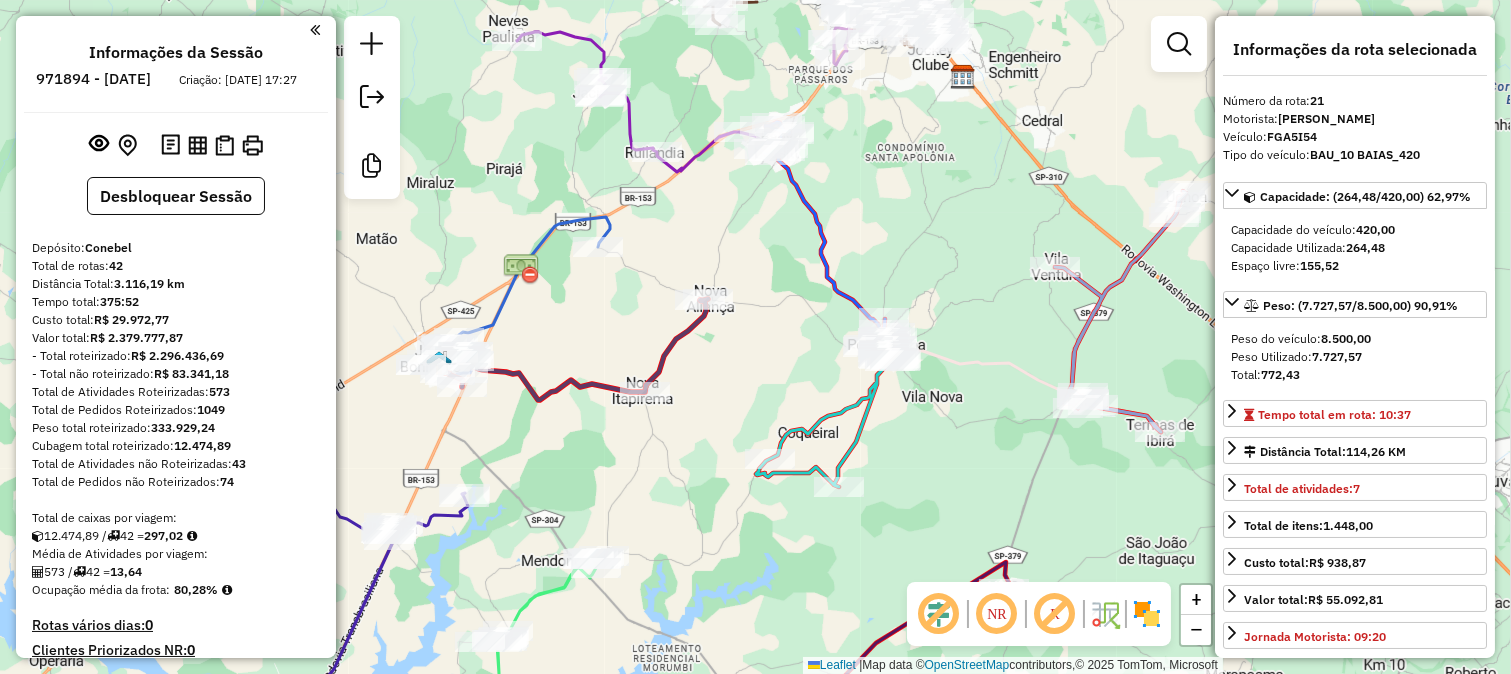 drag, startPoint x: 545, startPoint y: 284, endPoint x: 722, endPoint y: 423, distance: 225.05554 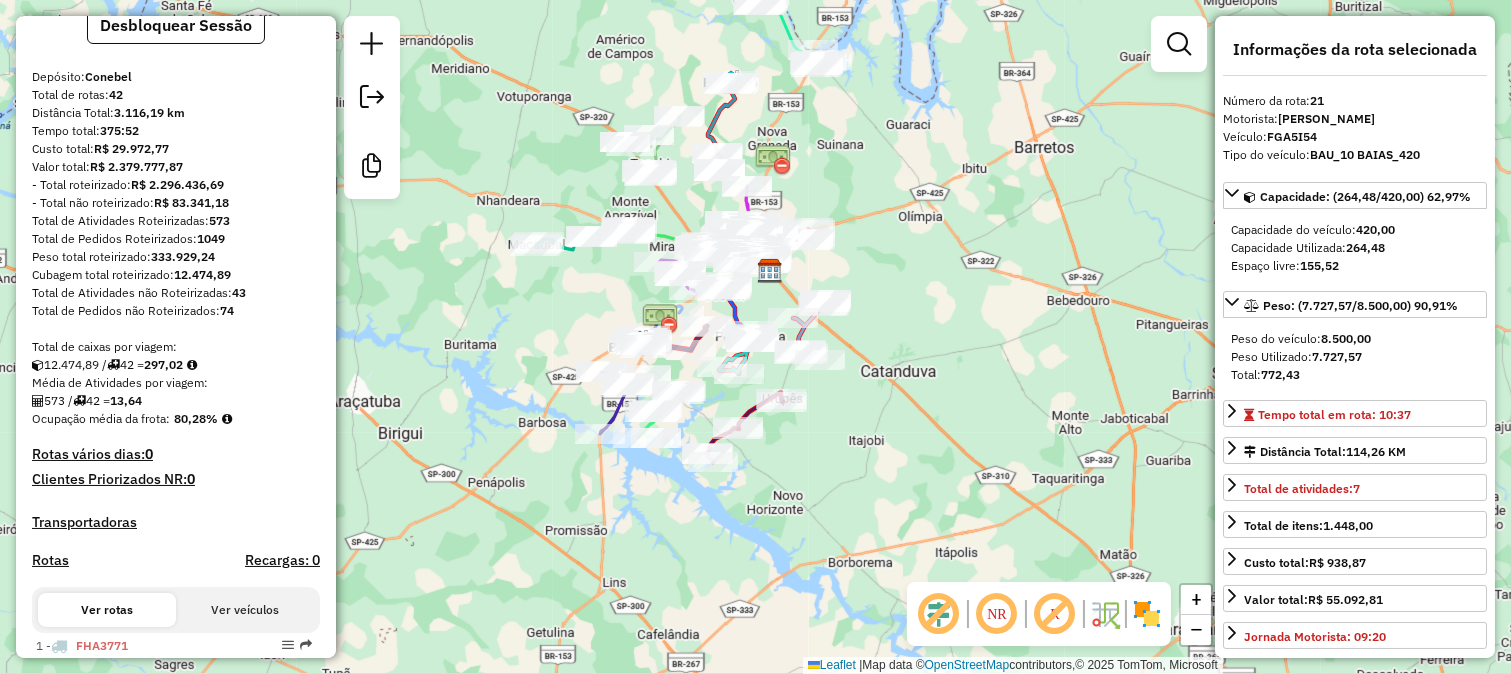 scroll, scrollTop: 333, scrollLeft: 0, axis: vertical 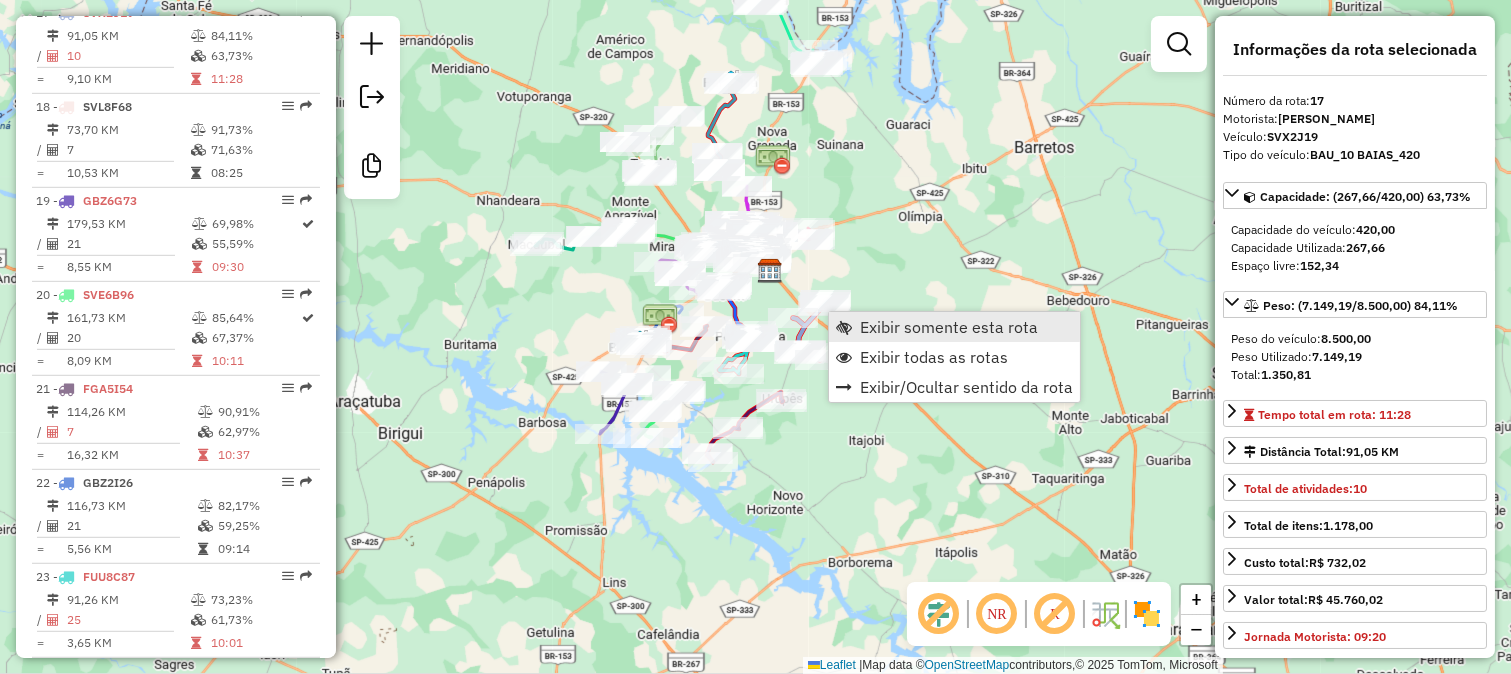 click on "Exibir somente esta rota" at bounding box center [949, 327] 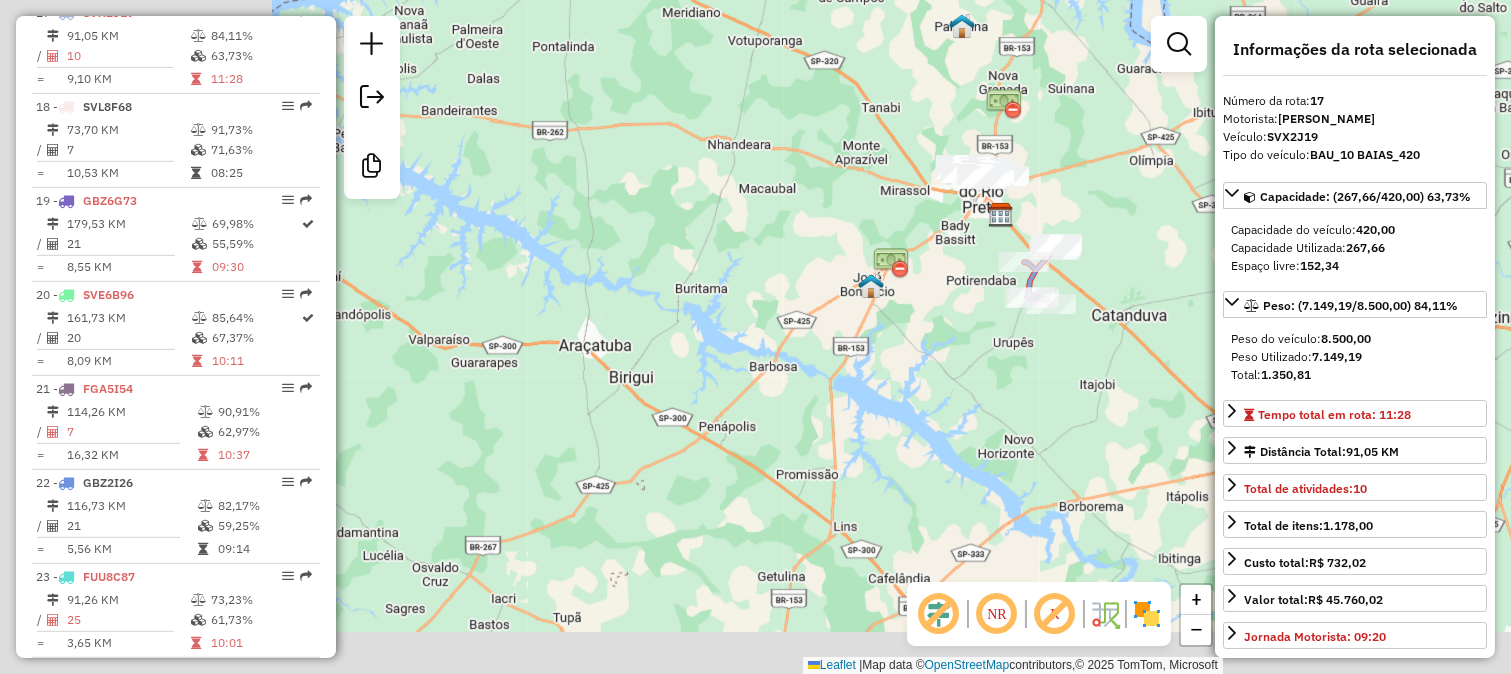 click on "Janela de atendimento Grade de atendimento Capacidade Transportadoras Veículos Cliente Pedidos  Rotas Selecione os dias de semana para filtrar as janelas de atendimento  Seg   Ter   Qua   Qui   Sex   Sáb   Dom  Informe o período da janela de atendimento: De: Até:  Filtrar exatamente a janela do cliente  Considerar janela de atendimento padrão  Selecione os dias de semana para filtrar as grades de atendimento  Seg   Ter   Qua   Qui   Sex   Sáb   Dom   Considerar clientes sem dia de atendimento cadastrado  Clientes fora do dia de atendimento selecionado Filtrar as atividades entre os valores definidos abaixo:  Peso mínimo:   Peso máximo:   Cubagem mínima:   Cubagem máxima:   De:   Até:  Filtrar as atividades entre o tempo de atendimento definido abaixo:  De:   Até:   Considerar capacidade total dos clientes não roteirizados Transportadora: Selecione um ou mais itens Tipo de veículo: Selecione um ou mais itens Veículo: Selecione um ou mais itens Motorista: Selecione um ou mais itens Nome: Rótulo:" 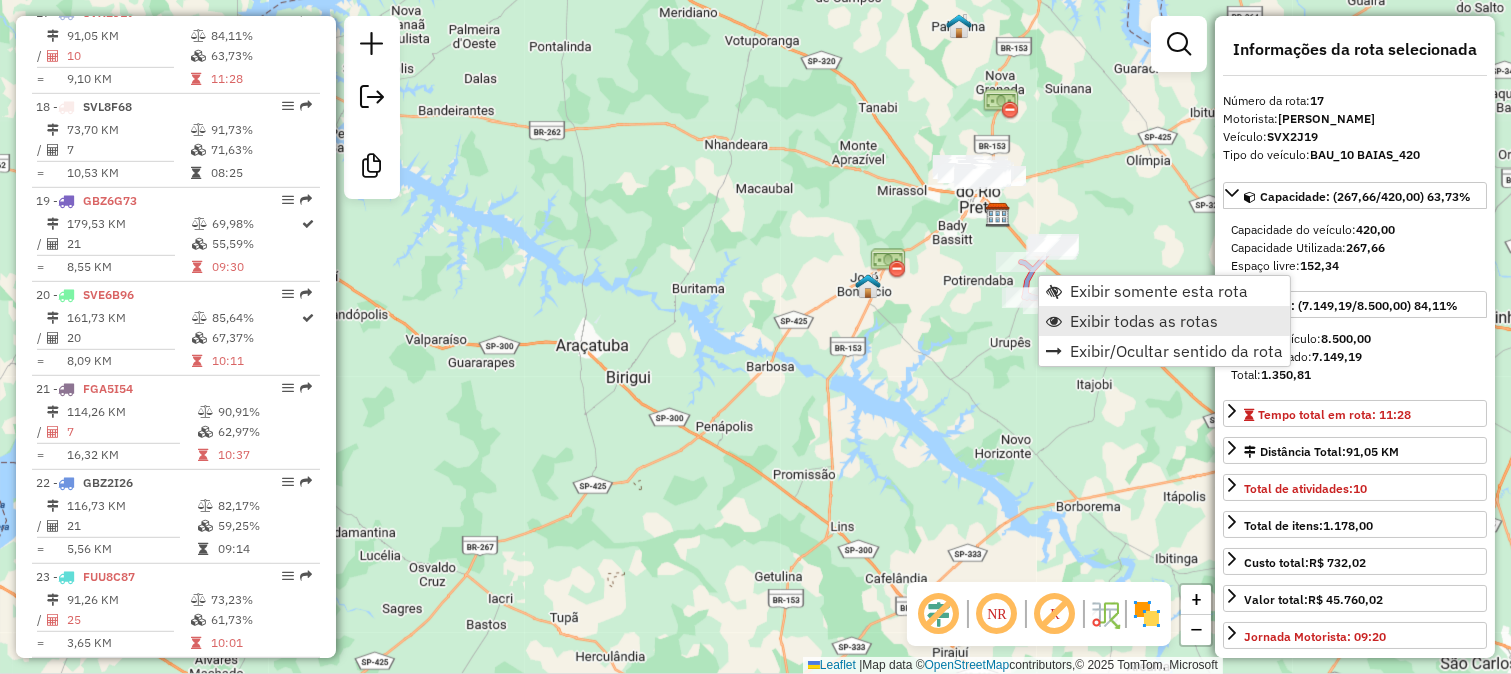 click on "Exibir todas as rotas" at bounding box center [1144, 321] 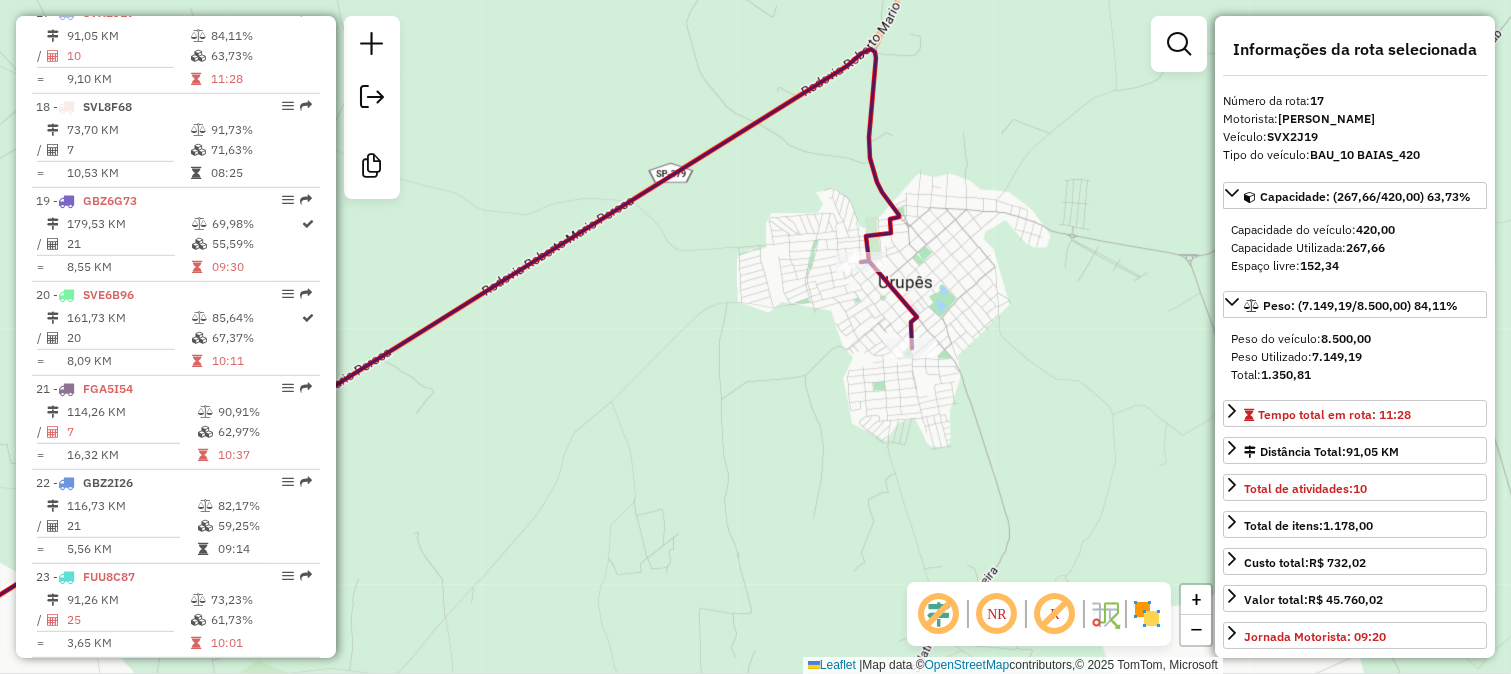 click on "Janela de atendimento Grade de atendimento Capacidade Transportadoras Veículos Cliente Pedidos  Rotas Selecione os dias de semana para filtrar as janelas de atendimento  Seg   Ter   Qua   Qui   Sex   Sáb   Dom  Informe o período da janela de atendimento: De: Até:  Filtrar exatamente a janela do cliente  Considerar janela de atendimento padrão  Selecione os dias de semana para filtrar as grades de atendimento  Seg   Ter   Qua   Qui   Sex   Sáb   Dom   Considerar clientes sem dia de atendimento cadastrado  Clientes fora do dia de atendimento selecionado Filtrar as atividades entre os valores definidos abaixo:  Peso mínimo:   Peso máximo:   Cubagem mínima:   Cubagem máxima:   De:   Até:  Filtrar as atividades entre o tempo de atendimento definido abaixo:  De:   Até:   Considerar capacidade total dos clientes não roteirizados Transportadora: Selecione um ou mais itens Tipo de veículo: Selecione um ou mais itens Veículo: Selecione um ou mais itens Motorista: Selecione um ou mais itens Nome: Rótulo:" 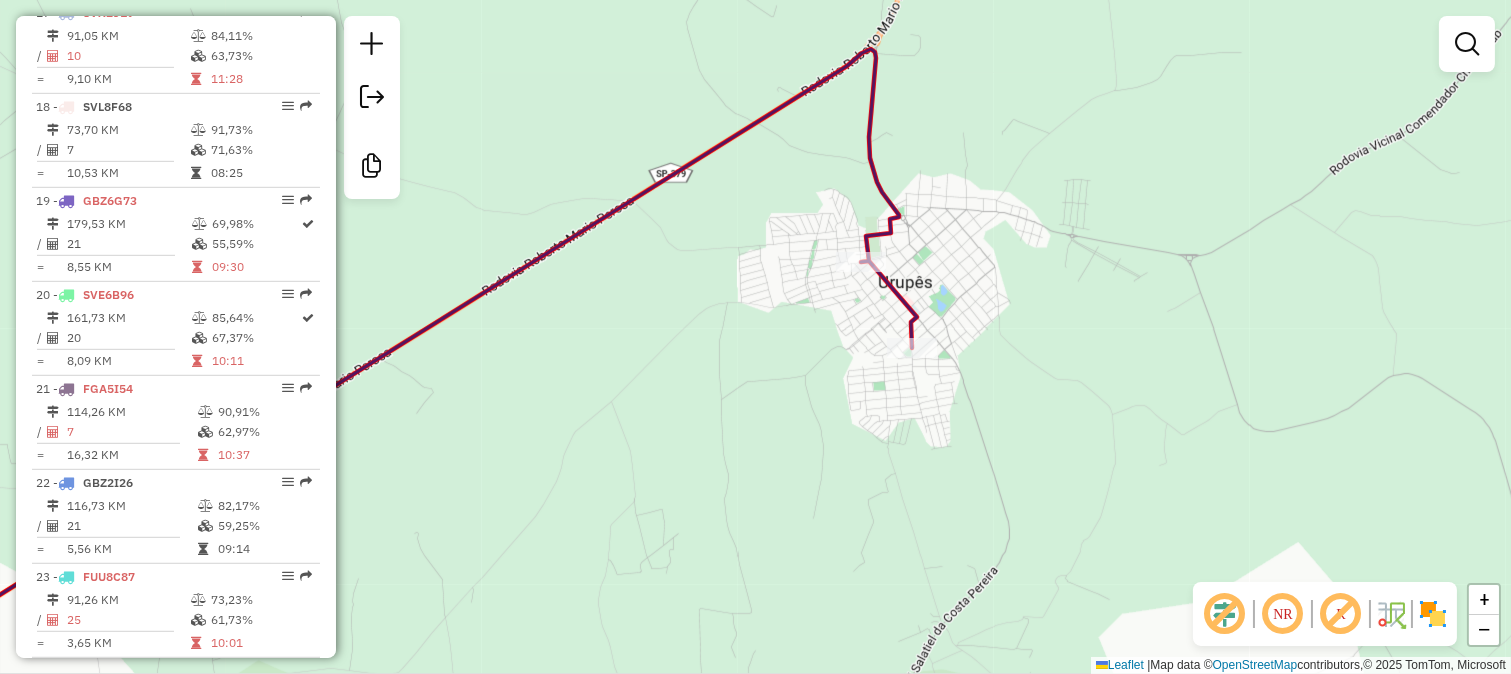 click 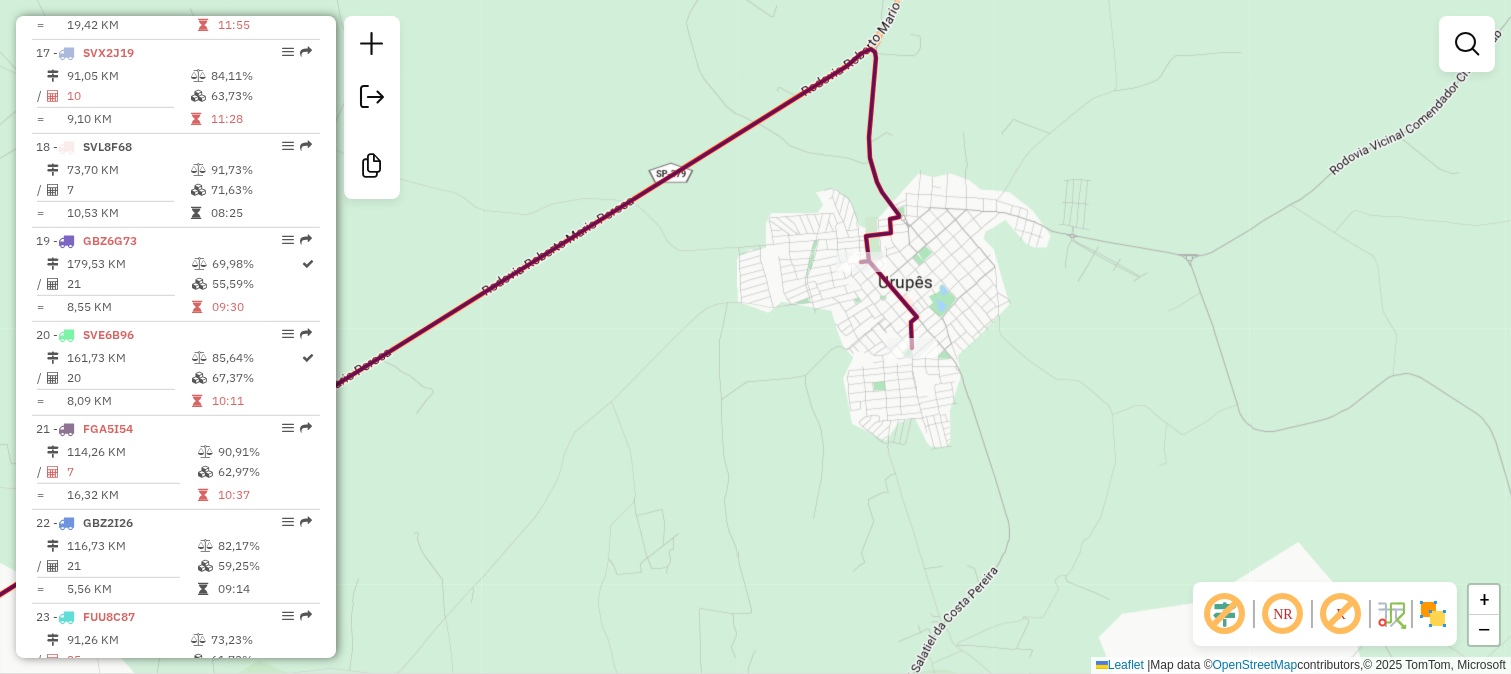 select on "*********" 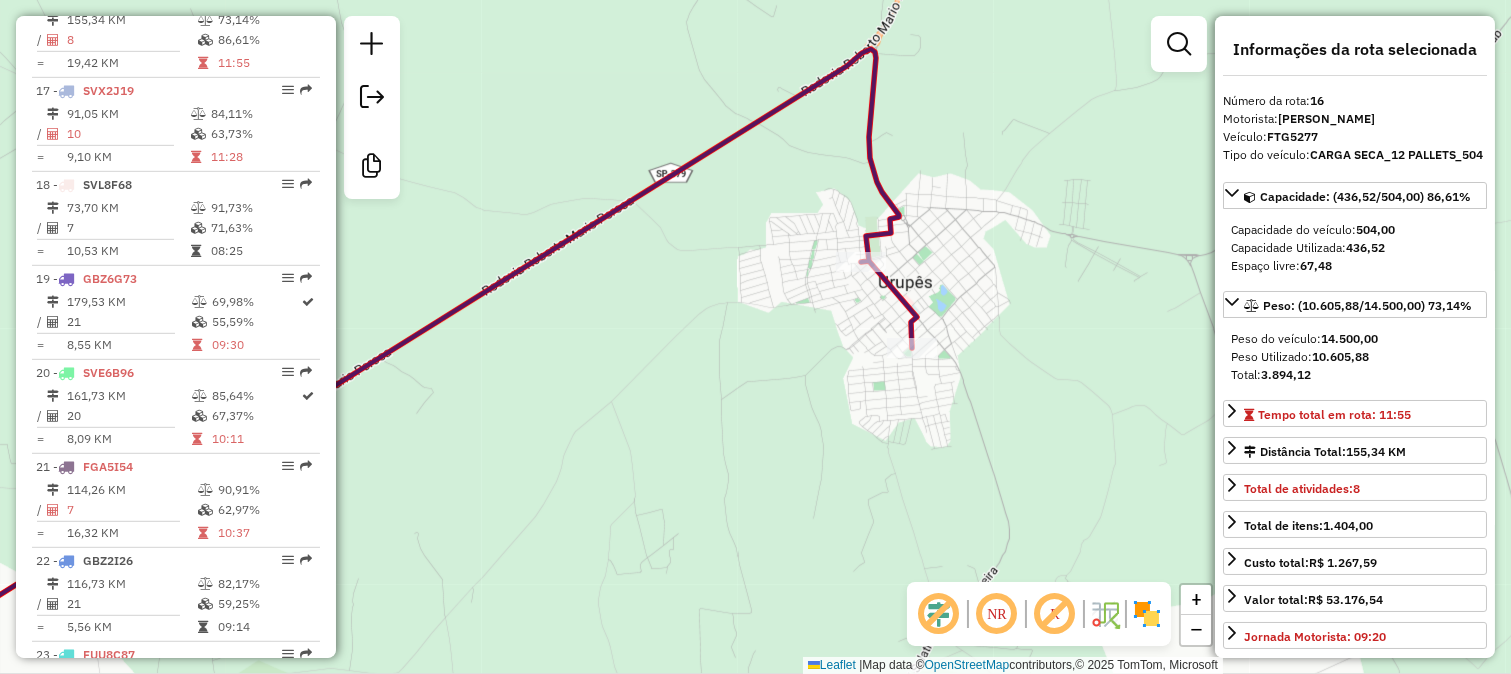 scroll, scrollTop: 2215, scrollLeft: 0, axis: vertical 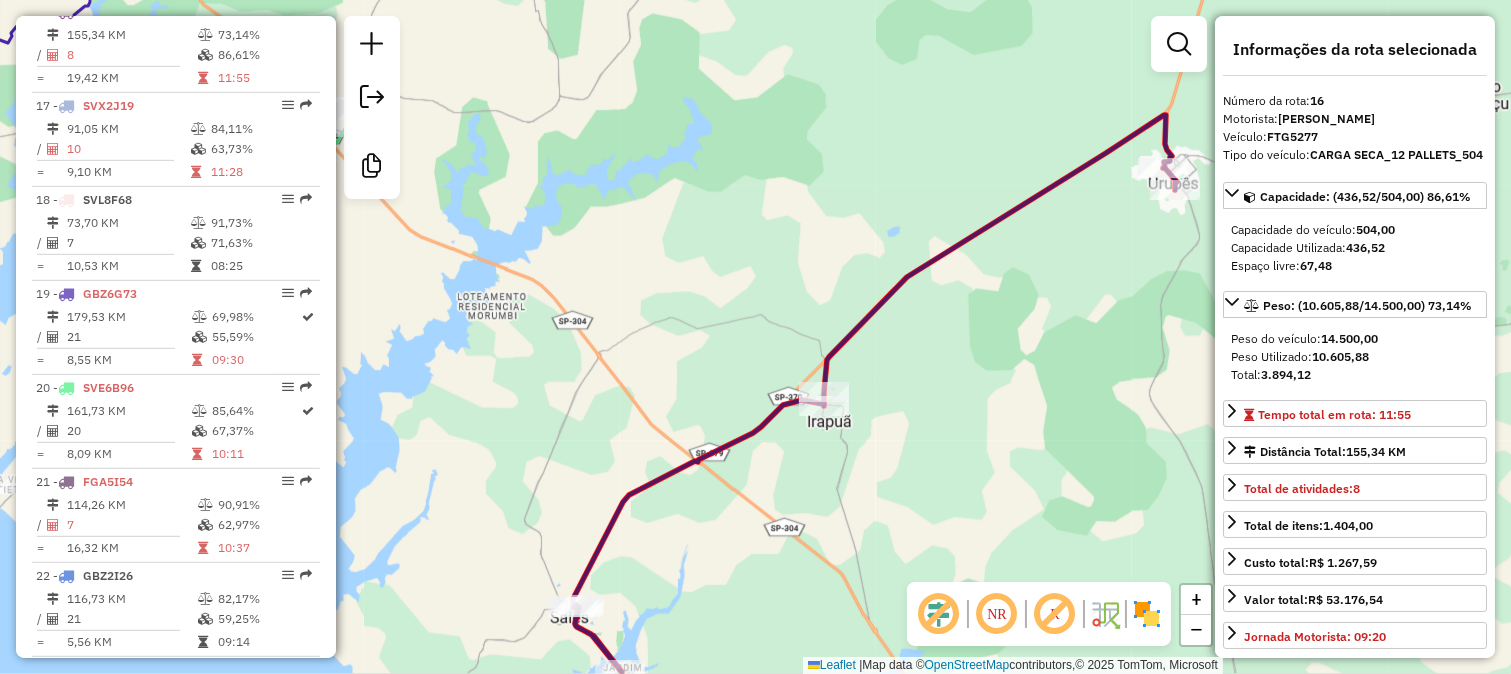 drag, startPoint x: 772, startPoint y: 550, endPoint x: 884, endPoint y: 365, distance: 216.26141 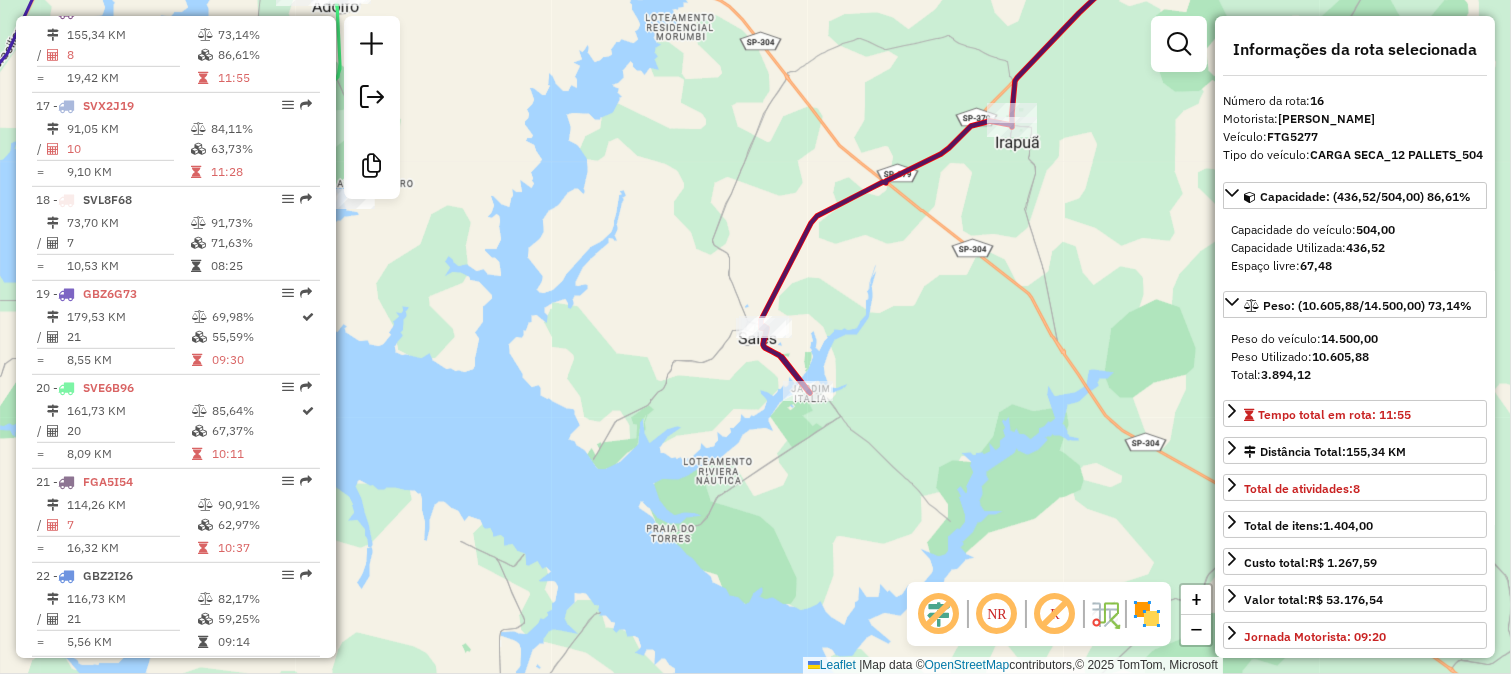 drag, startPoint x: 1018, startPoint y: 201, endPoint x: 850, endPoint y: 428, distance: 282.40573 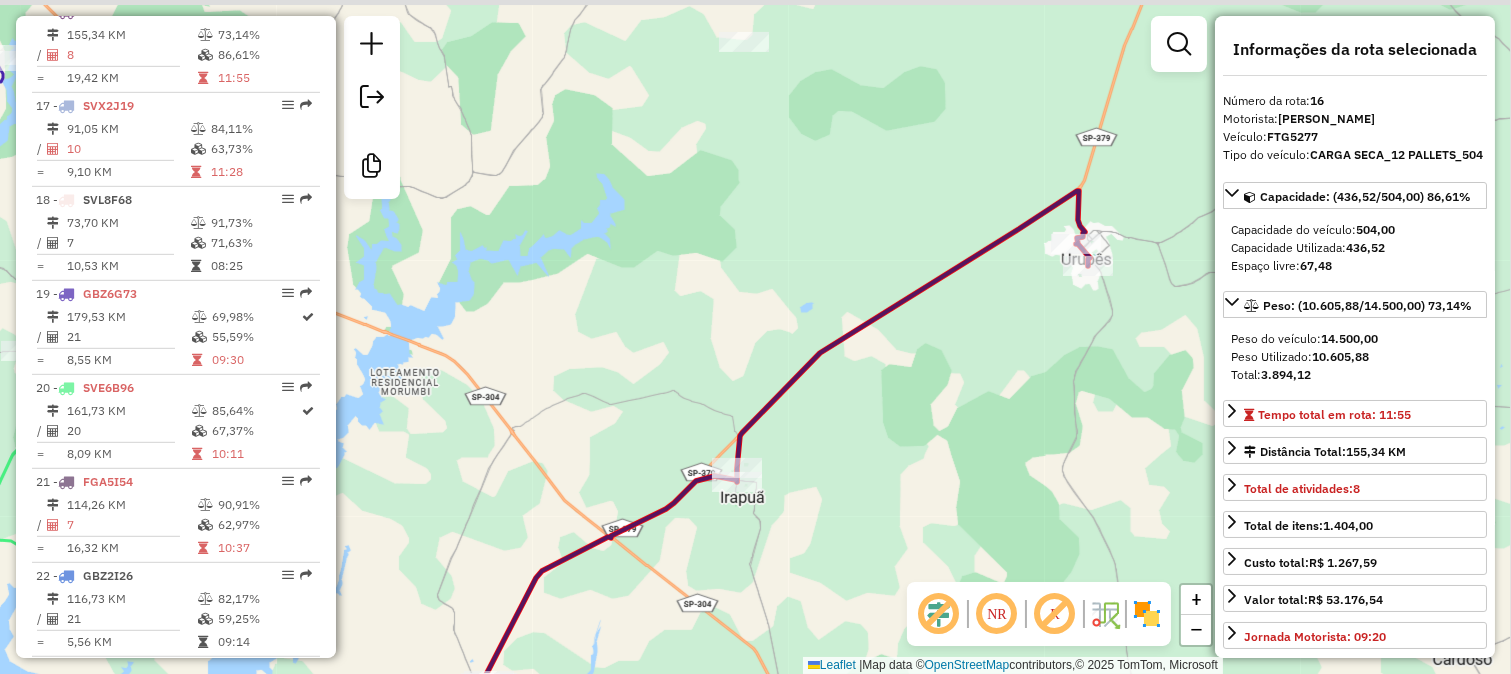 drag, startPoint x: 922, startPoint y: 318, endPoint x: 810, endPoint y: 452, distance: 174.64249 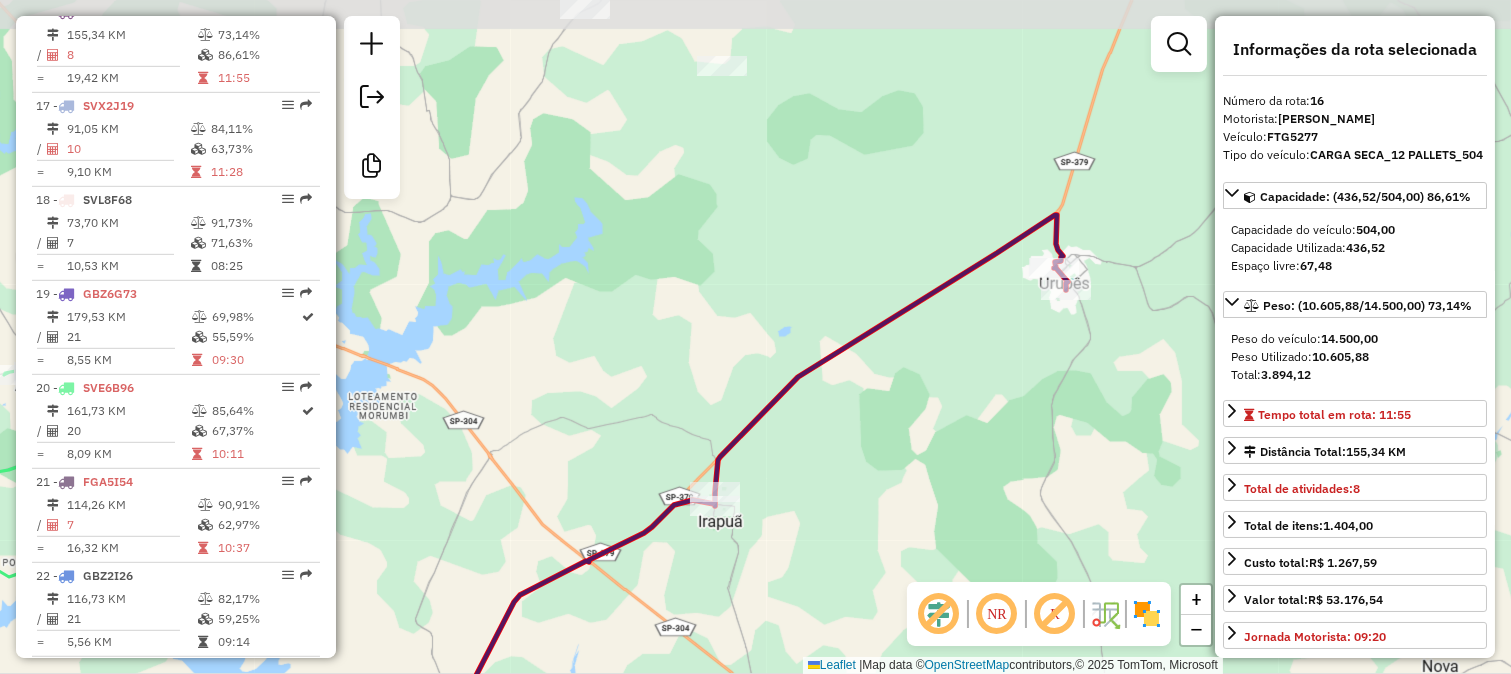 drag, startPoint x: 882, startPoint y: 380, endPoint x: 788, endPoint y: 455, distance: 120.2539 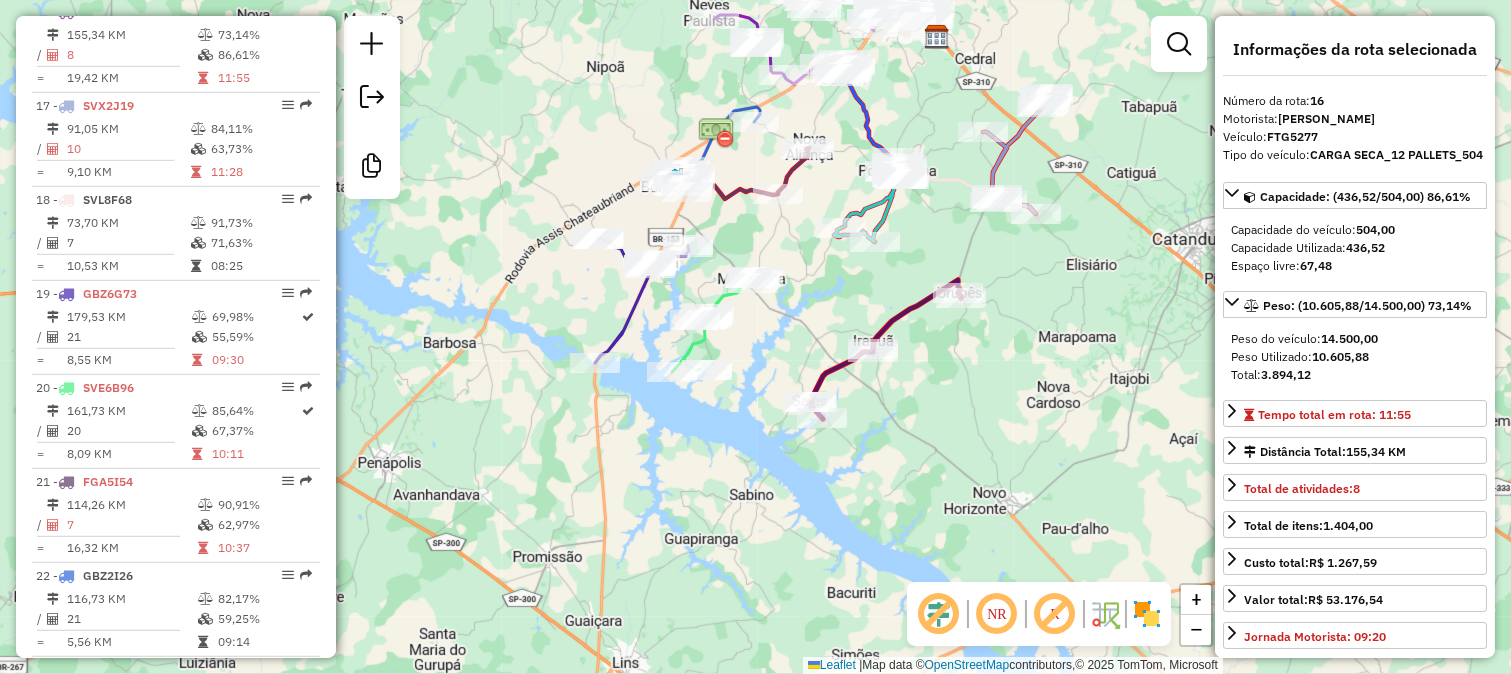 drag, startPoint x: 954, startPoint y: 363, endPoint x: 935, endPoint y: 417, distance: 57.245087 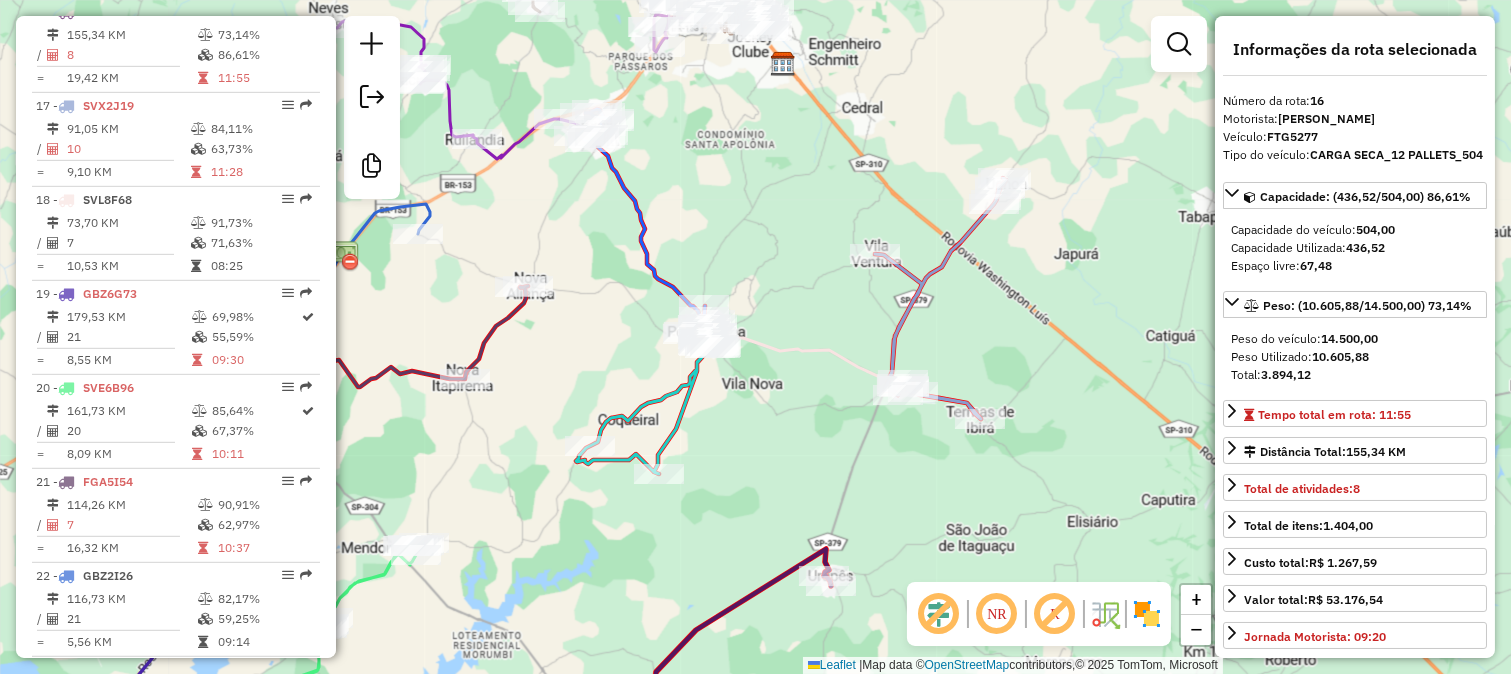 click 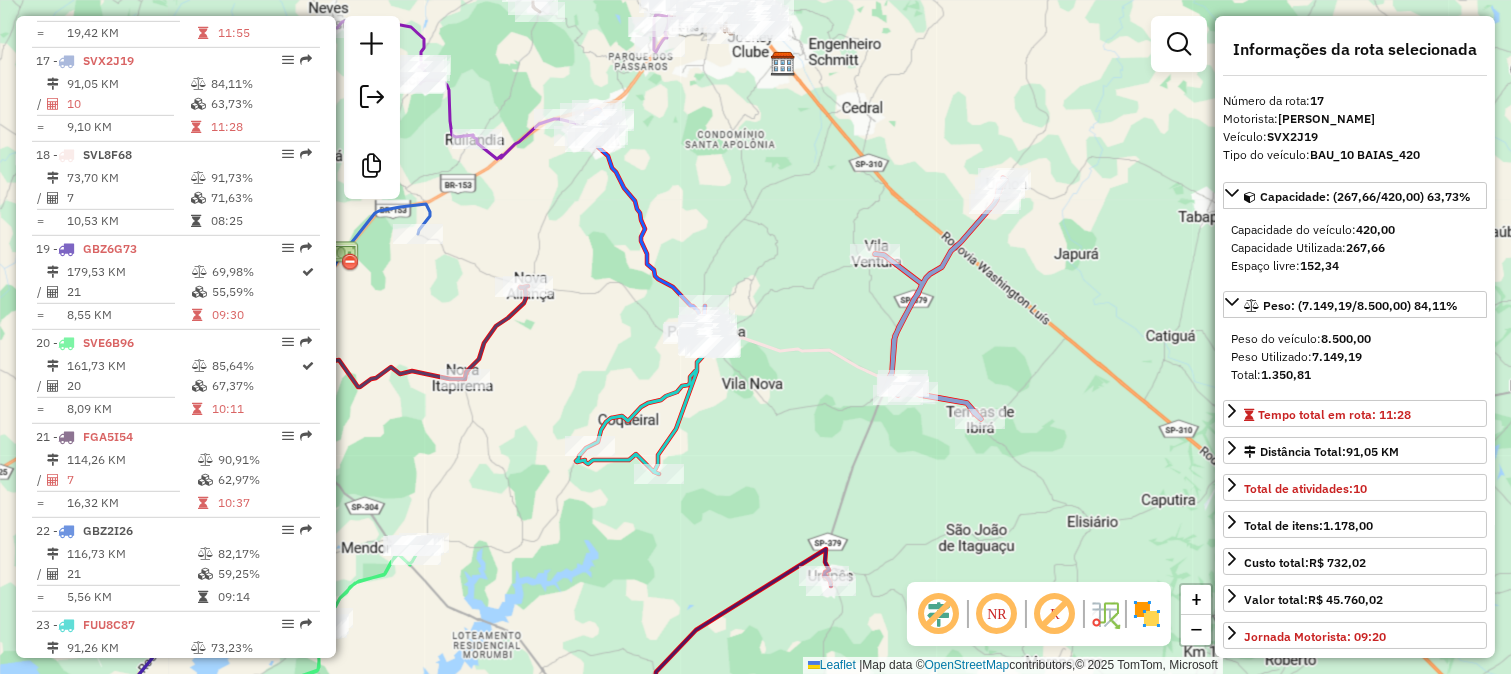 scroll, scrollTop: 2308, scrollLeft: 0, axis: vertical 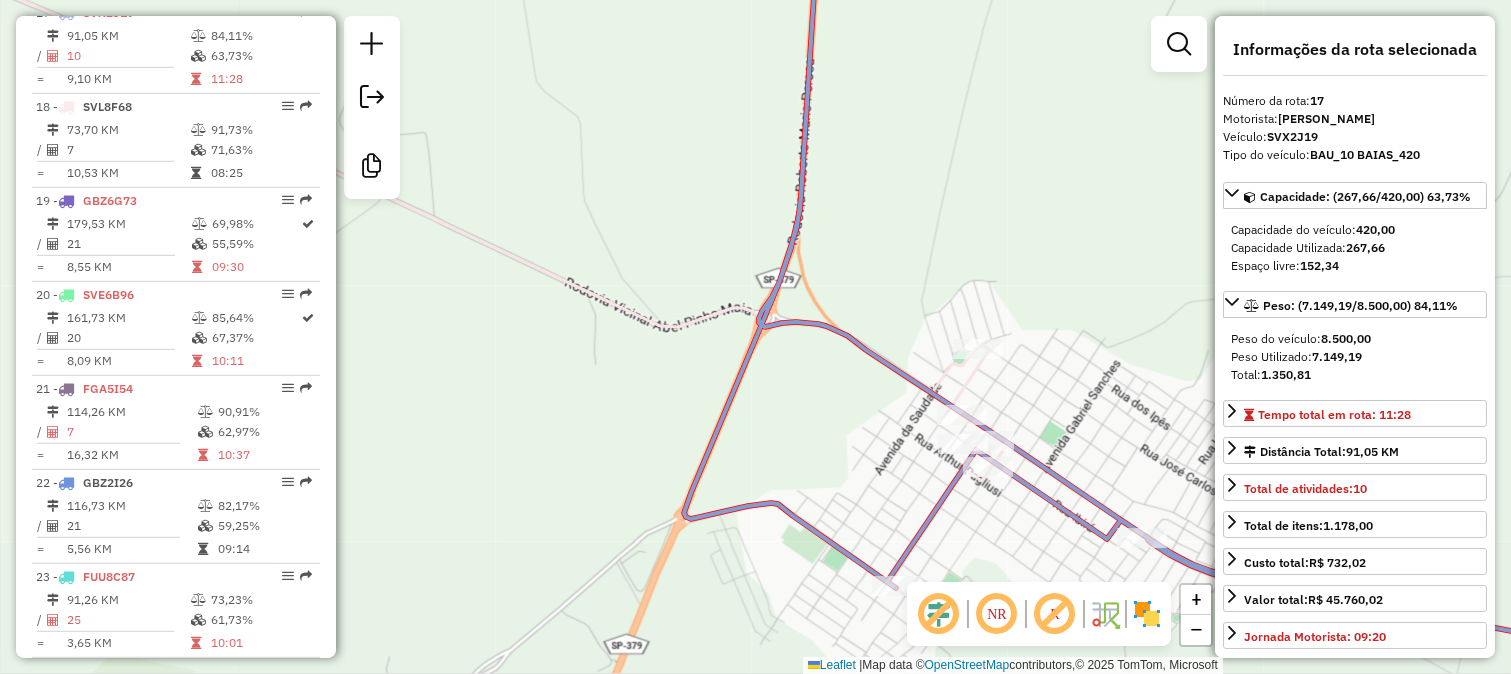 click 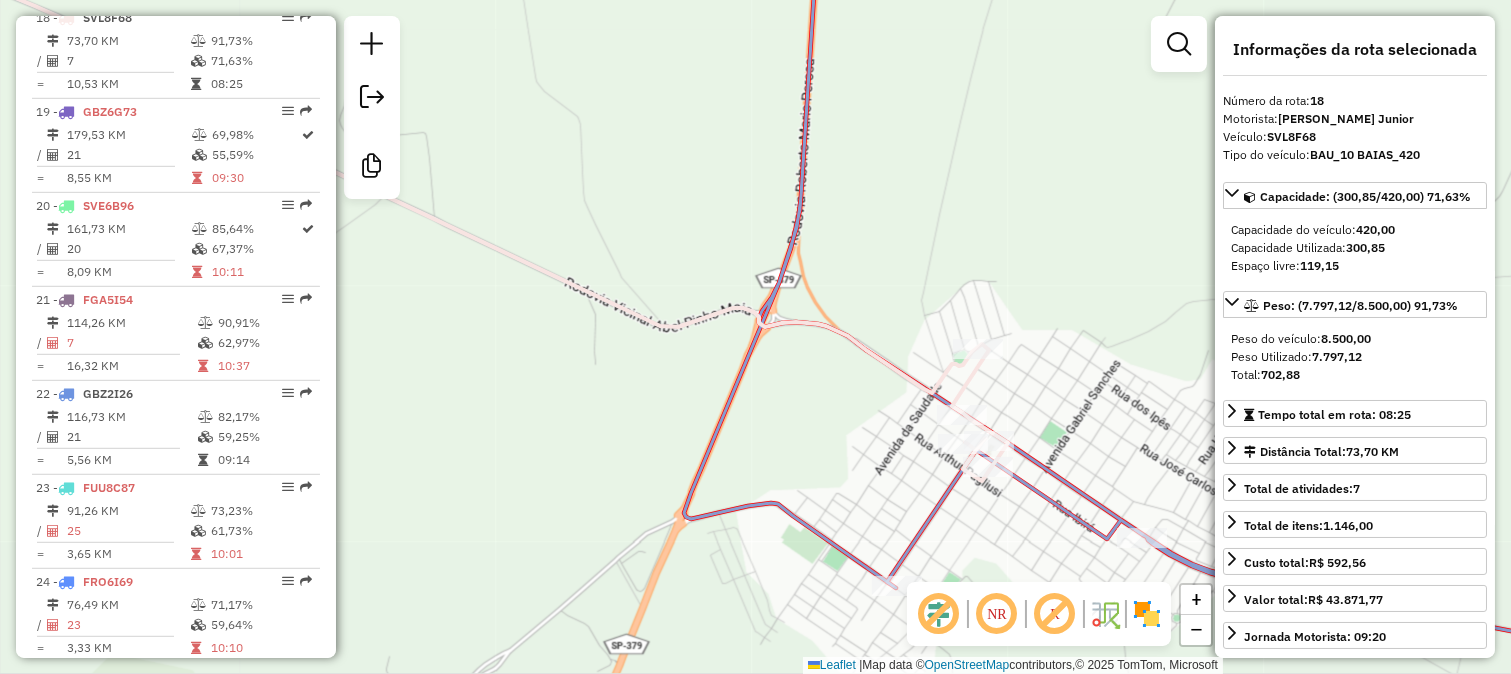 scroll, scrollTop: 2403, scrollLeft: 0, axis: vertical 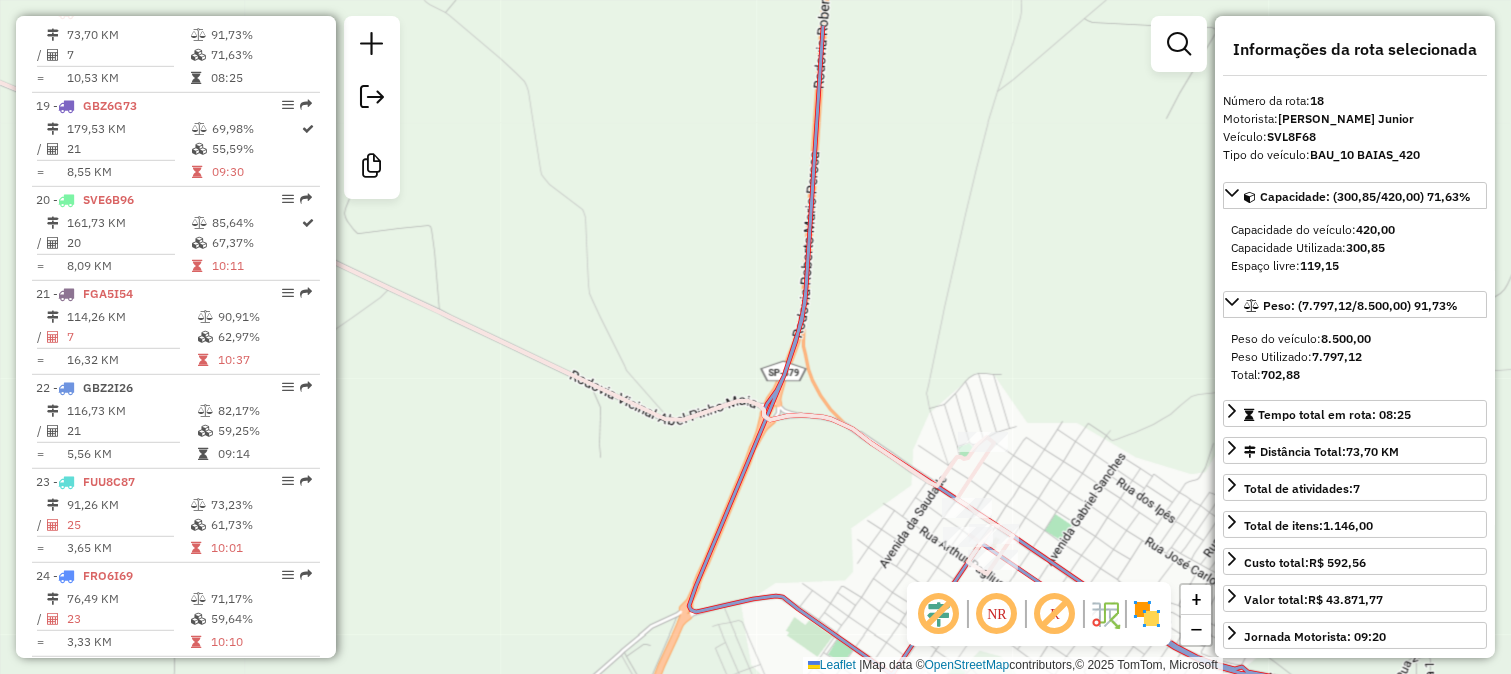 drag, startPoint x: 878, startPoint y: 314, endPoint x: 878, endPoint y: 403, distance: 89 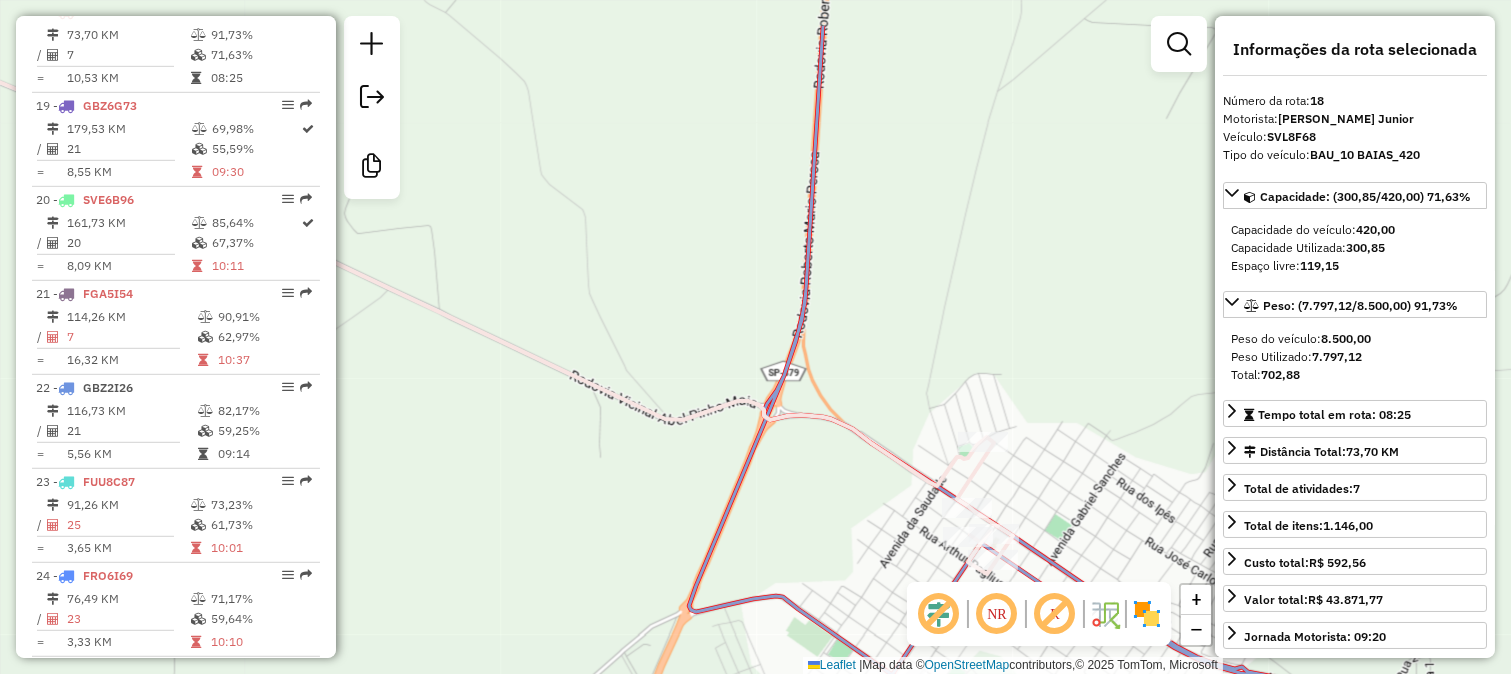 click on "Janela de atendimento Grade de atendimento Capacidade Transportadoras Veículos Cliente Pedidos  Rotas Selecione os dias de semana para filtrar as janelas de atendimento  Seg   Ter   Qua   Qui   Sex   Sáb   Dom  Informe o período da janela de atendimento: De: Até:  Filtrar exatamente a janela do cliente  Considerar janela de atendimento padrão  Selecione os dias de semana para filtrar as grades de atendimento  Seg   Ter   Qua   Qui   Sex   Sáb   Dom   Considerar clientes sem dia de atendimento cadastrado  Clientes fora do dia de atendimento selecionado Filtrar as atividades entre os valores definidos abaixo:  Peso mínimo:   Peso máximo:   Cubagem mínima:   Cubagem máxima:   De:   Até:  Filtrar as atividades entre o tempo de atendimento definido abaixo:  De:   Até:   Considerar capacidade total dos clientes não roteirizados Transportadora: Selecione um ou mais itens Tipo de veículo: Selecione um ou mais itens Veículo: Selecione um ou mais itens Motorista: Selecione um ou mais itens Nome: Rótulo:" 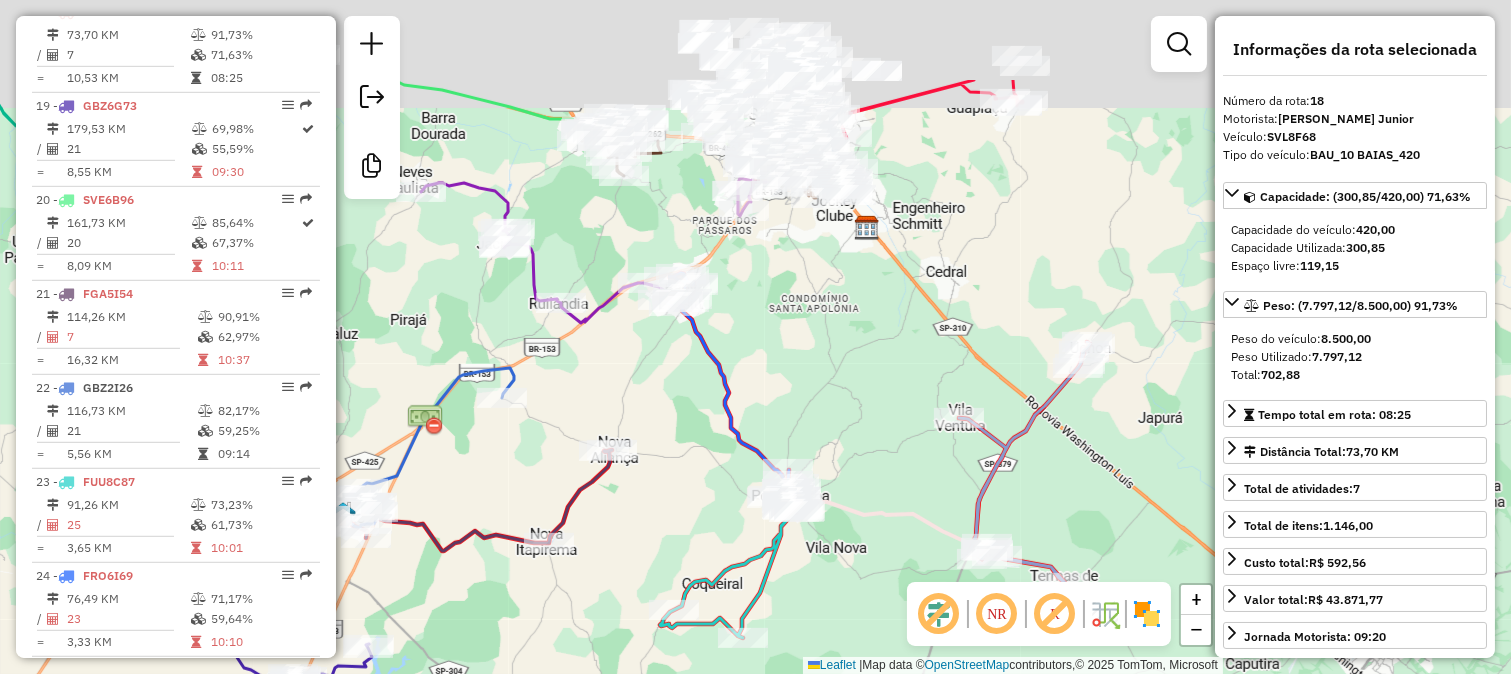 drag, startPoint x: 747, startPoint y: 207, endPoint x: 863, endPoint y: 361, distance: 192.80042 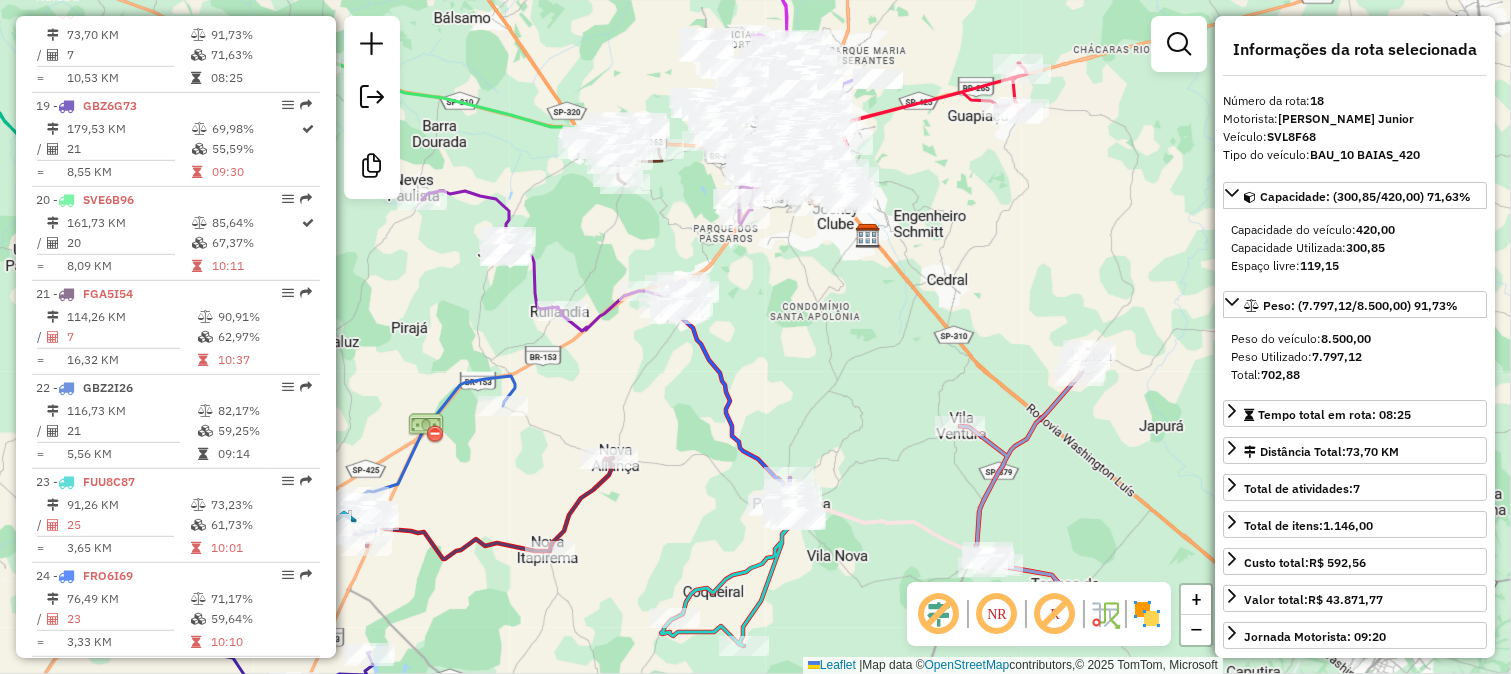 drag, startPoint x: 782, startPoint y: 293, endPoint x: 791, endPoint y: 332, distance: 40.024994 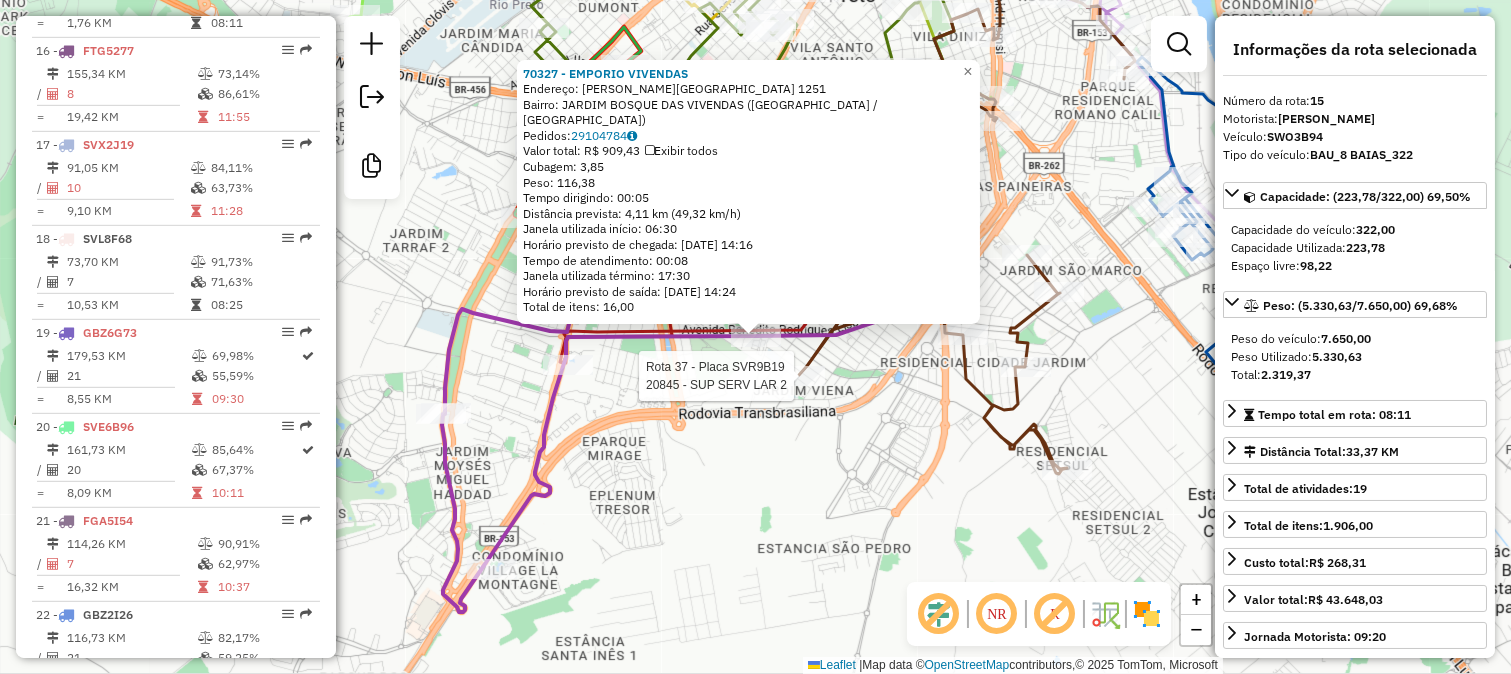 scroll, scrollTop: 2121, scrollLeft: 0, axis: vertical 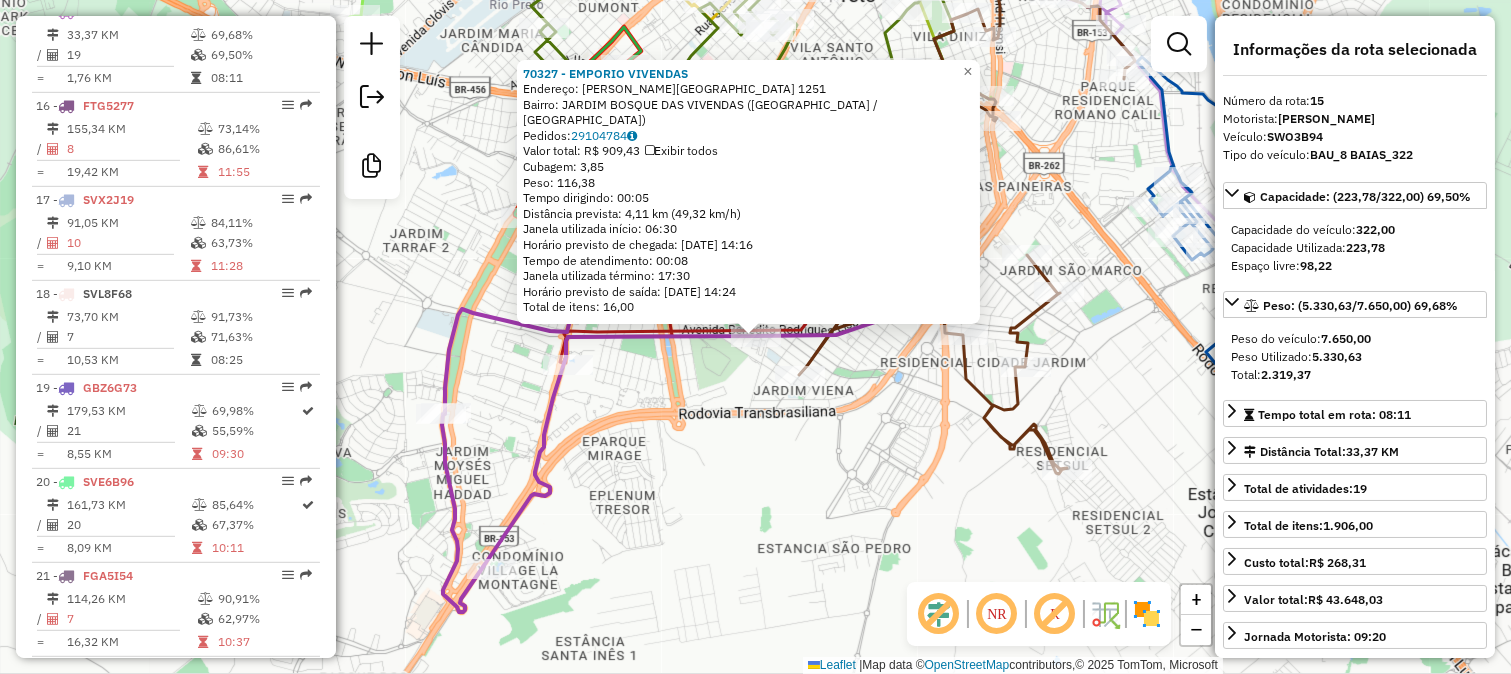 click on "70327 - EMPORIO VIVENDAS  Endereço:  BENEDITO RODRIGUES LISBOA 1251   Bairro: JARDIM BOSQUE DAS VIVENDAS (SAO JOSE DO RIO PRETO / SP)   Pedidos:  29104784   Valor total: R$ 909,43   Exibir todos   Cubagem: 3,85  Peso: 116,38  Tempo dirigindo: 00:05   Distância prevista: 4,11 km (49,32 km/h)   Janela utilizada início: 06:30   Horário previsto de chegada: 30/07/2025 14:16   Tempo de atendimento: 00:08   Janela utilizada término: 17:30   Horário previsto de saída: 30/07/2025 14:24   Total de itens: 16,00  × Janela de atendimento Grade de atendimento Capacidade Transportadoras Veículos Cliente Pedidos  Rotas Selecione os dias de semana para filtrar as janelas de atendimento  Seg   Ter   Qua   Qui   Sex   Sáb   Dom  Informe o período da janela de atendimento: De: Até:  Filtrar exatamente a janela do cliente  Considerar janela de atendimento padrão  Selecione os dias de semana para filtrar as grades de atendimento  Seg   Ter   Qua   Qui   Sex   Sáb   Dom   Peso mínimo:   Peso máximo:   De:   Até:" 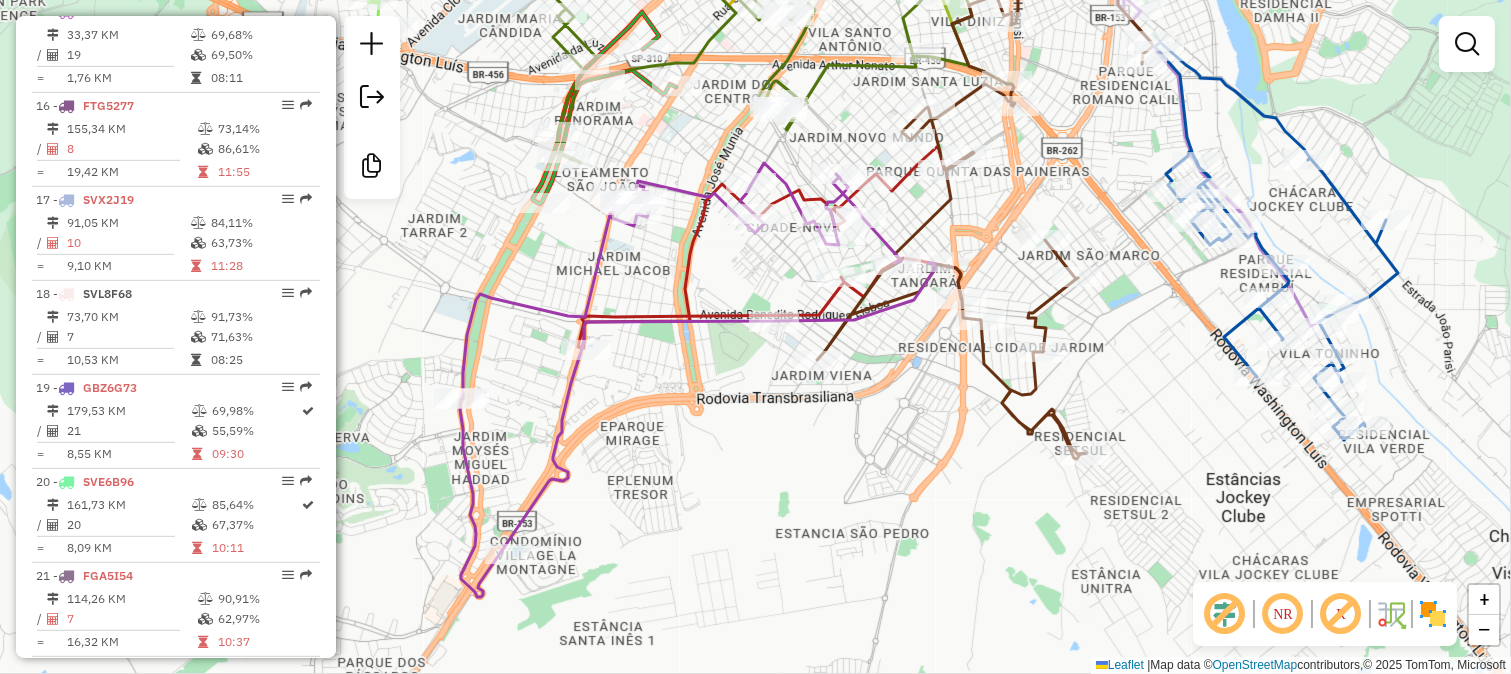 drag, startPoint x: 724, startPoint y: 463, endPoint x: 852, endPoint y: 225, distance: 270.23694 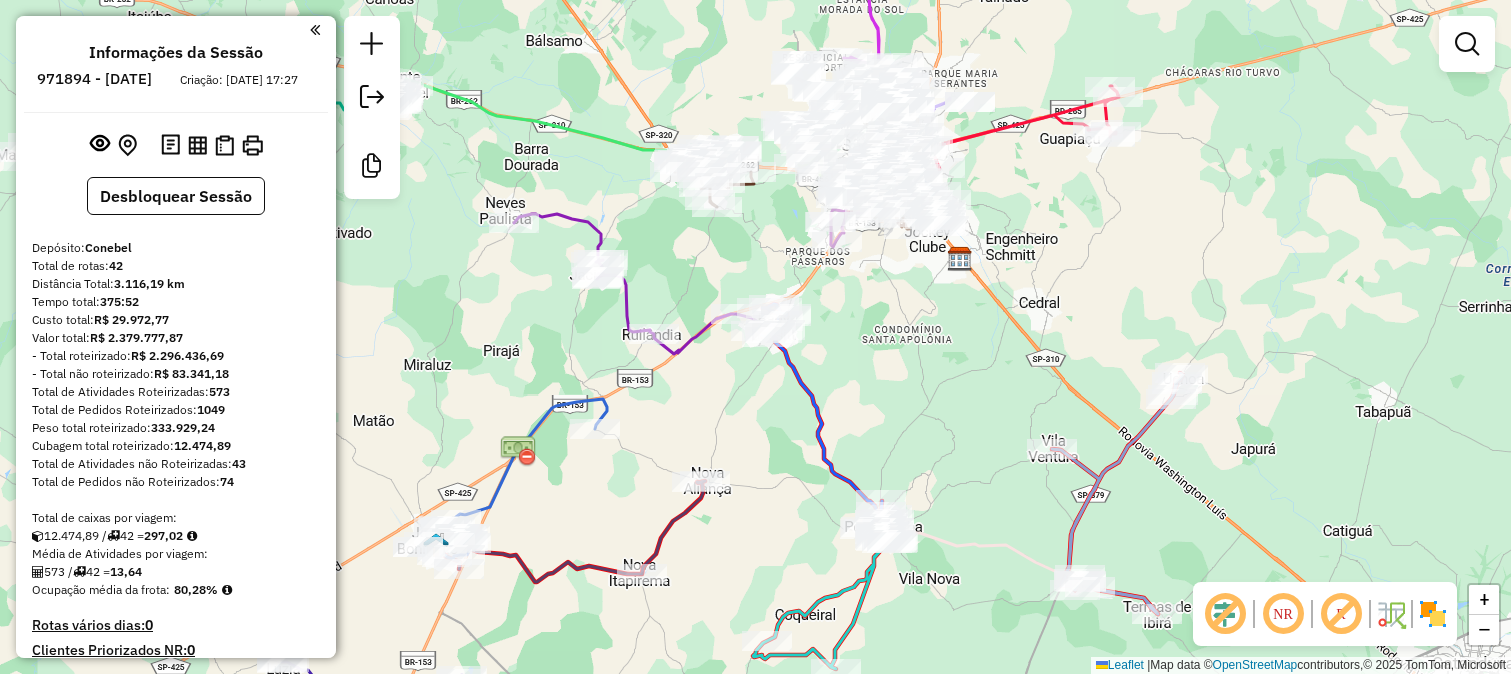 scroll, scrollTop: 0, scrollLeft: 0, axis: both 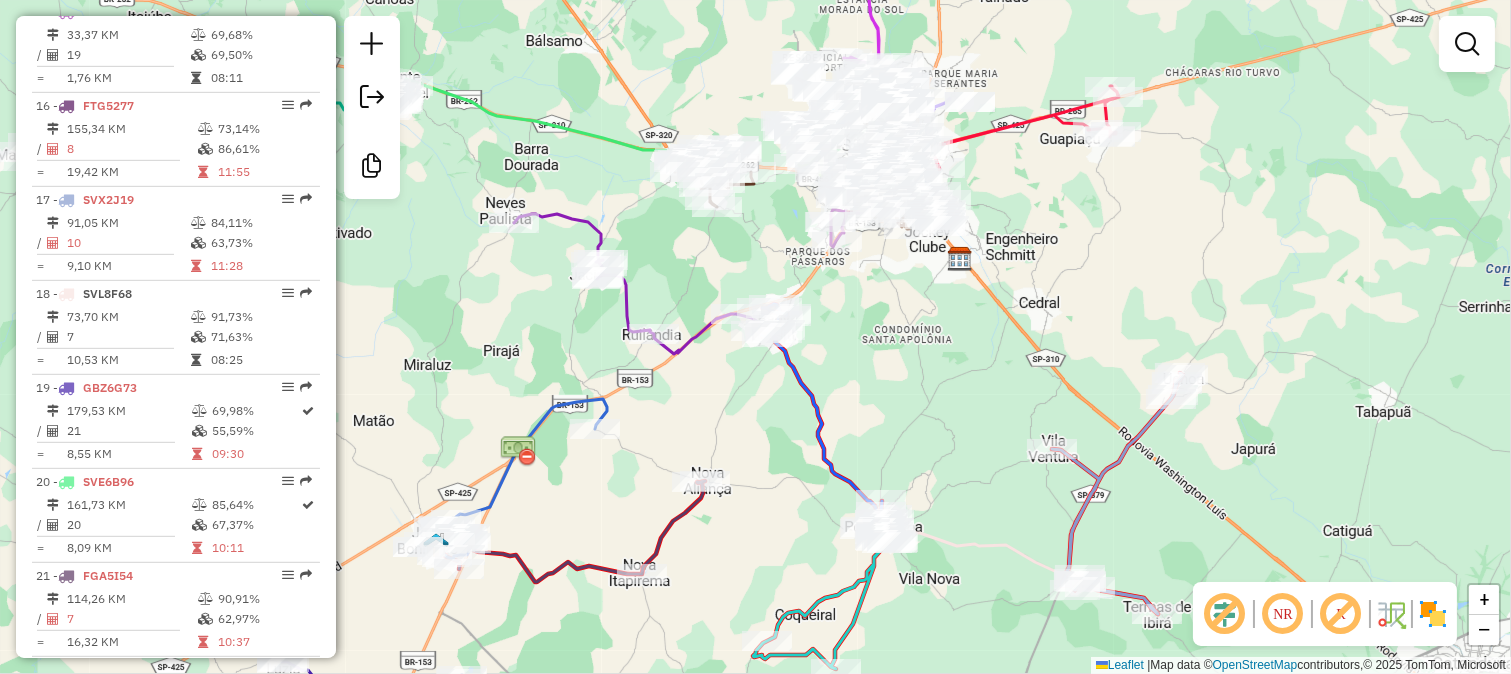 drag, startPoint x: 632, startPoint y: 420, endPoint x: 737, endPoint y: 254, distance: 196.42047 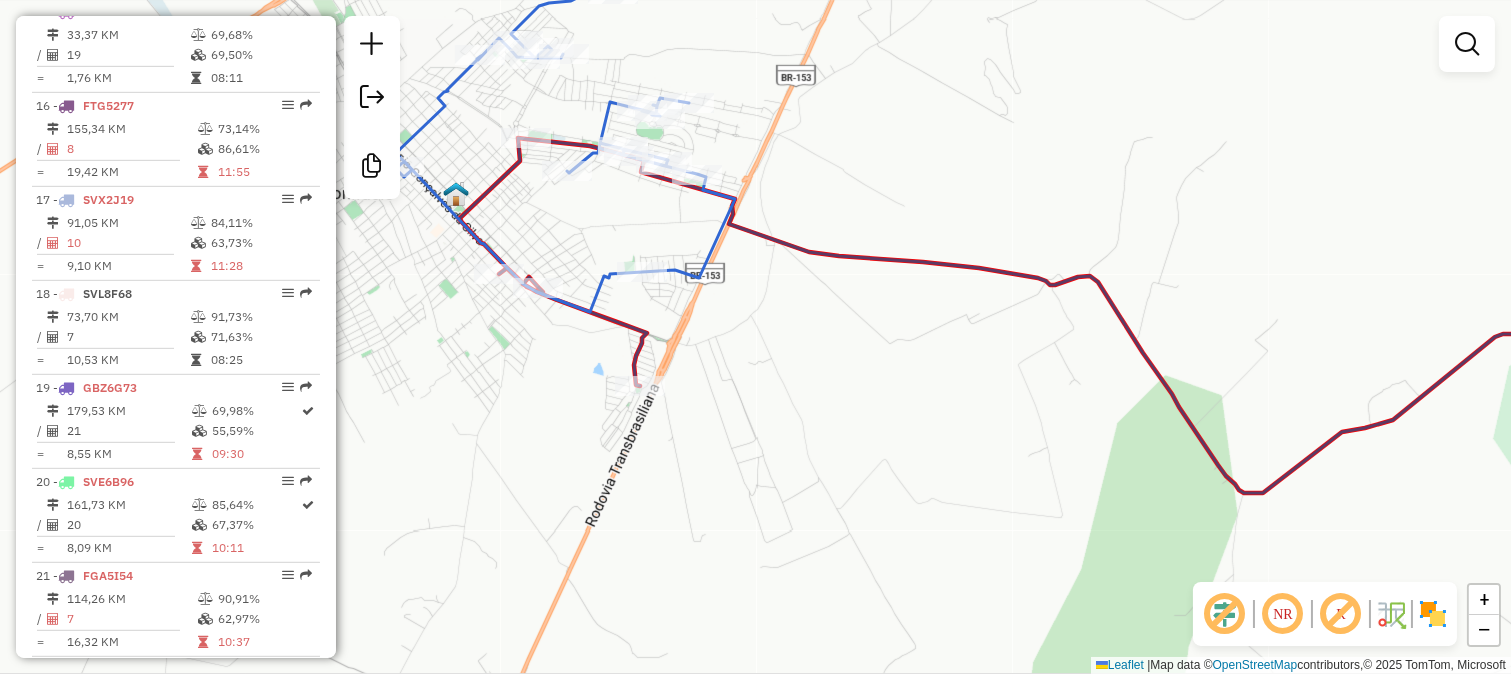click 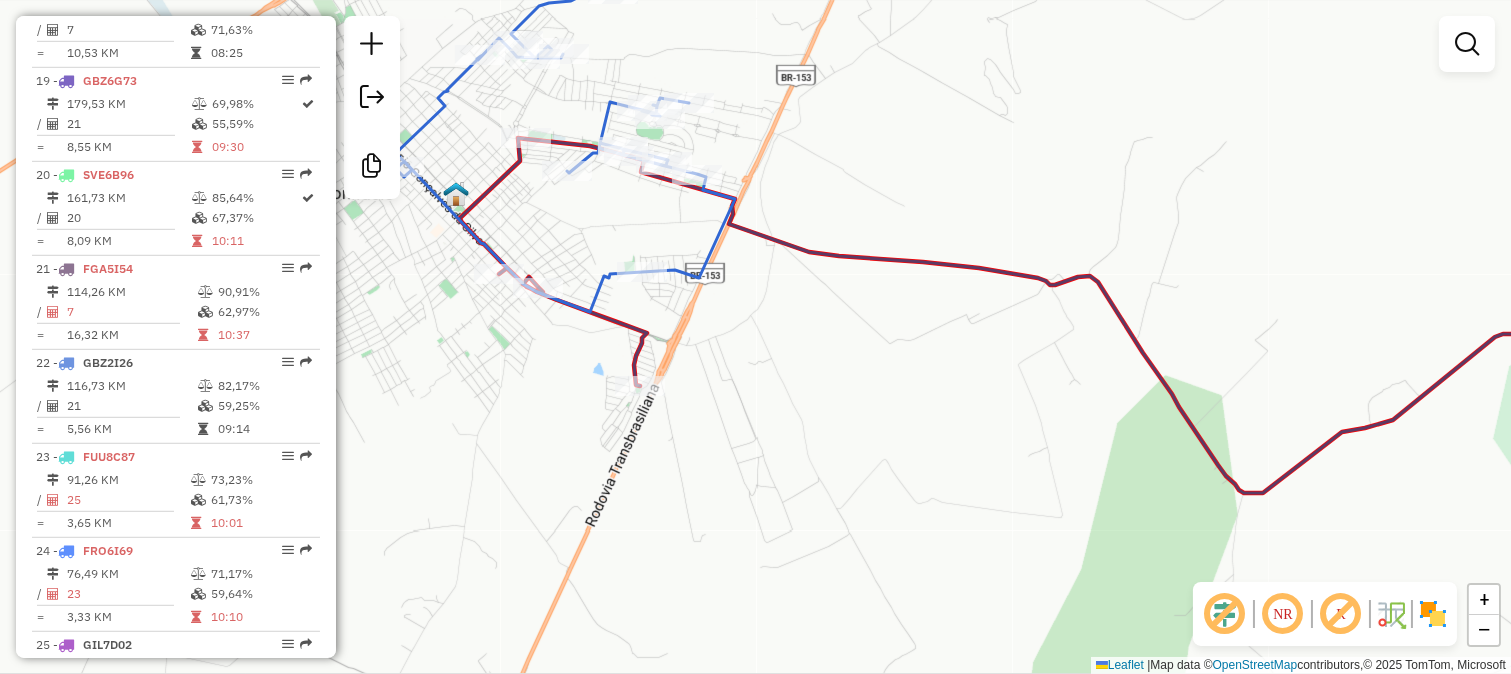 select on "*********" 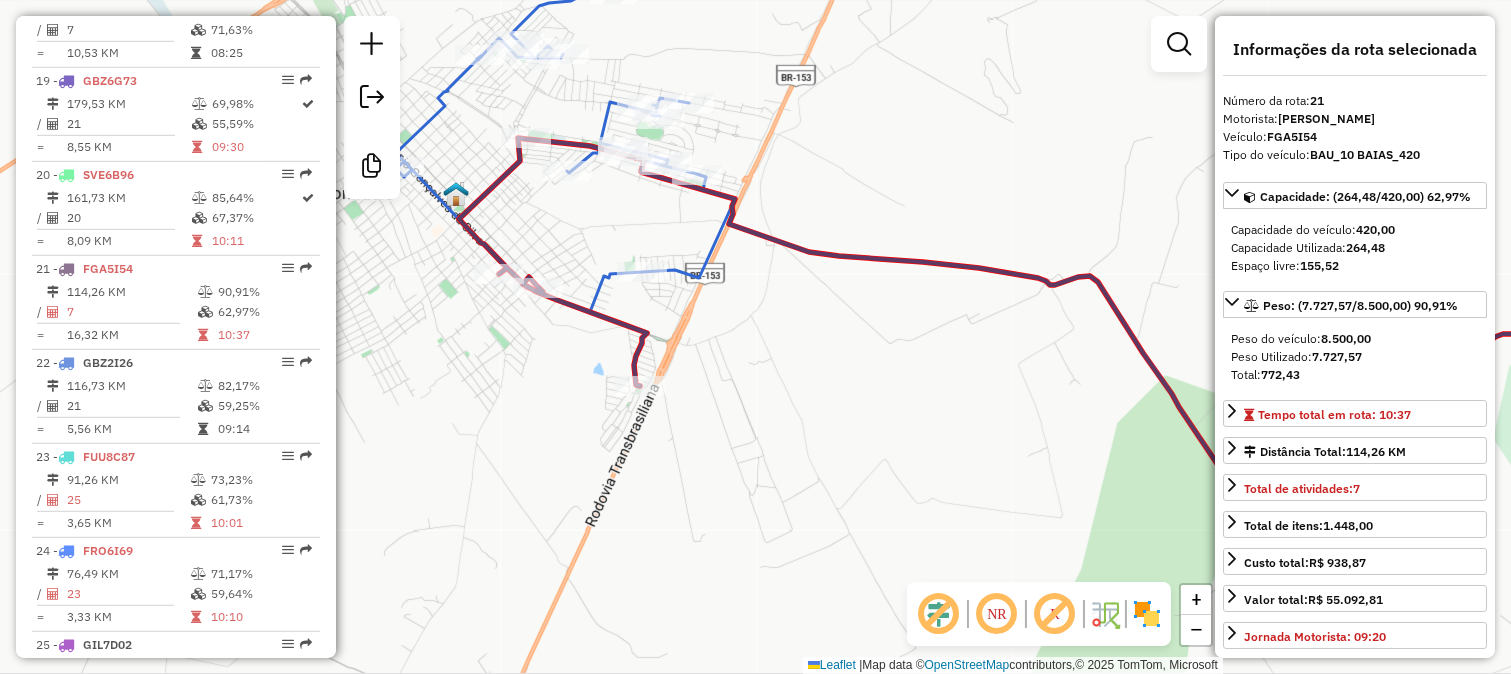 scroll, scrollTop: 2684, scrollLeft: 0, axis: vertical 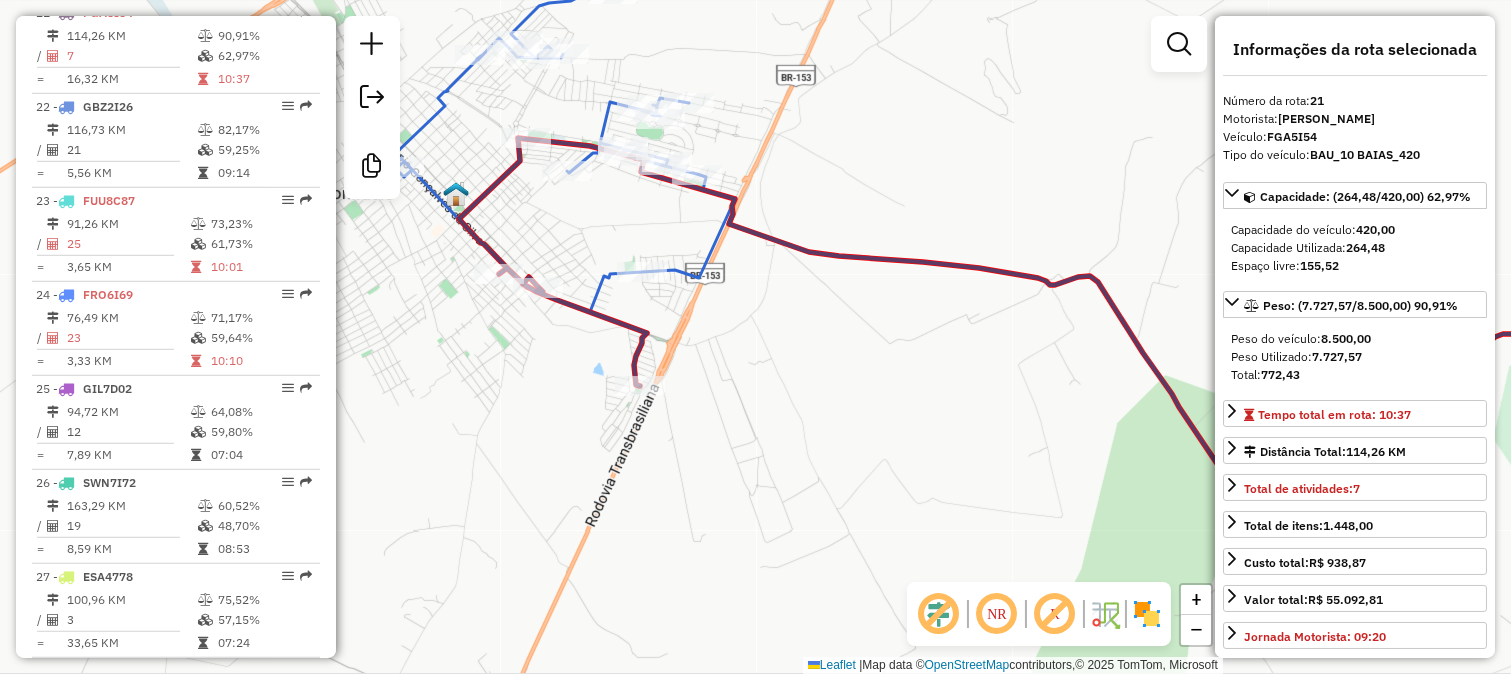 drag, startPoint x: 675, startPoint y: 322, endPoint x: 708, endPoint y: 375, distance: 62.433964 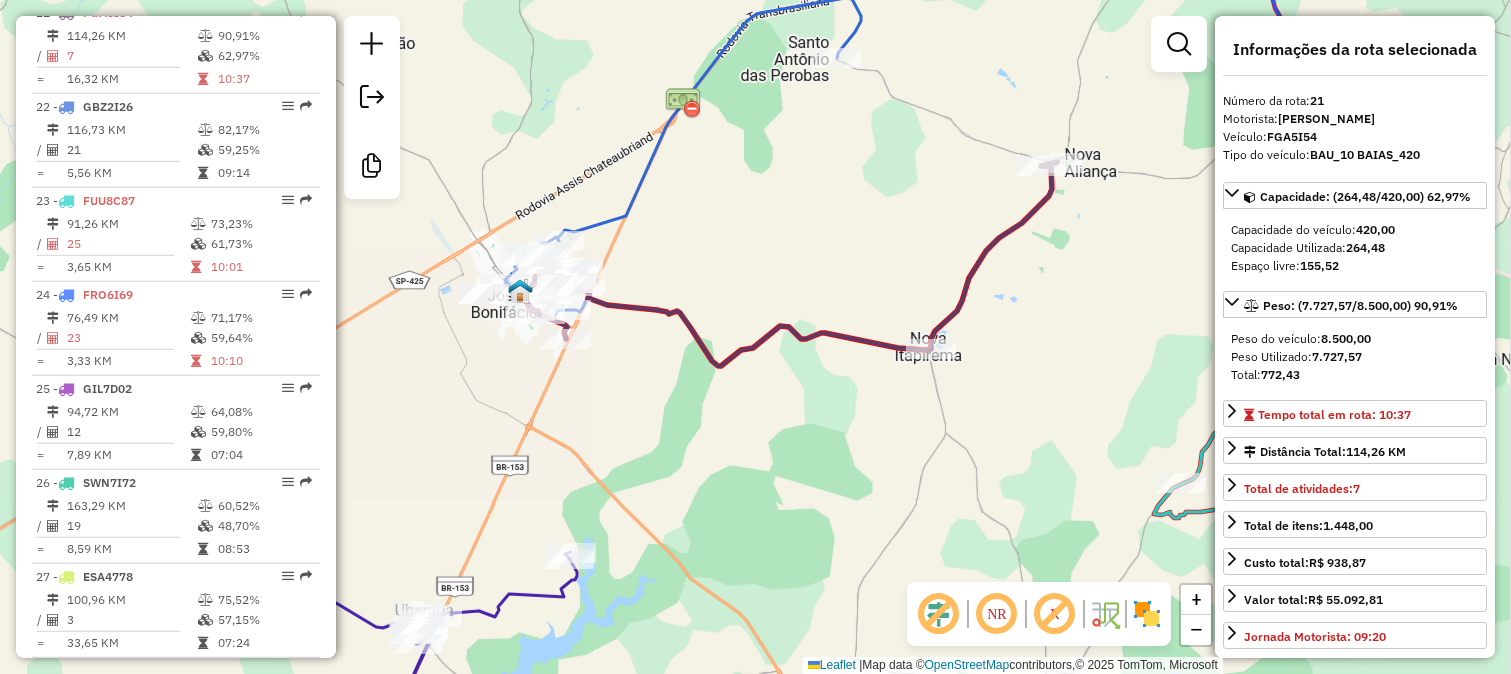 drag, startPoint x: 913, startPoint y: 281, endPoint x: 790, endPoint y: 350, distance: 141.0319 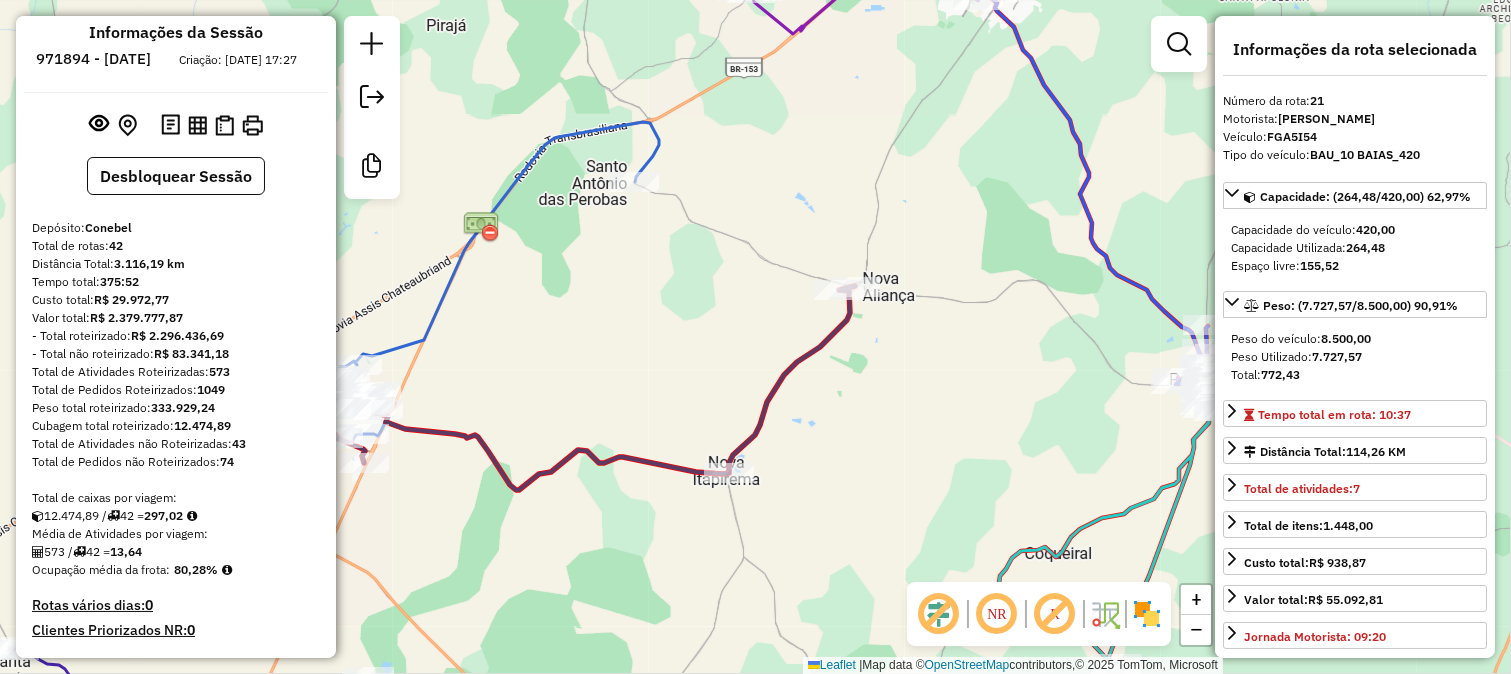 scroll, scrollTop: 17, scrollLeft: 0, axis: vertical 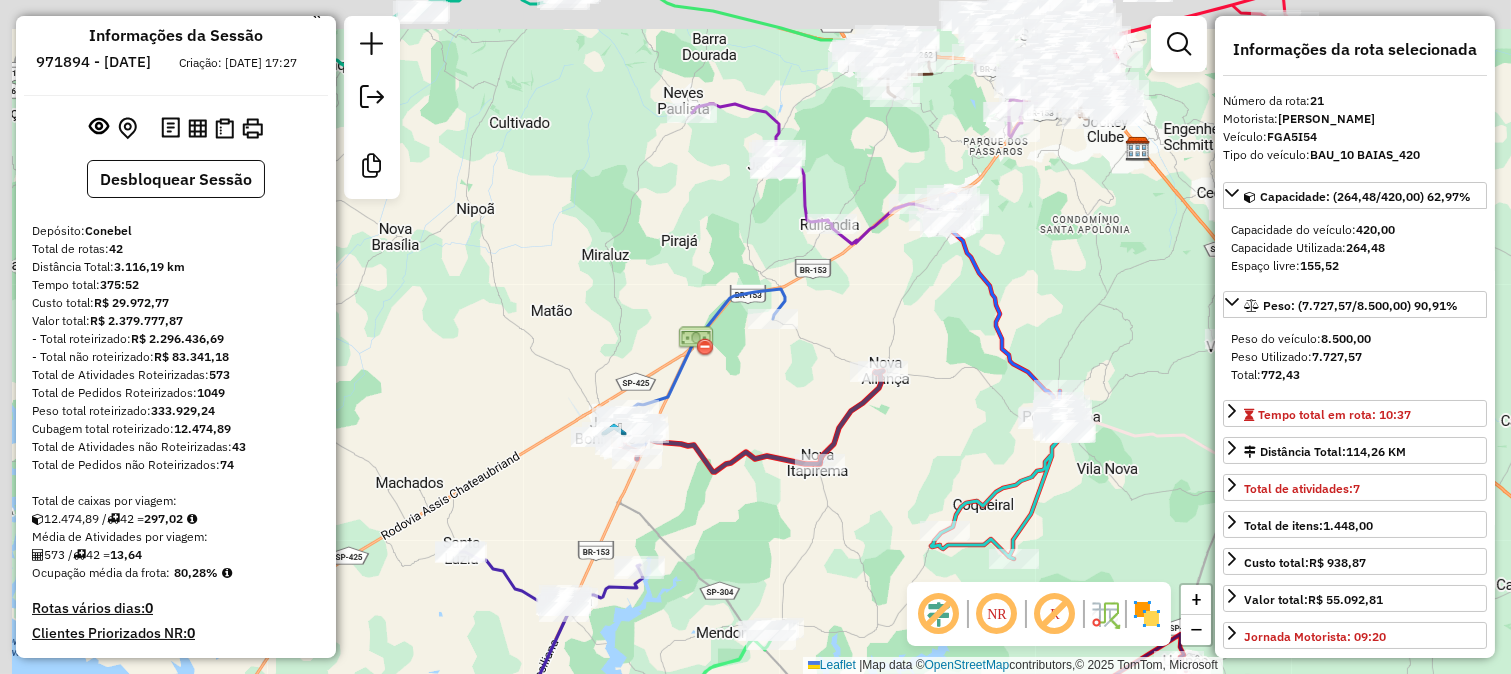 drag, startPoint x: 492, startPoint y: 358, endPoint x: 705, endPoint y: 403, distance: 217.70163 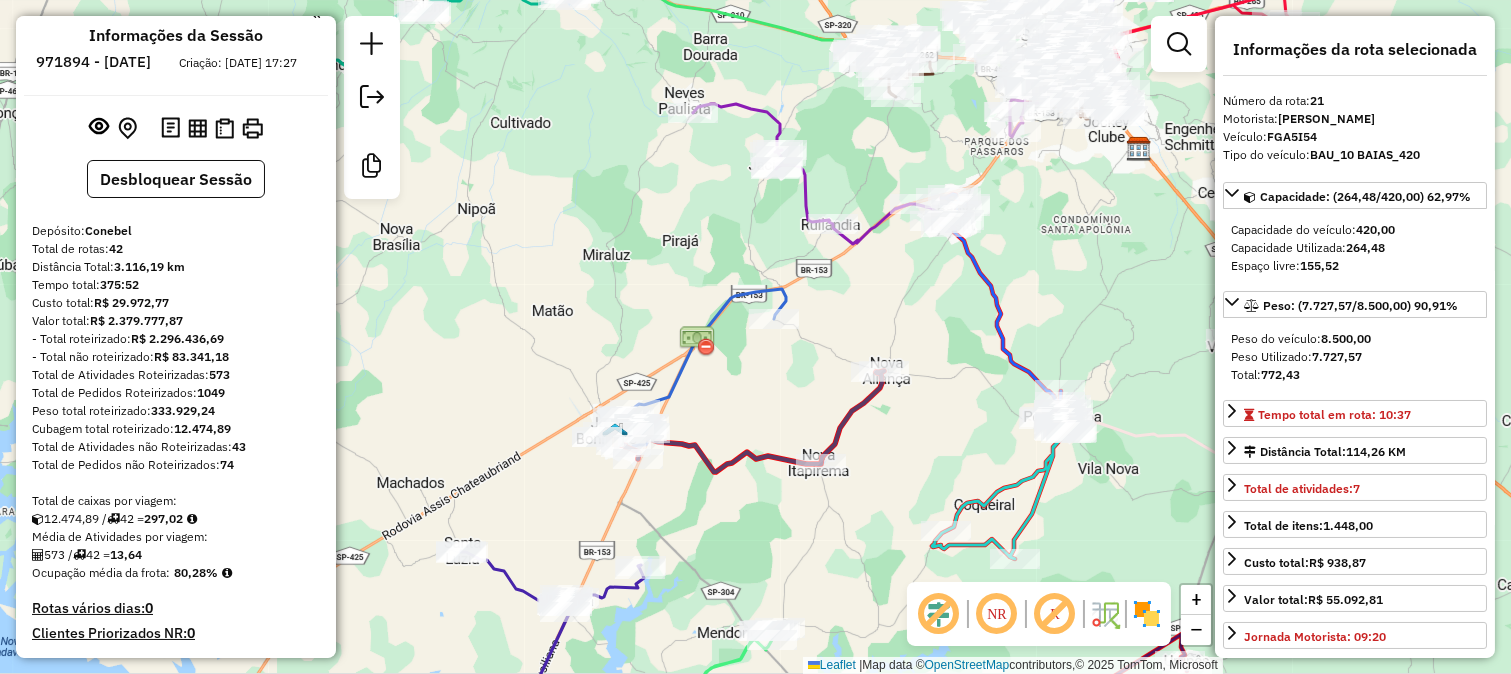 click 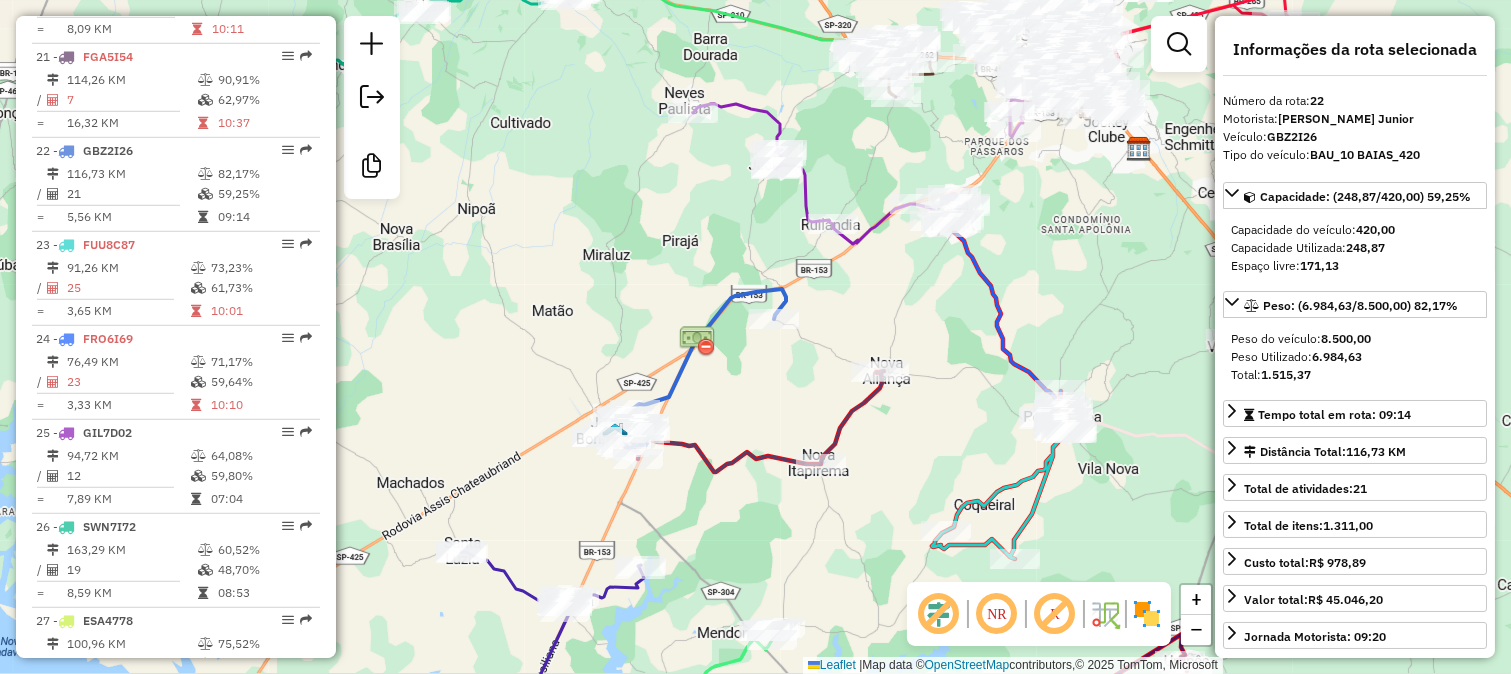 scroll, scrollTop: 2777, scrollLeft: 0, axis: vertical 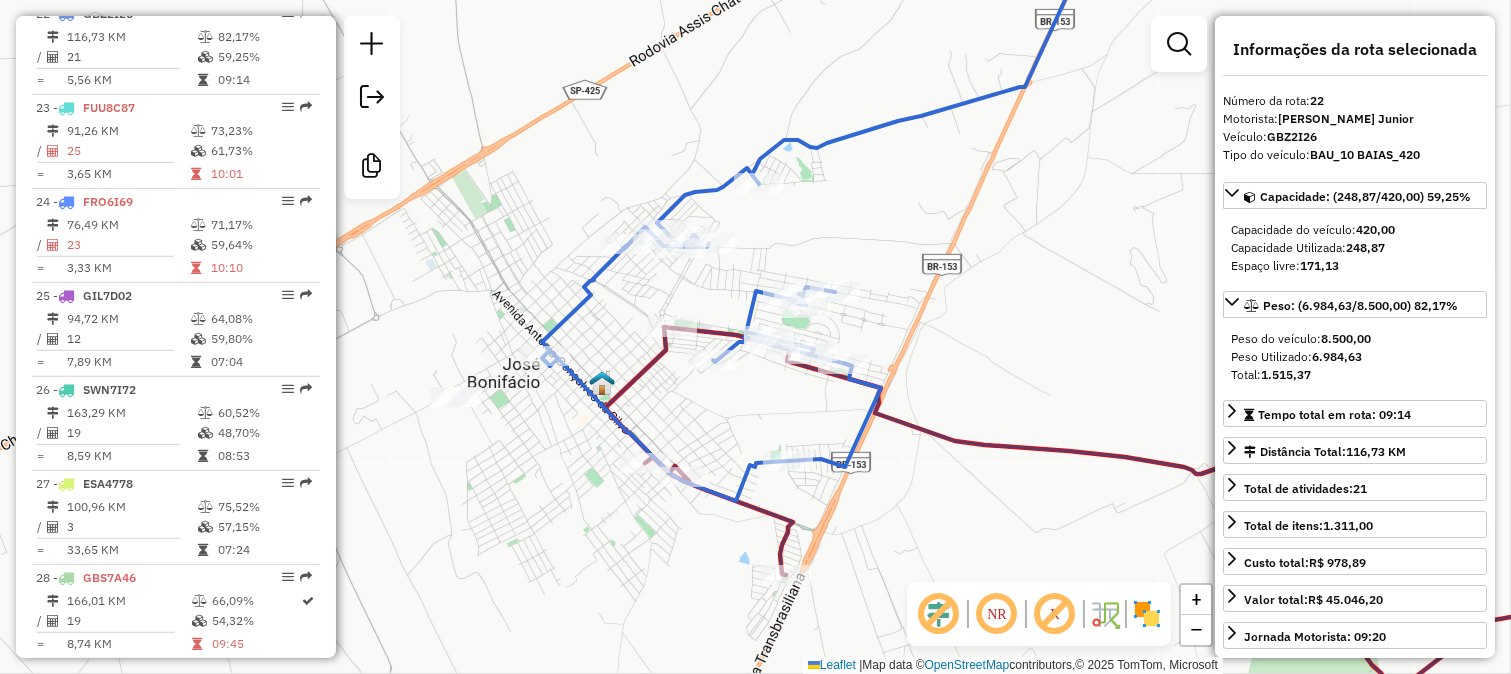 click 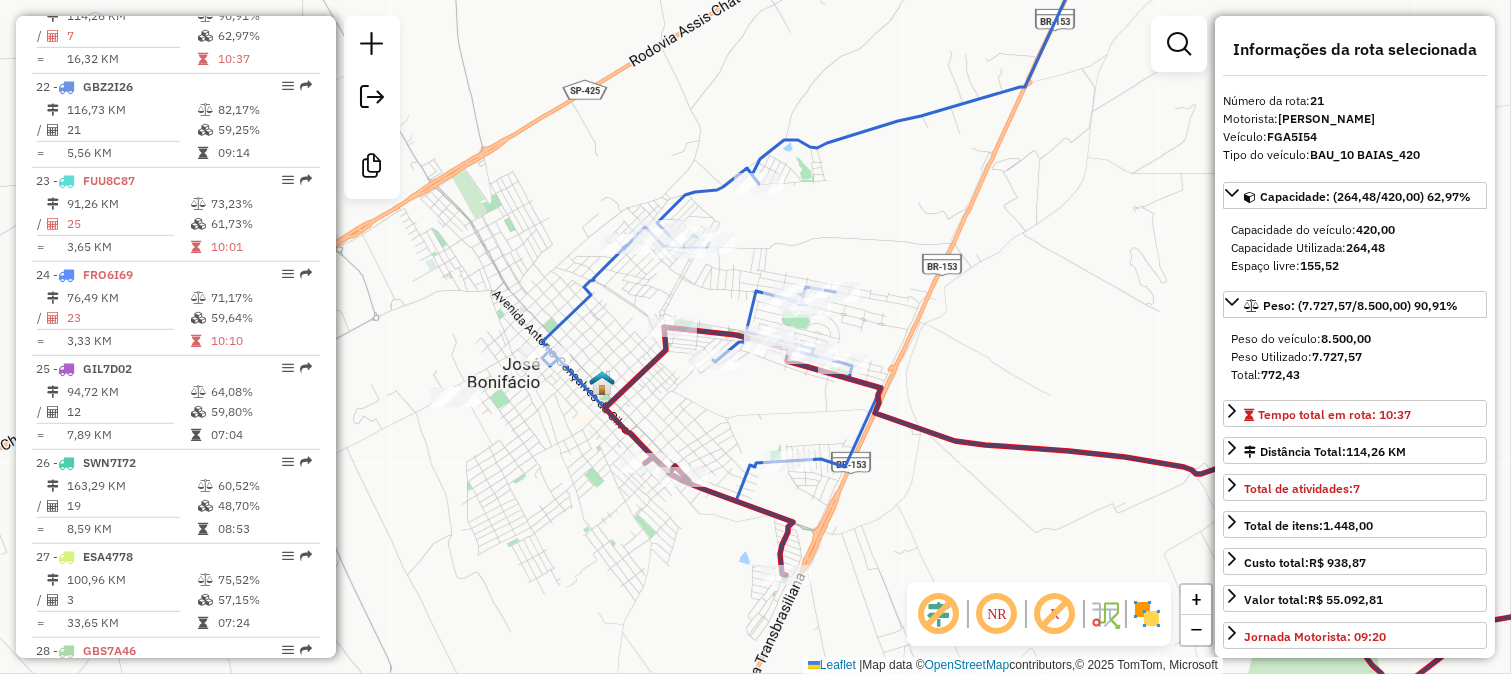 scroll, scrollTop: 2684, scrollLeft: 0, axis: vertical 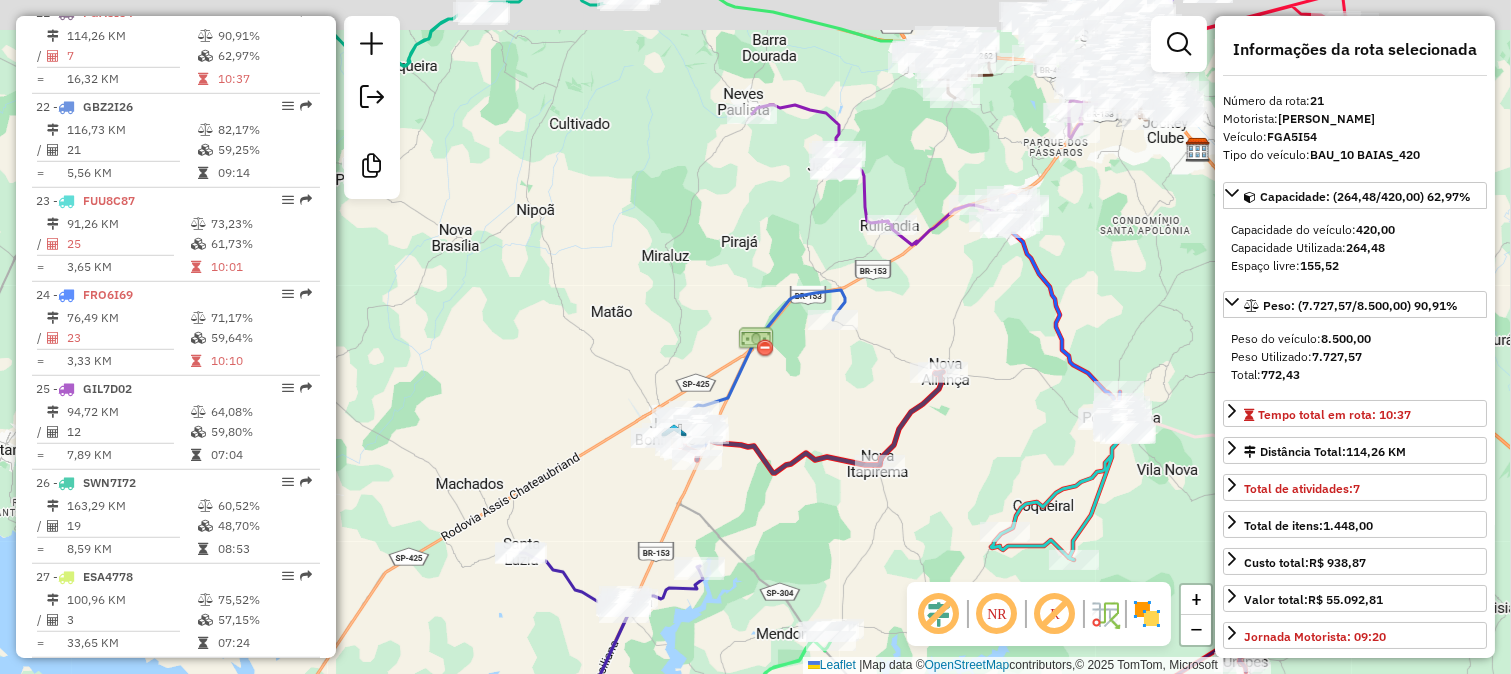 drag, startPoint x: 1008, startPoint y: 386, endPoint x: 941, endPoint y: 438, distance: 84.811554 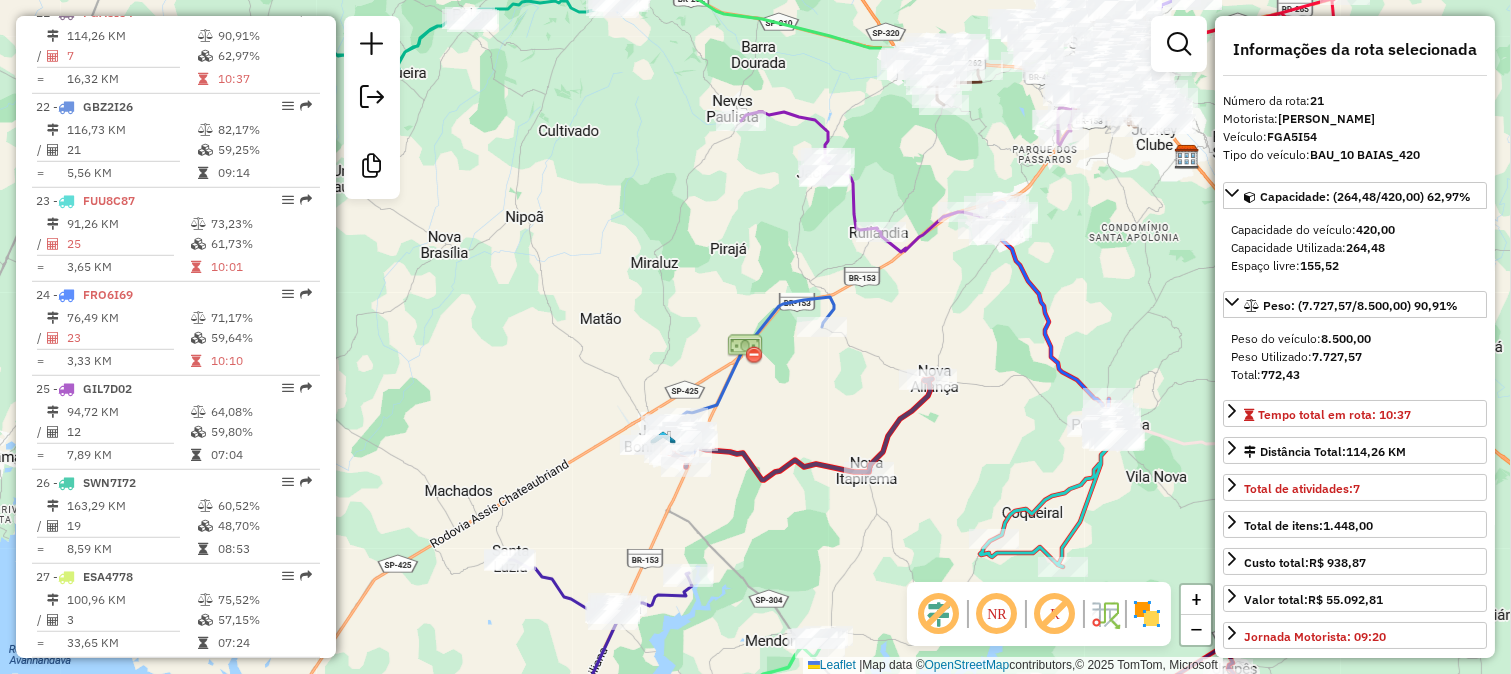 click 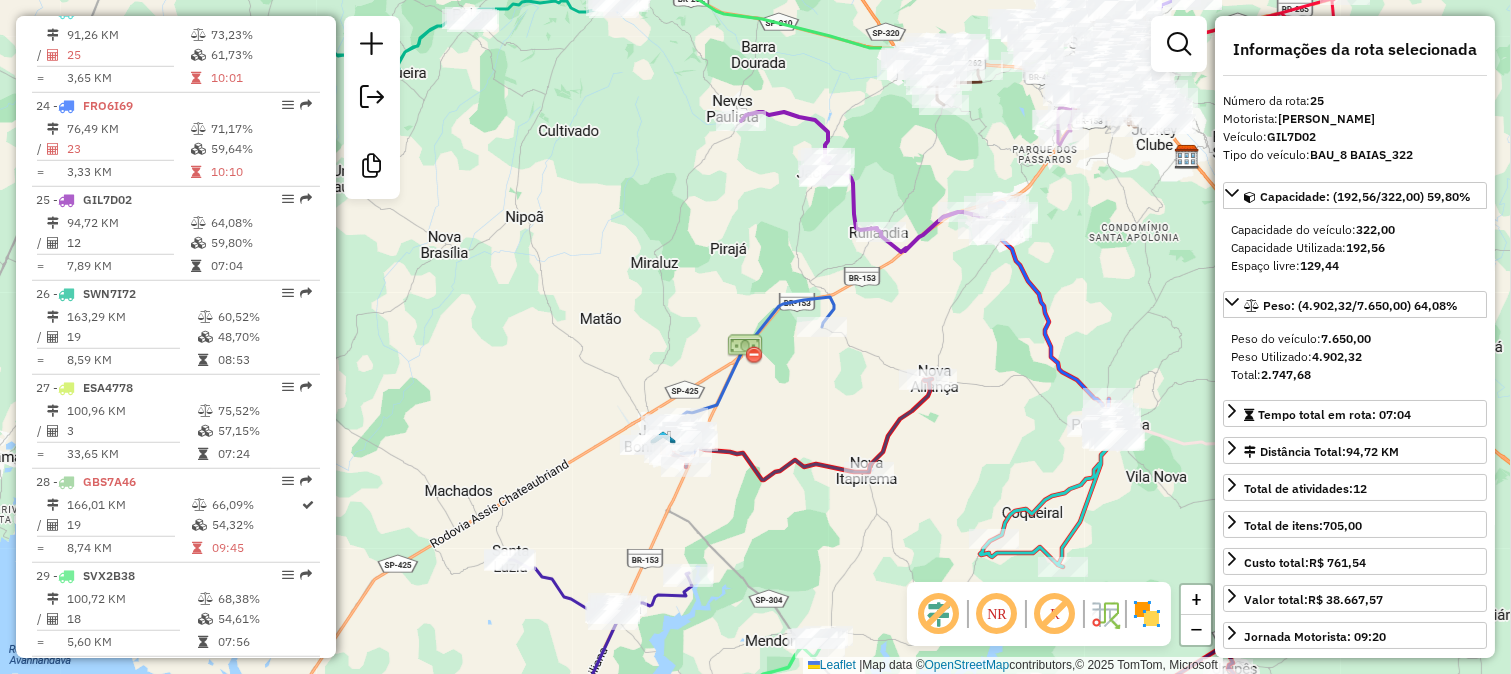 scroll, scrollTop: 3060, scrollLeft: 0, axis: vertical 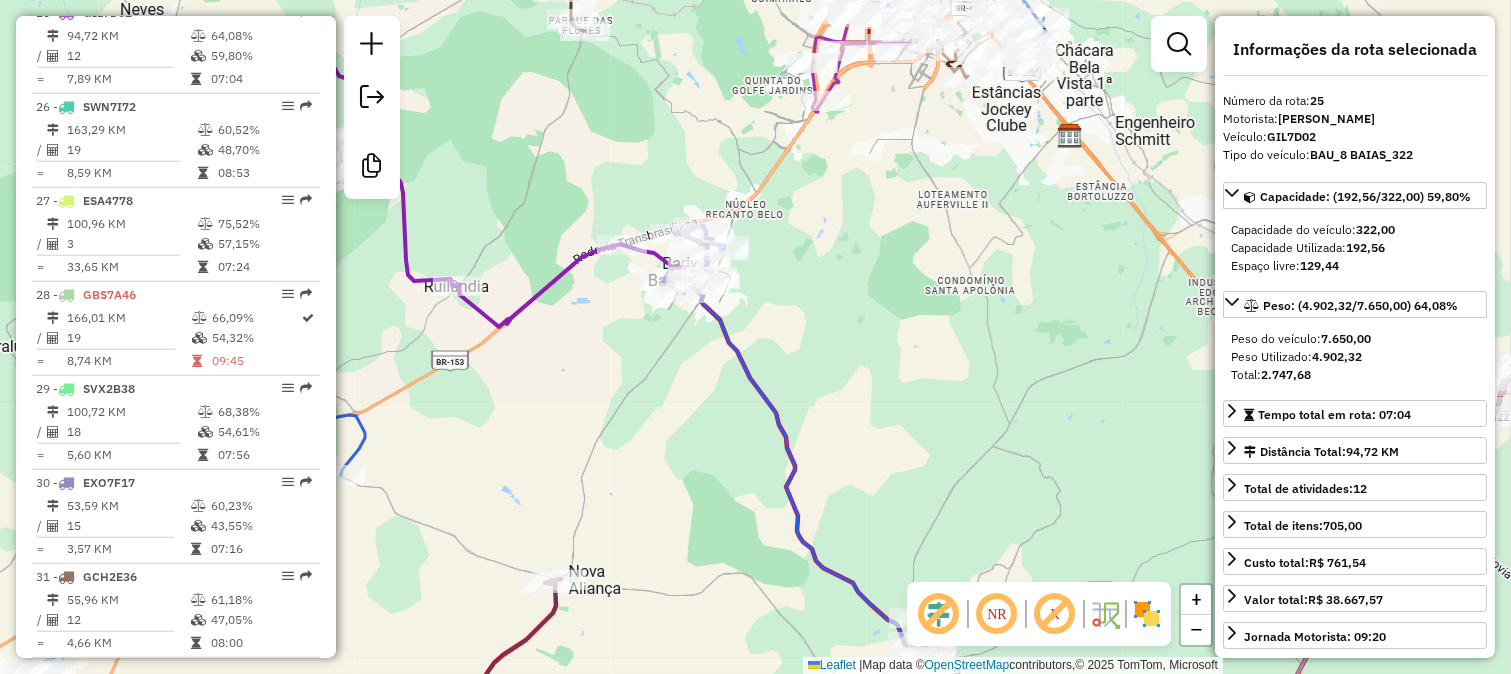 click 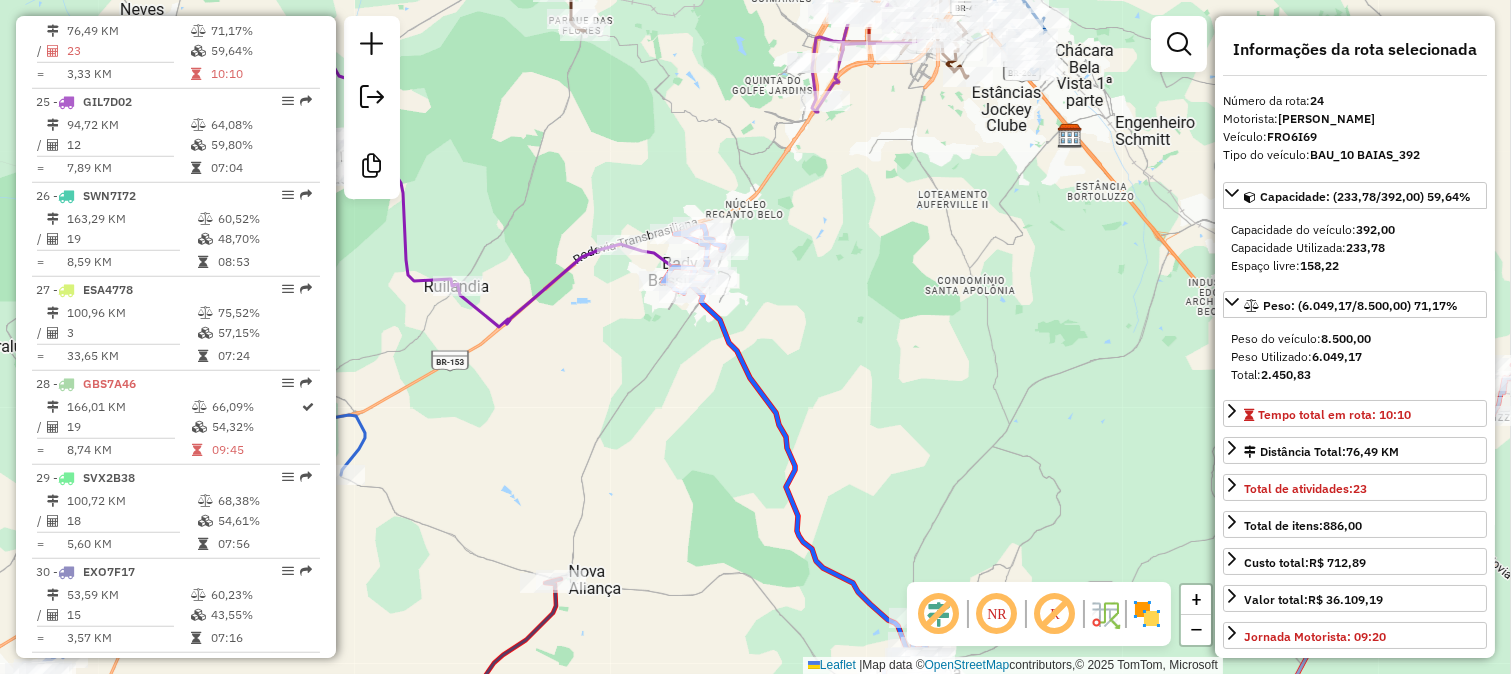 scroll, scrollTop: 2965, scrollLeft: 0, axis: vertical 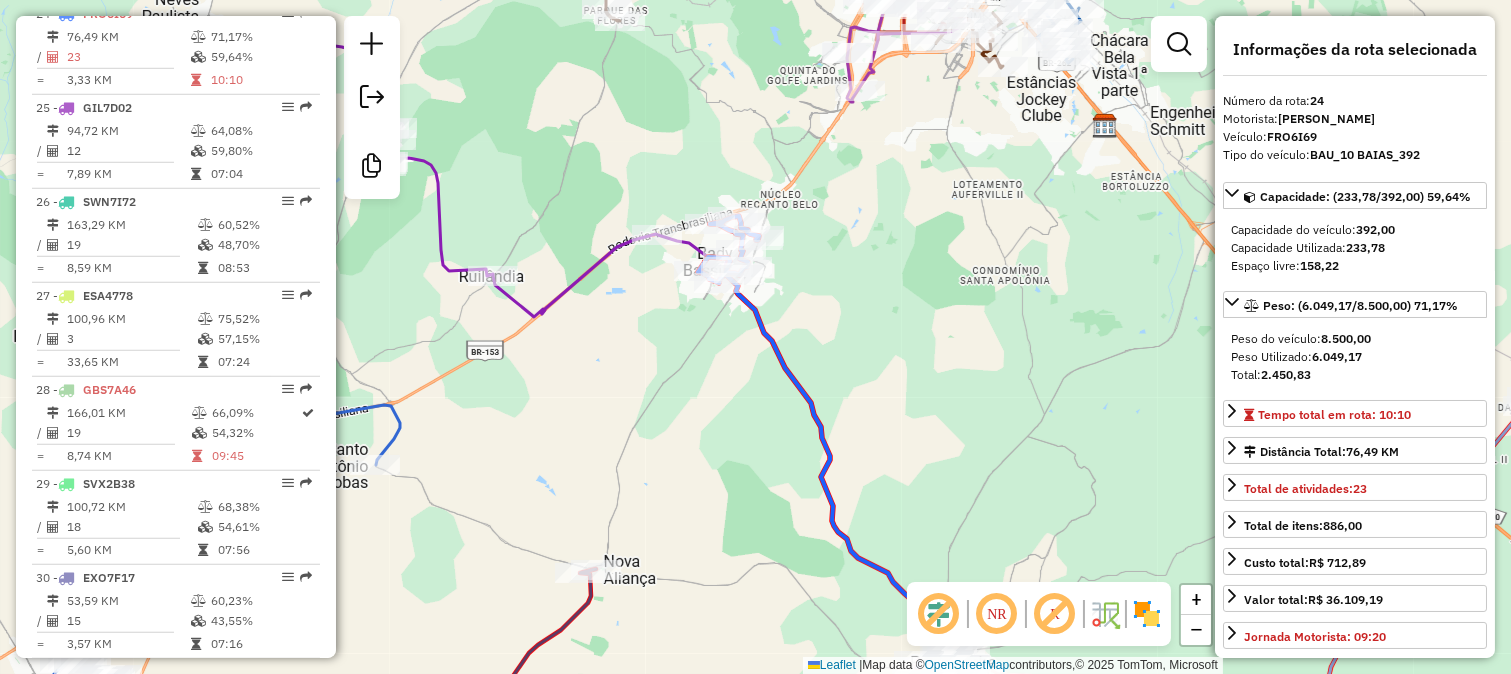 drag, startPoint x: 750, startPoint y: 324, endPoint x: 794, endPoint y: 313, distance: 45.35416 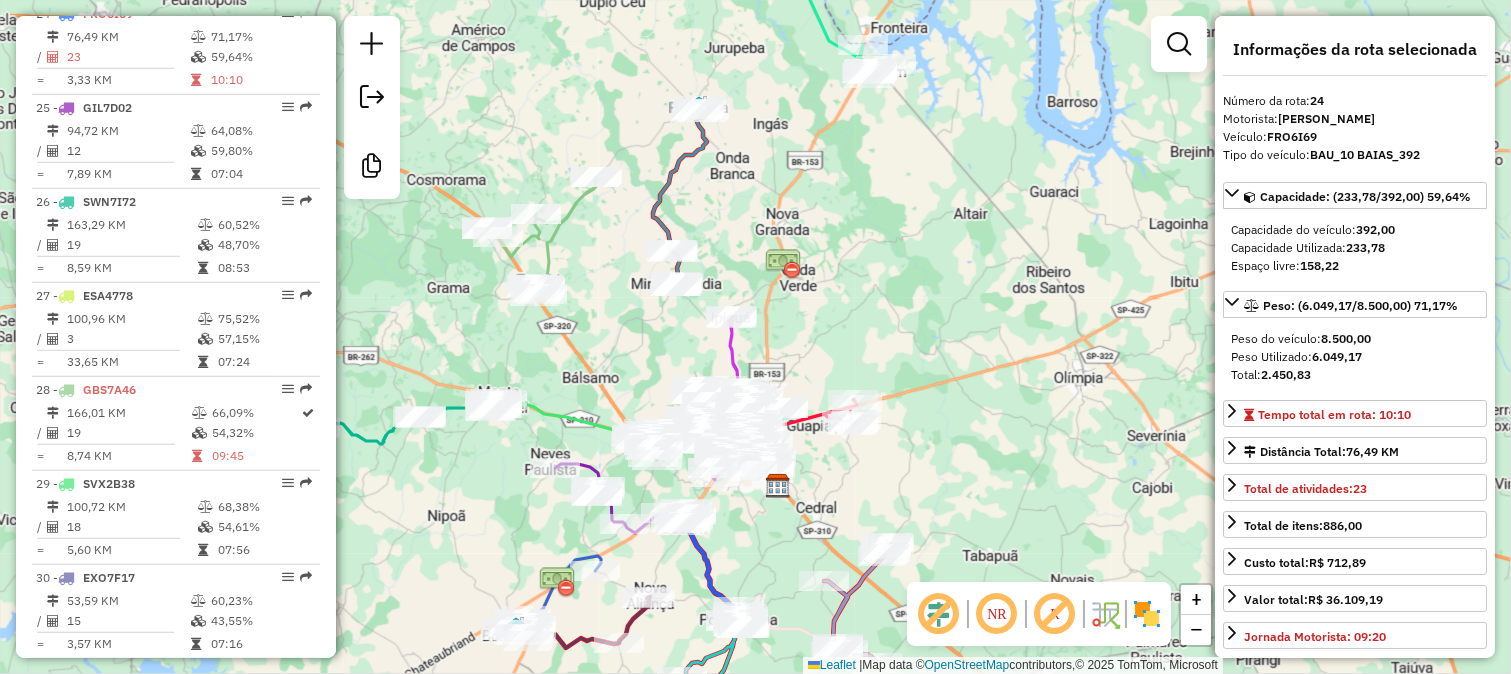 click 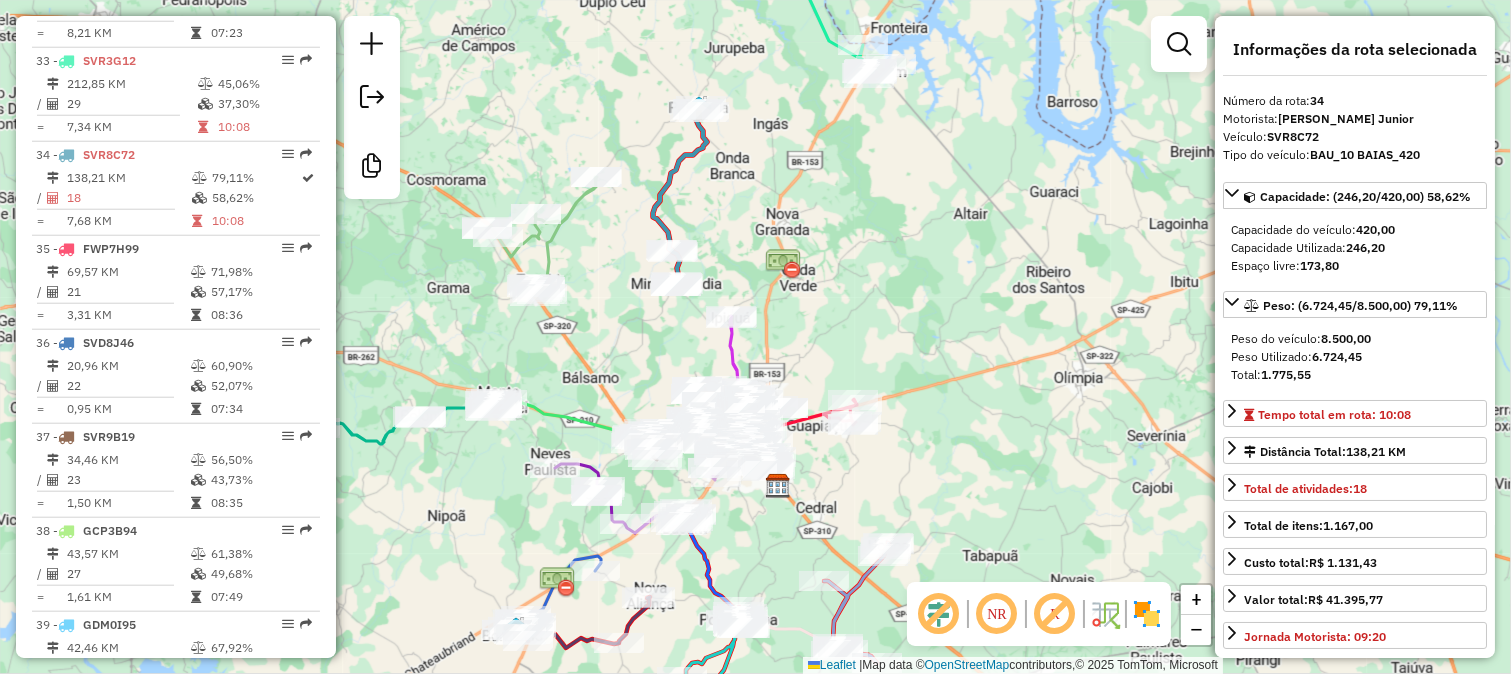 scroll, scrollTop: 3905, scrollLeft: 0, axis: vertical 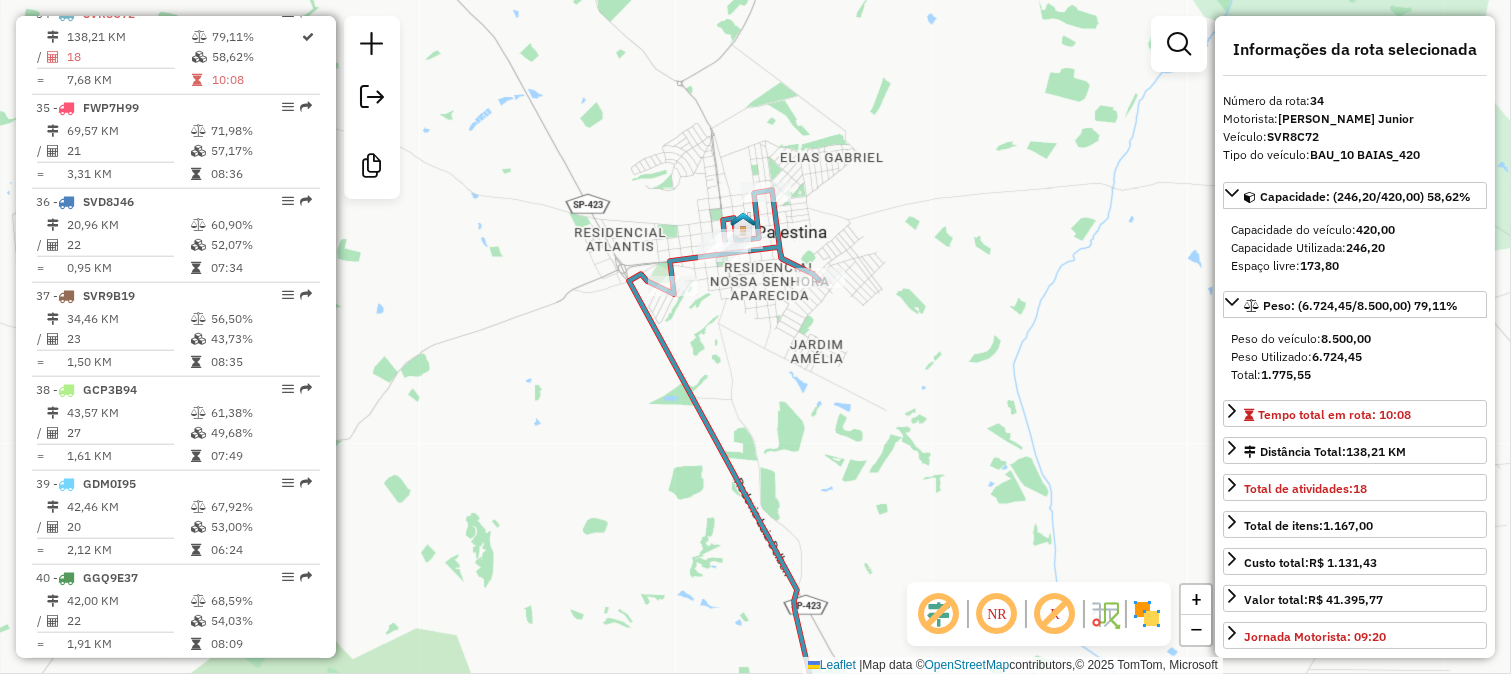 drag, startPoint x: 834, startPoint y: 433, endPoint x: 753, endPoint y: 180, distance: 265.65015 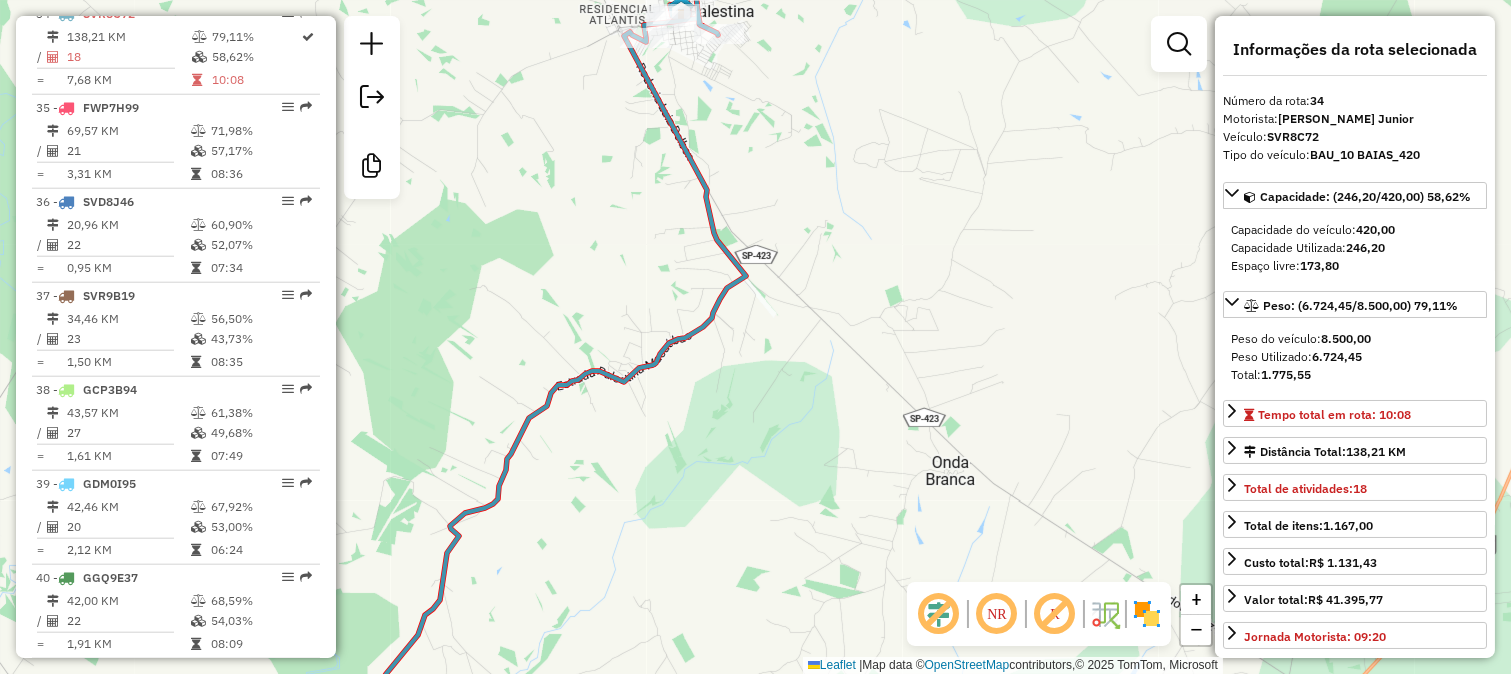 drag, startPoint x: 677, startPoint y: 422, endPoint x: 713, endPoint y: 267, distance: 159.12573 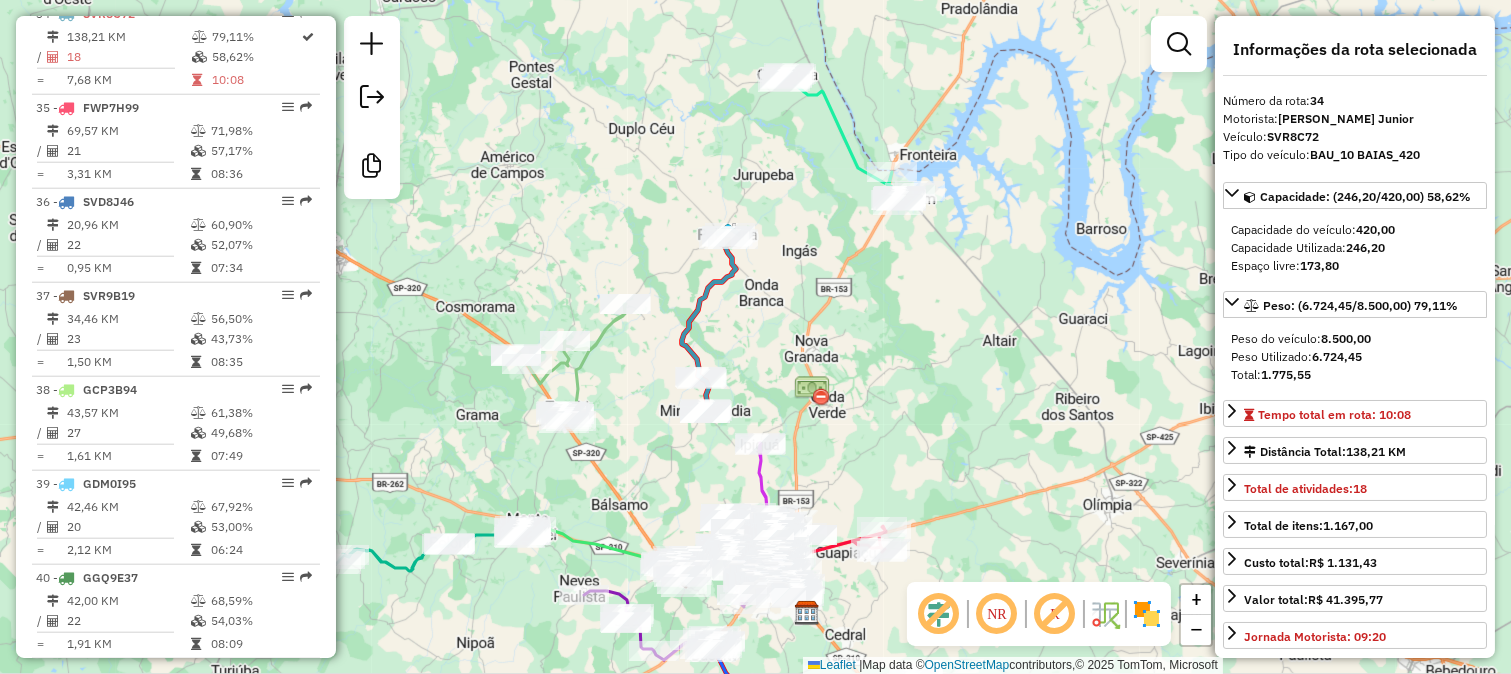 click on "Janela de atendimento Grade de atendimento Capacidade Transportadoras Veículos Cliente Pedidos  Rotas Selecione os dias de semana para filtrar as janelas de atendimento  Seg   Ter   Qua   Qui   Sex   Sáb   Dom  Informe o período da janela de atendimento: De: Até:  Filtrar exatamente a janela do cliente  Considerar janela de atendimento padrão  Selecione os dias de semana para filtrar as grades de atendimento  Seg   Ter   Qua   Qui   Sex   Sáb   Dom   Considerar clientes sem dia de atendimento cadastrado  Clientes fora do dia de atendimento selecionado Filtrar as atividades entre os valores definidos abaixo:  Peso mínimo:   Peso máximo:   Cubagem mínima:   Cubagem máxima:   De:   Até:  Filtrar as atividades entre o tempo de atendimento definido abaixo:  De:   Até:   Considerar capacidade total dos clientes não roteirizados Transportadora: Selecione um ou mais itens Tipo de veículo: Selecione um ou mais itens Veículo: Selecione um ou mais itens Motorista: Selecione um ou mais itens Nome: Rótulo:" 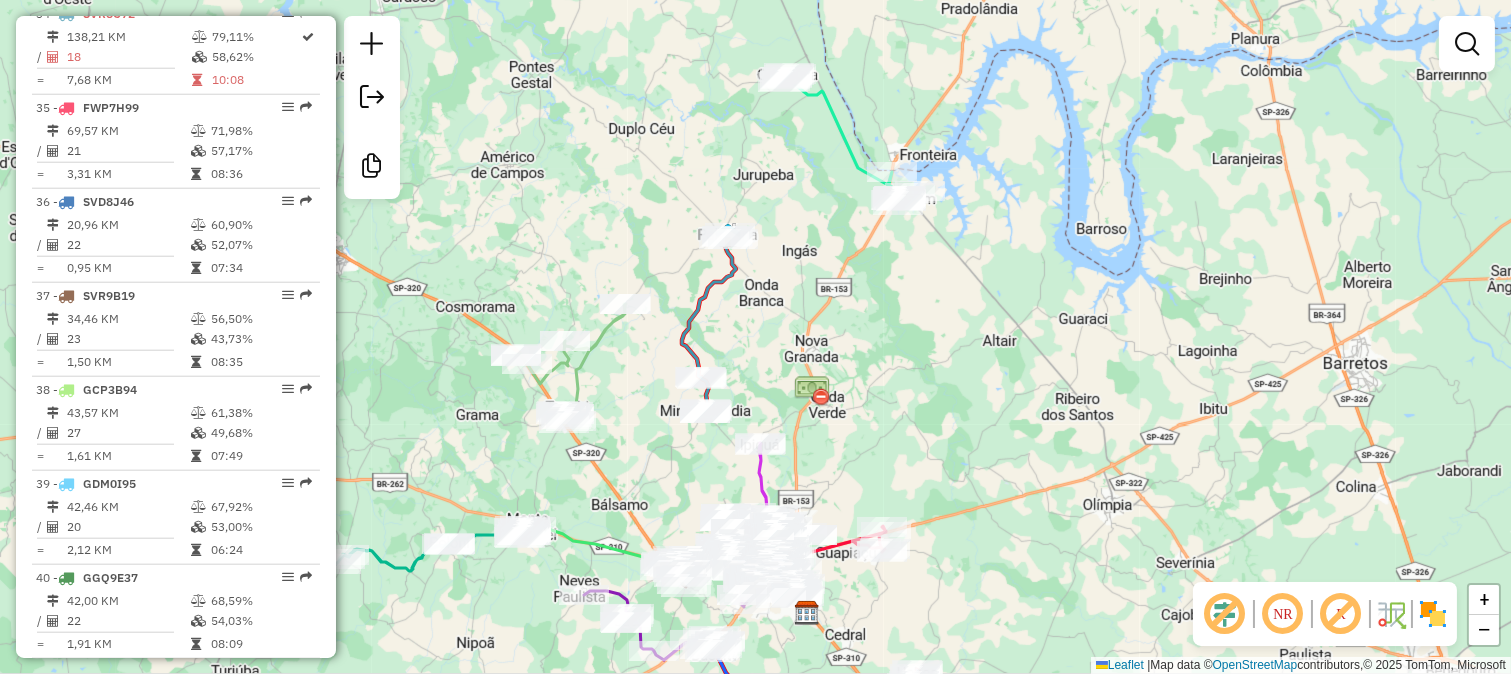 drag, startPoint x: 825, startPoint y: 450, endPoint x: 896, endPoint y: 151, distance: 307.31418 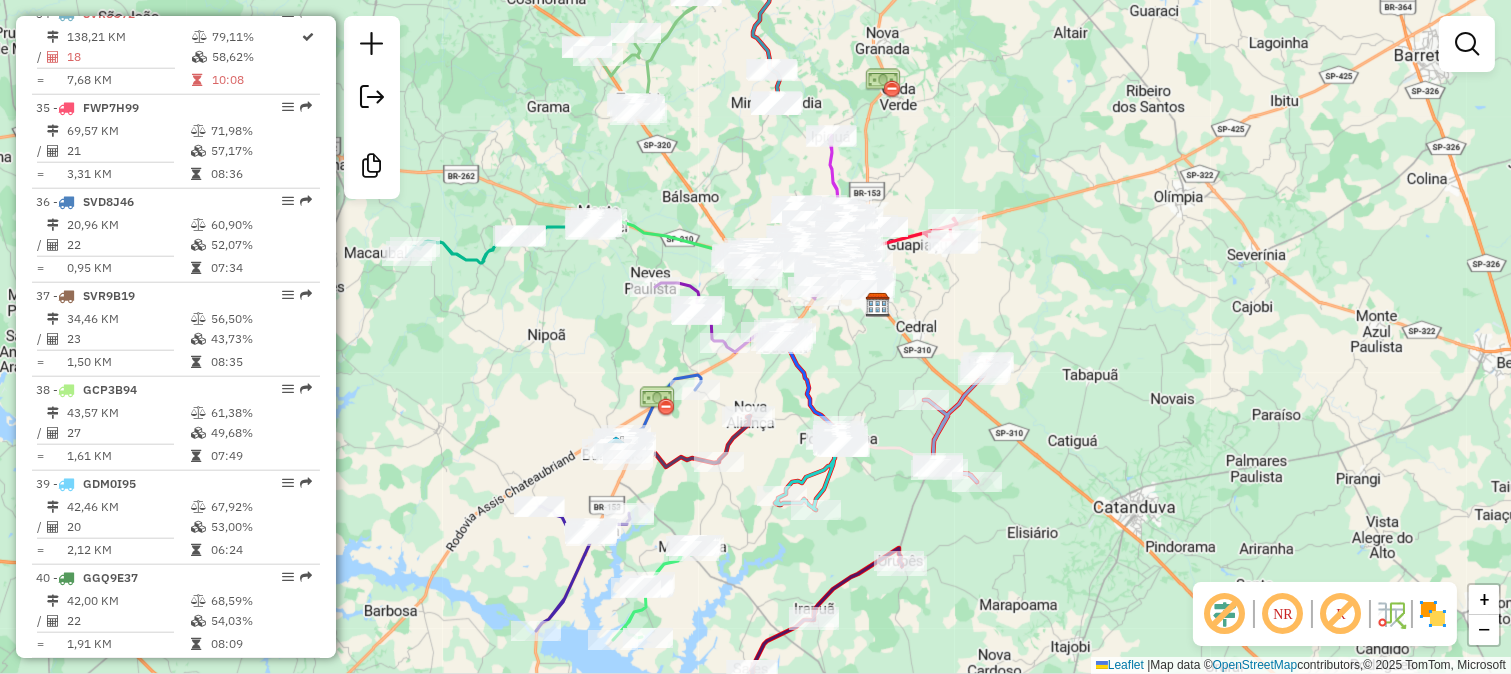 click on "Janela de atendimento Grade de atendimento Capacidade Transportadoras Veículos Cliente Pedidos  Rotas Selecione os dias de semana para filtrar as janelas de atendimento  Seg   Ter   Qua   Qui   Sex   Sáb   Dom  Informe o período da janela de atendimento: De: Até:  Filtrar exatamente a janela do cliente  Considerar janela de atendimento padrão  Selecione os dias de semana para filtrar as grades de atendimento  Seg   Ter   Qua   Qui   Sex   Sáb   Dom   Considerar clientes sem dia de atendimento cadastrado  Clientes fora do dia de atendimento selecionado Filtrar as atividades entre os valores definidos abaixo:  Peso mínimo:   Peso máximo:   Cubagem mínima:   Cubagem máxima:   De:   Até:  Filtrar as atividades entre o tempo de atendimento definido abaixo:  De:   Até:   Considerar capacidade total dos clientes não roteirizados Transportadora: Selecione um ou mais itens Tipo de veículo: Selecione um ou mais itens Veículo: Selecione um ou mais itens Motorista: Selecione um ou mais itens Nome: Rótulo:" 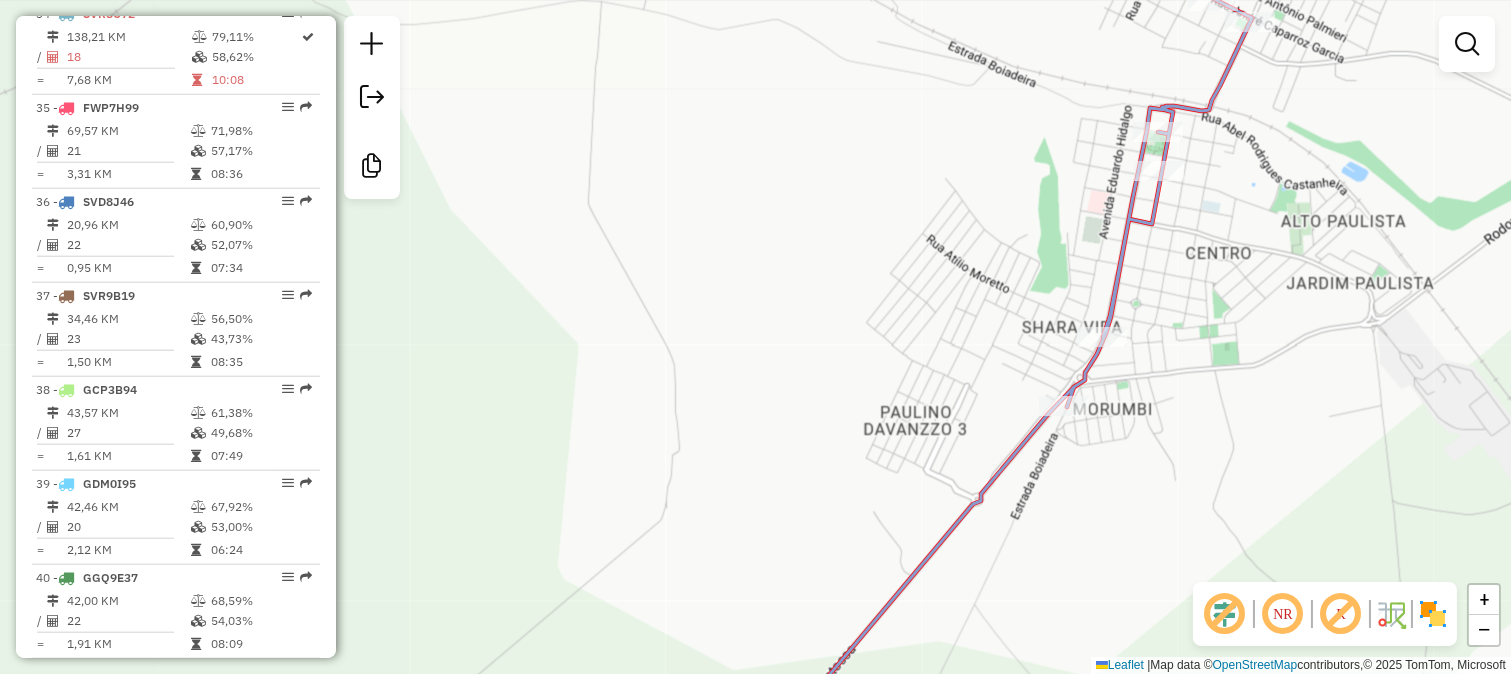 click 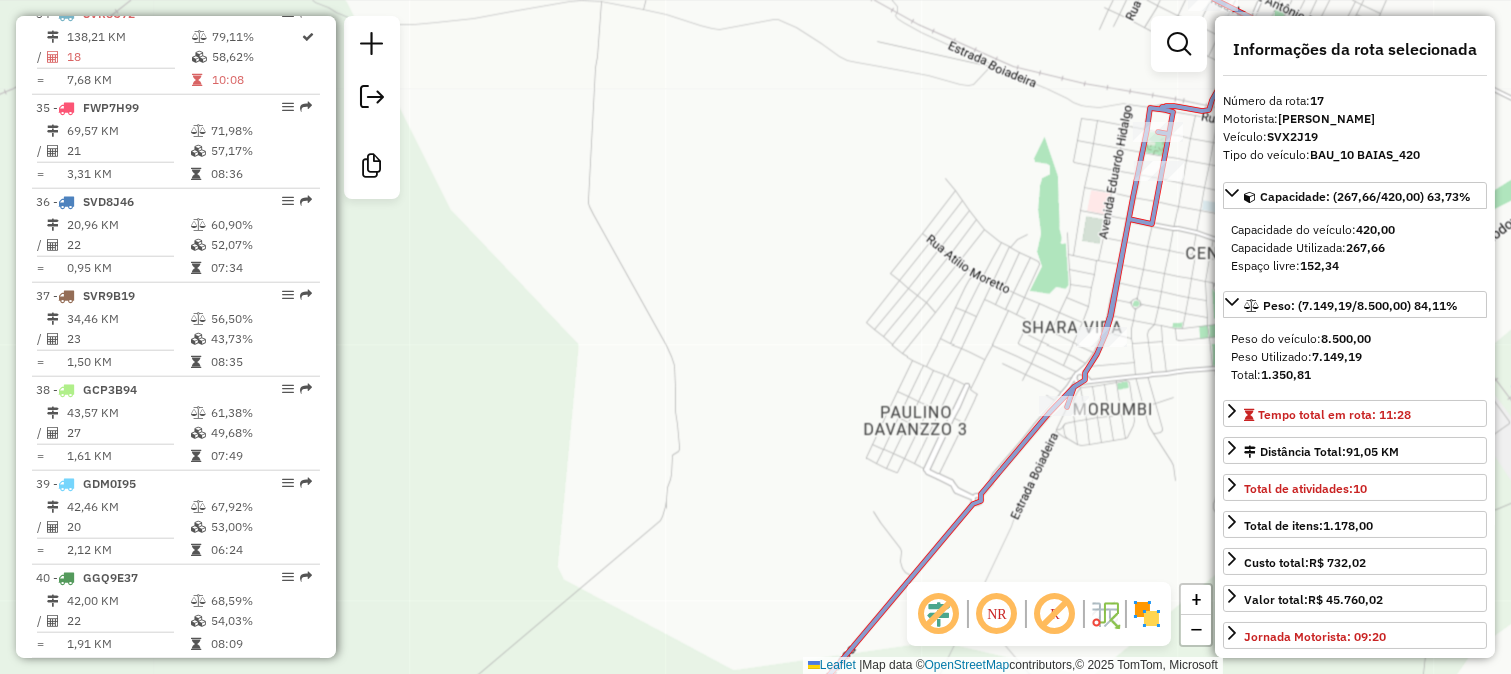 scroll, scrollTop: 2308, scrollLeft: 0, axis: vertical 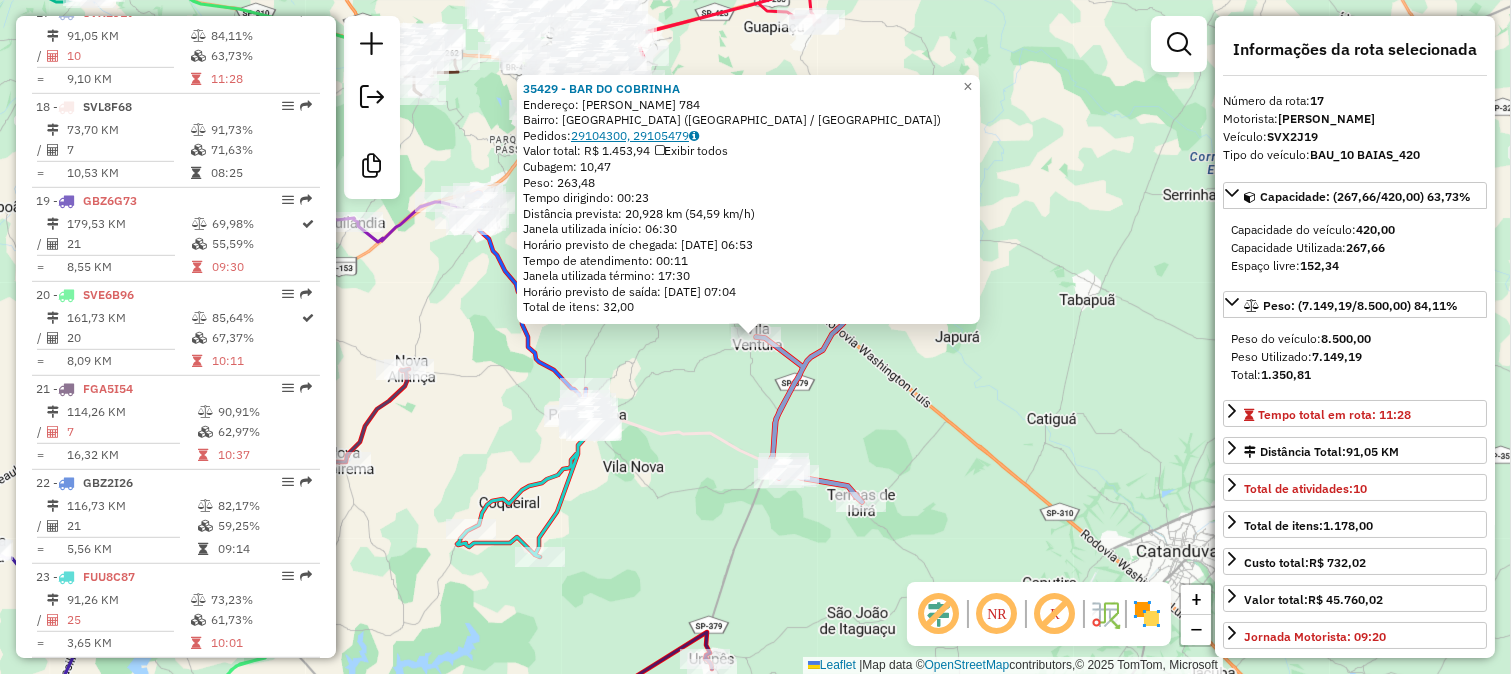 click on "29104300, 29105479" 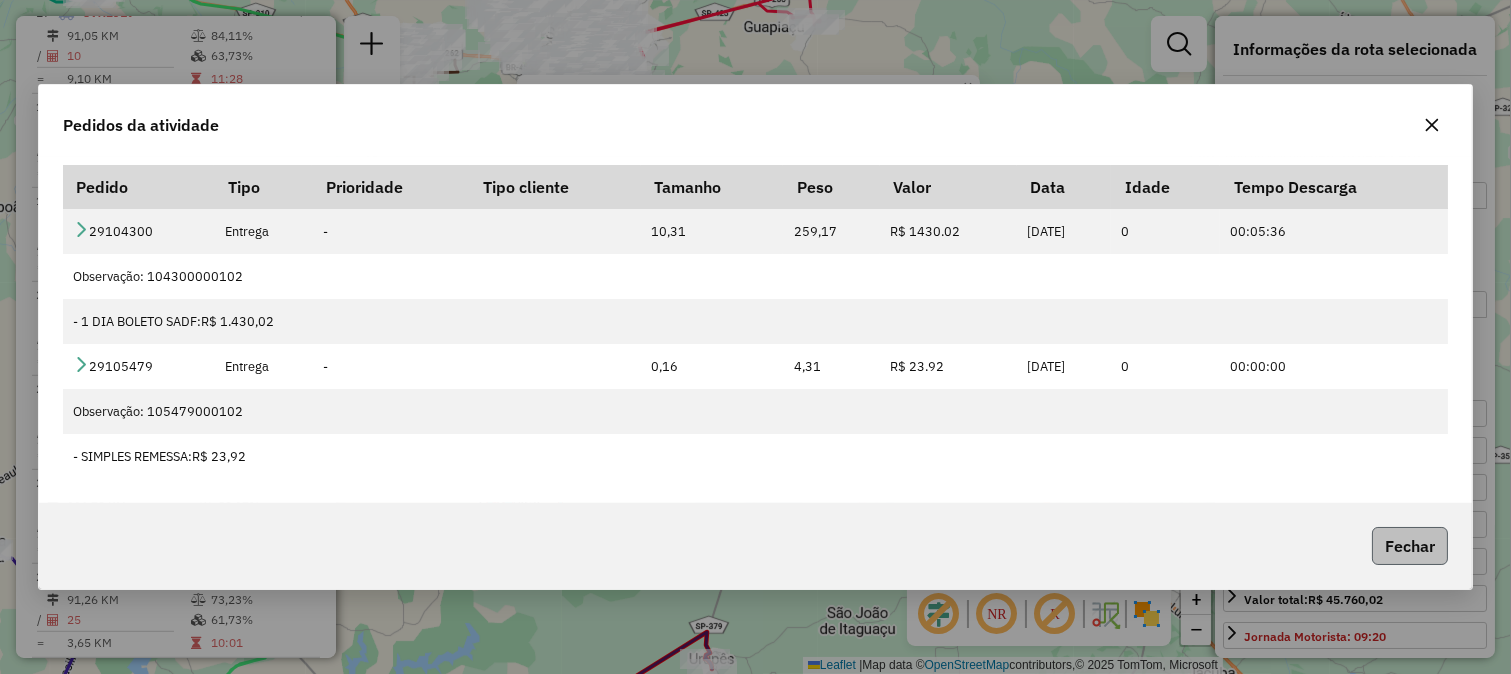click on "Fechar" 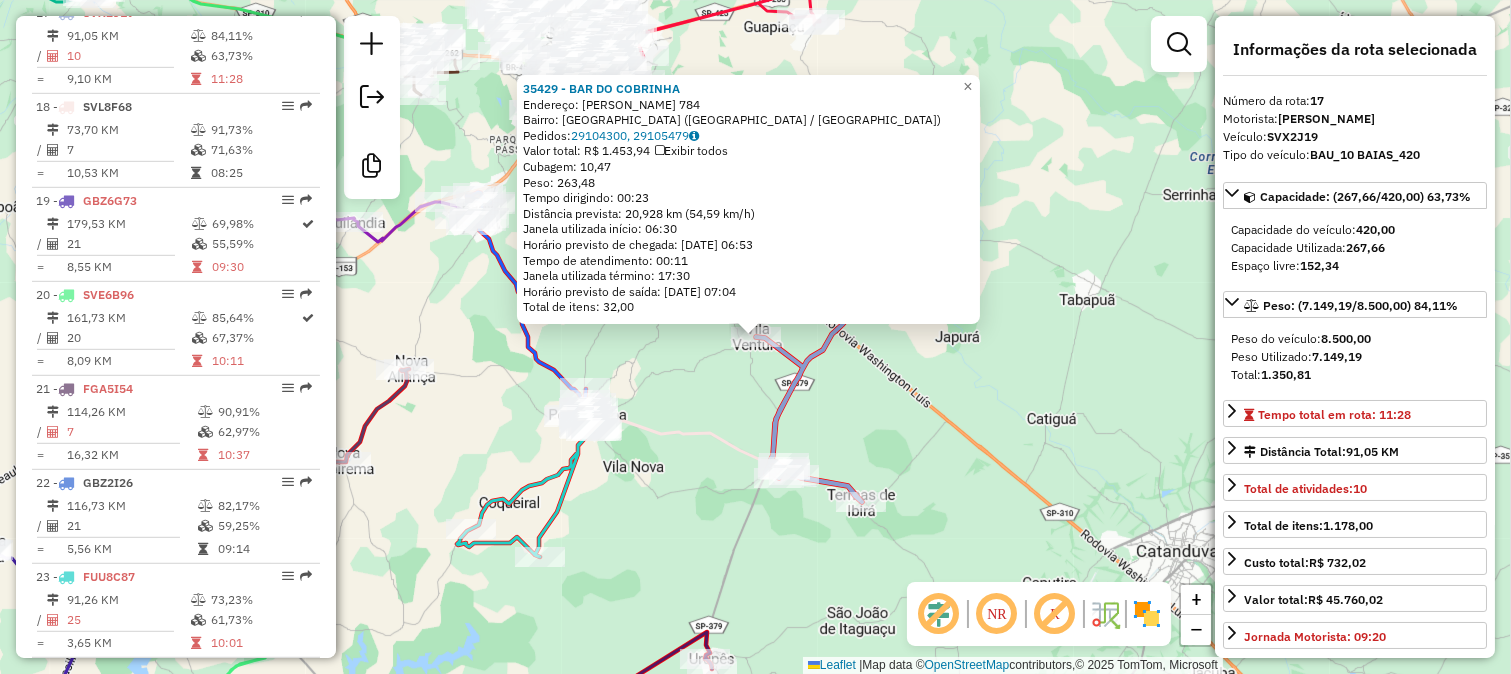 click on "Rota 23 - Placa FUU8C87  7417 - BUTECO DO CARLAO 35429 - BAR DO COBRINHA  Endereço:  MANOEL DA CUNHA 784   Bairro: VILA VENTURA (IBIRA / SP)   Pedidos:  29104300, 29105479   Valor total: R$ 1.453,94   Exibir todos   Cubagem: 10,47  Peso: 263,48  Tempo dirigindo: 00:23   Distância prevista: 20,928 km (54,59 km/h)   Janela utilizada início: 06:30   Horário previsto de chegada: 30/07/2025 06:53   Tempo de atendimento: 00:11   Janela utilizada término: 17:30   Horário previsto de saída: 30/07/2025 07:04   Total de itens: 32,00  × Janela de atendimento Grade de atendimento Capacidade Transportadoras Veículos Cliente Pedidos  Rotas Selecione os dias de semana para filtrar as janelas de atendimento  Seg   Ter   Qua   Qui   Sex   Sáb   Dom  Informe o período da janela de atendimento: De: Até:  Filtrar exatamente a janela do cliente  Considerar janela de atendimento padrão  Selecione os dias de semana para filtrar as grades de atendimento  Seg   Ter   Qua   Qui   Sex   Sáb   Dom   Peso mínimo:   De:  +" 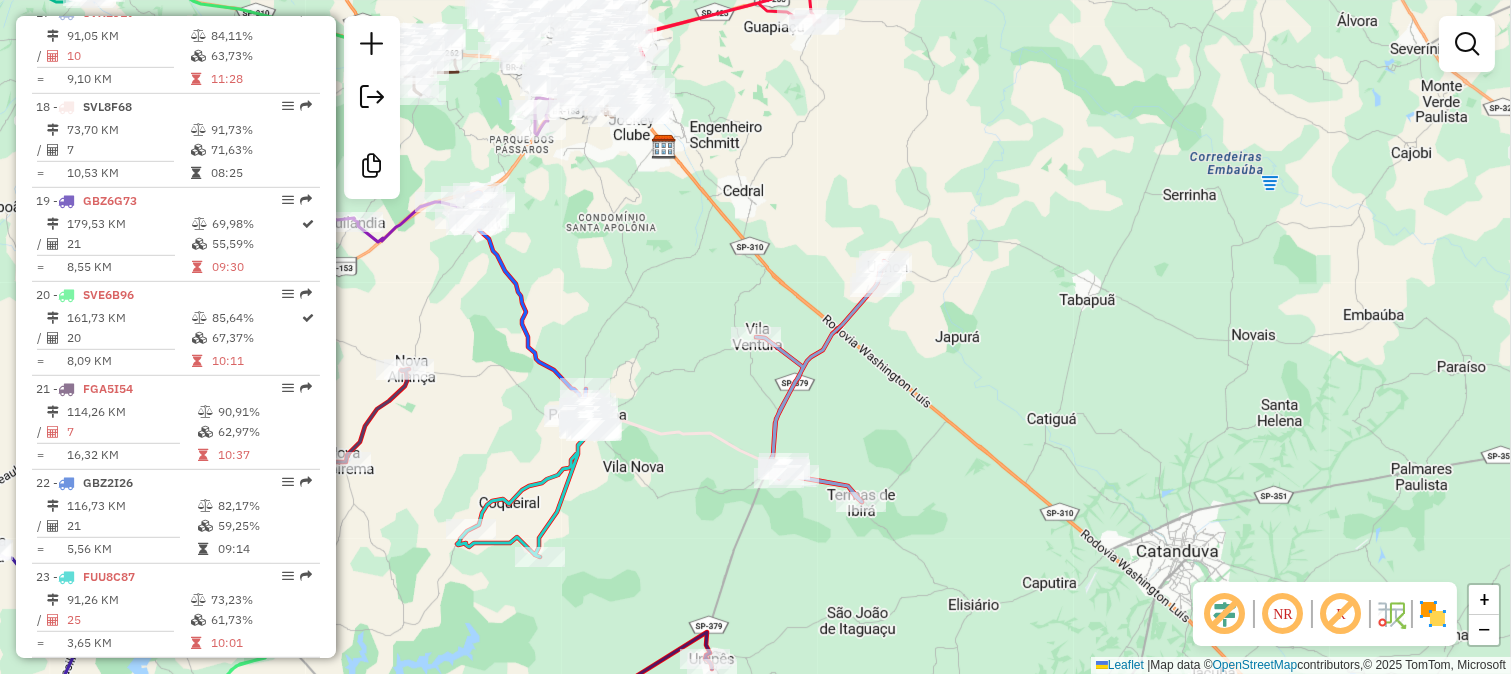 drag, startPoint x: 654, startPoint y: 465, endPoint x: 855, endPoint y: 435, distance: 203.22647 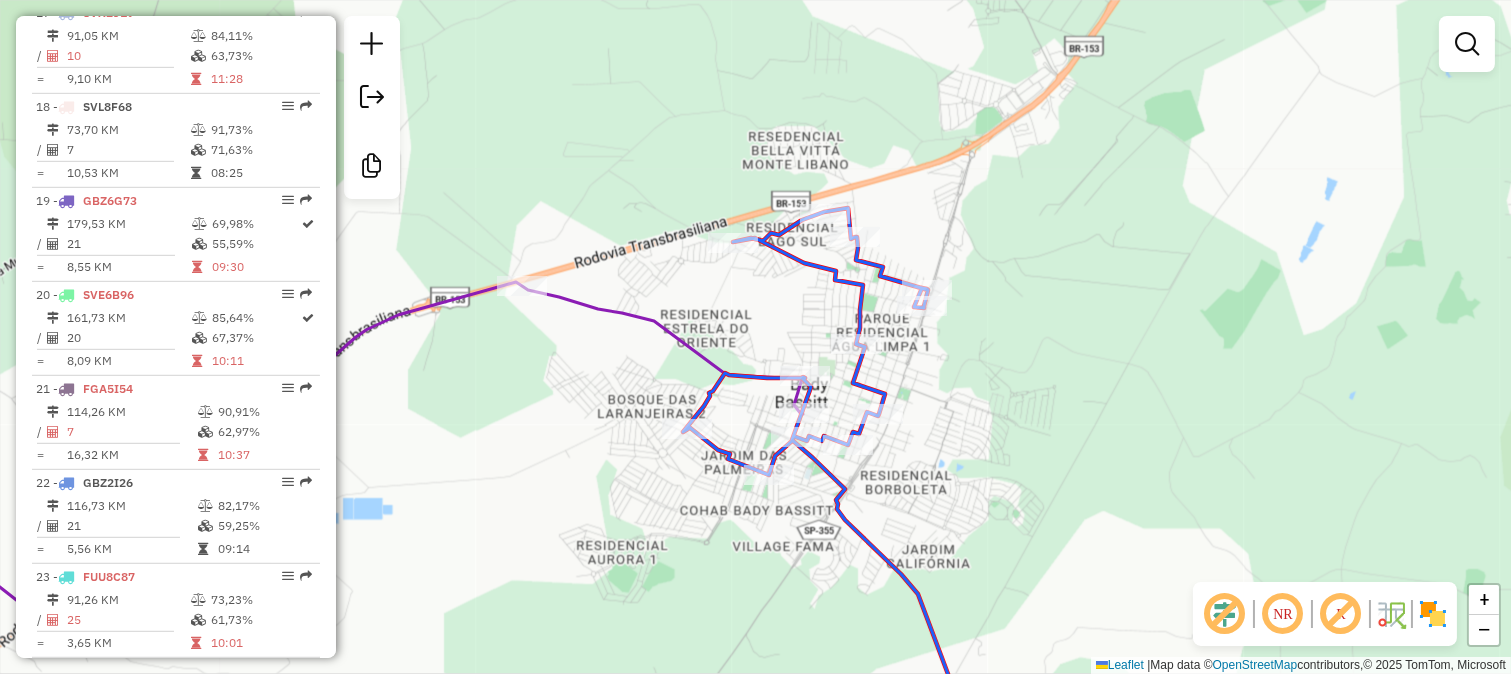 click on "Janela de atendimento Grade de atendimento Capacidade Transportadoras Veículos Cliente Pedidos  Rotas Selecione os dias de semana para filtrar as janelas de atendimento  Seg   Ter   Qua   Qui   Sex   Sáb   Dom  Informe o período da janela de atendimento: De: Até:  Filtrar exatamente a janela do cliente  Considerar janela de atendimento padrão  Selecione os dias de semana para filtrar as grades de atendimento  Seg   Ter   Qua   Qui   Sex   Sáb   Dom   Considerar clientes sem dia de atendimento cadastrado  Clientes fora do dia de atendimento selecionado Filtrar as atividades entre os valores definidos abaixo:  Peso mínimo:   Peso máximo:   Cubagem mínima:   Cubagem máxima:   De:   Até:  Filtrar as atividades entre o tempo de atendimento definido abaixo:  De:   Até:   Considerar capacidade total dos clientes não roteirizados Transportadora: Selecione um ou mais itens Tipo de veículo: Selecione um ou mais itens Veículo: Selecione um ou mais itens Motorista: Selecione um ou mais itens Nome: Rótulo:" 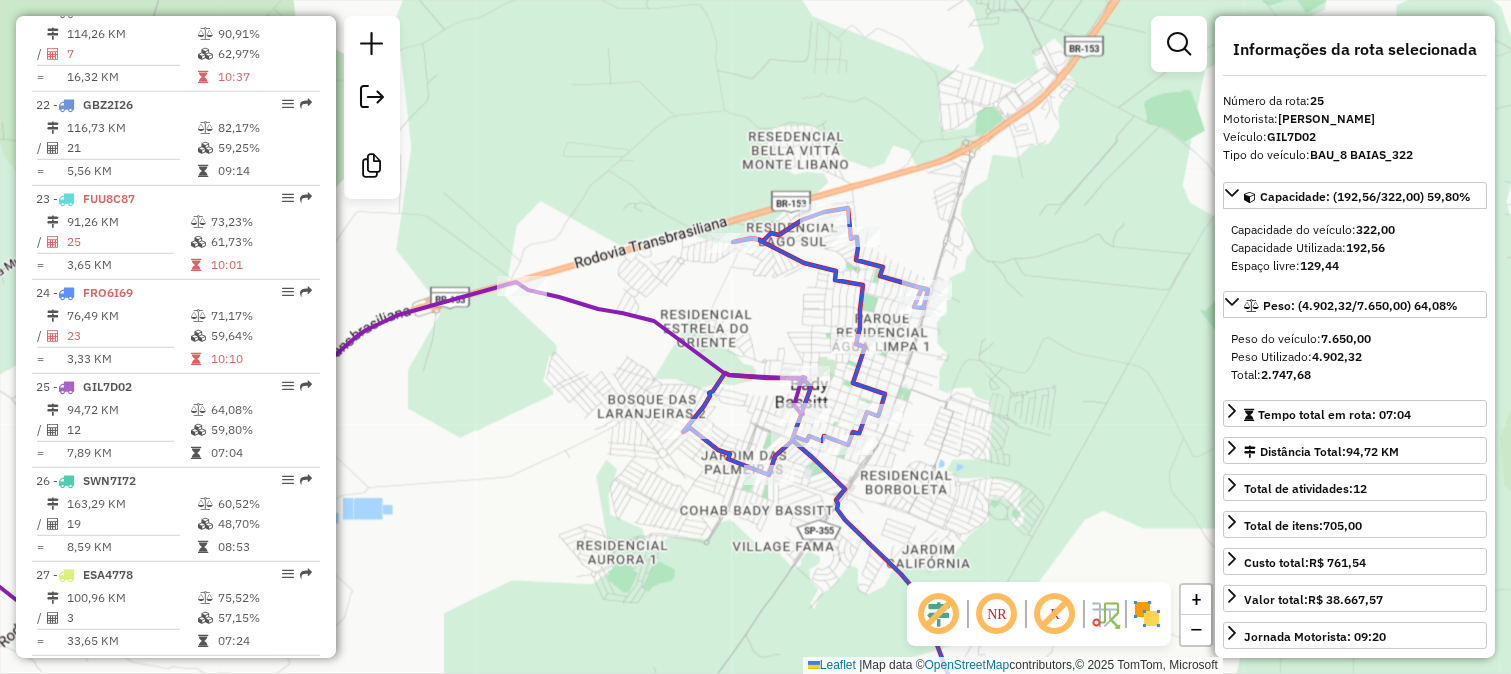 scroll, scrollTop: 3060, scrollLeft: 0, axis: vertical 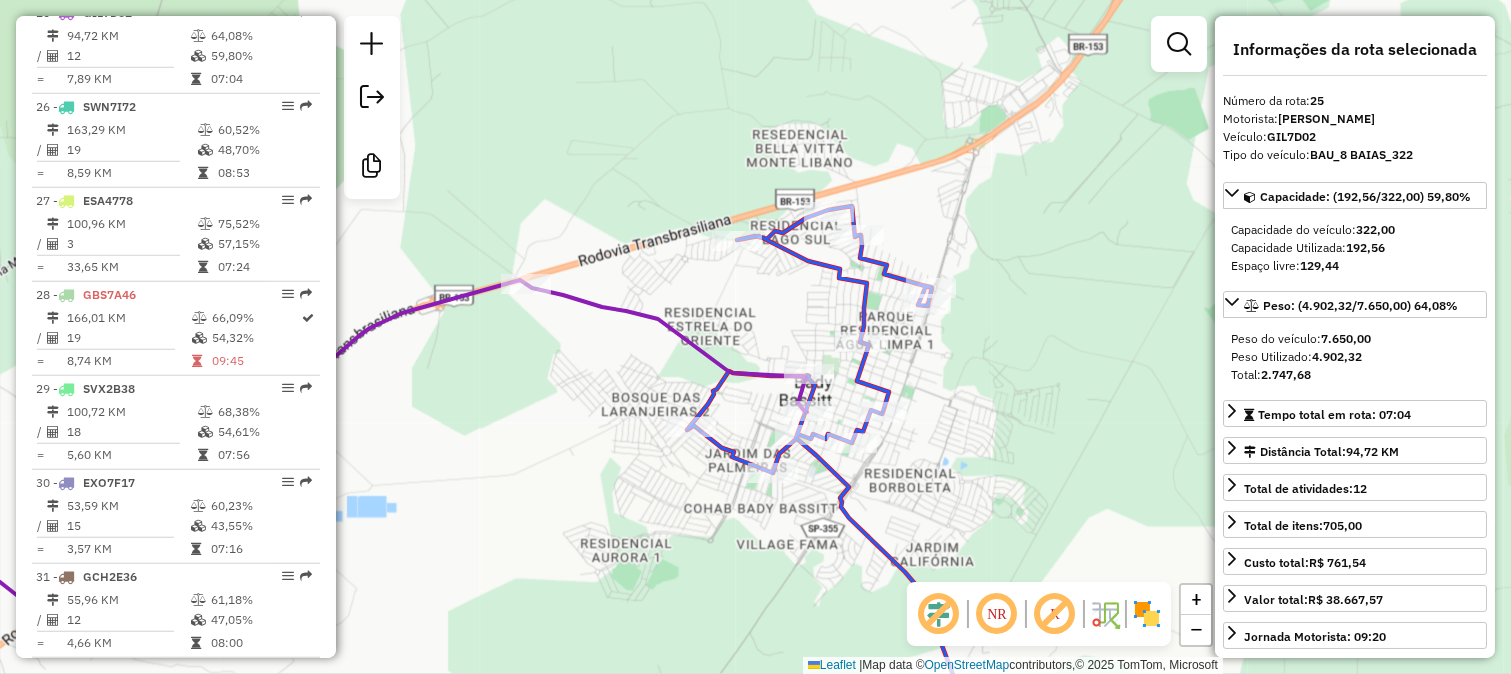 drag, startPoint x: 656, startPoint y: 312, endPoint x: 672, endPoint y: 210, distance: 103.24728 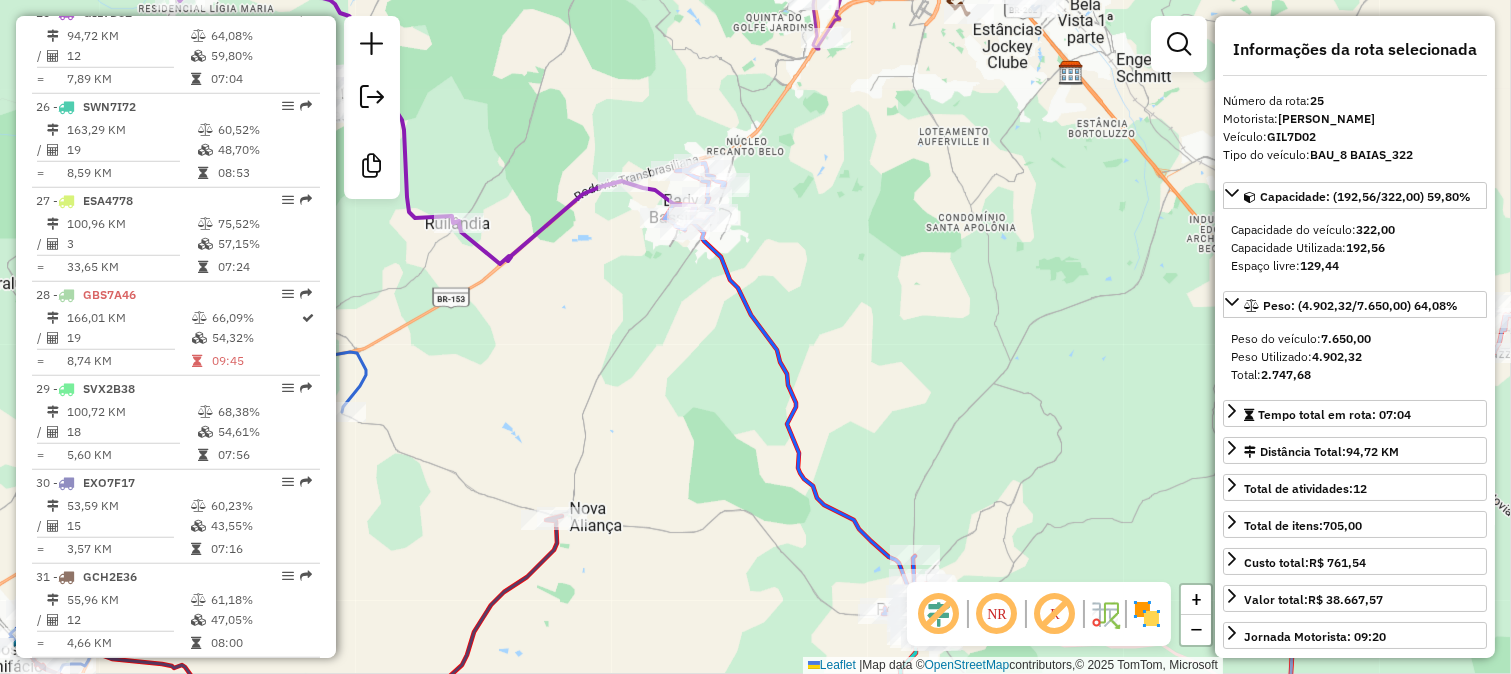 click 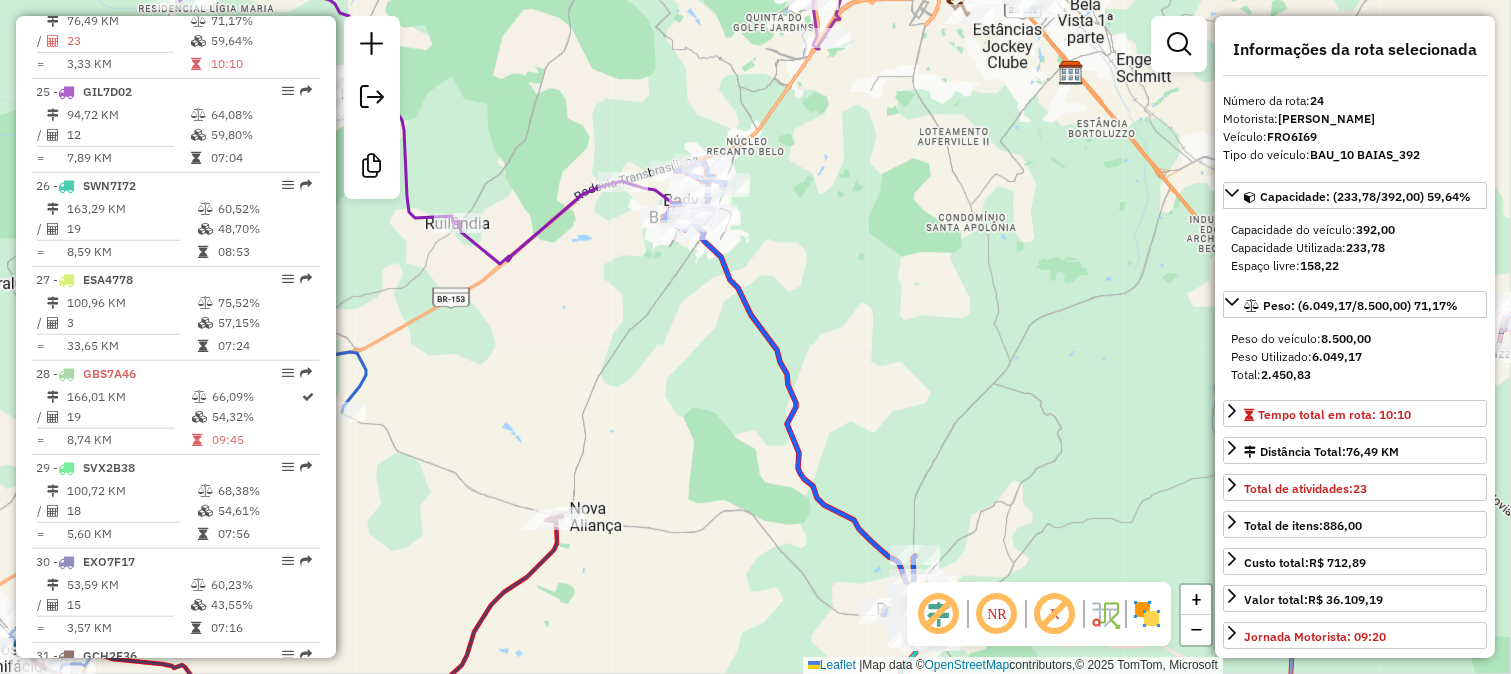 scroll, scrollTop: 2965, scrollLeft: 0, axis: vertical 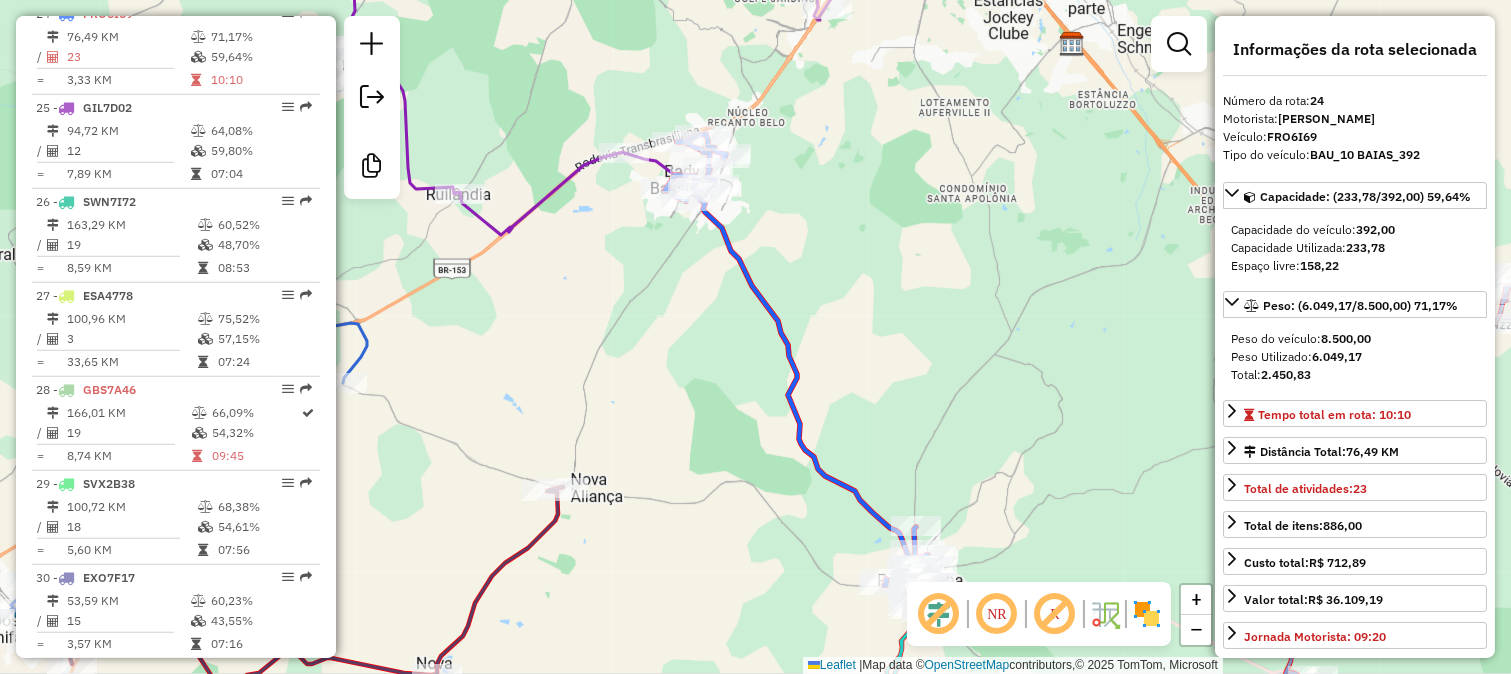 drag, startPoint x: 705, startPoint y: 356, endPoint x: 693, endPoint y: 222, distance: 134.53624 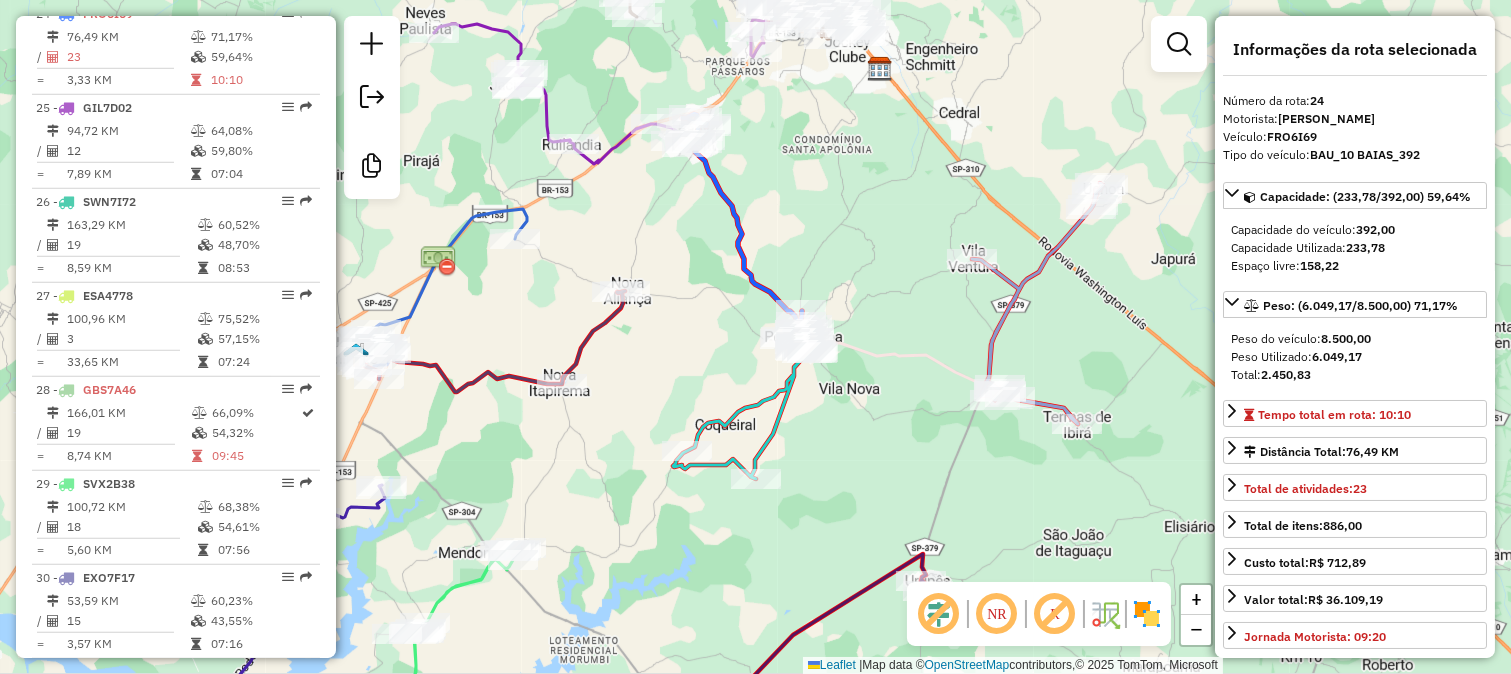 click 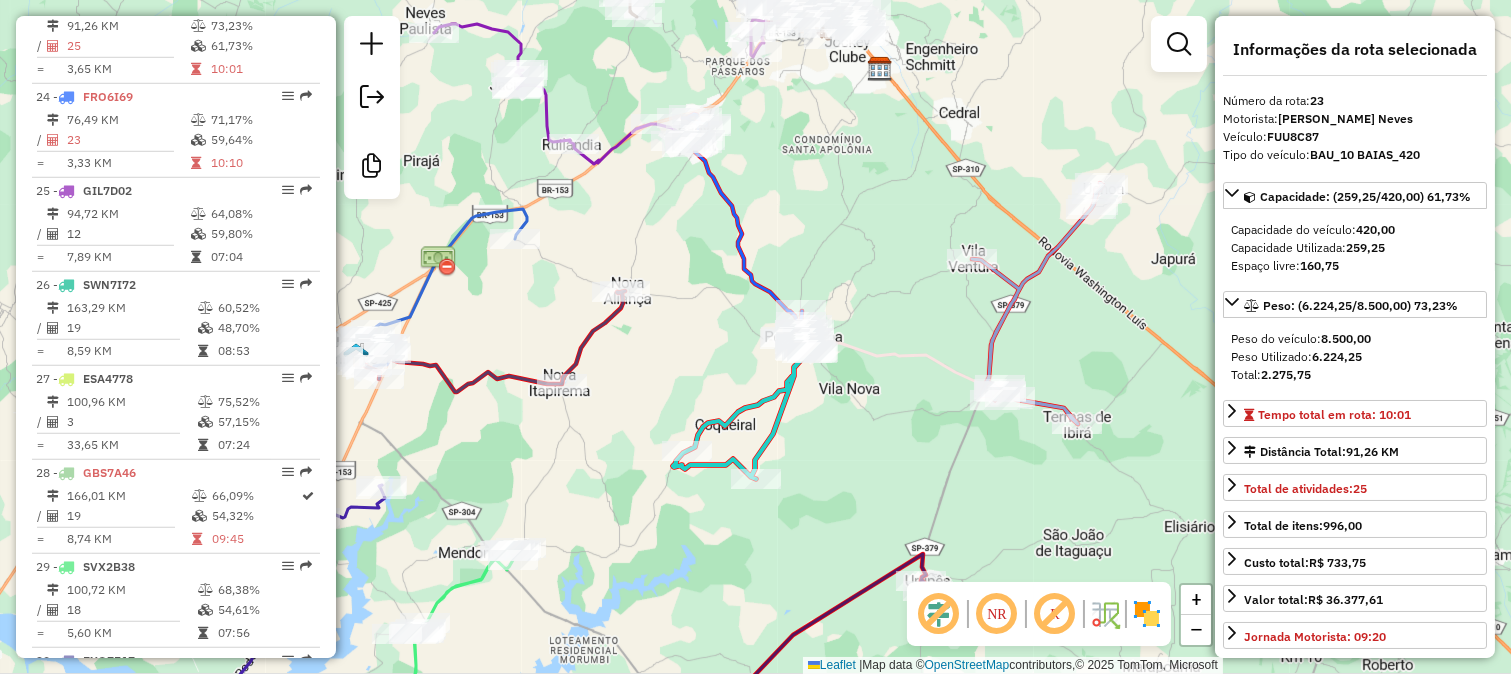 scroll, scrollTop: 2872, scrollLeft: 0, axis: vertical 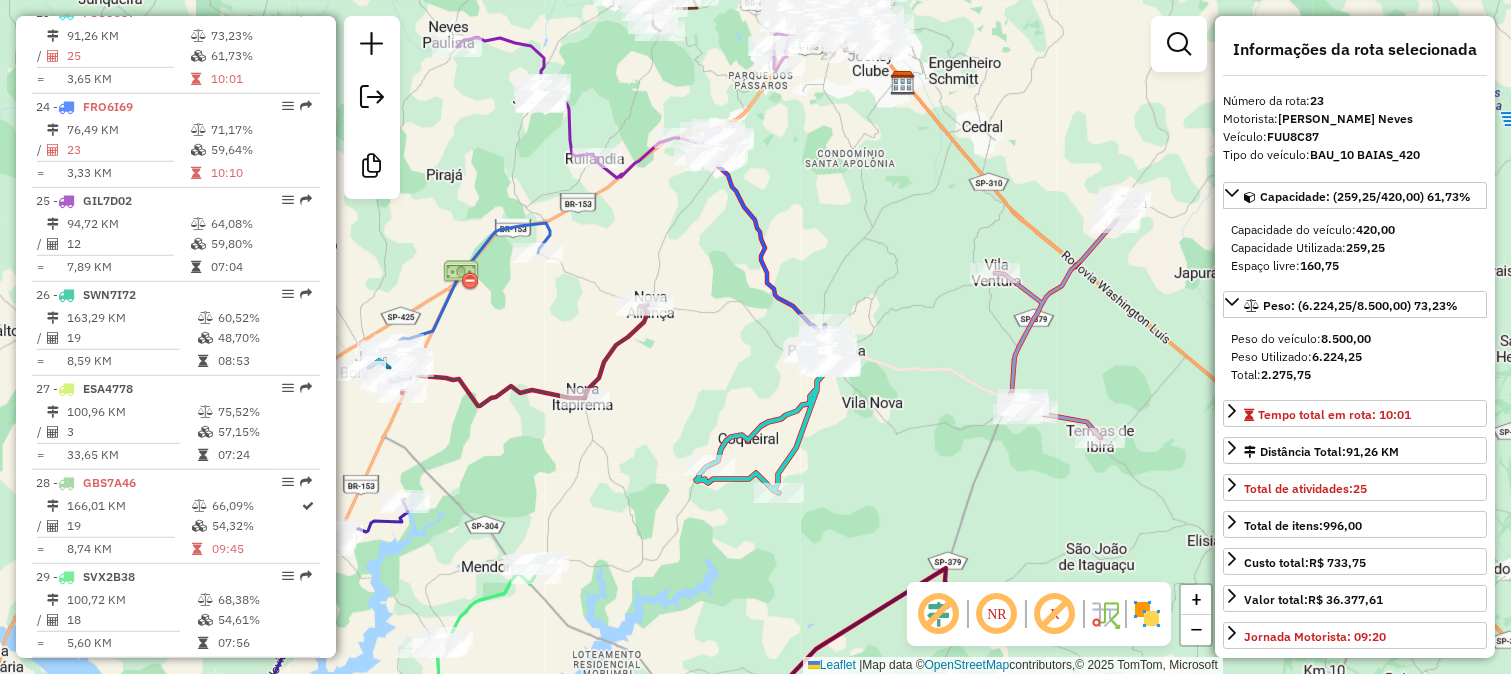 drag, startPoint x: 715, startPoint y: 337, endPoint x: 772, endPoint y: 377, distance: 69.63476 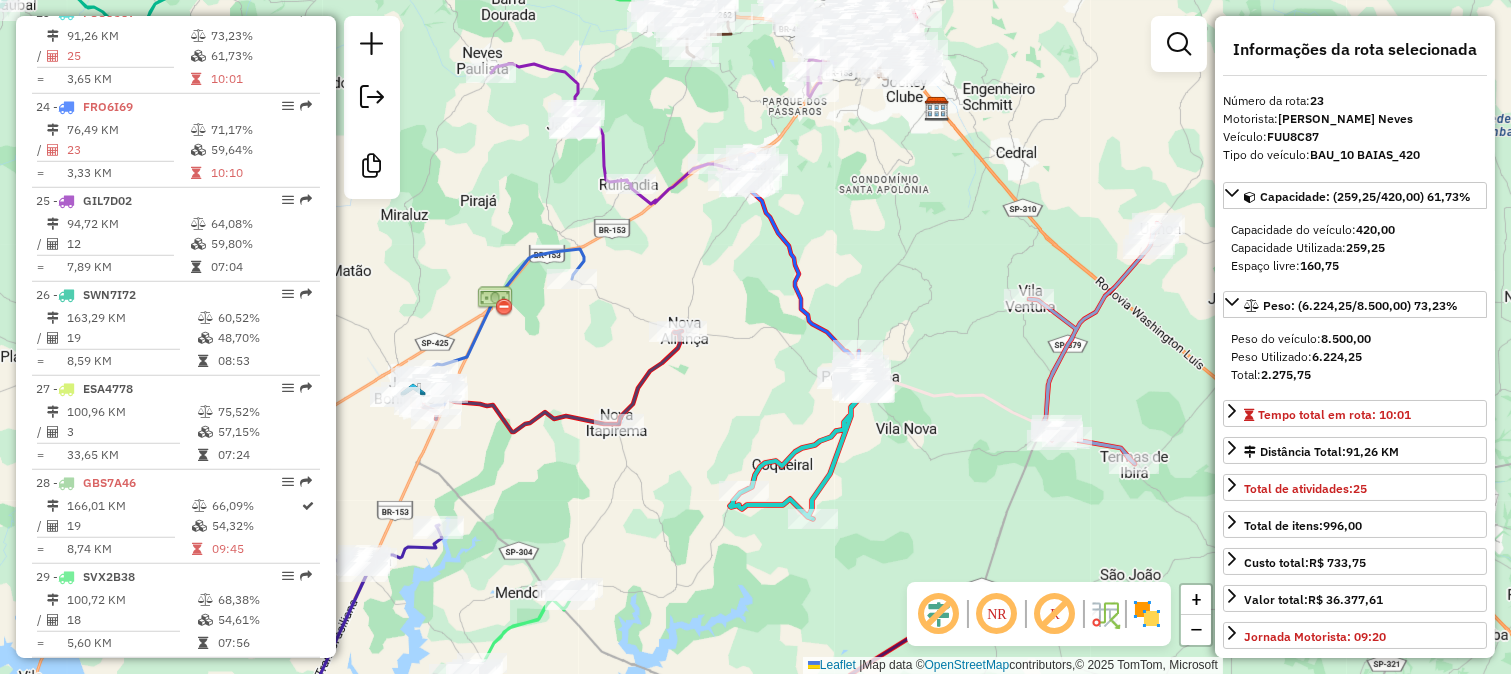 click 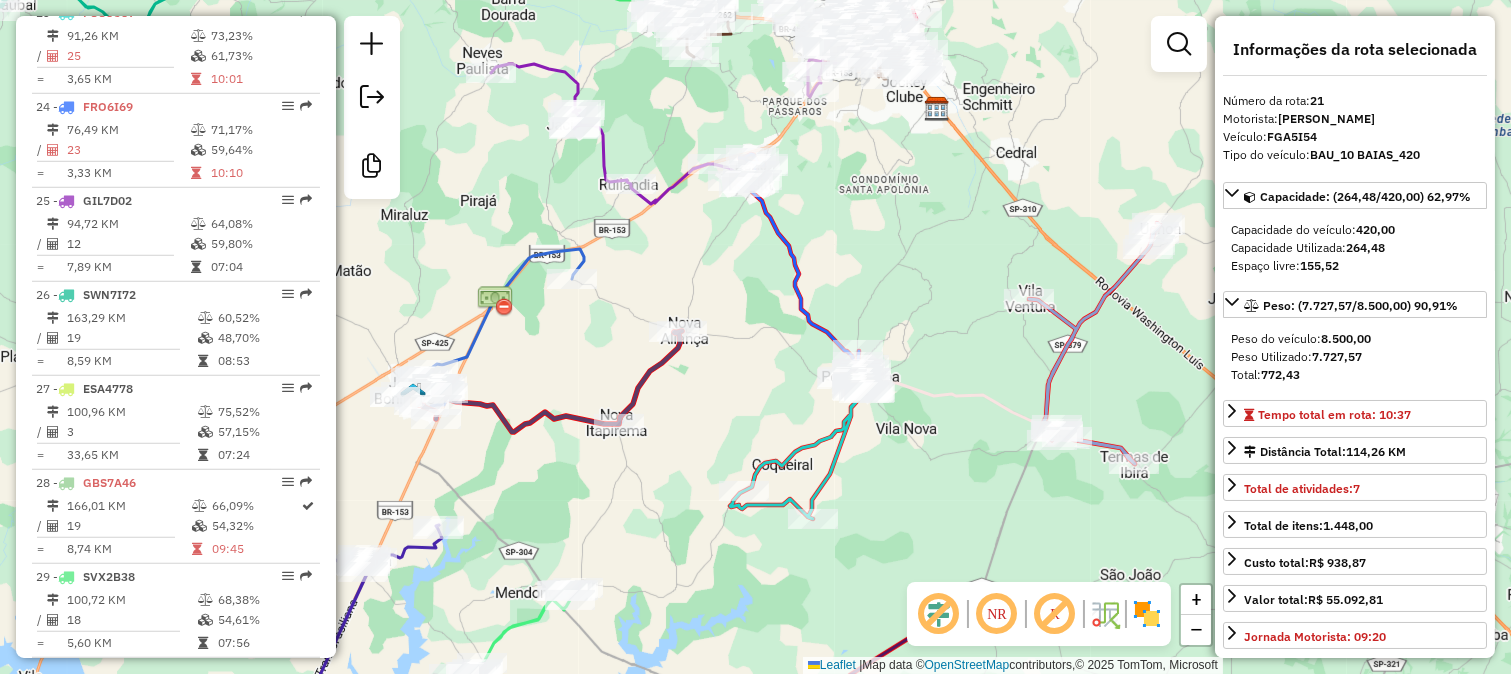 scroll, scrollTop: 2684, scrollLeft: 0, axis: vertical 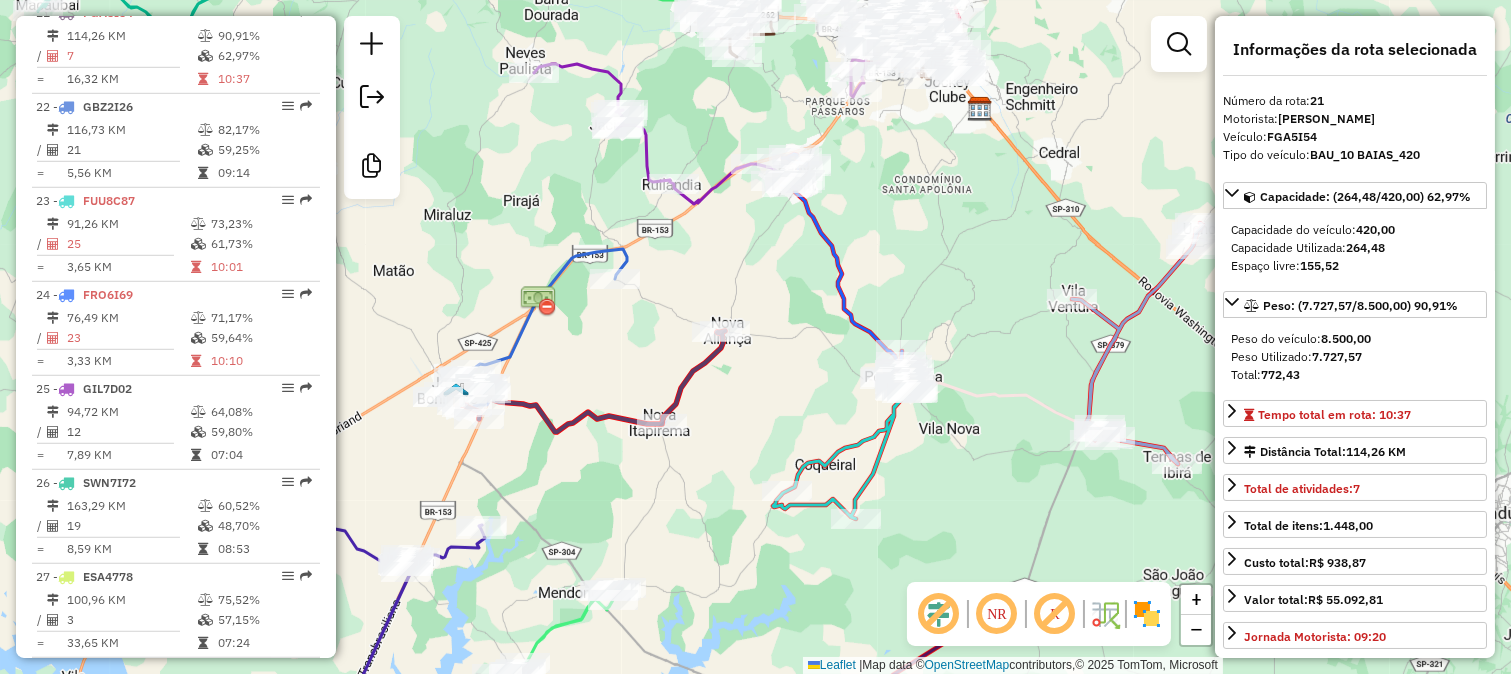 drag, startPoint x: 604, startPoint y: 350, endPoint x: 776, endPoint y: 353, distance: 172.02615 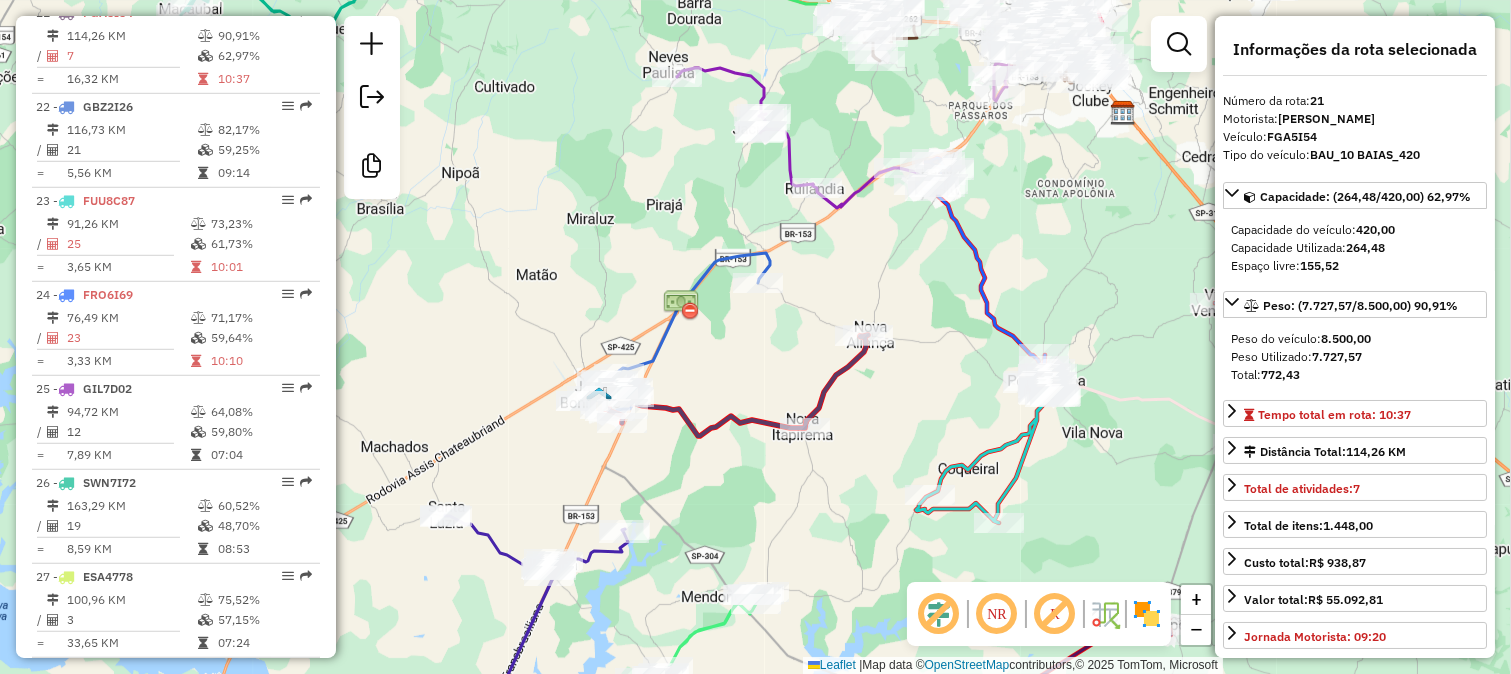click 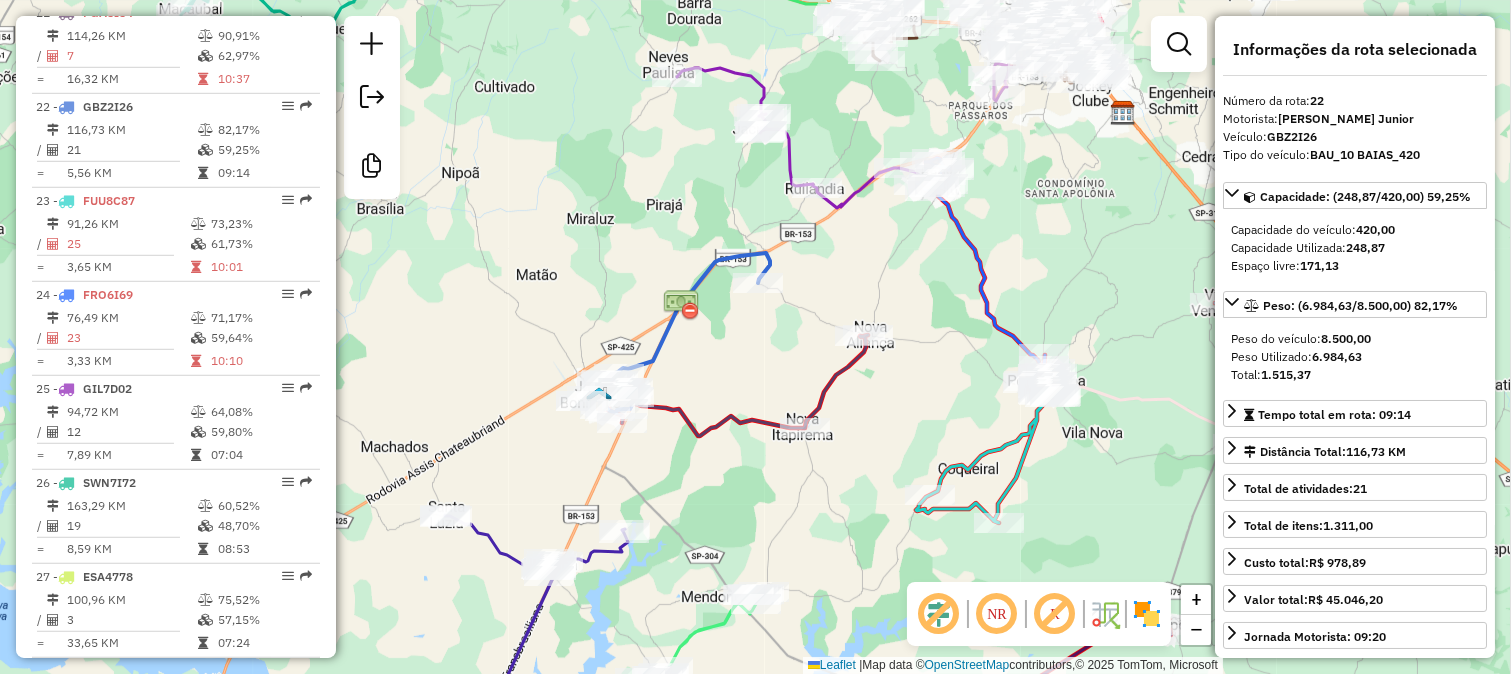 scroll, scrollTop: 2777, scrollLeft: 0, axis: vertical 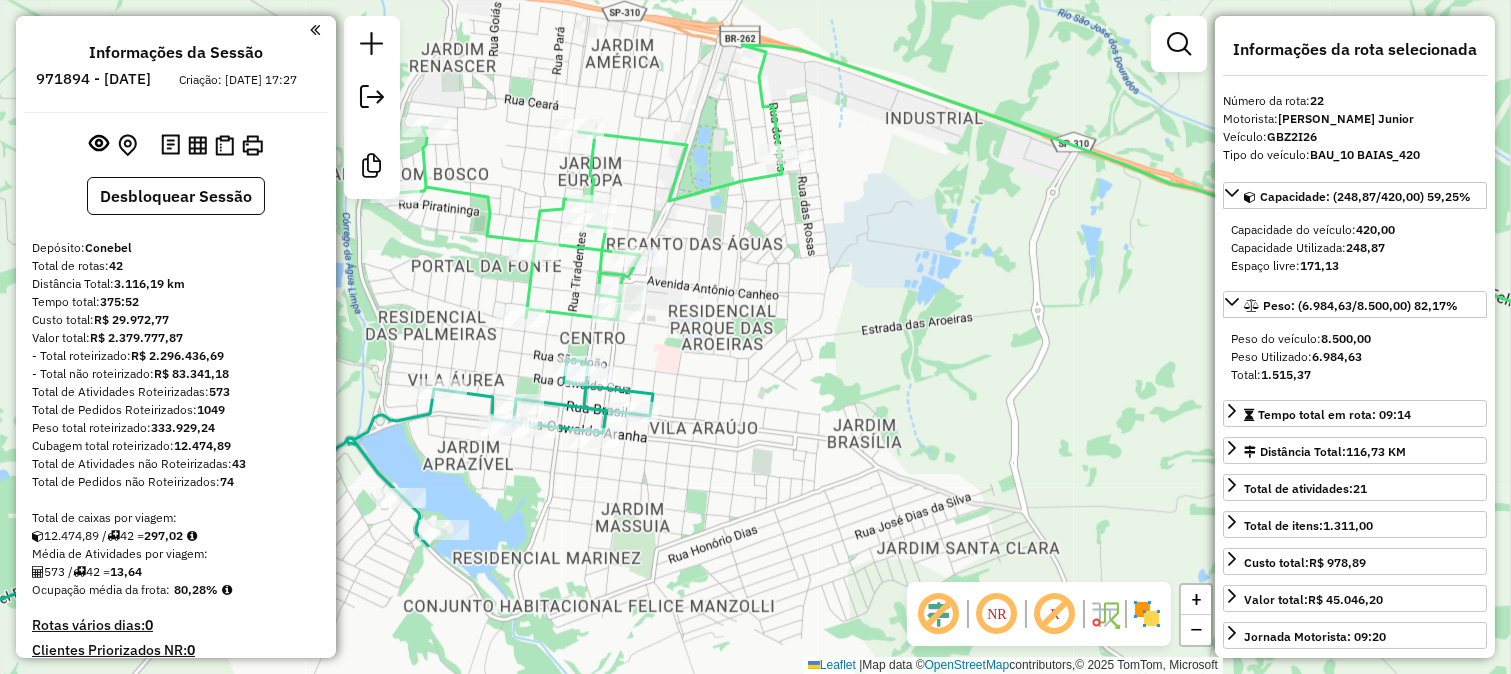 click 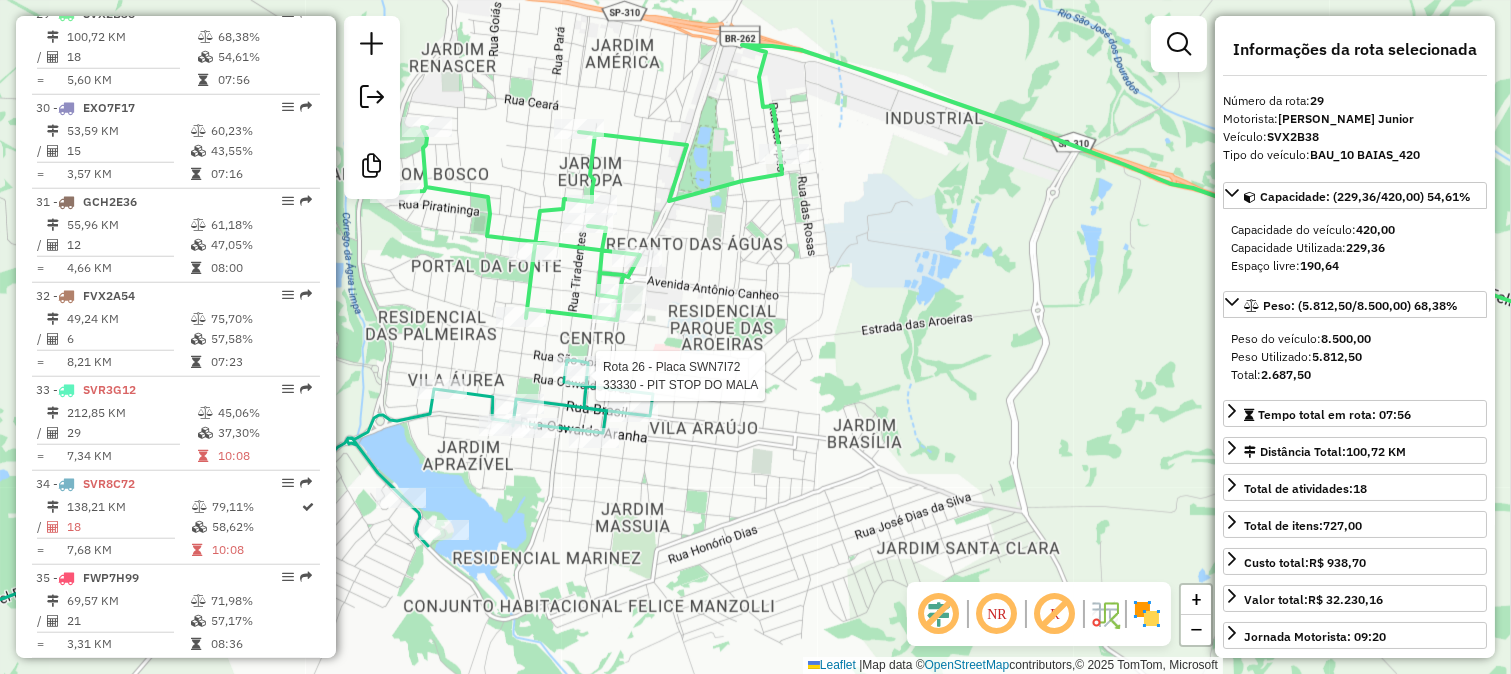 click 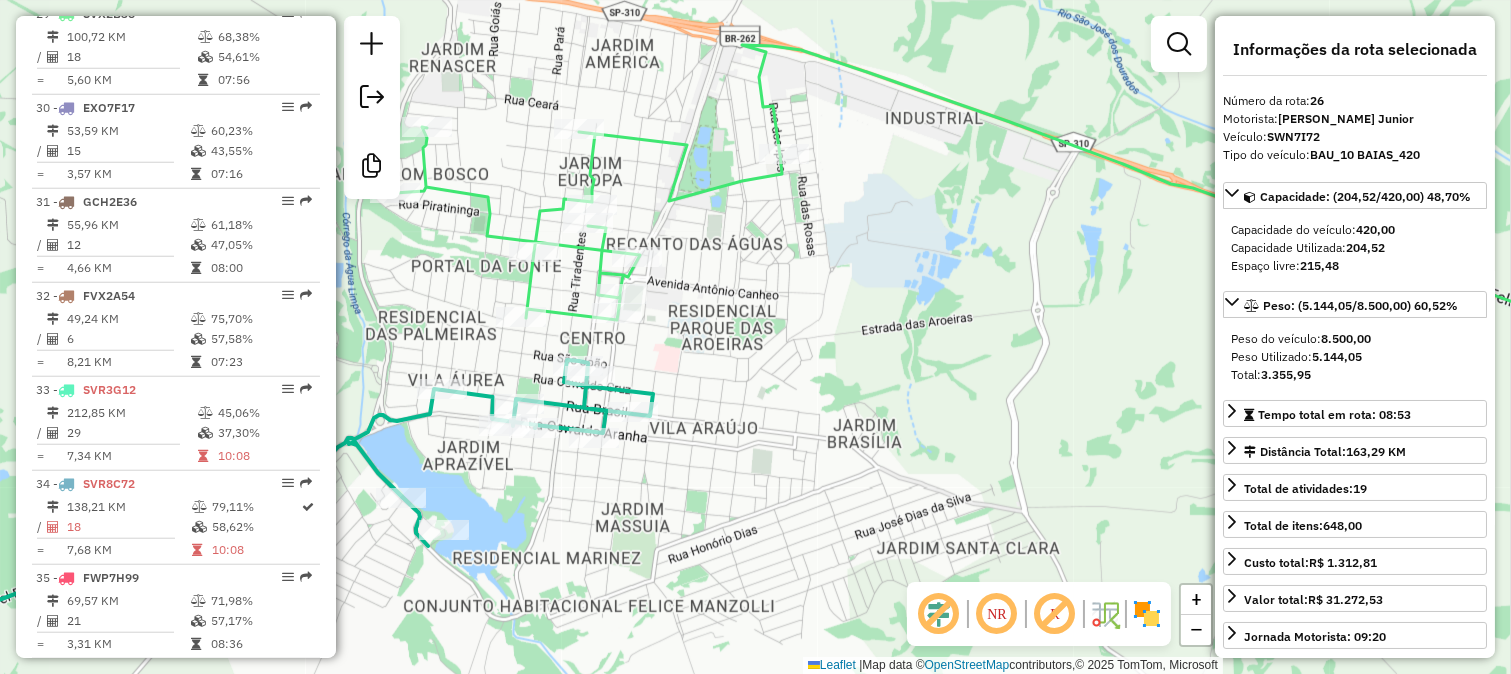 scroll, scrollTop: 3154, scrollLeft: 0, axis: vertical 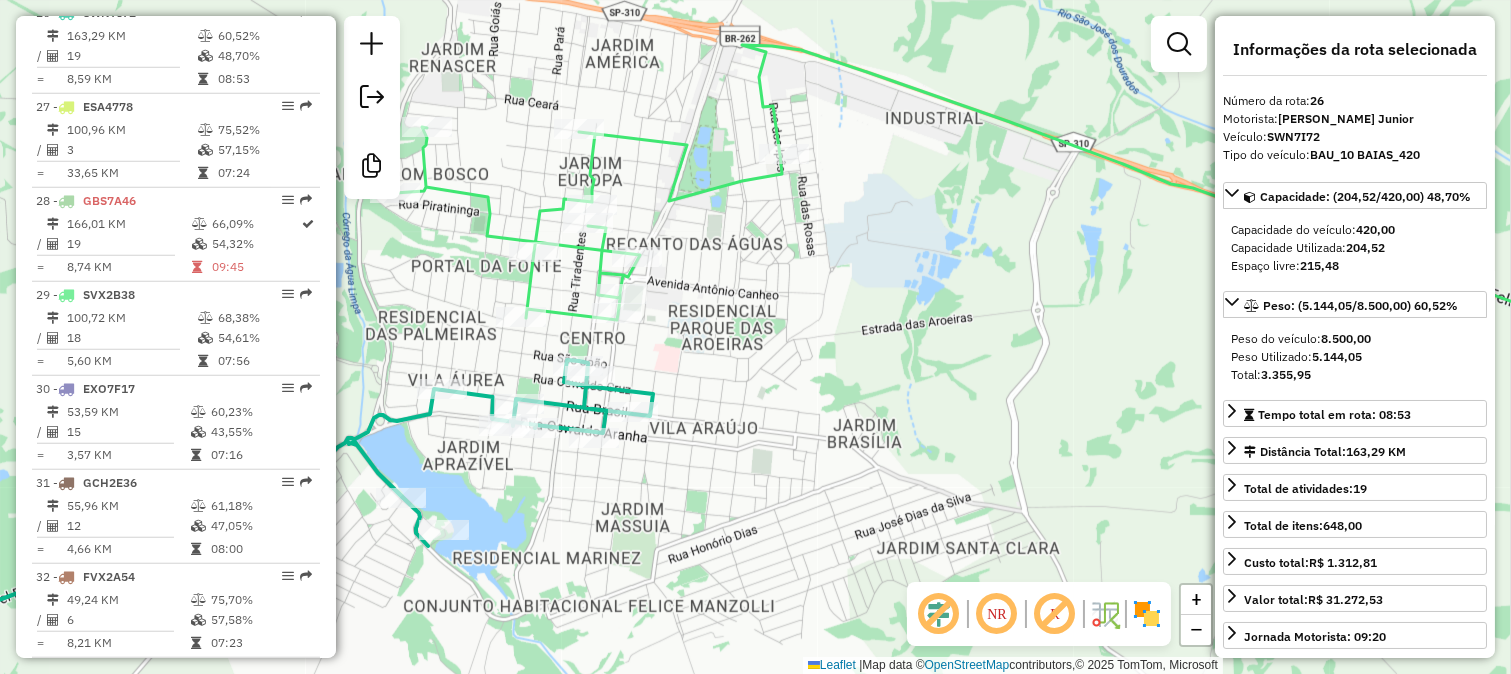 click on "Janela de atendimento Grade de atendimento Capacidade Transportadoras Veículos Cliente Pedidos  Rotas Selecione os dias de semana para filtrar as janelas de atendimento  Seg   Ter   Qua   Qui   Sex   Sáb   Dom  Informe o período da janela de atendimento: De: Até:  Filtrar exatamente a janela do cliente  Considerar janela de atendimento padrão  Selecione os dias de semana para filtrar as grades de atendimento  Seg   Ter   Qua   Qui   Sex   Sáb   Dom   Considerar clientes sem dia de atendimento cadastrado  Clientes fora do dia de atendimento selecionado Filtrar as atividades entre os valores definidos abaixo:  Peso mínimo:   Peso máximo:   Cubagem mínima:   Cubagem máxima:   De:   Até:  Filtrar as atividades entre o tempo de atendimento definido abaixo:  De:   Até:   Considerar capacidade total dos clientes não roteirizados Transportadora: Selecione um ou mais itens Tipo de veículo: Selecione um ou mais itens Veículo: Selecione um ou mais itens Motorista: Selecione um ou mais itens Nome: Rótulo:" 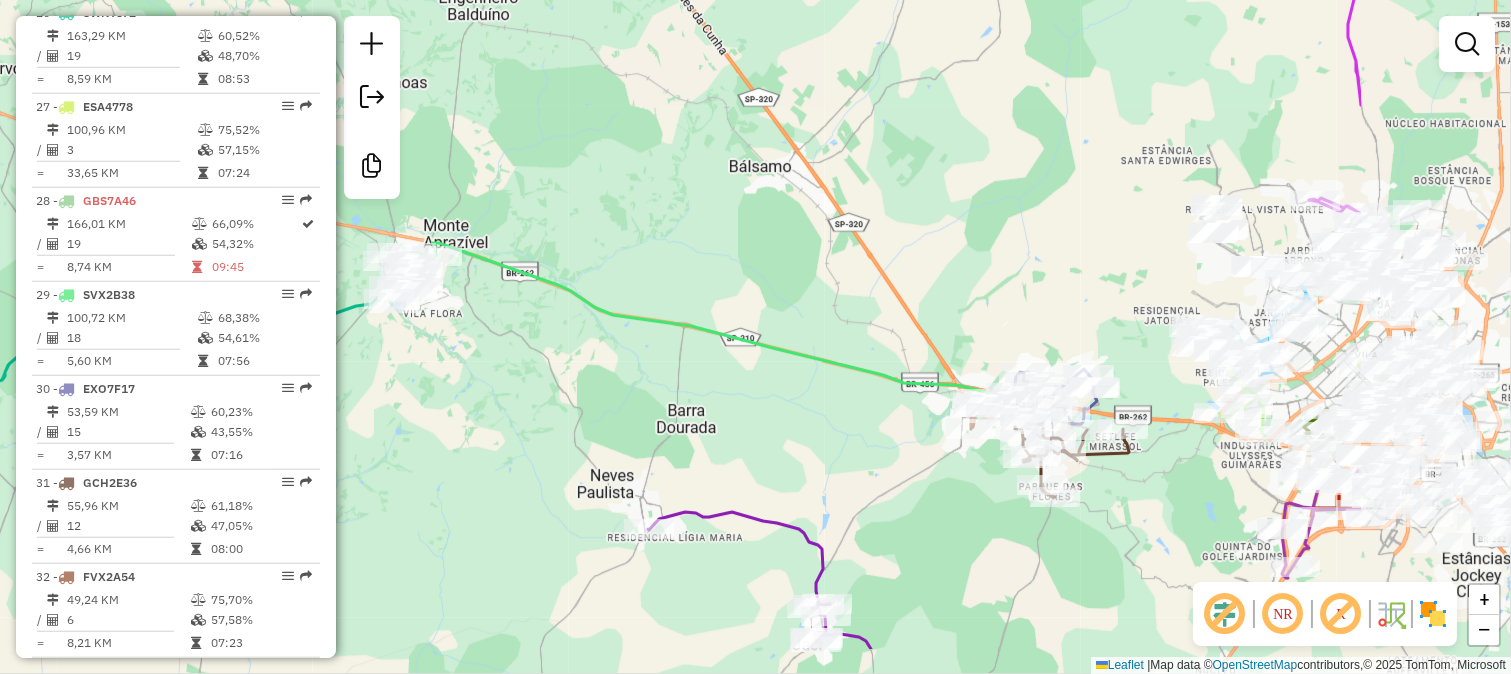 drag, startPoint x: 891, startPoint y: 367, endPoint x: 496, endPoint y: 220, distance: 421.4665 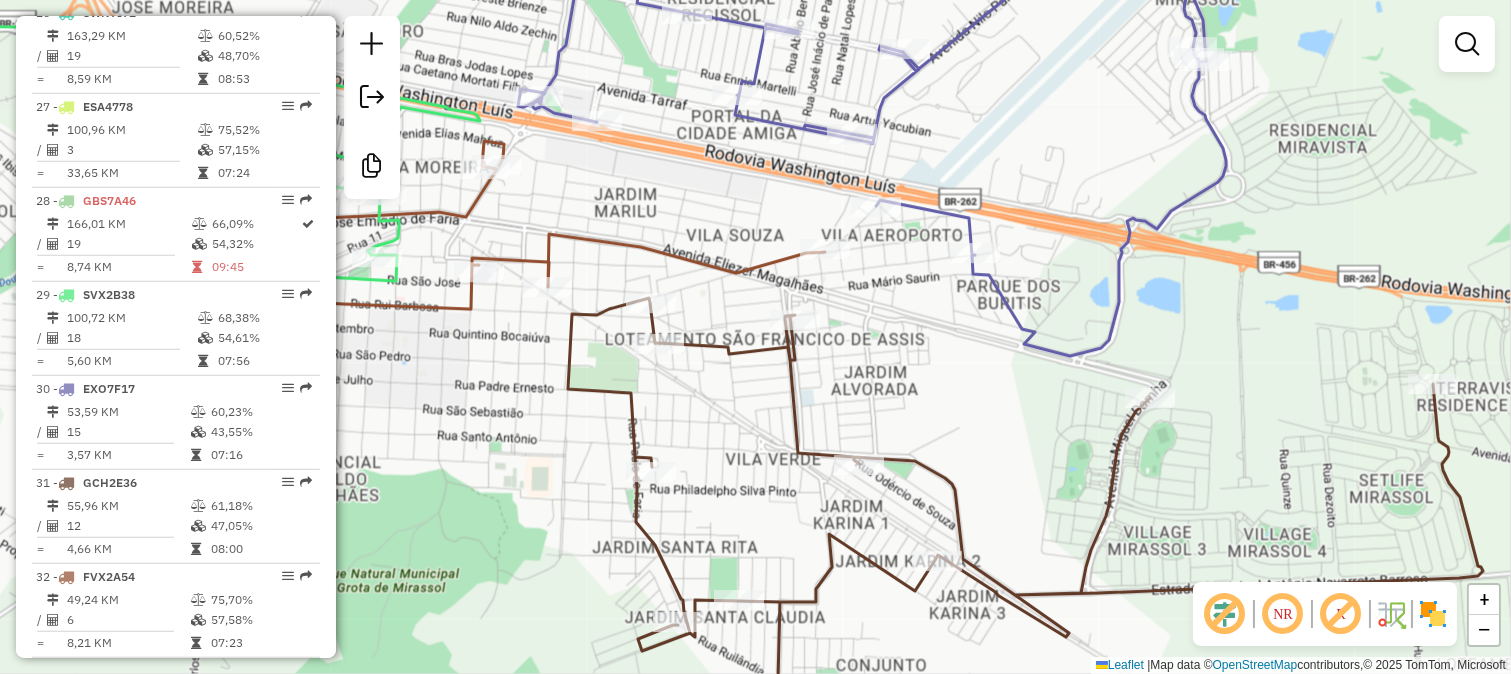 click on "Janela de atendimento Grade de atendimento Capacidade Transportadoras Veículos Cliente Pedidos  Rotas Selecione os dias de semana para filtrar as janelas de atendimento  Seg   Ter   Qua   Qui   Sex   Sáb   Dom  Informe o período da janela de atendimento: De: Até:  Filtrar exatamente a janela do cliente  Considerar janela de atendimento padrão  Selecione os dias de semana para filtrar as grades de atendimento  Seg   Ter   Qua   Qui   Sex   Sáb   Dom   Considerar clientes sem dia de atendimento cadastrado  Clientes fora do dia de atendimento selecionado Filtrar as atividades entre os valores definidos abaixo:  Peso mínimo:   Peso máximo:   Cubagem mínima:   Cubagem máxima:   De:   Até:  Filtrar as atividades entre o tempo de atendimento definido abaixo:  De:   Até:   Considerar capacidade total dos clientes não roteirizados Transportadora: Selecione um ou mais itens Tipo de veículo: Selecione um ou mais itens Veículo: Selecione um ou mais itens Motorista: Selecione um ou mais itens Nome: Rótulo:" 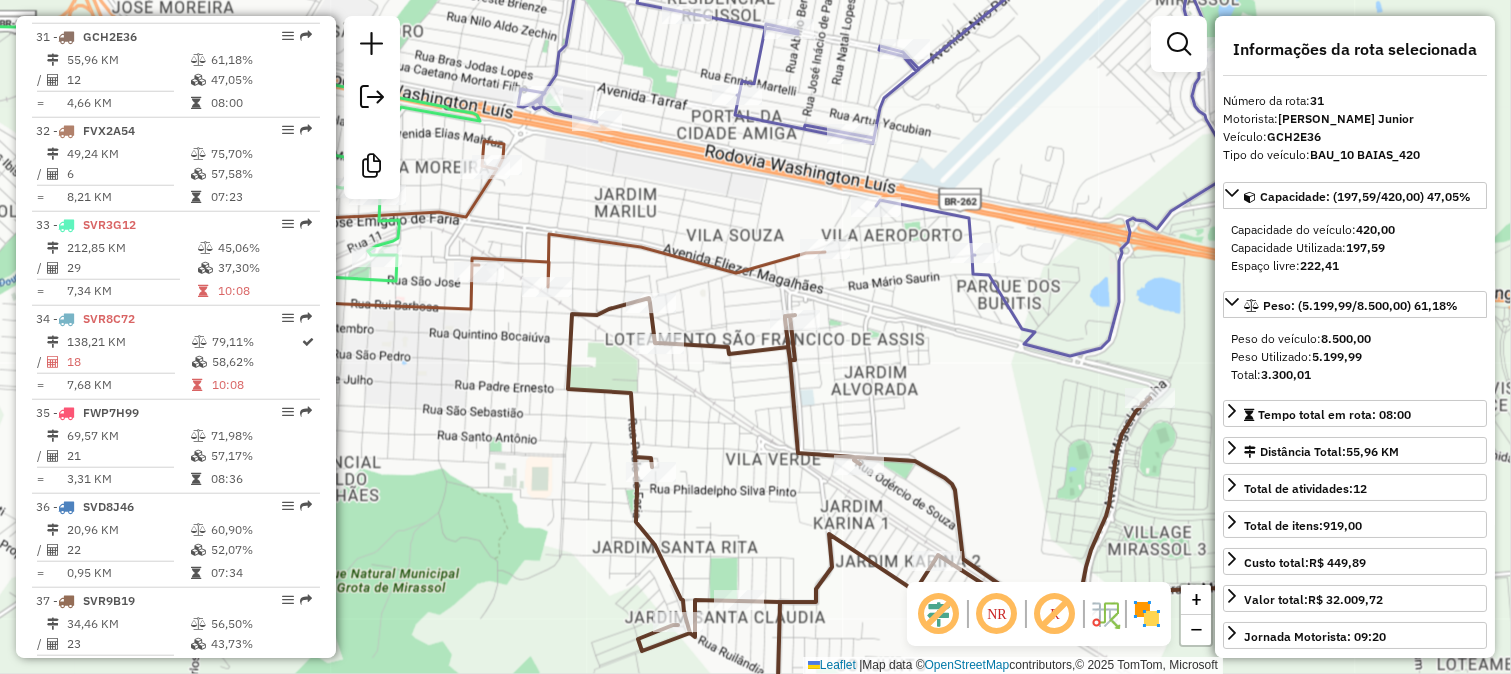 scroll, scrollTop: 3624, scrollLeft: 0, axis: vertical 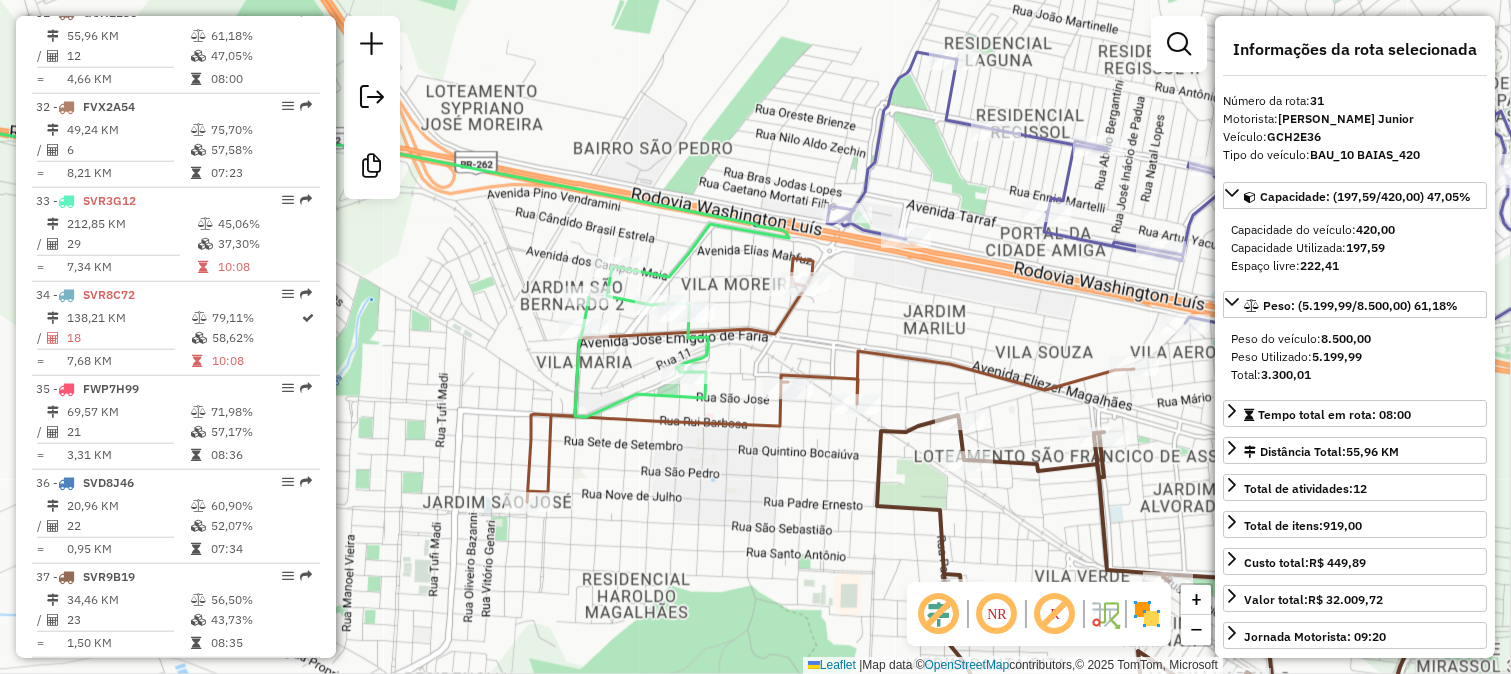 click 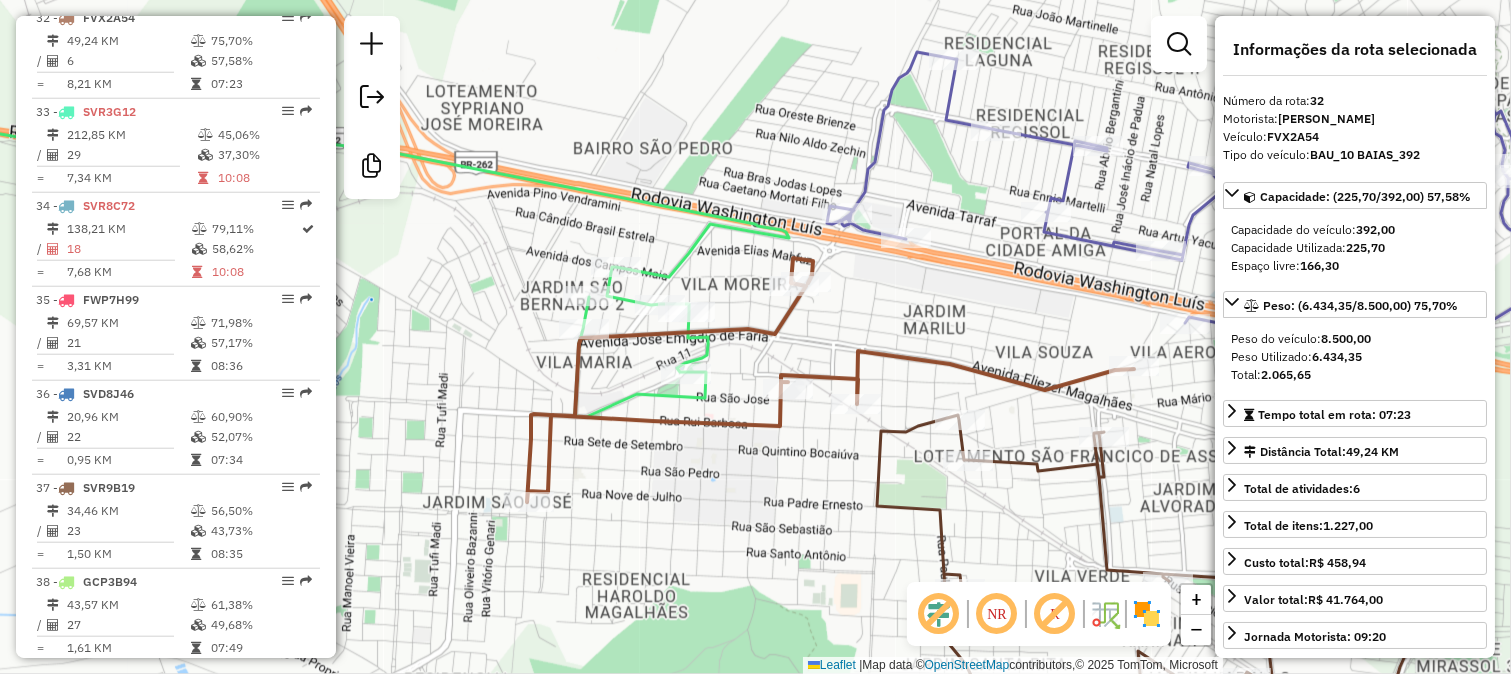 scroll, scrollTop: 3717, scrollLeft: 0, axis: vertical 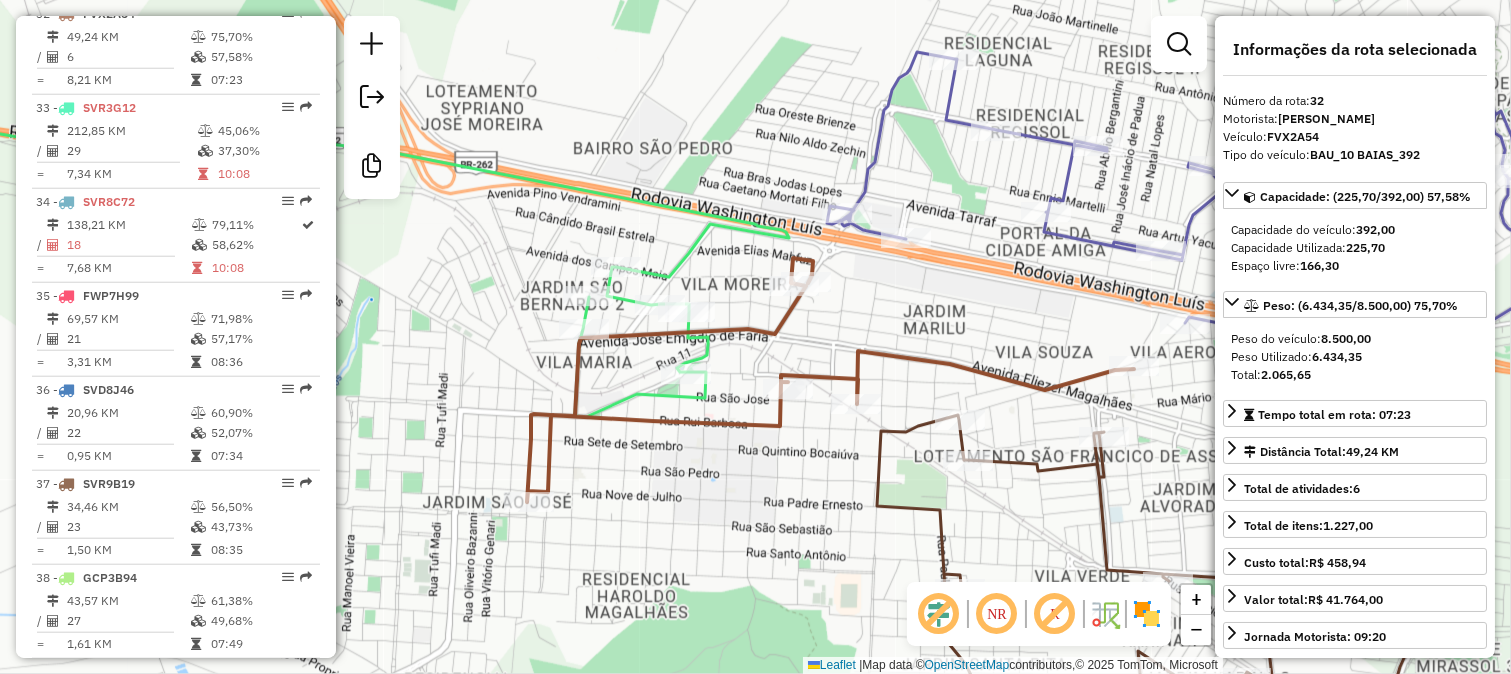 click 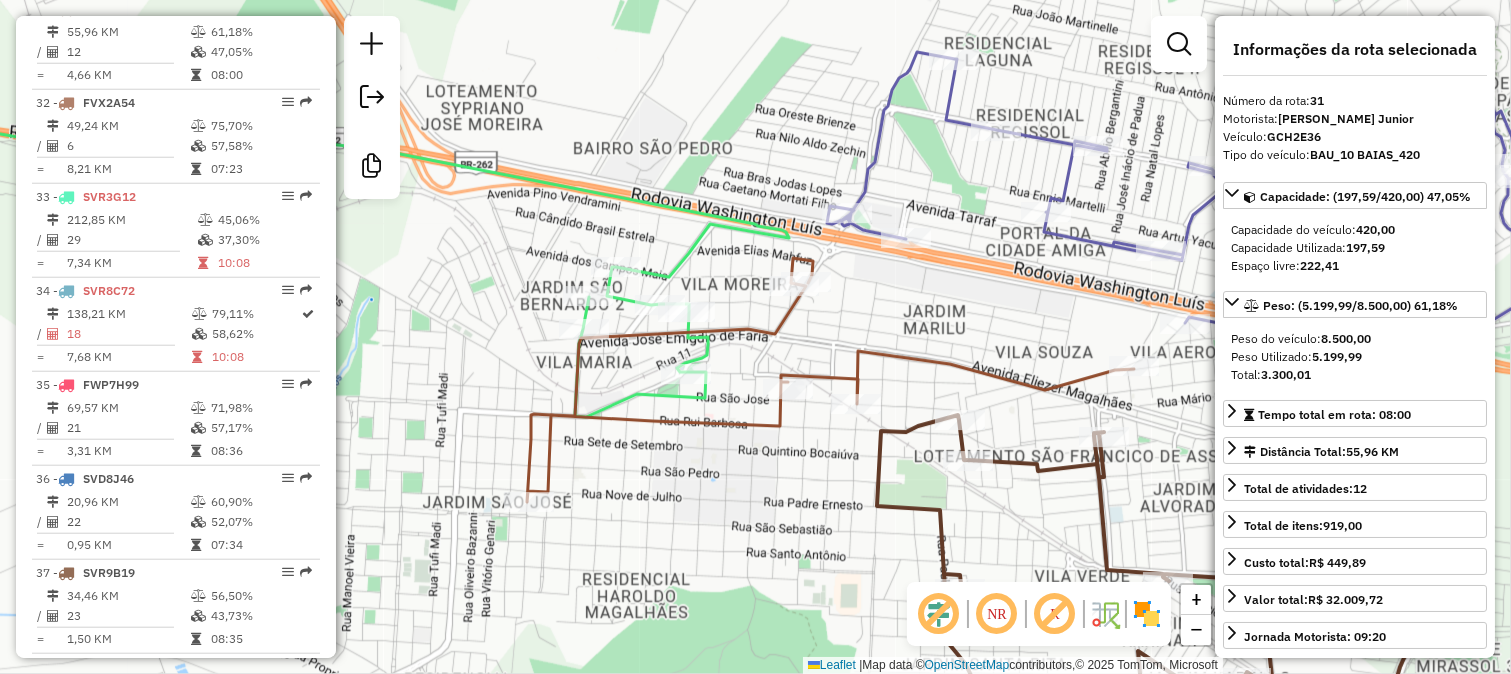 scroll, scrollTop: 3624, scrollLeft: 0, axis: vertical 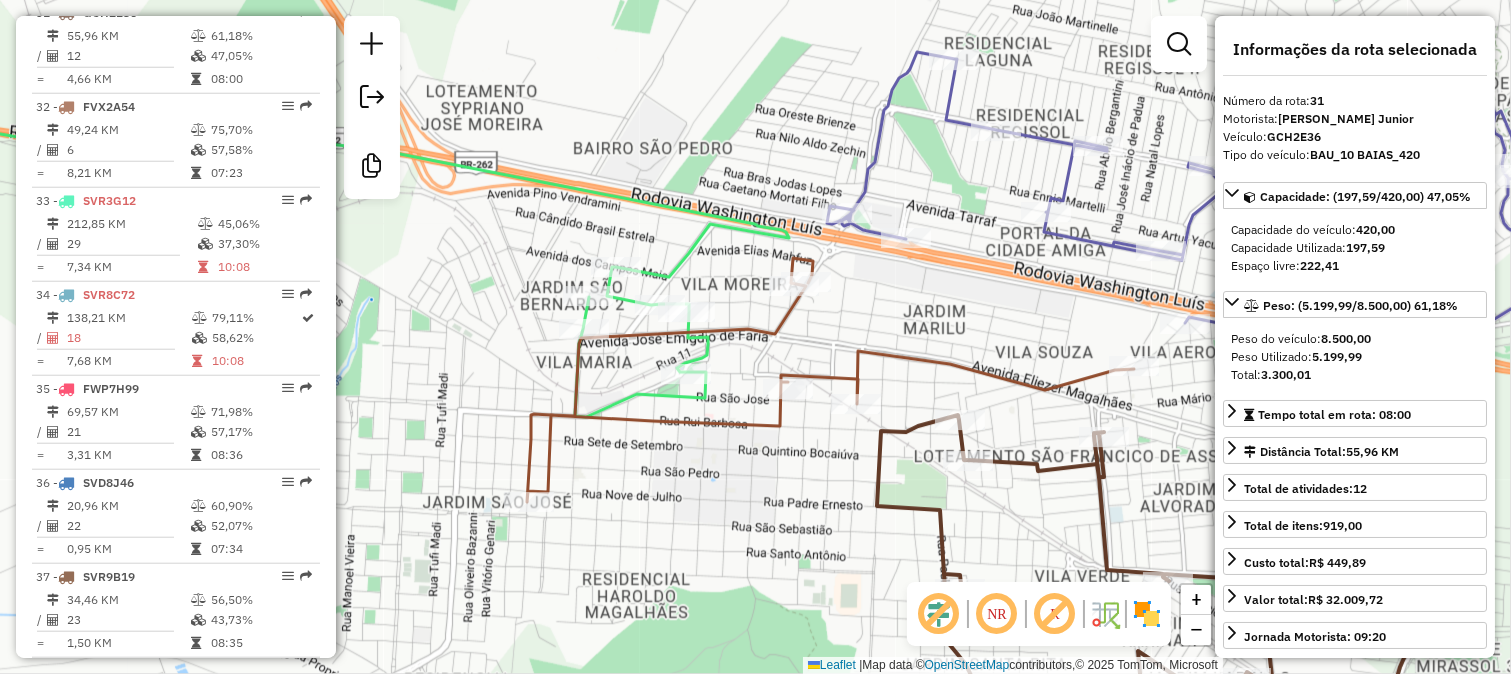click 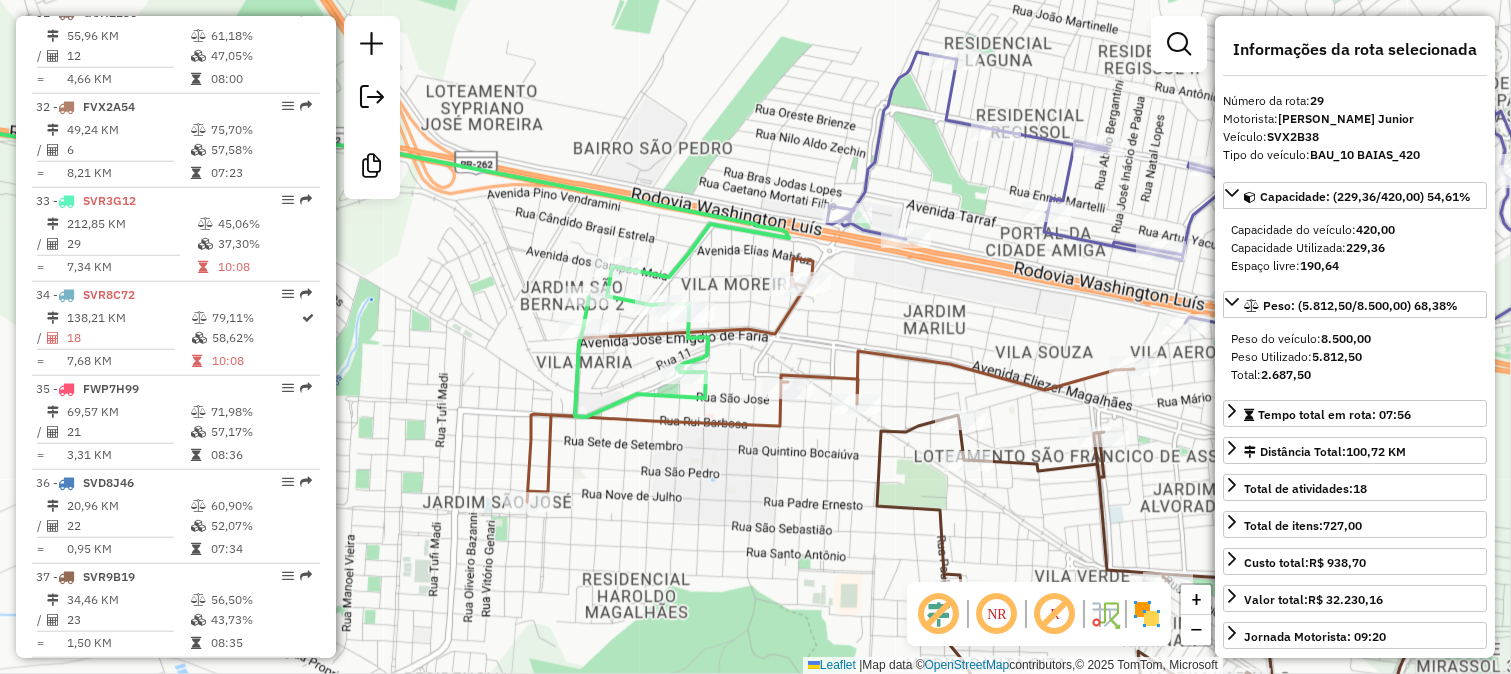 scroll, scrollTop: 3435, scrollLeft: 0, axis: vertical 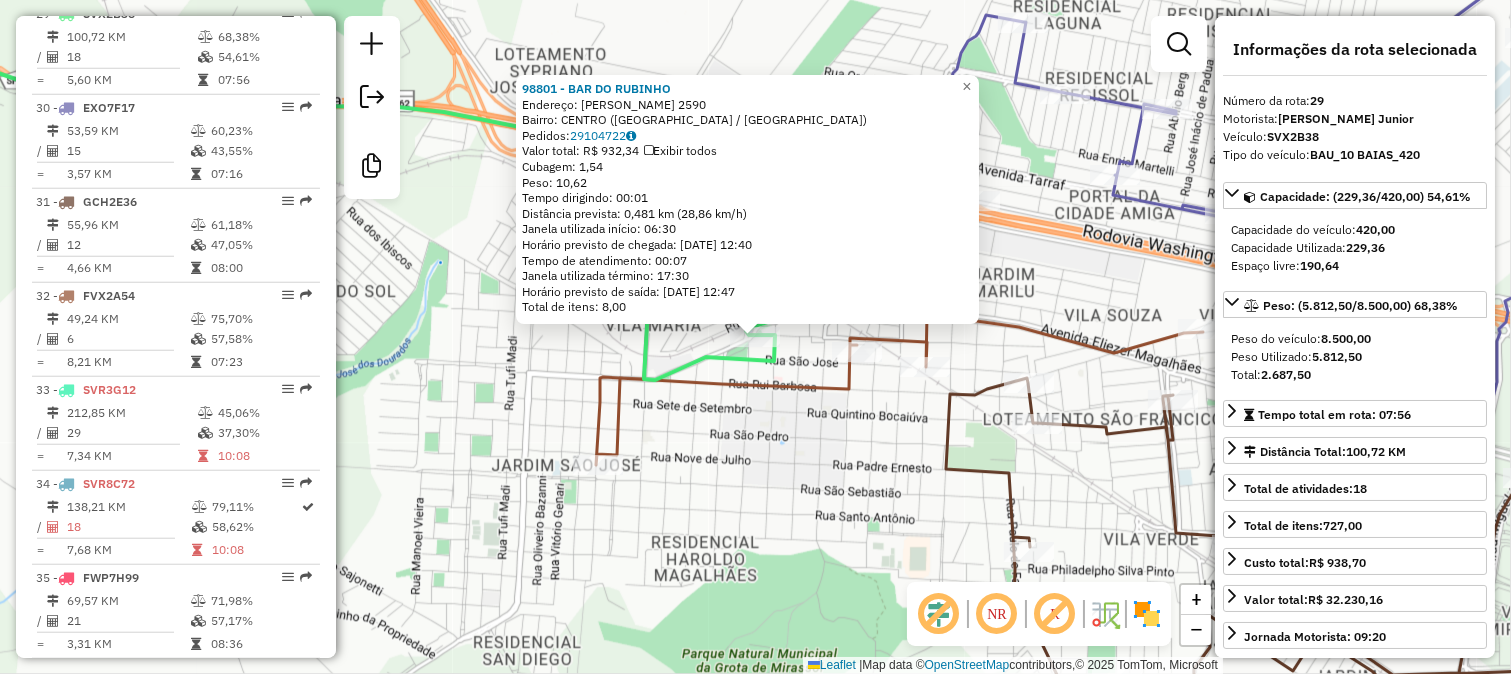 click on "98801 - BAR DO RUBINHO  Endereço:  FERNANDO COSTA 2590   Bairro: CENTRO (MIRASSOL / SP)   Pedidos:  29104722   Valor total: R$ 932,34   Exibir todos   Cubagem: 1,54  Peso: 10,62  Tempo dirigindo: 00:01   Distância prevista: 0,481 km (28,86 km/h)   Janela utilizada início: 06:30   Horário previsto de chegada: 30/07/2025 12:40   Tempo de atendimento: 00:07   Janela utilizada término: 17:30   Horário previsto de saída: 30/07/2025 12:47   Total de itens: 8,00  × Janela de atendimento Grade de atendimento Capacidade Transportadoras Veículos Cliente Pedidos  Rotas Selecione os dias de semana para filtrar as janelas de atendimento  Seg   Ter   Qua   Qui   Sex   Sáb   Dom  Informe o período da janela de atendimento: De: Até:  Filtrar exatamente a janela do cliente  Considerar janela de atendimento padrão  Selecione os dias de semana para filtrar as grades de atendimento  Seg   Ter   Qua   Qui   Sex   Sáb   Dom   Considerar clientes sem dia de atendimento cadastrado  Peso mínimo:   Peso máximo:   De:" 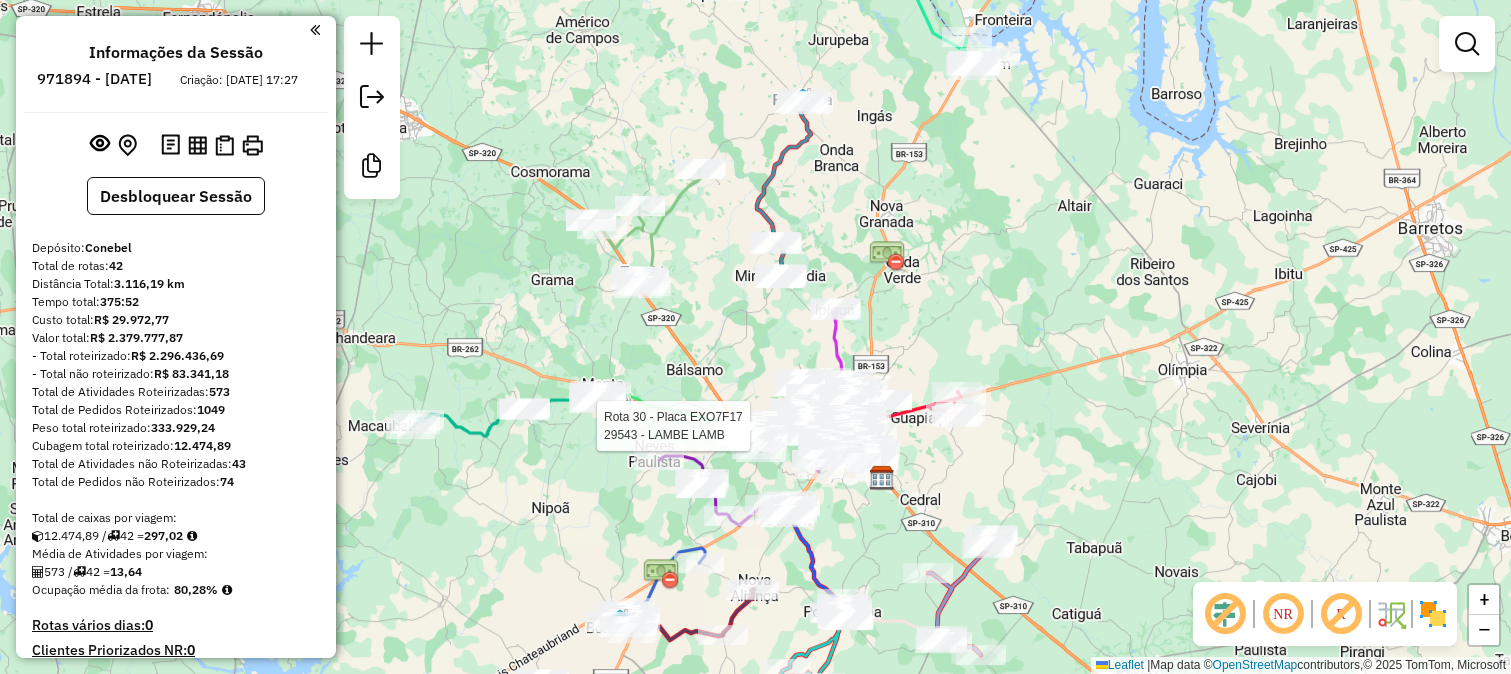 scroll, scrollTop: 0, scrollLeft: 0, axis: both 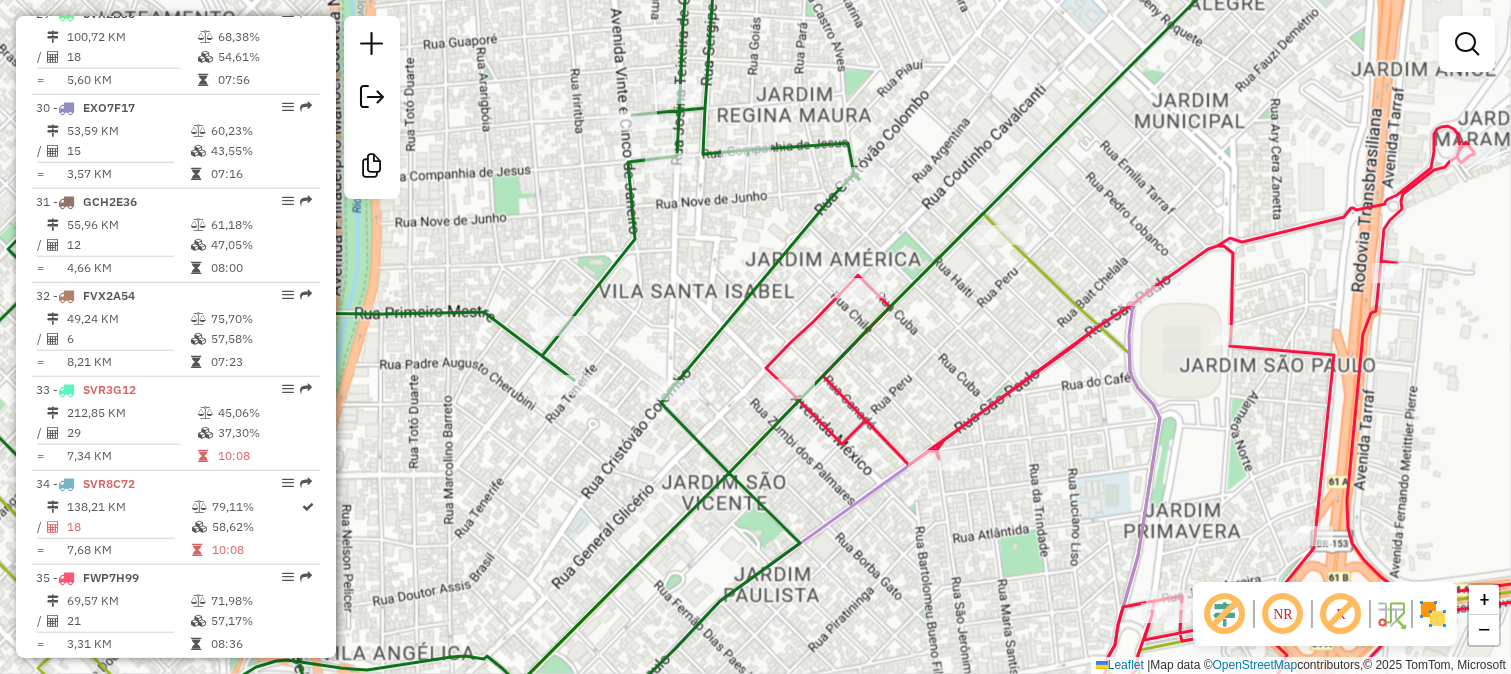 click 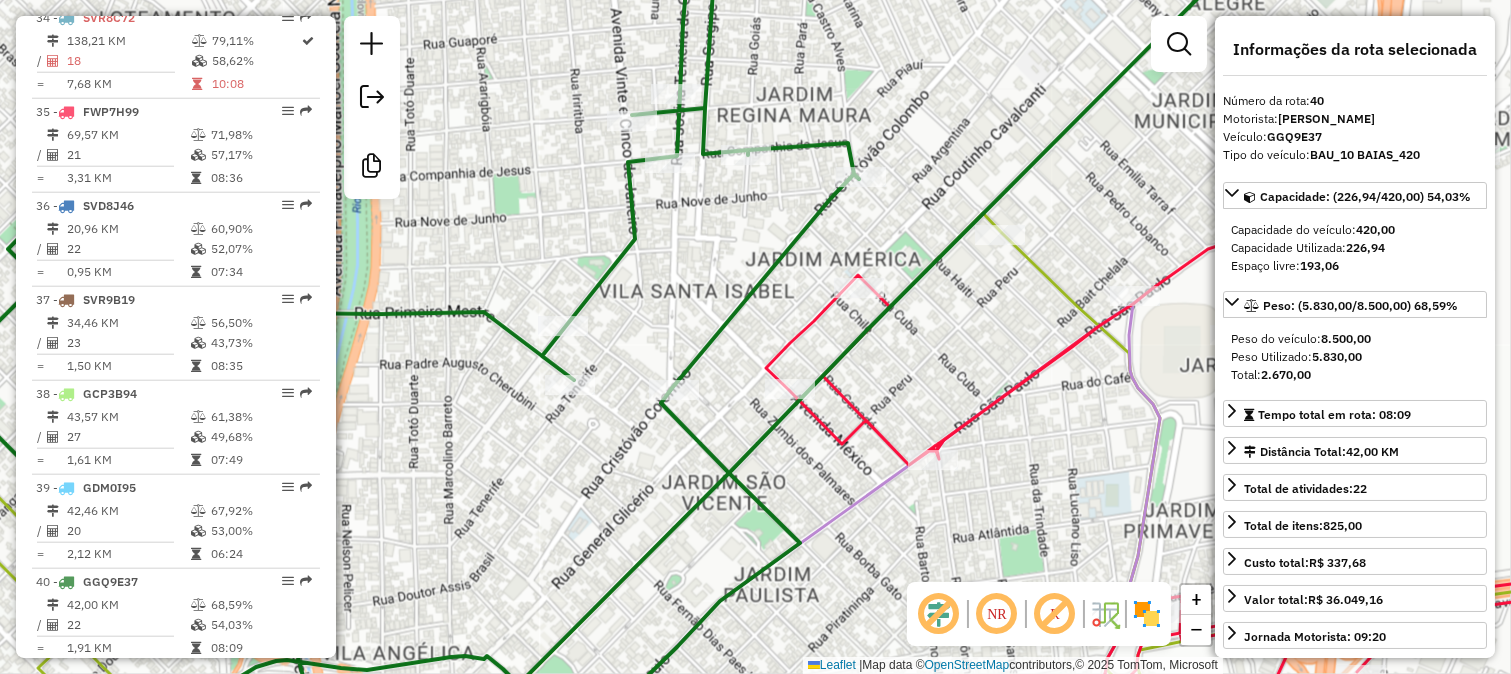 scroll, scrollTop: 4457, scrollLeft: 0, axis: vertical 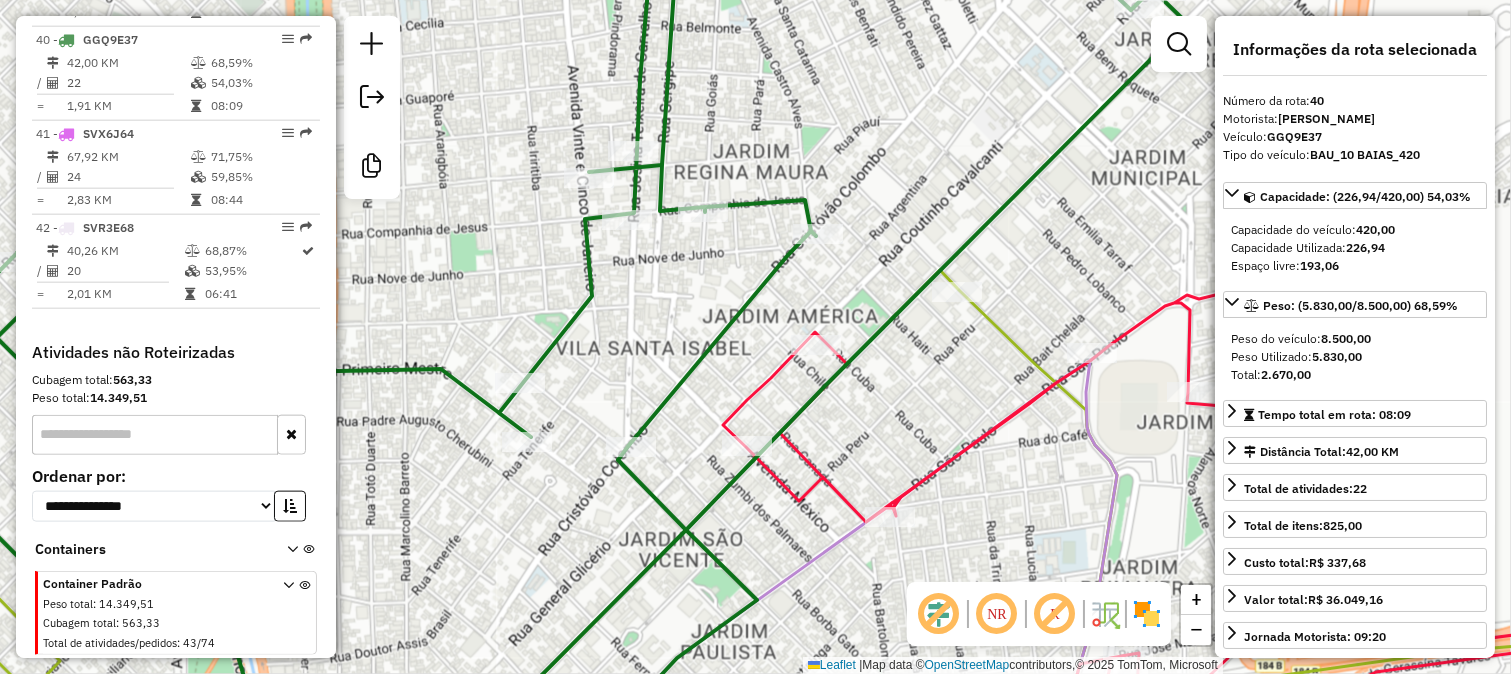 drag, startPoint x: 968, startPoint y: 147, endPoint x: 913, endPoint y: 224, distance: 94.62558 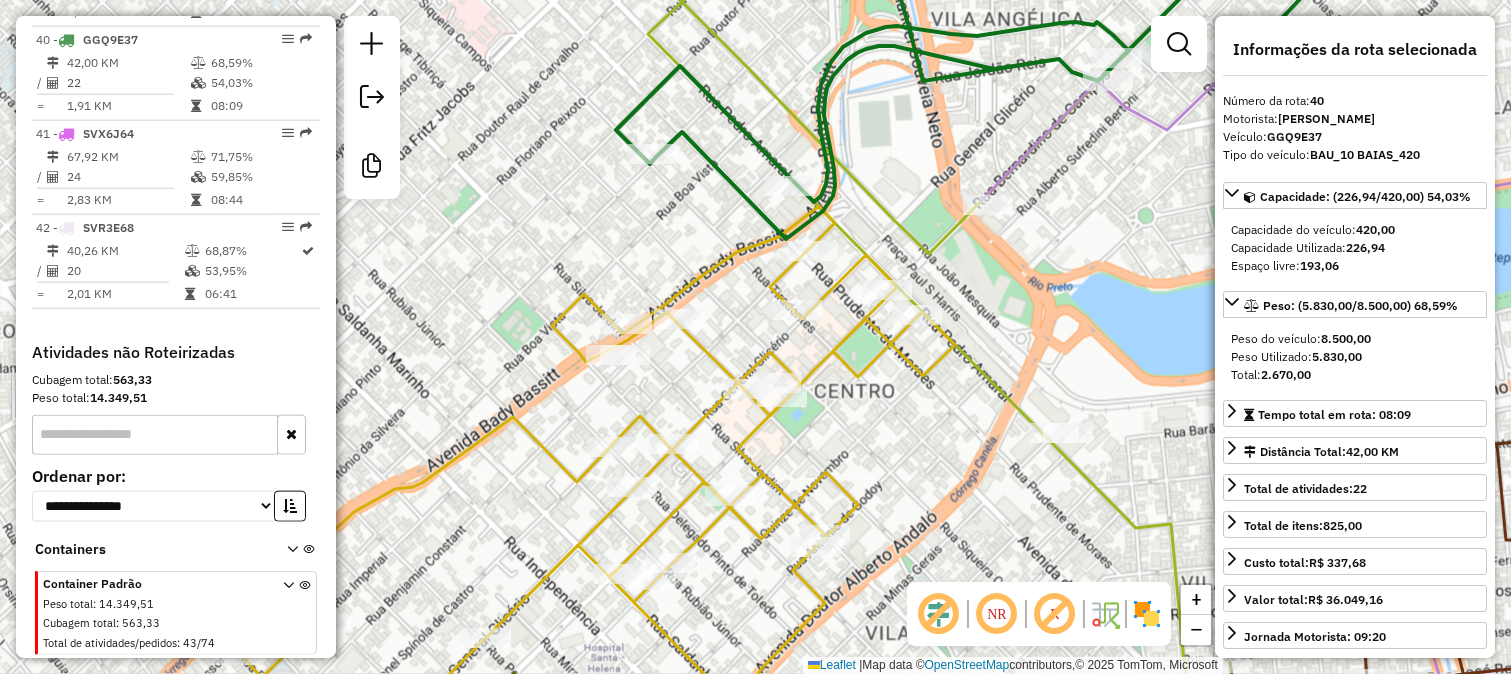 click on "Janela de atendimento Grade de atendimento Capacidade Transportadoras Veículos Cliente Pedidos  Rotas Selecione os dias de semana para filtrar as janelas de atendimento  Seg   Ter   Qua   Qui   Sex   Sáb   Dom  Informe o período da janela de atendimento: De: Até:  Filtrar exatamente a janela do cliente  Considerar janela de atendimento padrão  Selecione os dias de semana para filtrar as grades de atendimento  Seg   Ter   Qua   Qui   Sex   Sáb   Dom   Considerar clientes sem dia de atendimento cadastrado  Clientes fora do dia de atendimento selecionado Filtrar as atividades entre os valores definidos abaixo:  Peso mínimo:   Peso máximo:   Cubagem mínima:   Cubagem máxima:   De:   Até:  Filtrar as atividades entre o tempo de atendimento definido abaixo:  De:   Até:   Considerar capacidade total dos clientes não roteirizados Transportadora: Selecione um ou mais itens Tipo de veículo: Selecione um ou mais itens Veículo: Selecione um ou mais itens Motorista: Selecione um ou mais itens Nome: Rótulo:" 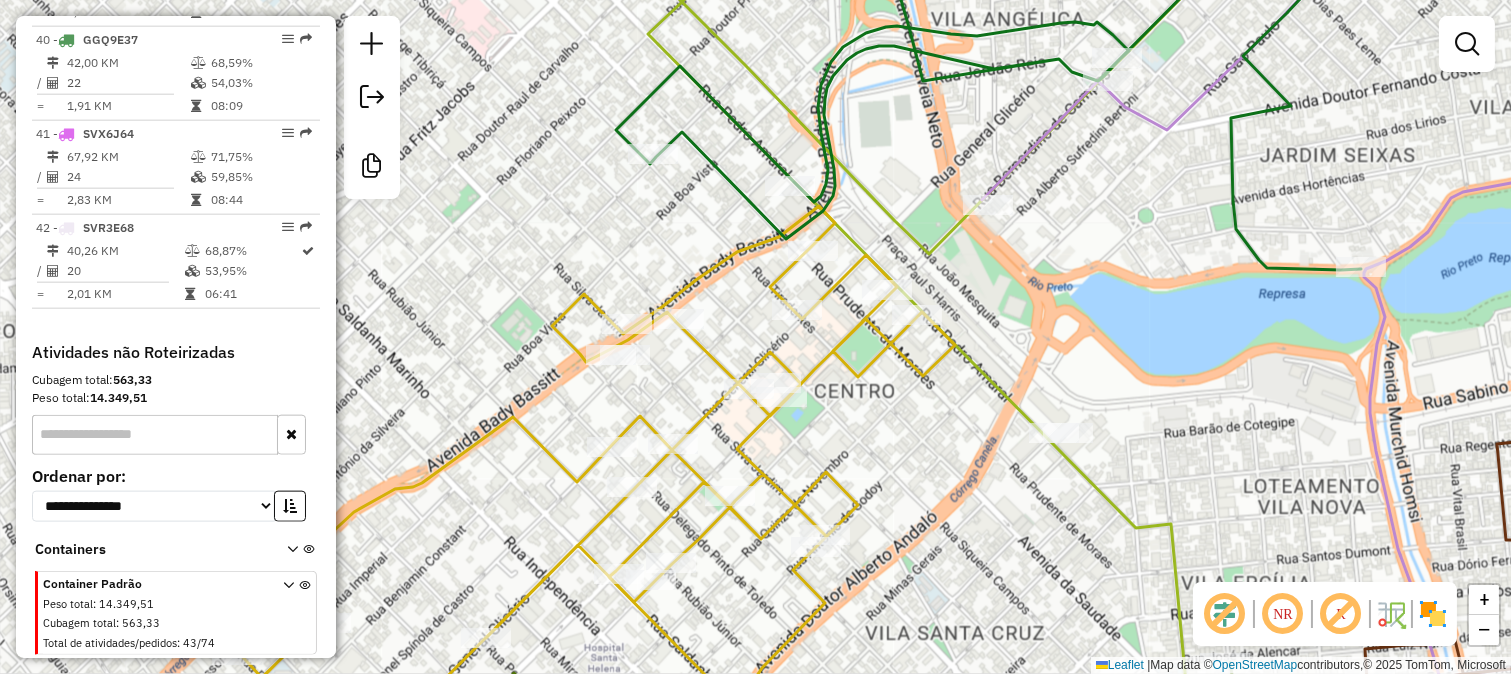 click 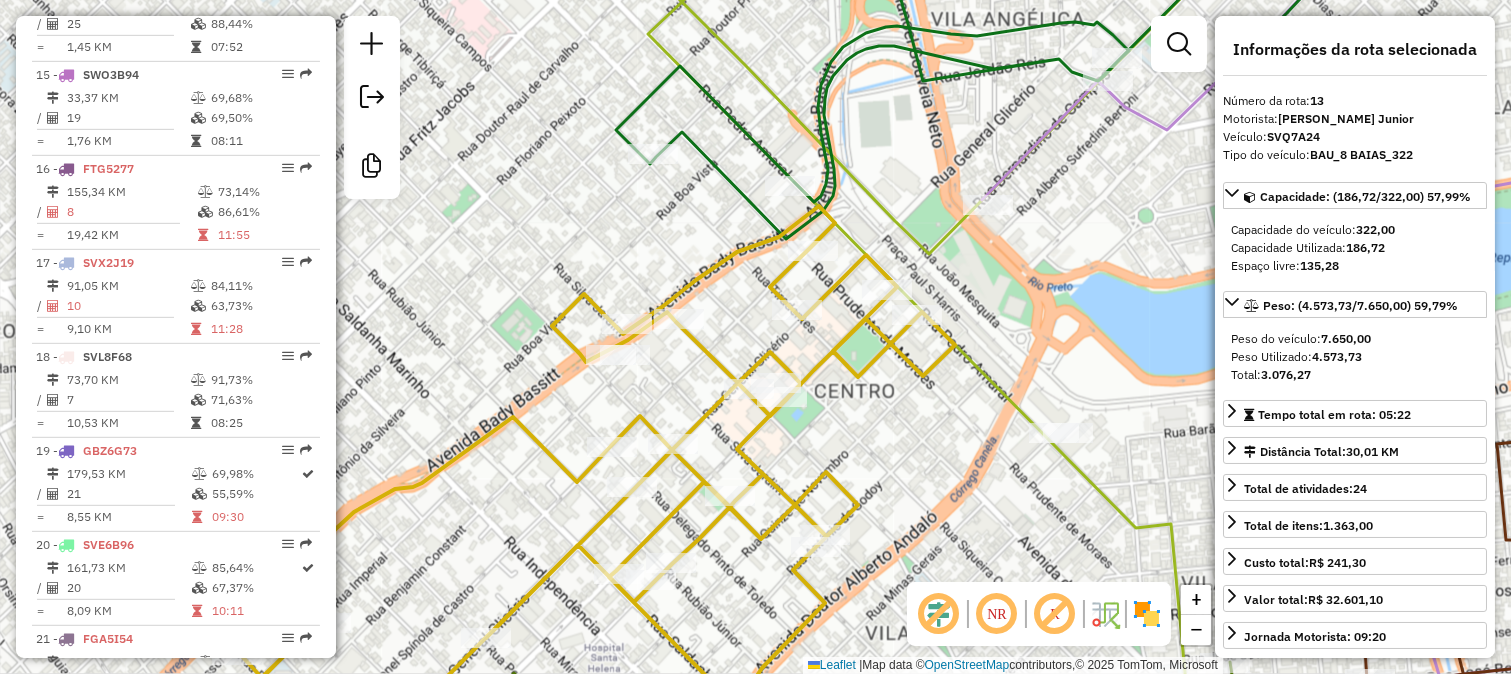 scroll, scrollTop: 1933, scrollLeft: 0, axis: vertical 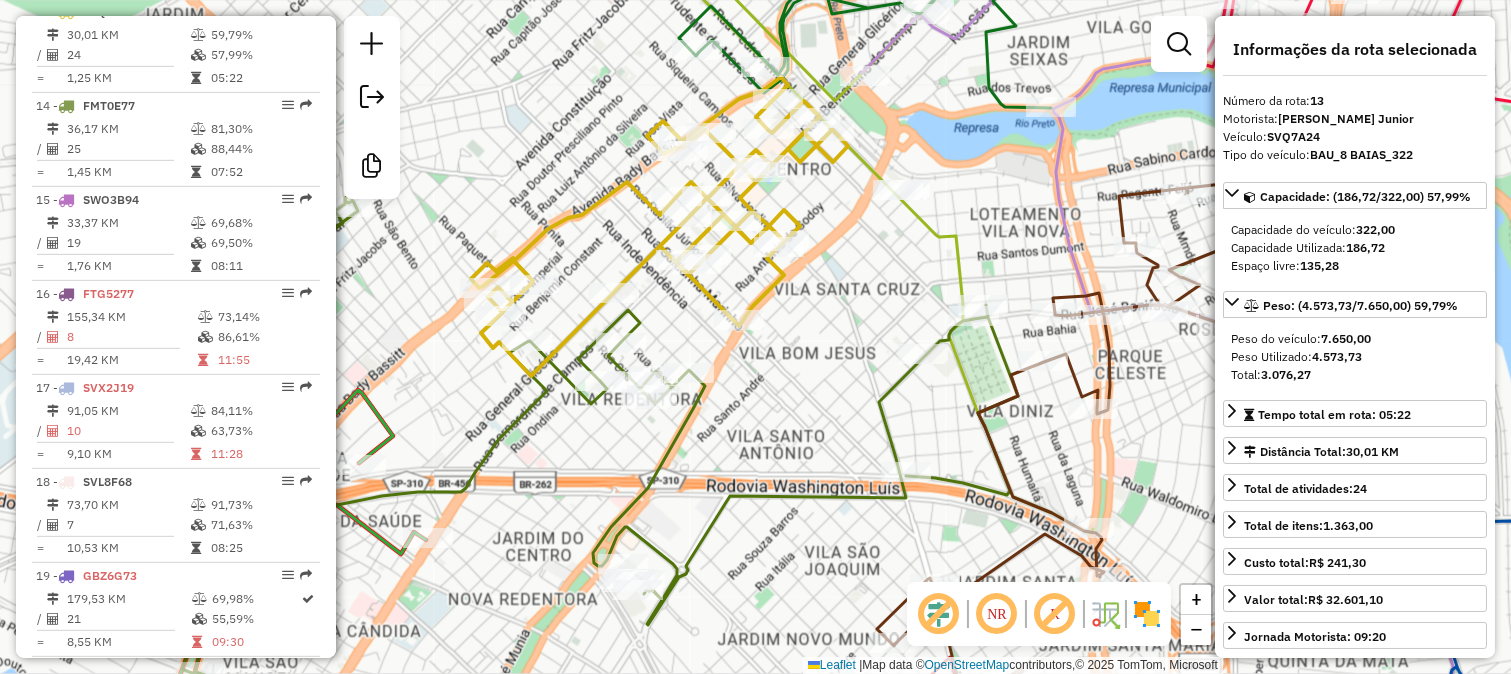 click 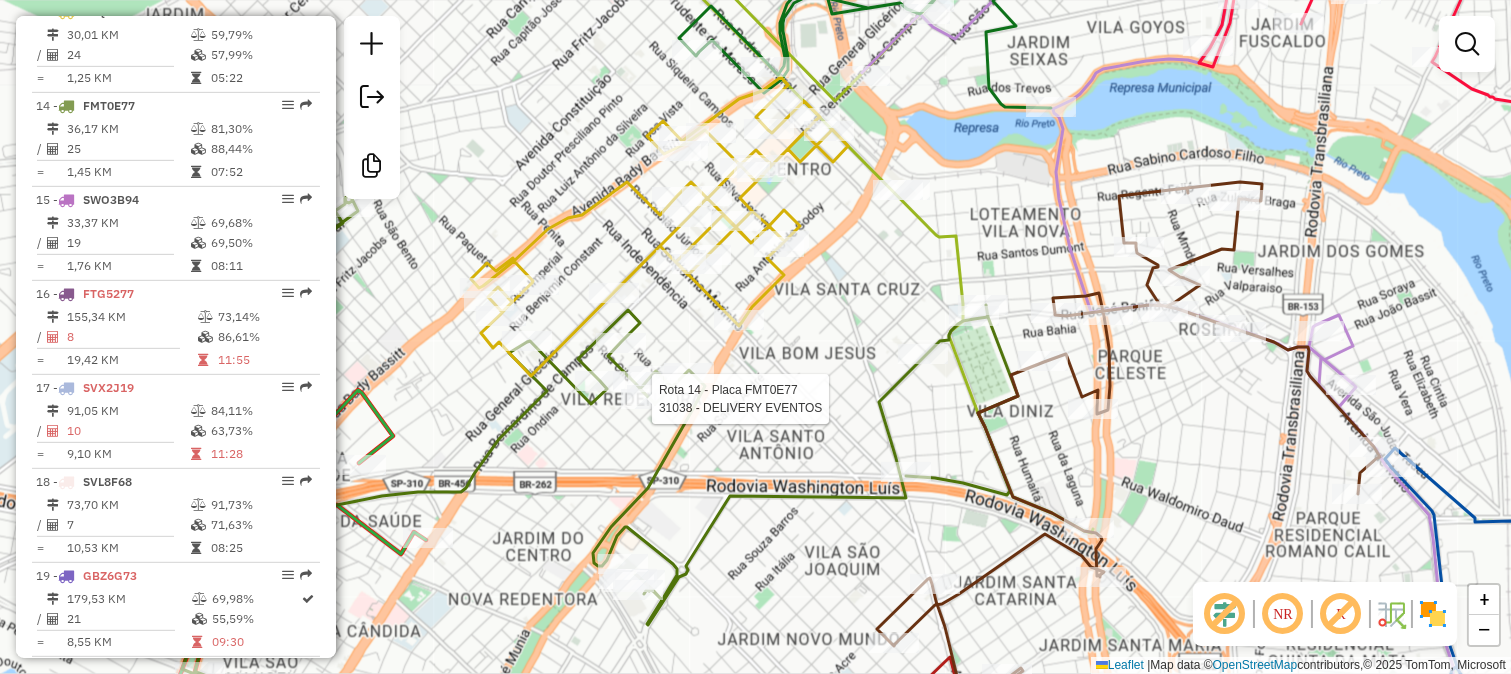 select on "*********" 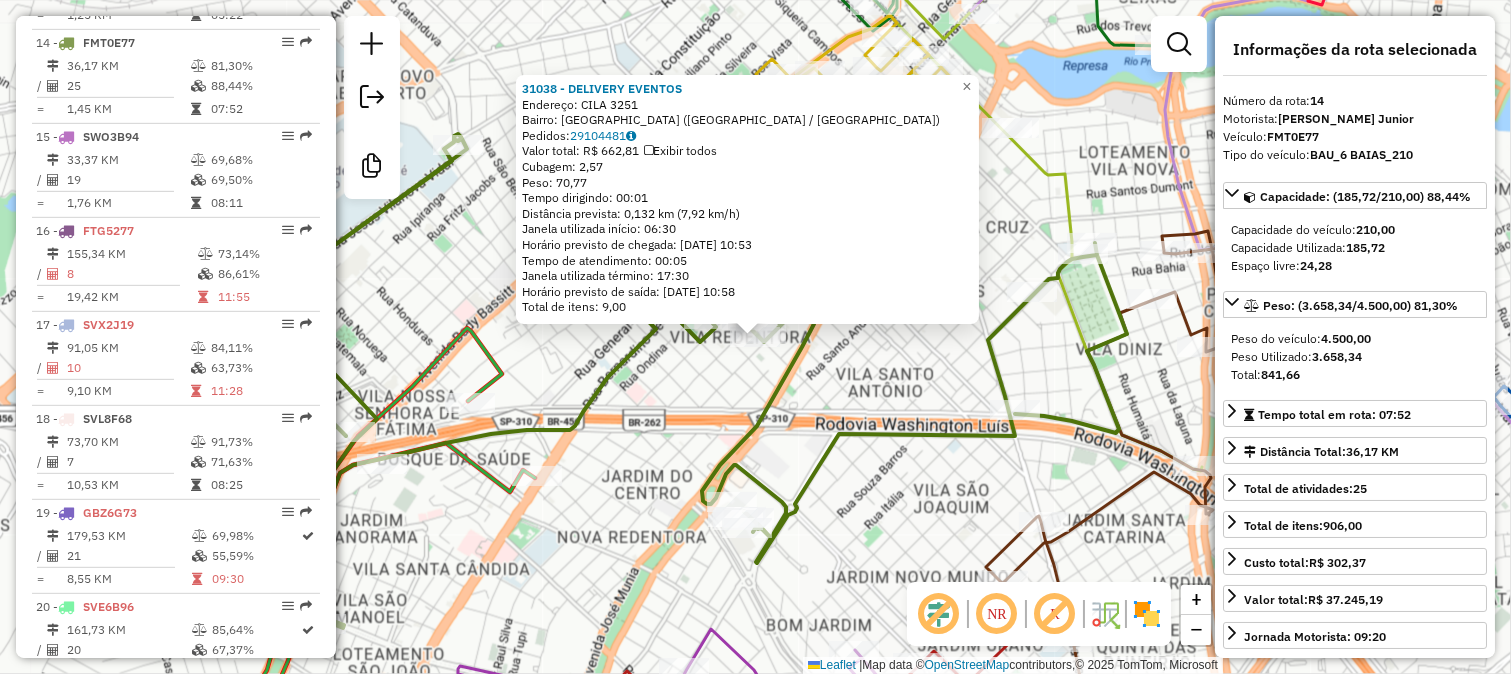 scroll, scrollTop: 2026, scrollLeft: 0, axis: vertical 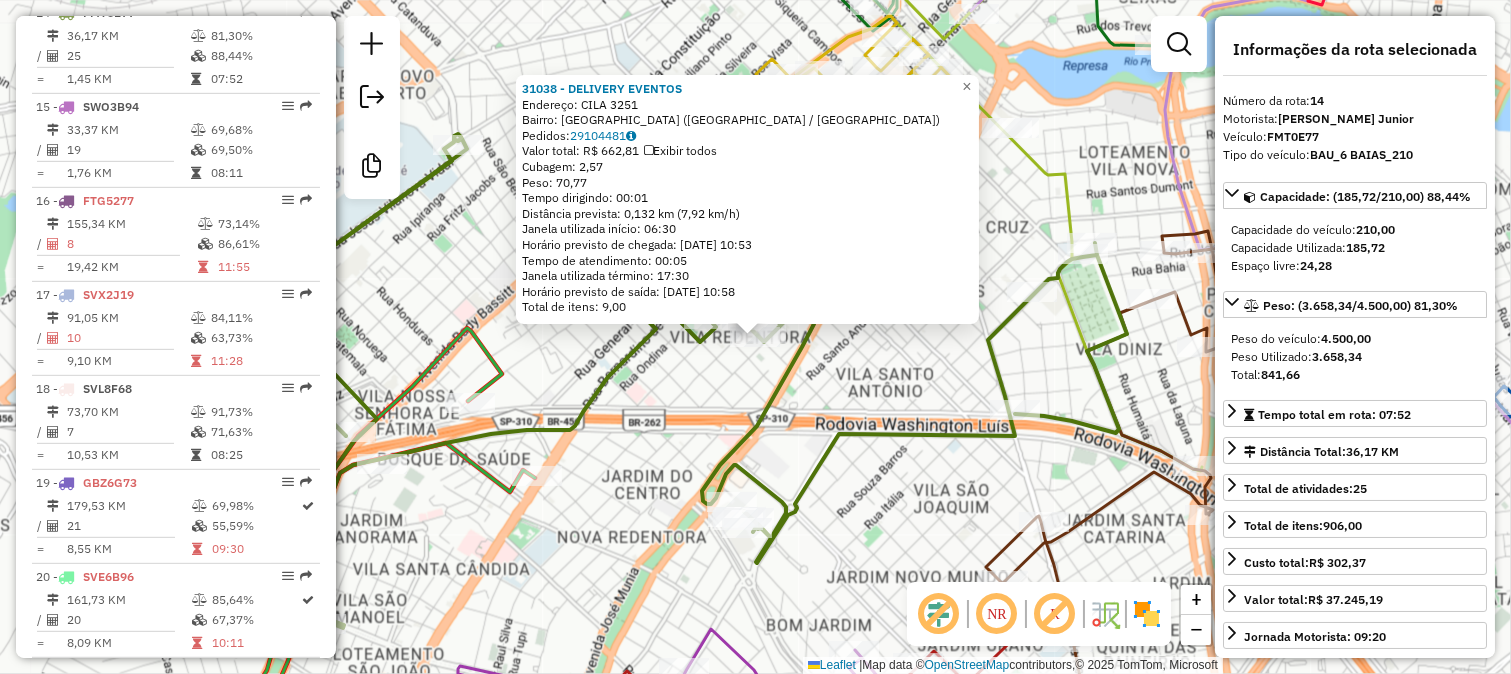 click on "31038 - DELIVERY EVENTOS  Endereço:  CILA 3251   Bairro: VILA IMPERIAL (SAO JOSE DO RIO PRETO / SP)   Pedidos:  29104481   Valor total: R$ 662,81   Exibir todos   Cubagem: 2,57  Peso: 70,77  Tempo dirigindo: 00:01   Distância prevista: 0,132 km (7,92 km/h)   Janela utilizada início: 06:30   Horário previsto de chegada: 30/07/2025 10:53   Tempo de atendimento: 00:05   Janela utilizada término: 17:30   Horário previsto de saída: 30/07/2025 10:58   Total de itens: 9,00  × Janela de atendimento Grade de atendimento Capacidade Transportadoras Veículos Cliente Pedidos  Rotas Selecione os dias de semana para filtrar as janelas de atendimento  Seg   Ter   Qua   Qui   Sex   Sáb   Dom  Informe o período da janela de atendimento: De: Até:  Filtrar exatamente a janela do cliente  Considerar janela de atendimento padrão  Selecione os dias de semana para filtrar as grades de atendimento  Seg   Ter   Qua   Qui   Sex   Sáb   Dom   Considerar clientes sem dia de atendimento cadastrado  Peso mínimo:   De:   De:" 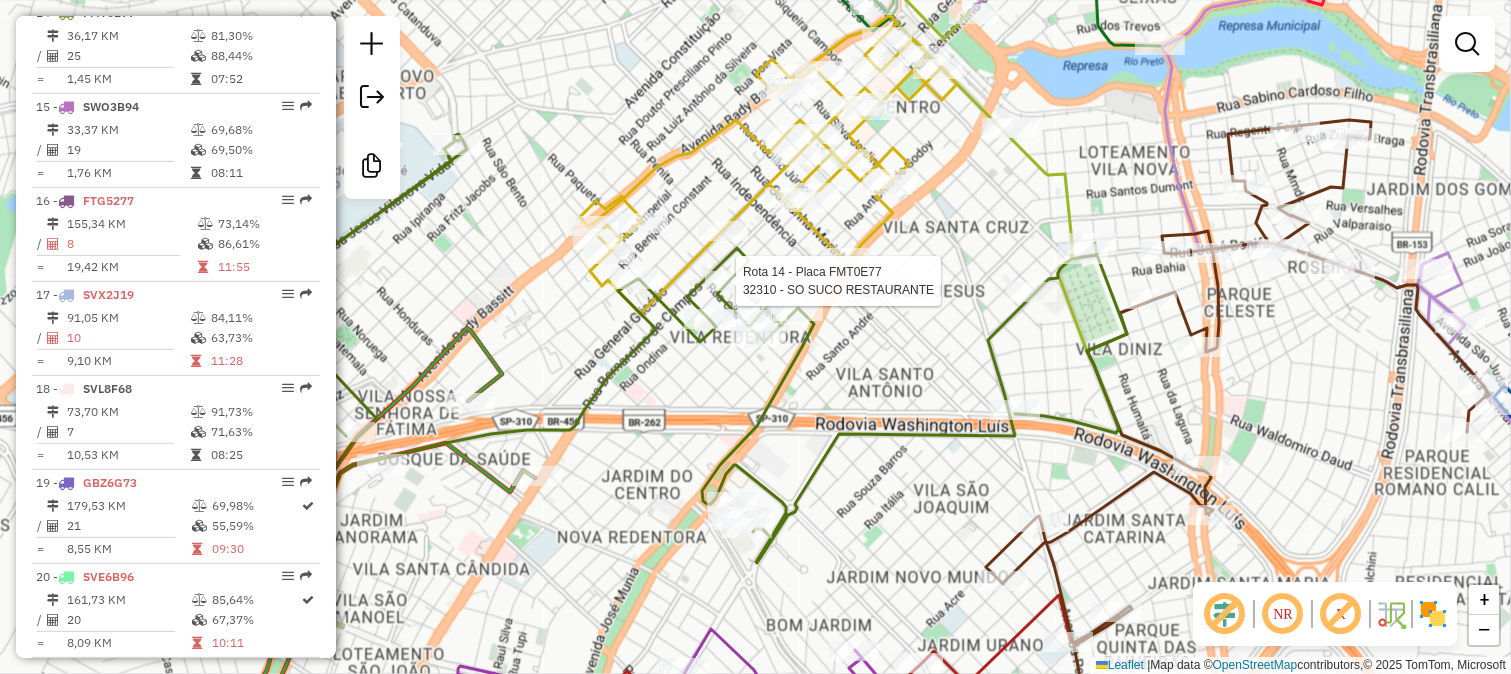 select on "*********" 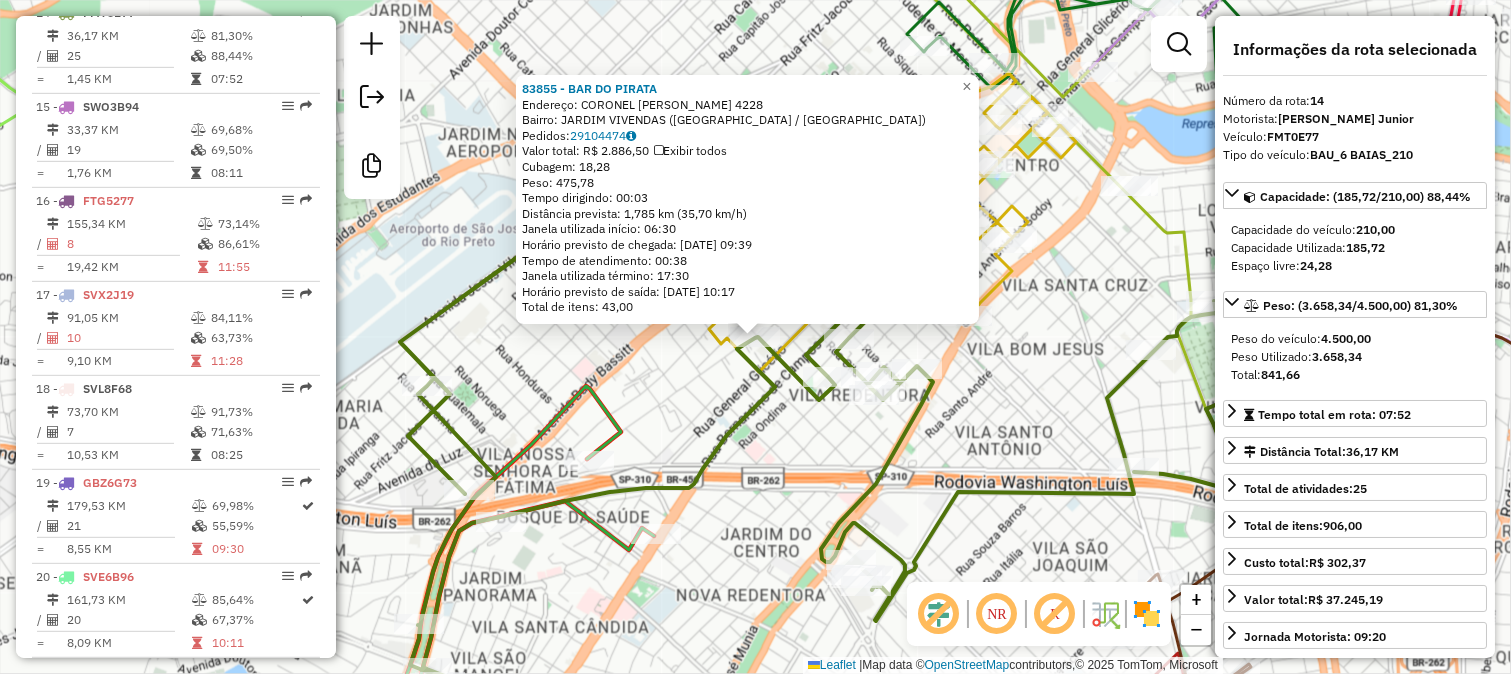 click on "83855 - BAR DO PIRATA  Endereço:  CORONEL SPINOLA DE CASTRO 4228   Bairro: JARDIM VIVENDAS (SAO JOSE DO RIO PRETO / SP)   Pedidos:  29104474   Valor total: R$ 2.886,50   Exibir todos   Cubagem: 18,28  Peso: 475,78  Tempo dirigindo: 00:03   Distância prevista: 1,785 km (35,70 km/h)   Janela utilizada início: 06:30   Horário previsto de chegada: 30/07/2025 09:39   Tempo de atendimento: 00:38   Janela utilizada término: 17:30   Horário previsto de saída: 30/07/2025 10:17   Total de itens: 43,00  × Janela de atendimento Grade de atendimento Capacidade Transportadoras Veículos Cliente Pedidos  Rotas Selecione os dias de semana para filtrar as janelas de atendimento  Seg   Ter   Qua   Qui   Sex   Sáb   Dom  Informe o período da janela de atendimento: De: Até:  Filtrar exatamente a janela do cliente  Considerar janela de atendimento padrão  Selecione os dias de semana para filtrar as grades de atendimento  Seg   Ter   Qua   Qui   Sex   Sáb   Dom   Considerar clientes sem dia de atendimento cadastrado +" 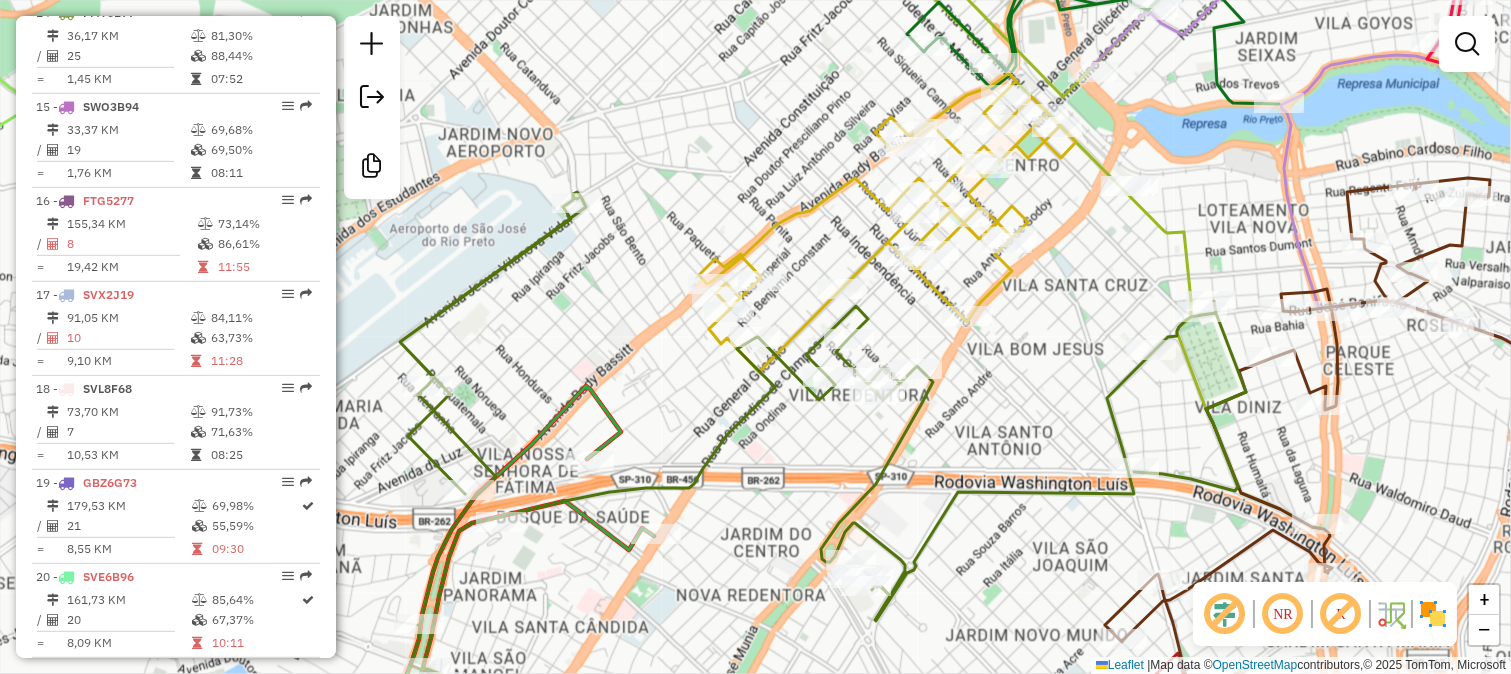 drag, startPoint x: 686, startPoint y: 388, endPoint x: 666, endPoint y: 282, distance: 107.87029 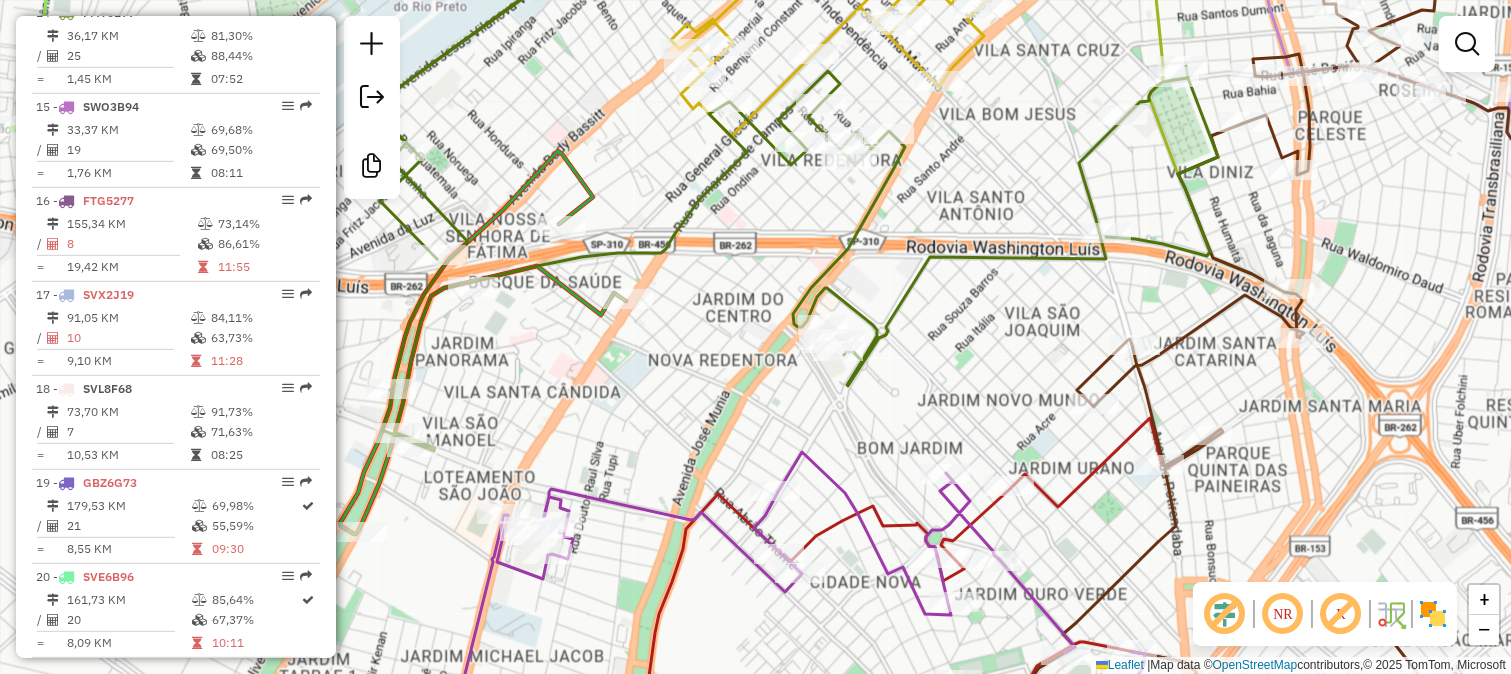click 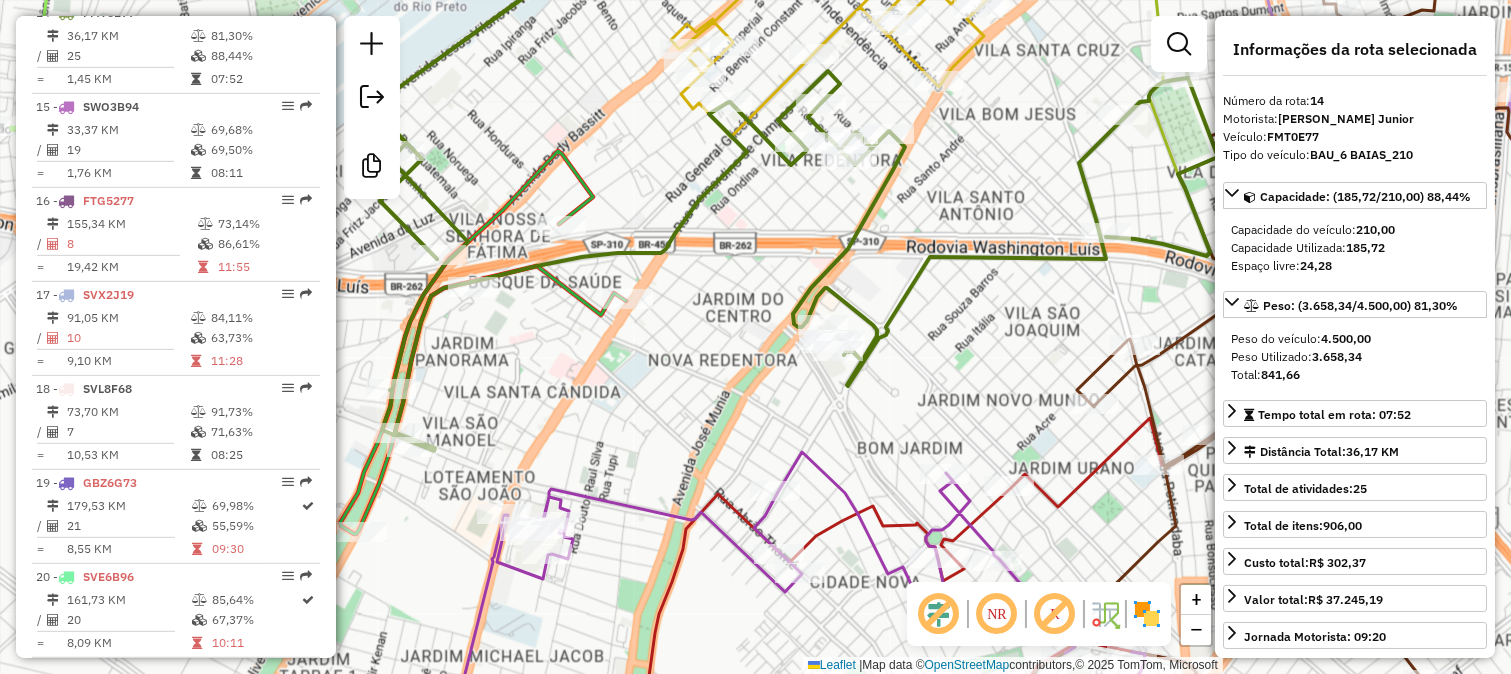 click on "Janela de atendimento Grade de atendimento Capacidade Transportadoras Veículos Cliente Pedidos  Rotas Selecione os dias de semana para filtrar as janelas de atendimento  Seg   Ter   Qua   Qui   Sex   Sáb   Dom  Informe o período da janela de atendimento: De: Até:  Filtrar exatamente a janela do cliente  Considerar janela de atendimento padrão  Selecione os dias de semana para filtrar as grades de atendimento  Seg   Ter   Qua   Qui   Sex   Sáb   Dom   Considerar clientes sem dia de atendimento cadastrado  Clientes fora do dia de atendimento selecionado Filtrar as atividades entre os valores definidos abaixo:  Peso mínimo:   Peso máximo:   Cubagem mínima:   Cubagem máxima:   De:   Até:  Filtrar as atividades entre o tempo de atendimento definido abaixo:  De:   Até:   Considerar capacidade total dos clientes não roteirizados Transportadora: Selecione um ou mais itens Tipo de veículo: Selecione um ou mais itens Veículo: Selecione um ou mais itens Motorista: Selecione um ou mais itens Nome: Rótulo:" 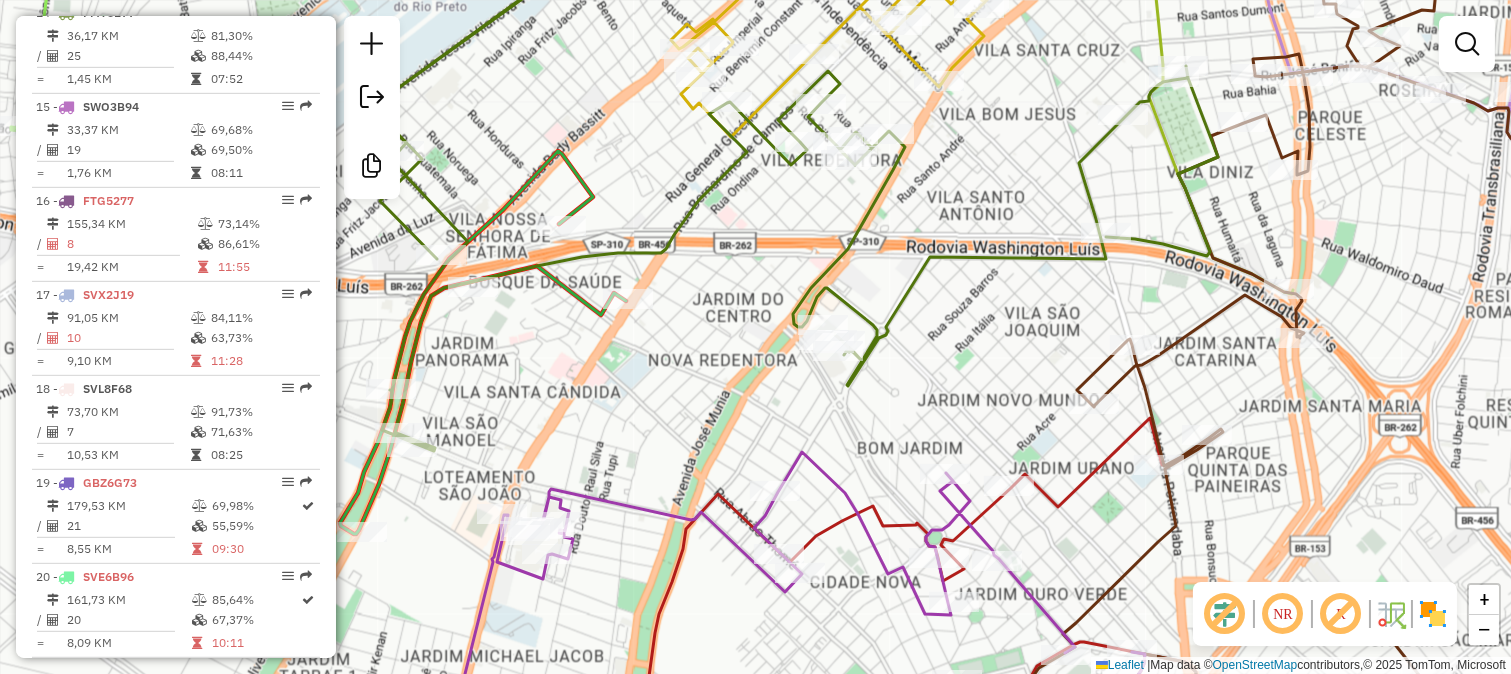 click 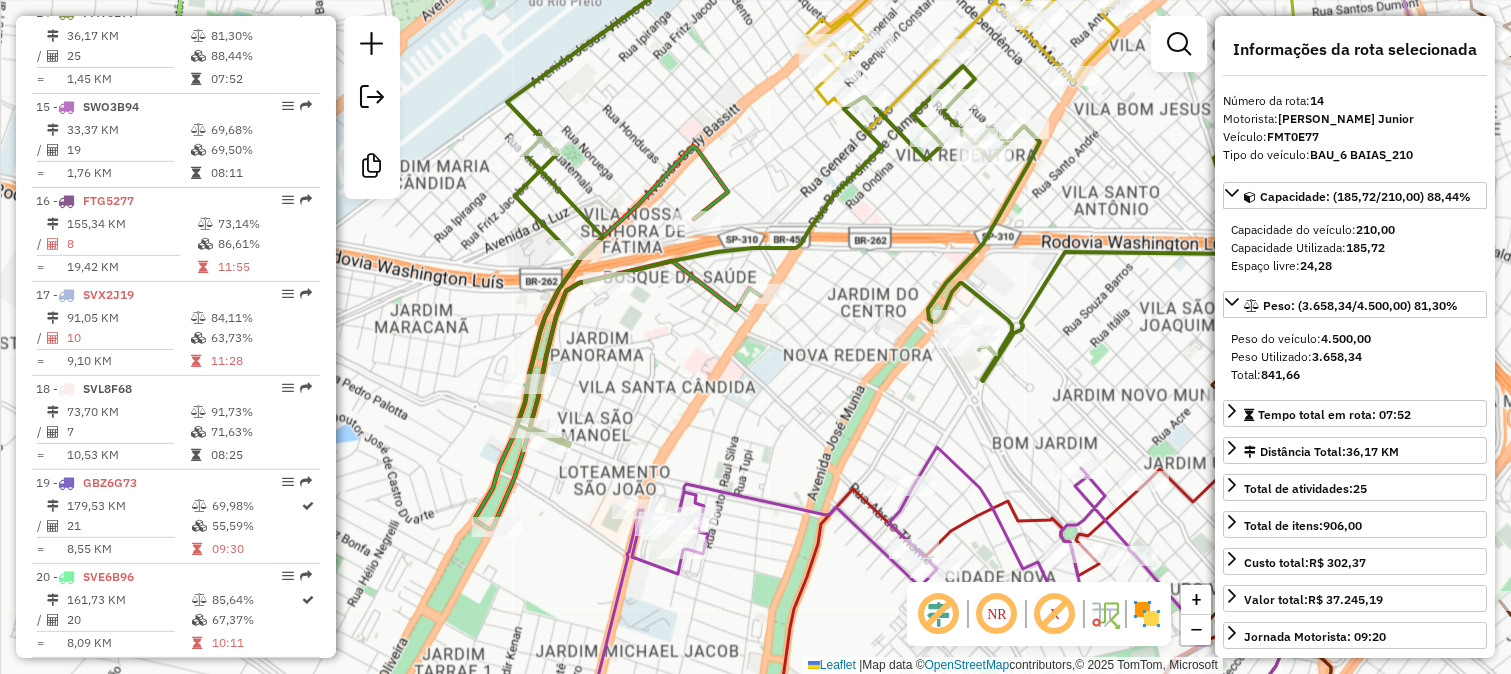 drag, startPoint x: 636, startPoint y: 410, endPoint x: 671, endPoint y: 407, distance: 35.128338 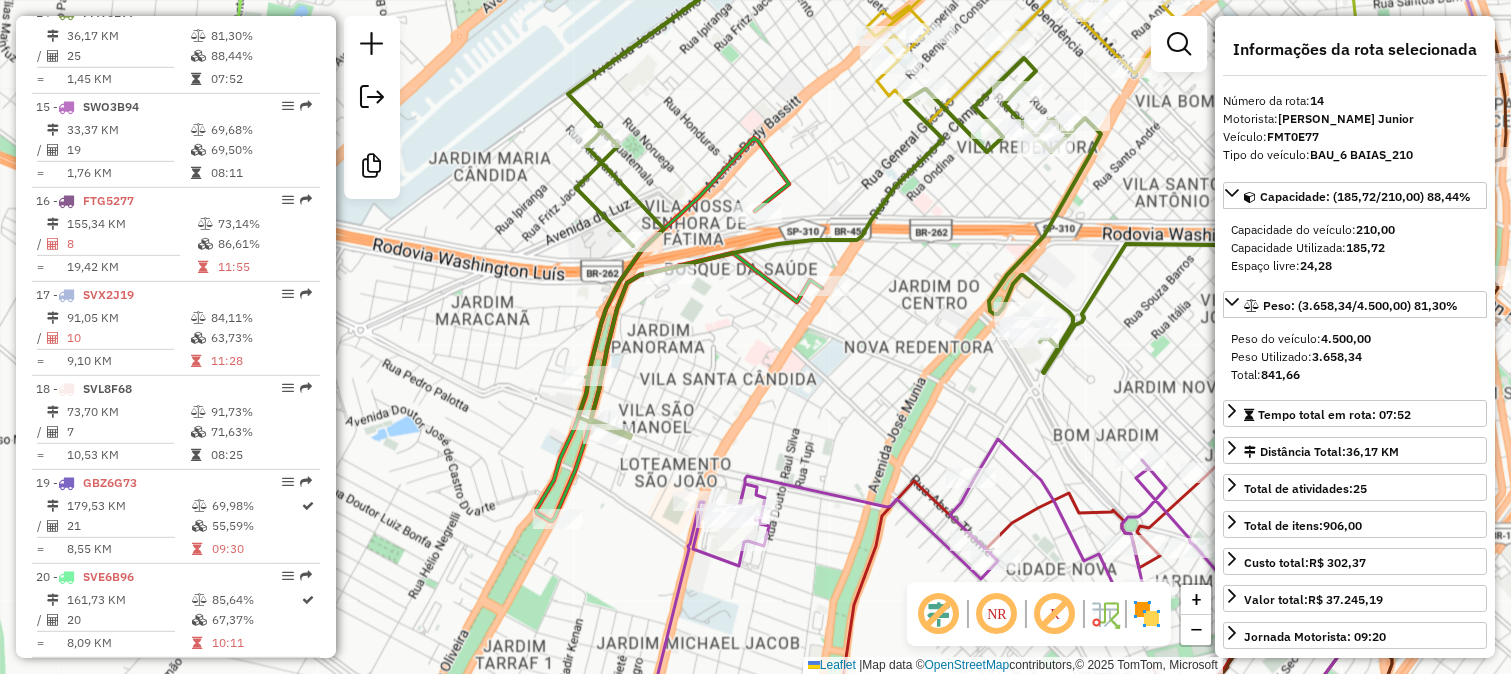 drag, startPoint x: 750, startPoint y: 400, endPoint x: 706, endPoint y: 401, distance: 44.011364 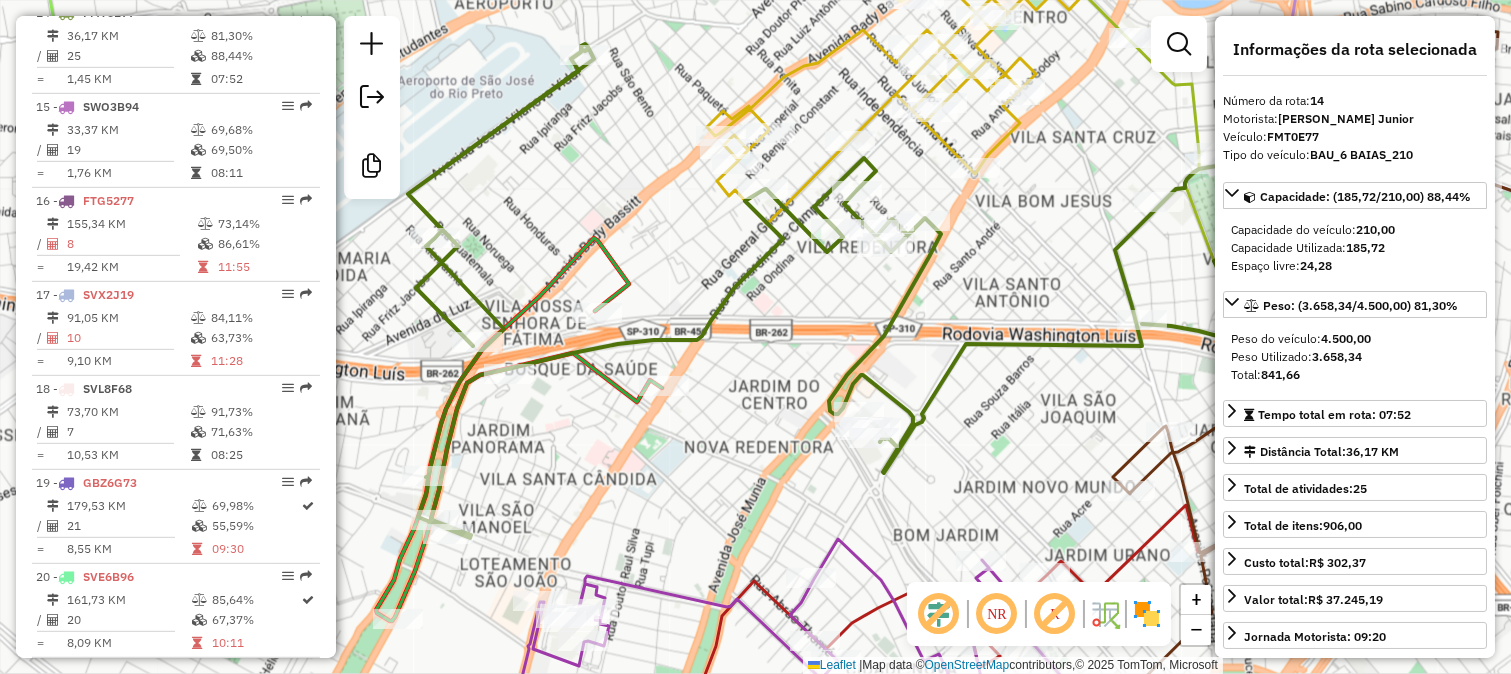 click on "Janela de atendimento Grade de atendimento Capacidade Transportadoras Veículos Cliente Pedidos  Rotas Selecione os dias de semana para filtrar as janelas de atendimento  Seg   Ter   Qua   Qui   Sex   Sáb   Dom  Informe o período da janela de atendimento: De: Até:  Filtrar exatamente a janela do cliente  Considerar janela de atendimento padrão  Selecione os dias de semana para filtrar as grades de atendimento  Seg   Ter   Qua   Qui   Sex   Sáb   Dom   Considerar clientes sem dia de atendimento cadastrado  Clientes fora do dia de atendimento selecionado Filtrar as atividades entre os valores definidos abaixo:  Peso mínimo:   Peso máximo:   Cubagem mínima:   Cubagem máxima:   De:   Até:  Filtrar as atividades entre o tempo de atendimento definido abaixo:  De:   Até:   Considerar capacidade total dos clientes não roteirizados Transportadora: Selecione um ou mais itens Tipo de veículo: Selecione um ou mais itens Veículo: Selecione um ou mais itens Motorista: Selecione um ou mais itens Nome: Rótulo:" 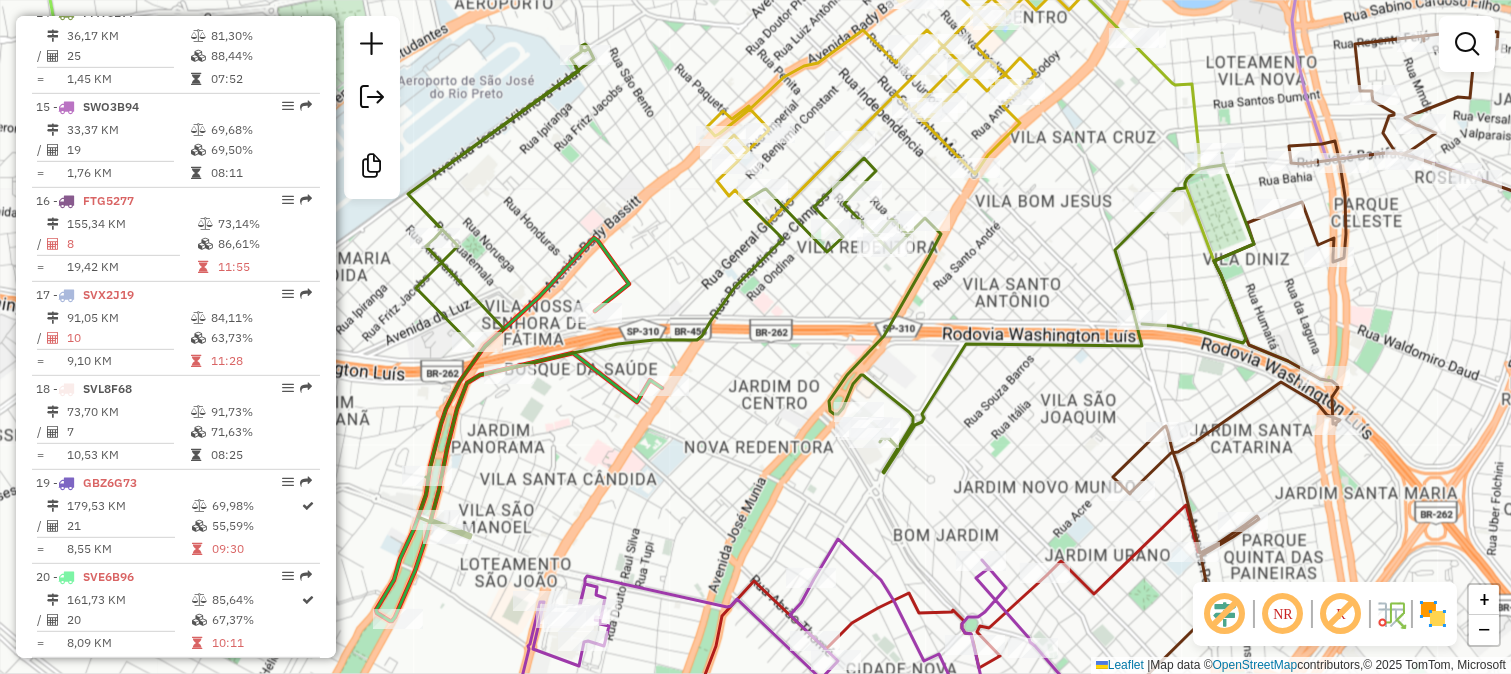 click 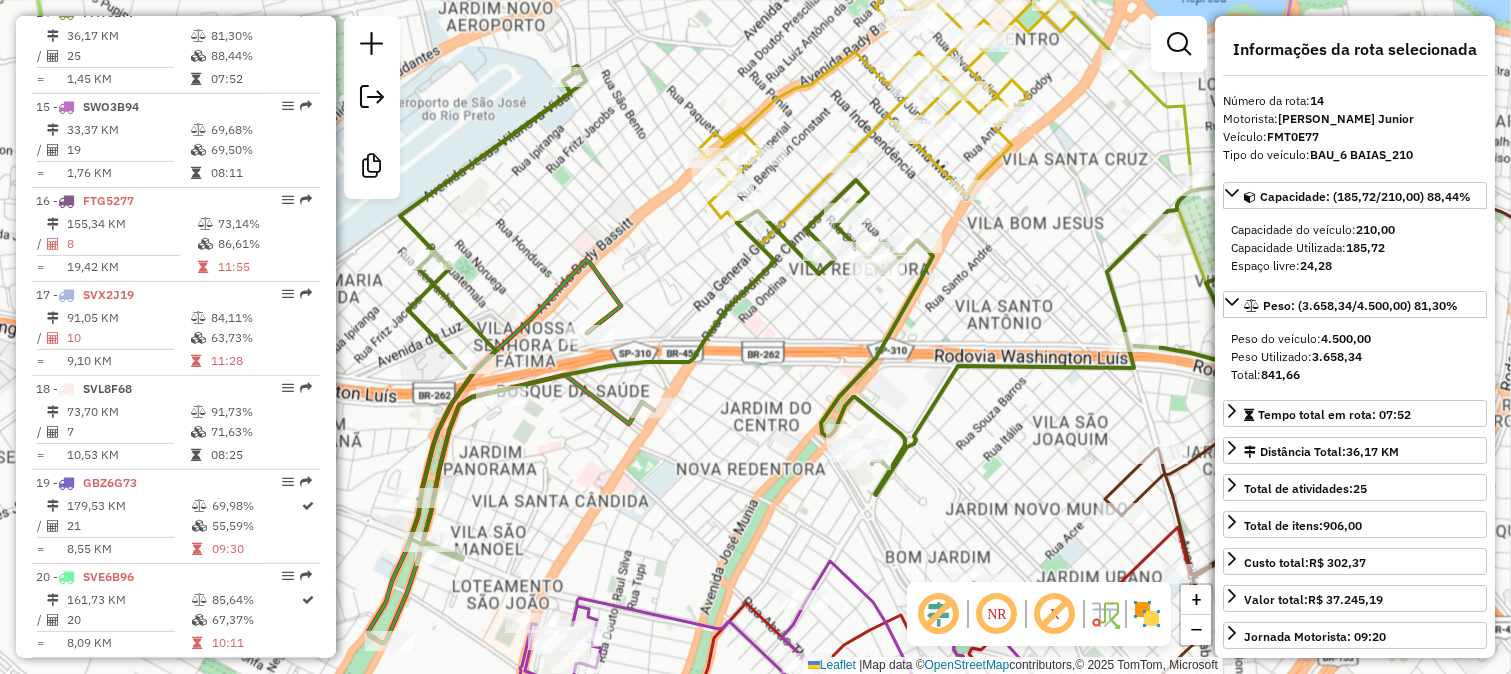 drag, startPoint x: 876, startPoint y: 295, endPoint x: 854, endPoint y: 368, distance: 76.243034 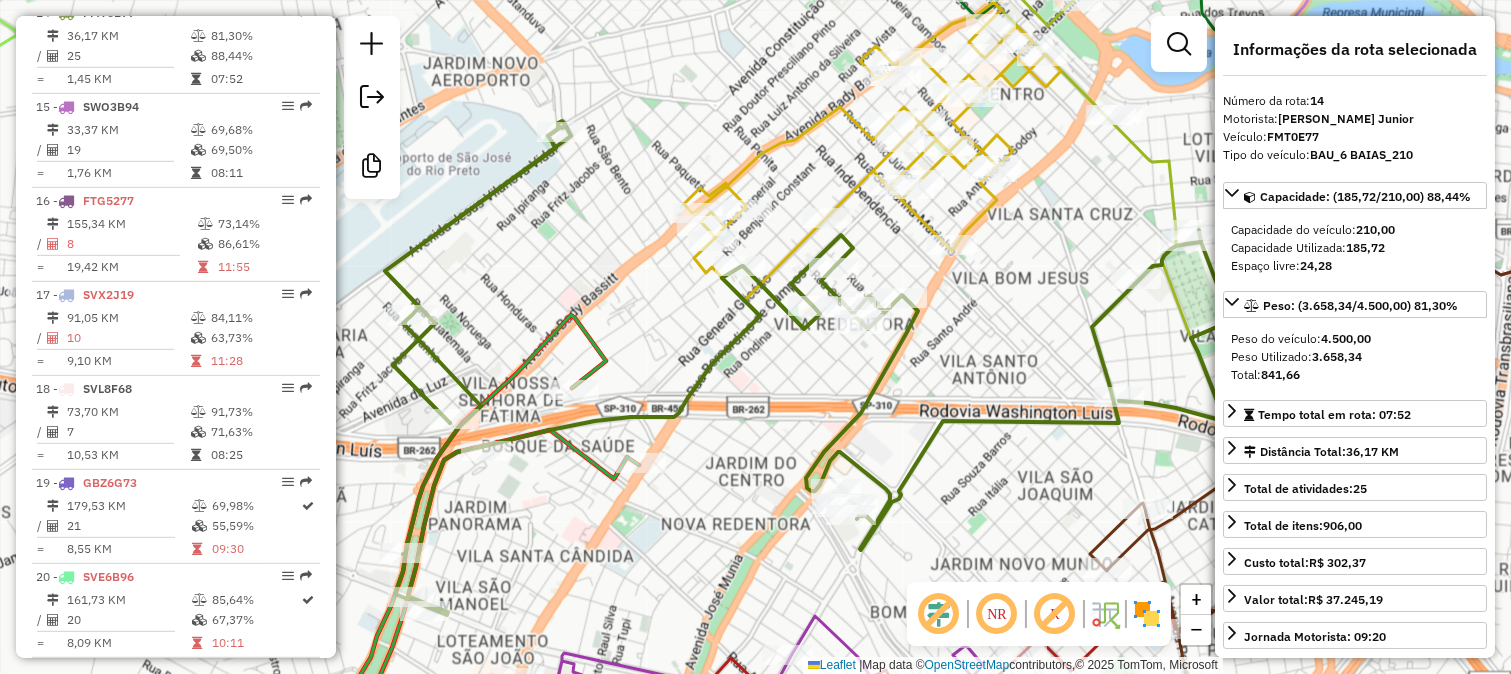 click 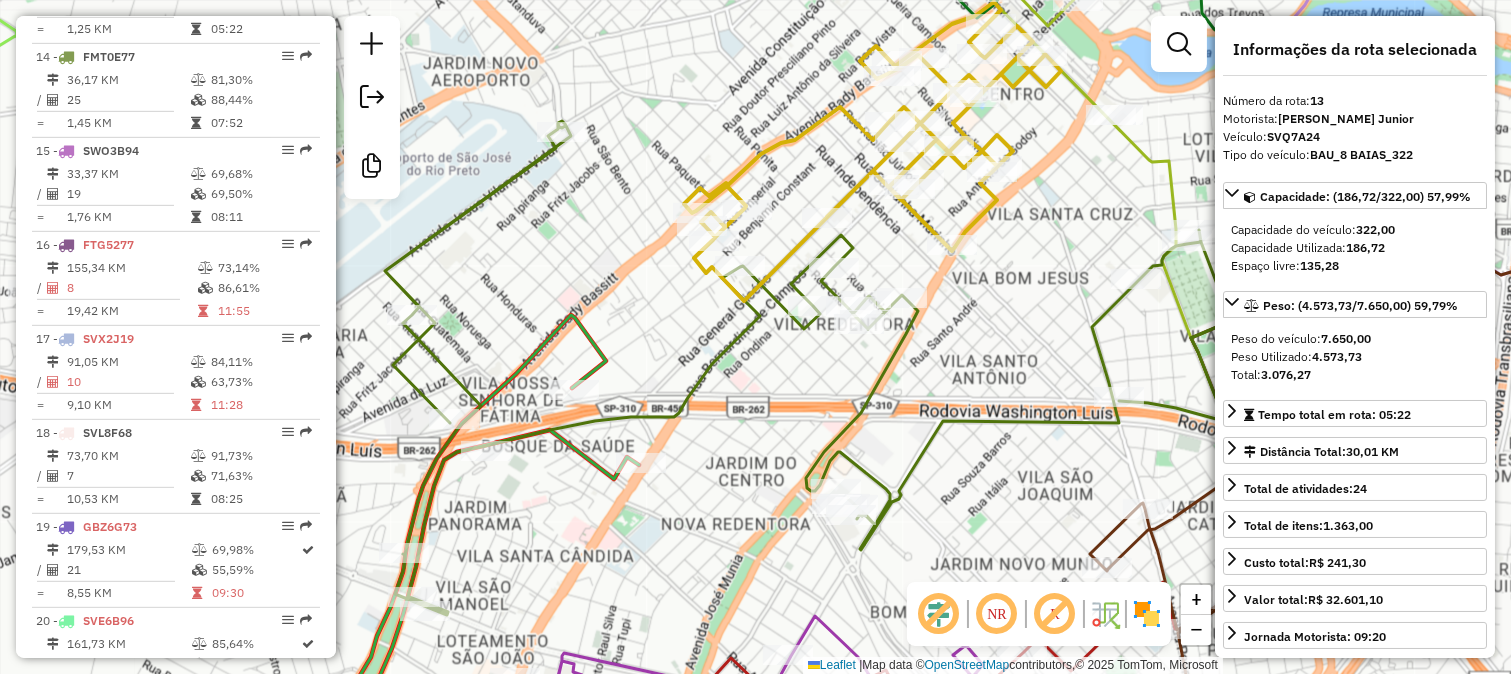 scroll, scrollTop: 1933, scrollLeft: 0, axis: vertical 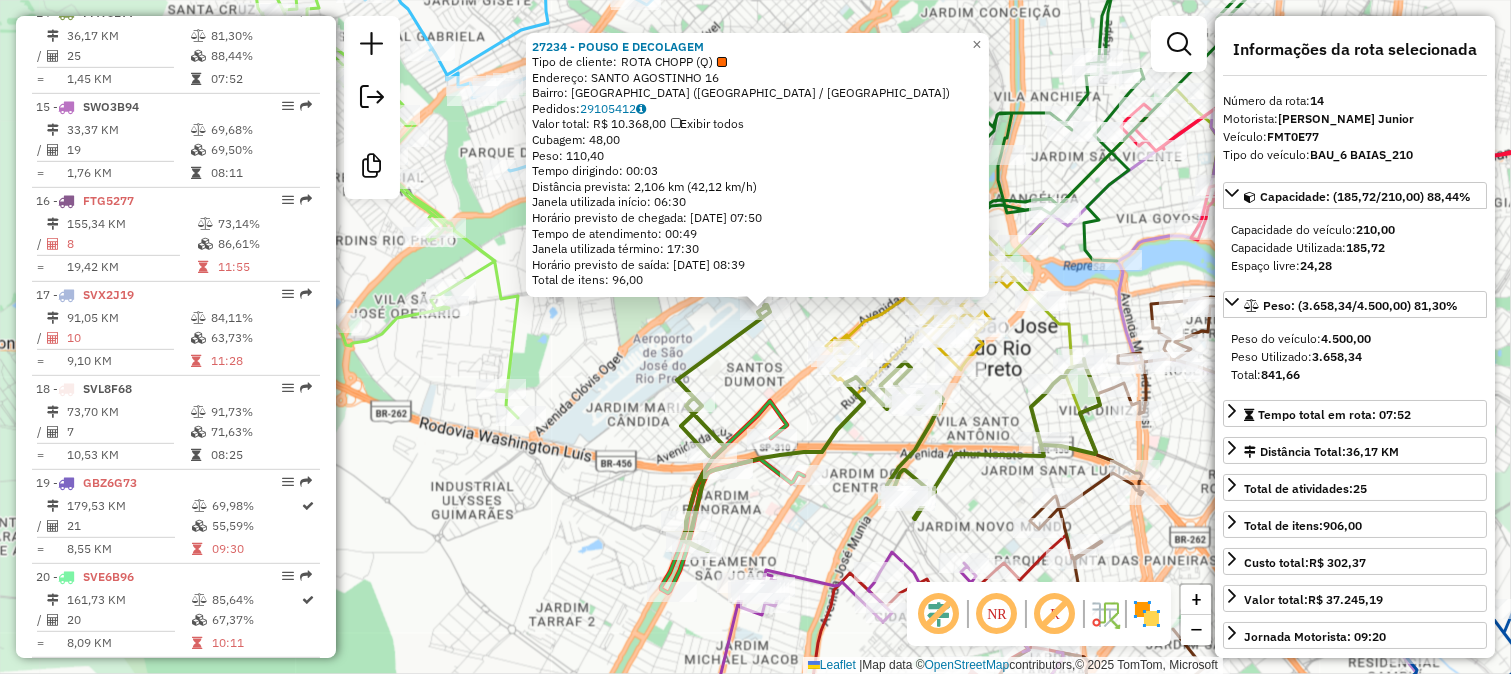 click on "27234 - POUSO E DECOLAGEM  Tipo de cliente:   ROTA CHOPP (Q)   Endereço:  SANTO AGOSTINHO 16   Bairro: VILA NOSSA SENHORA DA PAZ (SAO JOSE DO RIO PRETO / SP)   Pedidos:  29105412   Valor total: R$ 10.368,00   Exibir todos   Cubagem: 48,00  Peso: 110,40  Tempo dirigindo: 00:03   Distância prevista: 2,106 km (42,12 km/h)   Janela utilizada início: 06:30   Horário previsto de chegada: 30/07/2025 07:50   Tempo de atendimento: 00:49   Janela utilizada término: 17:30   Horário previsto de saída: 30/07/2025 08:39   Total de itens: 96,00  × Janela de atendimento Grade de atendimento Capacidade Transportadoras Veículos Cliente Pedidos  Rotas Selecione os dias de semana para filtrar as janelas de atendimento  Seg   Ter   Qua   Qui   Sex   Sáb   Dom  Informe o período da janela de atendimento: De: Até:  Filtrar exatamente a janela do cliente  Considerar janela de atendimento padrão  Selecione os dias de semana para filtrar as grades de atendimento  Seg   Ter   Qua   Qui   Sex   Sáb   Dom   Peso mínimo:  +" 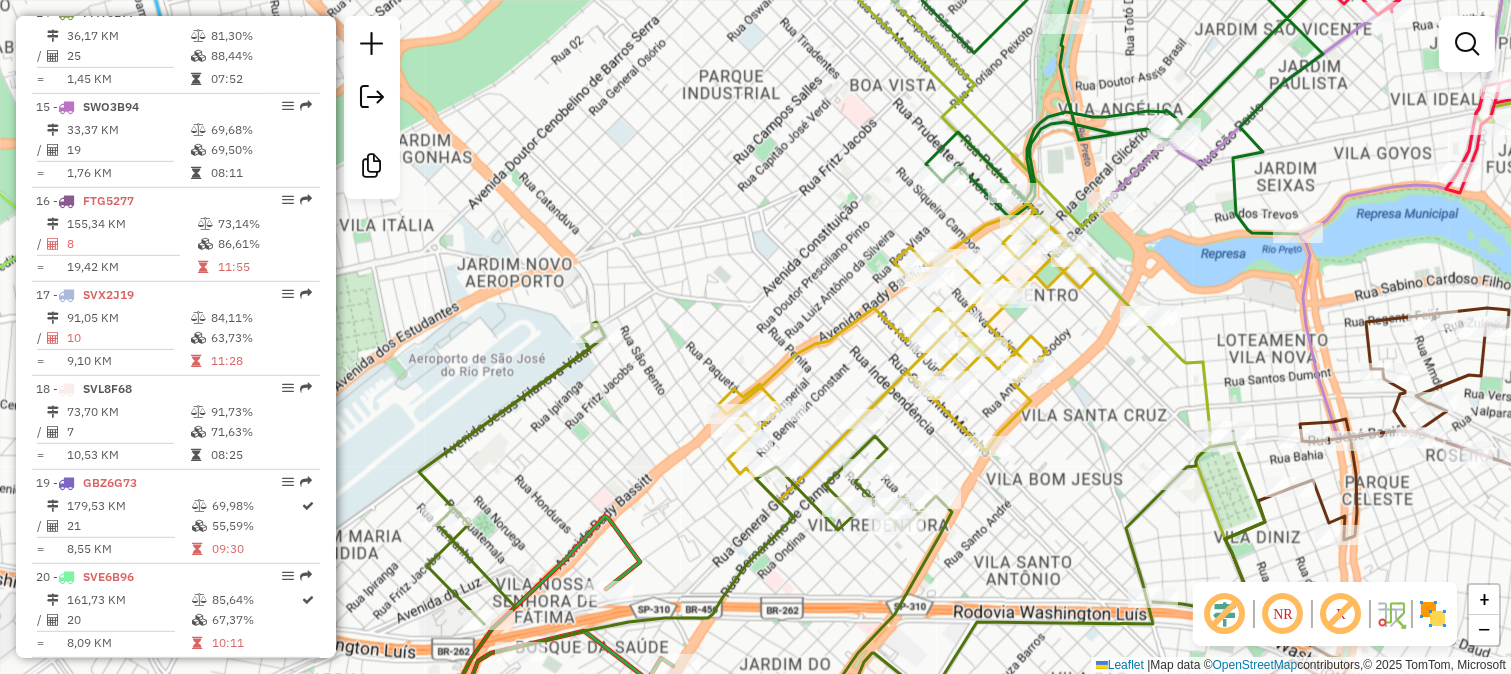 click 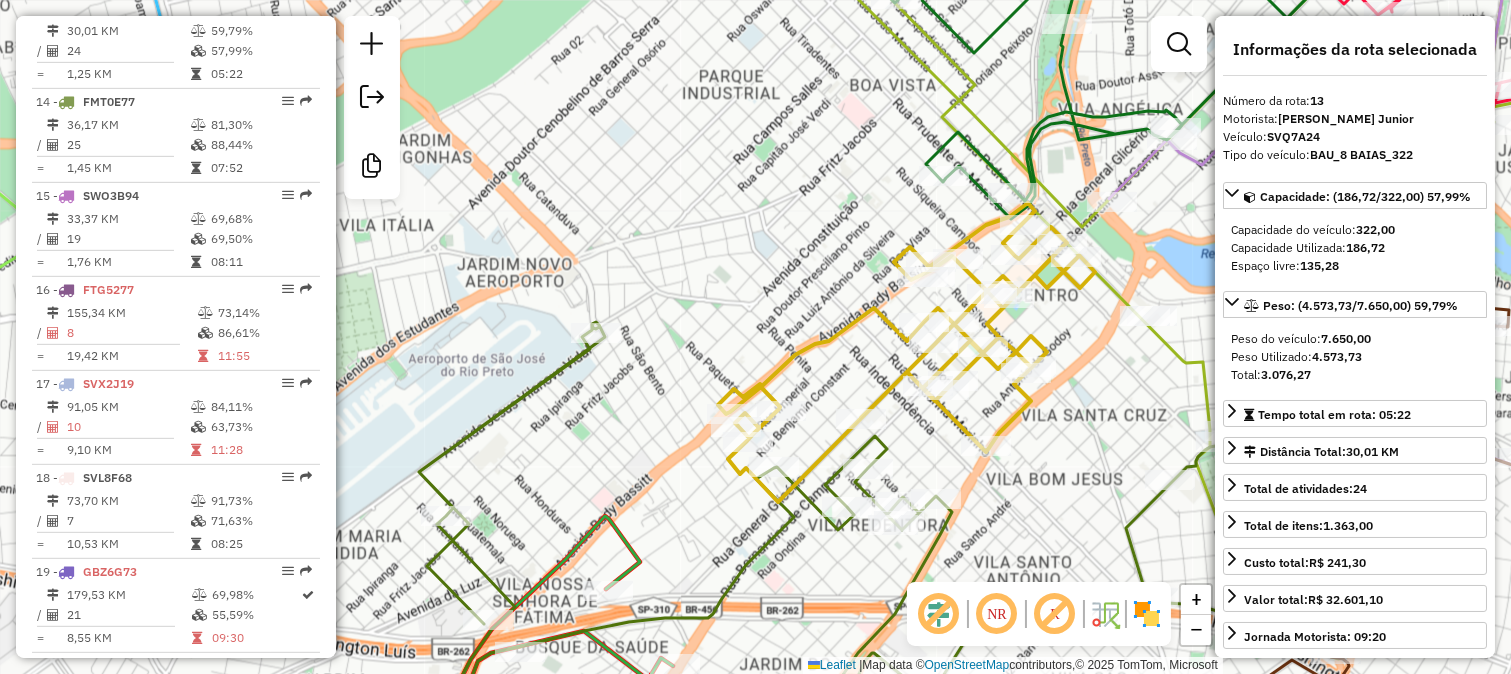 scroll, scrollTop: 1933, scrollLeft: 0, axis: vertical 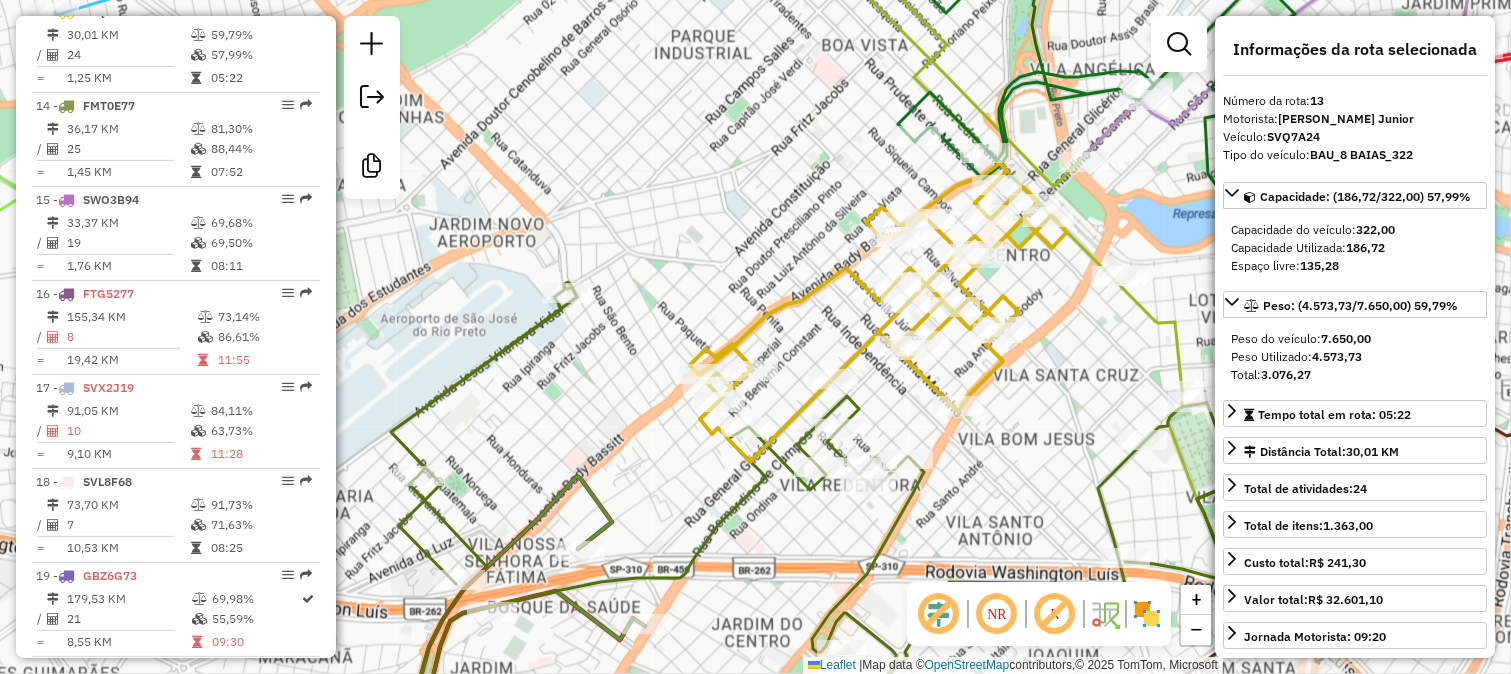 drag, startPoint x: 852, startPoint y: 306, endPoint x: 802, endPoint y: 236, distance: 86.023254 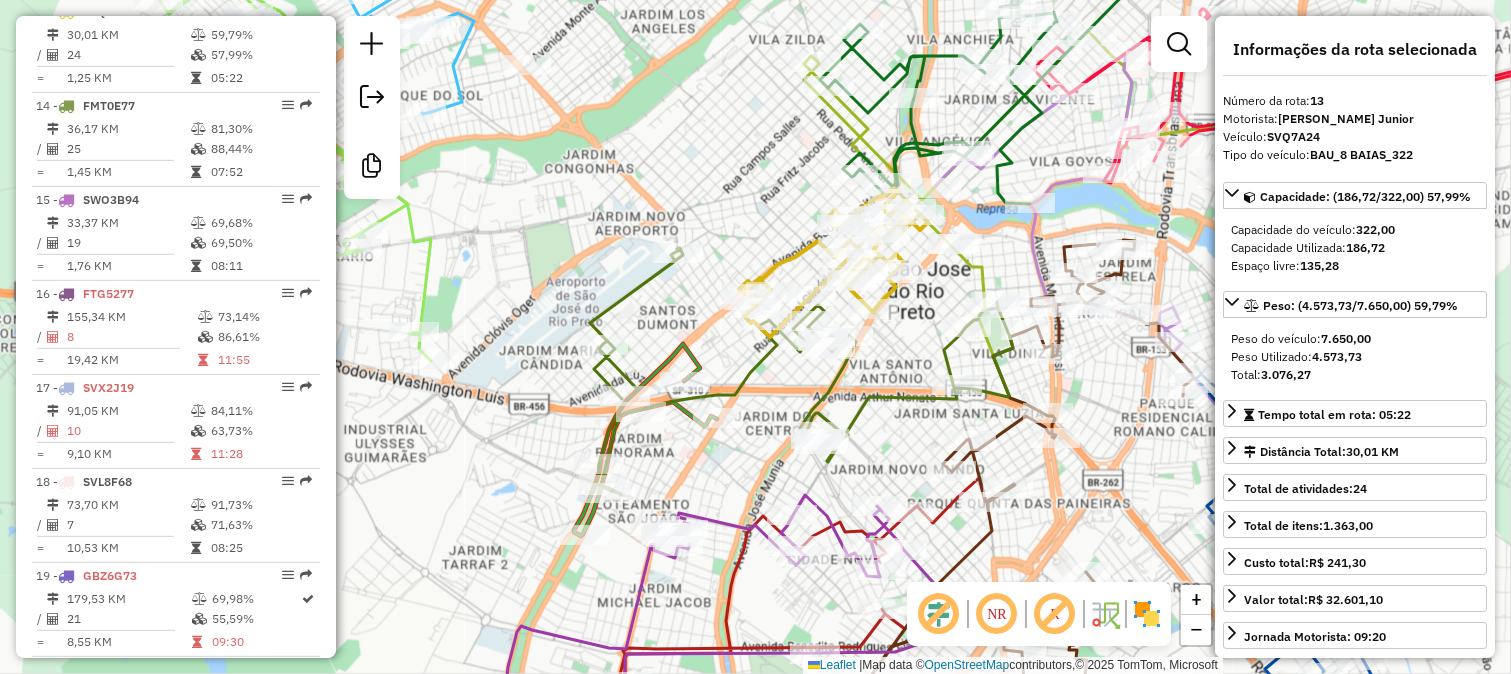 click 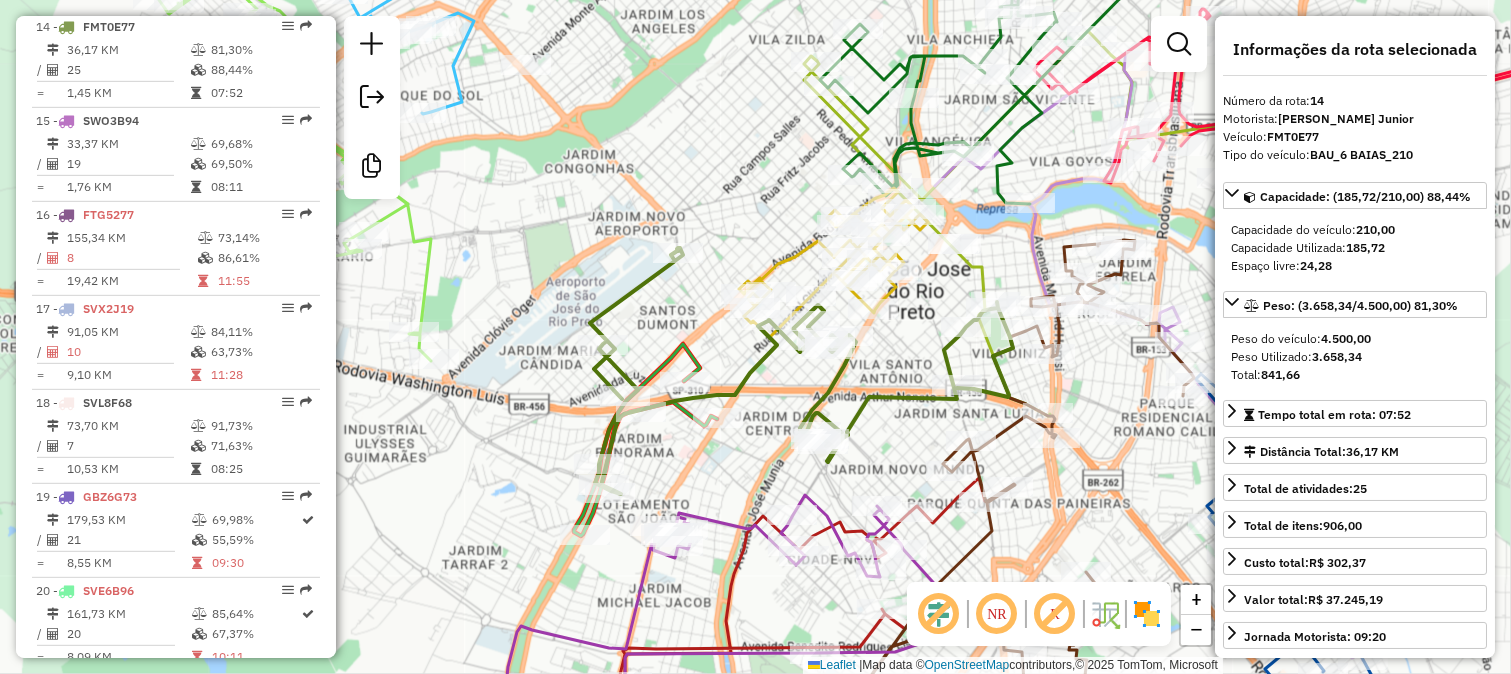 scroll, scrollTop: 2026, scrollLeft: 0, axis: vertical 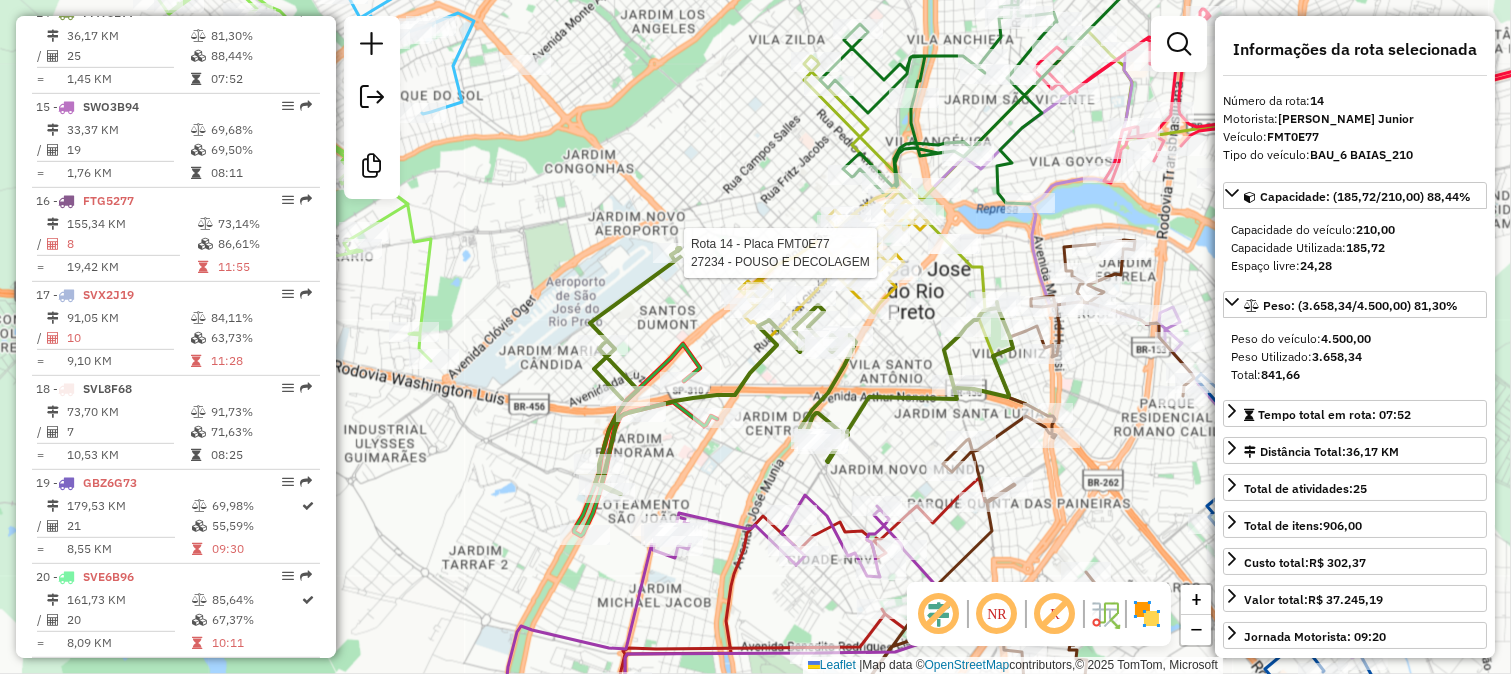 click 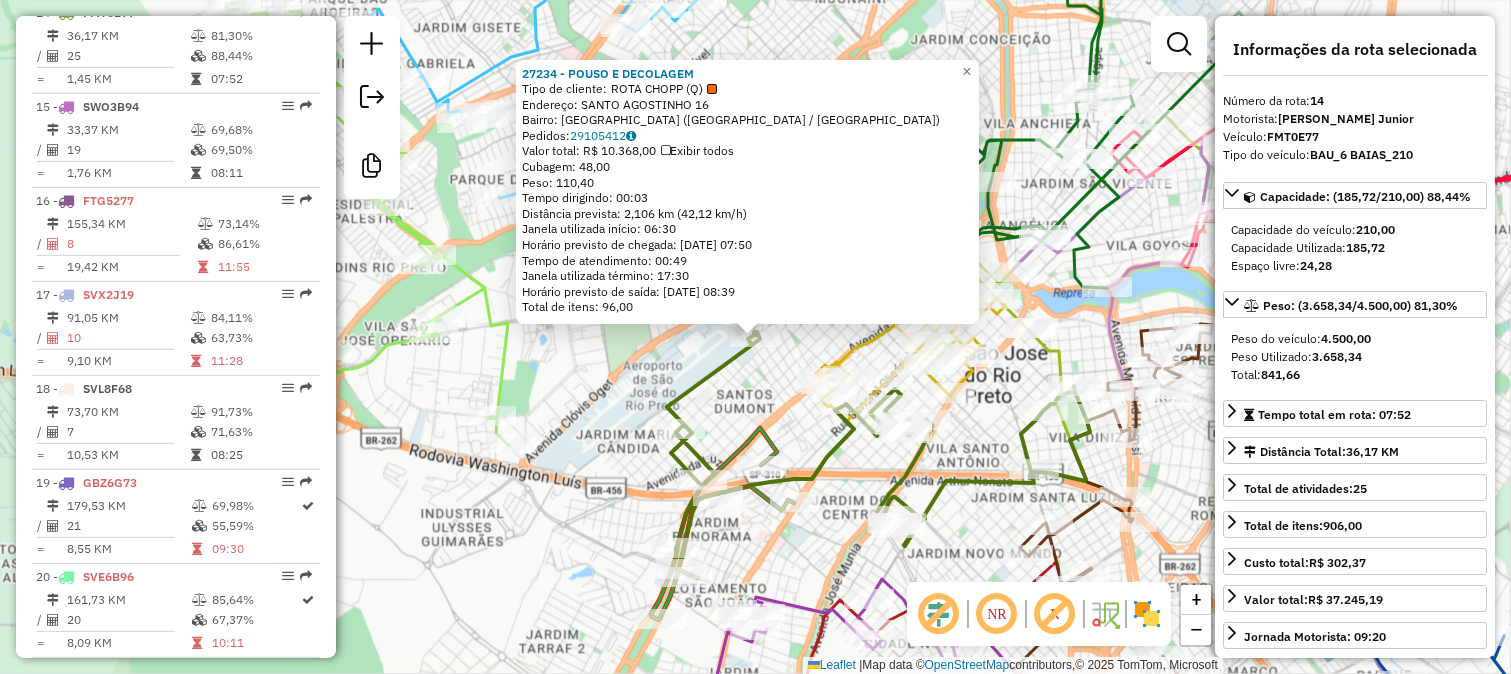 click on "27234 - POUSO E DECOLAGEM  Tipo de cliente:   ROTA CHOPP (Q)   Endereço:  SANTO AGOSTINHO 16   Bairro: VILA NOSSA SENHORA DA PAZ (SAO JOSE DO RIO PRETO / SP)   Pedidos:  29105412   Valor total: R$ 10.368,00   Exibir todos   Cubagem: 48,00  Peso: 110,40  Tempo dirigindo: 00:03   Distância prevista: 2,106 km (42,12 km/h)   Janela utilizada início: 06:30   Horário previsto de chegada: 30/07/2025 07:50   Tempo de atendimento: 00:49   Janela utilizada término: 17:30   Horário previsto de saída: 30/07/2025 08:39   Total de itens: 96,00  × Janela de atendimento Grade de atendimento Capacidade Transportadoras Veículos Cliente Pedidos  Rotas Selecione os dias de semana para filtrar as janelas de atendimento  Seg   Ter   Qua   Qui   Sex   Sáb   Dom  Informe o período da janela de atendimento: De: Até:  Filtrar exatamente a janela do cliente  Considerar janela de atendimento padrão  Selecione os dias de semana para filtrar as grades de atendimento  Seg   Ter   Qua   Qui   Sex   Sáb   Dom   Peso mínimo:  +" 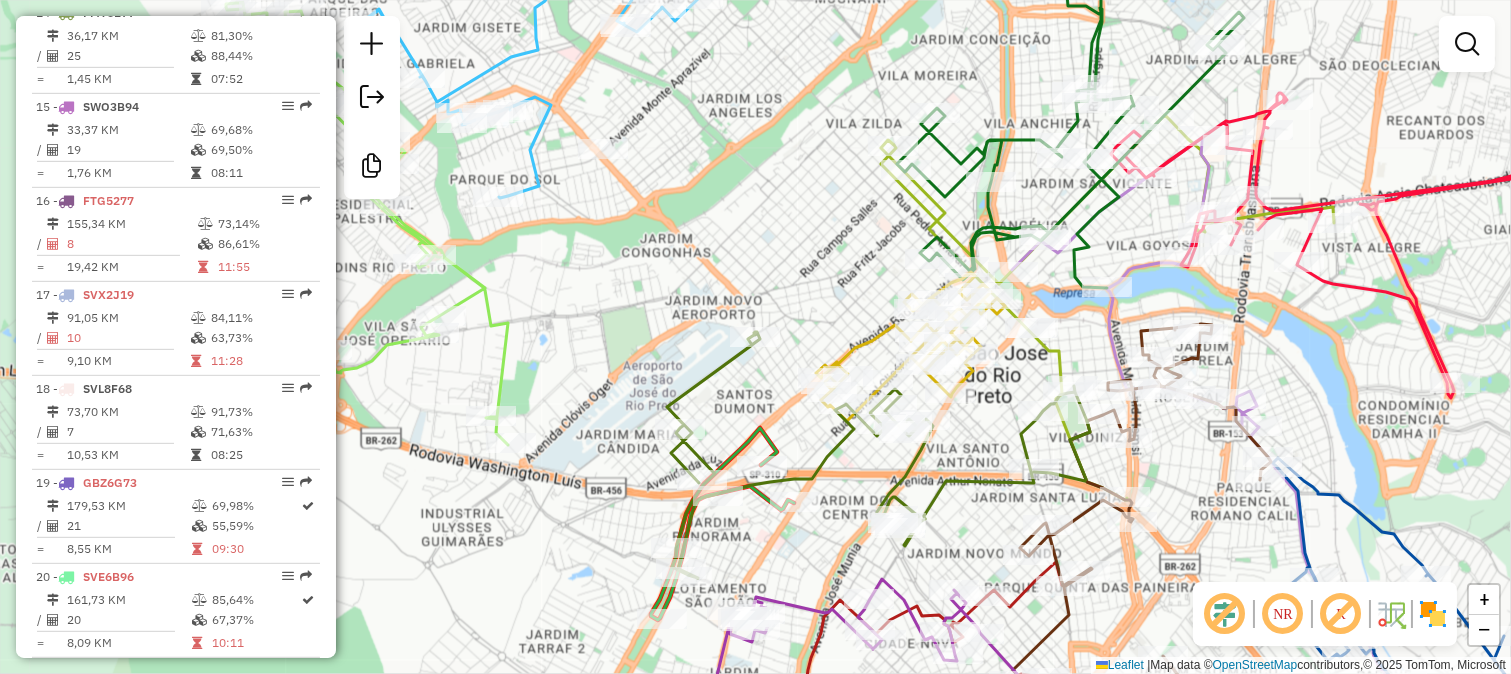 drag, startPoint x: 737, startPoint y: 387, endPoint x: 610, endPoint y: 296, distance: 156.237 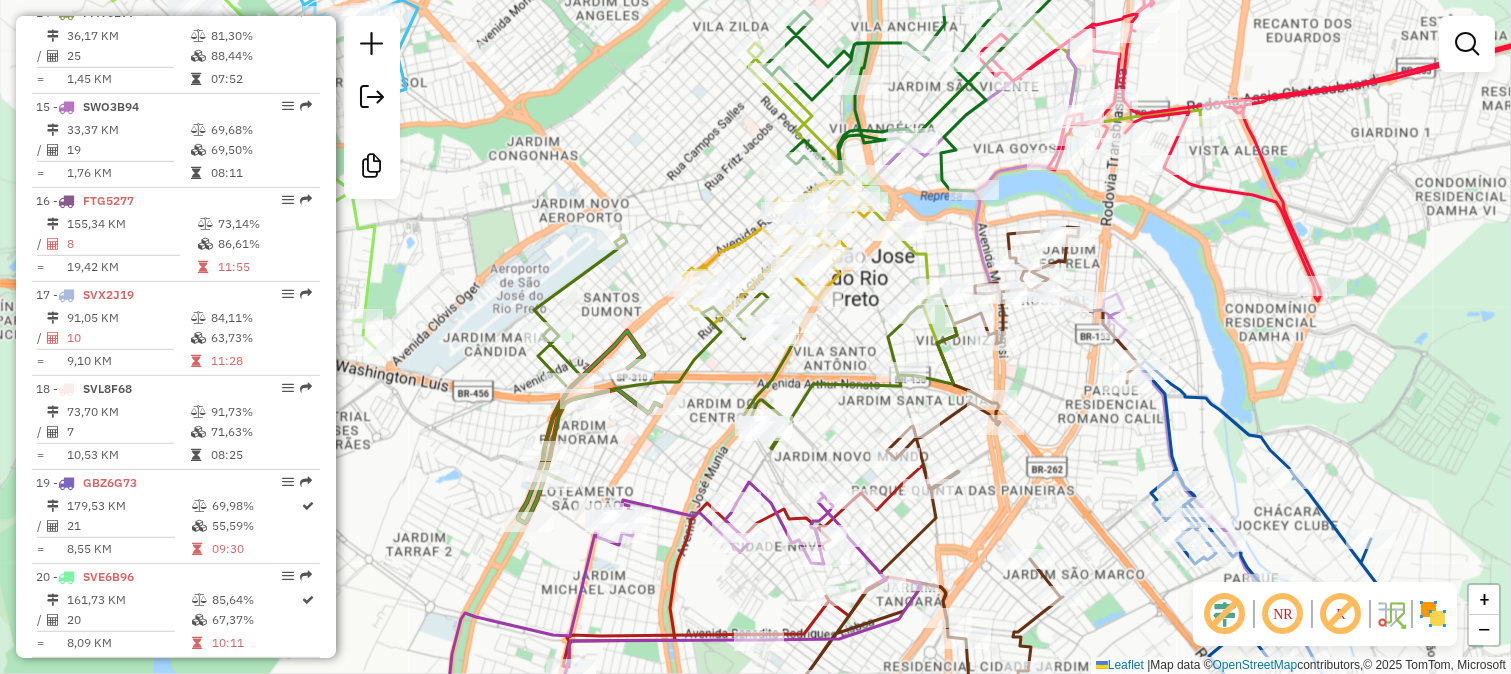 click 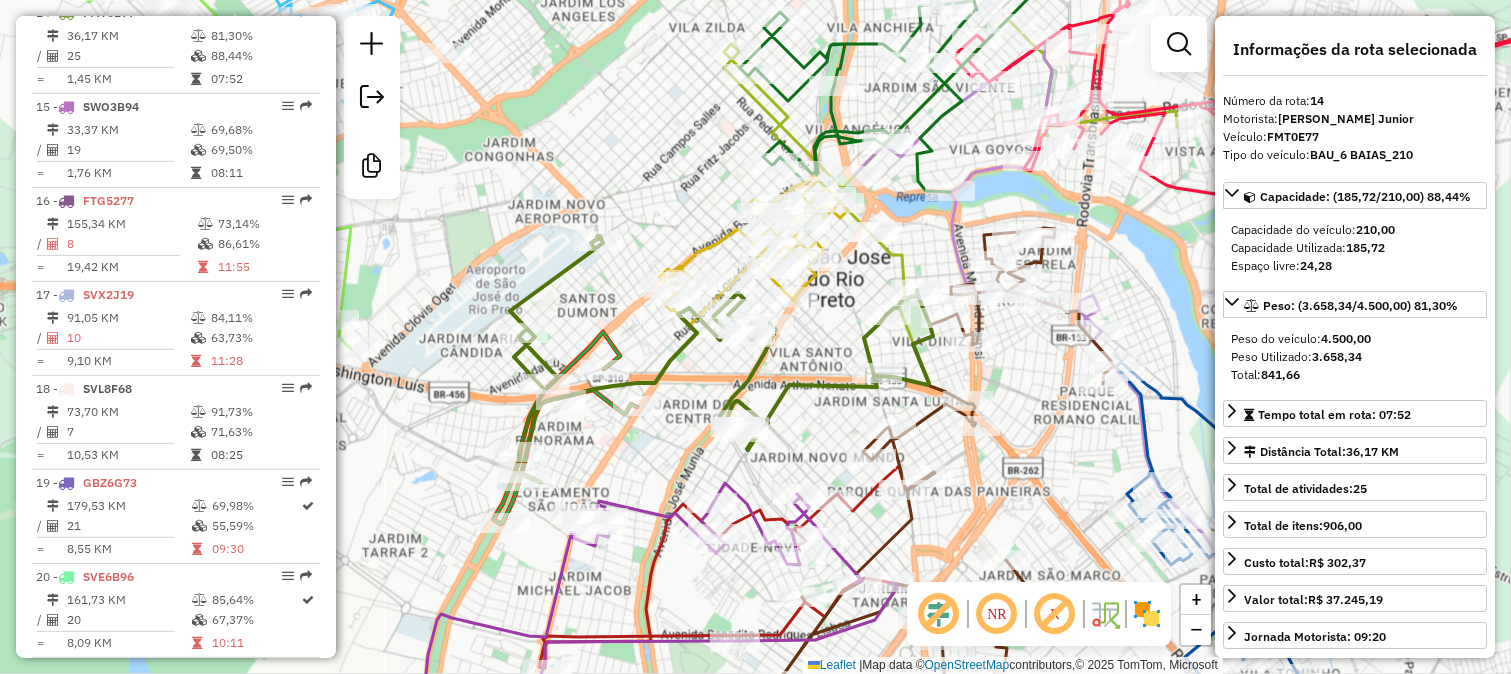 drag, startPoint x: 832, startPoint y: 362, endPoint x: 808, endPoint y: 363, distance: 24.020824 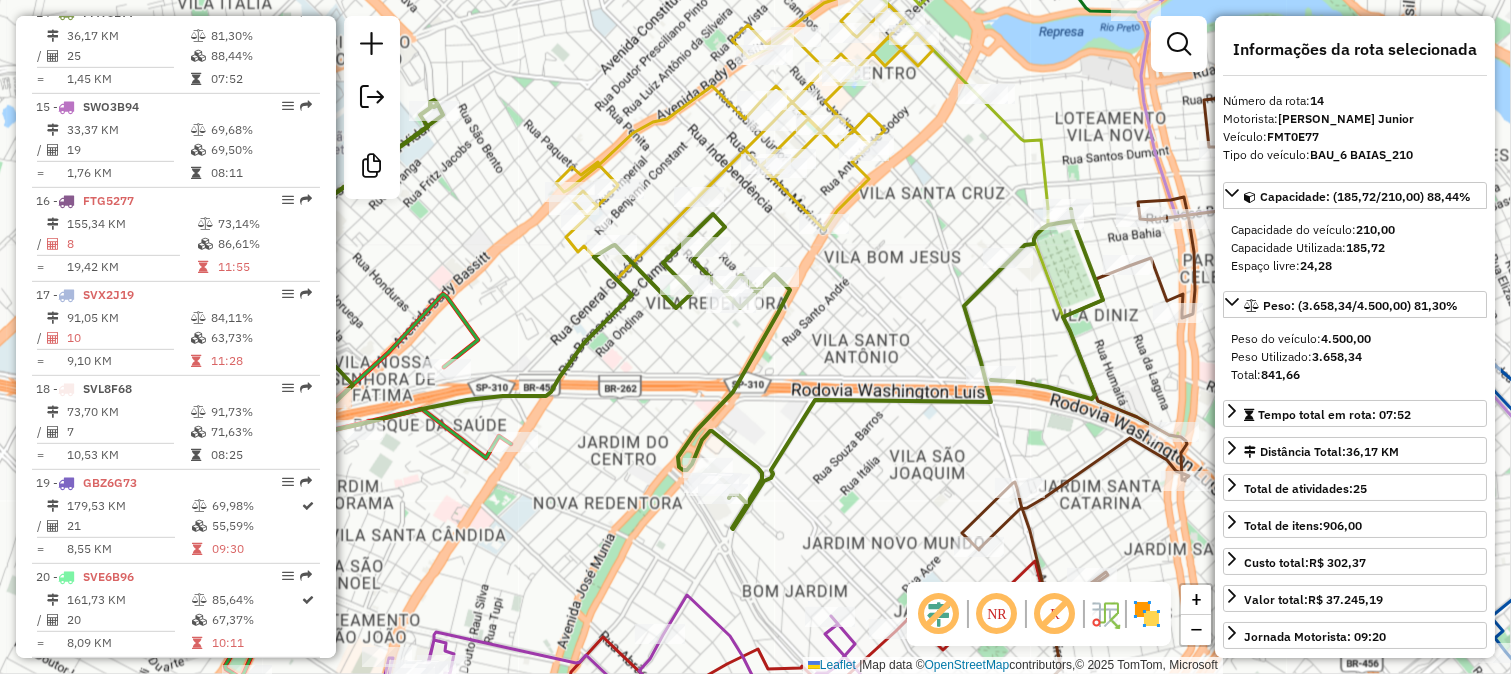 click 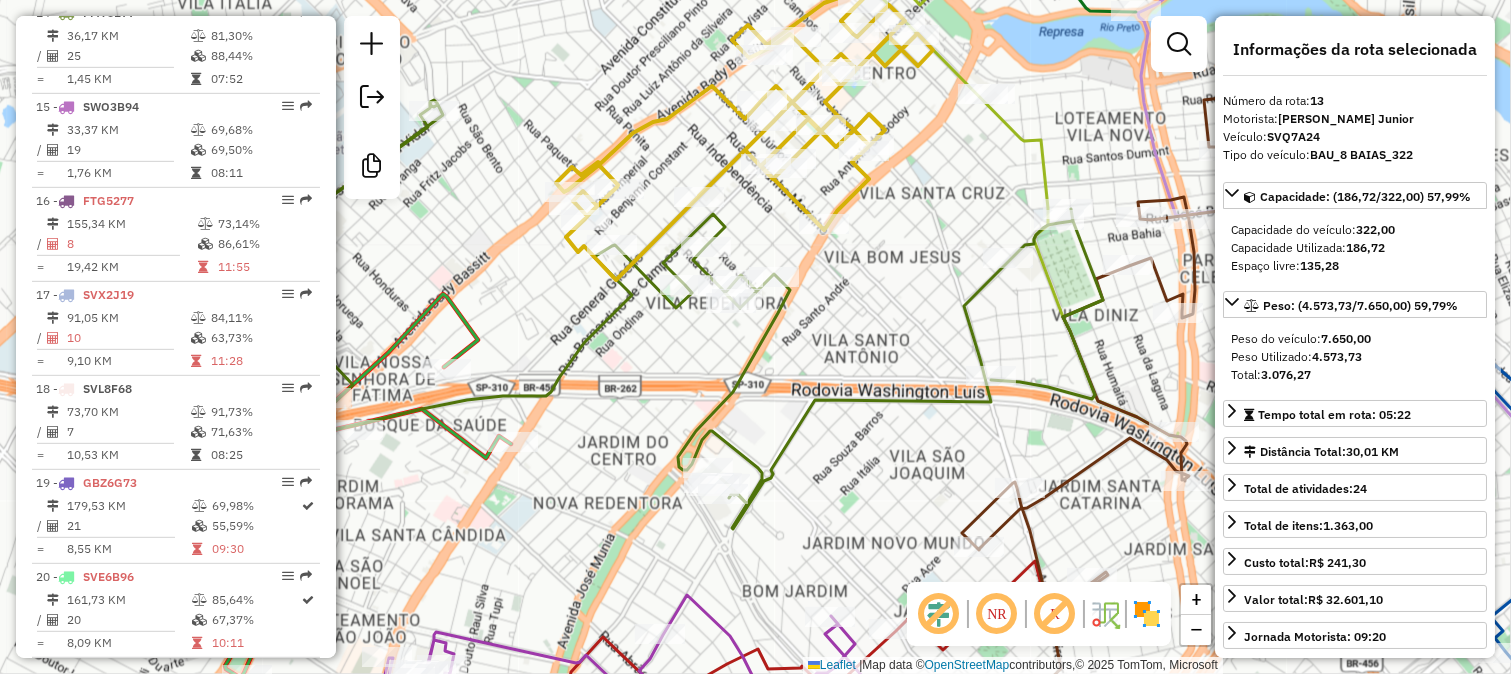 scroll, scrollTop: 1933, scrollLeft: 0, axis: vertical 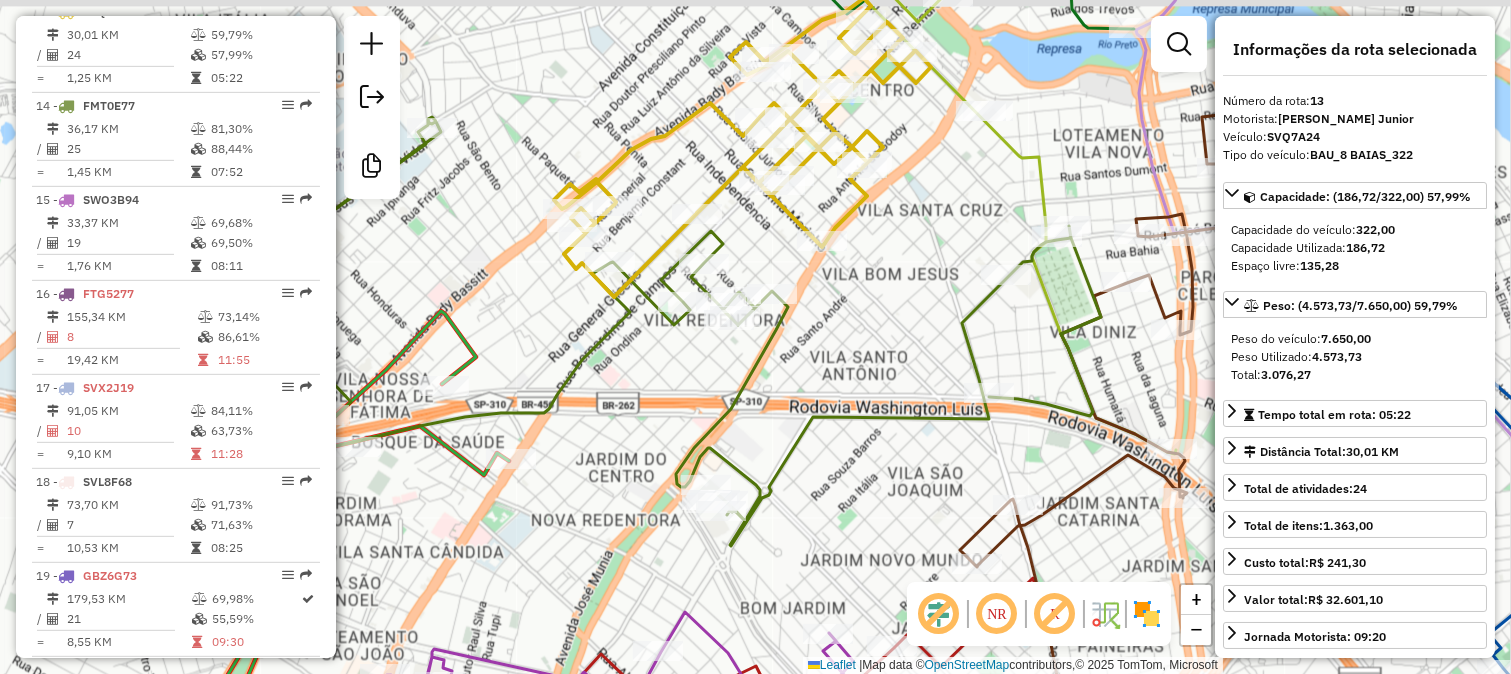 drag, startPoint x: 667, startPoint y: 355, endPoint x: 664, endPoint y: 394, distance: 39.115215 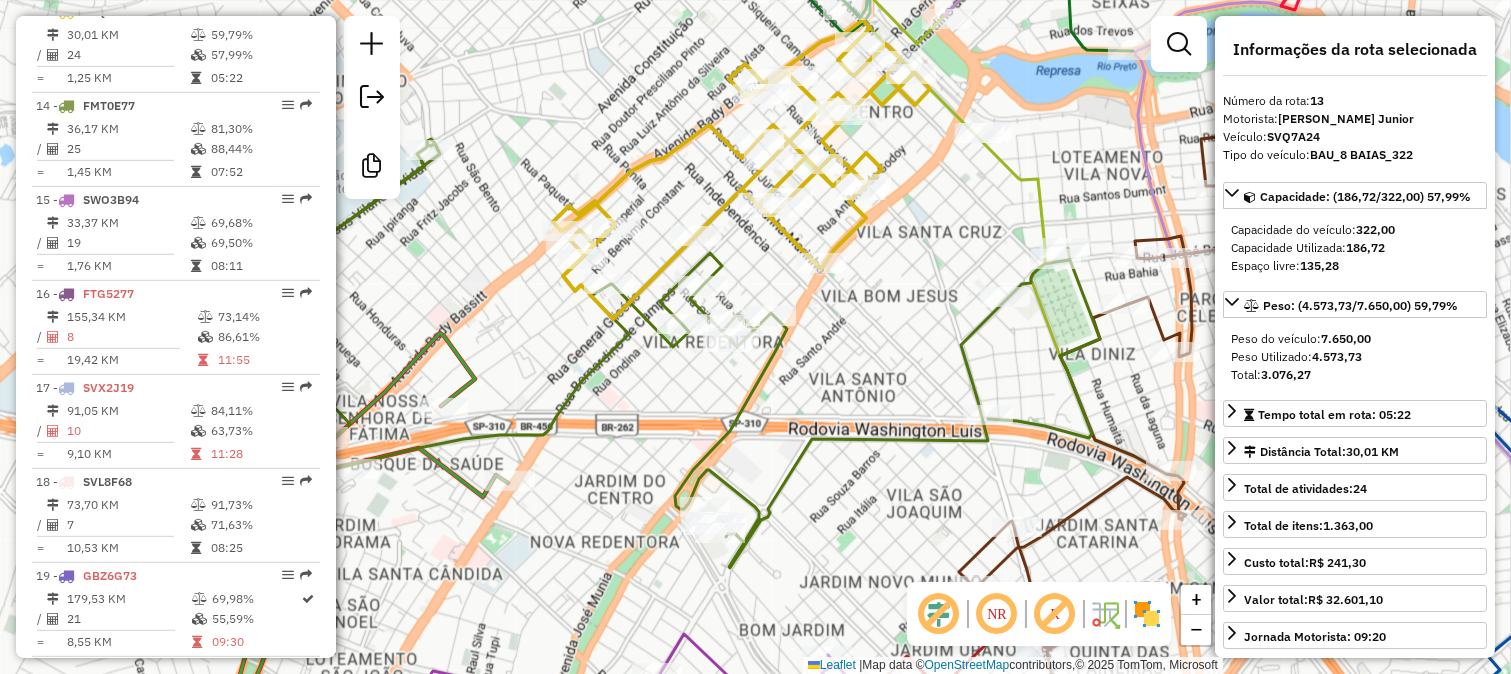 drag, startPoint x: 726, startPoint y: 467, endPoint x: 747, endPoint y: 336, distance: 132.67253 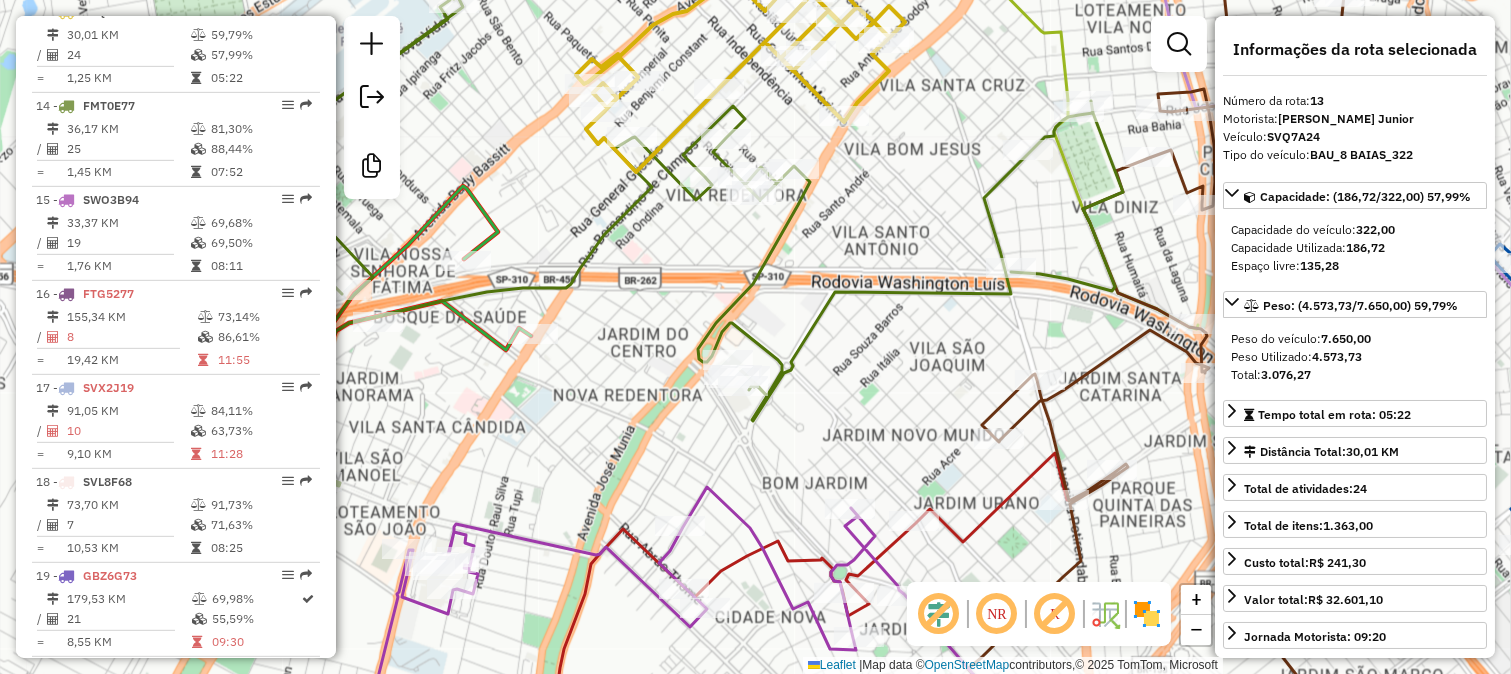 click on "Janela de atendimento Grade de atendimento Capacidade Transportadoras Veículos Cliente Pedidos  Rotas Selecione os dias de semana para filtrar as janelas de atendimento  Seg   Ter   Qua   Qui   Sex   Sáb   Dom  Informe o período da janela de atendimento: De: Até:  Filtrar exatamente a janela do cliente  Considerar janela de atendimento padrão  Selecione os dias de semana para filtrar as grades de atendimento  Seg   Ter   Qua   Qui   Sex   Sáb   Dom   Considerar clientes sem dia de atendimento cadastrado  Clientes fora do dia de atendimento selecionado Filtrar as atividades entre os valores definidos abaixo:  Peso mínimo:   Peso máximo:   Cubagem mínima:   Cubagem máxima:   De:   Até:  Filtrar as atividades entre o tempo de atendimento definido abaixo:  De:   Até:   Considerar capacidade total dos clientes não roteirizados Transportadora: Selecione um ou mais itens Tipo de veículo: Selecione um ou mais itens Veículo: Selecione um ou mais itens Motorista: Selecione um ou mais itens Nome: Rótulo:" 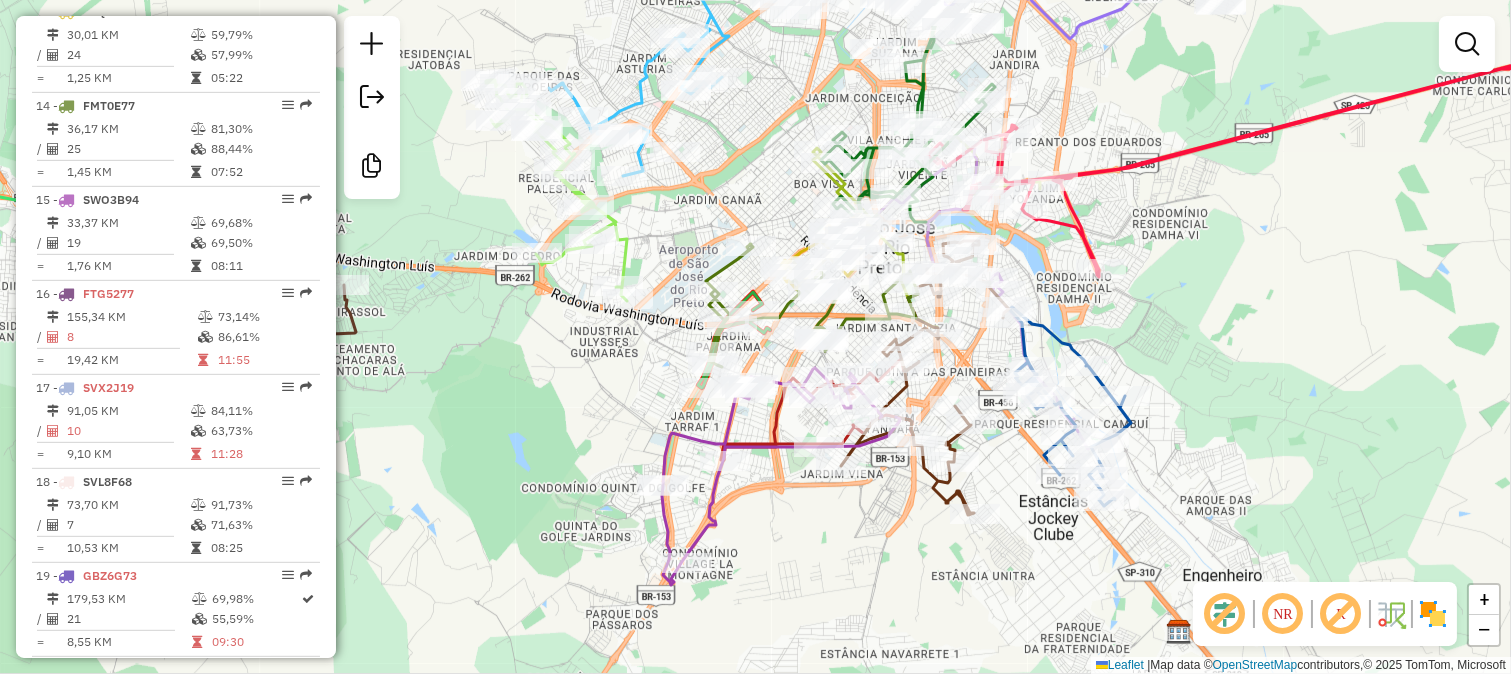 click on "Janela de atendimento Grade de atendimento Capacidade Transportadoras Veículos Cliente Pedidos  Rotas Selecione os dias de semana para filtrar as janelas de atendimento  Seg   Ter   Qua   Qui   Sex   Sáb   Dom  Informe o período da janela de atendimento: De: Até:  Filtrar exatamente a janela do cliente  Considerar janela de atendimento padrão  Selecione os dias de semana para filtrar as grades de atendimento  Seg   Ter   Qua   Qui   Sex   Sáb   Dom   Considerar clientes sem dia de atendimento cadastrado  Clientes fora do dia de atendimento selecionado Filtrar as atividades entre os valores definidos abaixo:  Peso mínimo:   Peso máximo:   Cubagem mínima:   Cubagem máxima:   De:   Até:  Filtrar as atividades entre o tempo de atendimento definido abaixo:  De:   Até:   Considerar capacidade total dos clientes não roteirizados Transportadora: Selecione um ou mais itens Tipo de veículo: Selecione um ou mais itens Veículo: Selecione um ou mais itens Motorista: Selecione um ou mais itens Nome: Rótulo:" 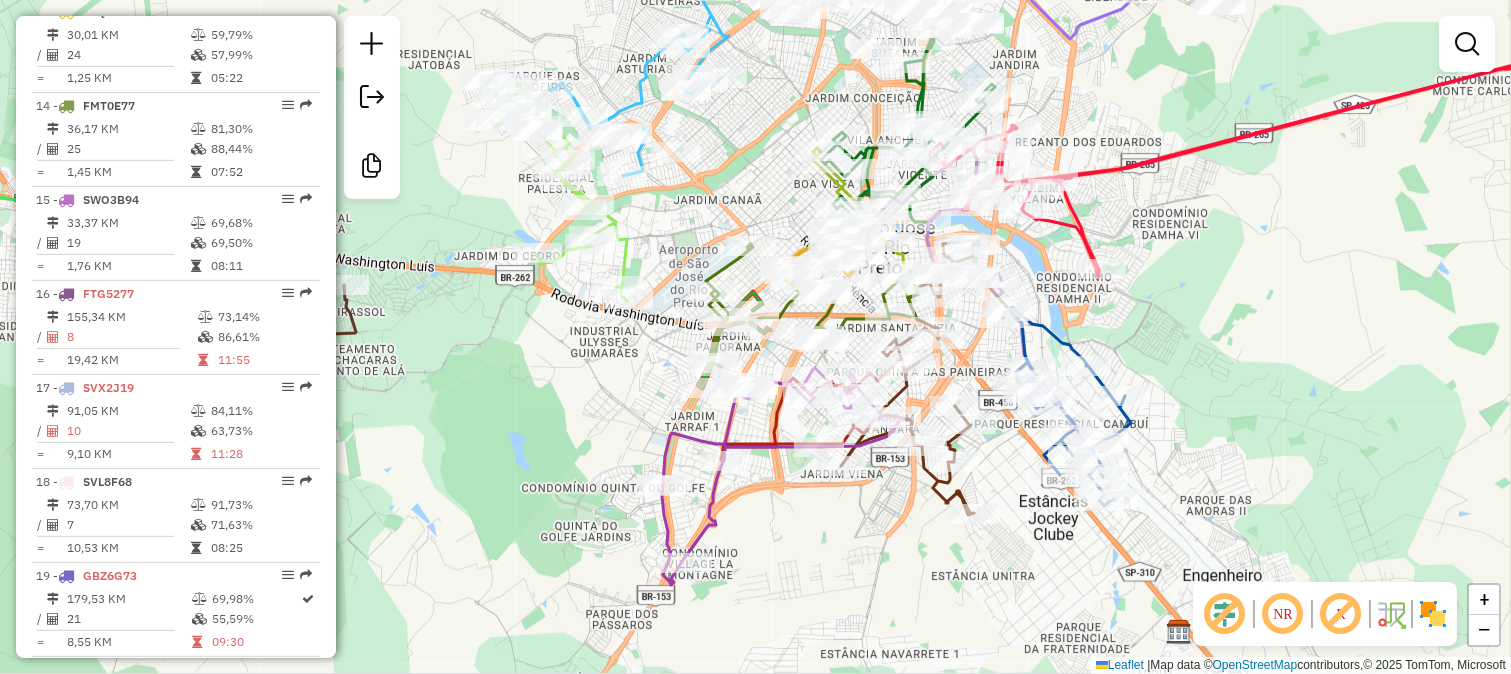 drag, startPoint x: 522, startPoint y: 461, endPoint x: 720, endPoint y: 238, distance: 298.21637 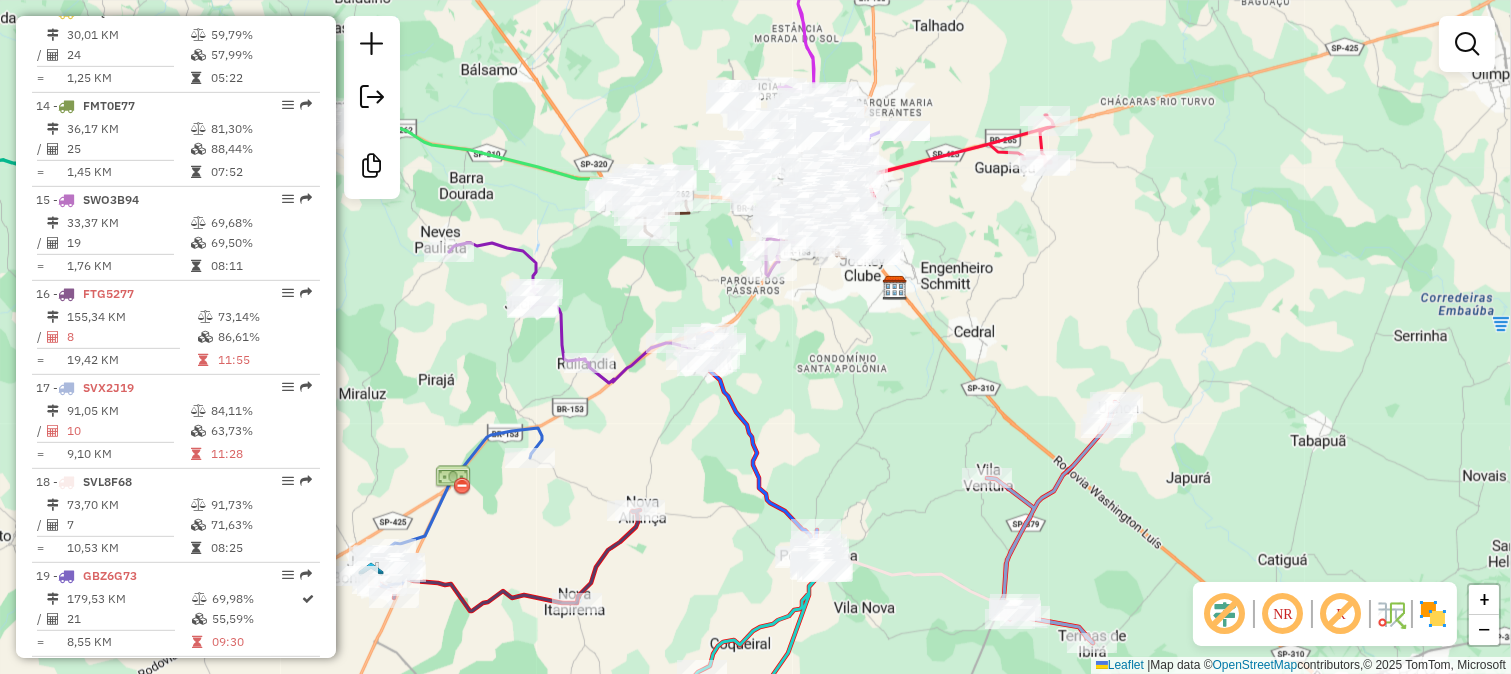 click on "Rota 24 - Placa FRO6I69  36072 - MERCEARIA BRASIL Rota 24 - Placa FRO6I69  70107 - SERV FESTAS LAGO SUL Rota 24 - Placa FRO6I69  32635 - SERV FEST. 2 IRMAOS Rota 24 - Placa FRO6I69  35491 - ADEGA MELLOS Janela de atendimento Grade de atendimento Capacidade Transportadoras Veículos Cliente Pedidos  Rotas Selecione os dias de semana para filtrar as janelas de atendimento  Seg   Ter   Qua   Qui   Sex   Sáb   Dom  Informe o período da janela de atendimento: De: Até:  Filtrar exatamente a janela do cliente  Considerar janela de atendimento padrão  Selecione os dias de semana para filtrar as grades de atendimento  Seg   Ter   Qua   Qui   Sex   Sáb   Dom   Considerar clientes sem dia de atendimento cadastrado  Clientes fora do dia de atendimento selecionado Filtrar as atividades entre os valores definidos abaixo:  Peso mínimo:   Peso máximo:   Cubagem mínima:   Cubagem máxima:   De:   Até:  Filtrar as atividades entre o tempo de atendimento definido abaixo:  De:   Até:  Transportadora: Tipo de veículo:" 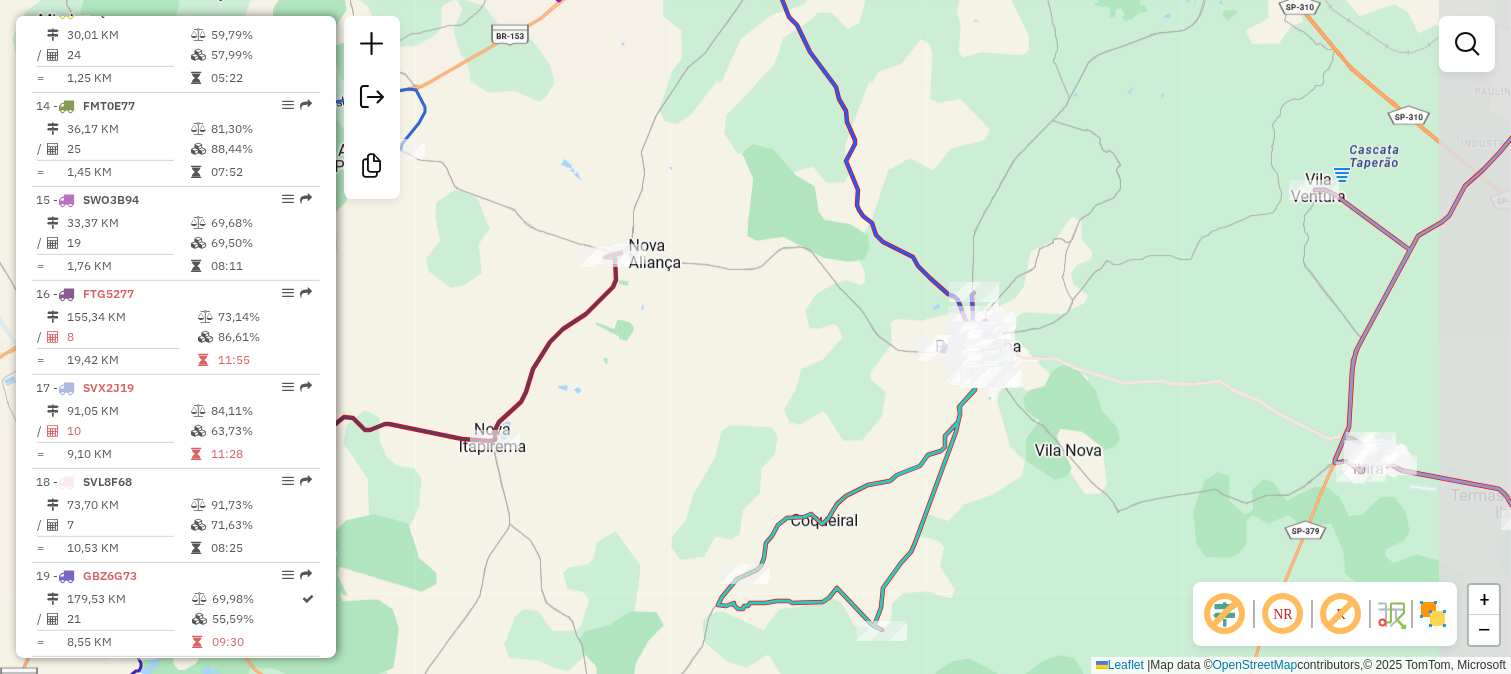 drag, startPoint x: 1170, startPoint y: 257, endPoint x: 896, endPoint y: 355, distance: 290.9983 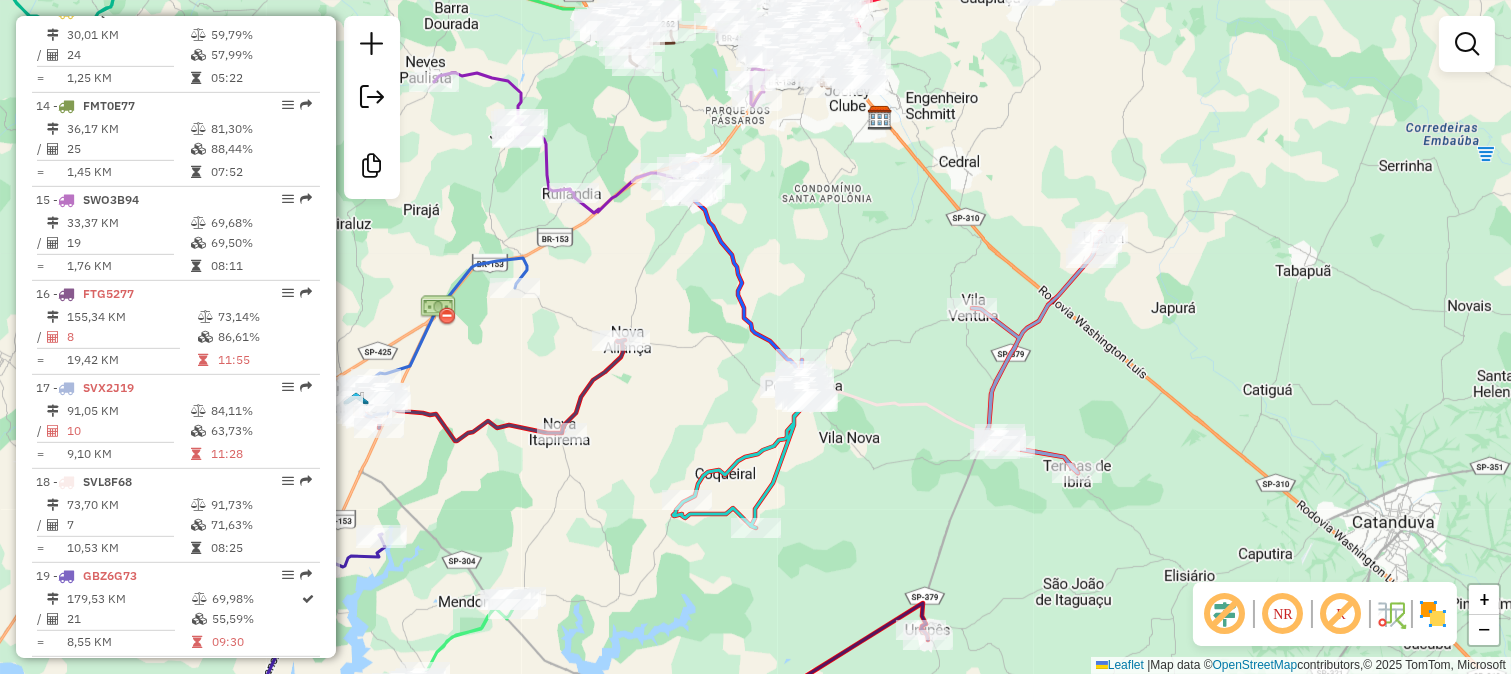 click 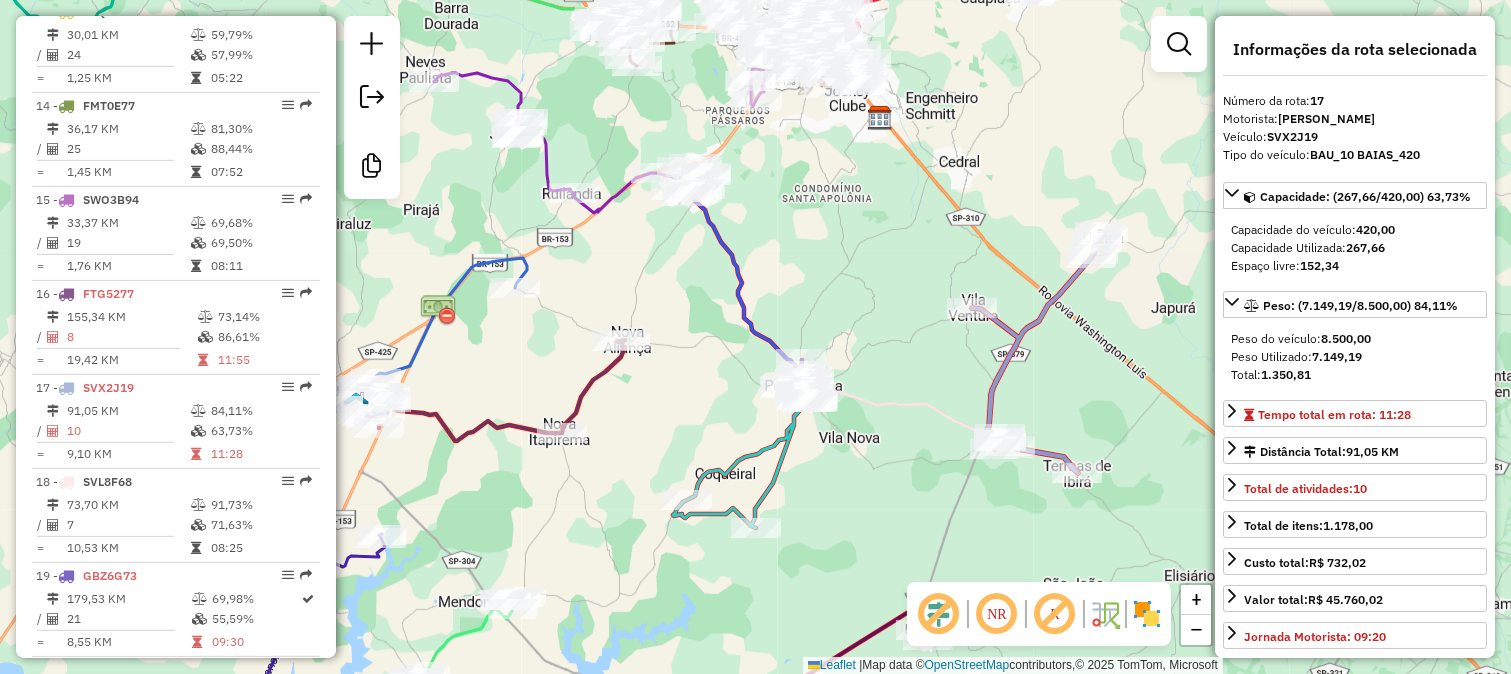 scroll, scrollTop: 2308, scrollLeft: 0, axis: vertical 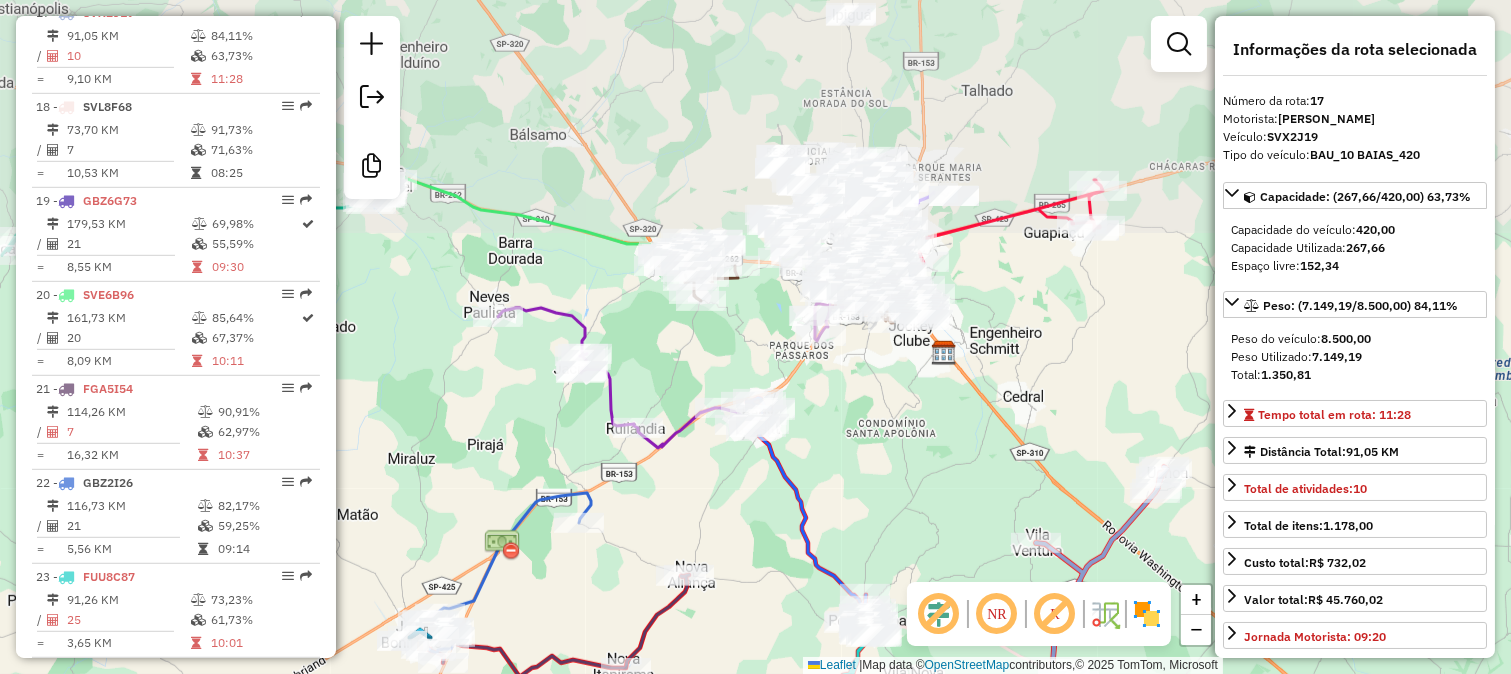 drag, startPoint x: 846, startPoint y: 208, endPoint x: 910, endPoint y: 448, distance: 248.3868 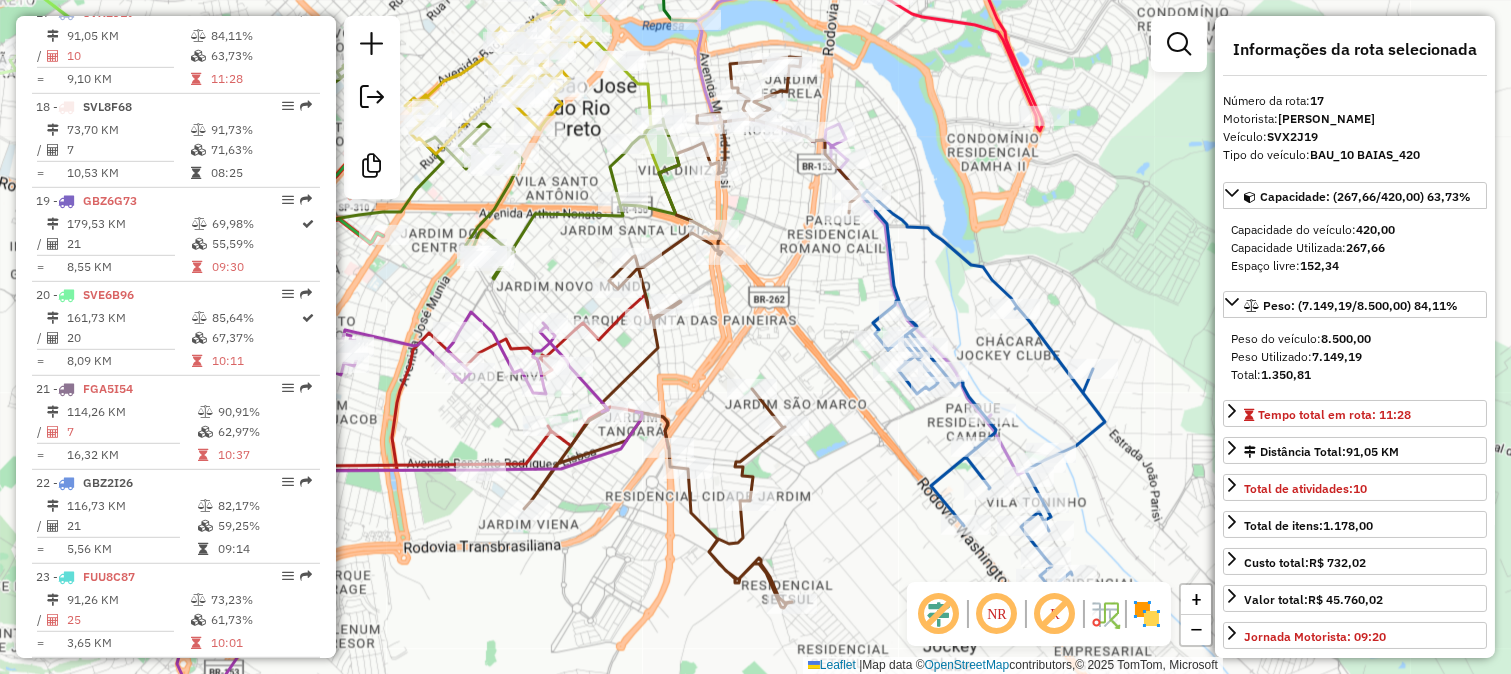 click 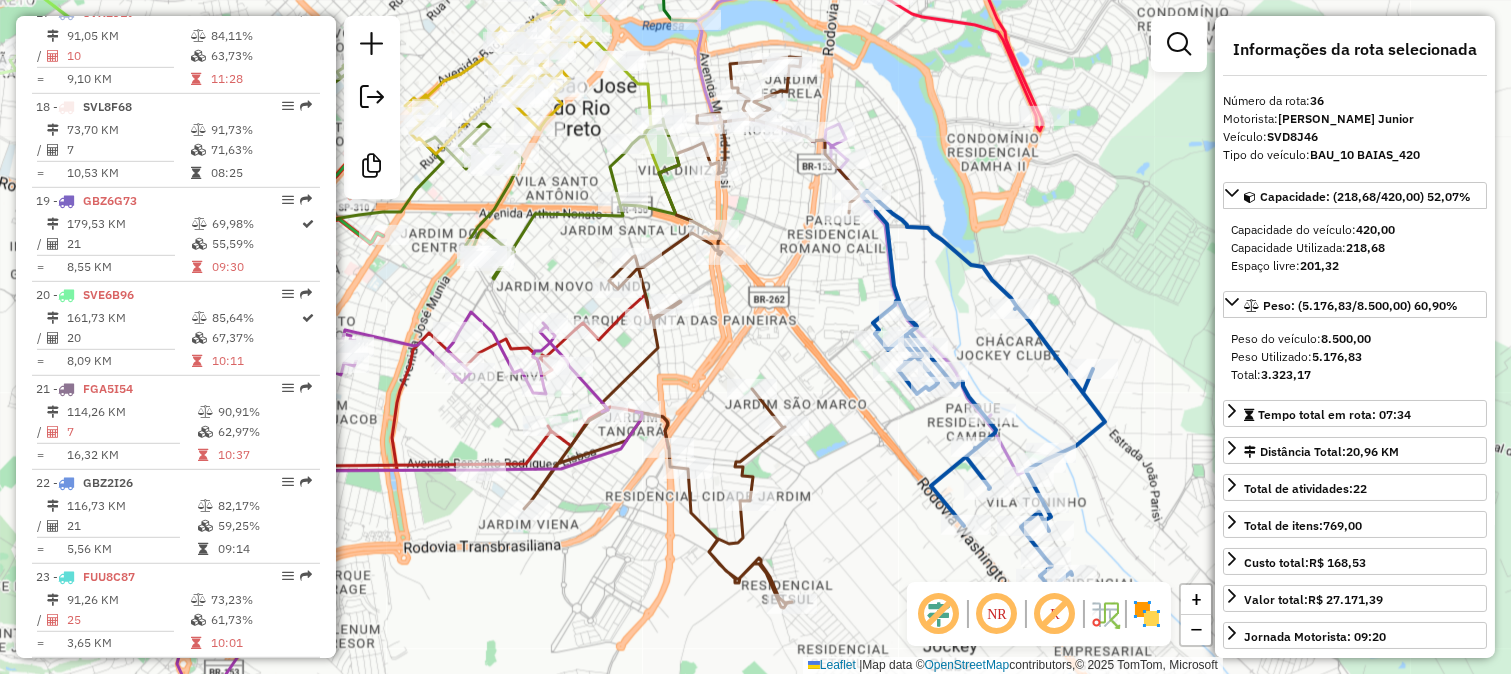 scroll, scrollTop: 4093, scrollLeft: 0, axis: vertical 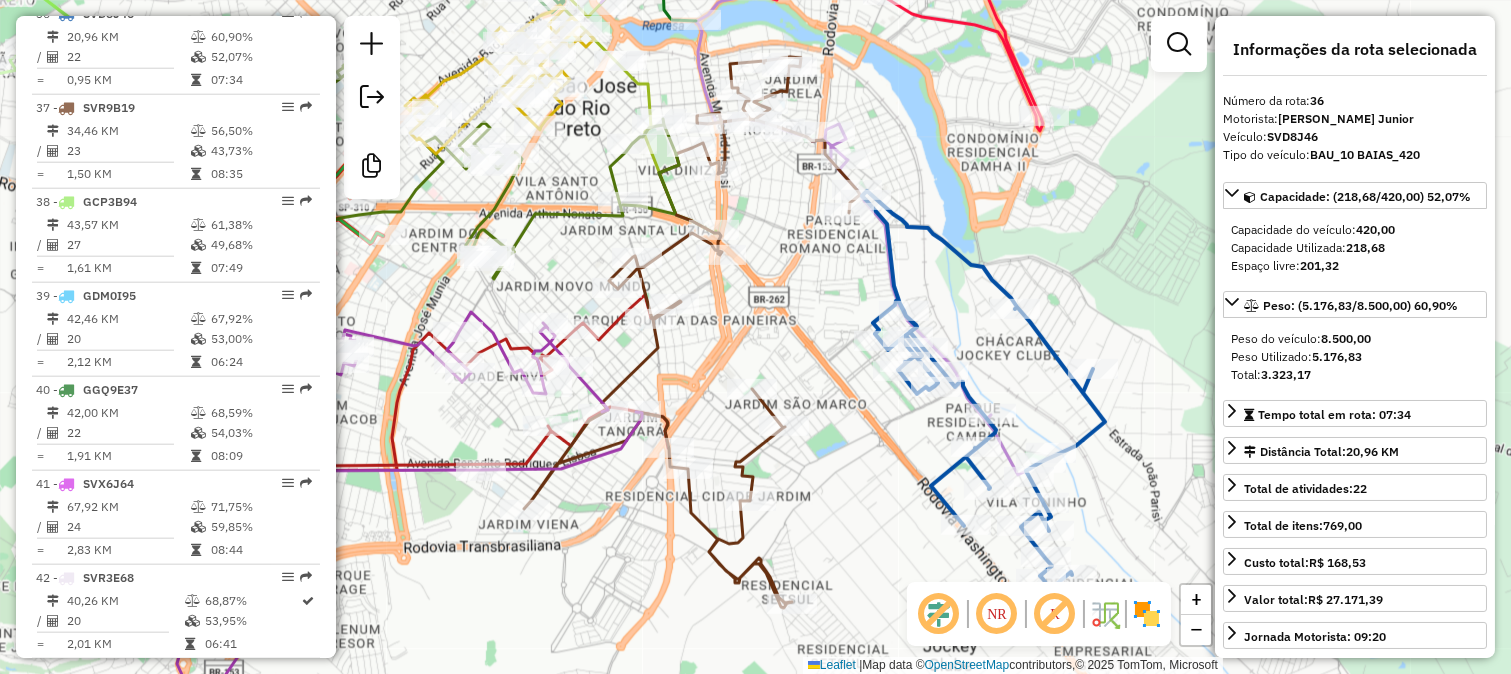 click 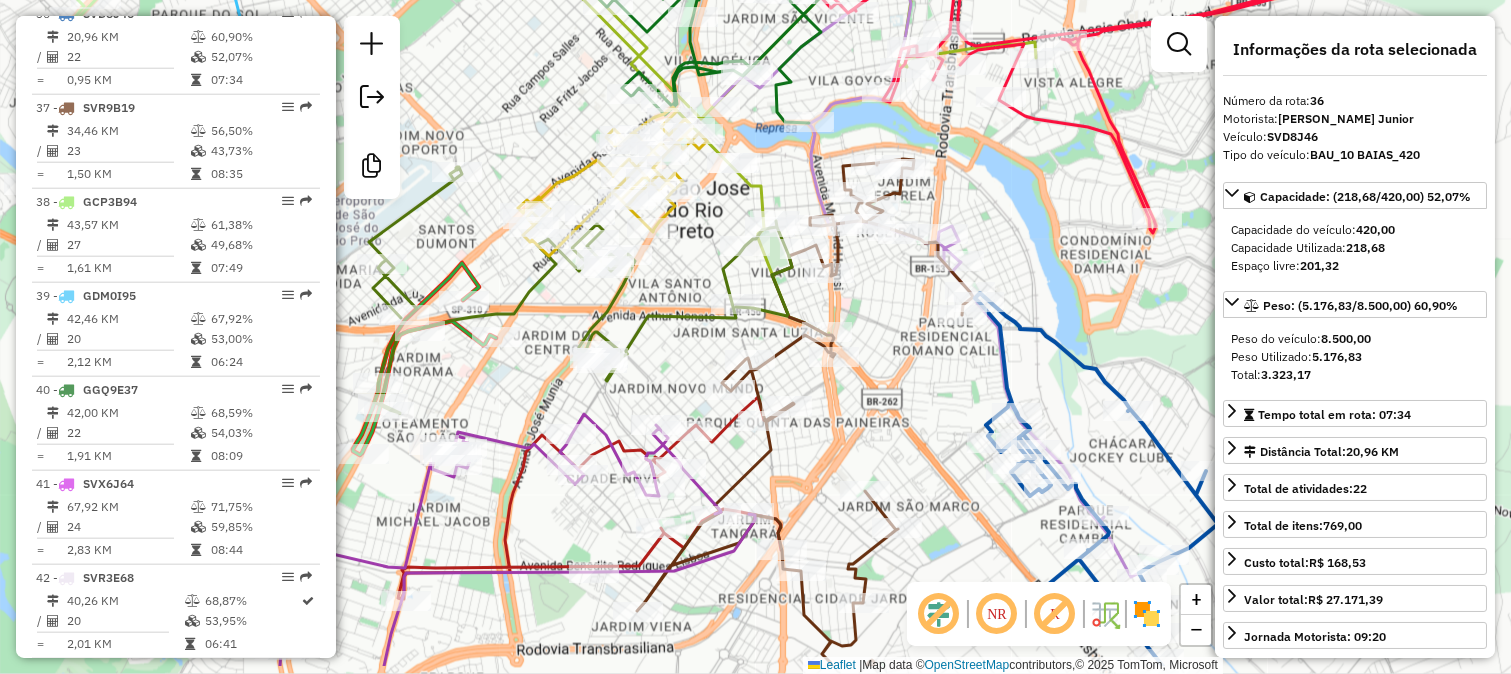 drag, startPoint x: 880, startPoint y: 421, endPoint x: 902, endPoint y: 317, distance: 106.30146 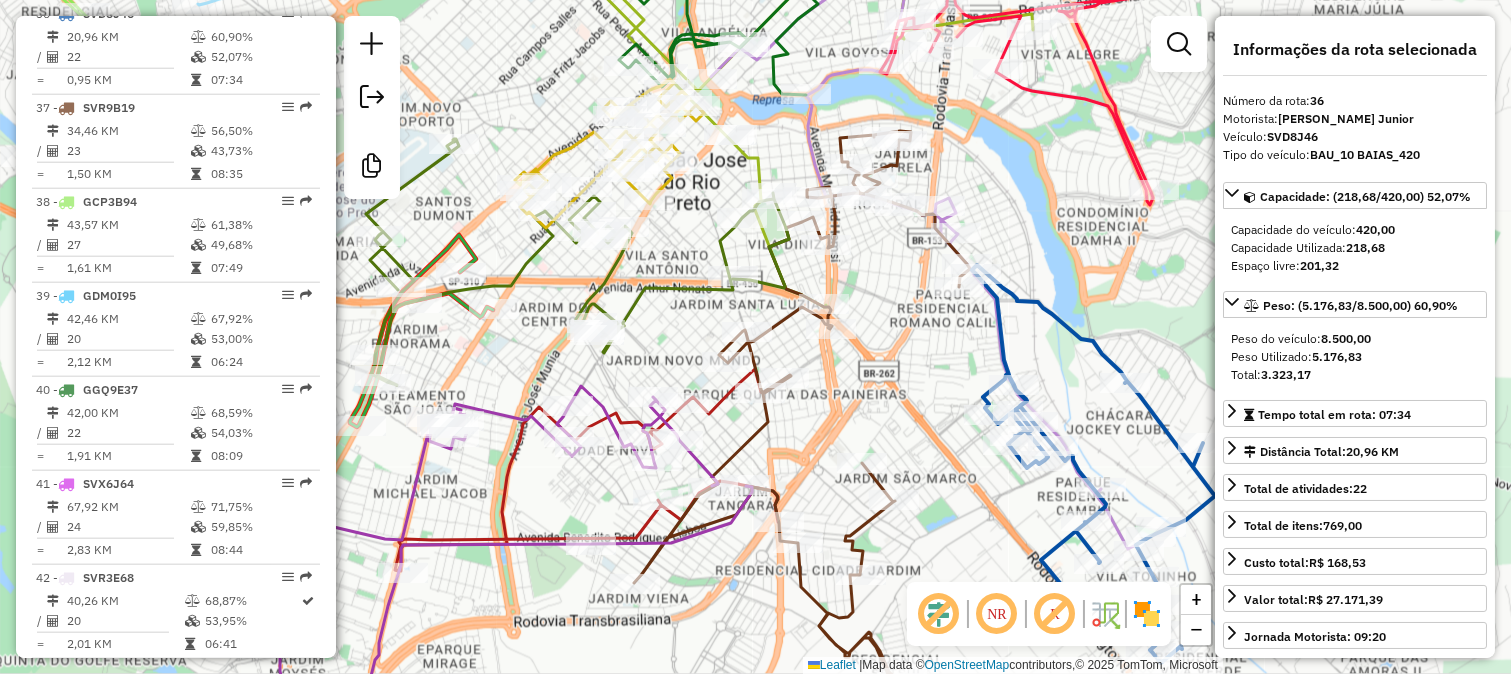 drag, startPoint x: 872, startPoint y: 373, endPoint x: 841, endPoint y: 227, distance: 149.25482 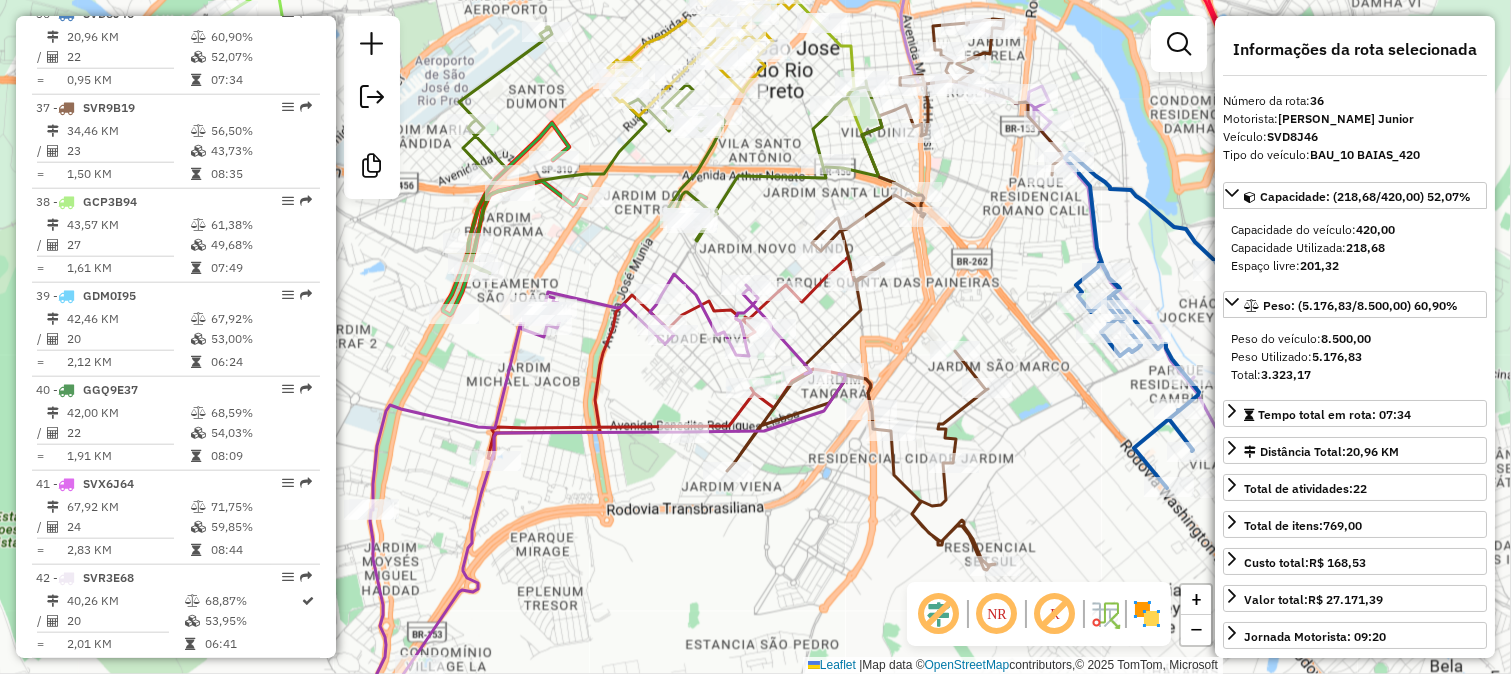 click 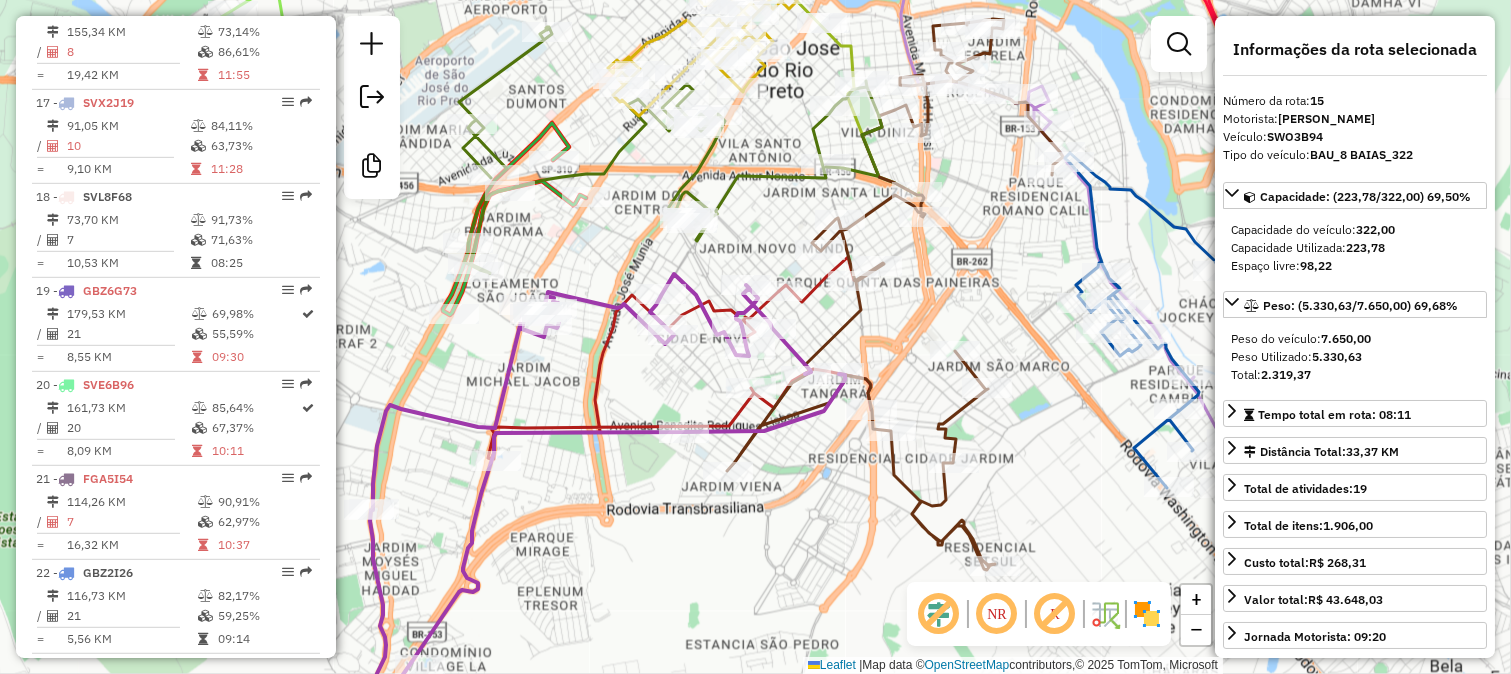 scroll, scrollTop: 2121, scrollLeft: 0, axis: vertical 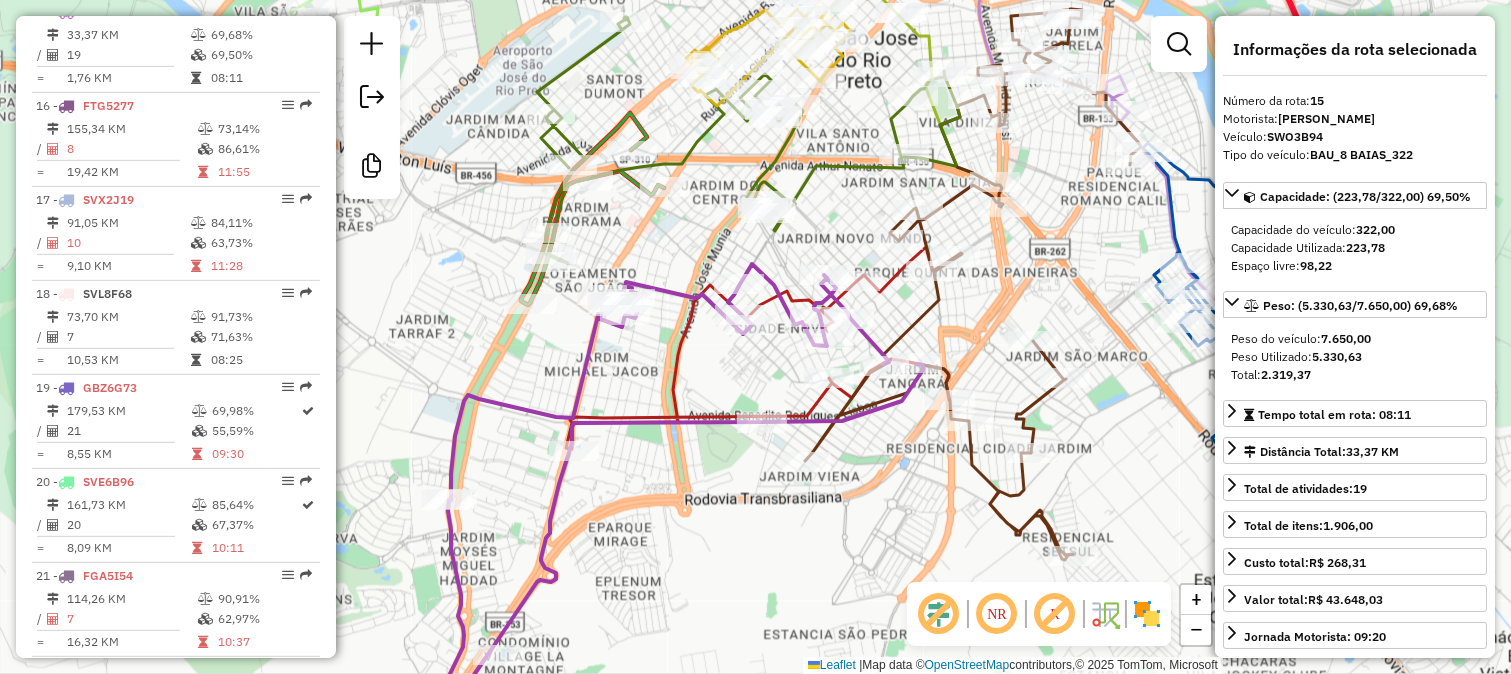 drag, startPoint x: 575, startPoint y: 261, endPoint x: 562, endPoint y: 437, distance: 176.47946 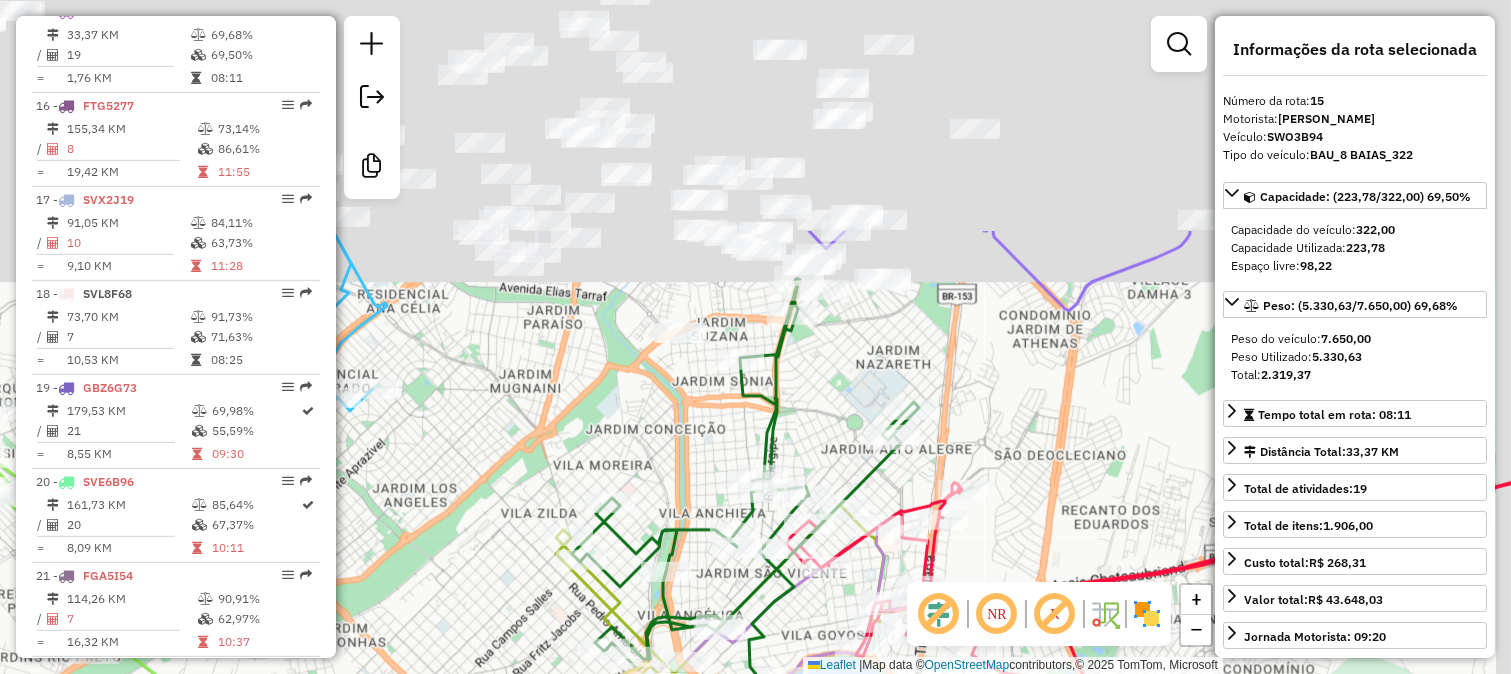 drag, startPoint x: 842, startPoint y: 138, endPoint x: 796, endPoint y: 451, distance: 316.36212 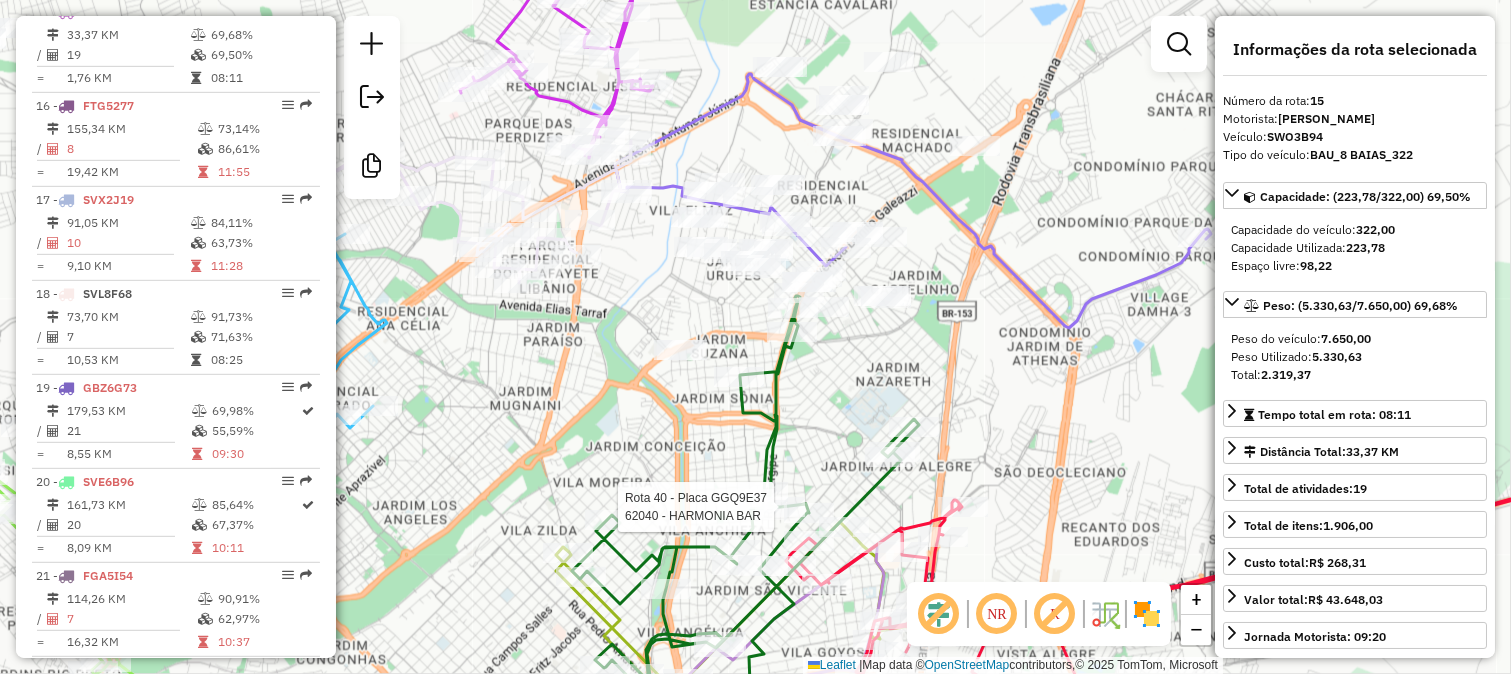 click 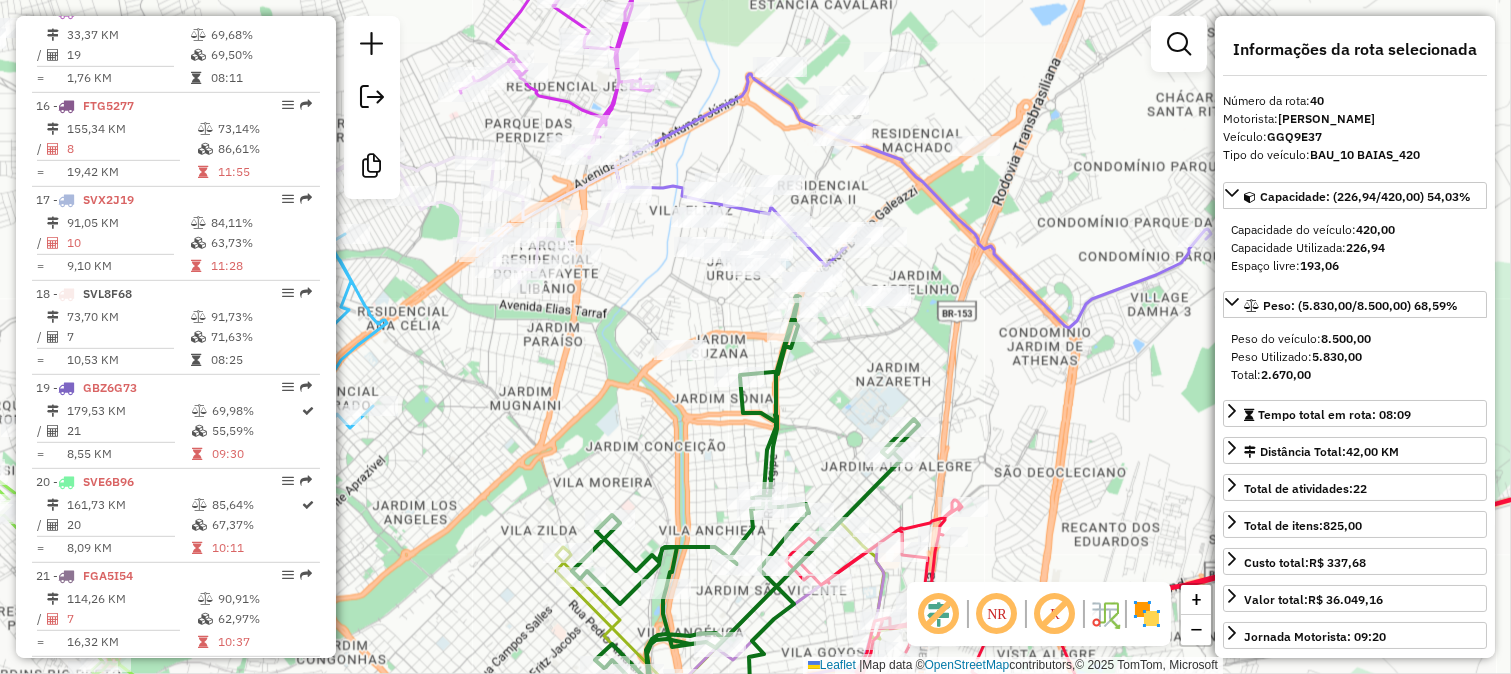 scroll, scrollTop: 4457, scrollLeft: 0, axis: vertical 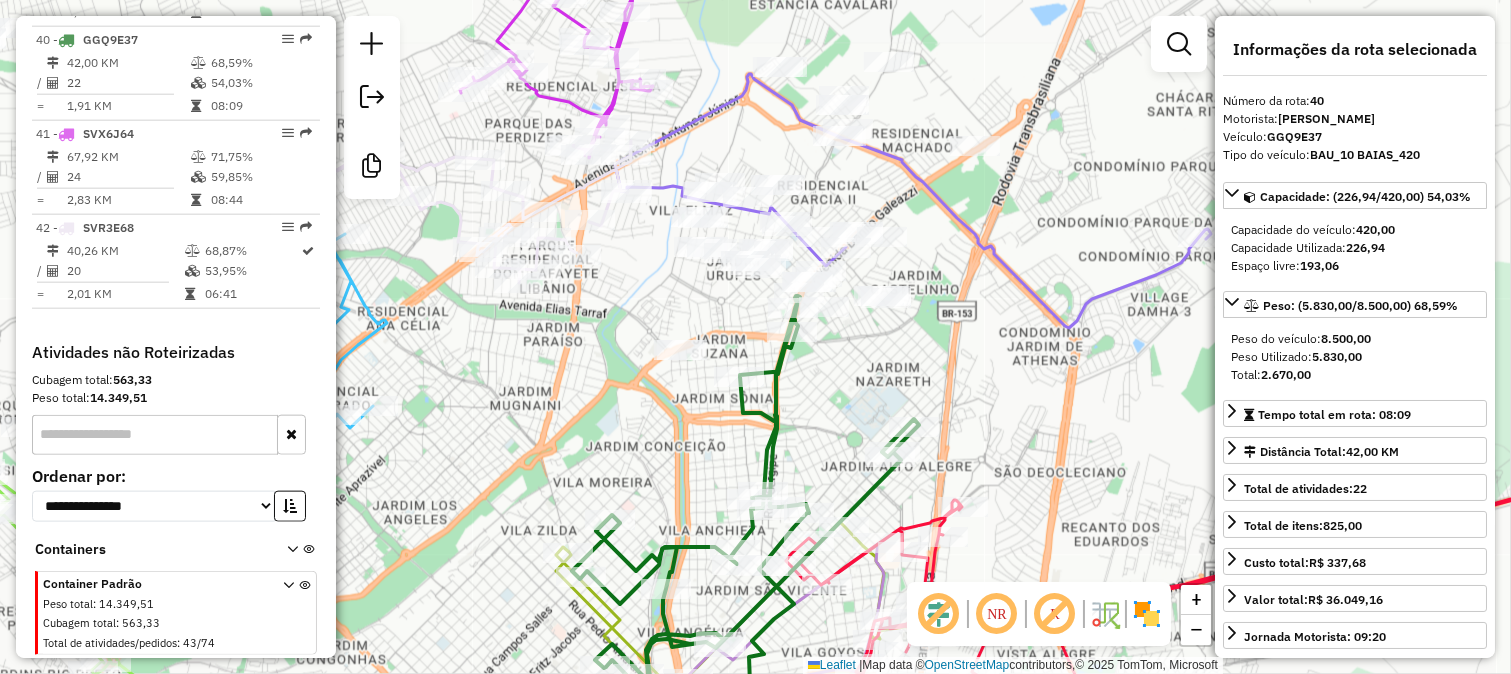 drag, startPoint x: 786, startPoint y: 424, endPoint x: 814, endPoint y: 308, distance: 119.331474 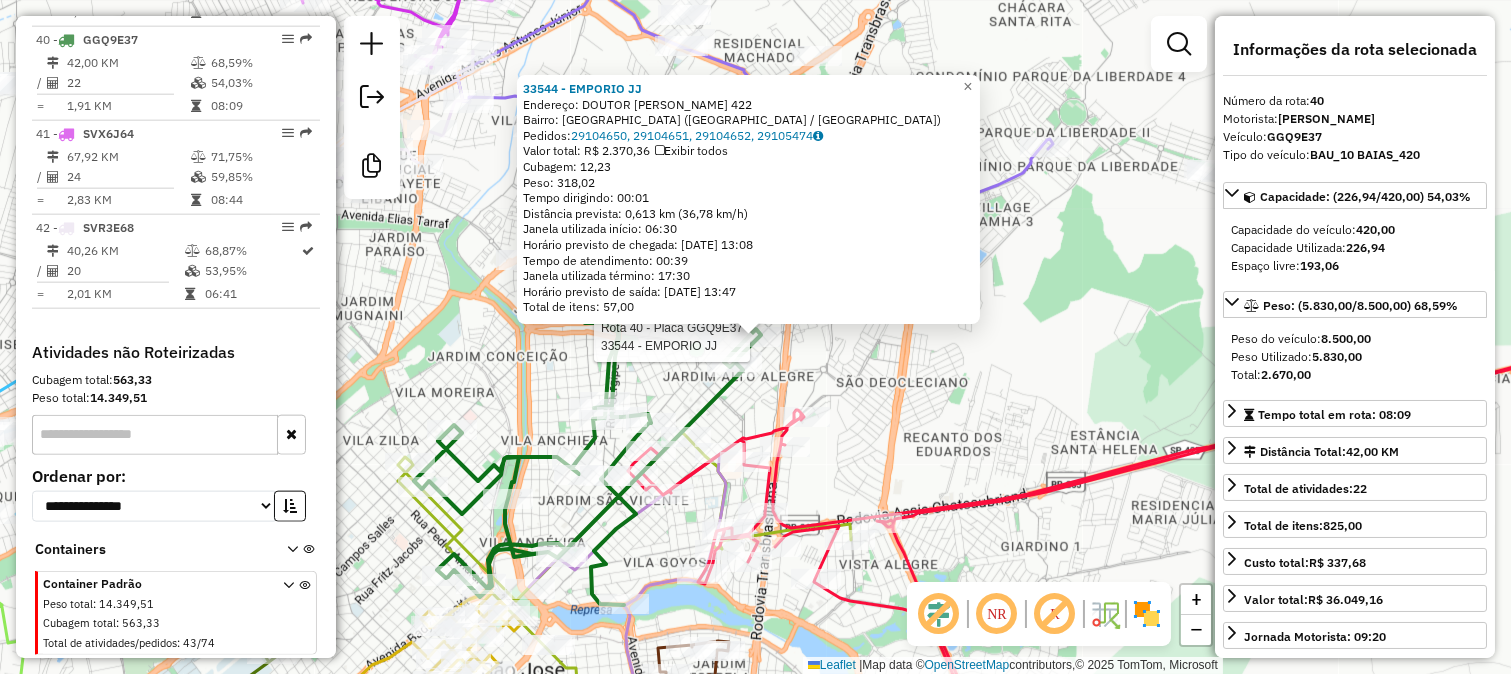 click on "Rota 40 - Placa GGQ9E37  33544 - EMPORIO JJ 33544 - EMPORIO JJ  Endereço:  DOUTOR COUTINHO CAVALCANTI 422   Bairro: JARDIM ALTO ALEGRE (SAO JOSE DO RIO PRETO / SP)   Pedidos:  29104650, 29104651, 29104652, 29105474   Valor total: R$ 2.370,36   Exibir todos   Cubagem: 12,23  Peso: 318,02  Tempo dirigindo: 00:01   Distância prevista: 0,613 km (36,78 km/h)   Janela utilizada início: 06:30   Horário previsto de chegada: 30/07/2025 13:08   Tempo de atendimento: 00:39   Janela utilizada término: 17:30   Horário previsto de saída: 30/07/2025 13:47   Total de itens: 57,00  × Janela de atendimento Grade de atendimento Capacidade Transportadoras Veículos Cliente Pedidos  Rotas Selecione os dias de semana para filtrar as janelas de atendimento  Seg   Ter   Qua   Qui   Sex   Sáb   Dom  Informe o período da janela de atendimento: De: Até:  Filtrar exatamente a janela do cliente  Considerar janela de atendimento padrão  Selecione os dias de semana para filtrar as grades de atendimento  Seg   Ter   Qua   Qui  +" 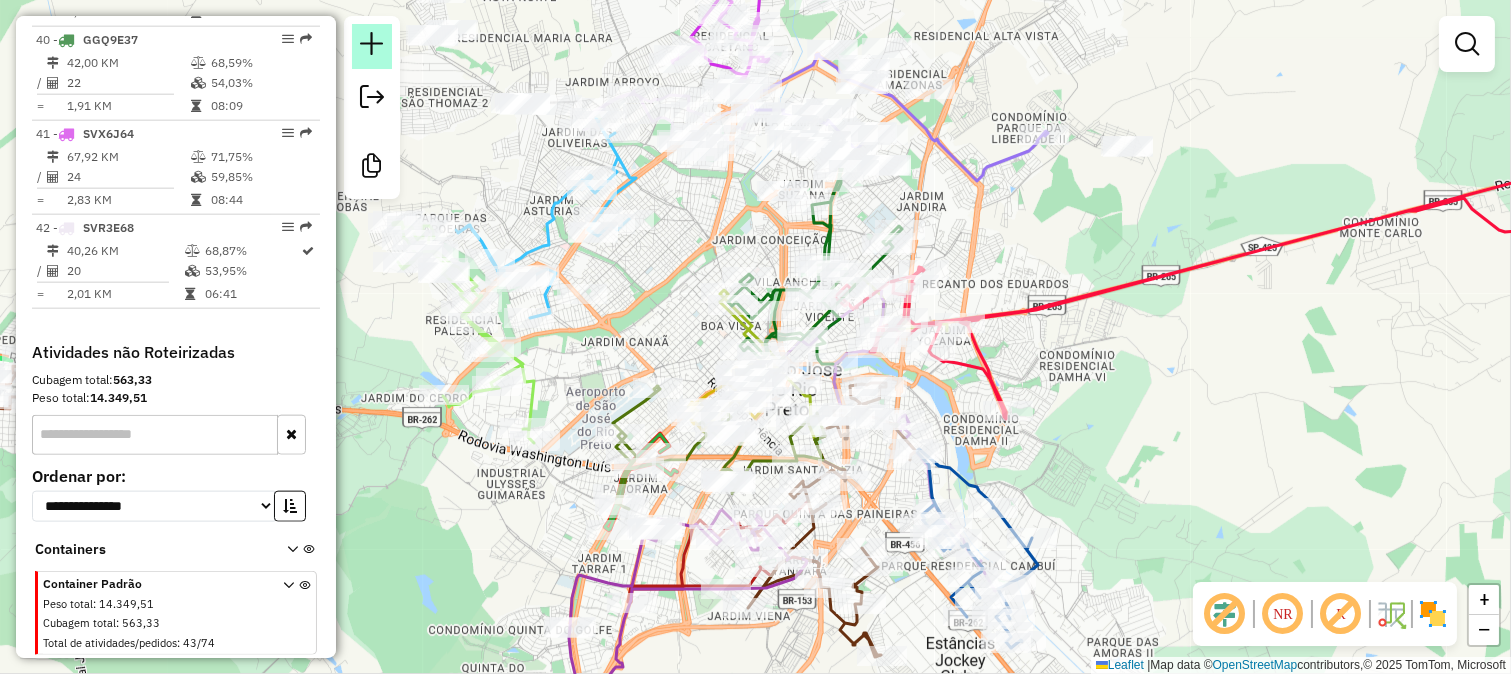 click 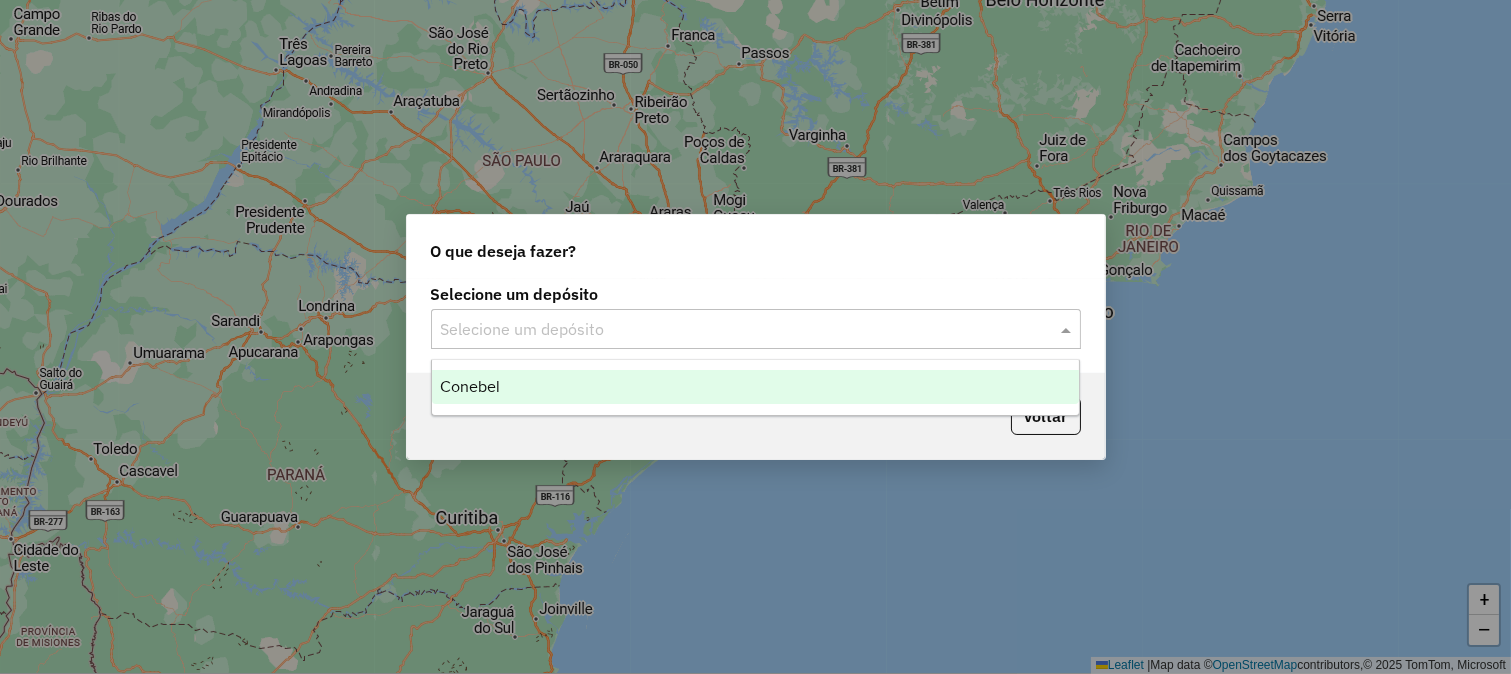 click on "Selecione um depósito" 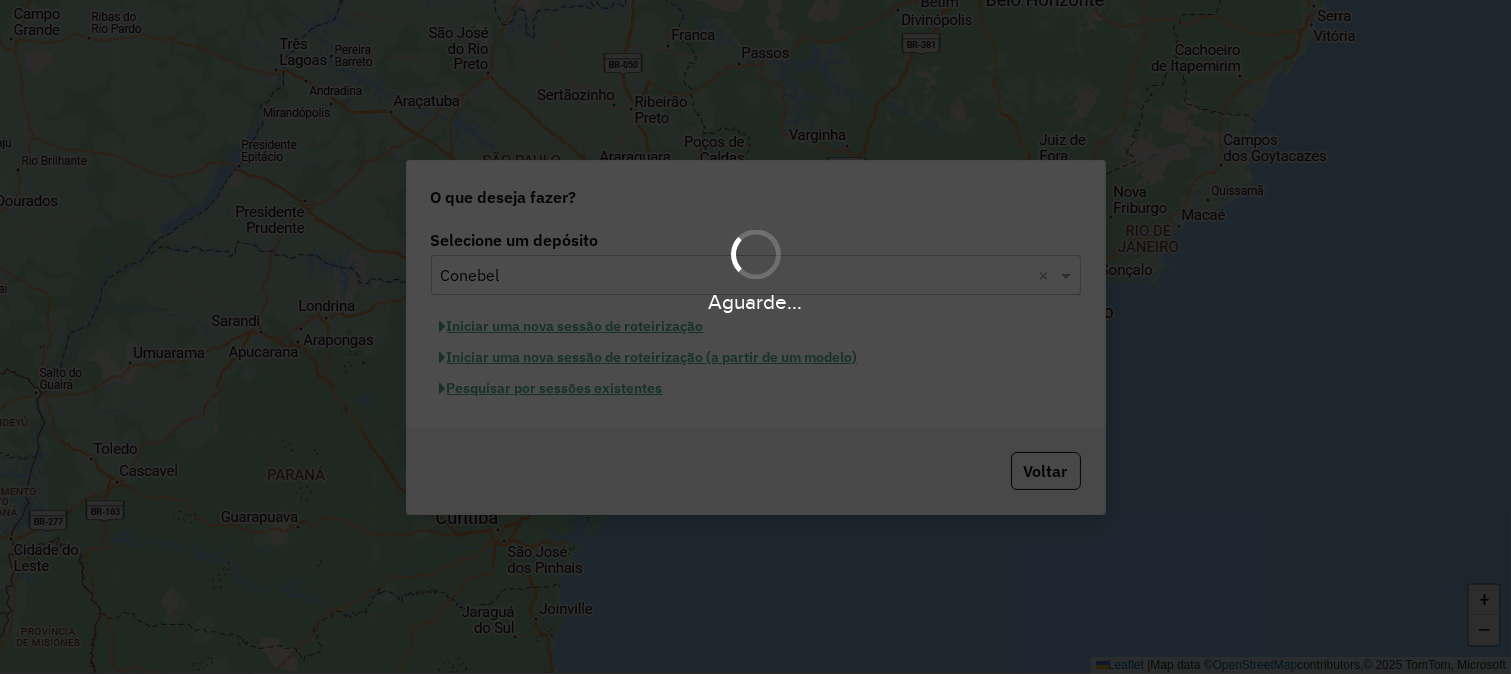 click on "Aguarde..." at bounding box center (755, 337) 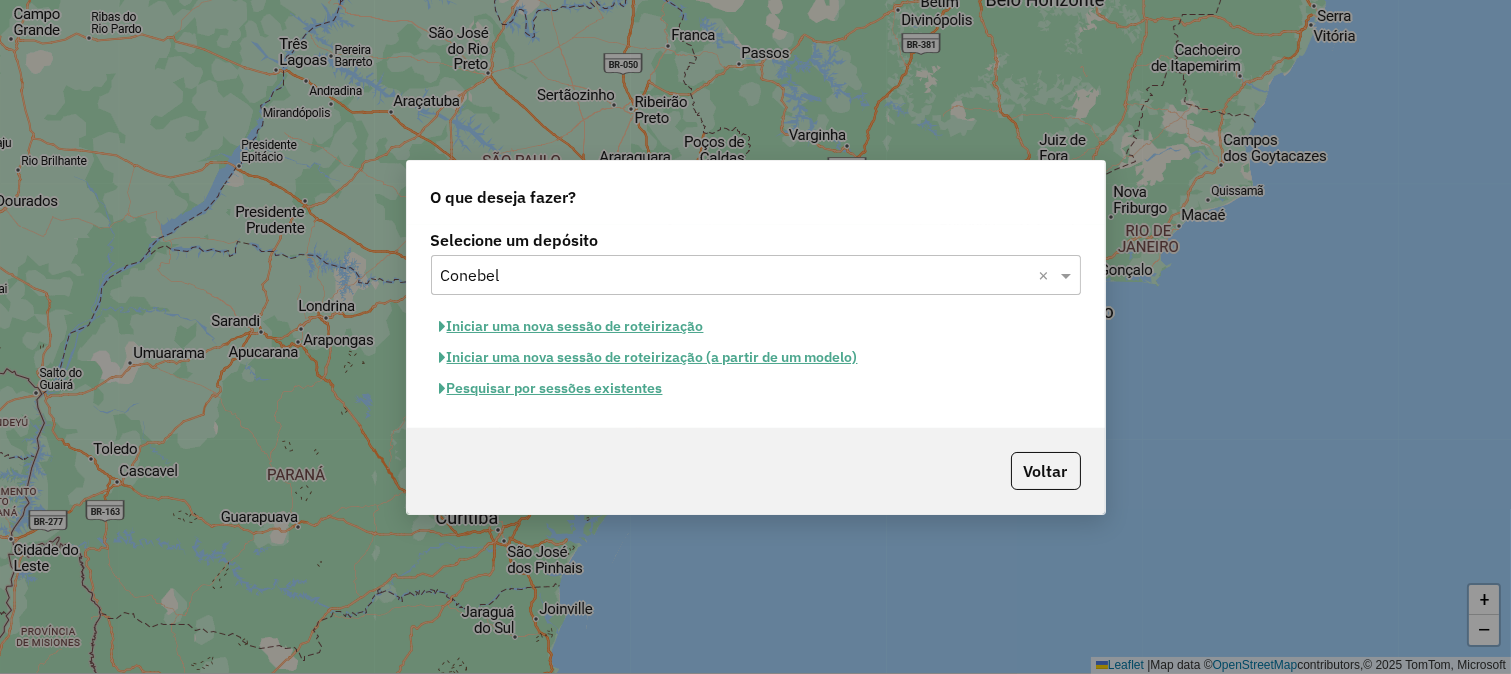 click on "Pesquisar por sessões existentes" 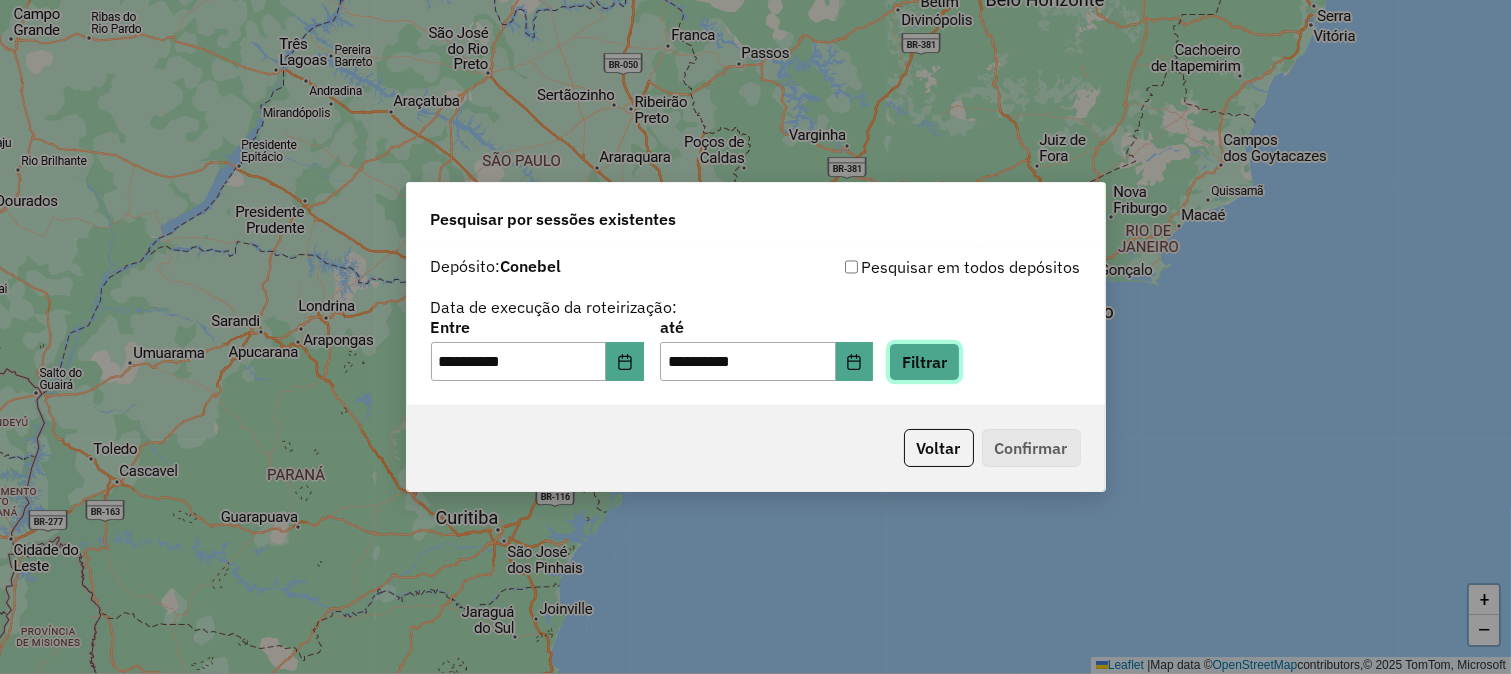 click on "Filtrar" 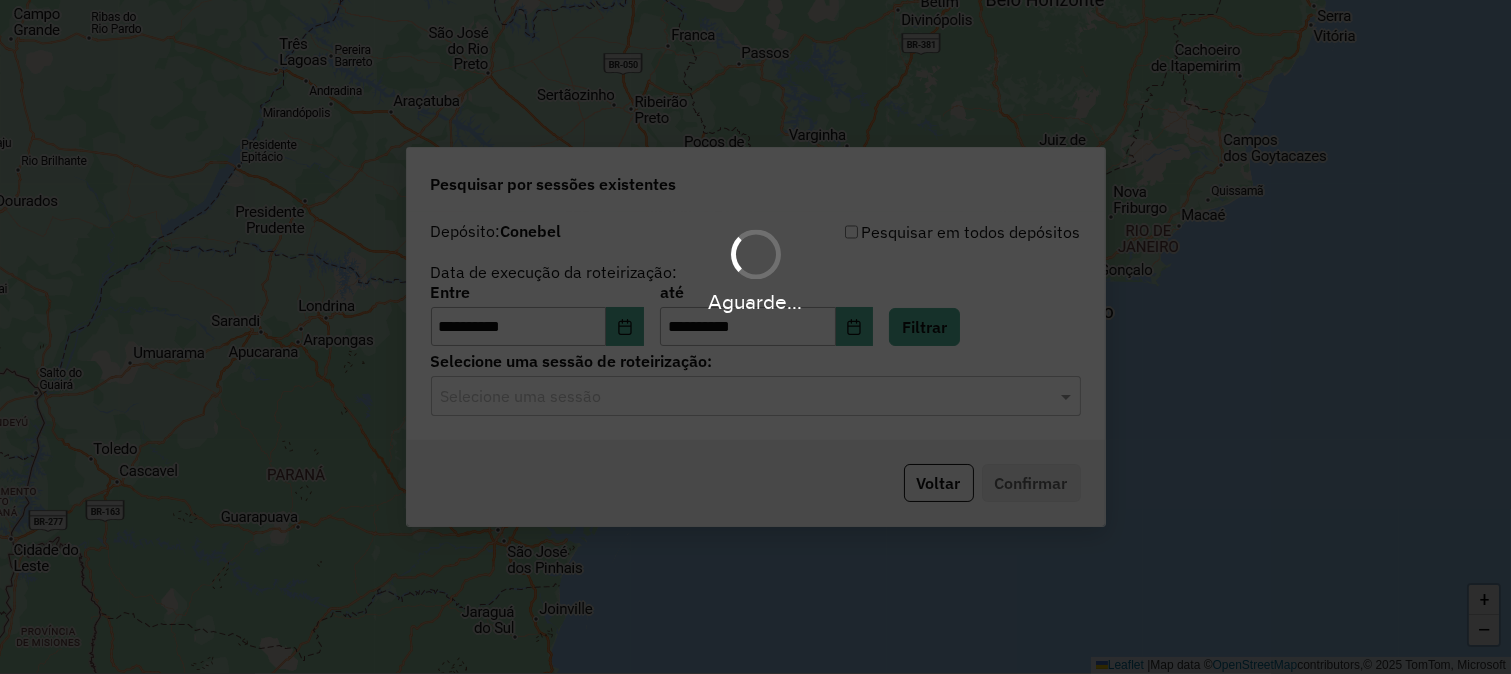 click on "Aguarde..." at bounding box center [755, 337] 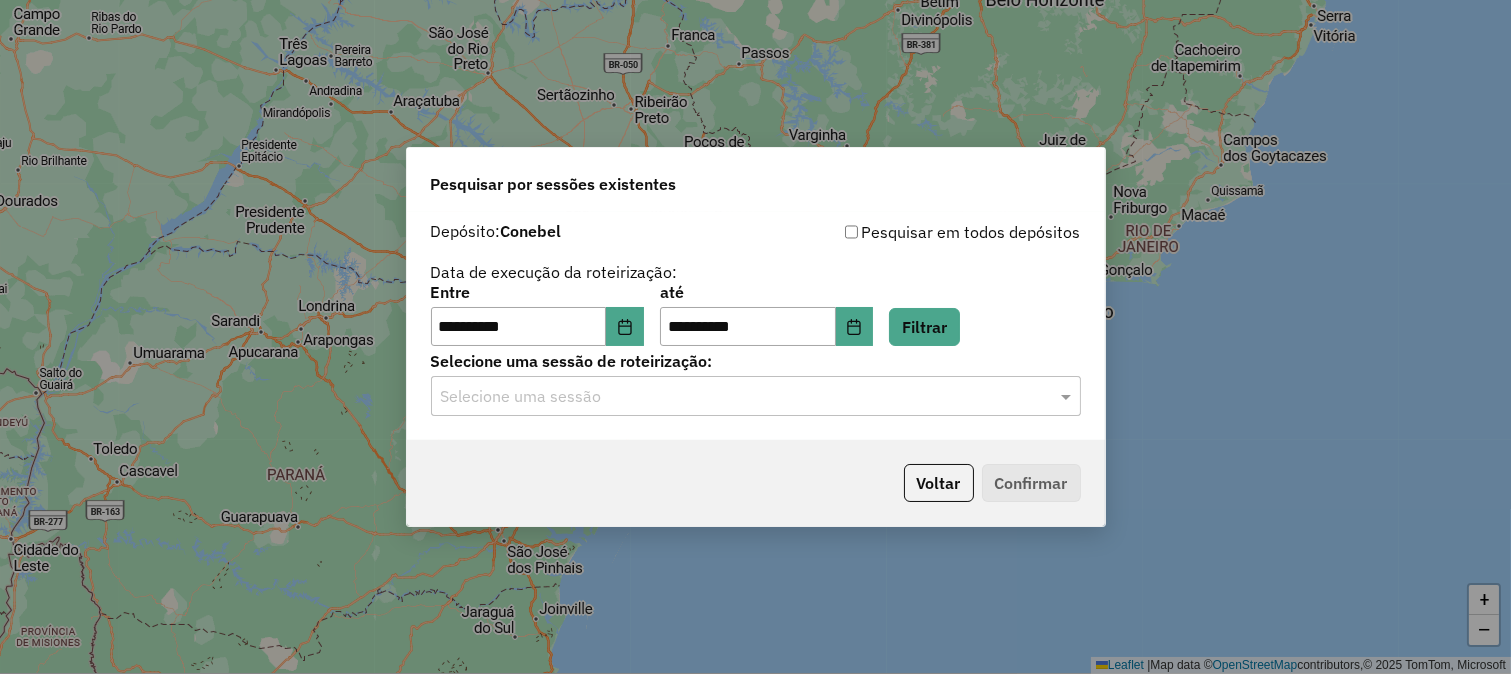 click 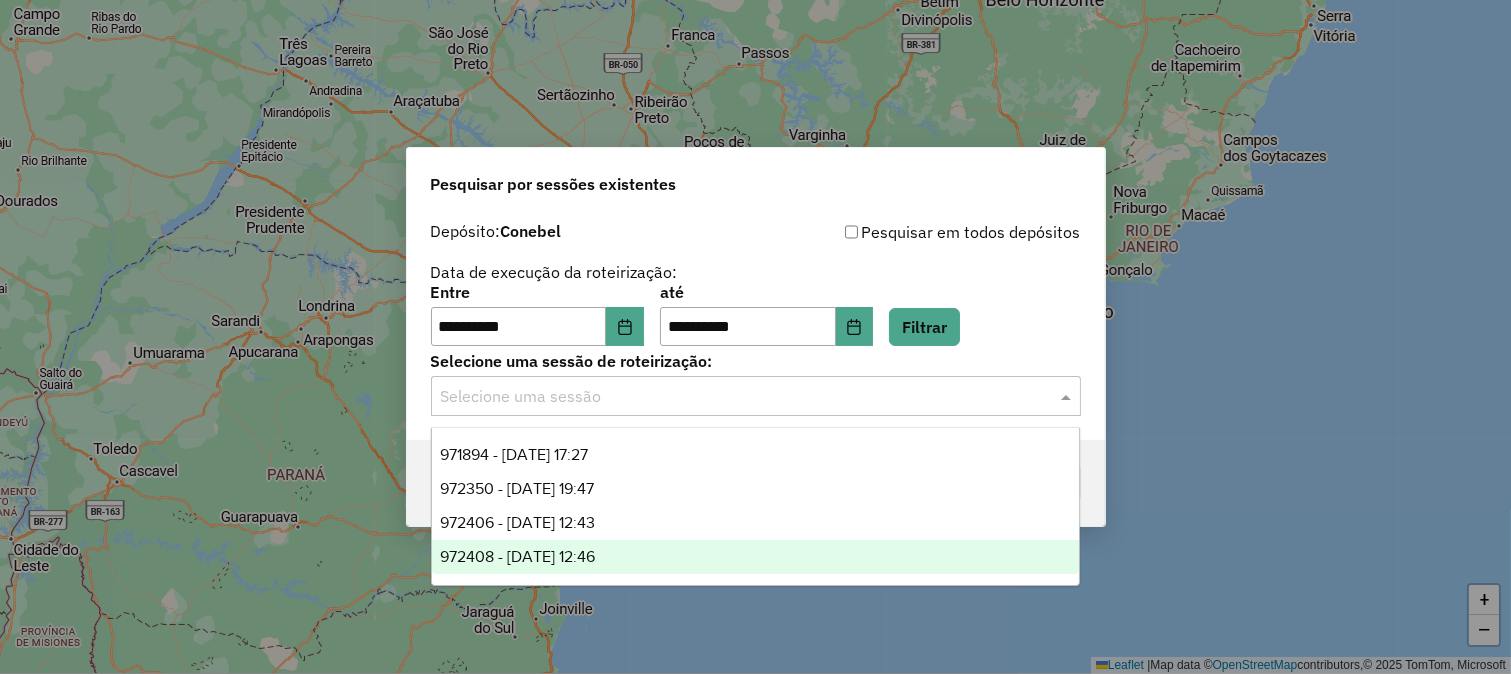 click on "972408 - [DATE] 12:46" at bounding box center (756, 557) 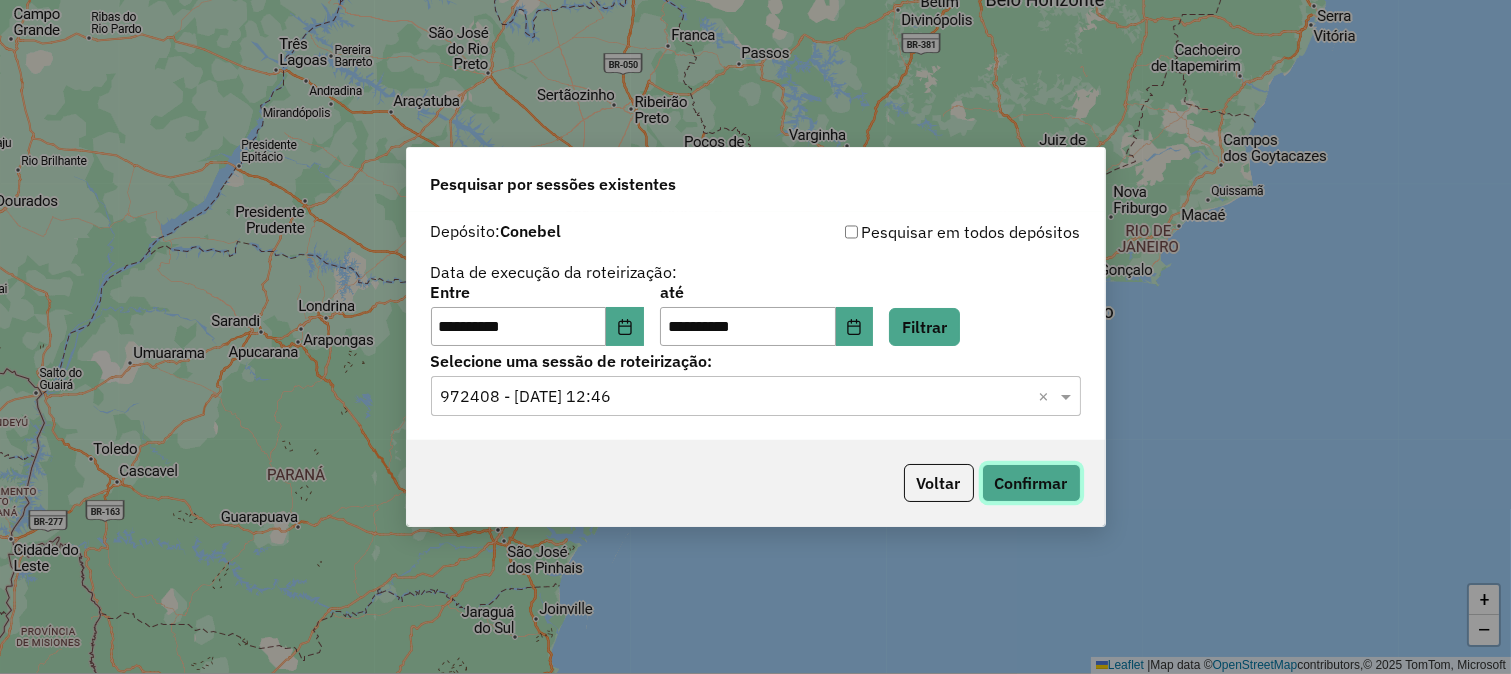 click on "Confirmar" 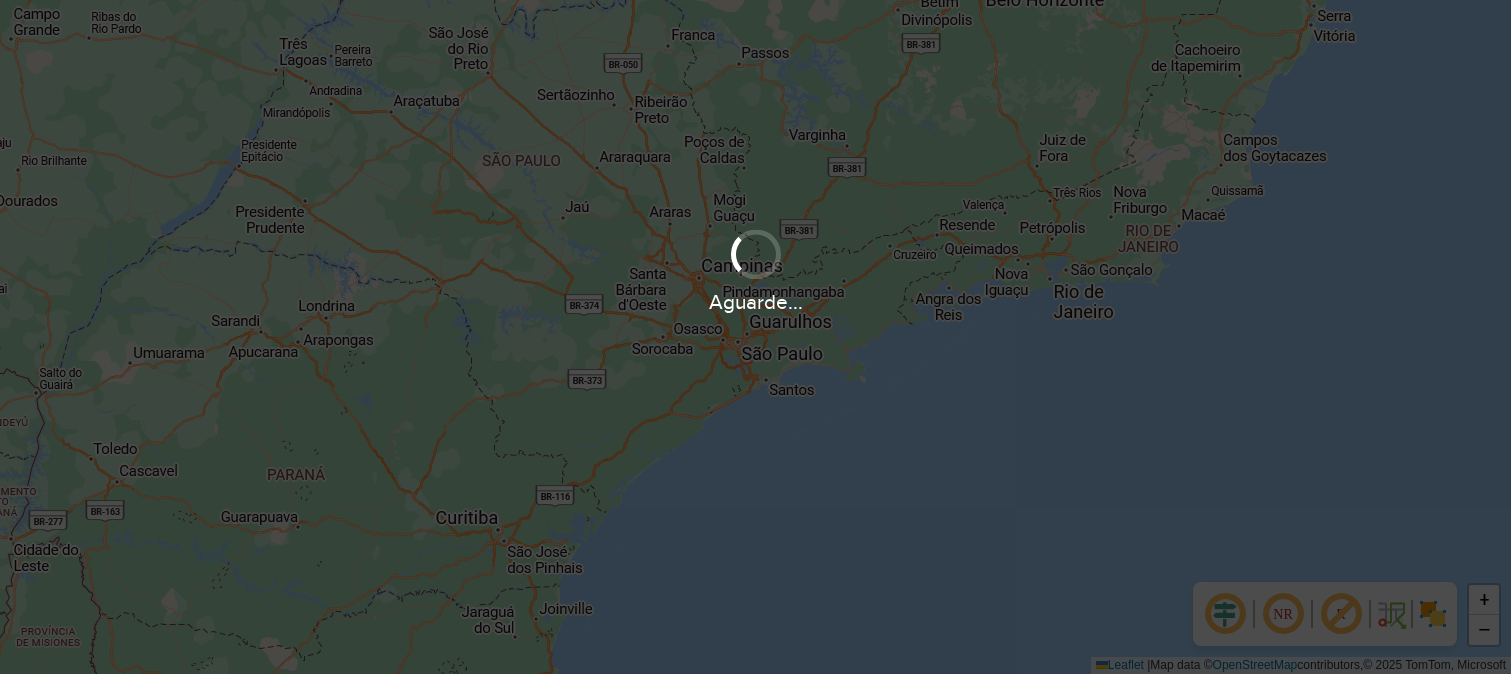 scroll, scrollTop: 0, scrollLeft: 0, axis: both 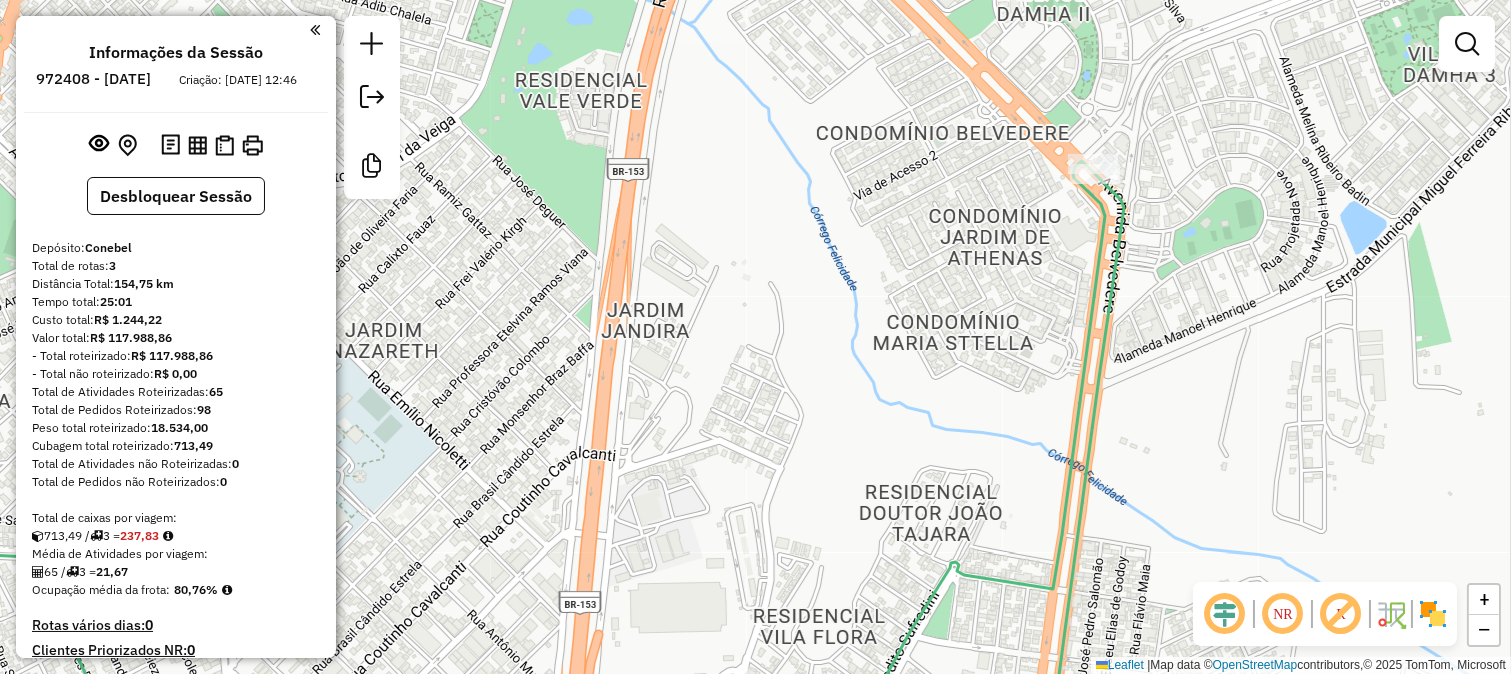 drag, startPoint x: 1250, startPoint y: 462, endPoint x: 1228, endPoint y: 533, distance: 74.330345 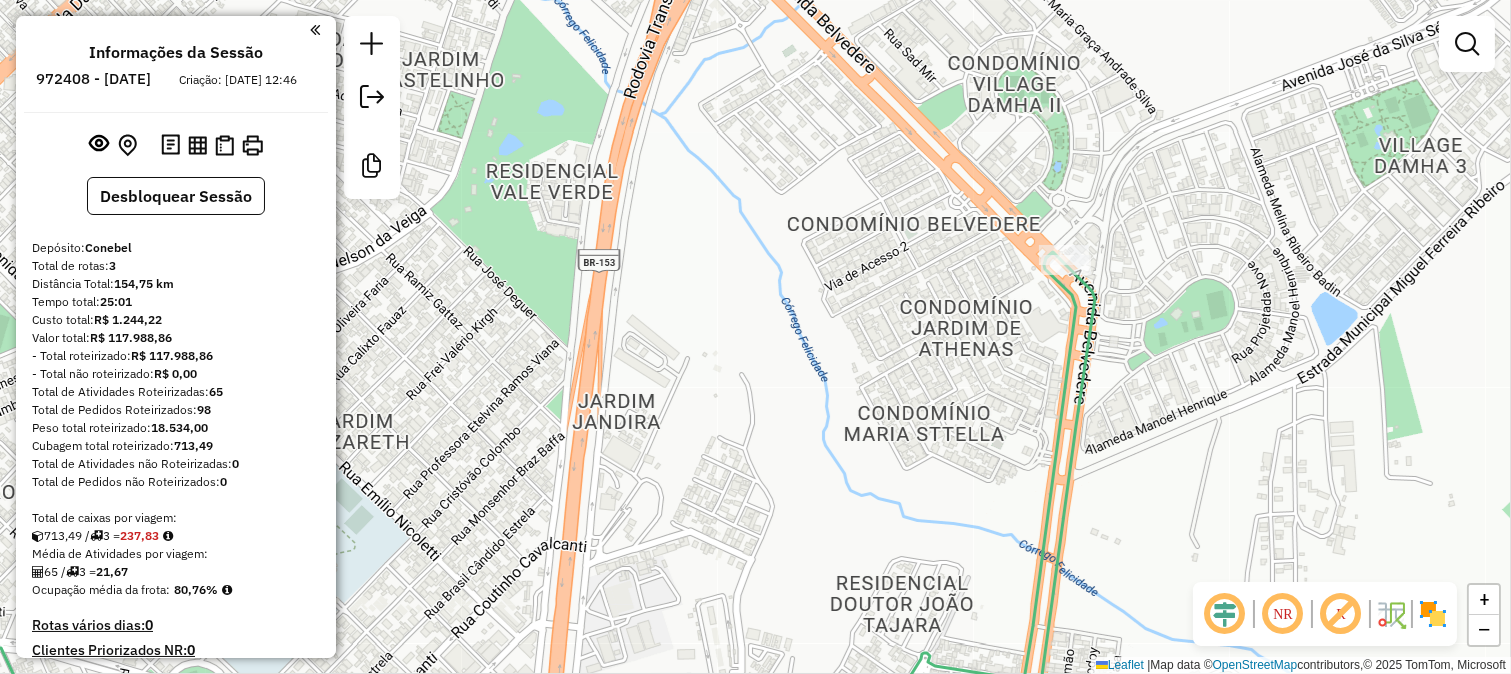 click 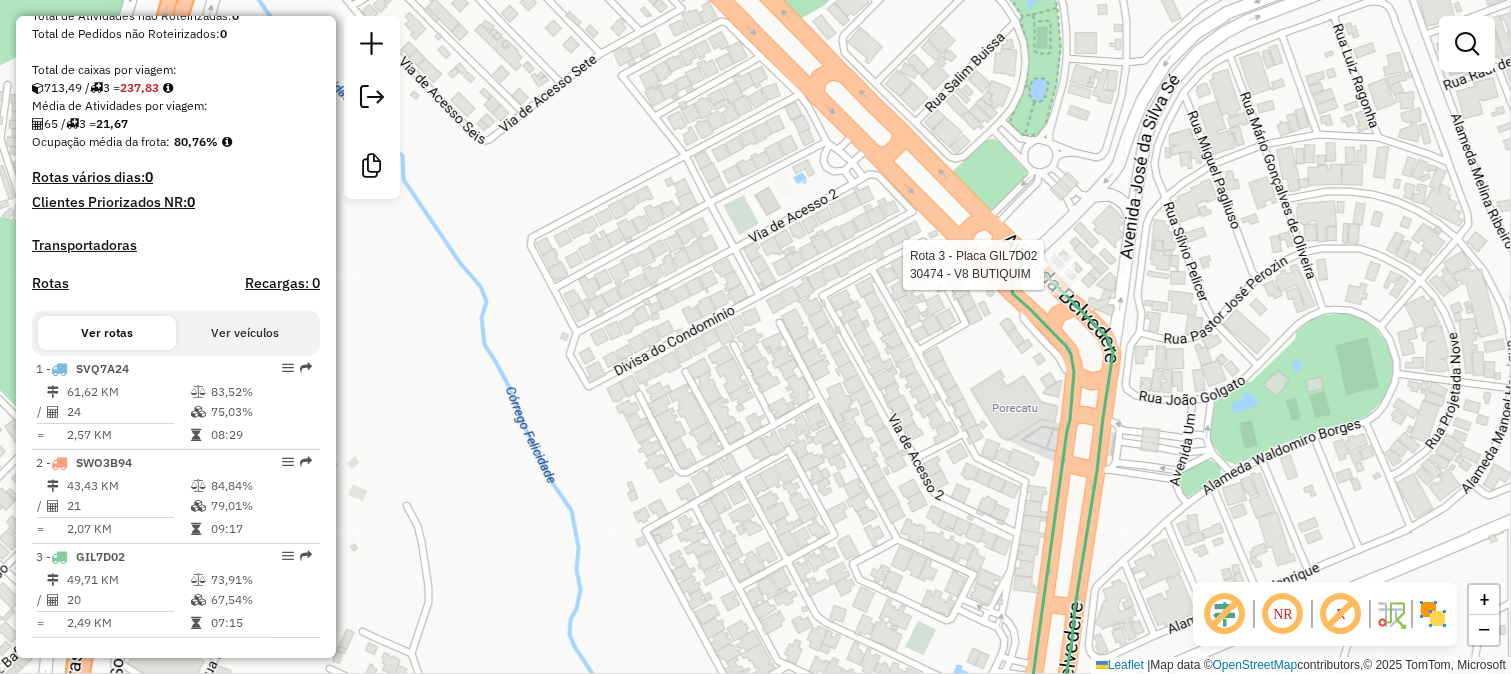 select on "**********" 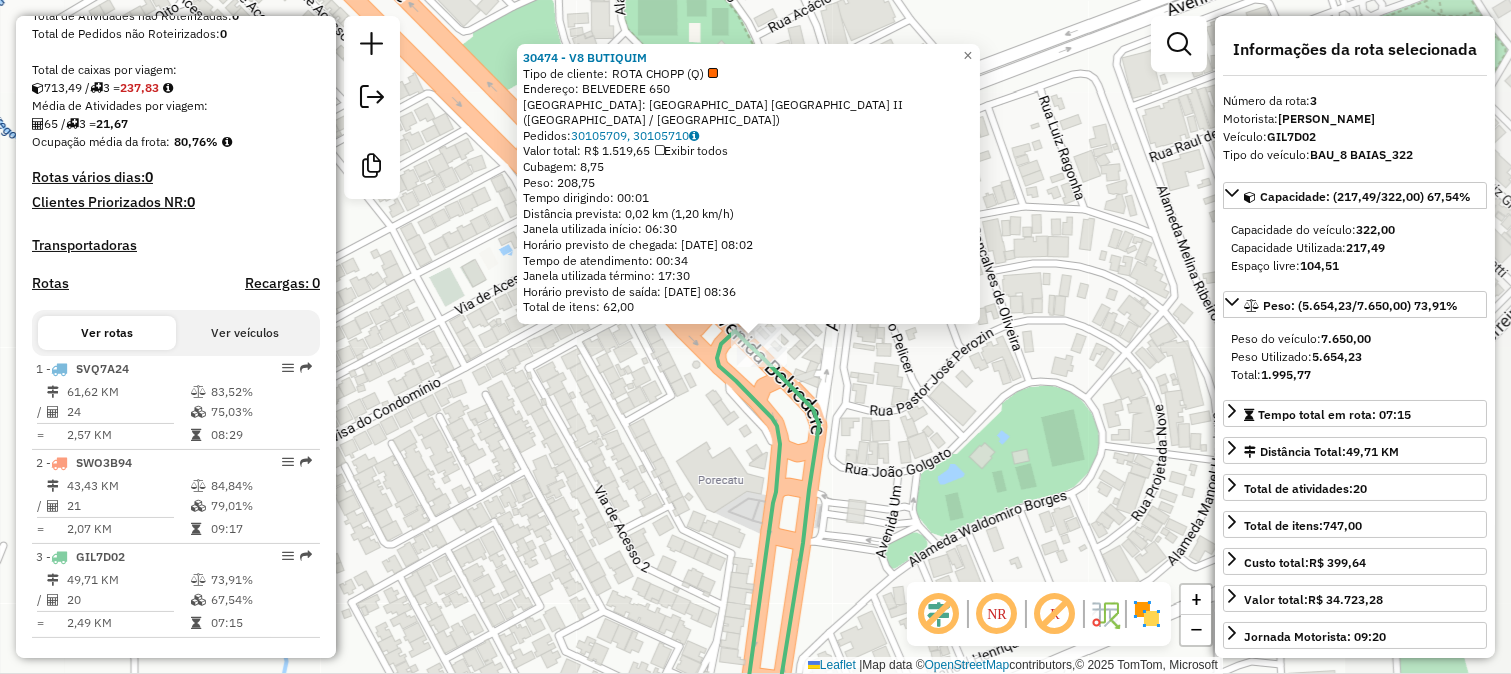 scroll, scrollTop: 478, scrollLeft: 0, axis: vertical 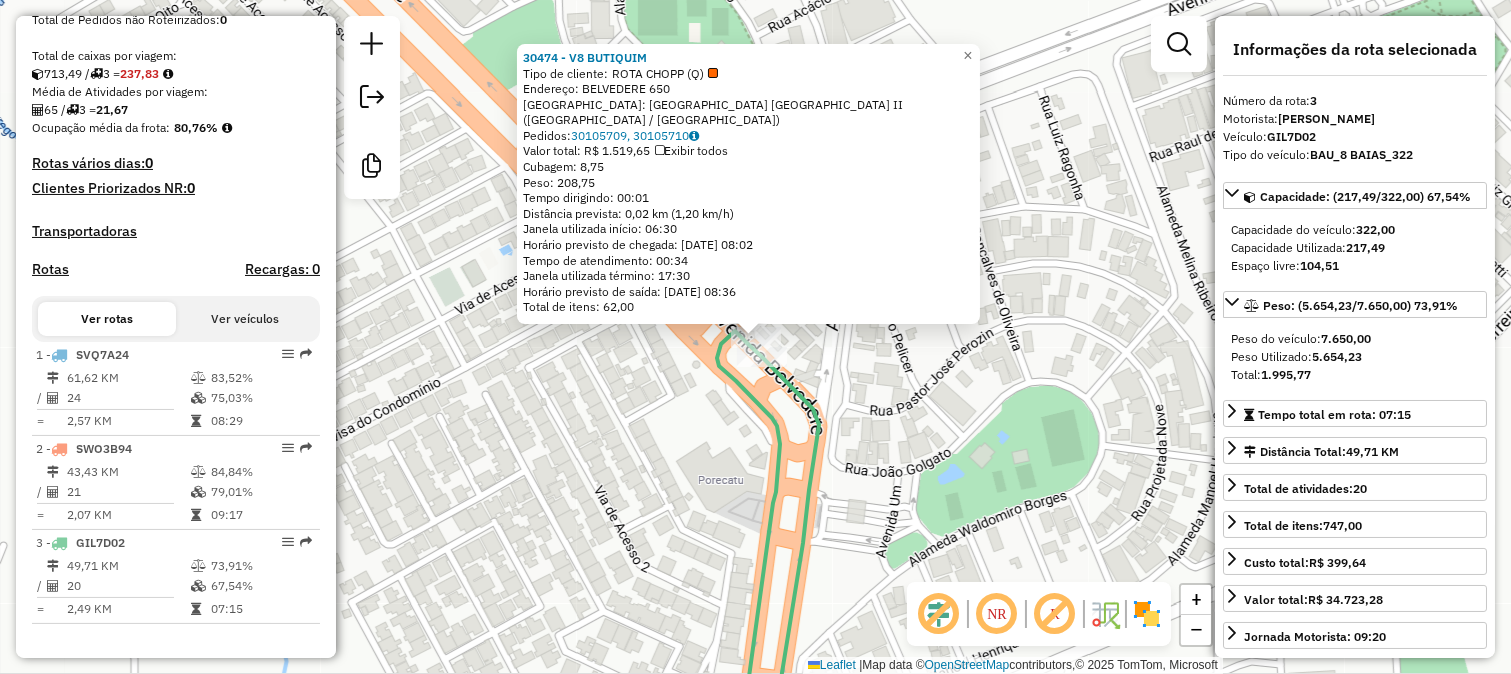 click on "30474 - V8 BUTIQUIM  Tipo de cliente:   ROTA CHOPP (Q)   Endereço:  BELVEDERE 650   Bairro: [GEOGRAPHIC_DATA] ([GEOGRAPHIC_DATA] / [GEOGRAPHIC_DATA])   Pedidos:  30105709, 30105710   Valor total: R$ 1.519,65   Exibir todos   Cubagem: 8,75  Peso: 208,75  Tempo dirigindo: 00:01   Distância prevista: 0,02 km (1,20 km/h)   [GEOGRAPHIC_DATA] utilizada início: 06:30   Horário previsto de chegada: [DATE] 08:02   Tempo de atendimento: 00:34   Janela utilizada término: 17:30   Horário previsto de saída: [DATE] 08:36   Total de itens: 62,00  × Janela de atendimento Grade de atendimento Capacidade Transportadoras Veículos Cliente Pedidos  Rotas Selecione os dias de semana para filtrar as janelas de atendimento  Seg   Ter   Qua   Qui   Sex   Sáb   Dom  Informe o período da janela de atendimento: De: Até:  Filtrar exatamente a janela do cliente  Considerar janela de atendimento padrão  Selecione os dias de semana para filtrar as grades de atendimento  Seg   Ter   Qua   Qui   Sex   Sáb   Dom   De:  De:" 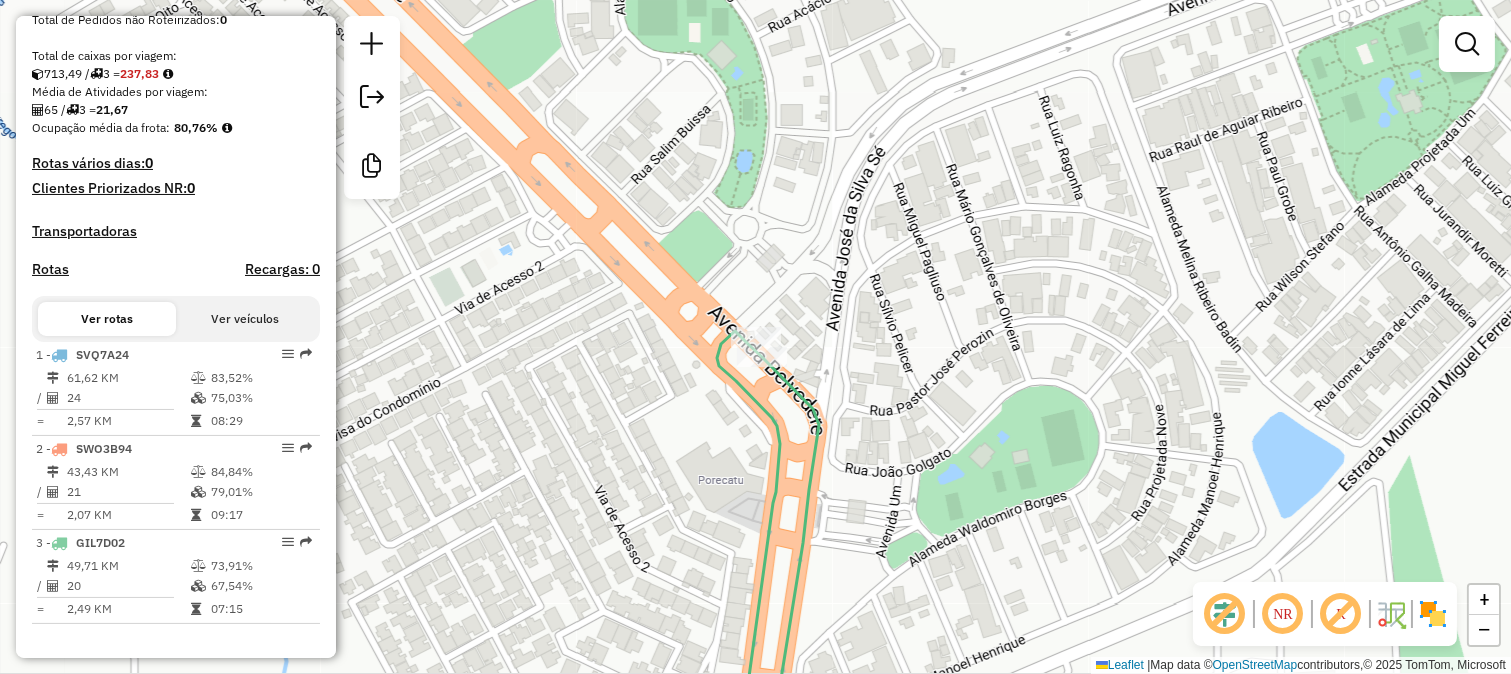 click on "Janela de atendimento Grade de atendimento Capacidade Transportadoras Veículos Cliente Pedidos  Rotas Selecione os dias de semana para filtrar as janelas de atendimento  Seg   Ter   Qua   Qui   Sex   Sáb   Dom  Informe o período da janela de atendimento: De: Até:  Filtrar exatamente a janela do cliente  Considerar janela de atendimento padrão  Selecione os dias de semana para filtrar as grades de atendimento  Seg   Ter   Qua   Qui   Sex   Sáb   Dom   Considerar clientes sem dia de atendimento cadastrado  Clientes fora do dia de atendimento selecionado Filtrar as atividades entre os valores definidos abaixo:  Peso mínimo:   Peso máximo:   Cubagem mínima:   Cubagem máxima:   De:   Até:  Filtrar as atividades entre o tempo de atendimento definido abaixo:  De:   Até:   Considerar capacidade total dos clientes não roteirizados Transportadora: Selecione um ou mais itens Tipo de veículo: Selecione um ou mais itens Veículo: Selecione um ou mais itens Motorista: Selecione um ou mais itens Nome: Rótulo:" 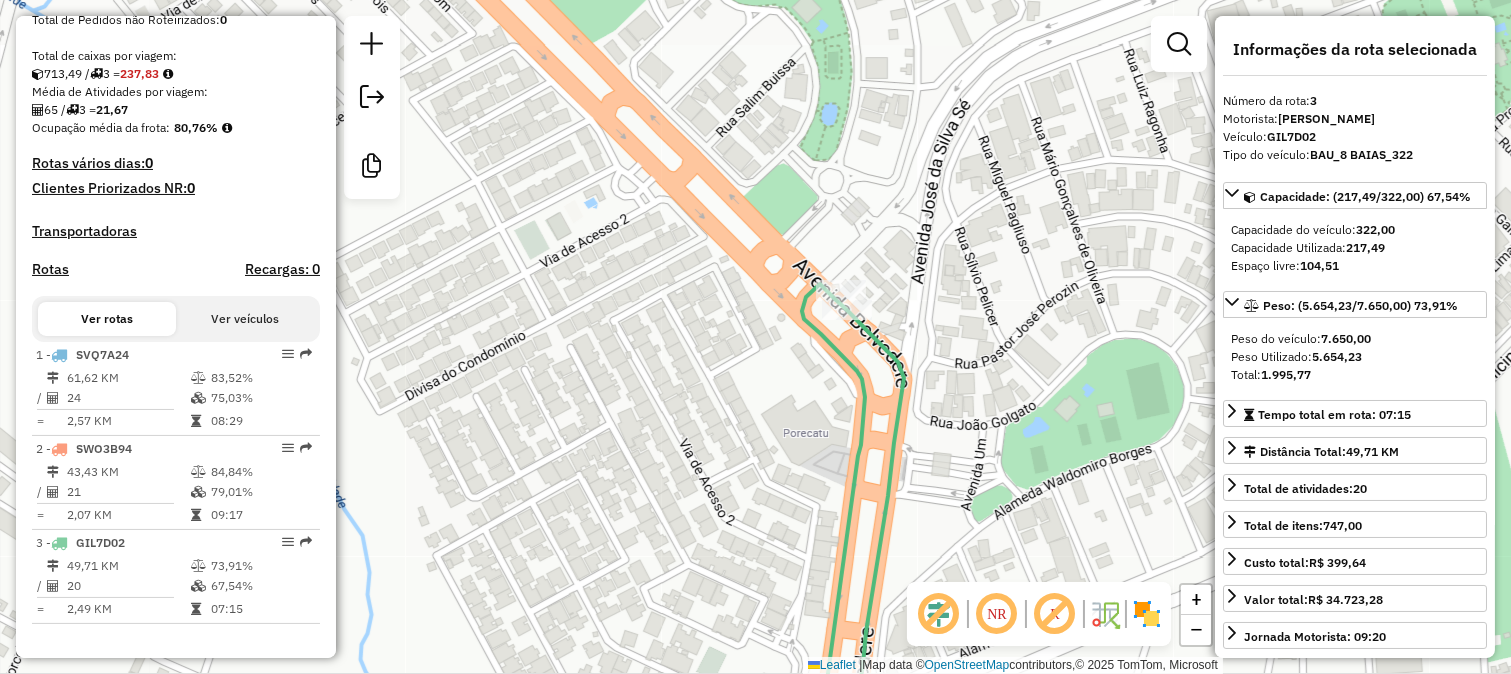 drag, startPoint x: 820, startPoint y: 381, endPoint x: 926, endPoint y: 292, distance: 138.40881 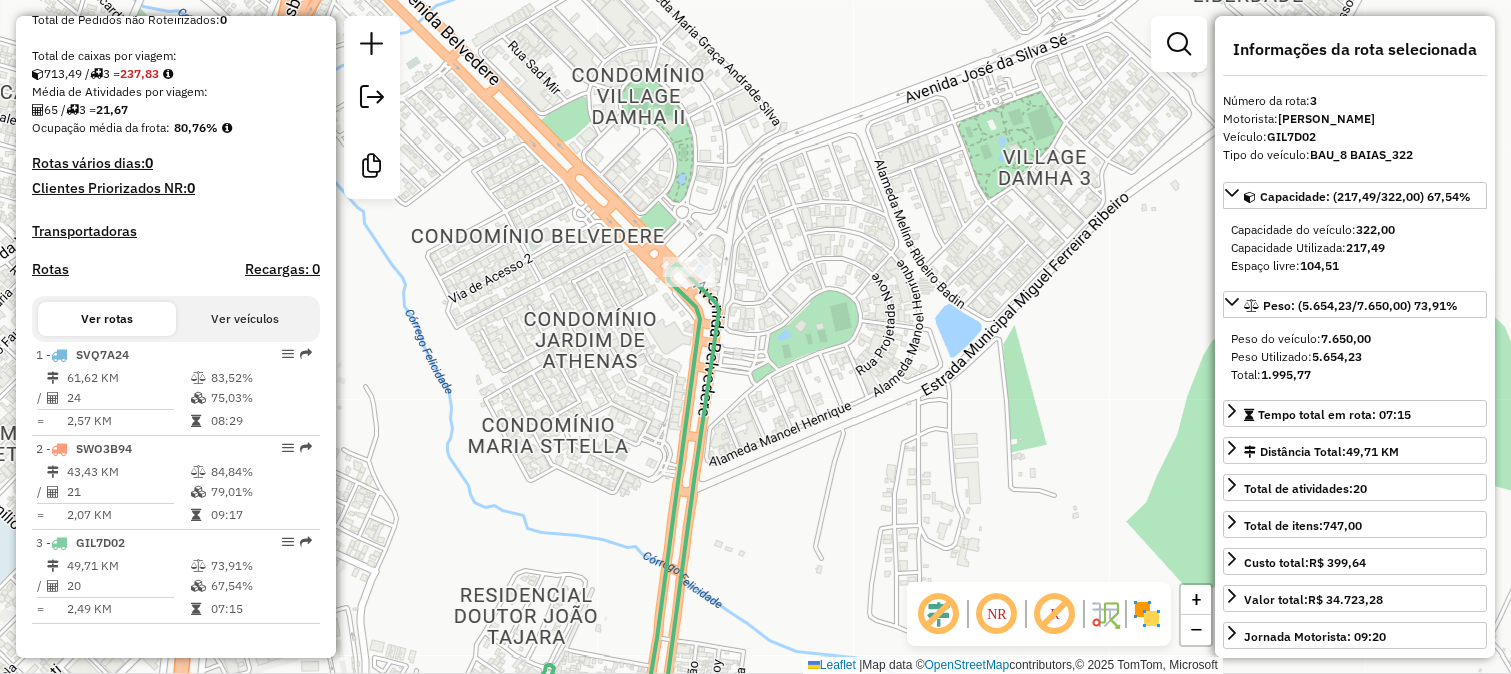 drag, startPoint x: 653, startPoint y: 338, endPoint x: 706, endPoint y: 336, distance: 53.037724 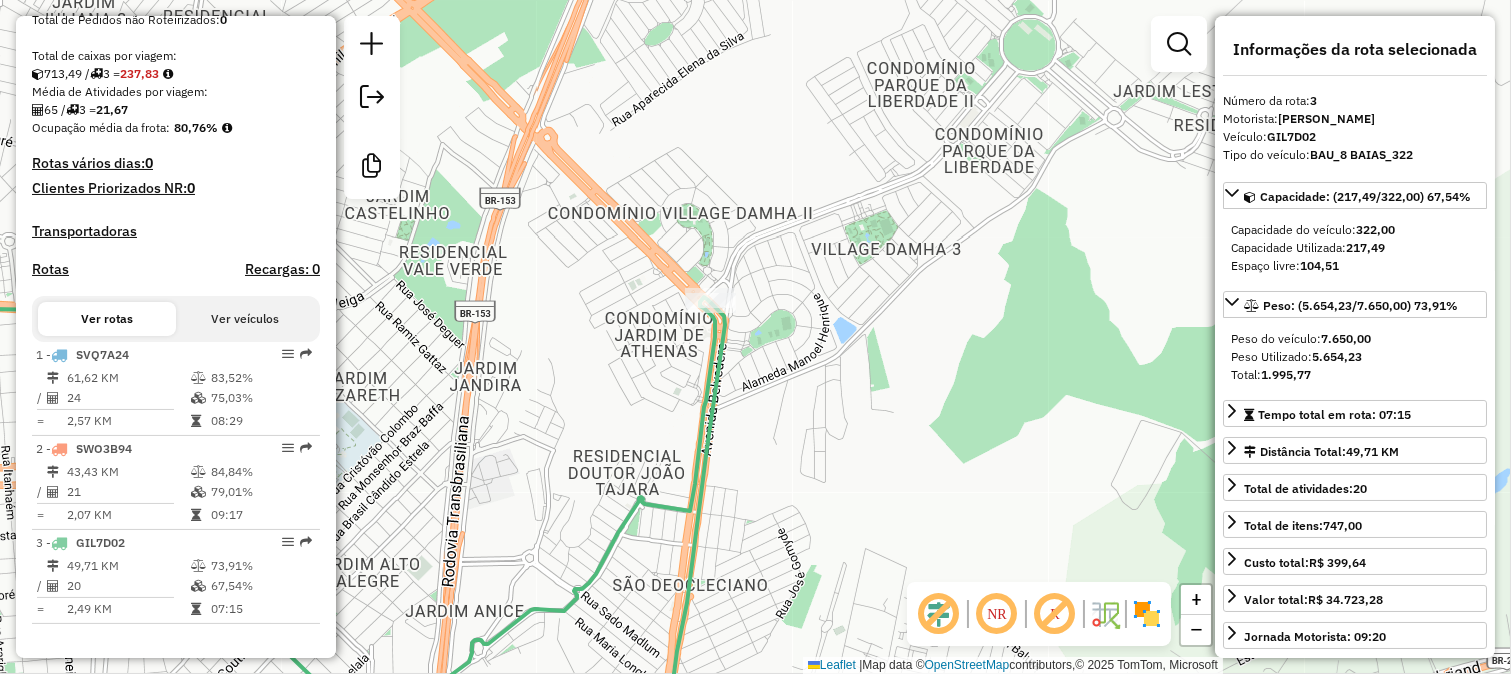 click 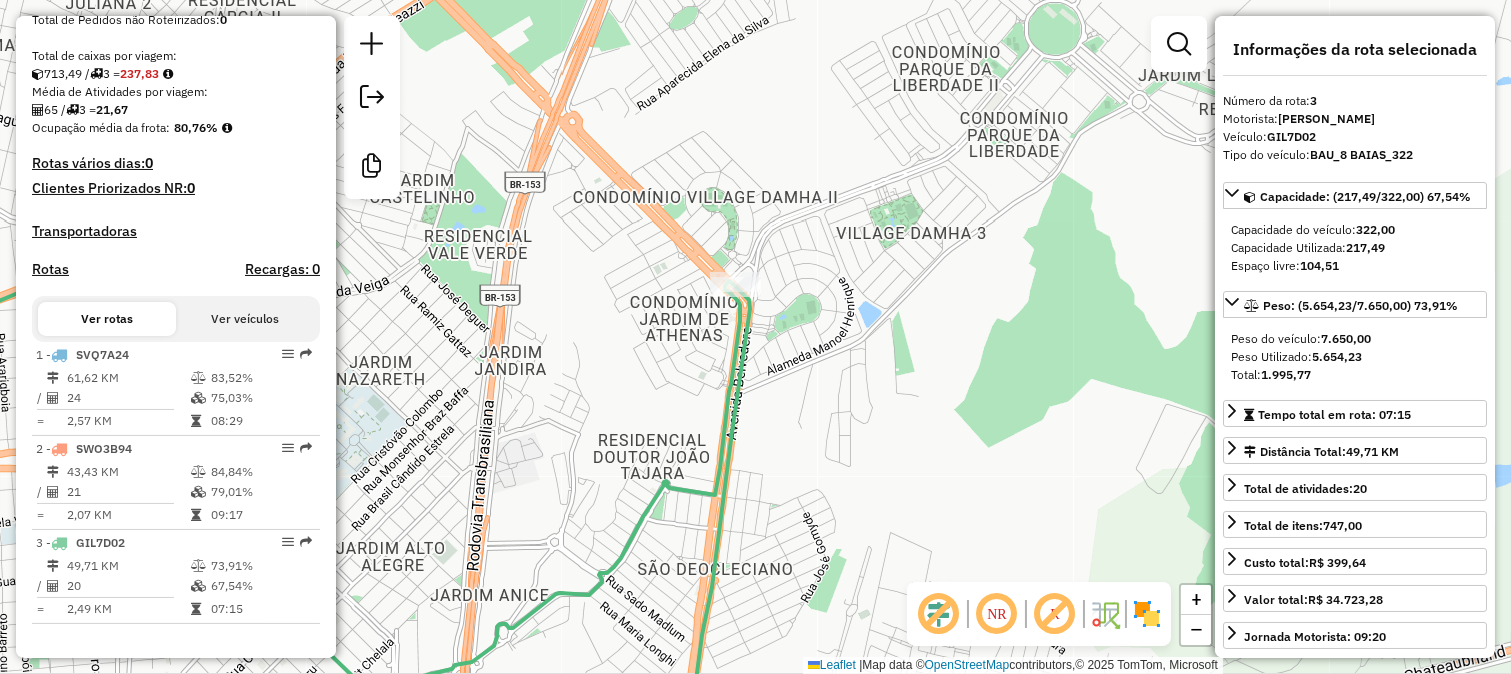 drag, startPoint x: 790, startPoint y: 390, endPoint x: 808, endPoint y: 337, distance: 55.97321 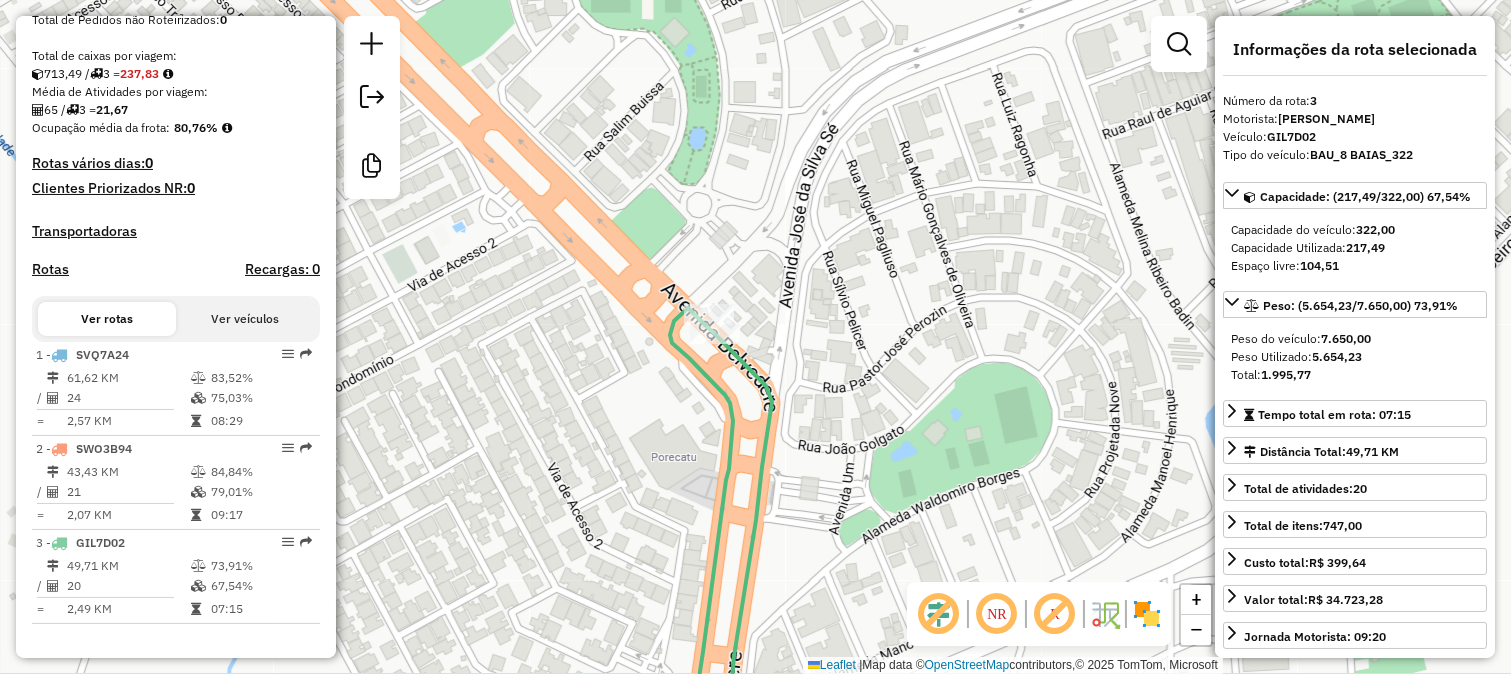 click 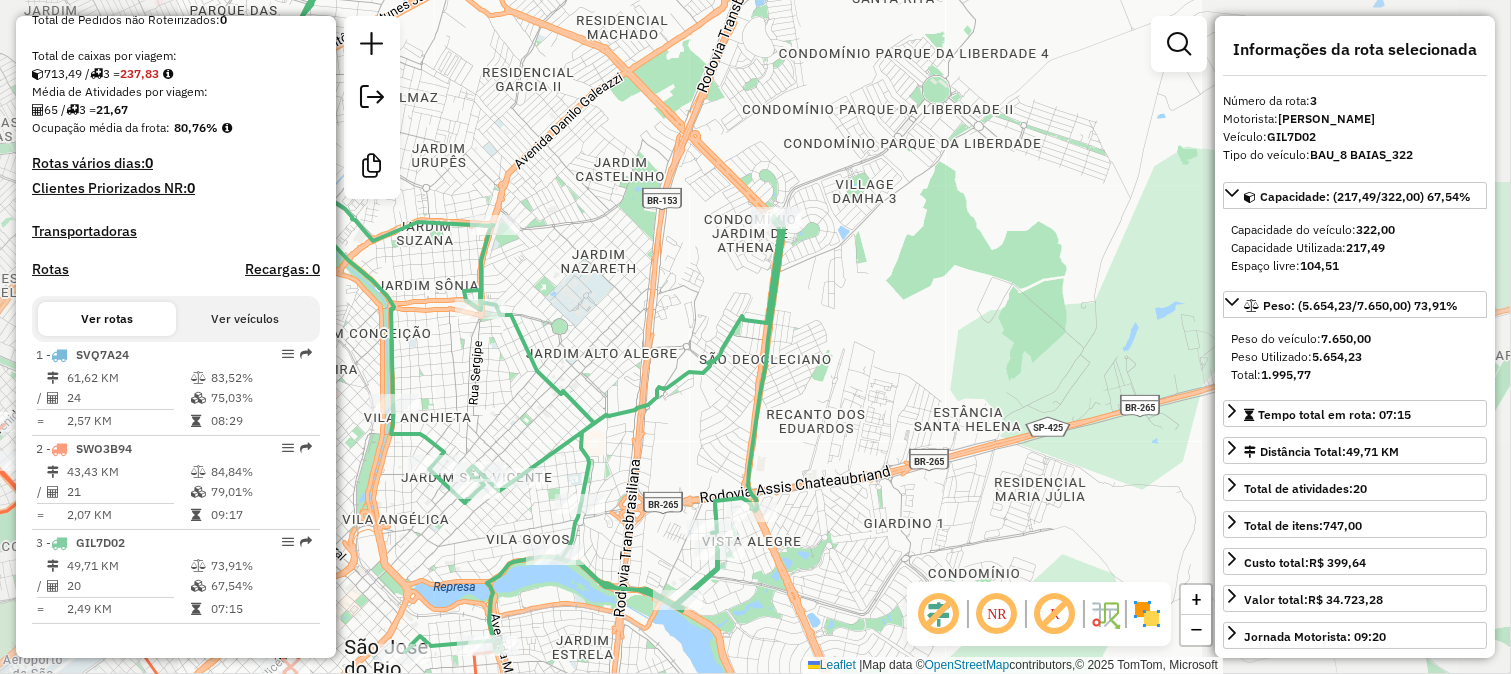 click 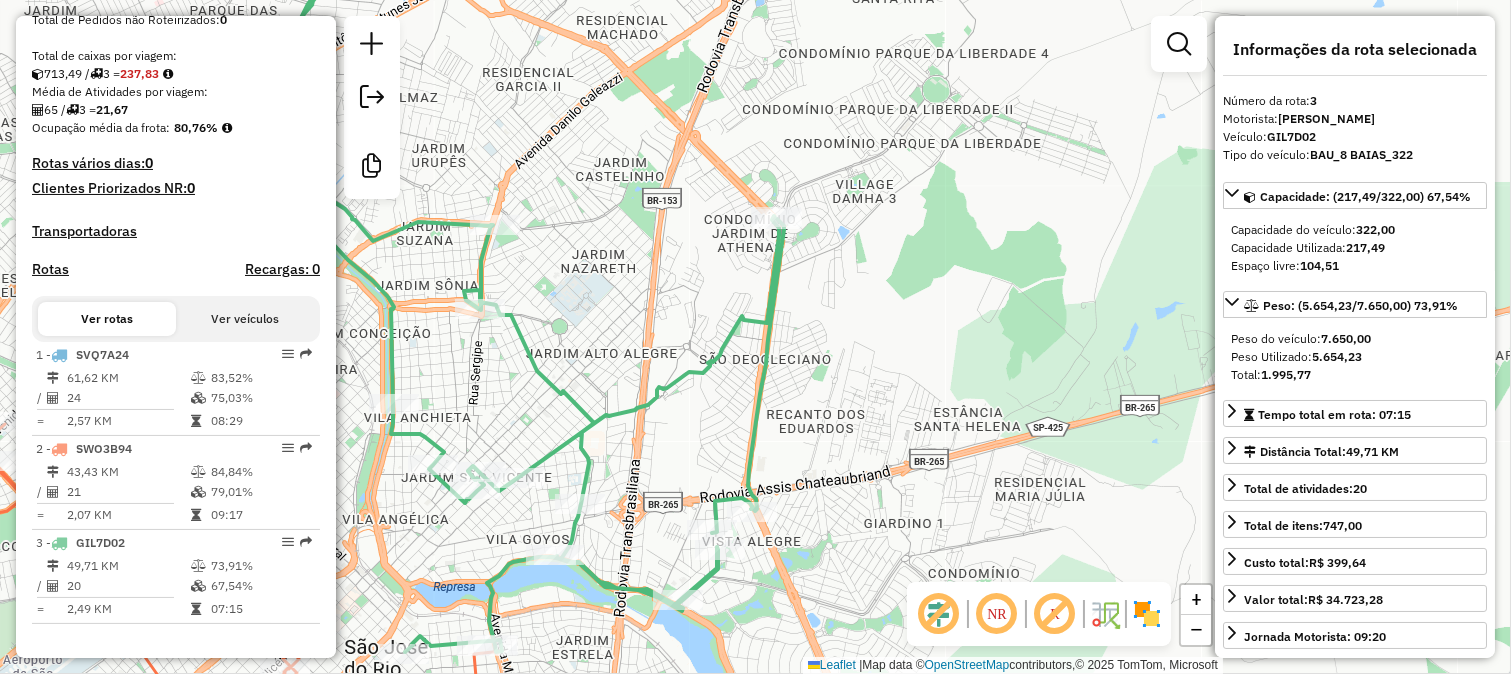 click 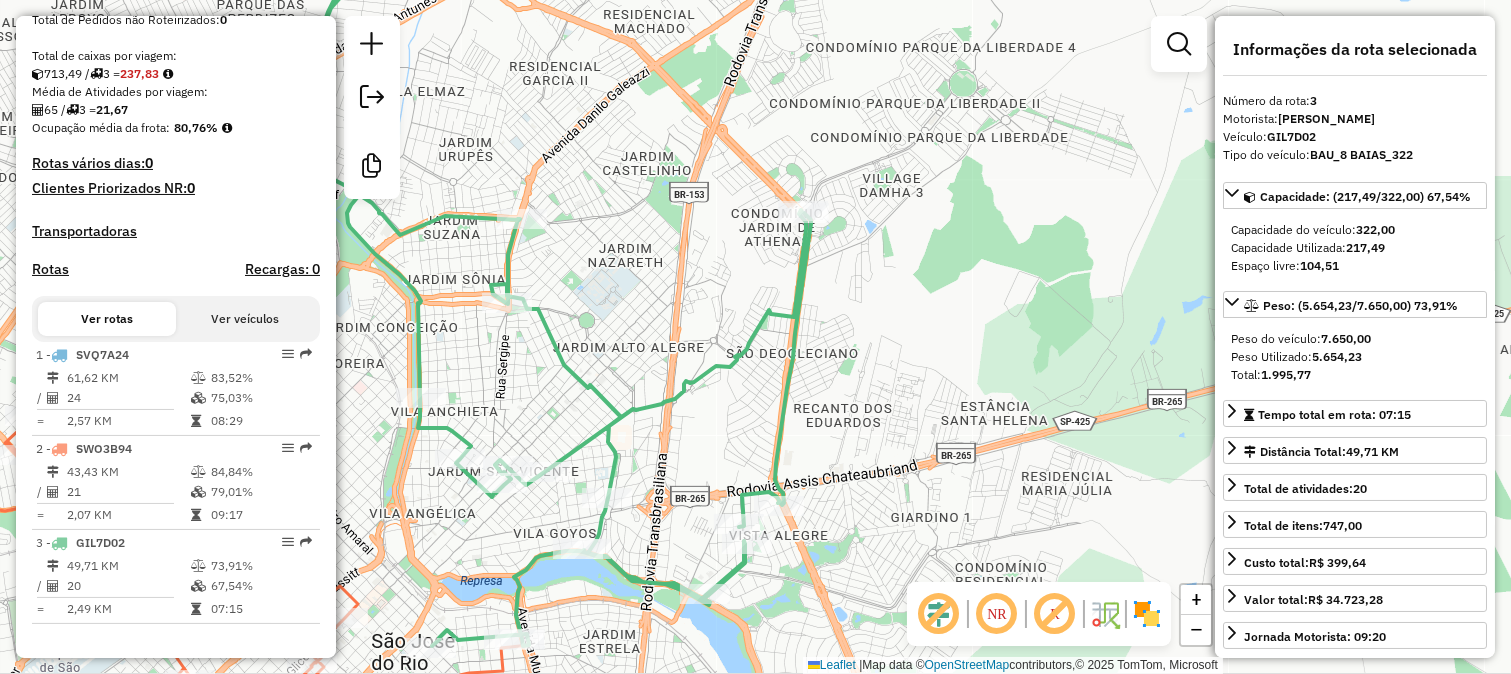 drag, startPoint x: 795, startPoint y: 398, endPoint x: 876, endPoint y: 300, distance: 127.141655 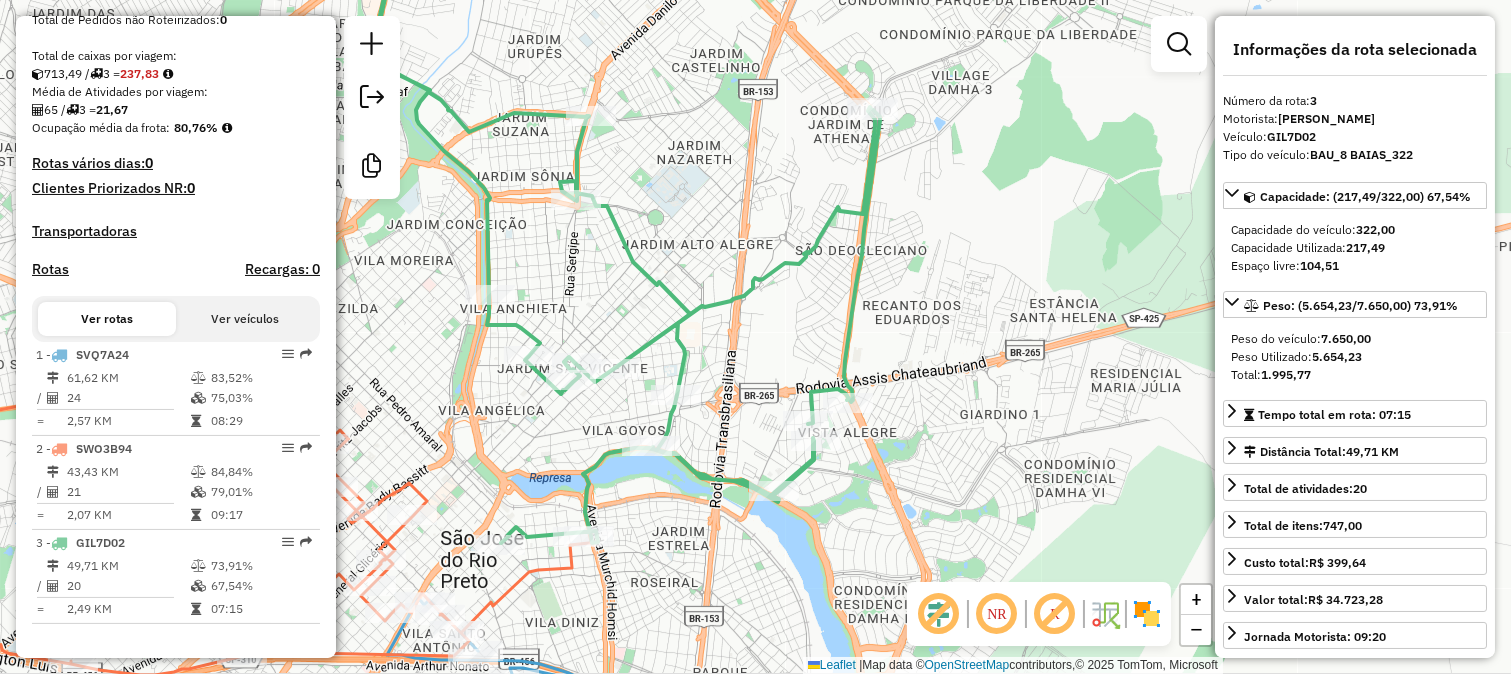 drag, startPoint x: 875, startPoint y: 297, endPoint x: 937, endPoint y: 224, distance: 95.77578 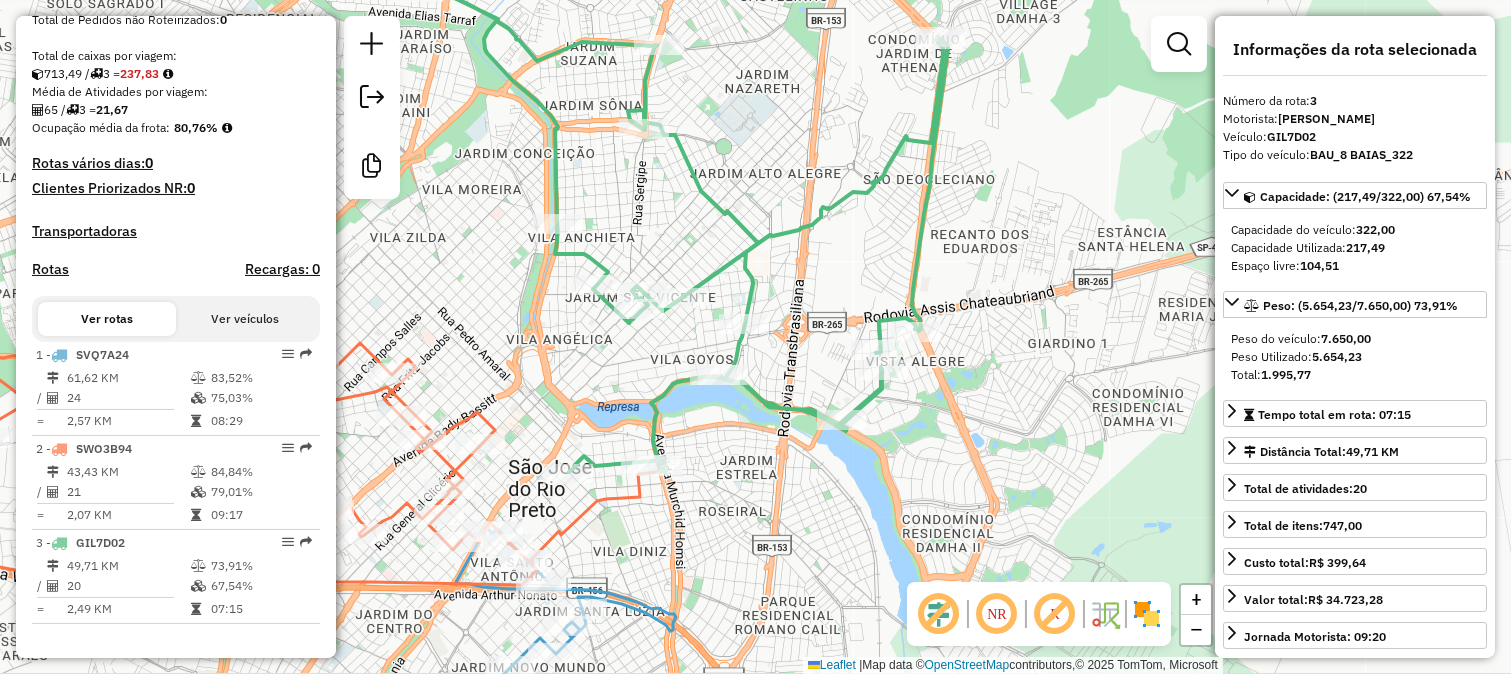 drag, startPoint x: 941, startPoint y: 203, endPoint x: 894, endPoint y: 382, distance: 185.06755 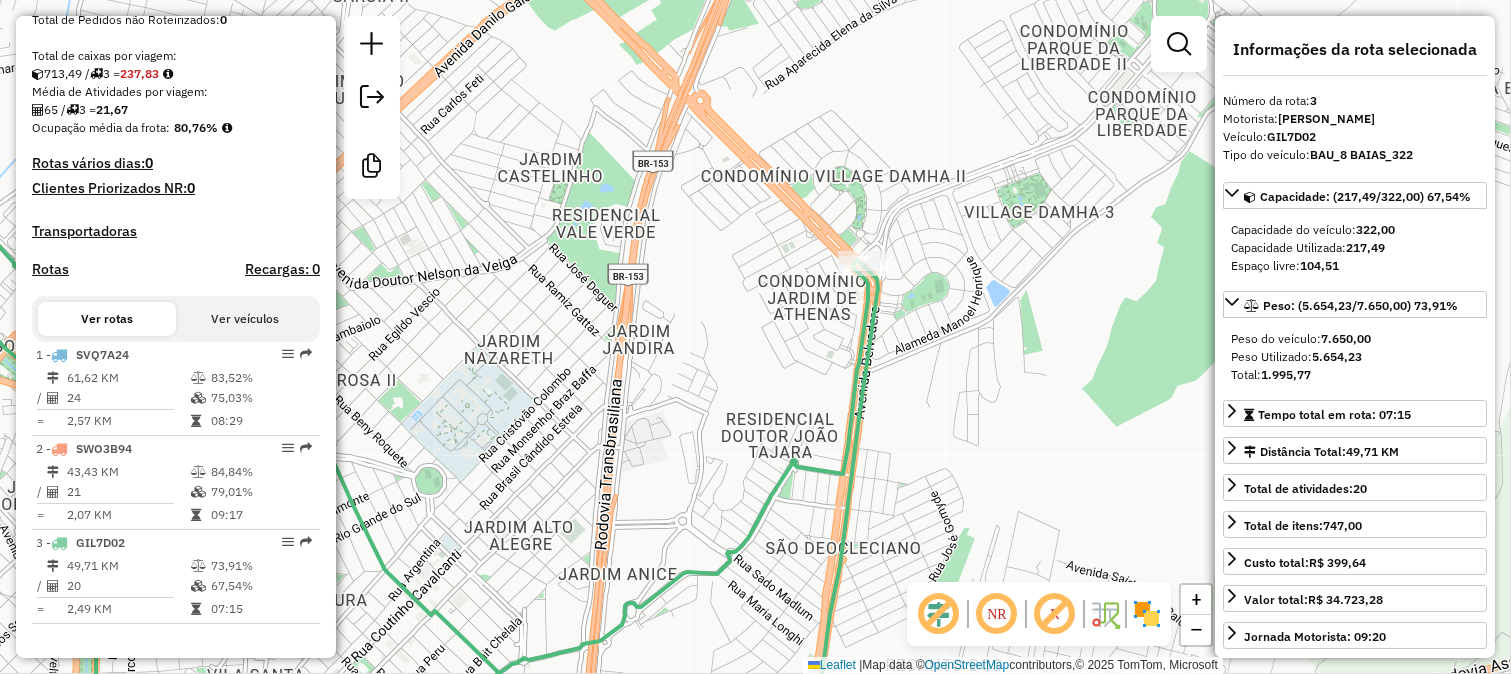 click on "Janela de atendimento Grade de atendimento Capacidade Transportadoras Veículos Cliente Pedidos  Rotas Selecione os dias de semana para filtrar as janelas de atendimento  Seg   Ter   Qua   Qui   Sex   Sáb   Dom  Informe o período da janela de atendimento: De: Até:  Filtrar exatamente a janela do cliente  Considerar janela de atendimento padrão  Selecione os dias de semana para filtrar as grades de atendimento  Seg   Ter   Qua   Qui   Sex   Sáb   Dom   Considerar clientes sem dia de atendimento cadastrado  Clientes fora do dia de atendimento selecionado Filtrar as atividades entre os valores definidos abaixo:  Peso mínimo:   Peso máximo:   Cubagem mínima:   Cubagem máxima:   De:   Até:  Filtrar as atividades entre o tempo de atendimento definido abaixo:  De:   Até:   Considerar capacidade total dos clientes não roteirizados Transportadora: Selecione um ou mais itens Tipo de veículo: Selecione um ou mais itens Veículo: Selecione um ou mais itens Motorista: Selecione um ou mais itens Nome: Rótulo:" 